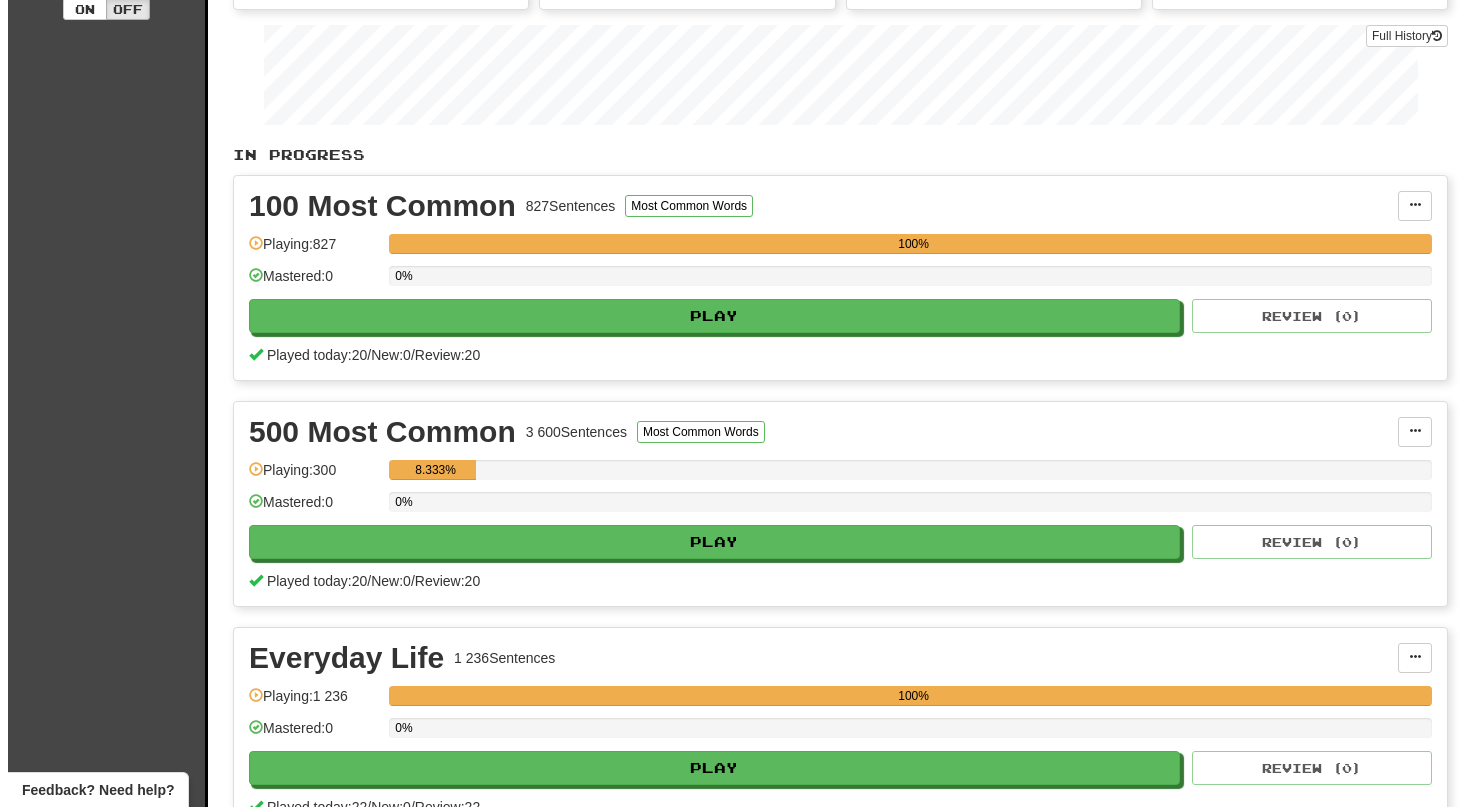 scroll, scrollTop: 356, scrollLeft: 0, axis: vertical 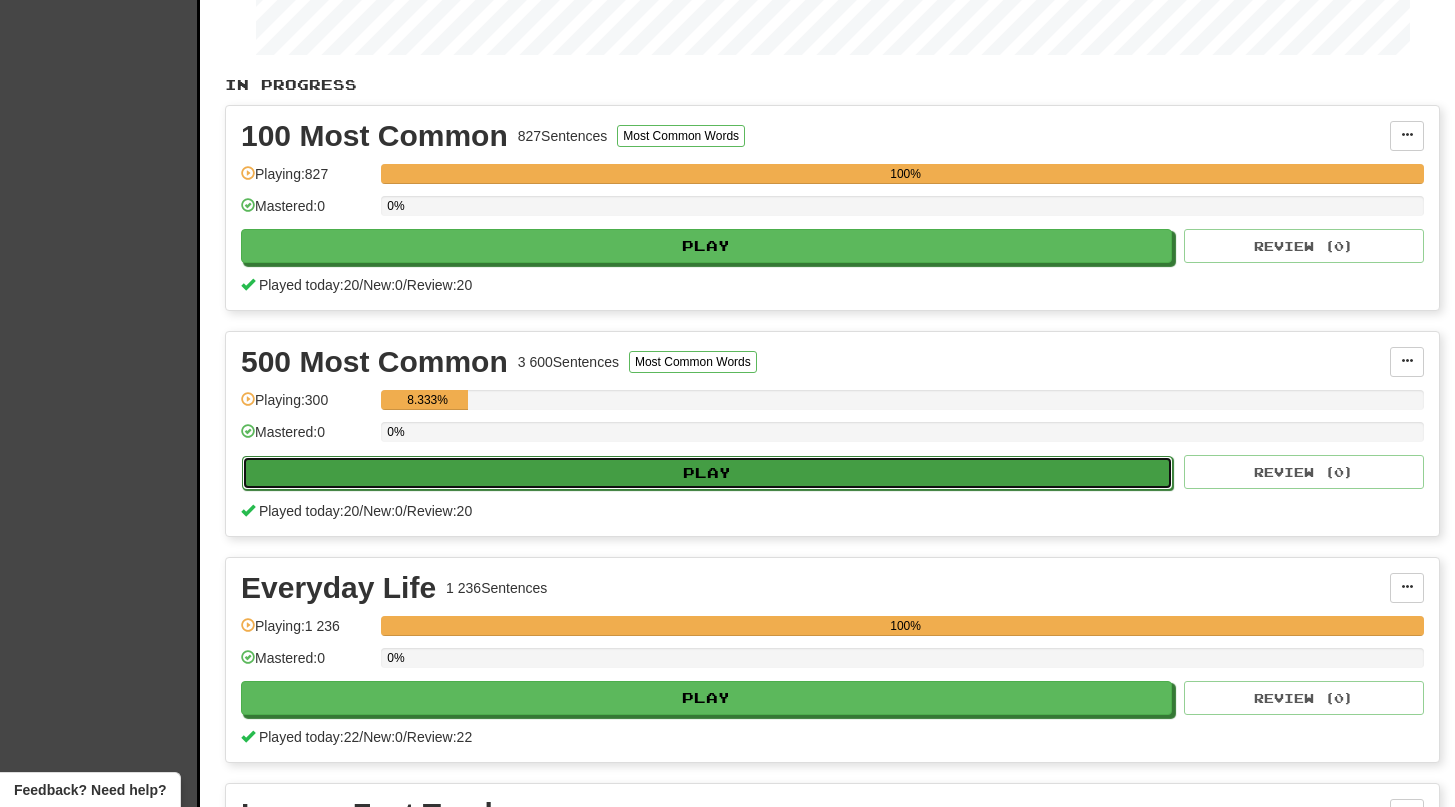 click on "Play" at bounding box center (707, 473) 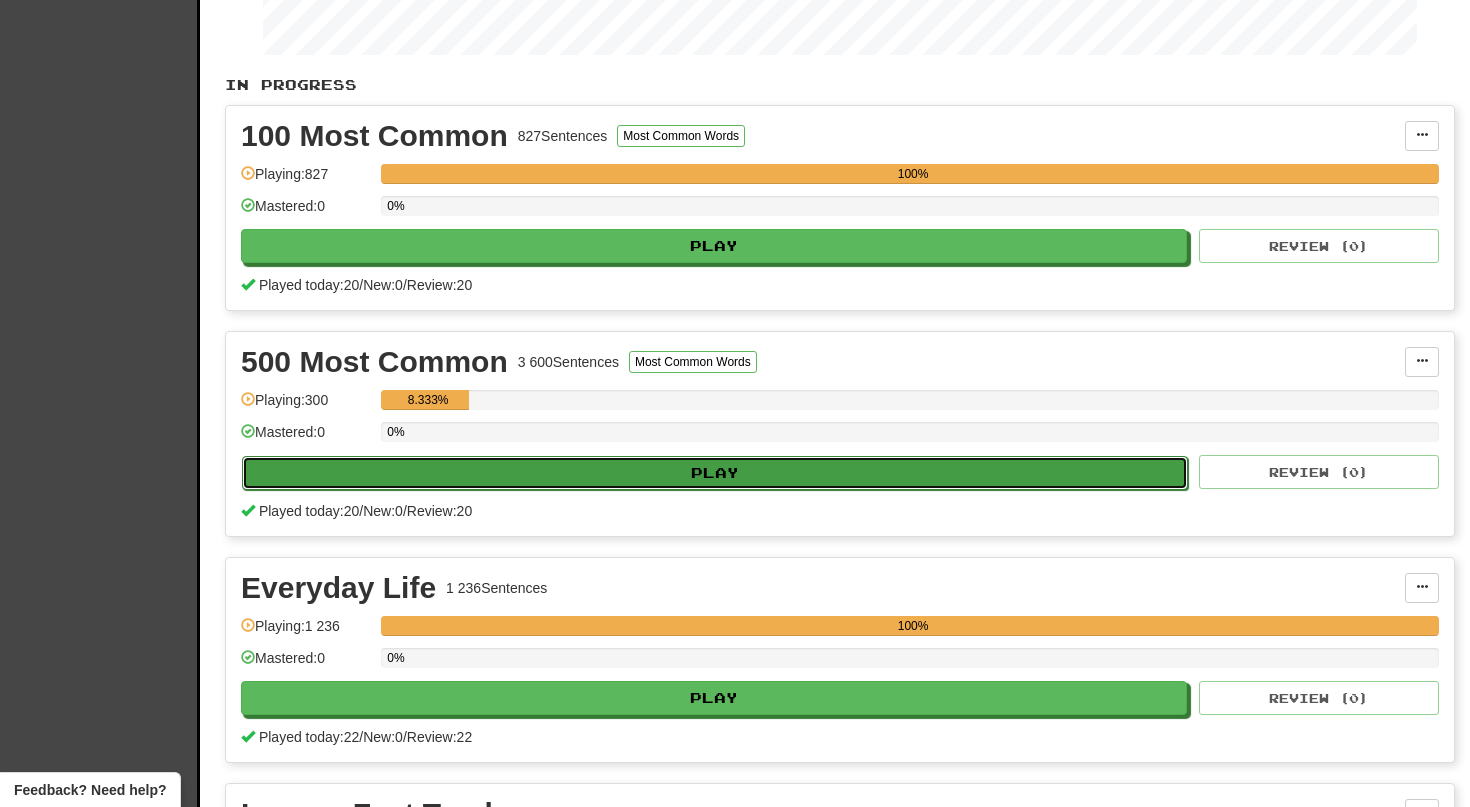 select on "**" 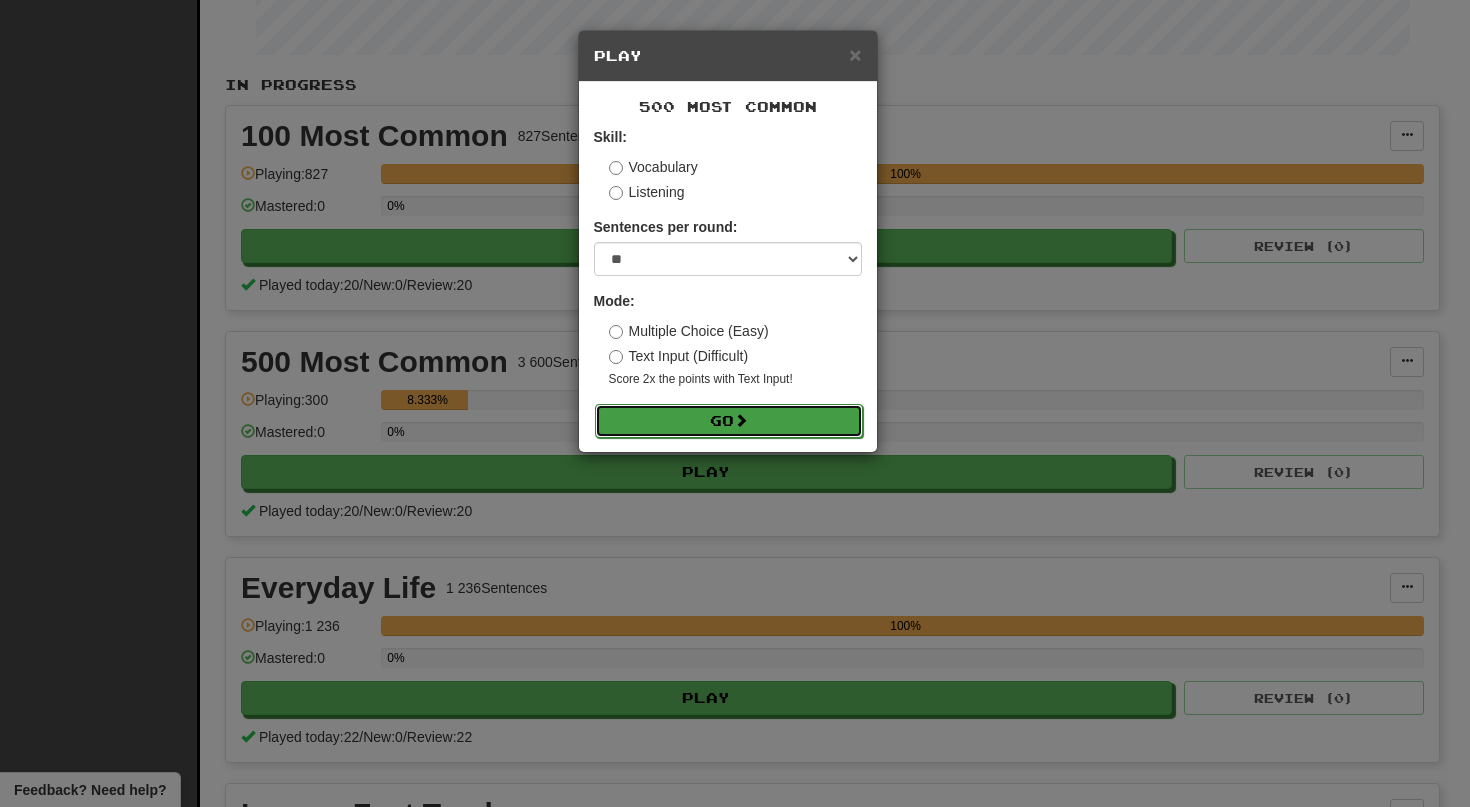 click on "Go" at bounding box center (729, 421) 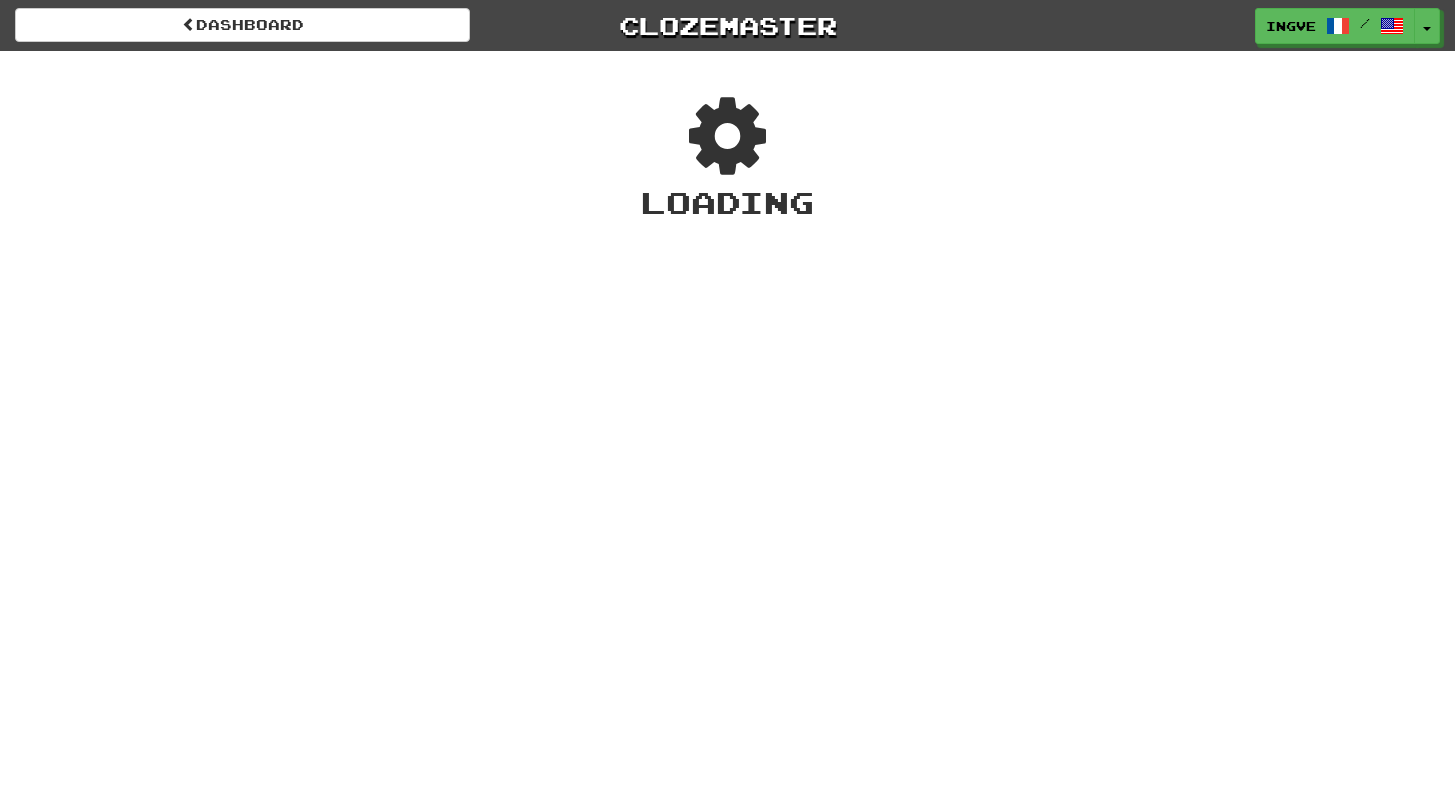 scroll, scrollTop: 0, scrollLeft: 0, axis: both 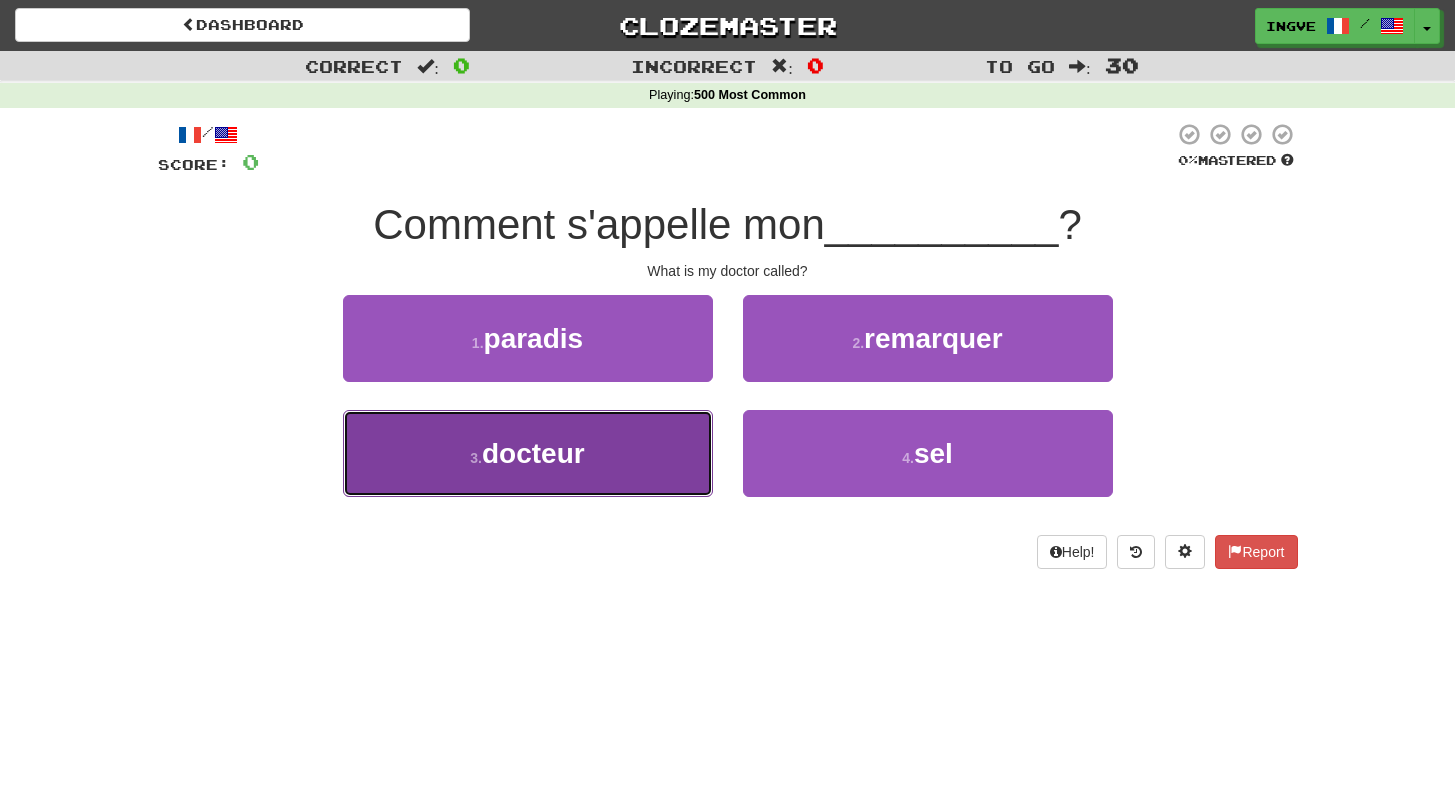 click on "3 .  docteur" at bounding box center (528, 453) 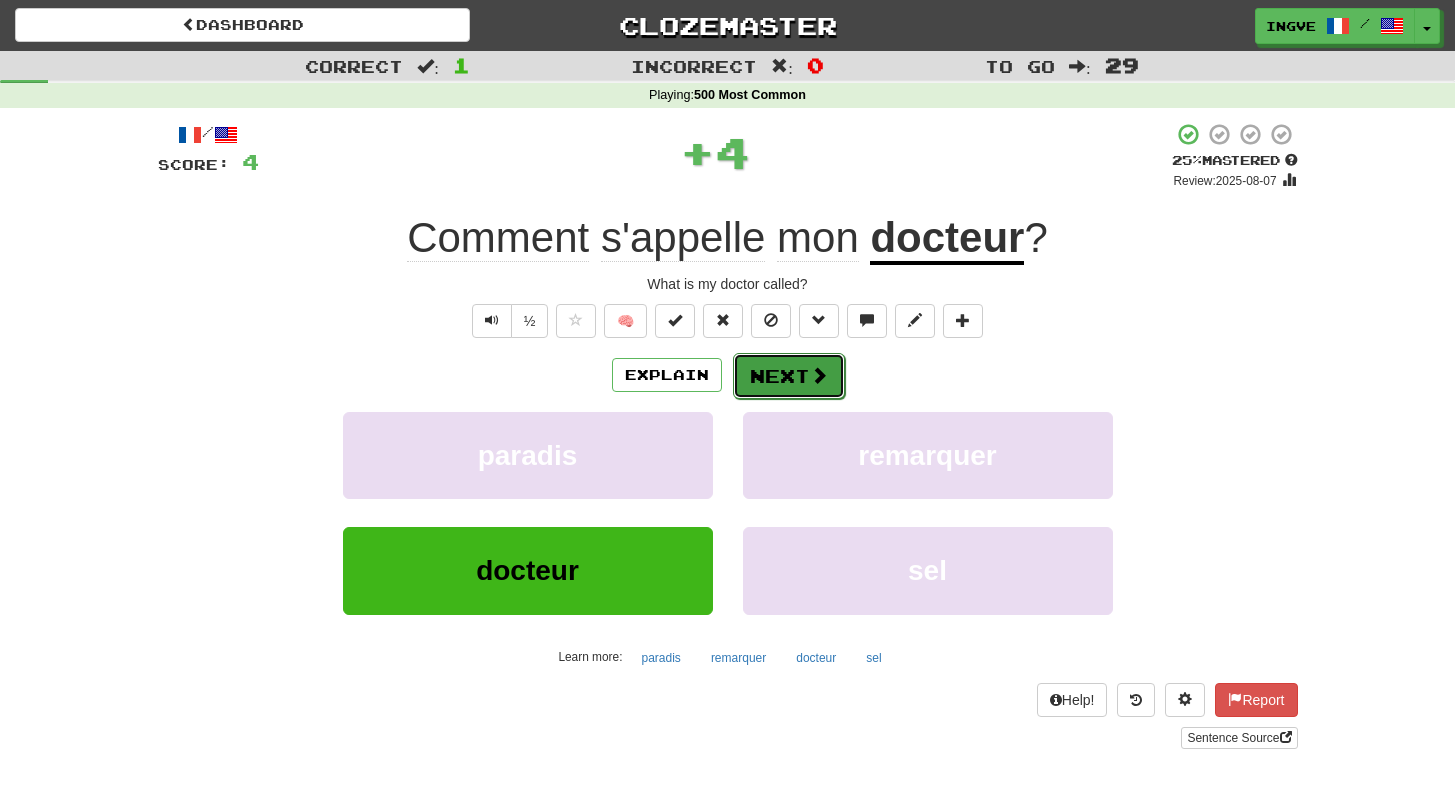 click on "Next" at bounding box center [789, 376] 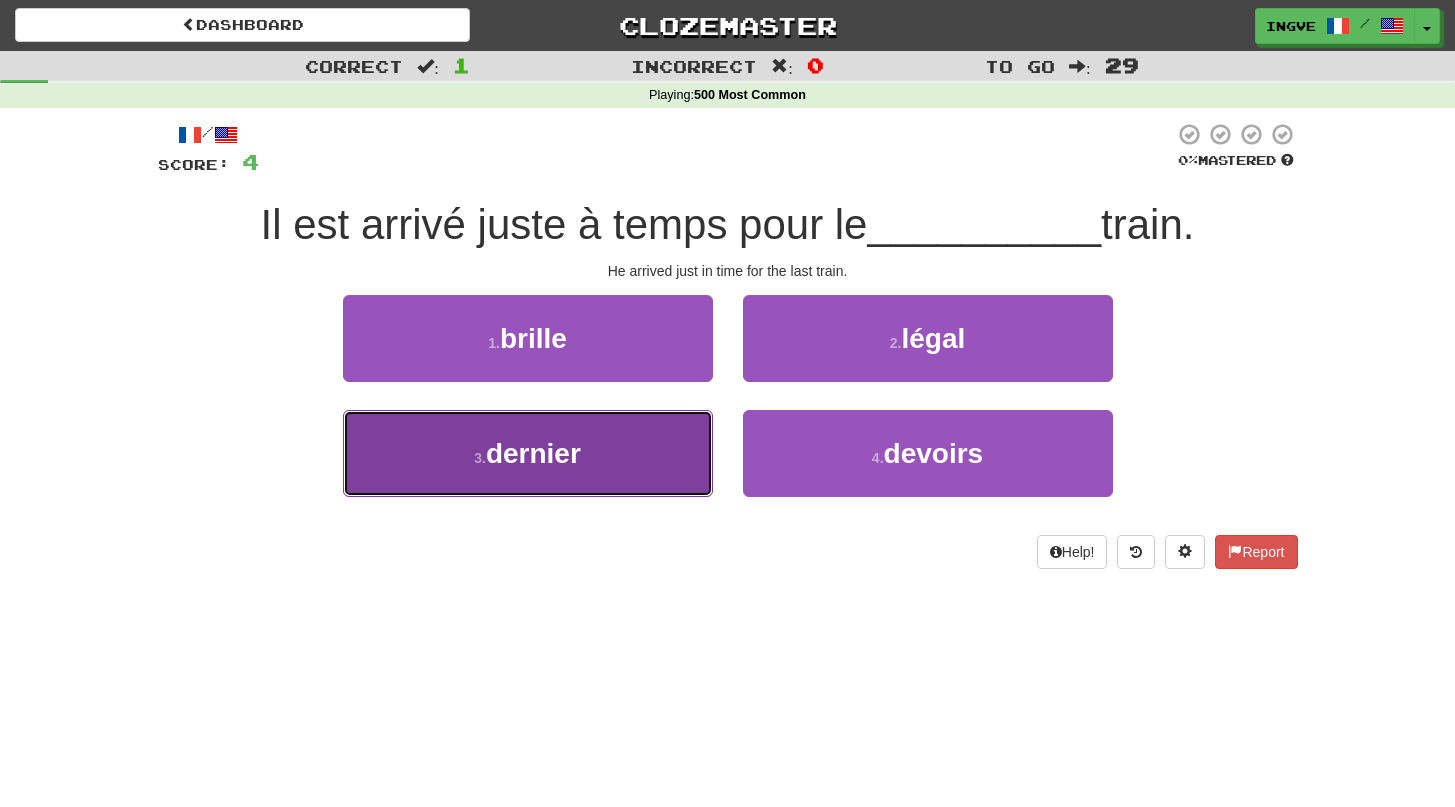 click on "3 .  dernier" at bounding box center [528, 453] 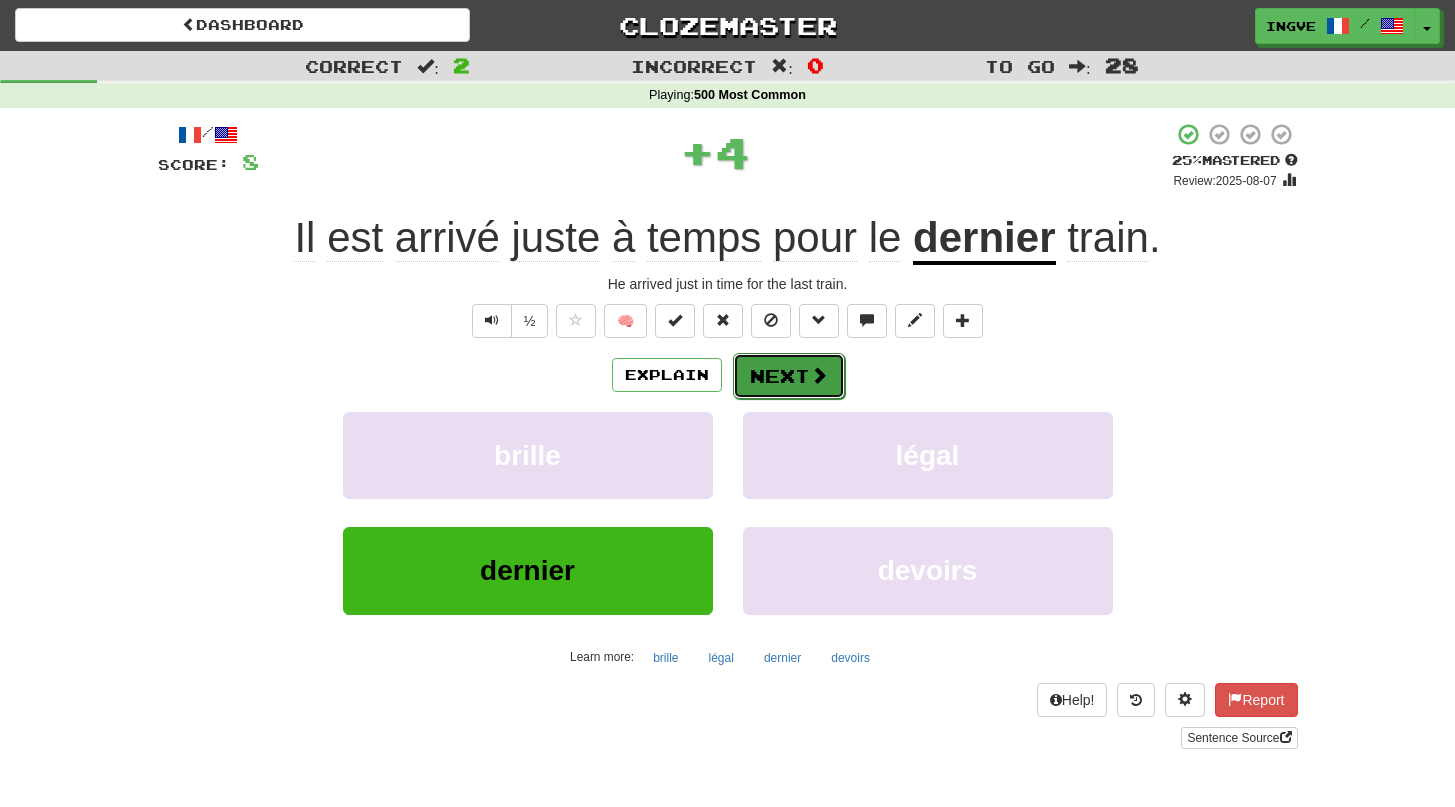 click on "Next" at bounding box center [789, 376] 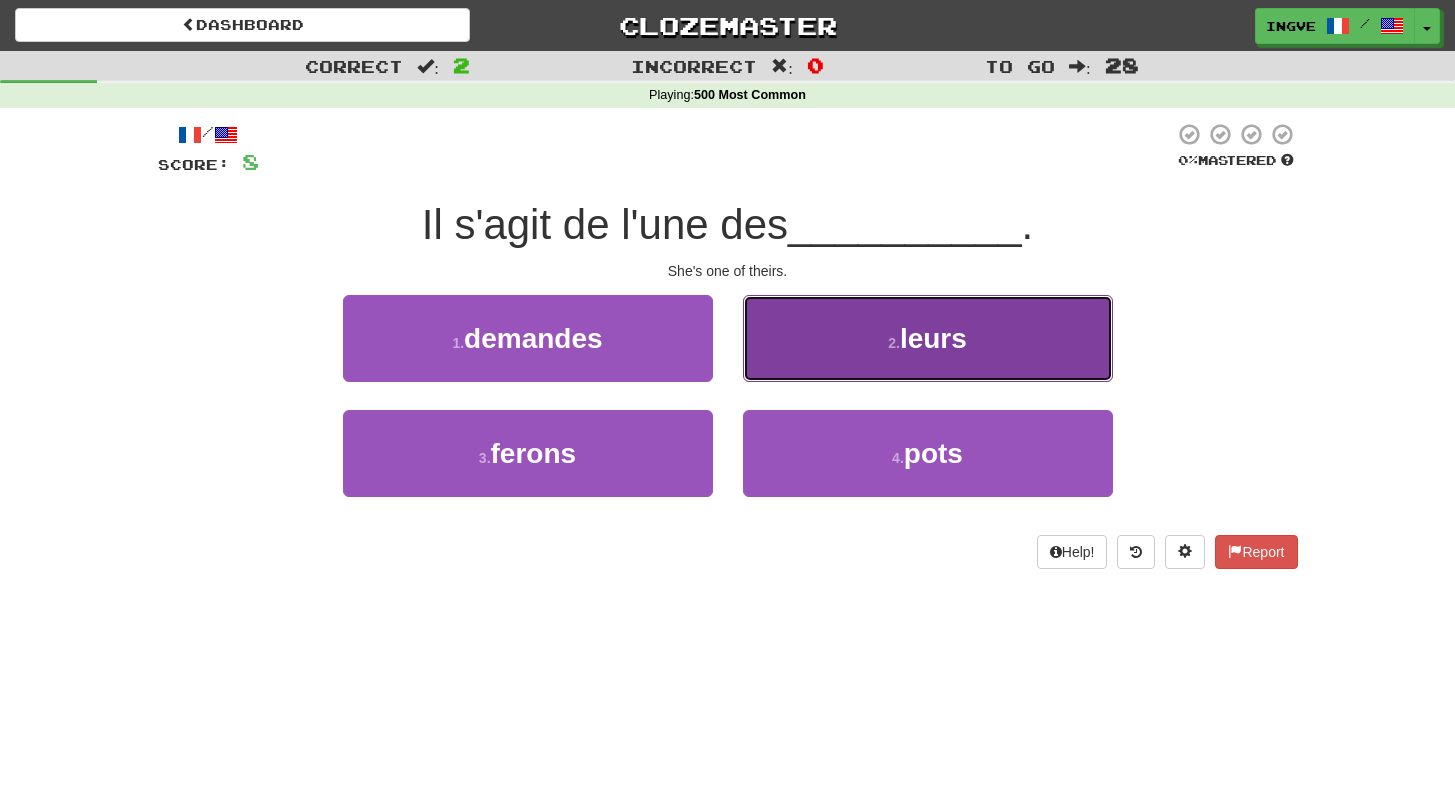 click on "2 .  leurs" at bounding box center (928, 338) 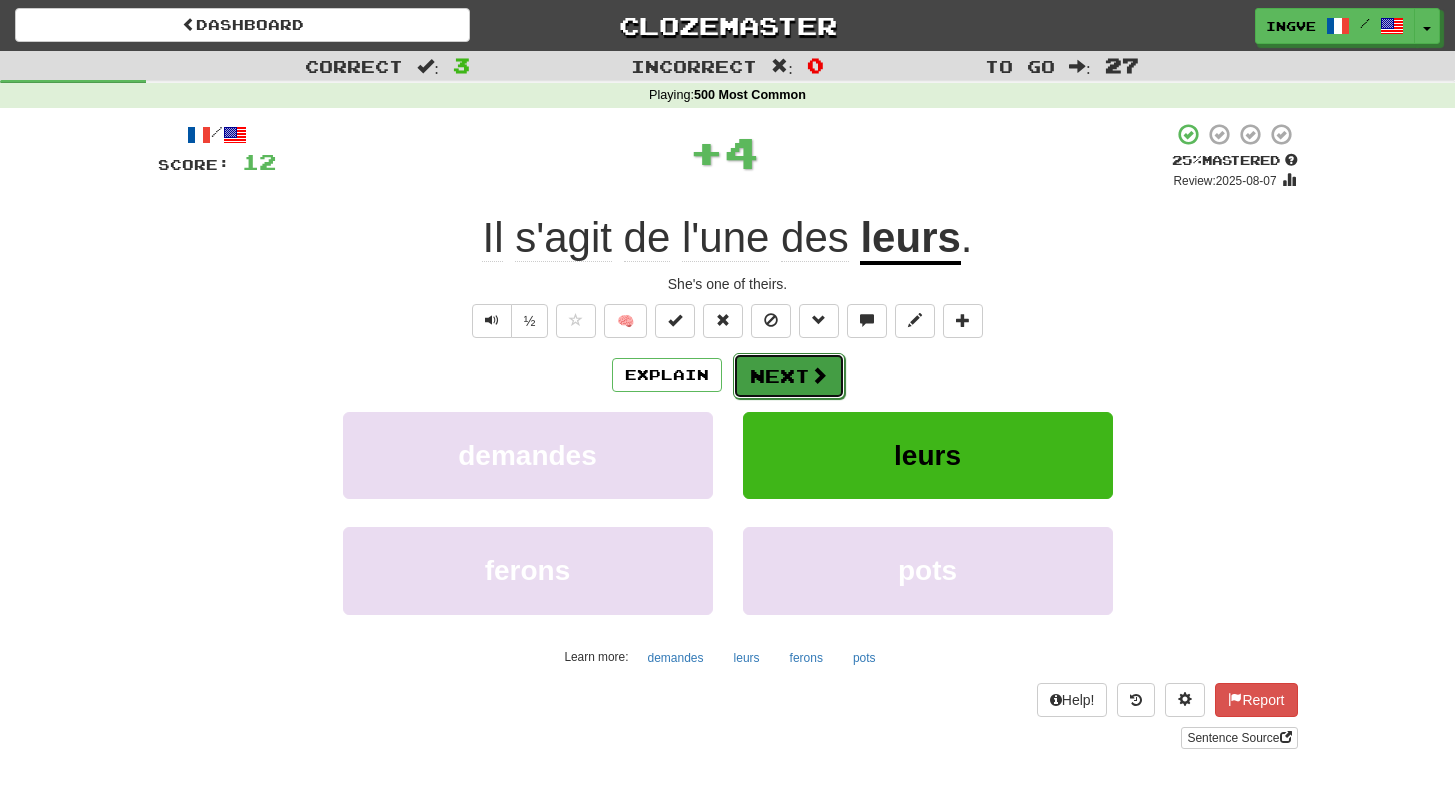click on "Next" at bounding box center [789, 376] 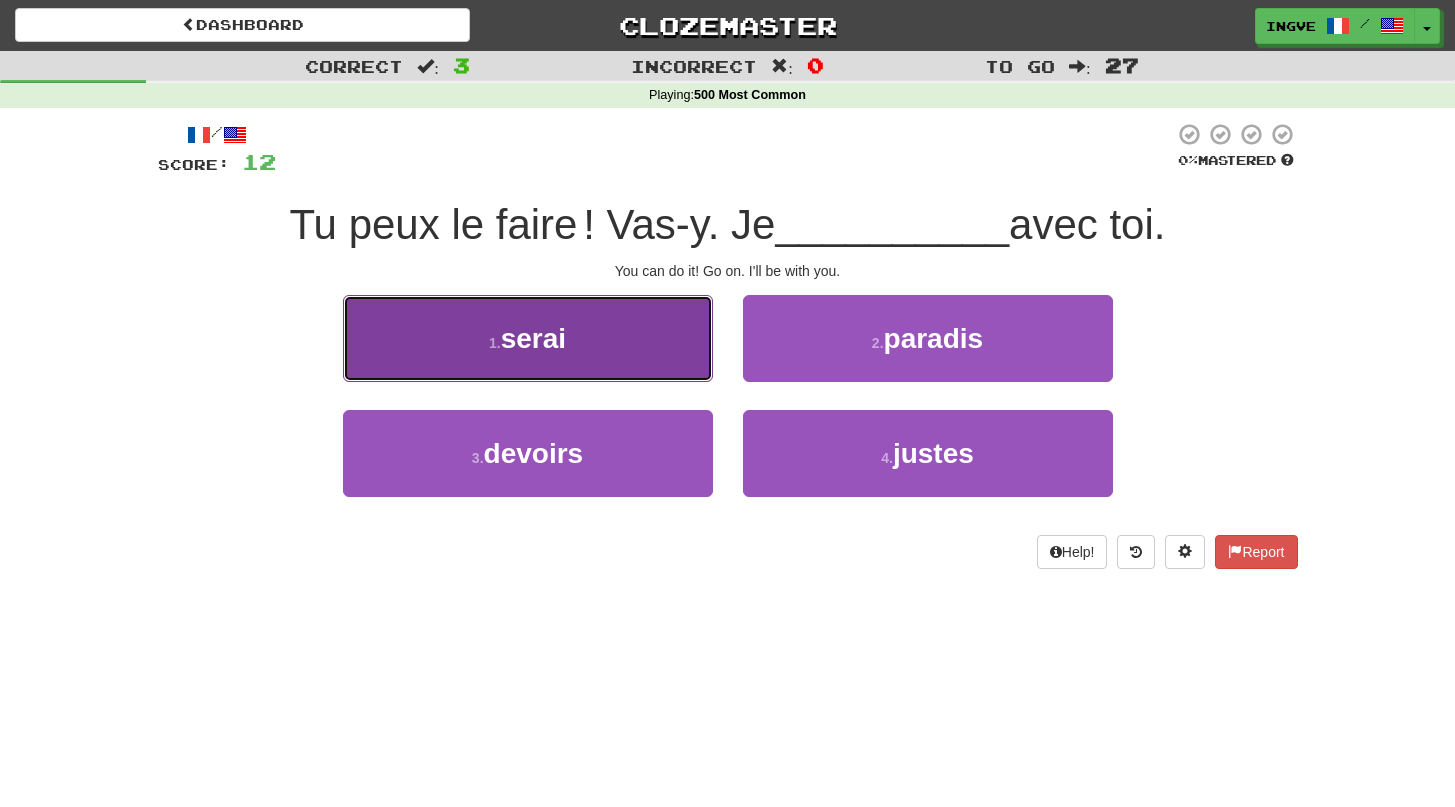 click on "1 .  serai" at bounding box center (528, 338) 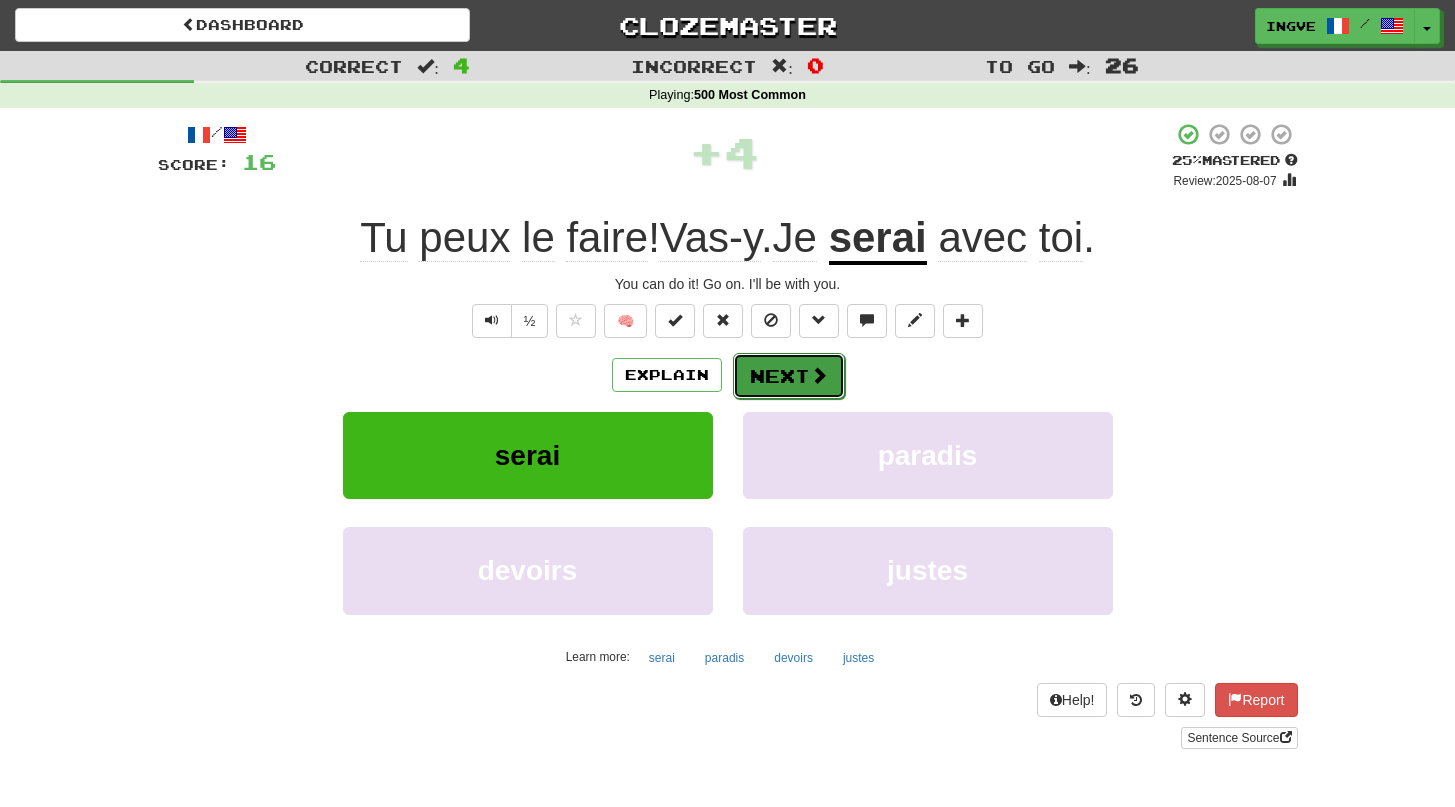 click on "Next" at bounding box center (789, 376) 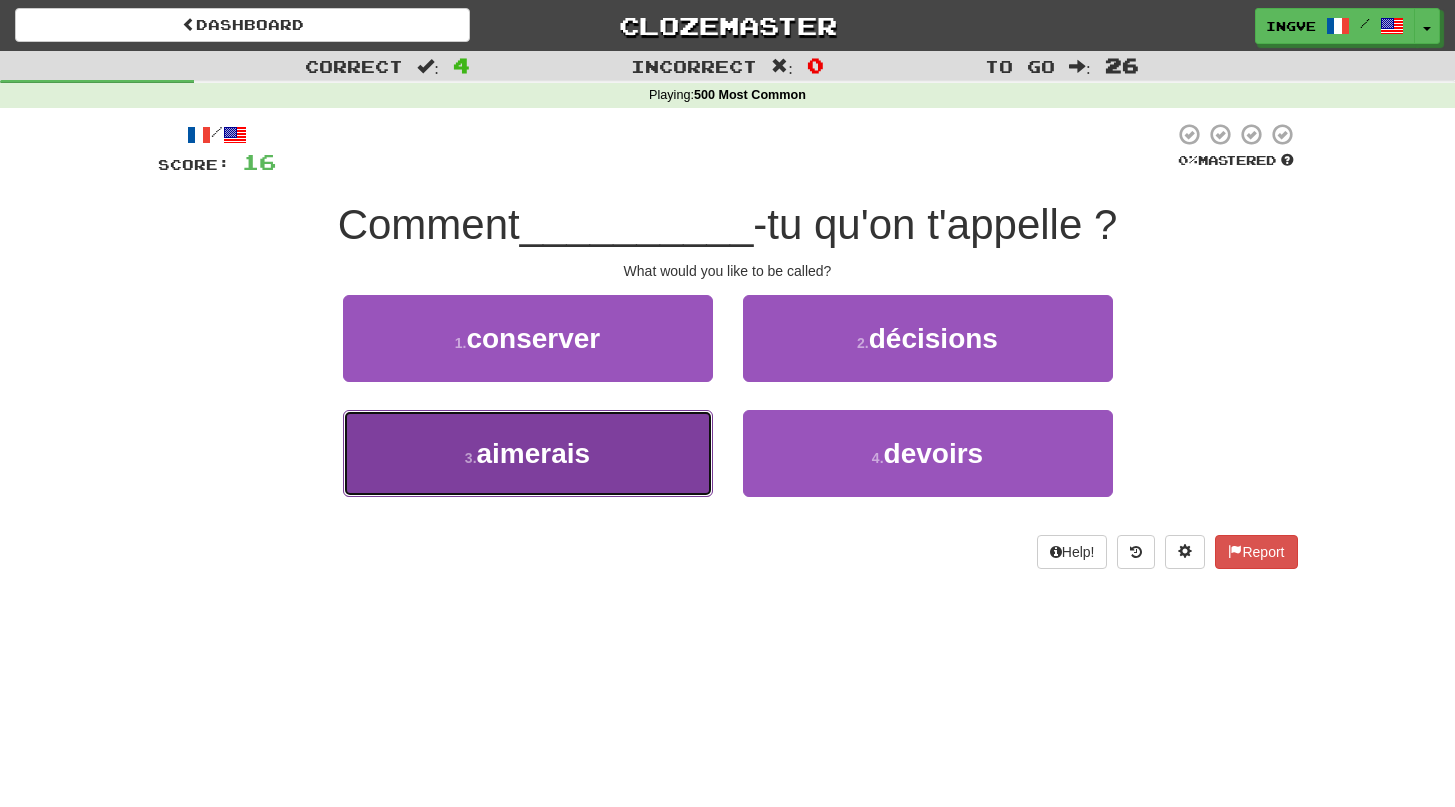 click on "3 .  aimerais" at bounding box center (528, 453) 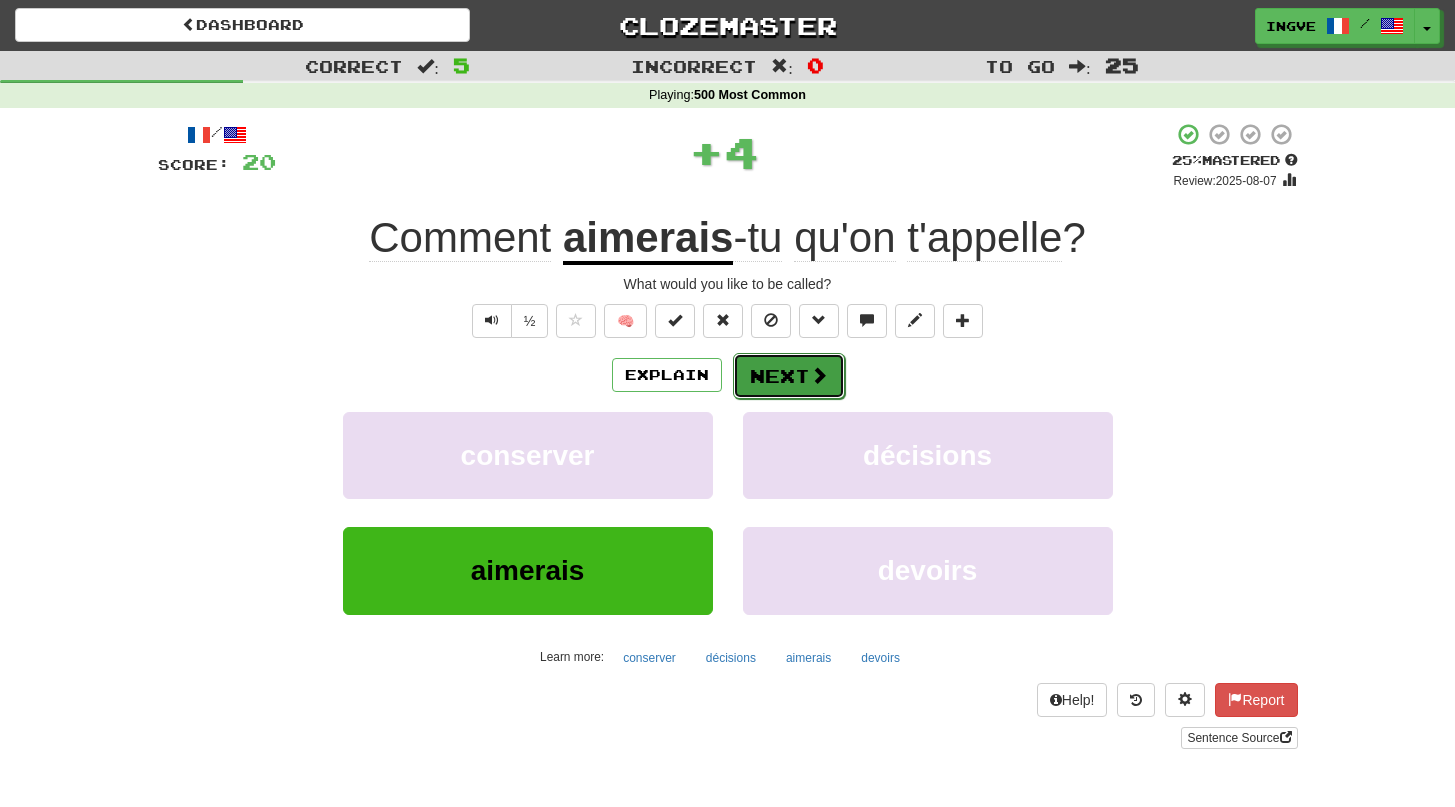 click on "Next" at bounding box center (789, 376) 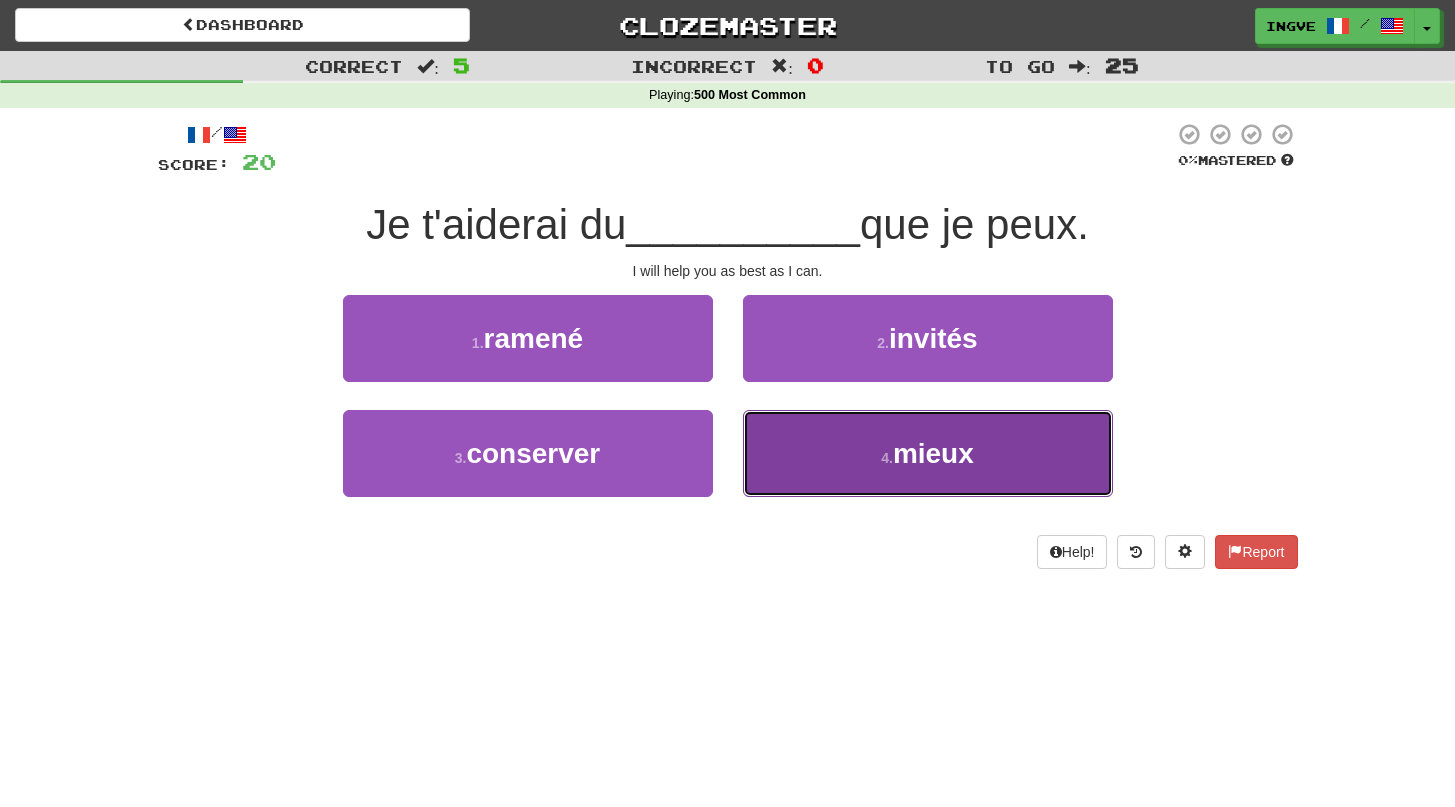 click on "4 .  mieux" at bounding box center (928, 453) 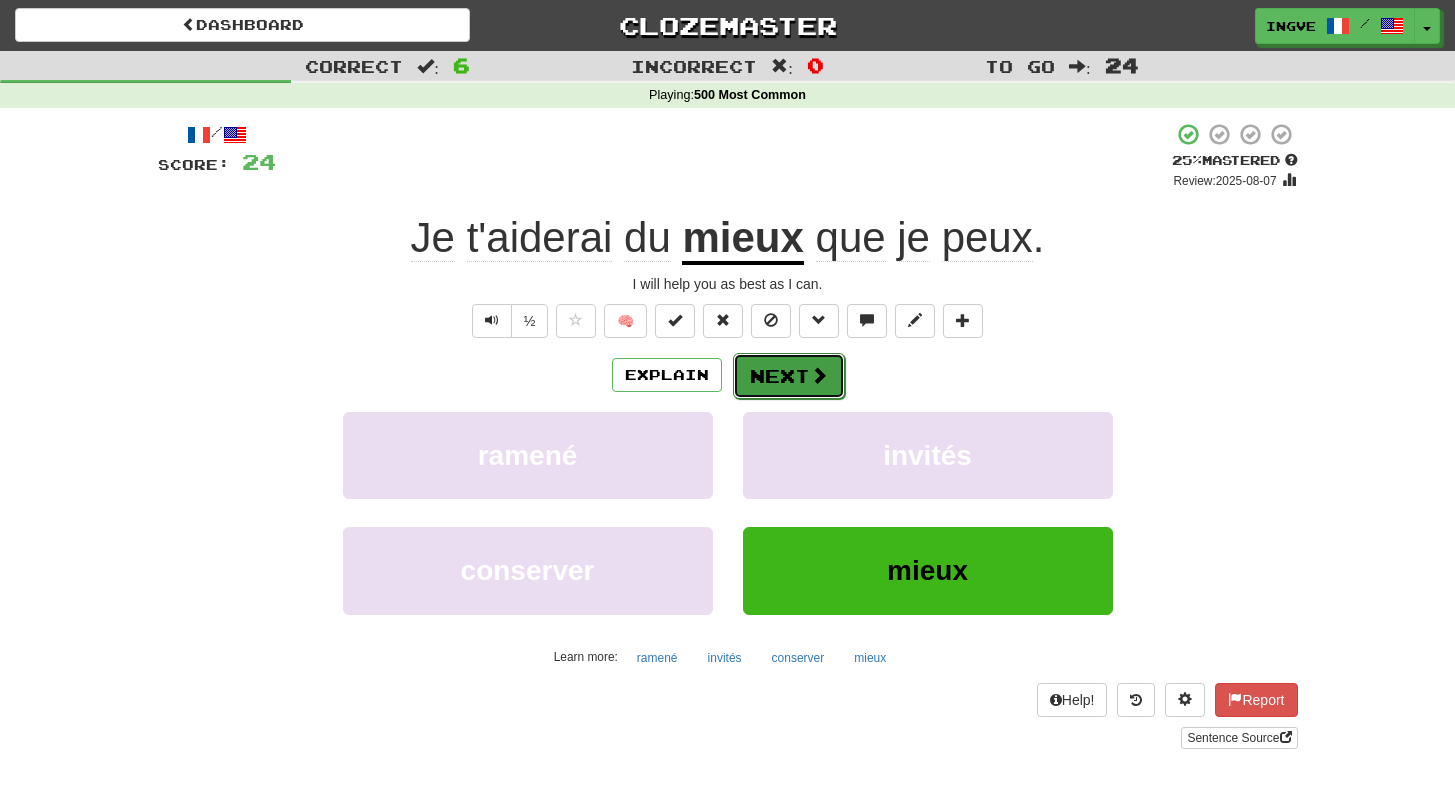 click on "Next" at bounding box center [789, 376] 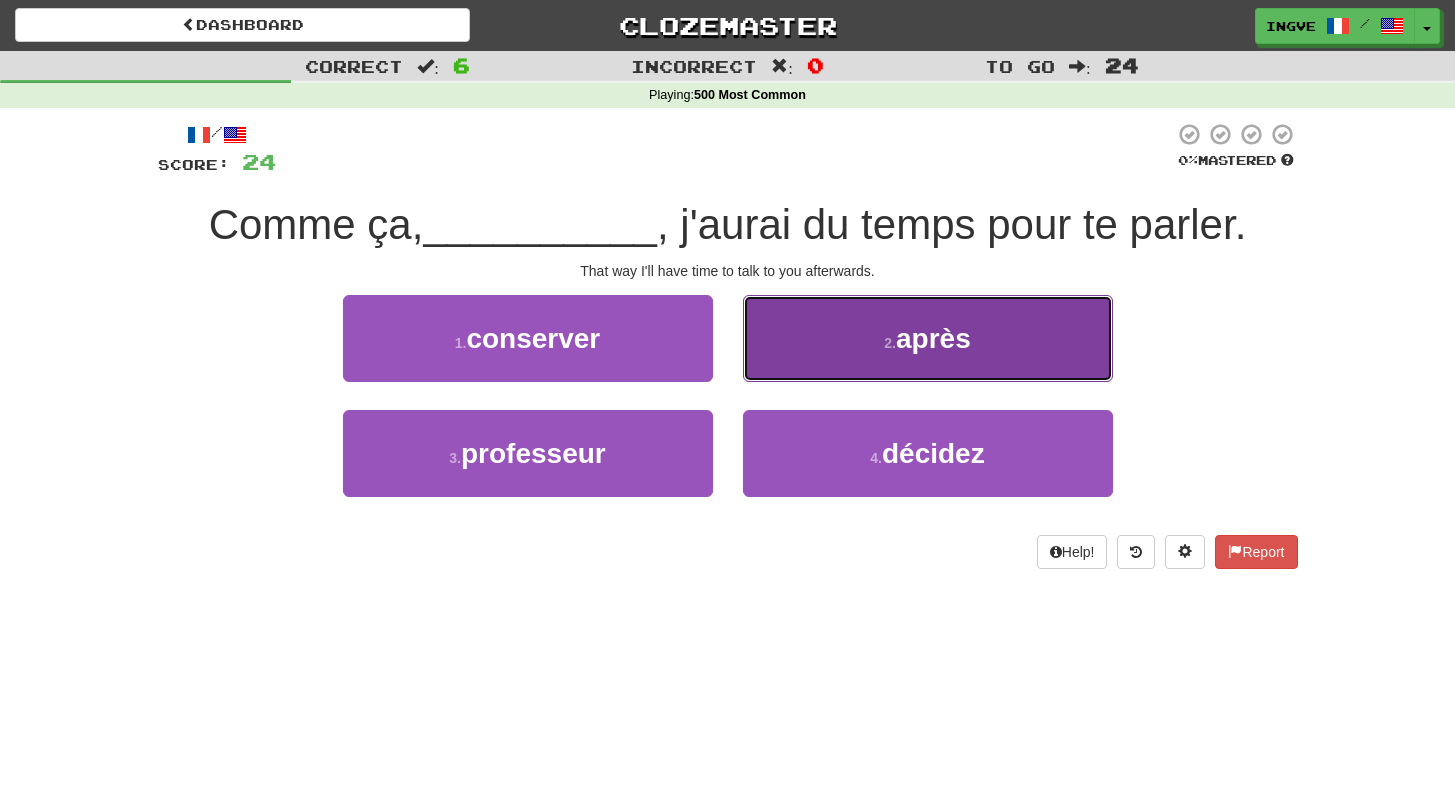 click on "2 .  après" at bounding box center (928, 338) 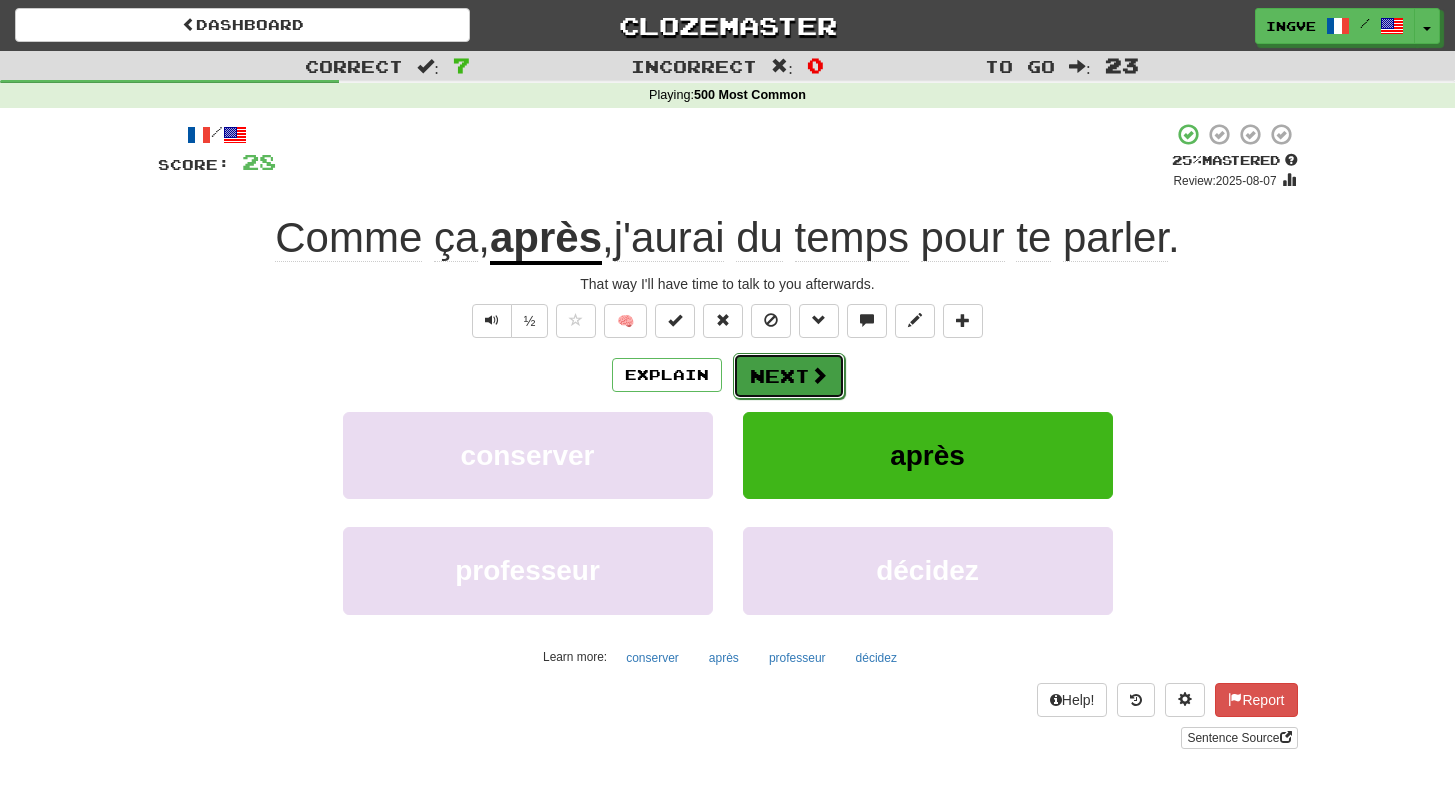 click on "Next" at bounding box center [789, 376] 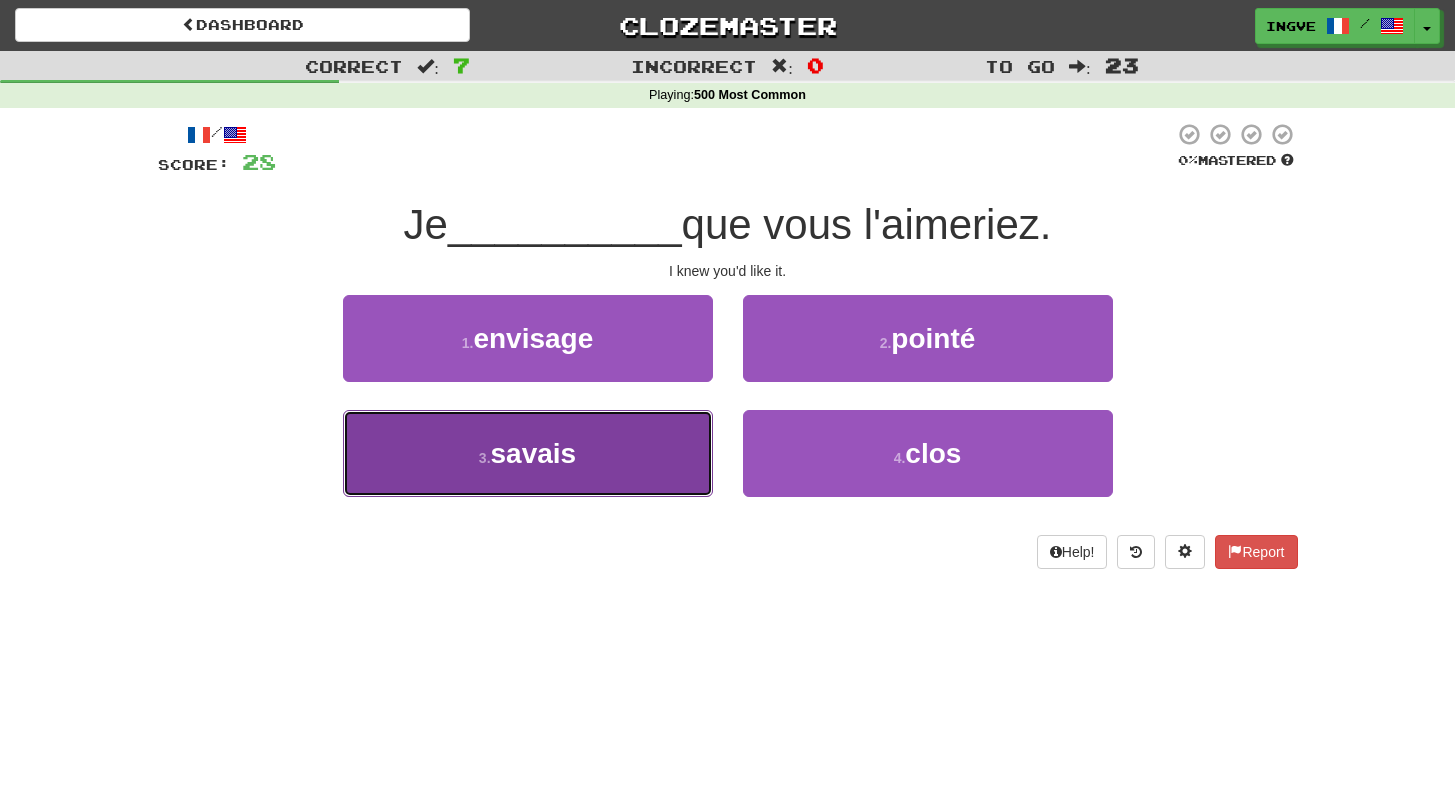 click on "3 .  savais" at bounding box center (528, 453) 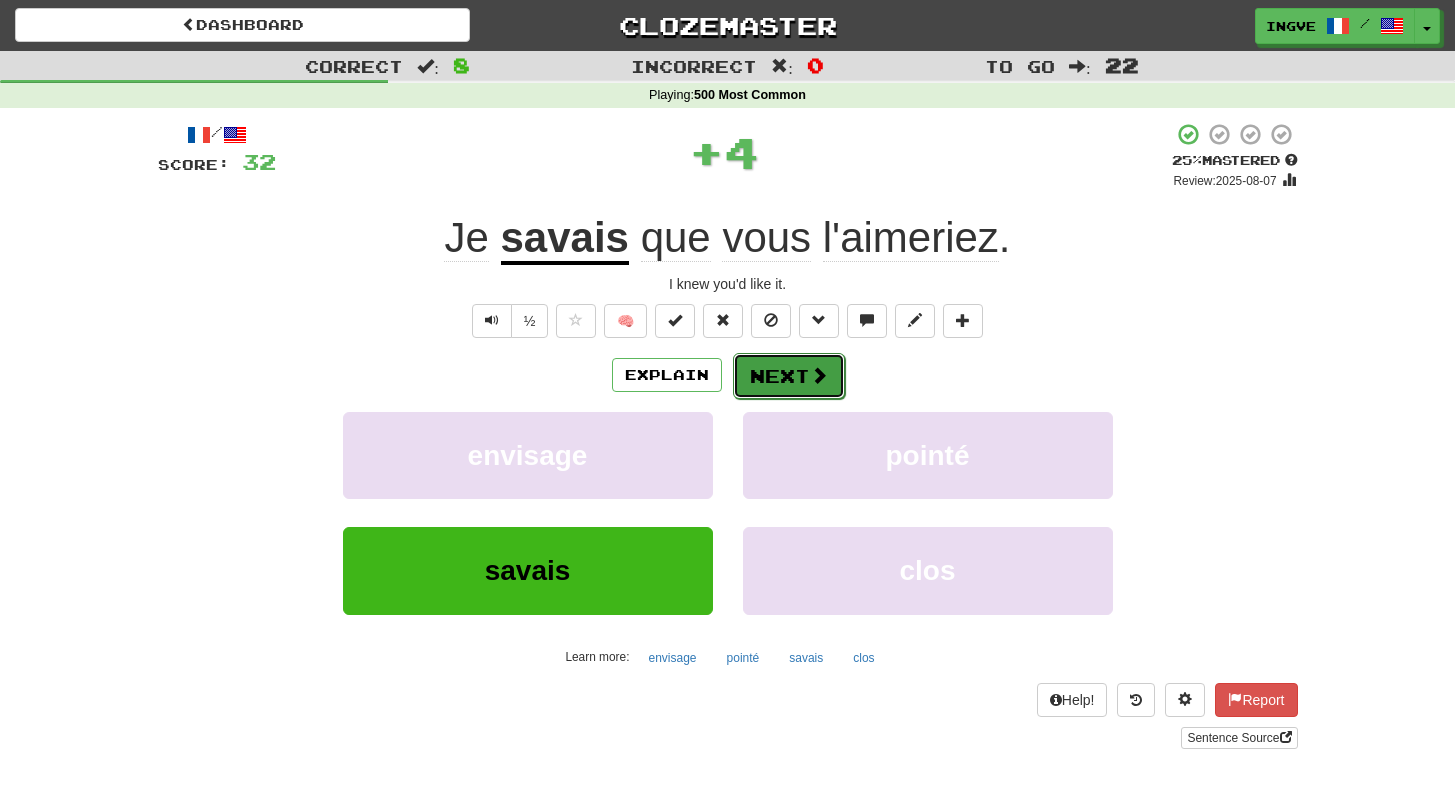click on "Next" at bounding box center (789, 376) 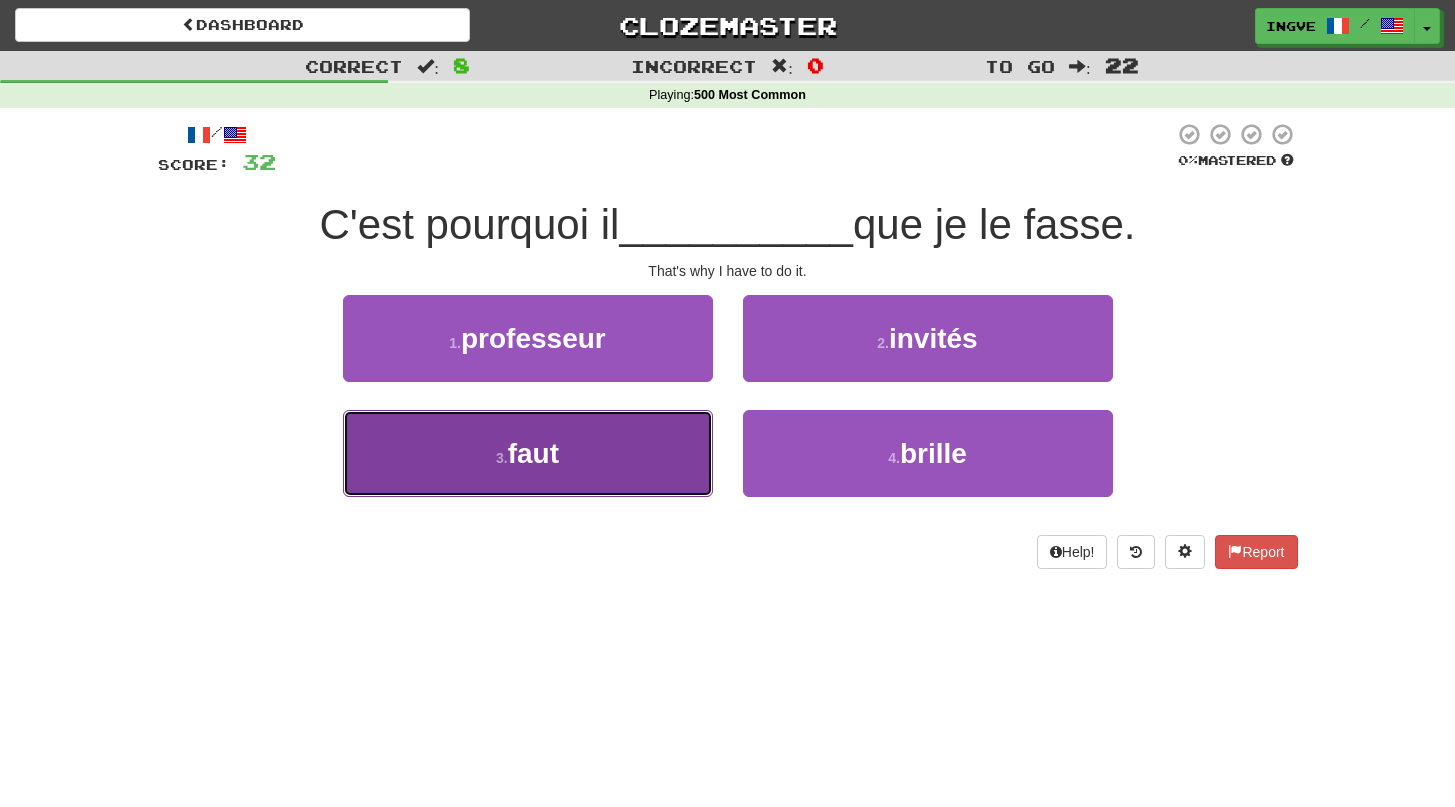 click on "3 .  faut" at bounding box center (528, 453) 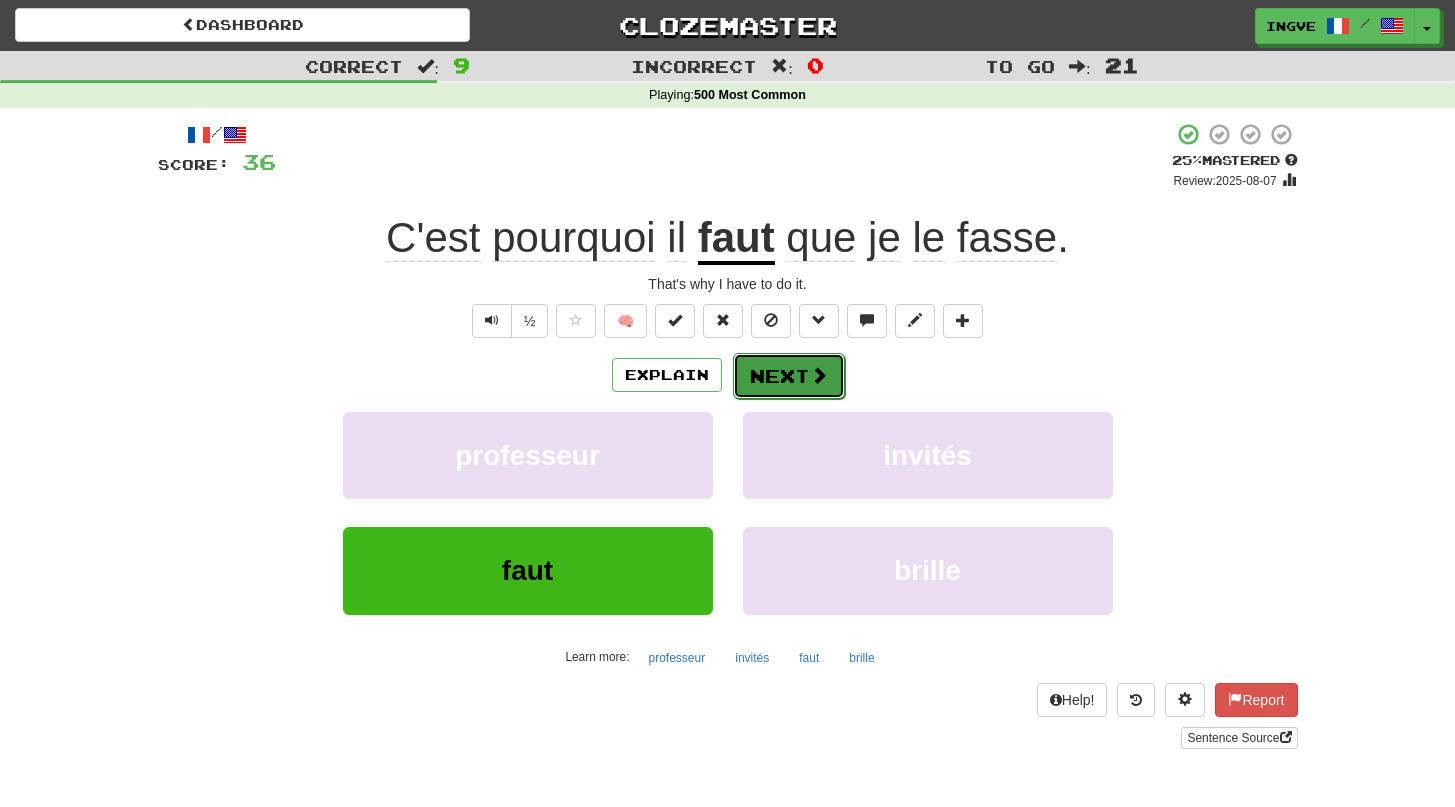click on "Next" at bounding box center (789, 376) 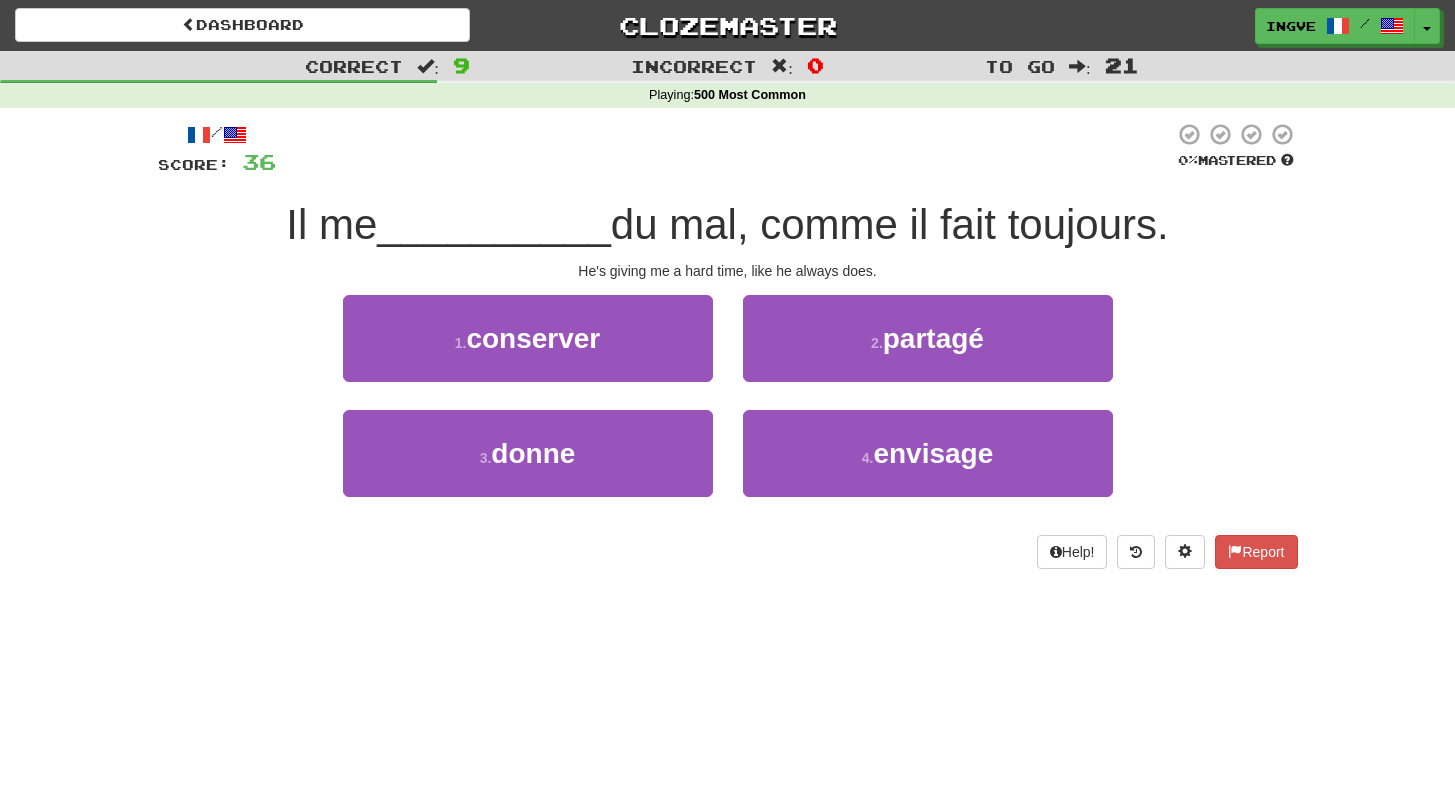 click on "He's giving me a hard time, like he always does." at bounding box center (728, 271) 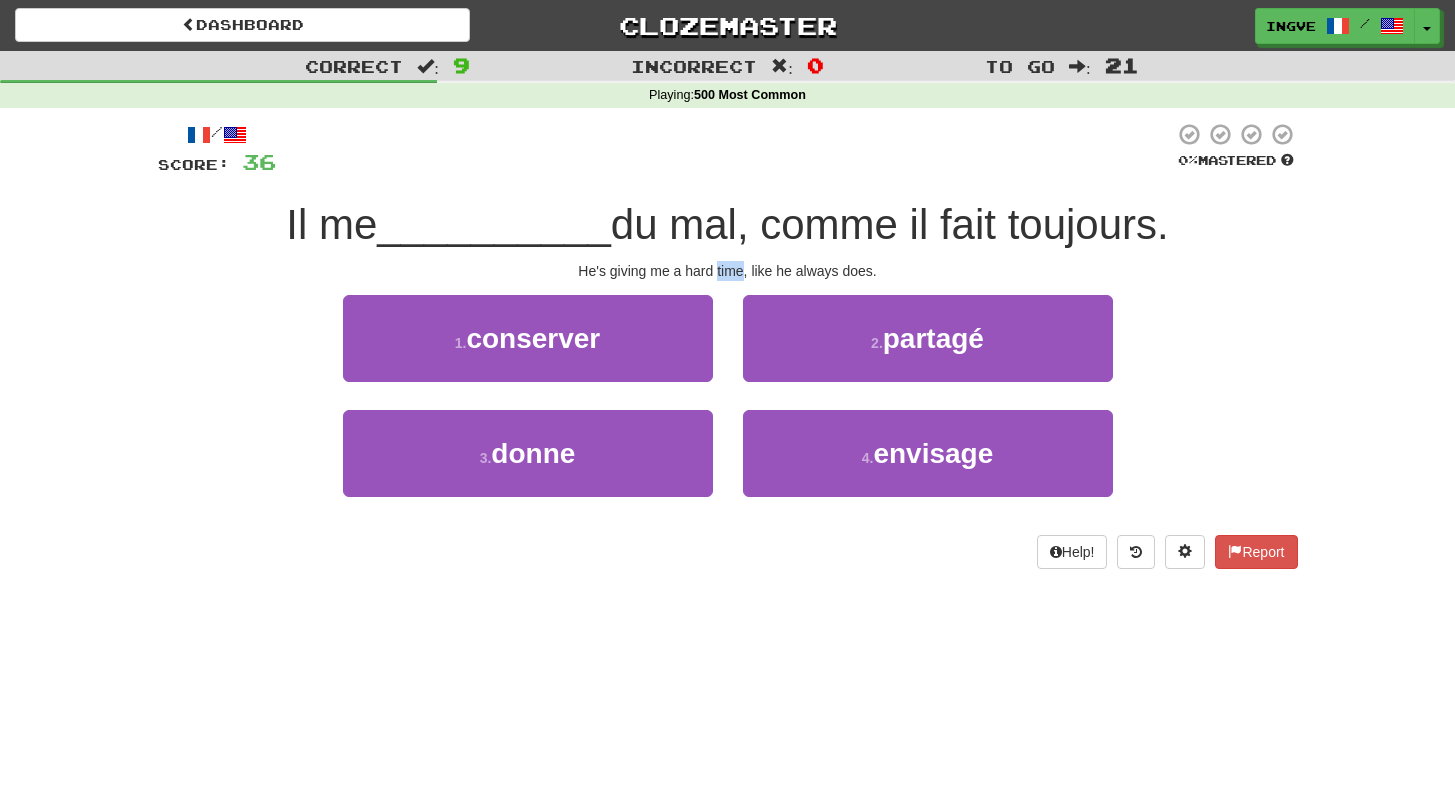 click on "He's giving me a hard time, like he always does." at bounding box center [728, 271] 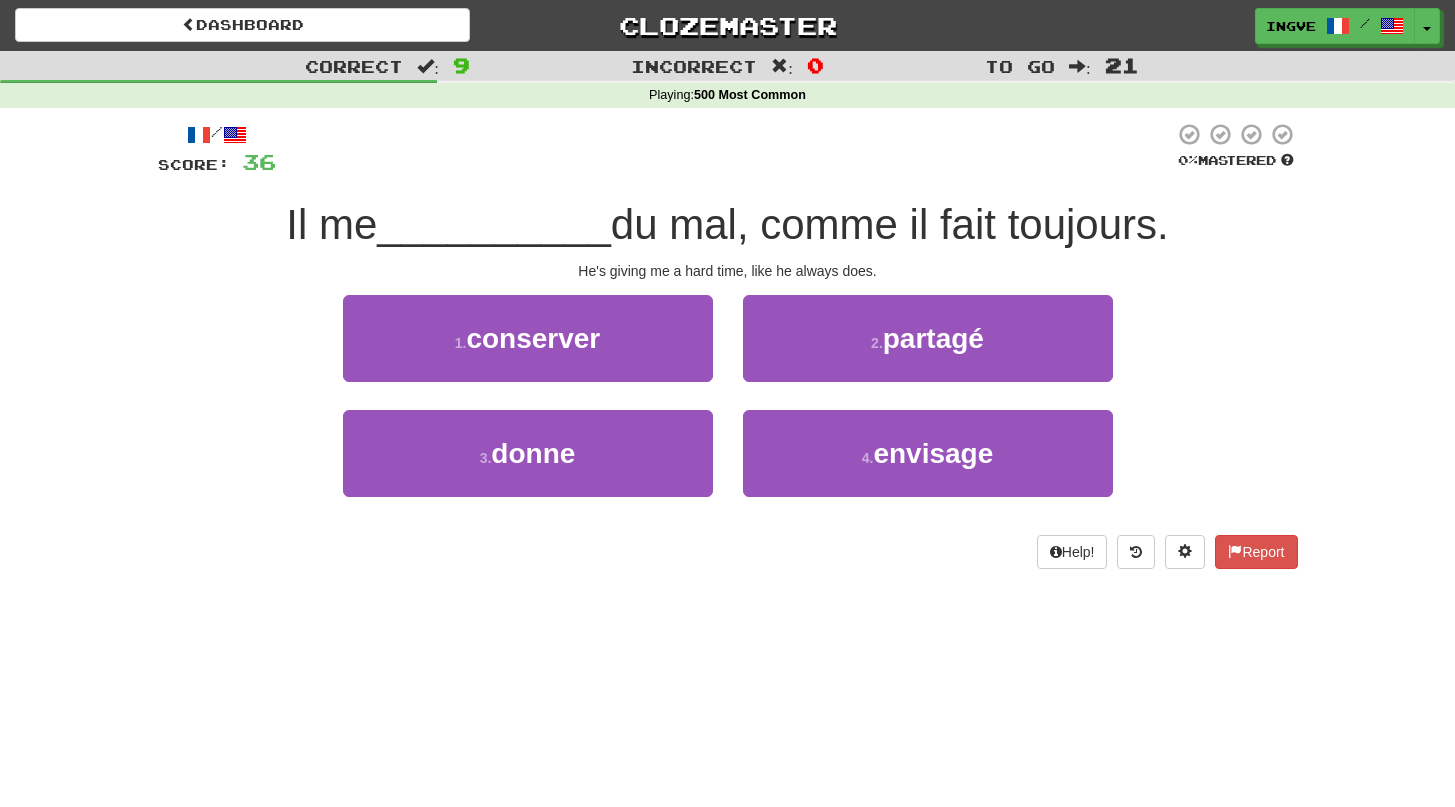click on "He's giving me a hard time, like he always does." at bounding box center [728, 271] 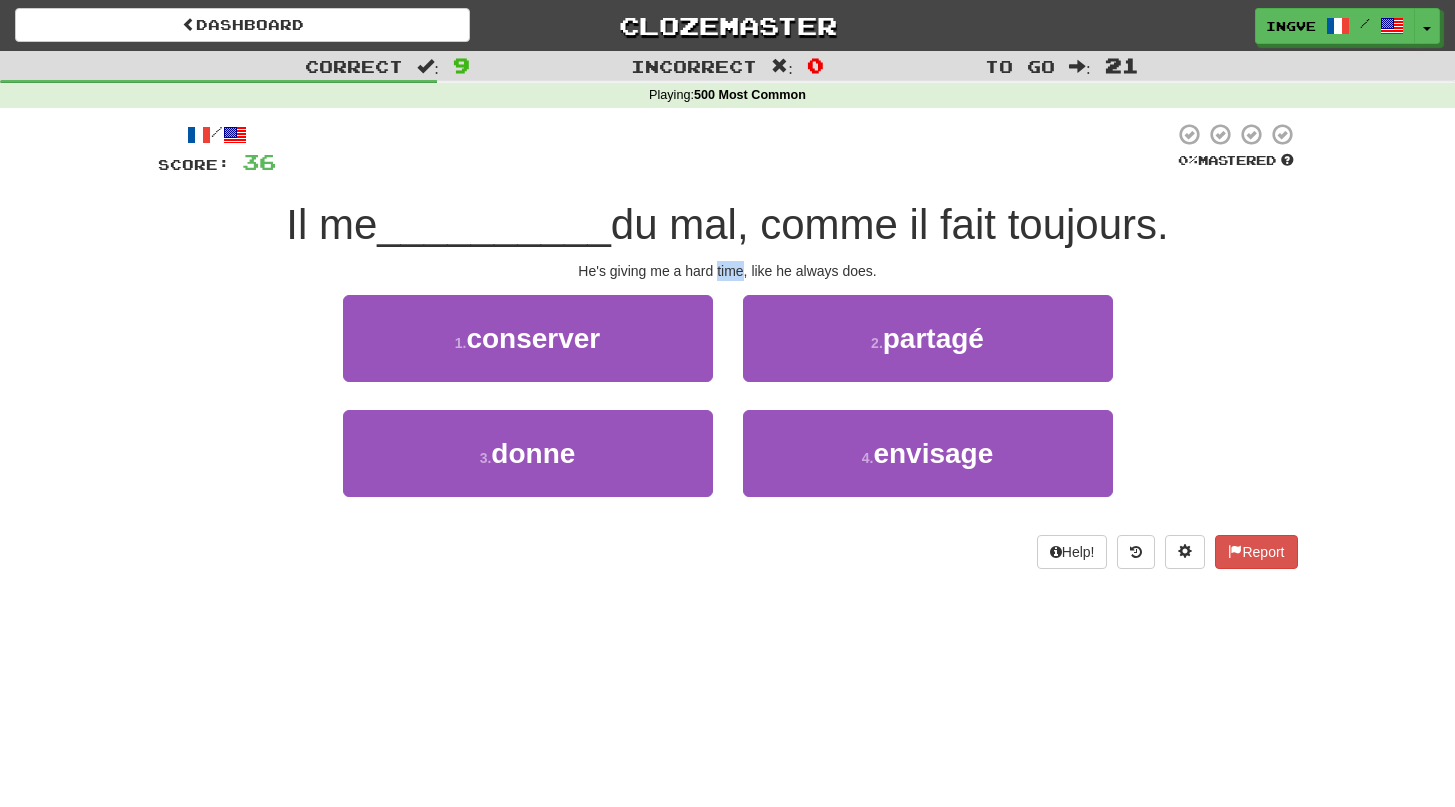 click on "He's giving me a hard time, like he always does." at bounding box center [728, 271] 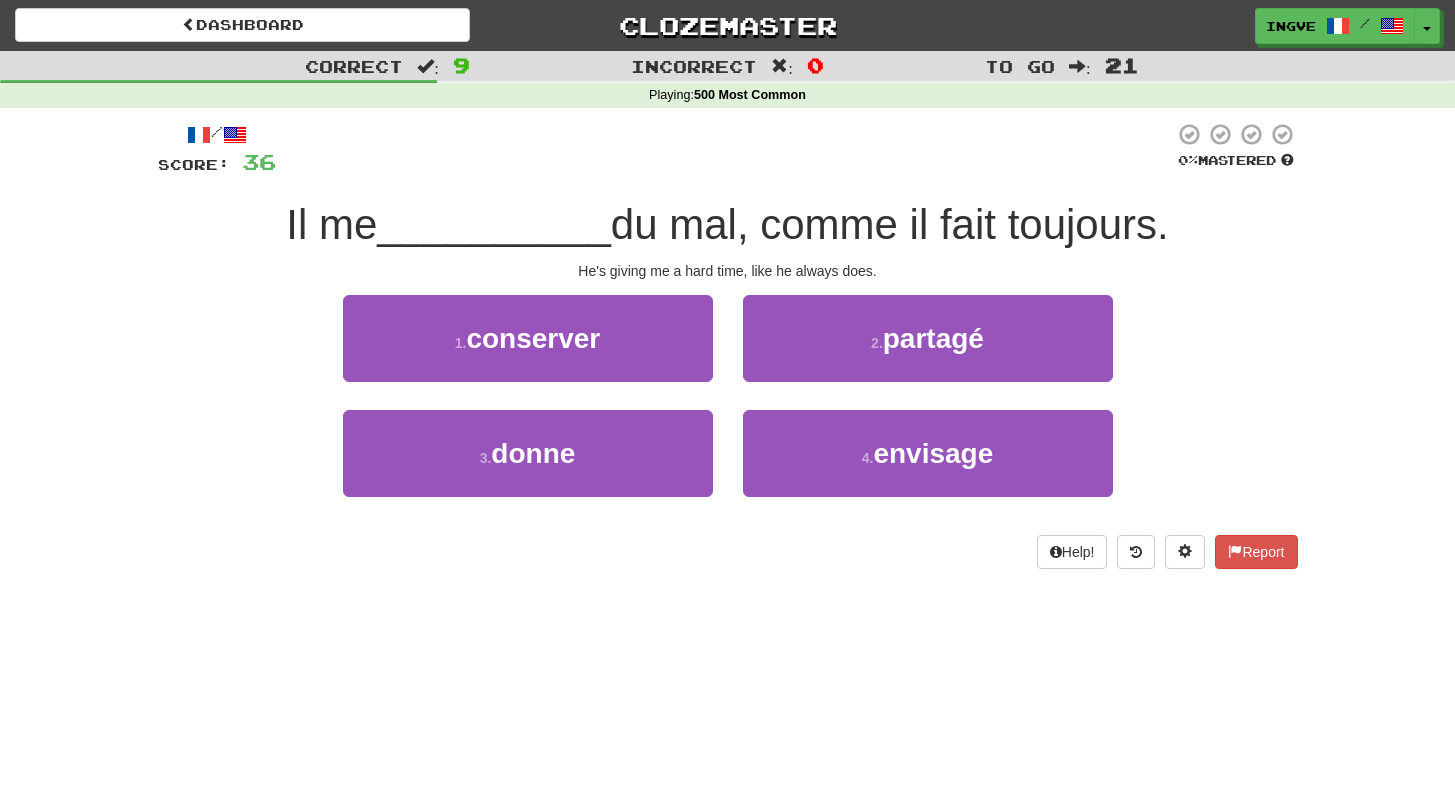 click on "He's giving me a hard time, like he always does." at bounding box center (728, 271) 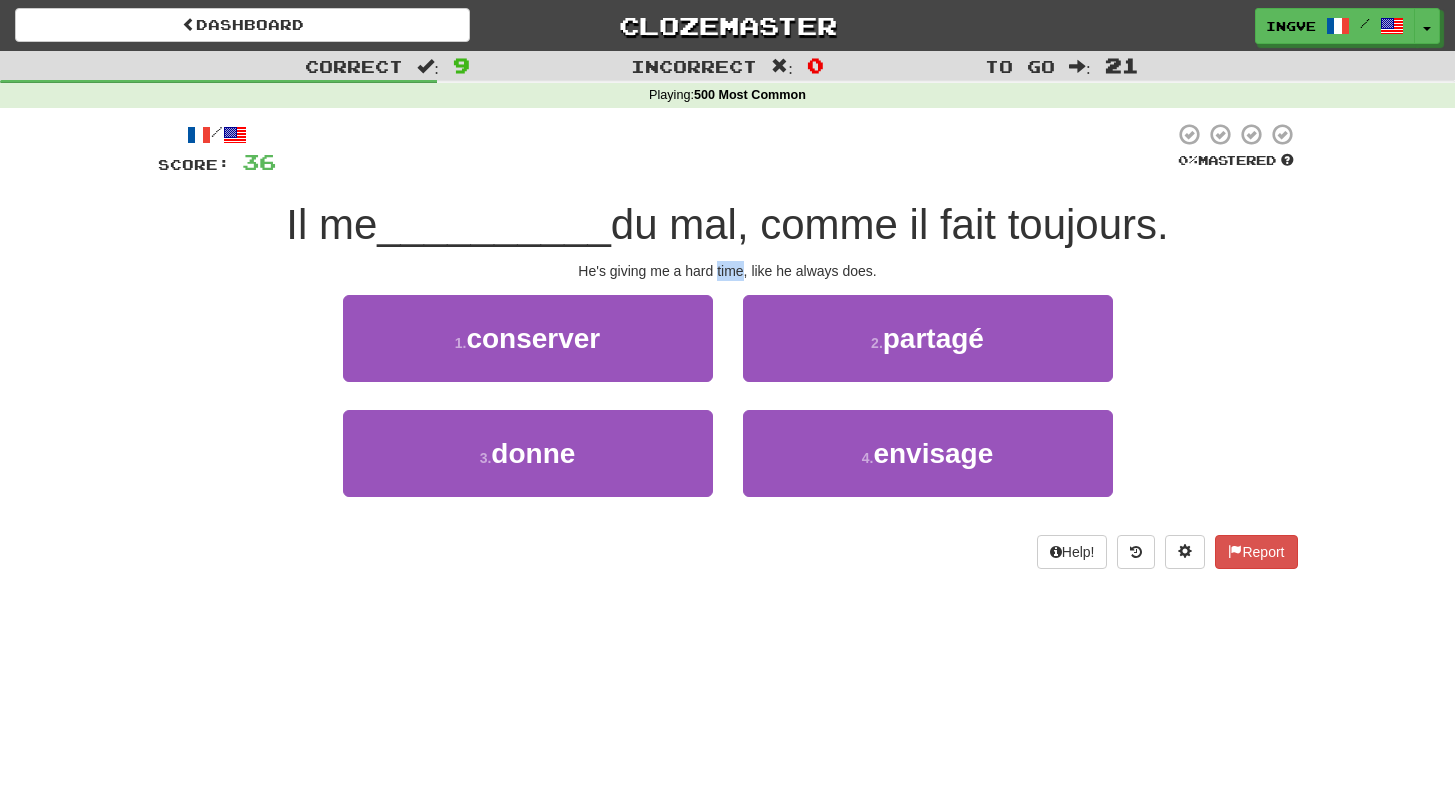 click on "He's giving me a hard time, like he always does." at bounding box center [728, 271] 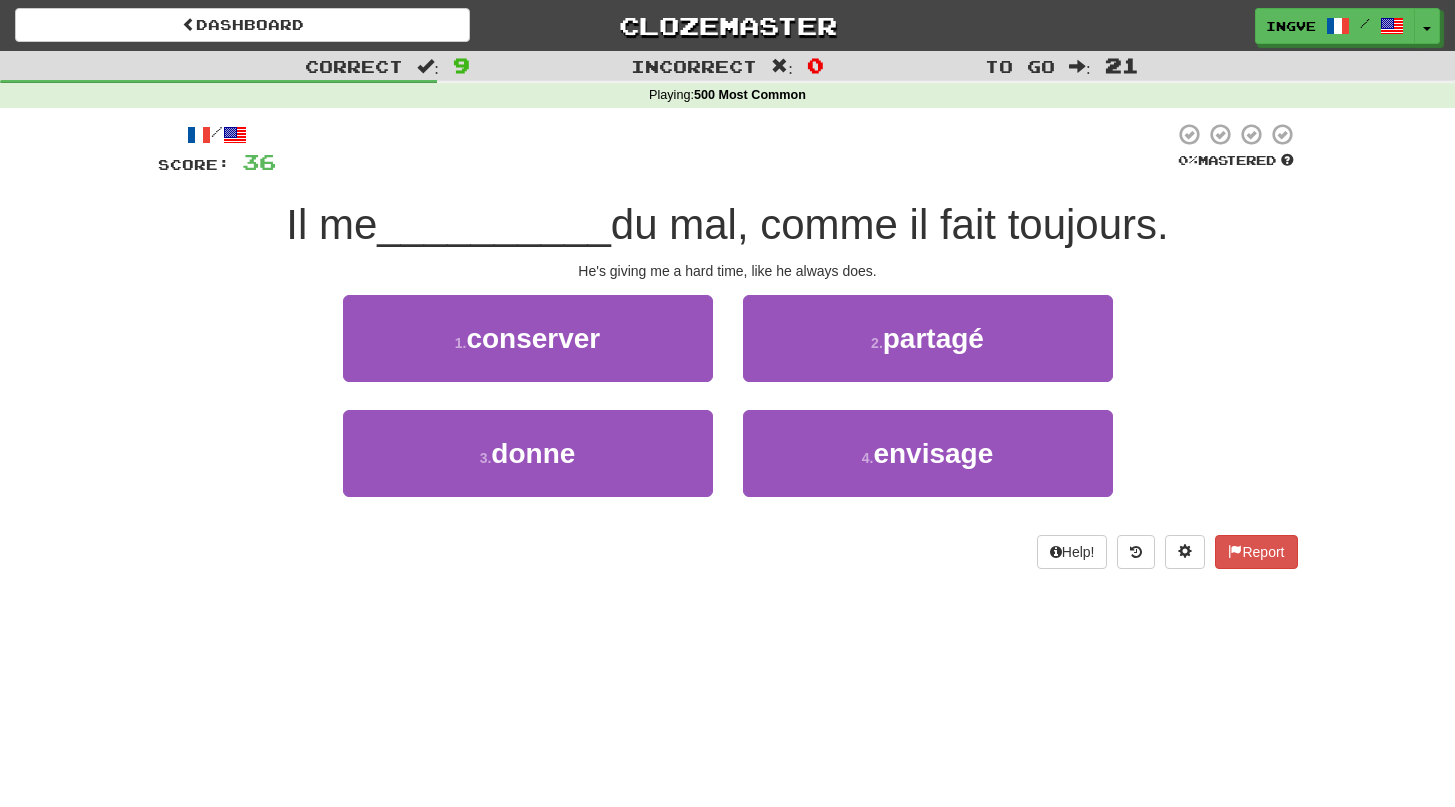 click on "du mal, comme il fait toujours." at bounding box center [890, 224] 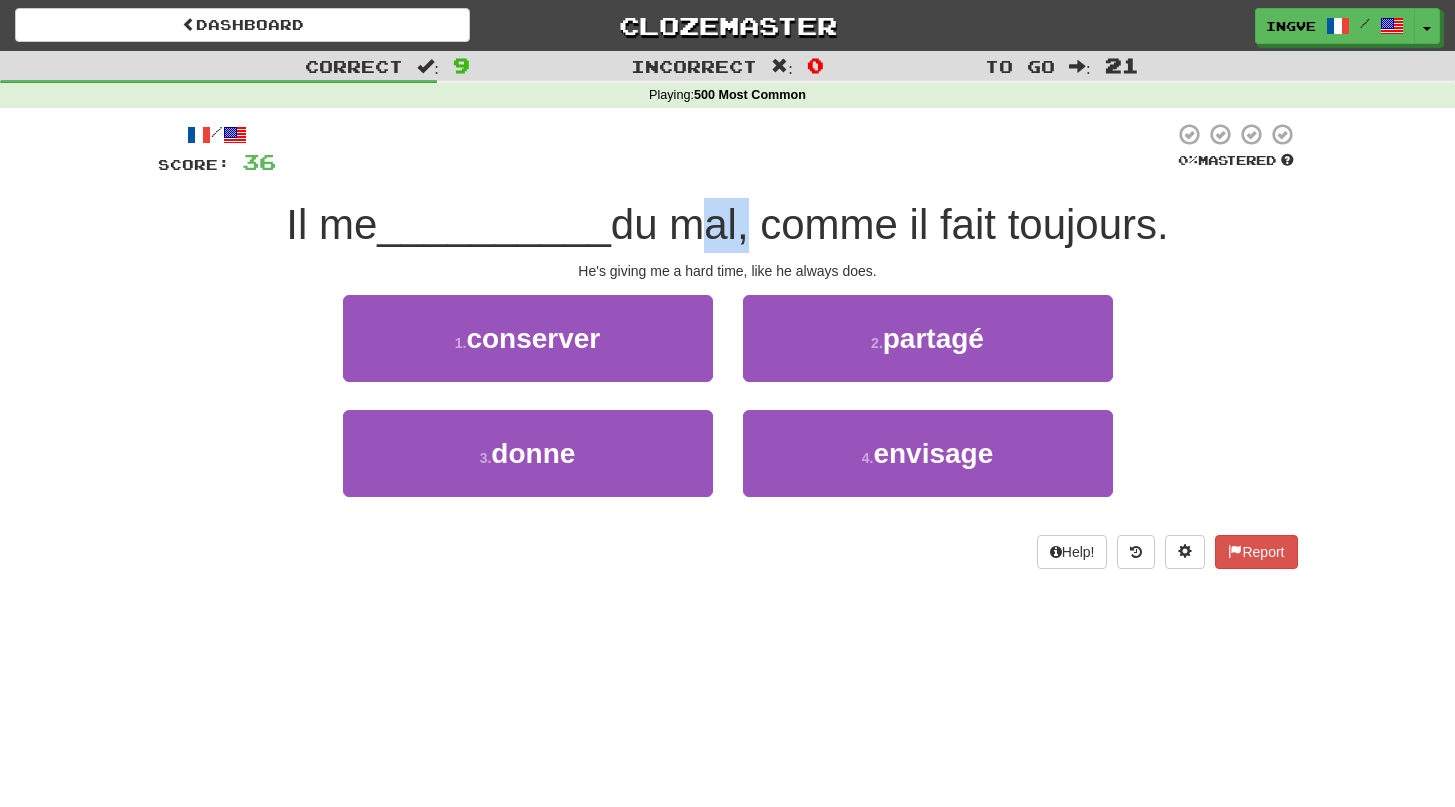click on "du mal, comme il fait toujours." at bounding box center [890, 224] 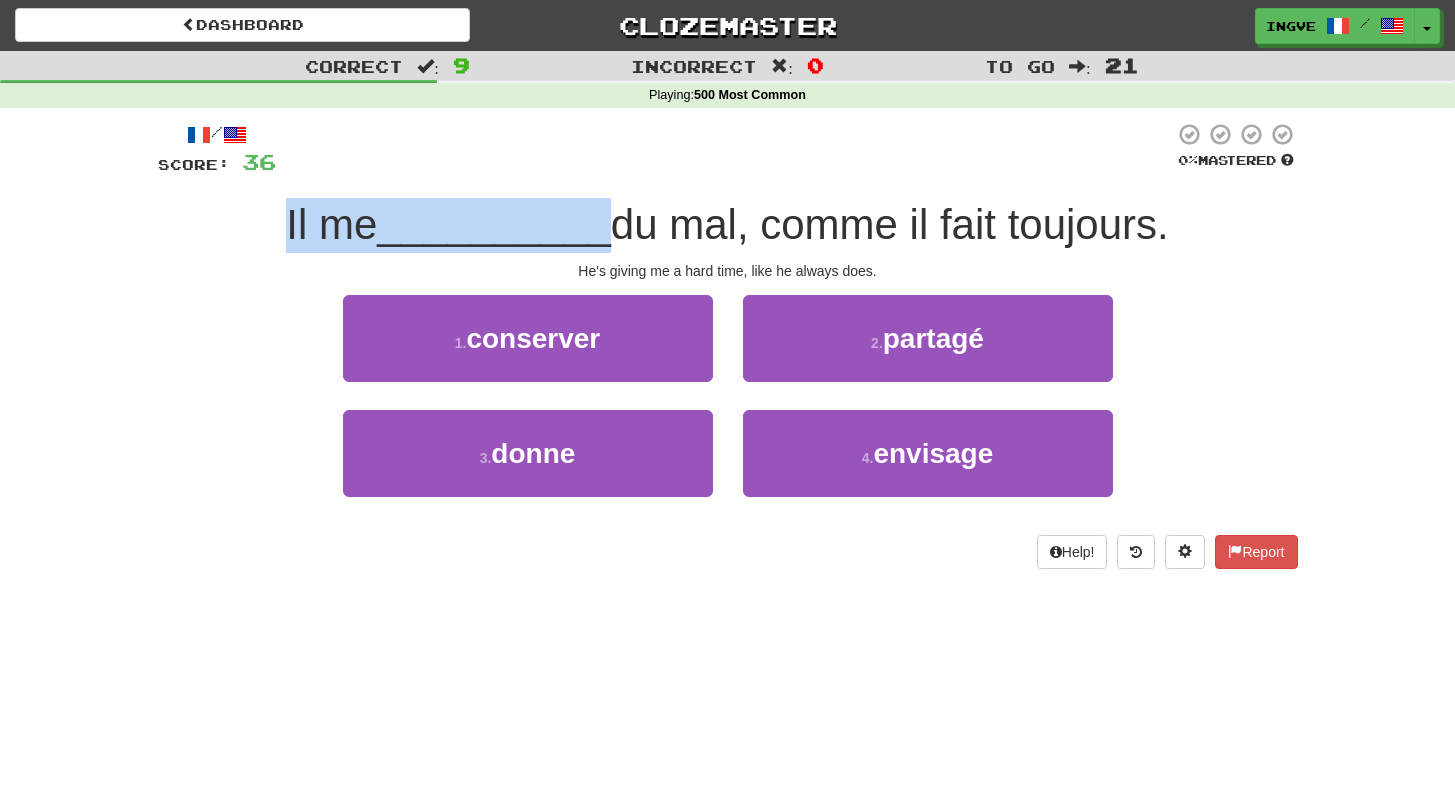 click on "du mal, comme il fait toujours." at bounding box center [890, 224] 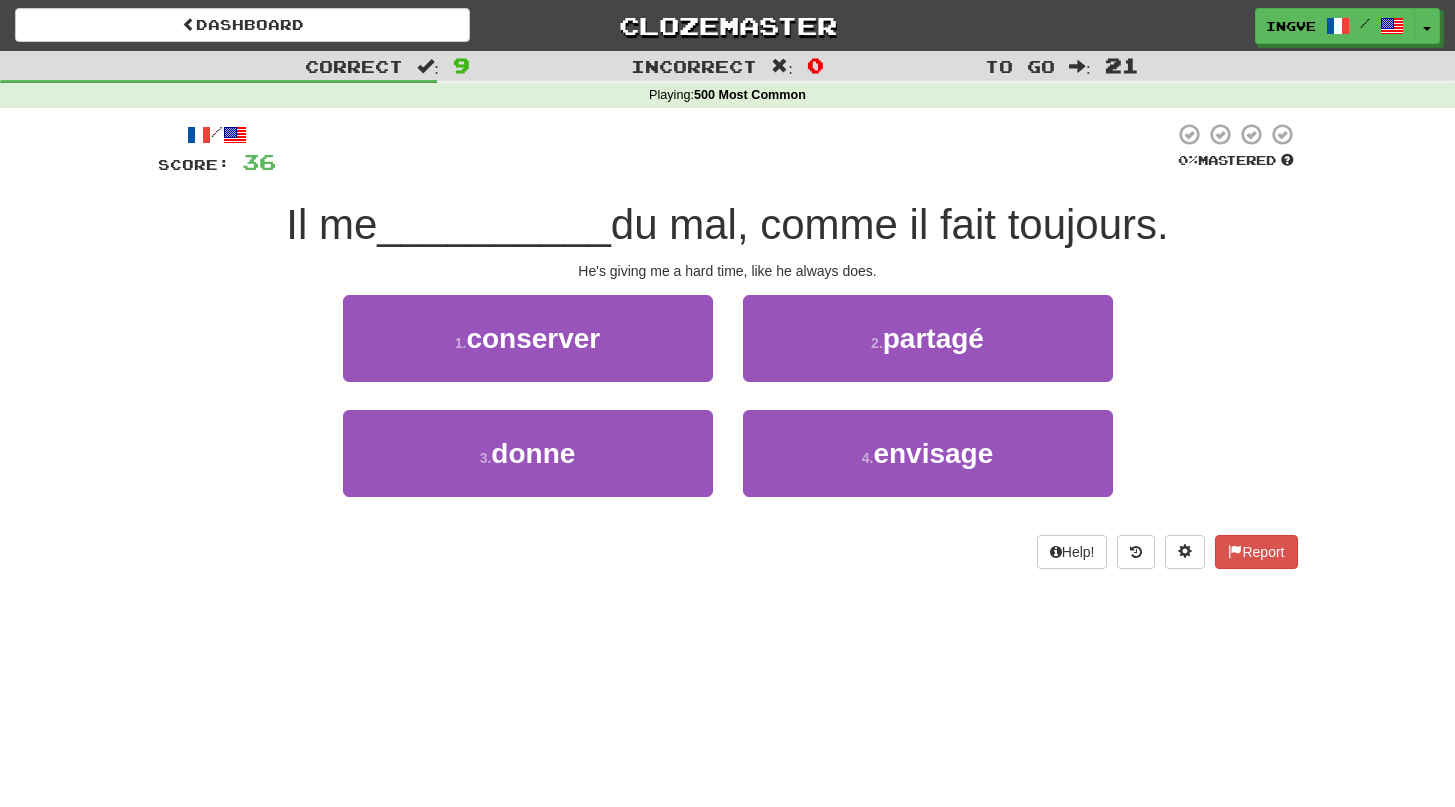 click on "du mal, comme il fait toujours." at bounding box center [890, 224] 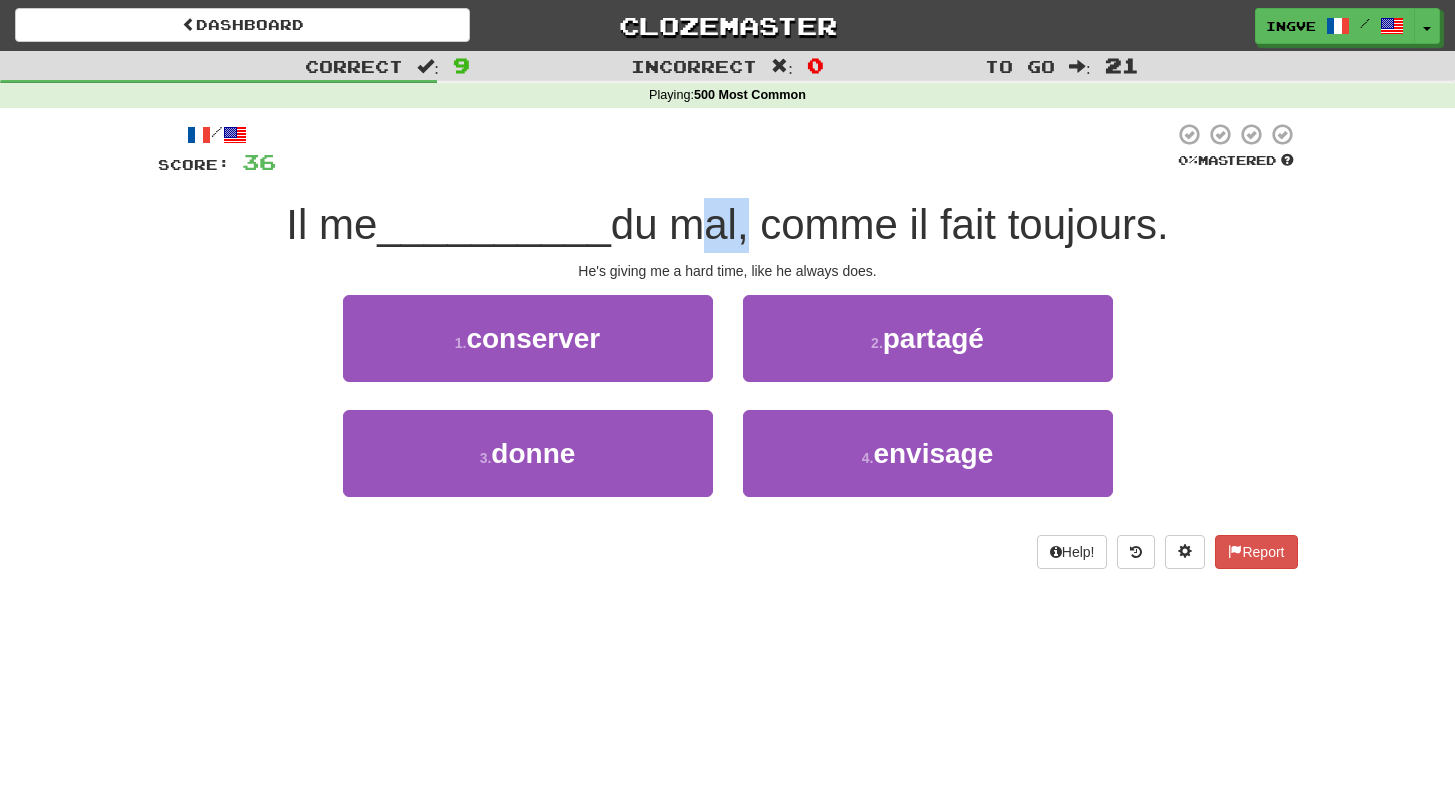 click on "du mal, comme il fait toujours." at bounding box center [890, 224] 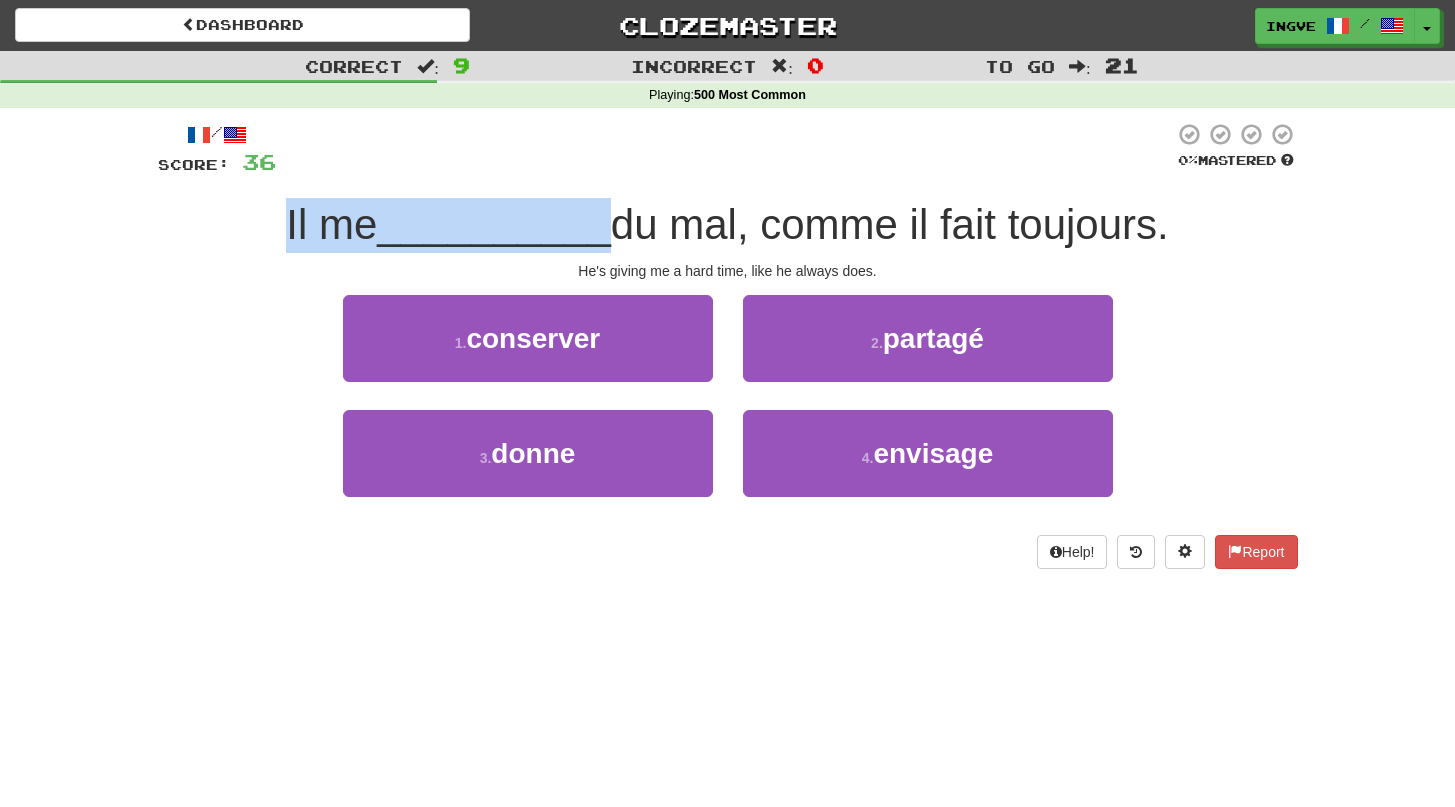 click on "du mal, comme il fait toujours." at bounding box center [890, 224] 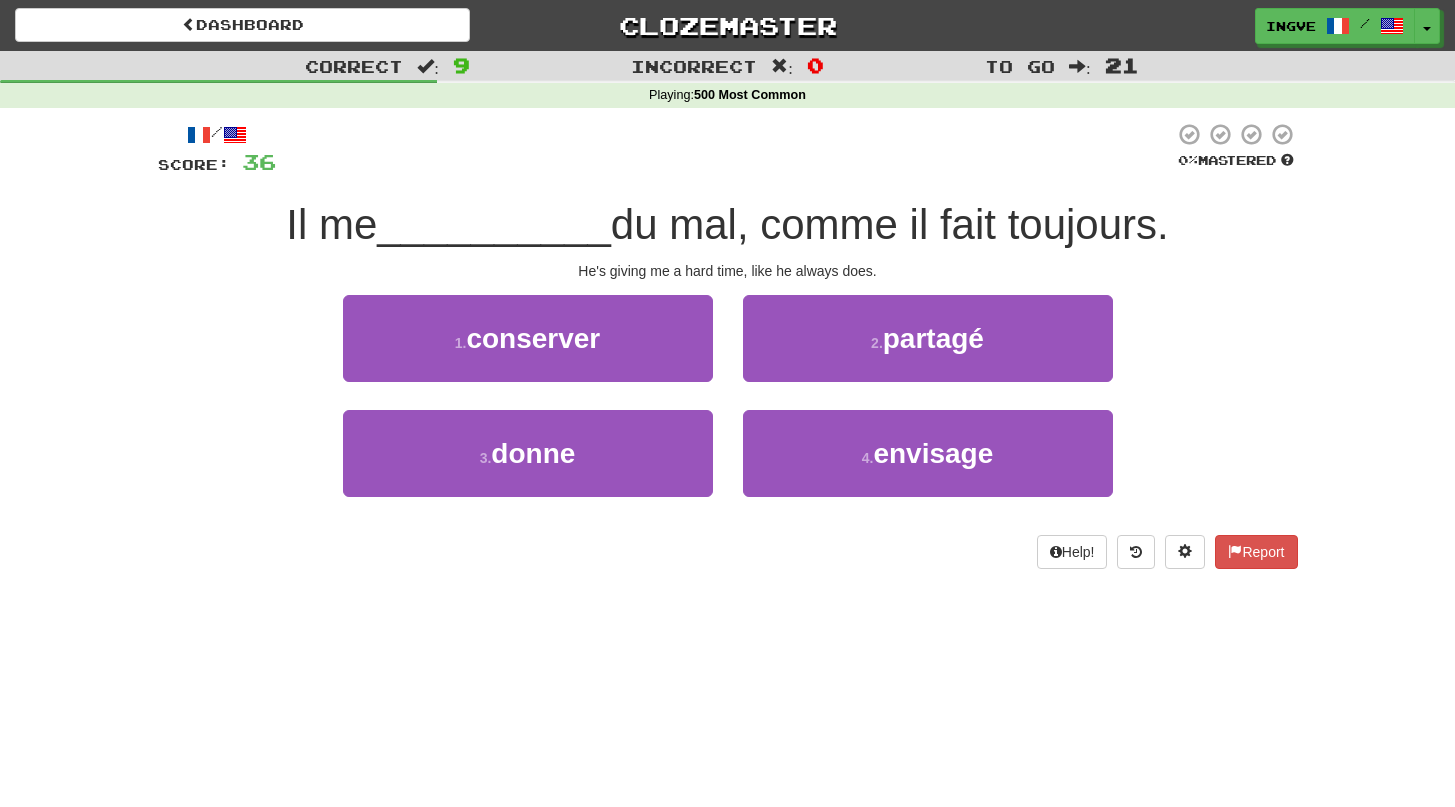 click on "du mal, comme il fait toujours." at bounding box center [890, 224] 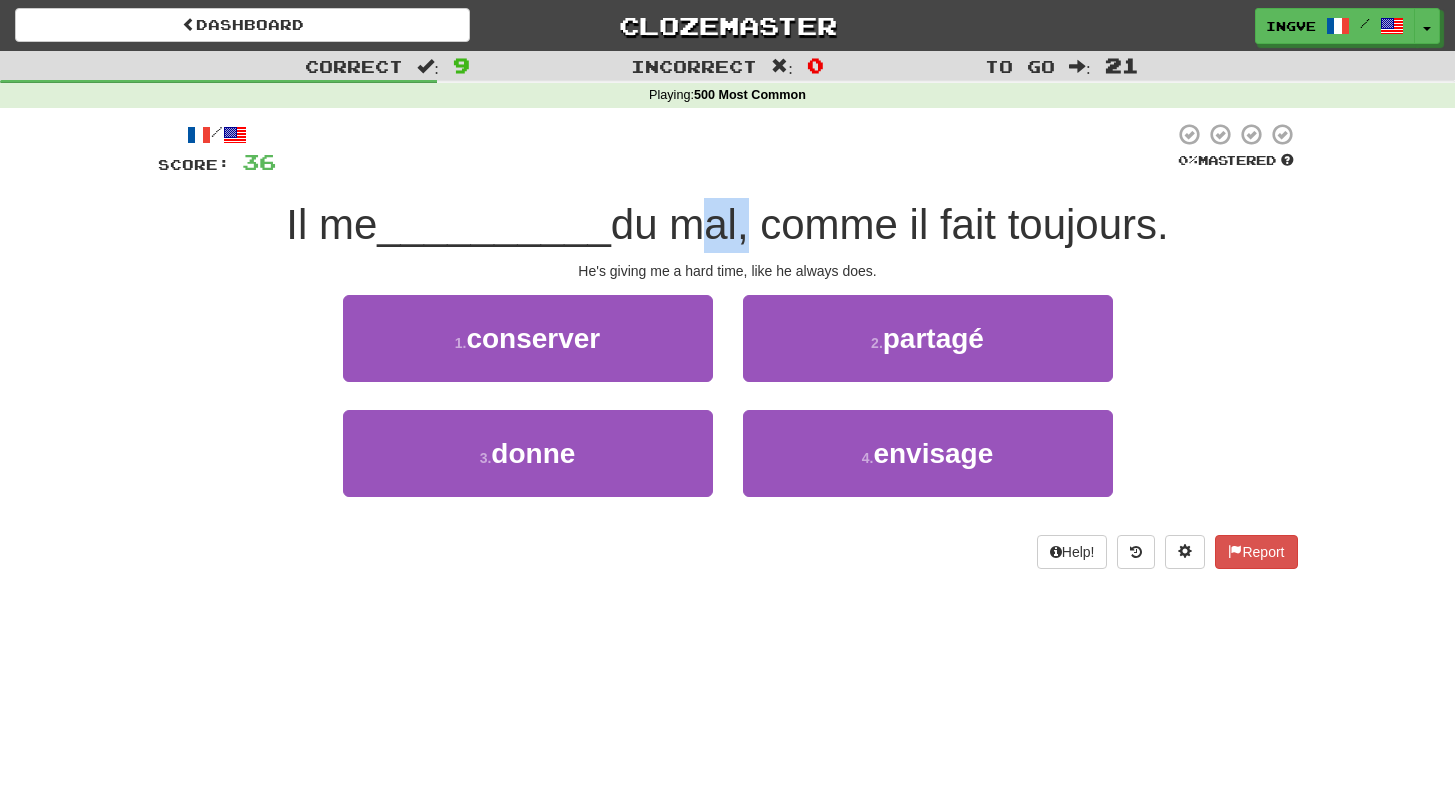 click on "du mal, comme il fait toujours." at bounding box center [890, 224] 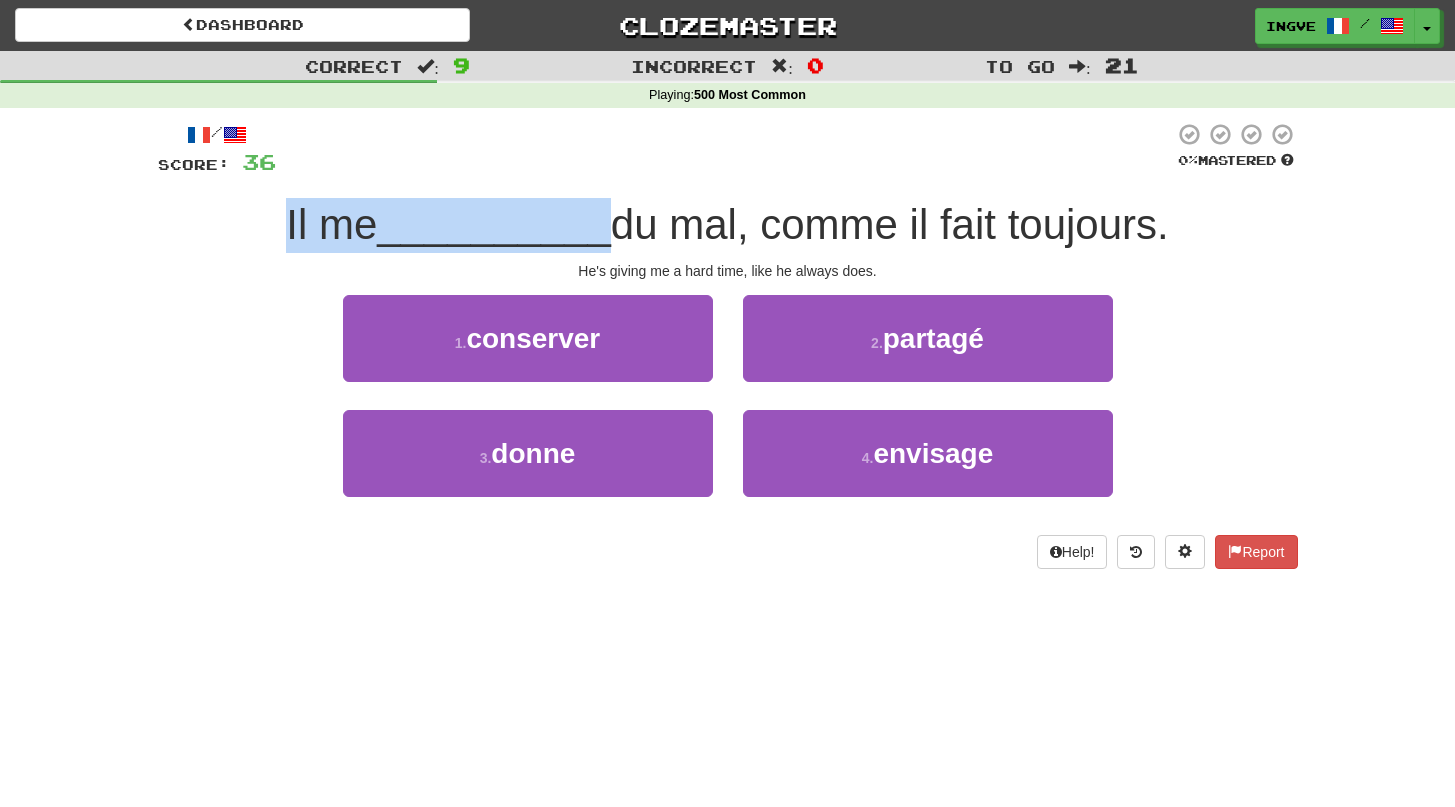 click on "He's giving me a hard time, like he always does." at bounding box center [728, 271] 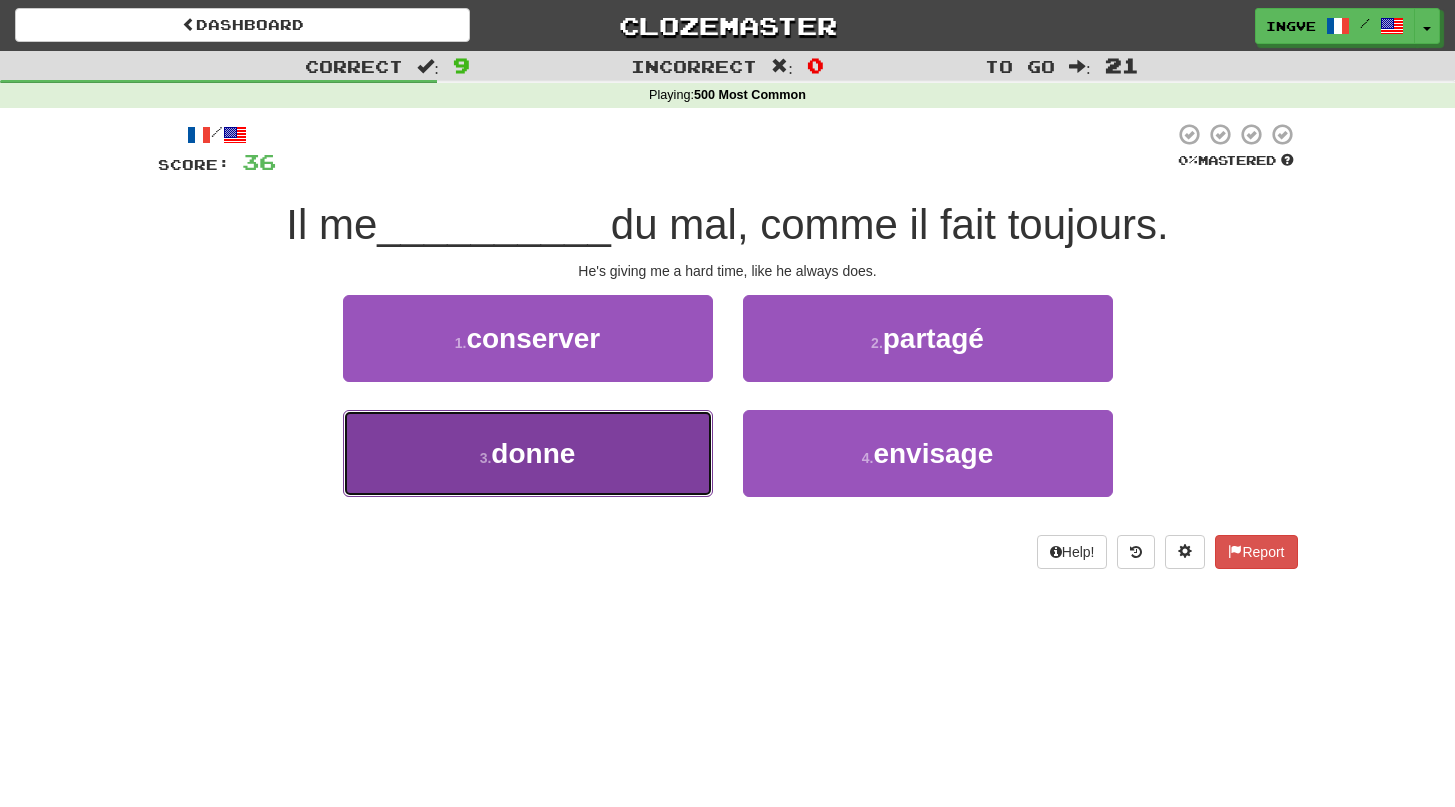 click on "3 .  donne" at bounding box center (528, 453) 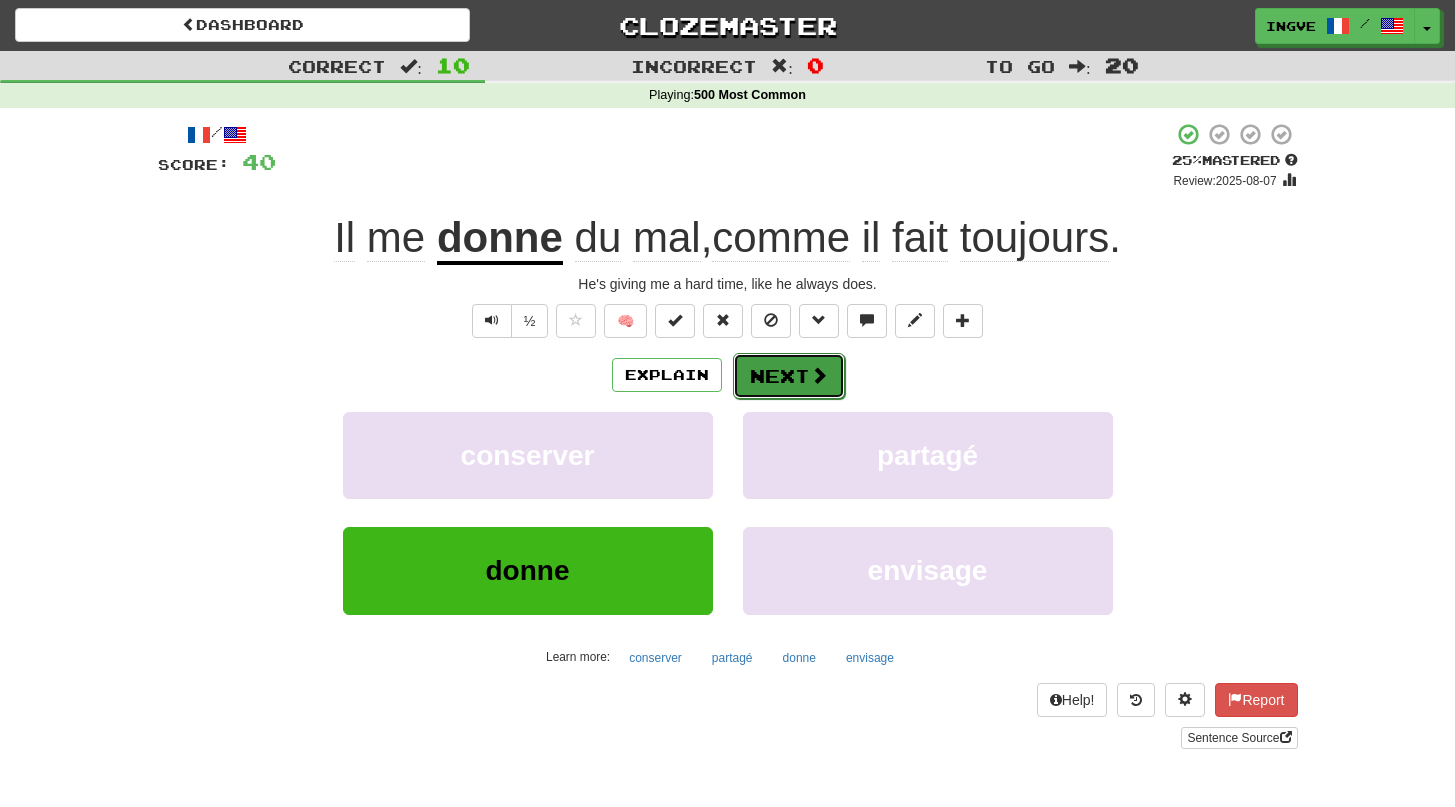 click on "Next" at bounding box center [789, 376] 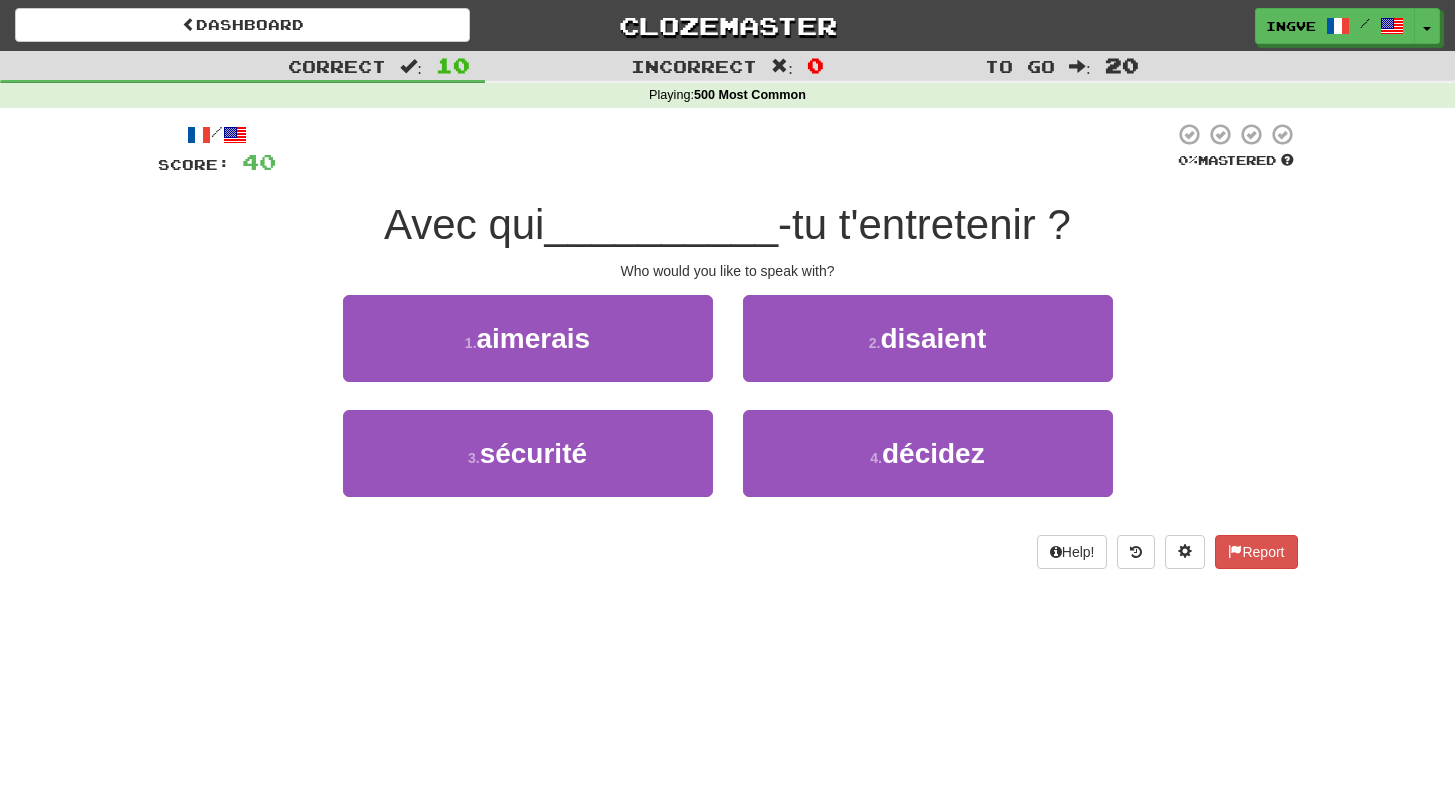 click on "Who would you like to speak with?" at bounding box center (728, 271) 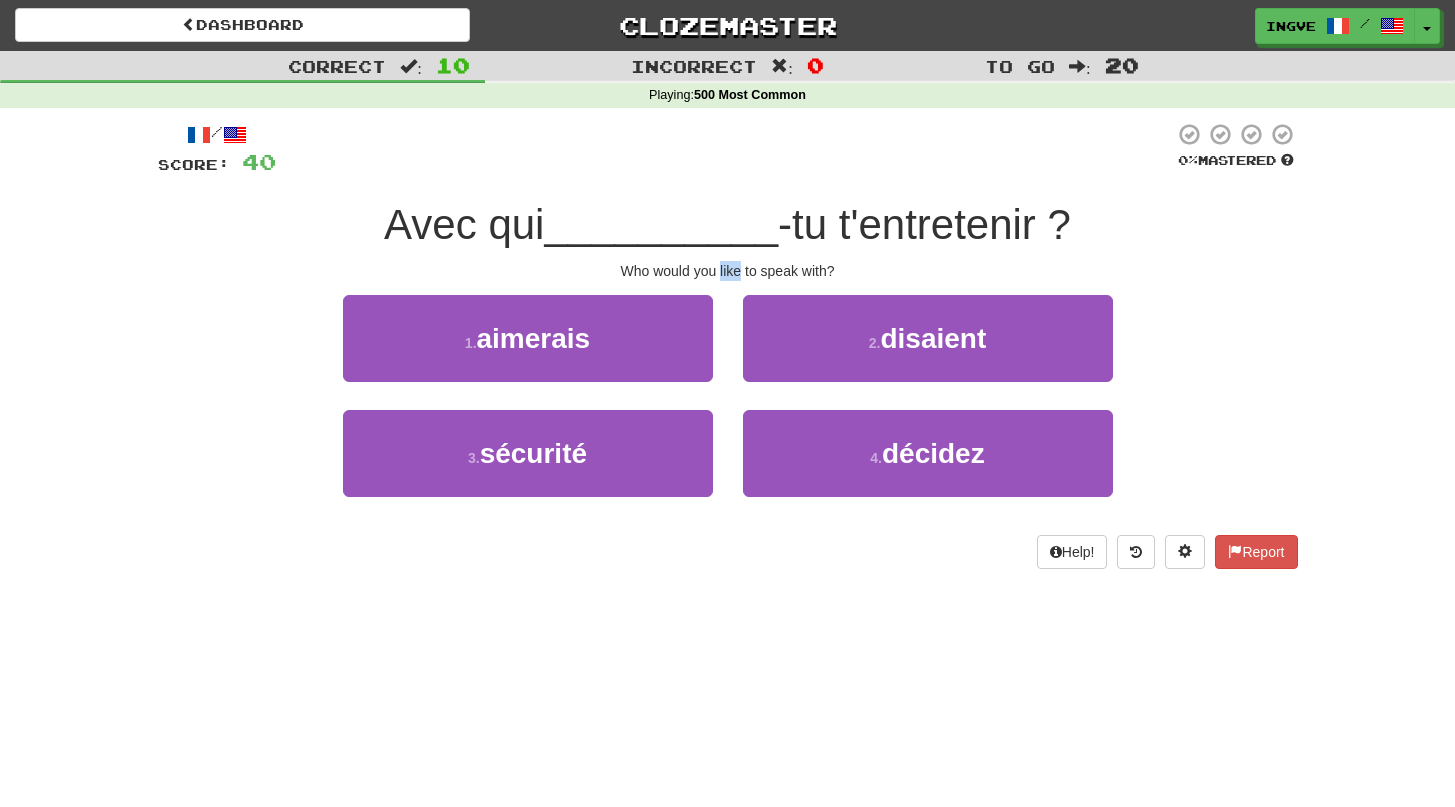 click on "Who would you like to speak with?" at bounding box center [728, 271] 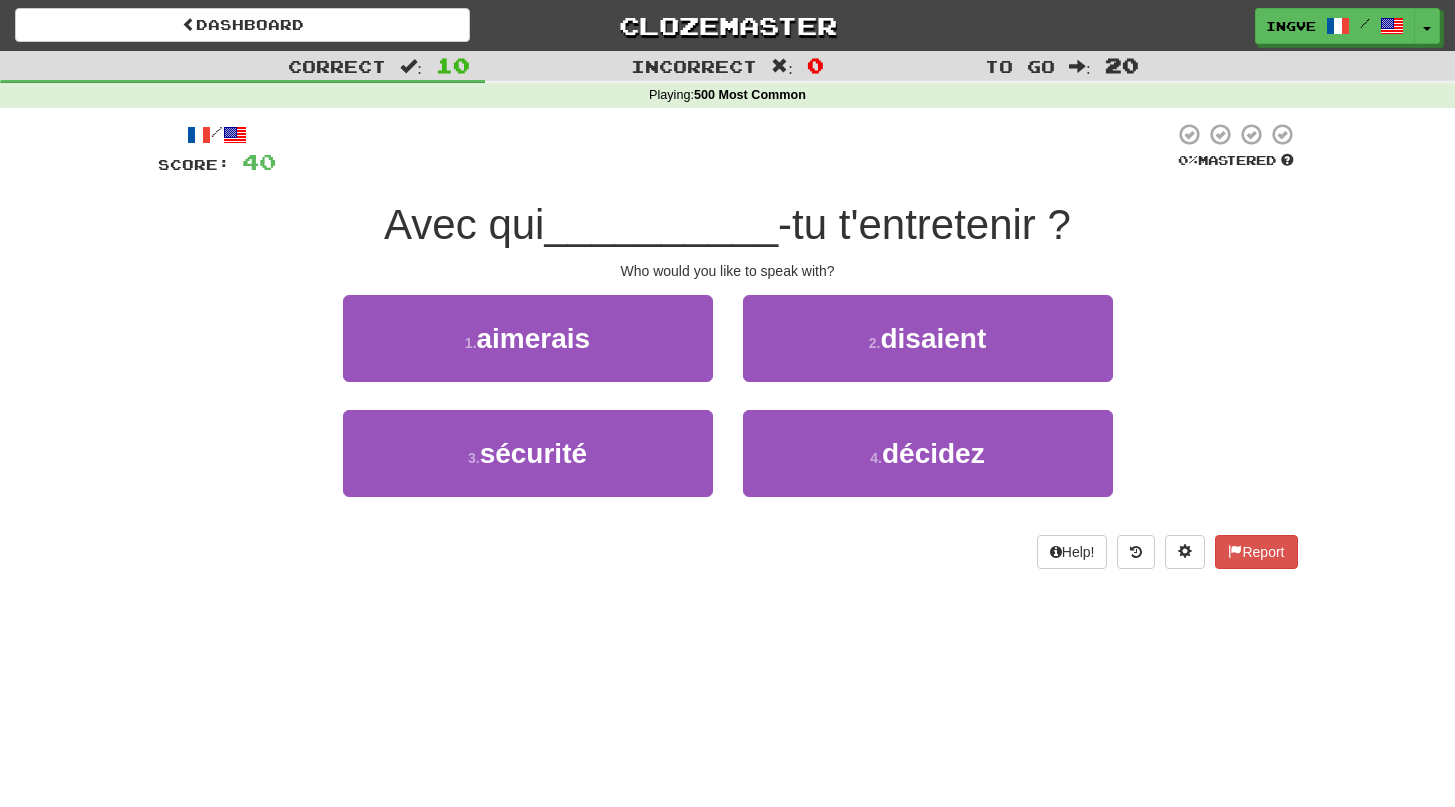 click on "Who would you like to speak with?" at bounding box center (728, 271) 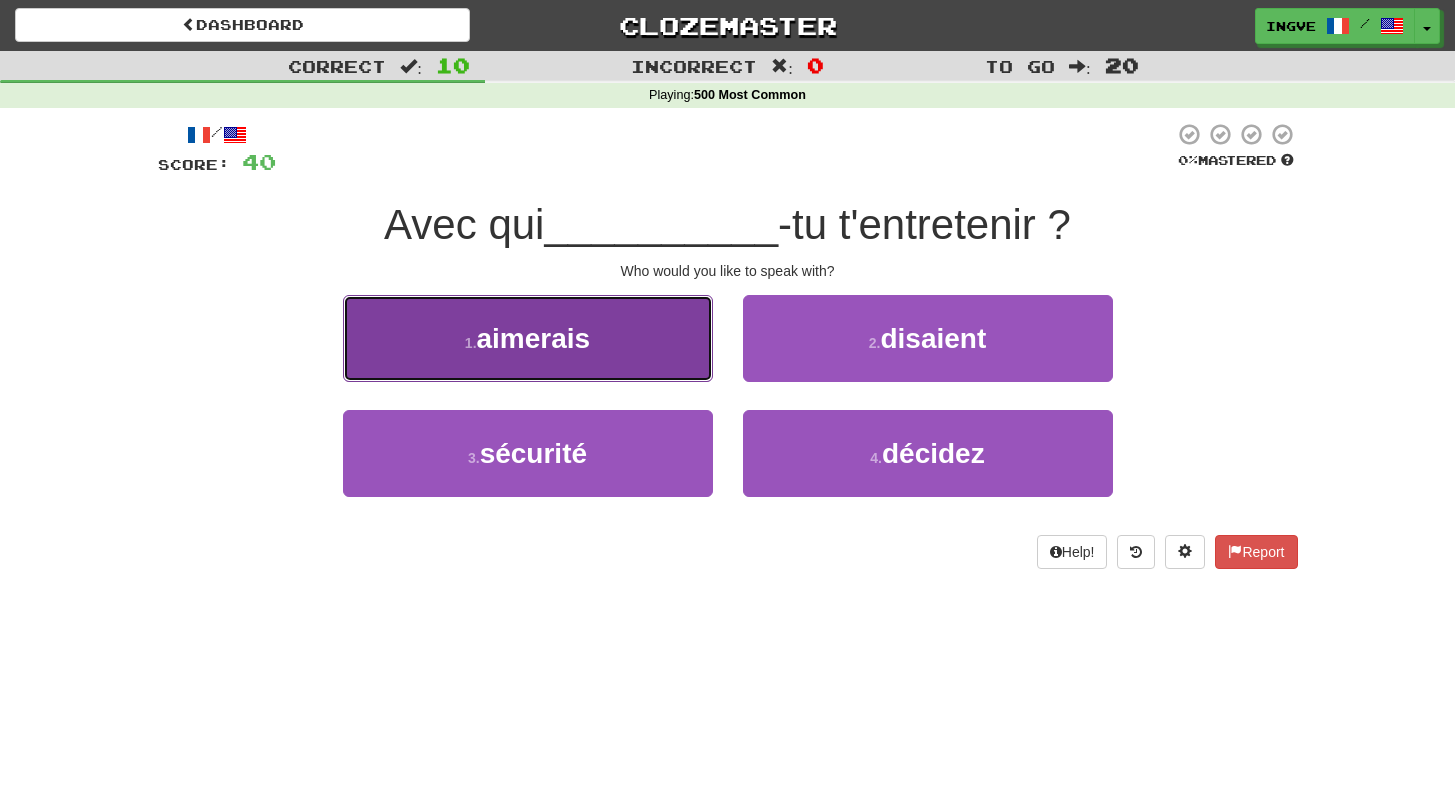 click on "1 .  aimerais" at bounding box center (528, 338) 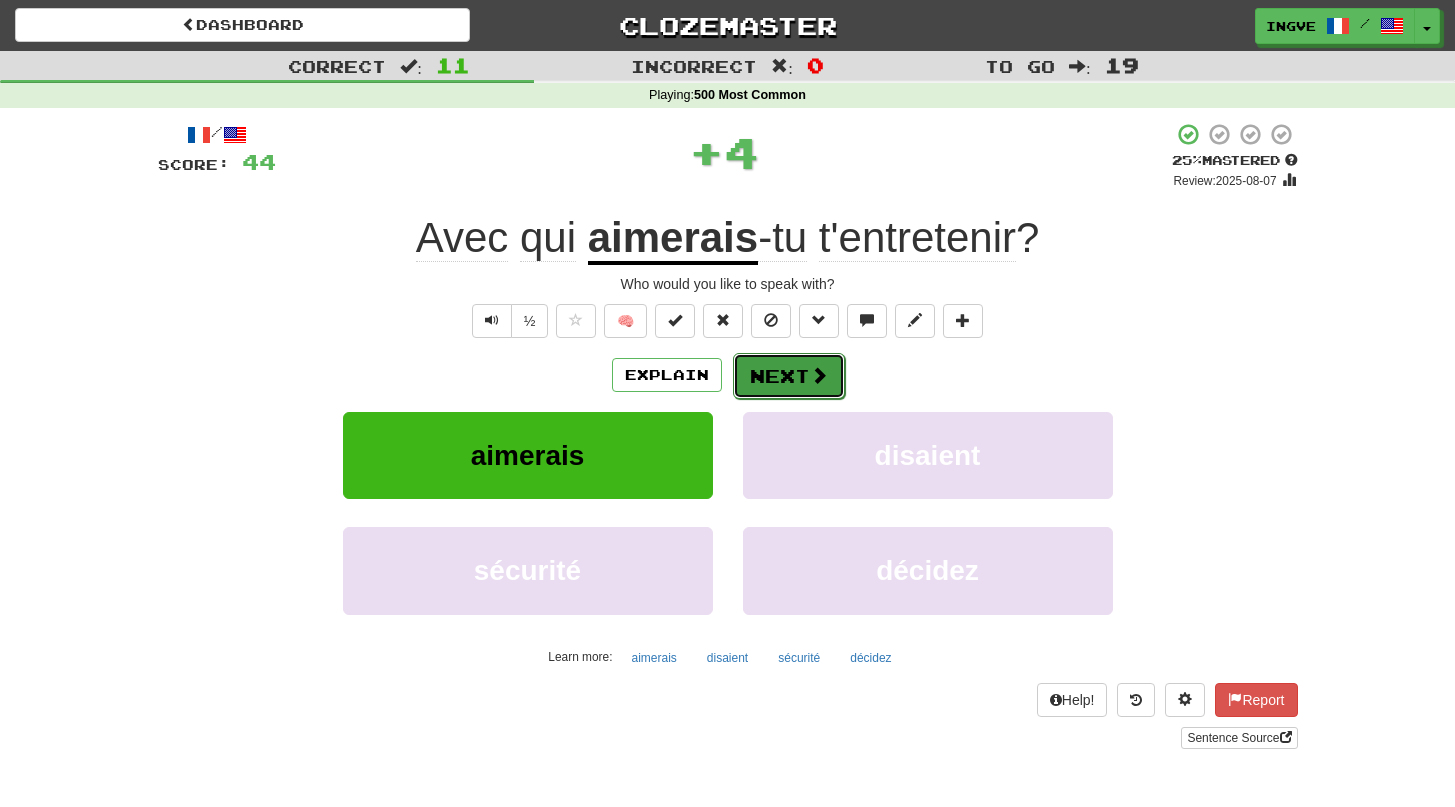 click on "Next" at bounding box center [789, 376] 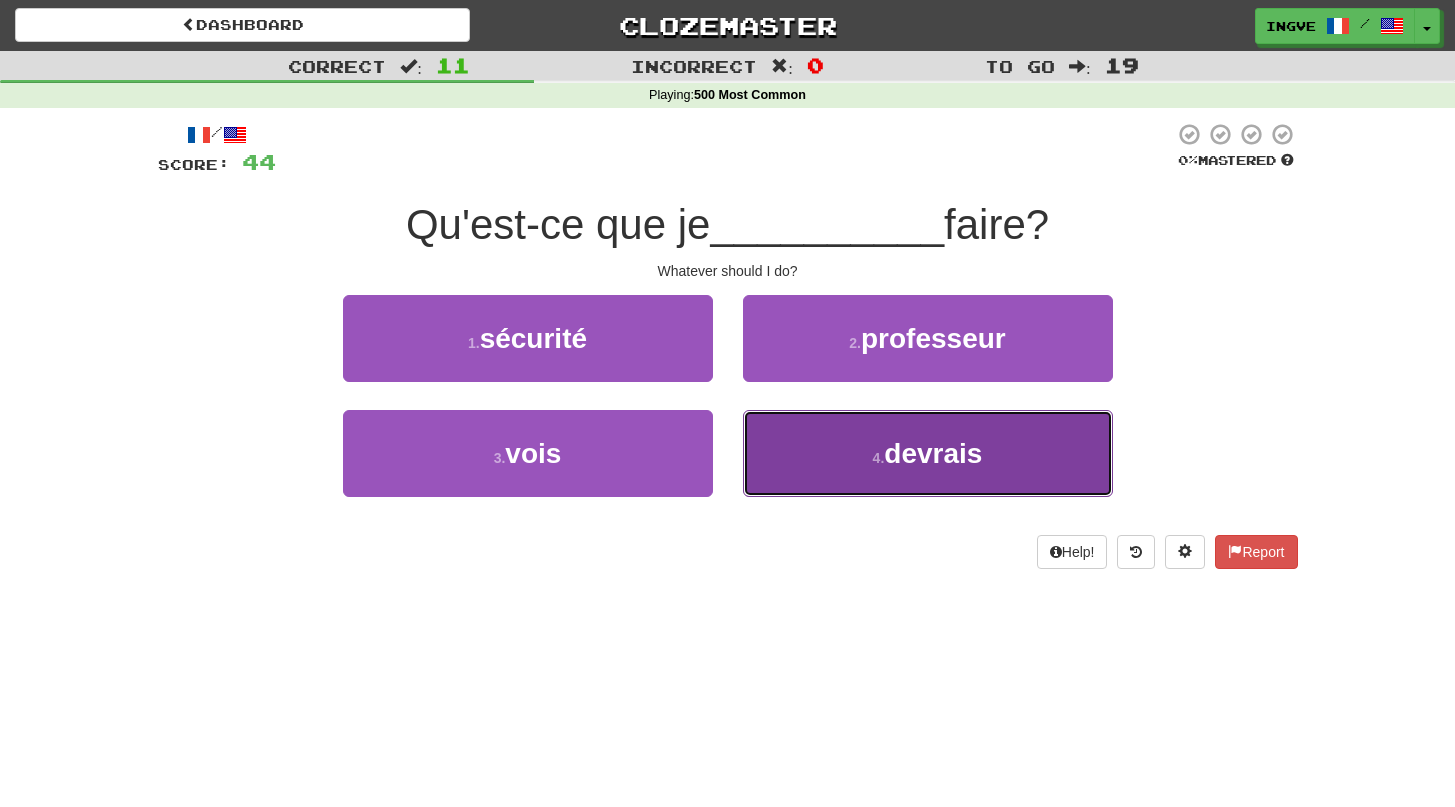 click on "4 .  devrais" at bounding box center (928, 453) 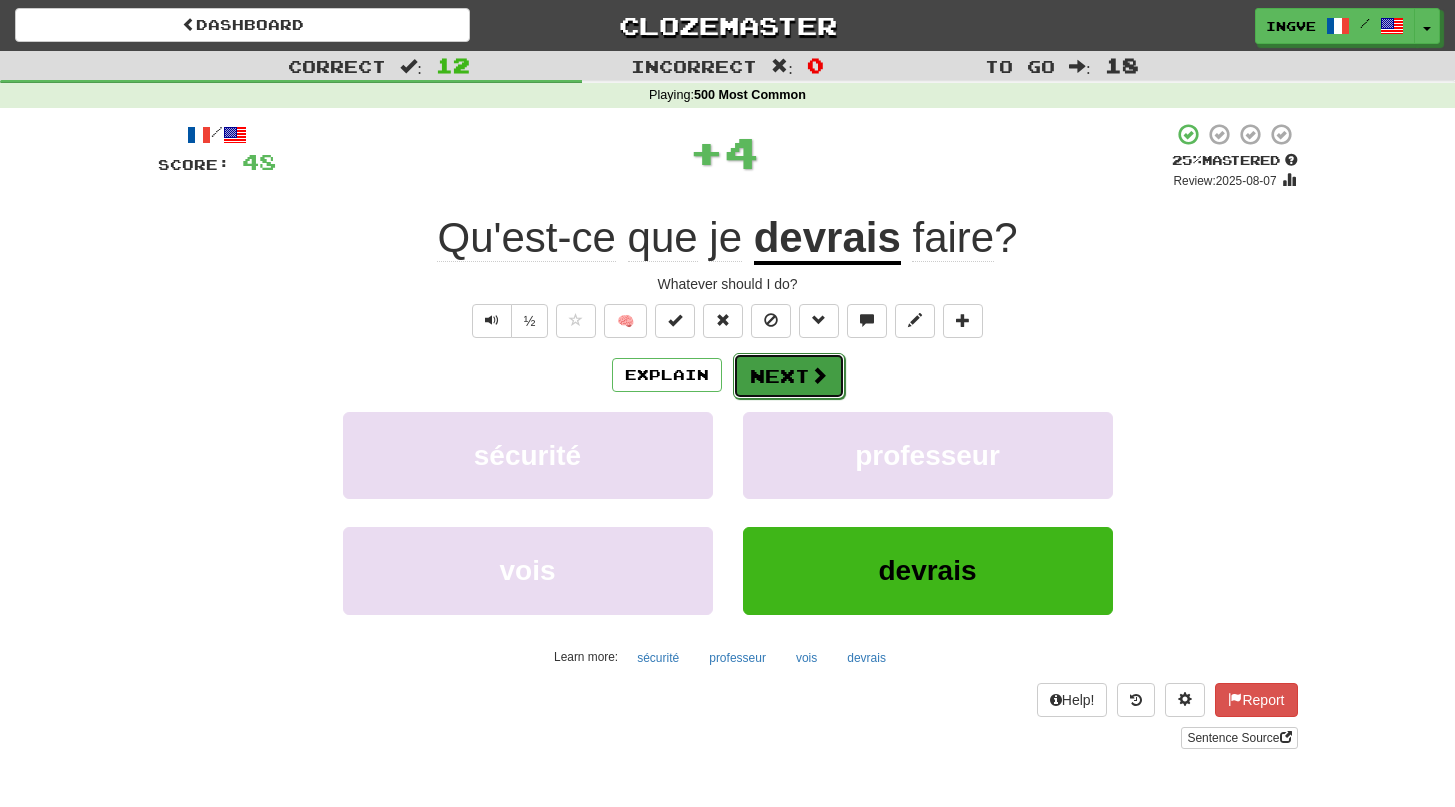 click on "Next" at bounding box center [789, 376] 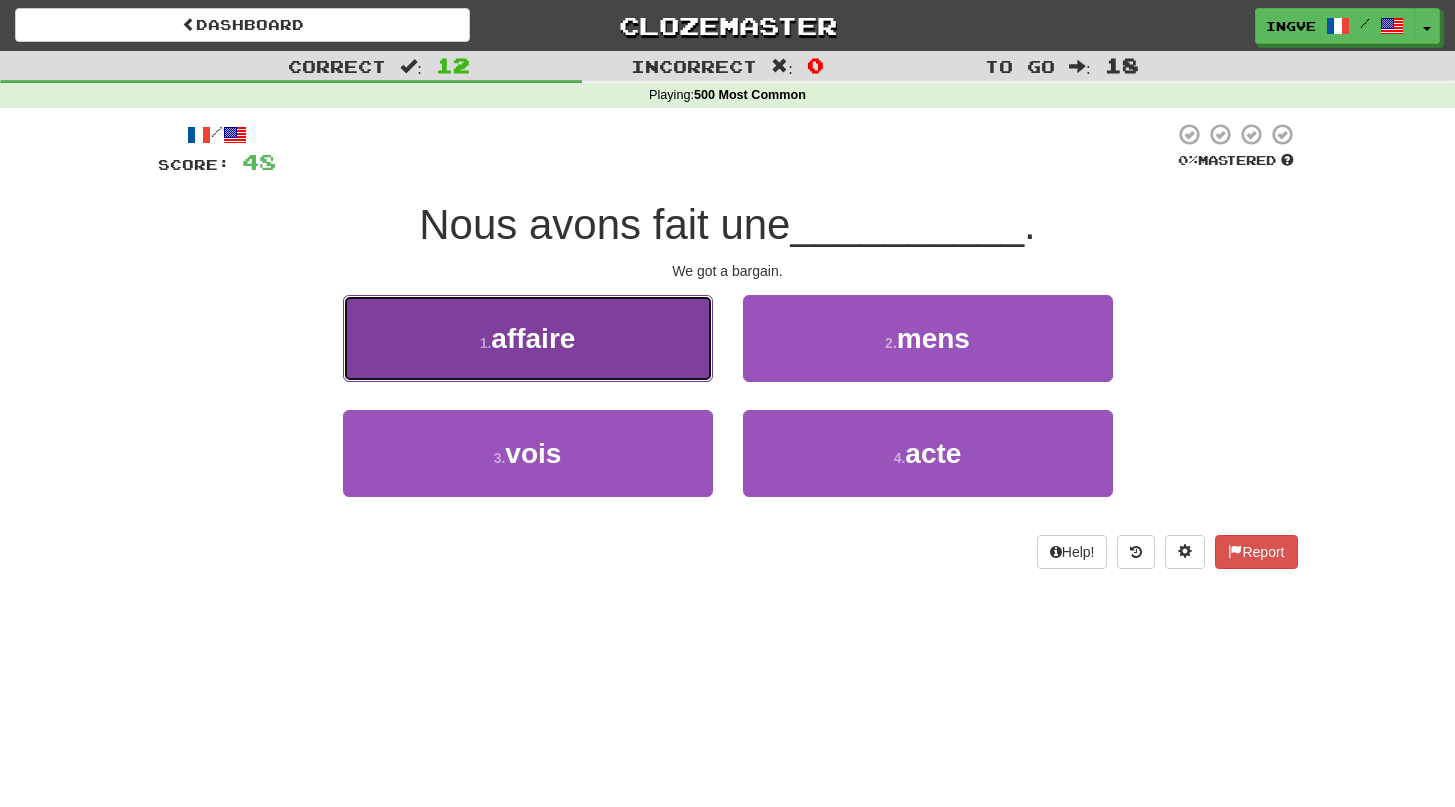 click on "1 .  affaire" at bounding box center (528, 338) 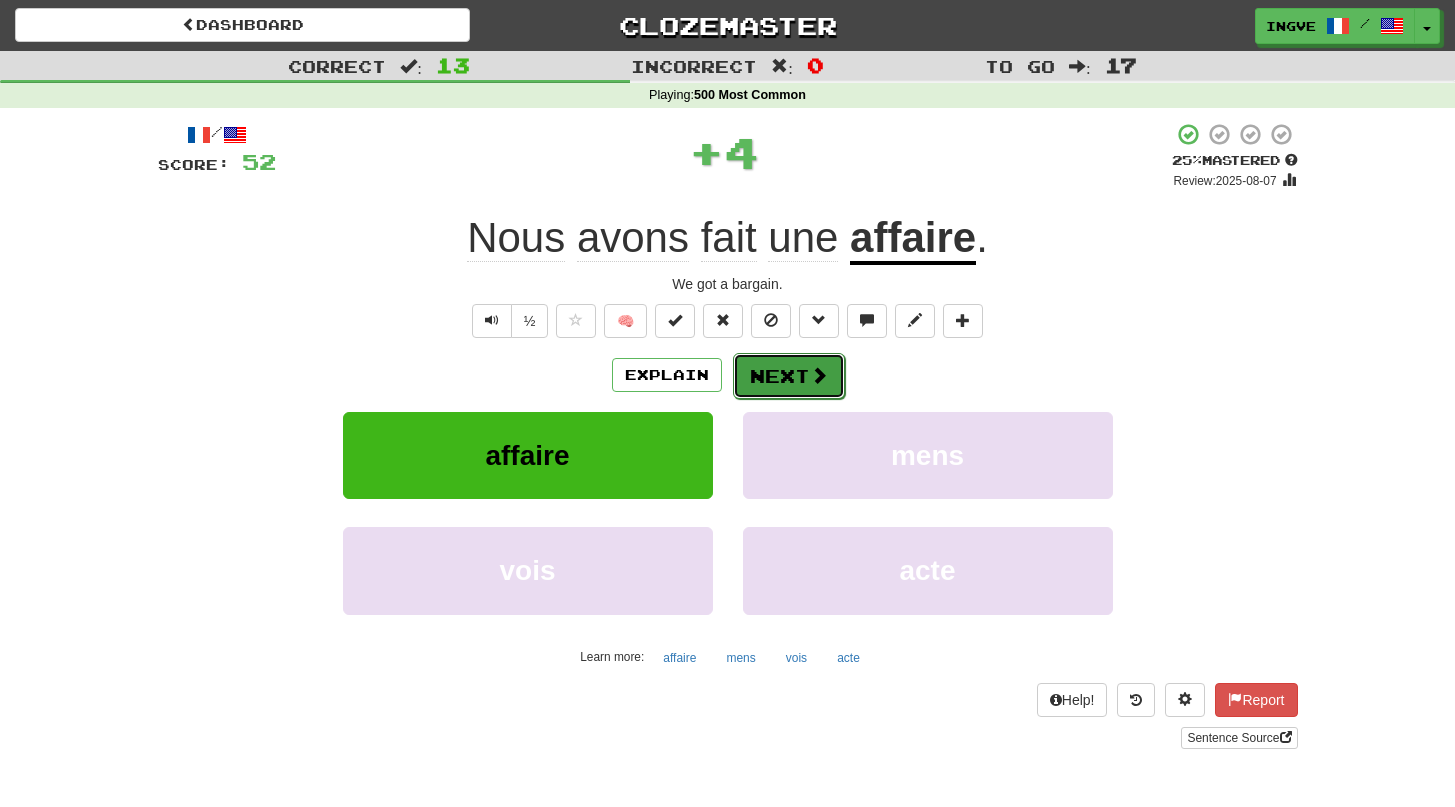 click on "Next" at bounding box center [789, 376] 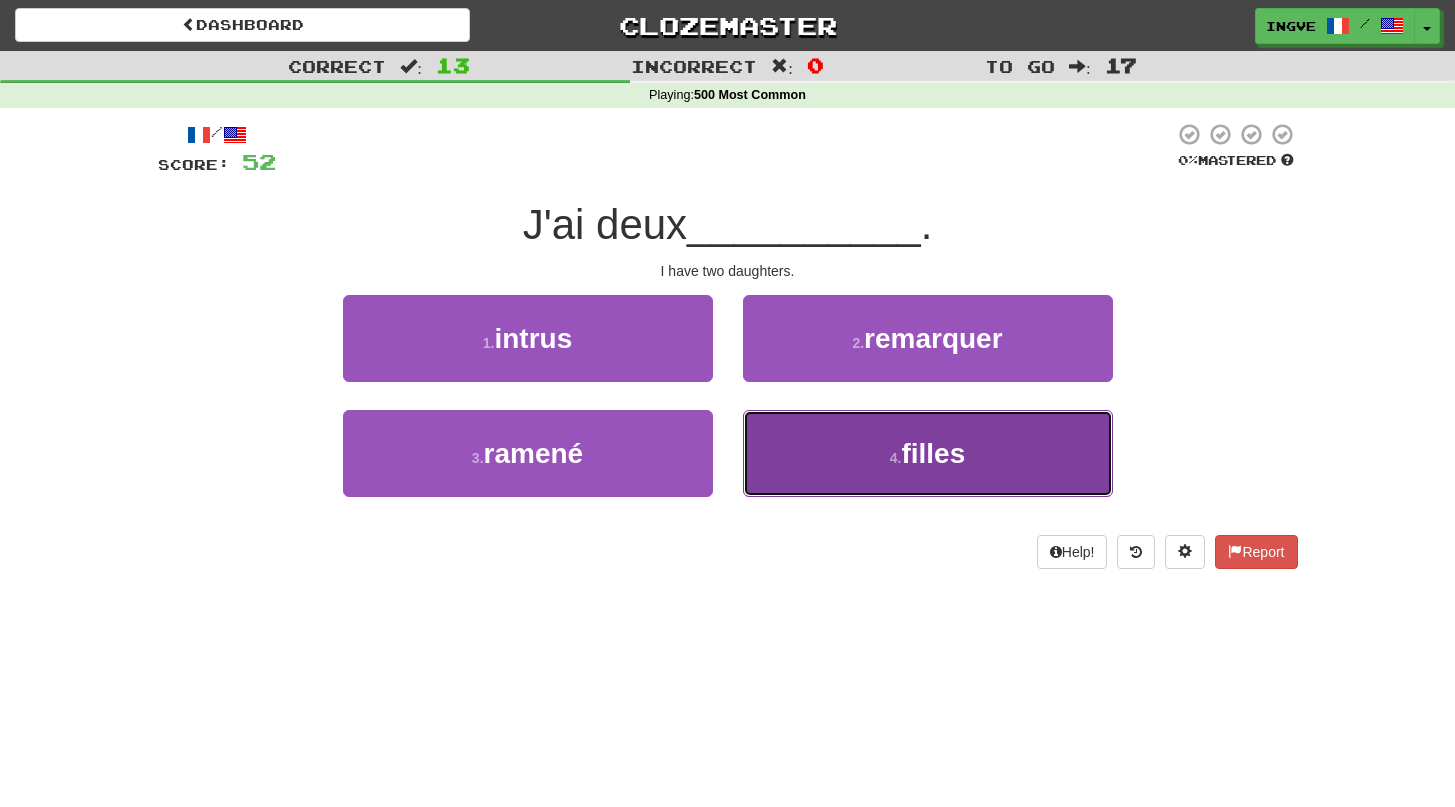 click on "4 .  filles" at bounding box center [928, 453] 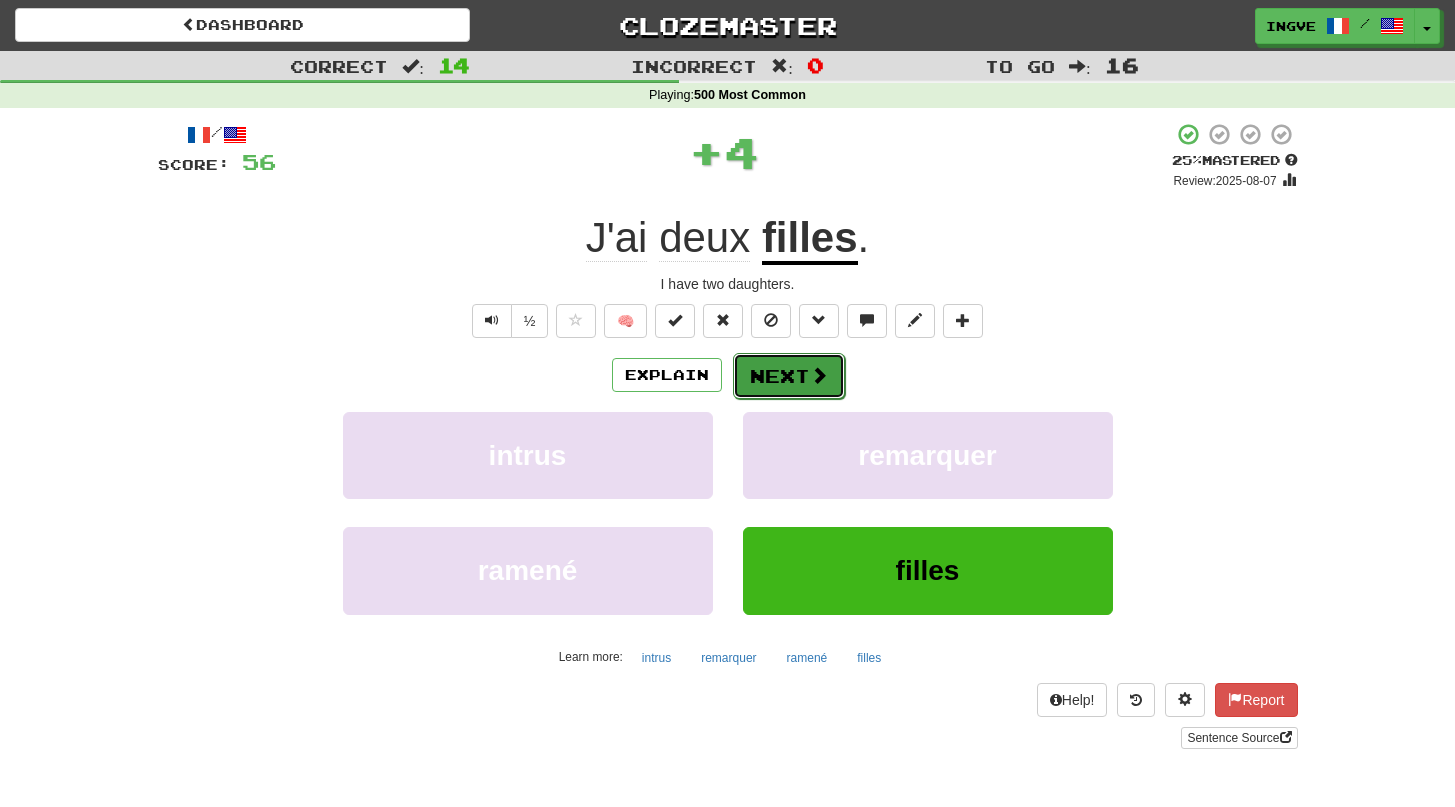 click on "Next" at bounding box center (789, 376) 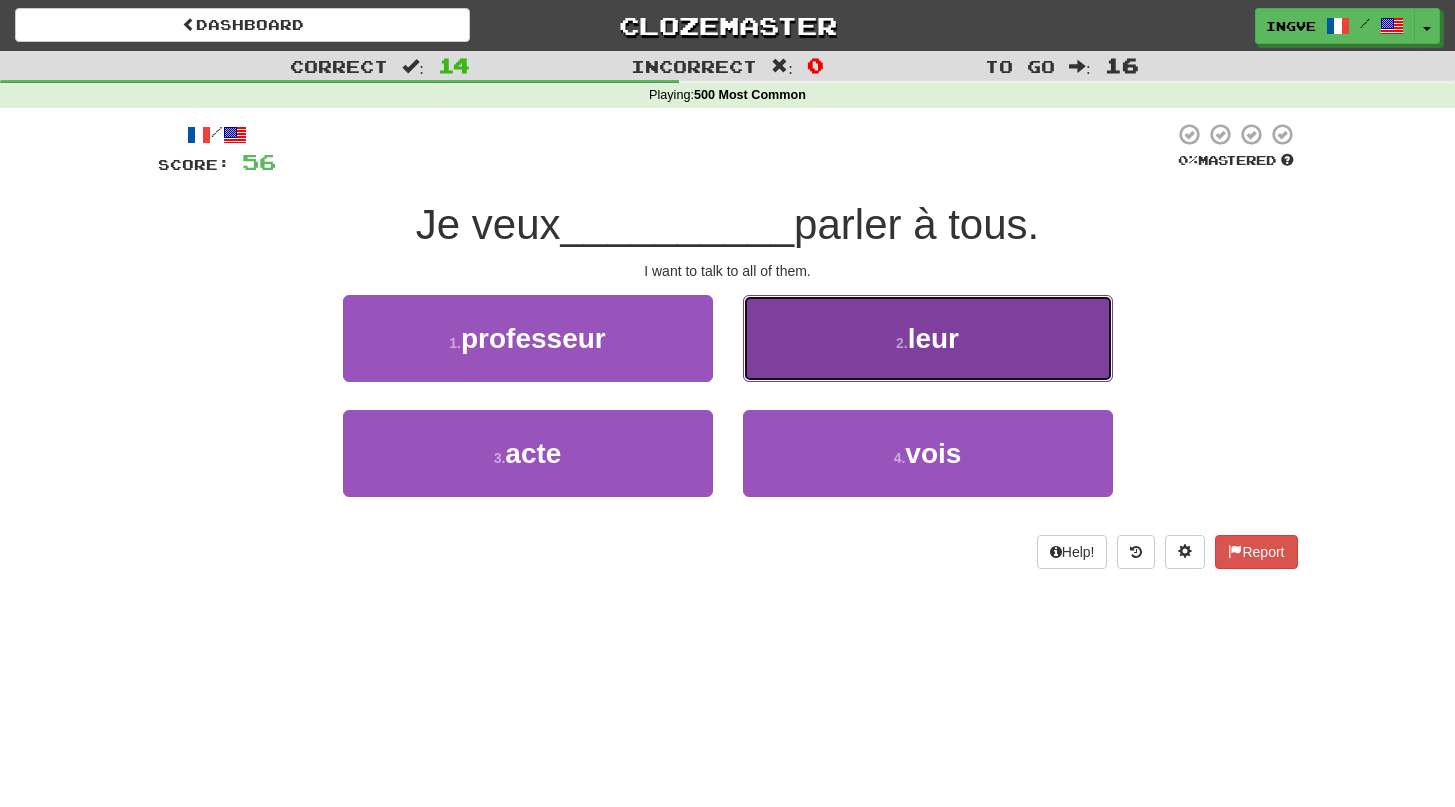 click on "2 .  leur" at bounding box center [928, 338] 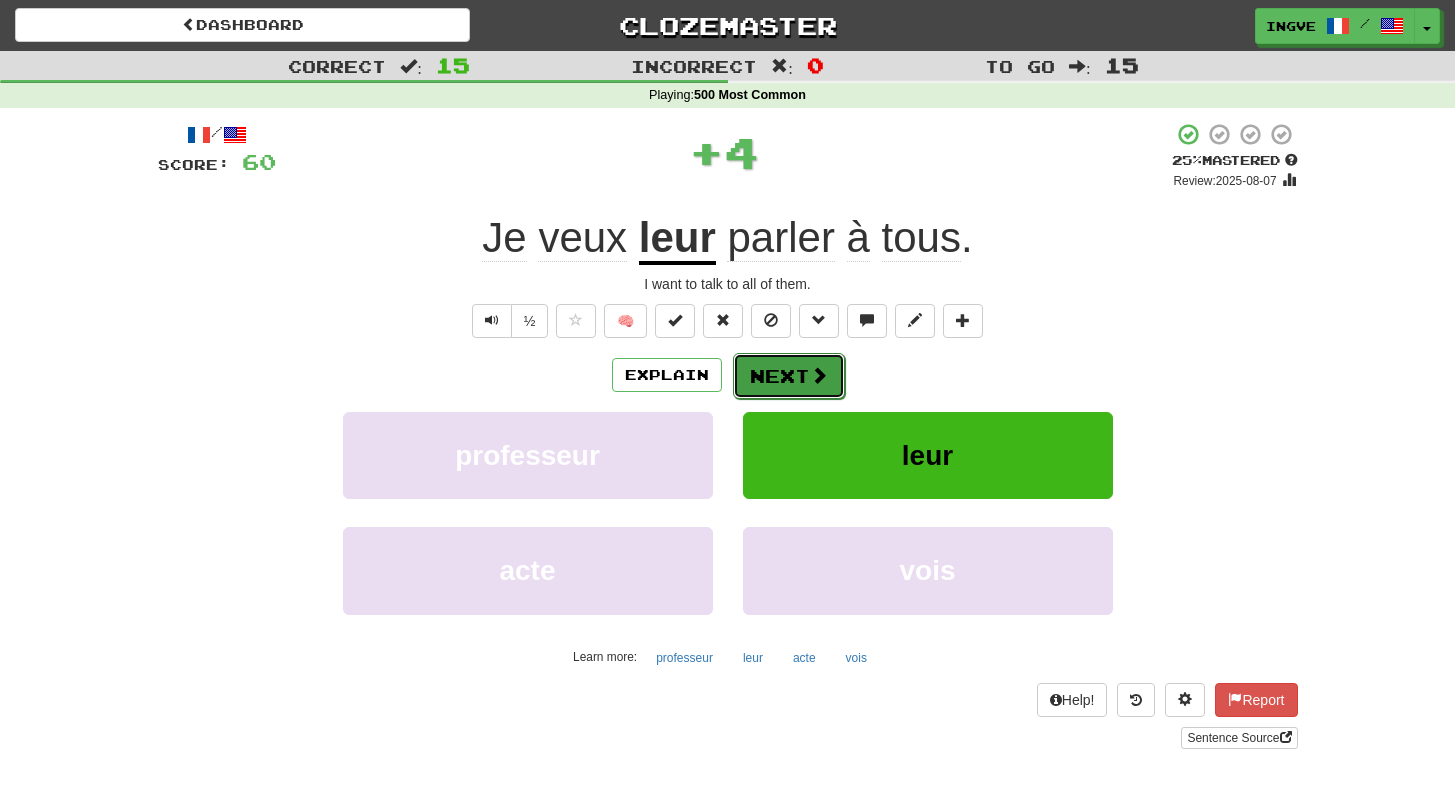 click on "Next" at bounding box center [789, 376] 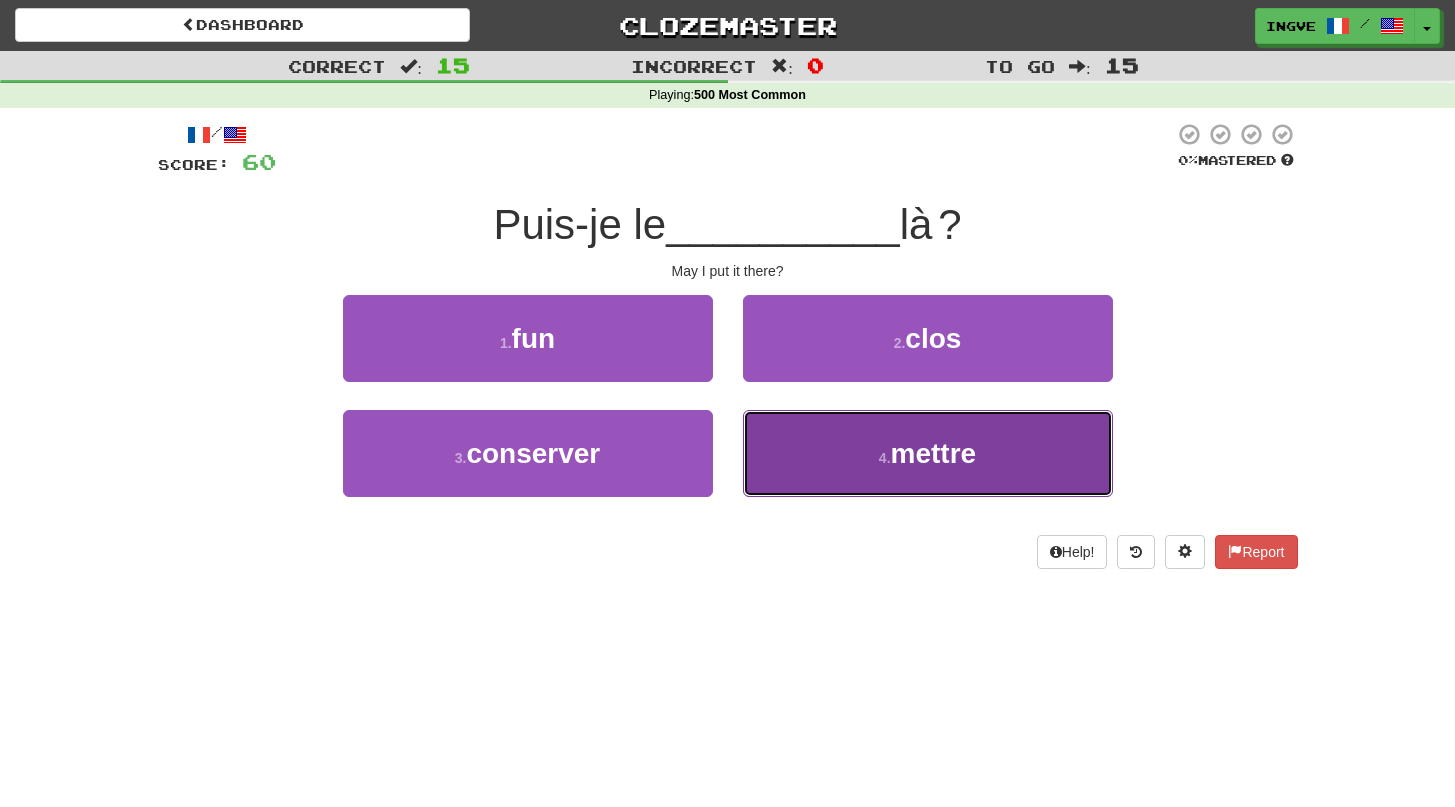 click on "4 .  mettre" at bounding box center (928, 453) 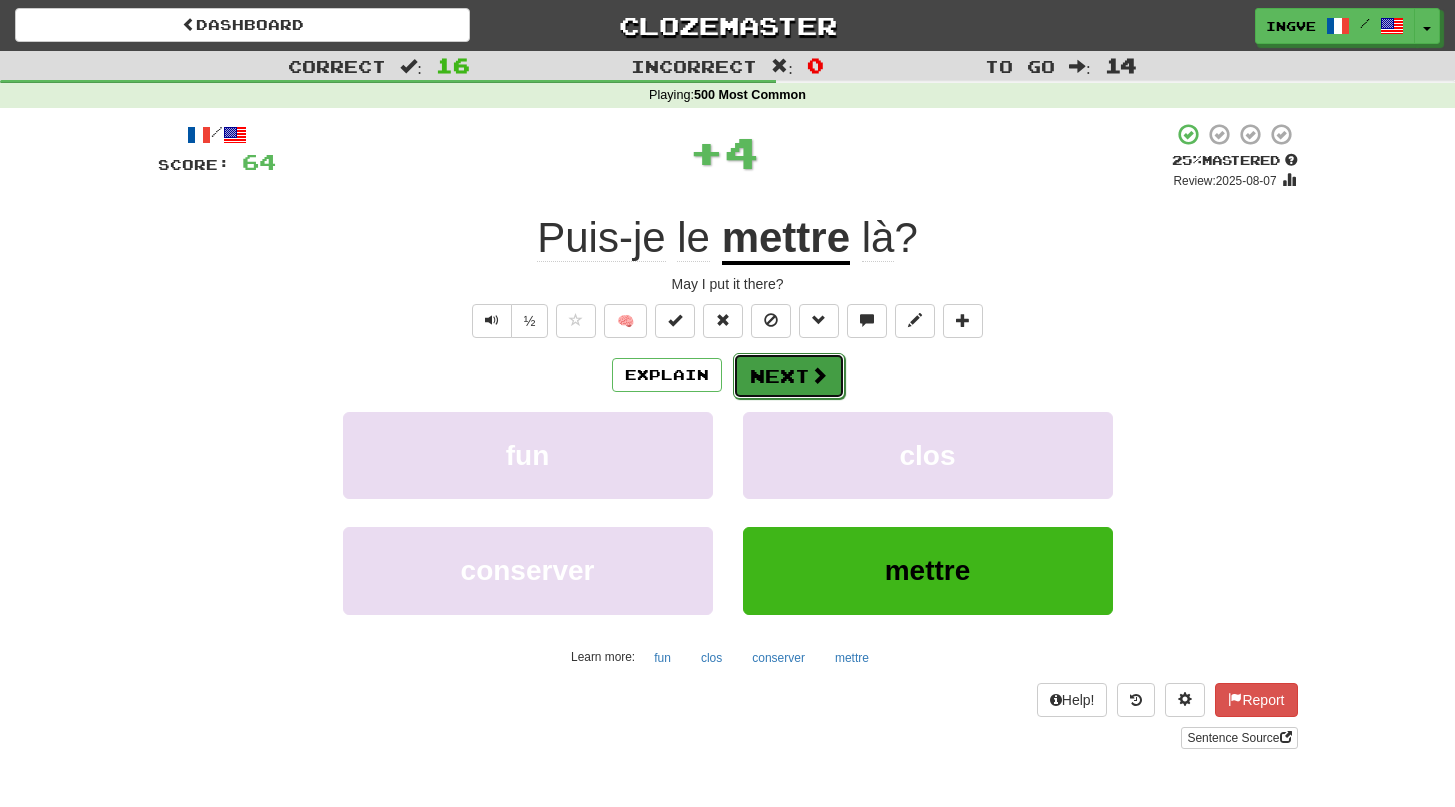 click on "Next" at bounding box center (789, 376) 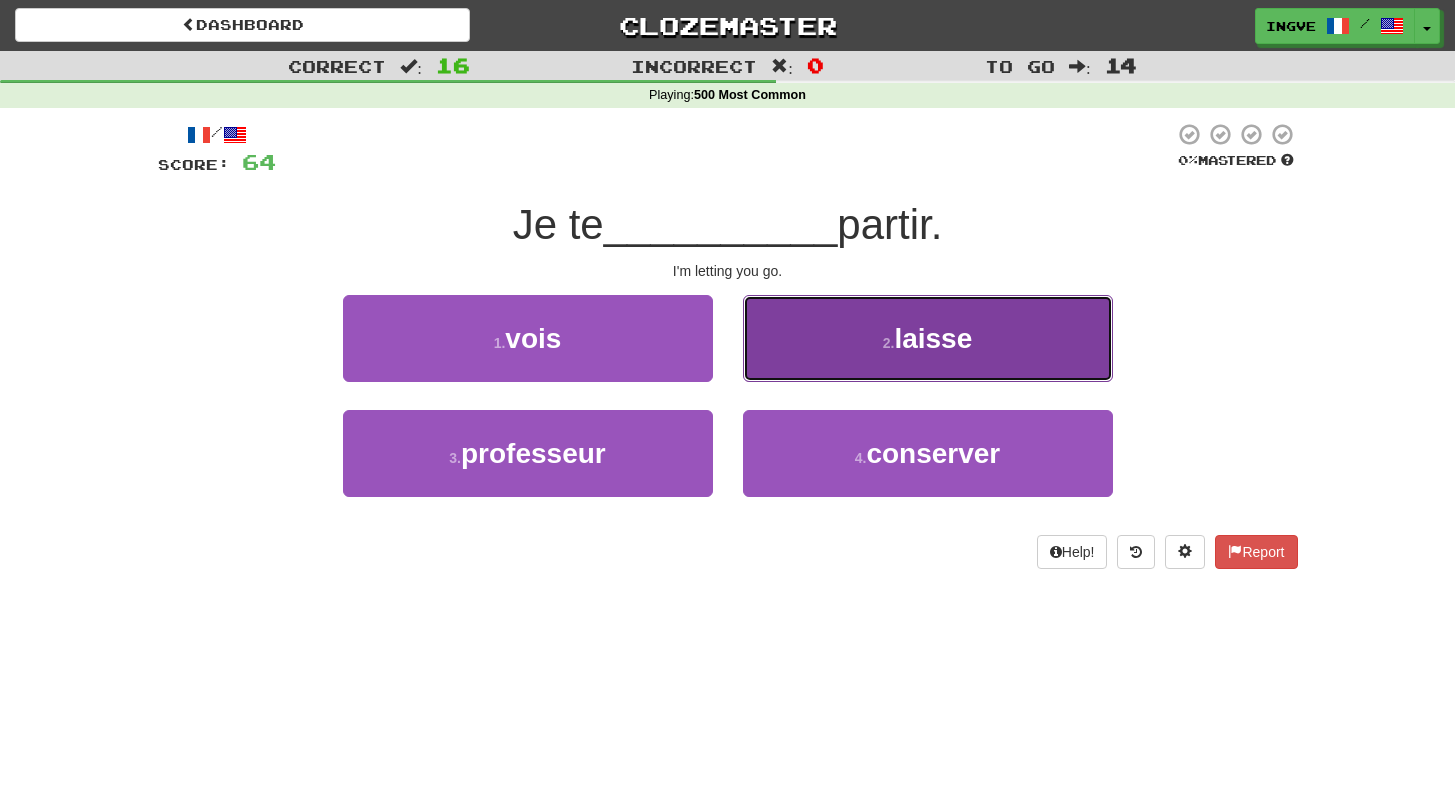 click on "2 .  laisse" at bounding box center (928, 338) 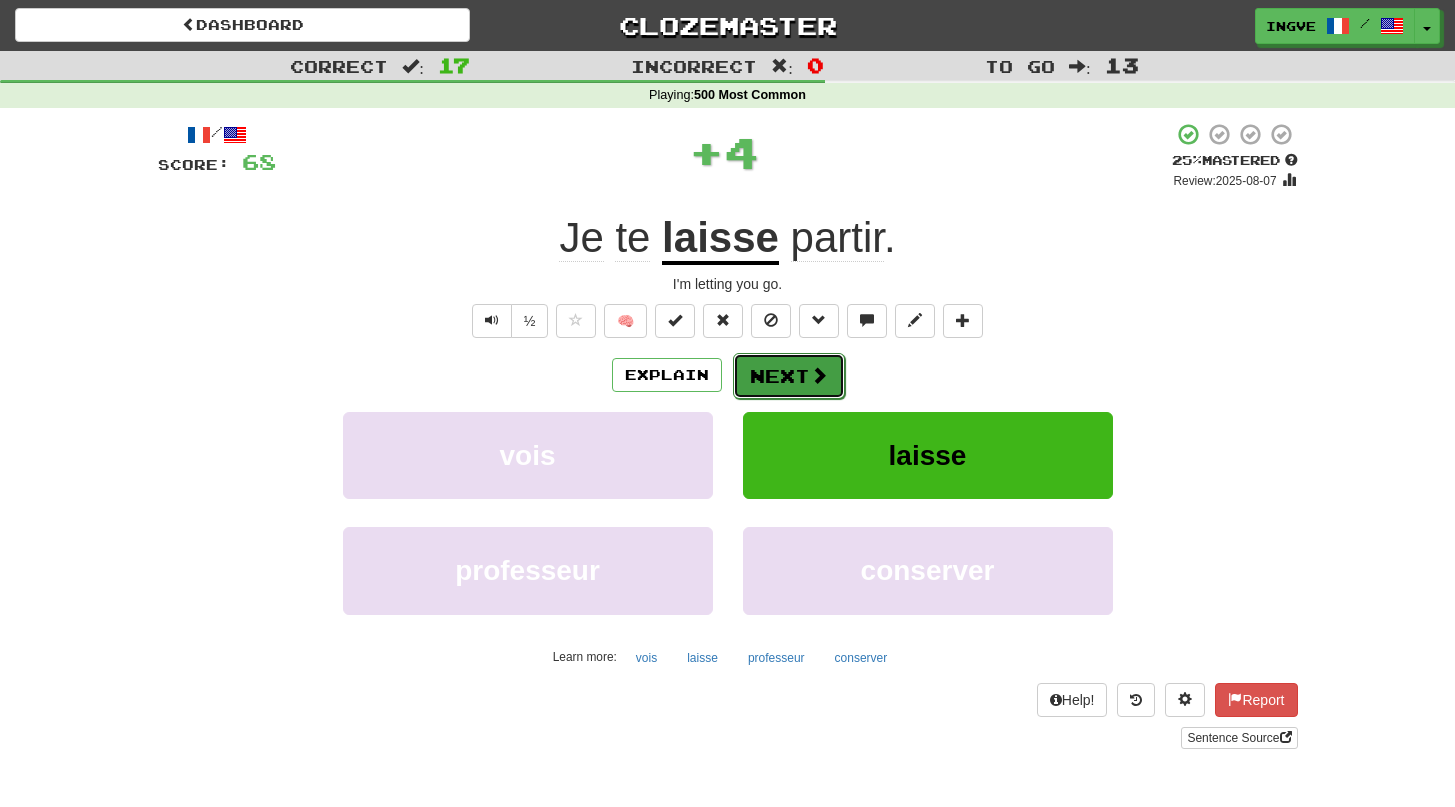 click on "Next" at bounding box center (789, 376) 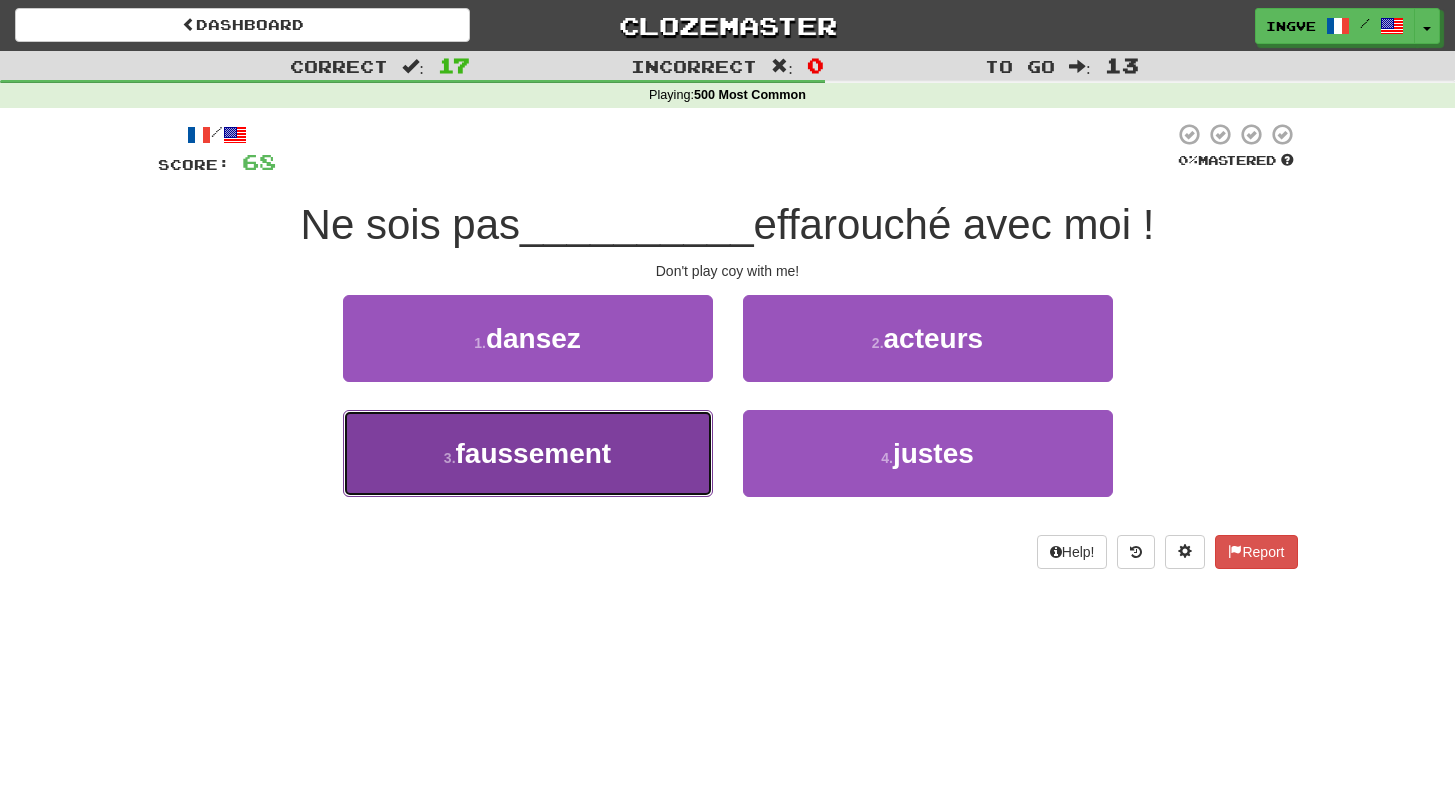 click on "3 .  faussement" at bounding box center (528, 453) 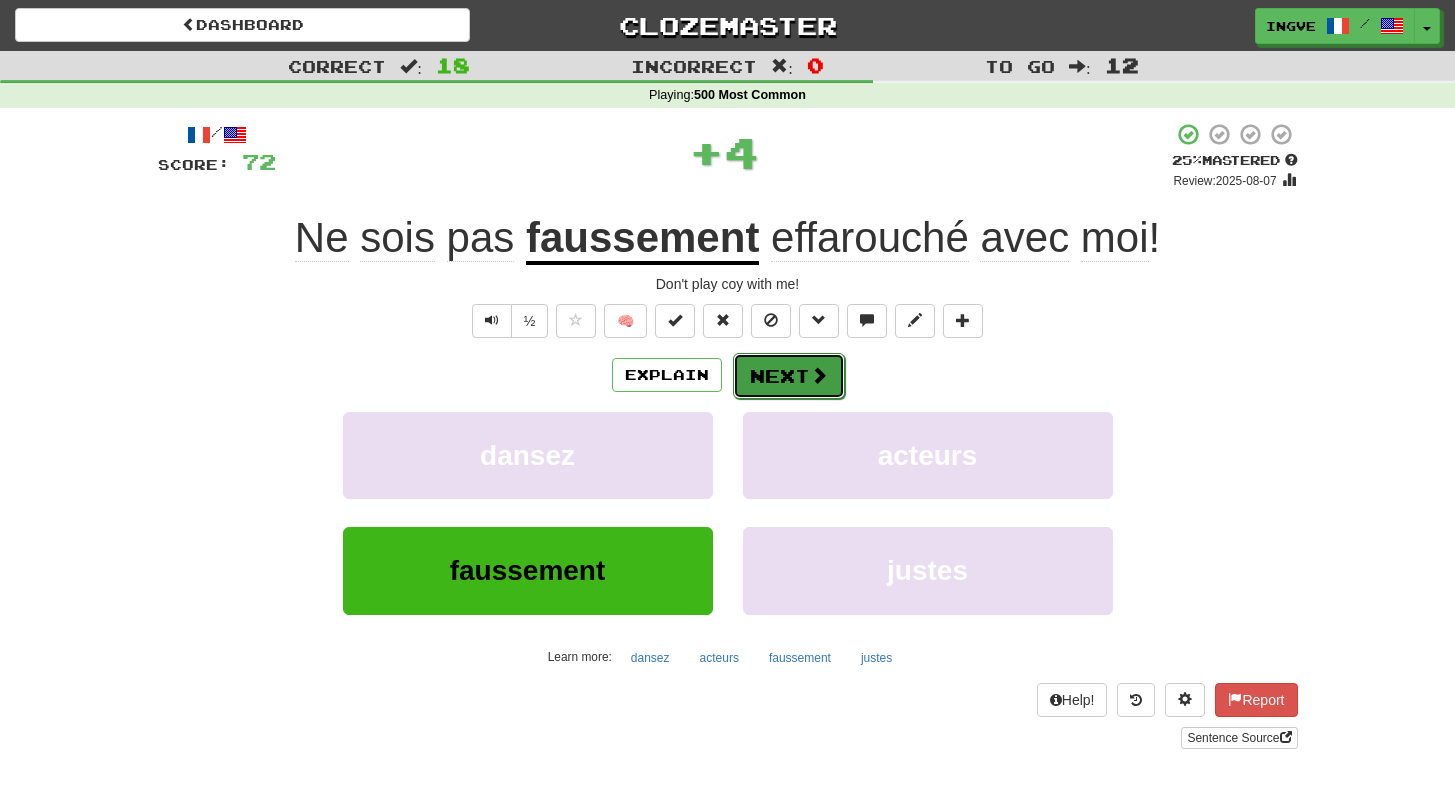 click on "Next" at bounding box center [789, 376] 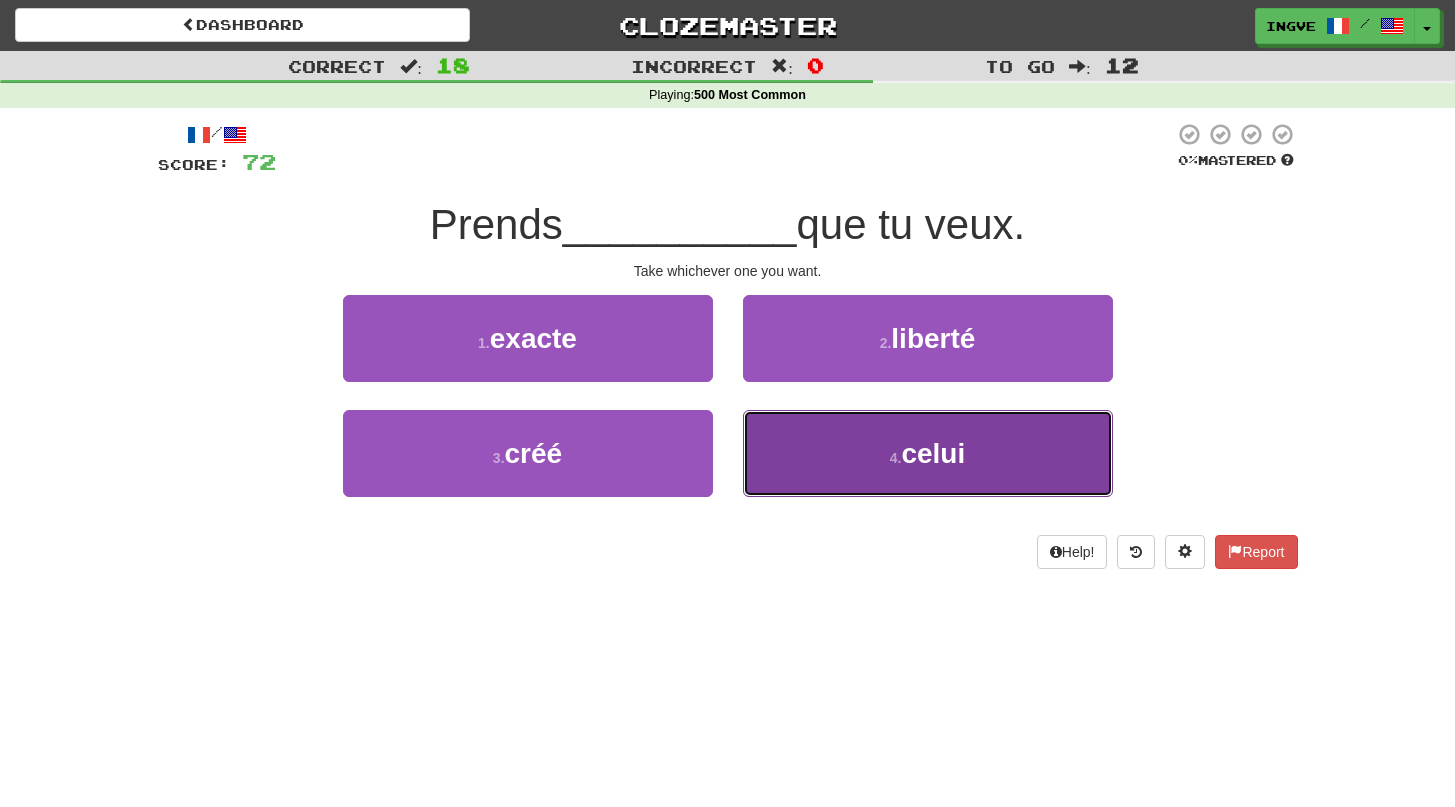 click on "4 .  celui" at bounding box center (928, 453) 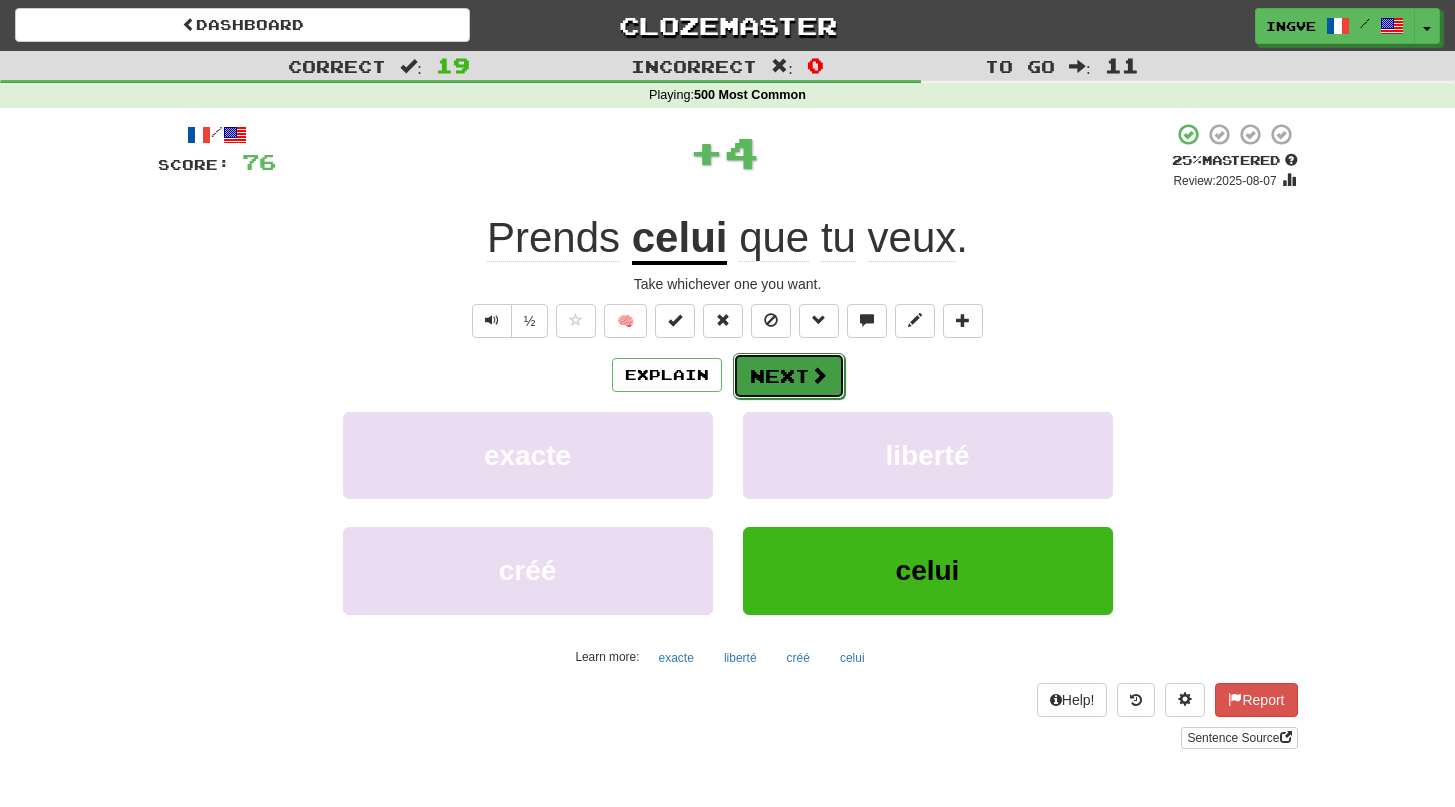 click on "Next" at bounding box center [789, 376] 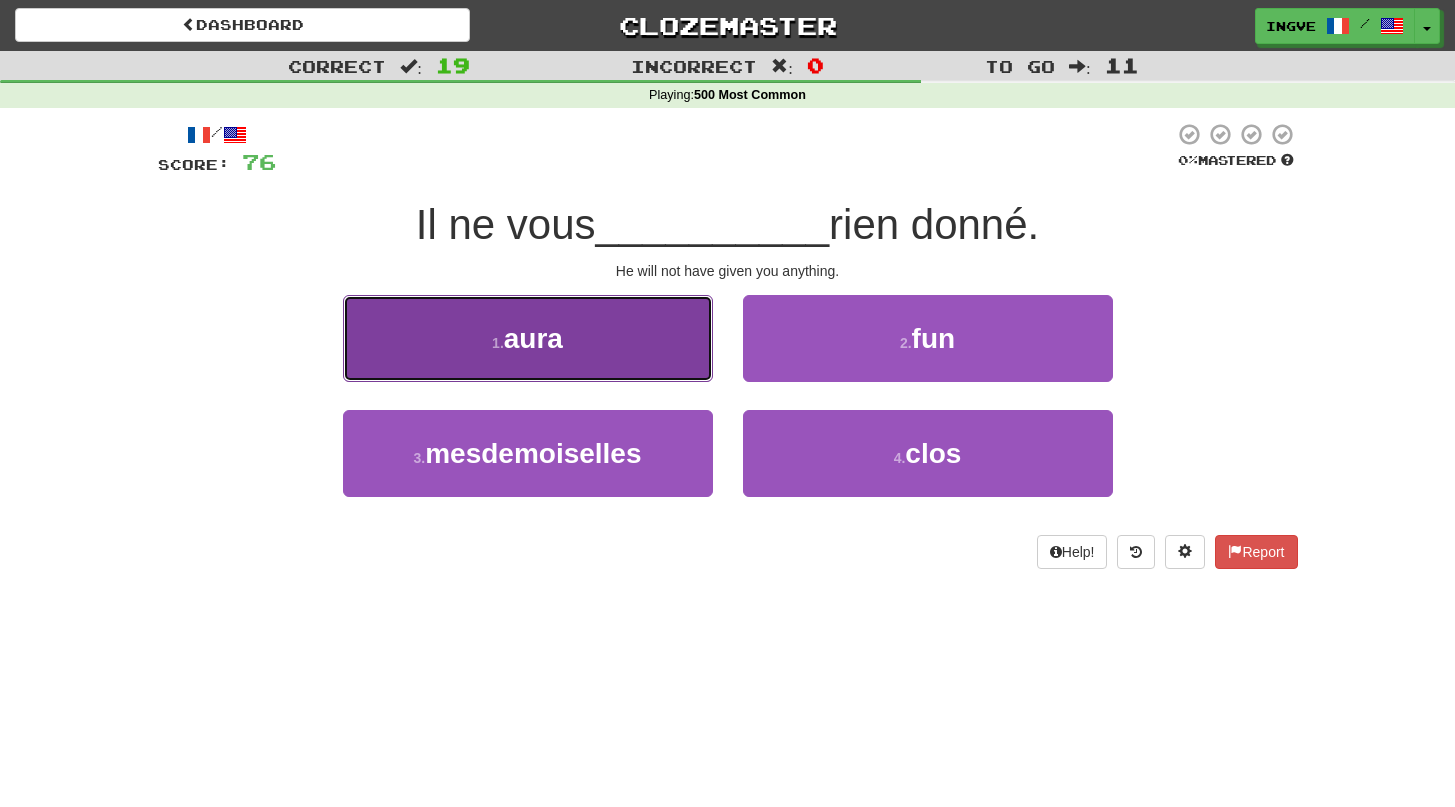 click on "1 .  aura" at bounding box center [528, 338] 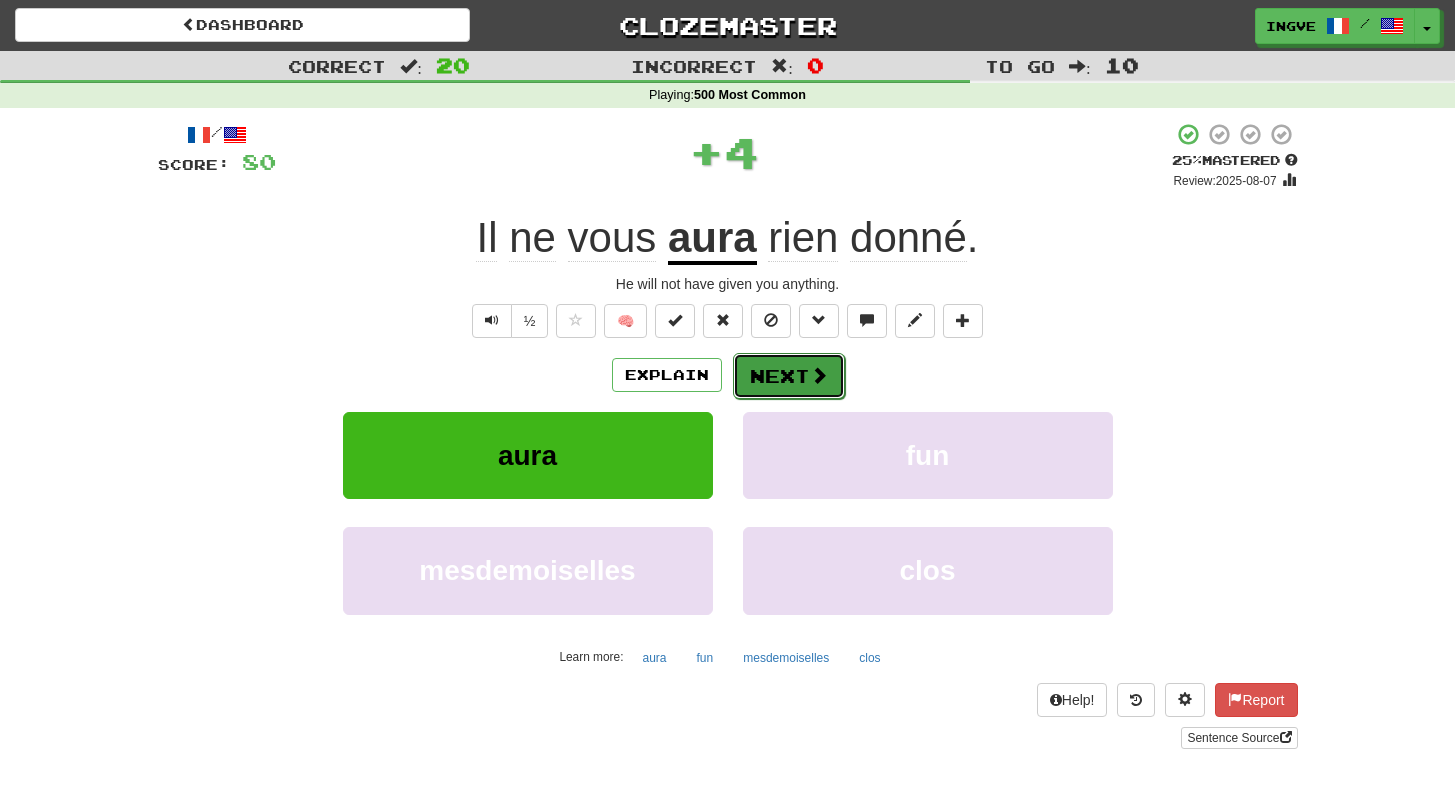 click on "Next" at bounding box center [789, 376] 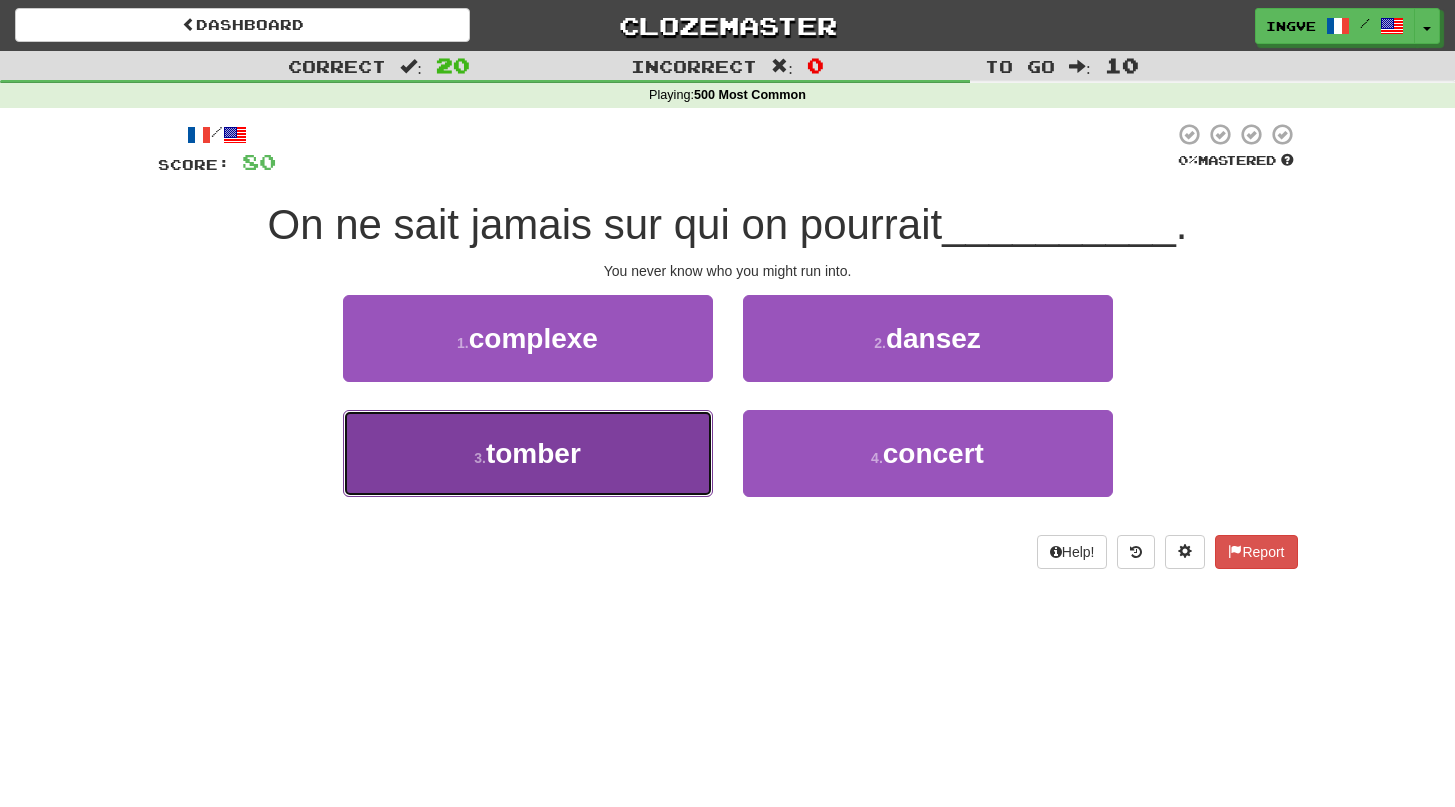 click on "3 .  tomber" at bounding box center [528, 453] 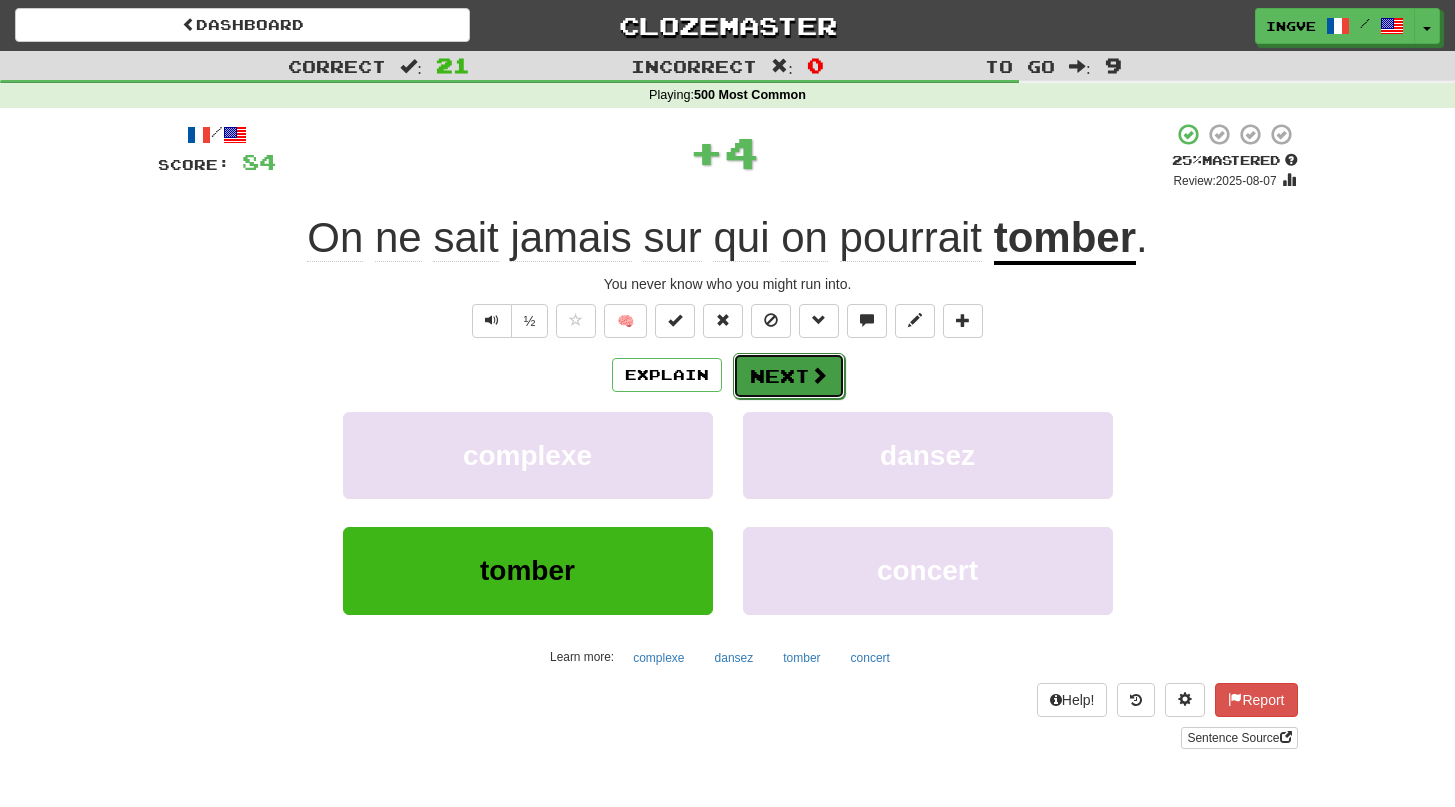 click on "Next" at bounding box center (789, 376) 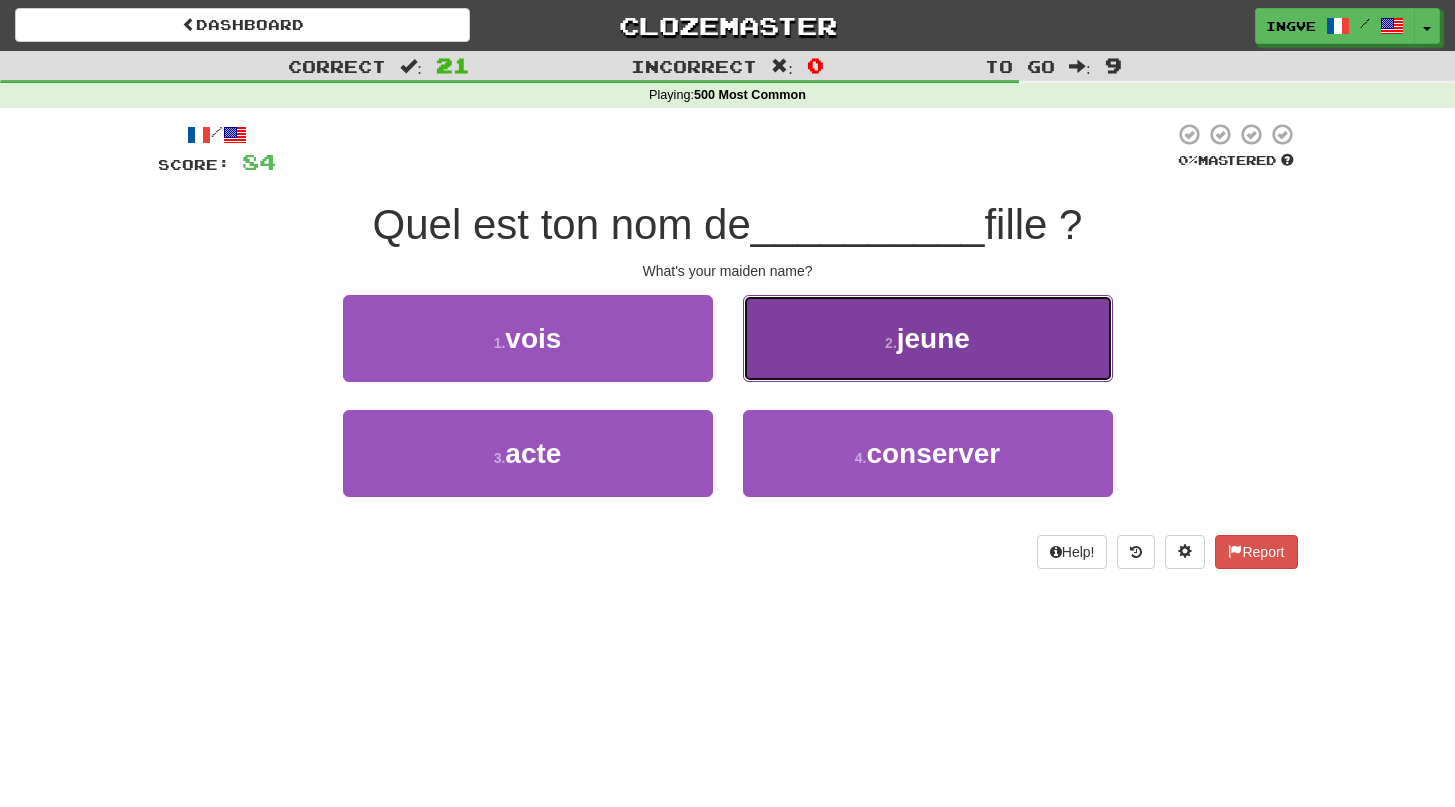 click on "2 .  jeune" at bounding box center (928, 338) 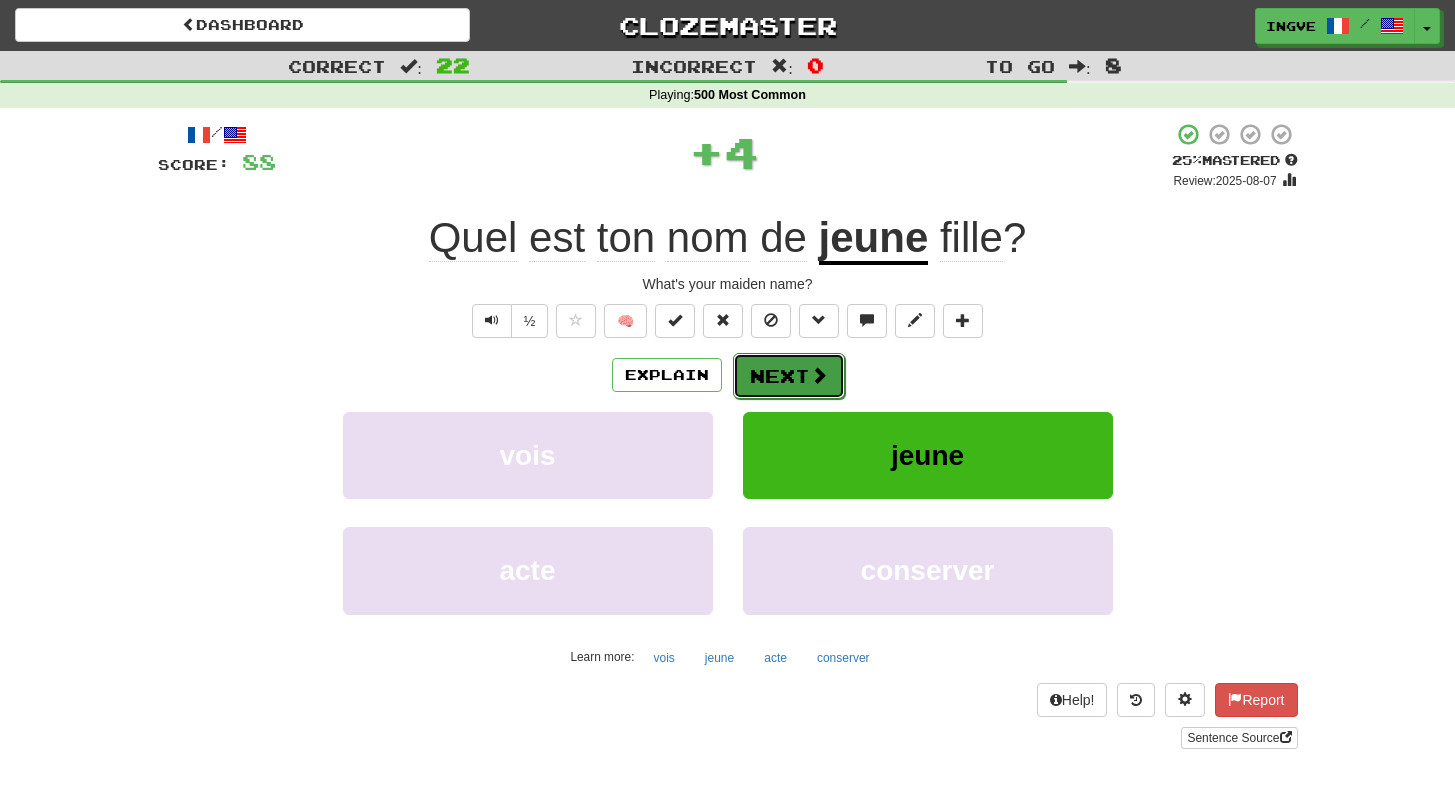 click on "Next" at bounding box center (789, 376) 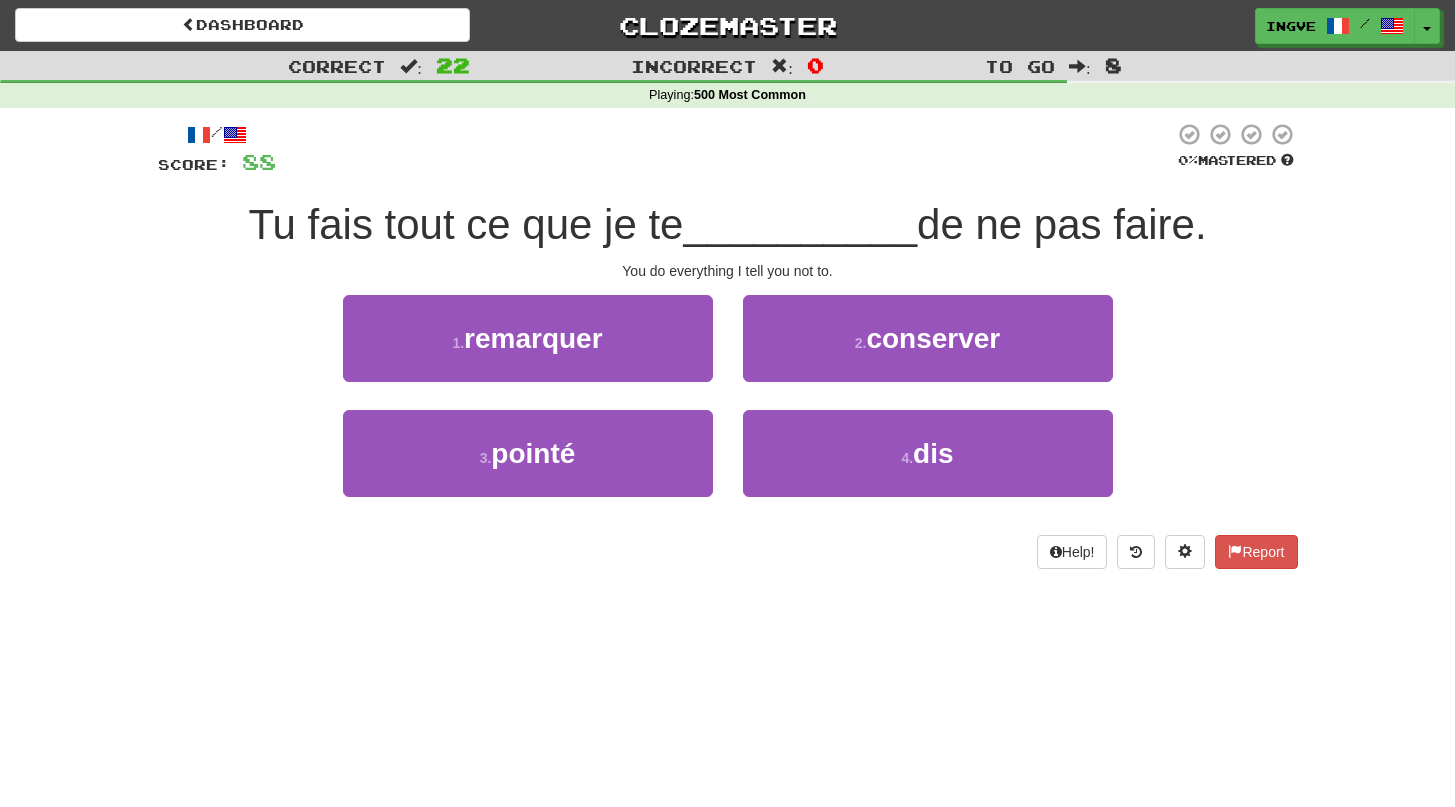 click on "3 .  pointé" at bounding box center [528, 467] 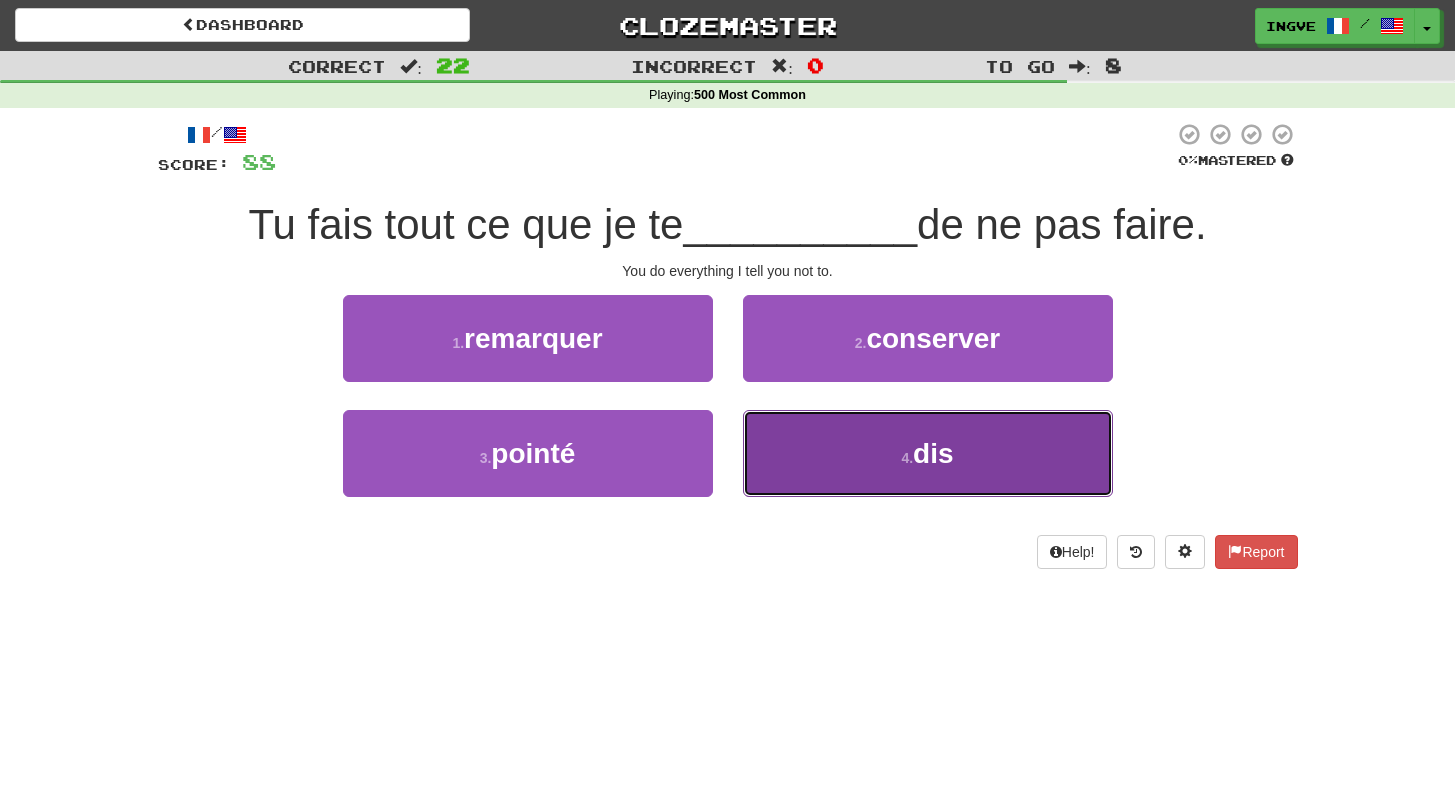 click on "4 .  dis" at bounding box center [928, 453] 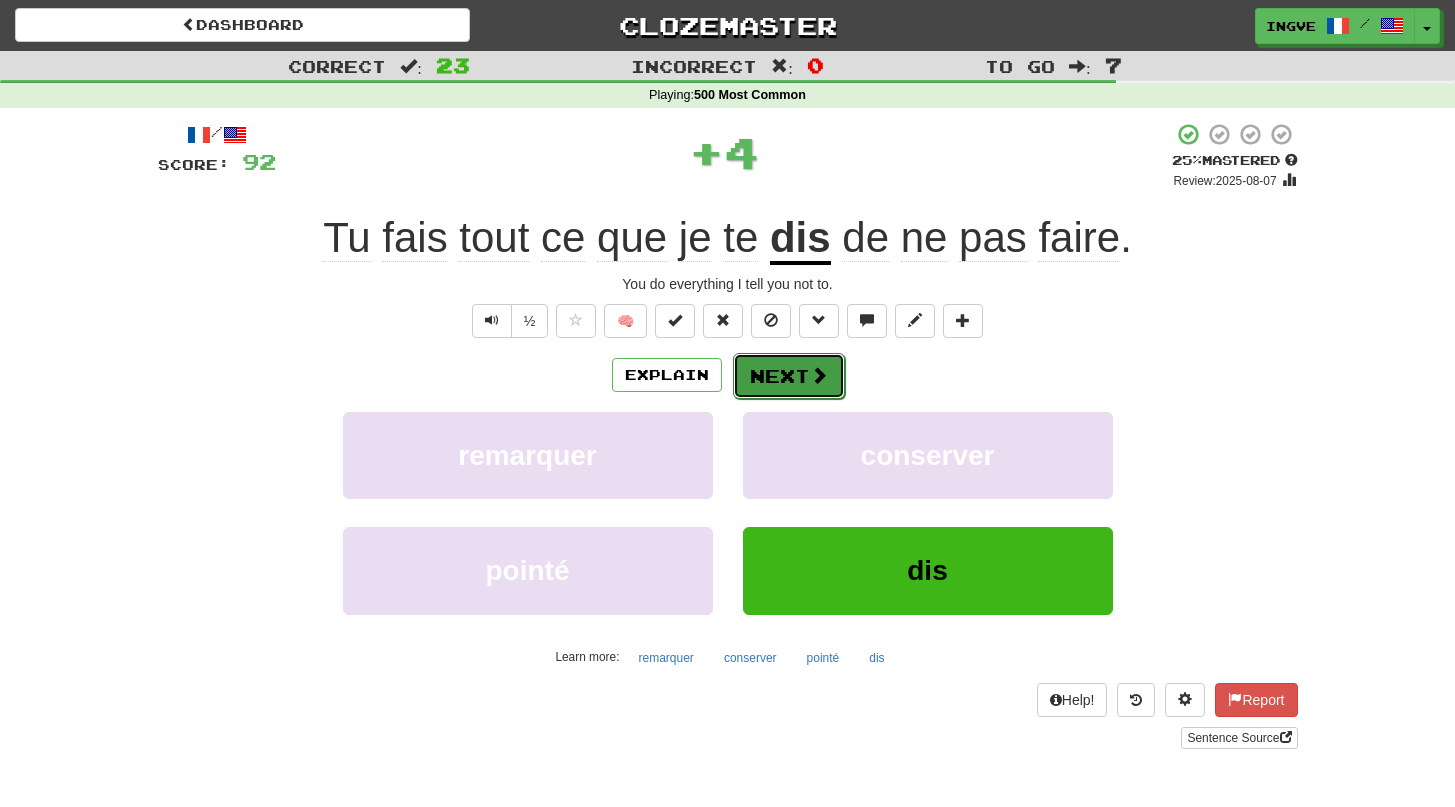 click on "Next" at bounding box center (789, 376) 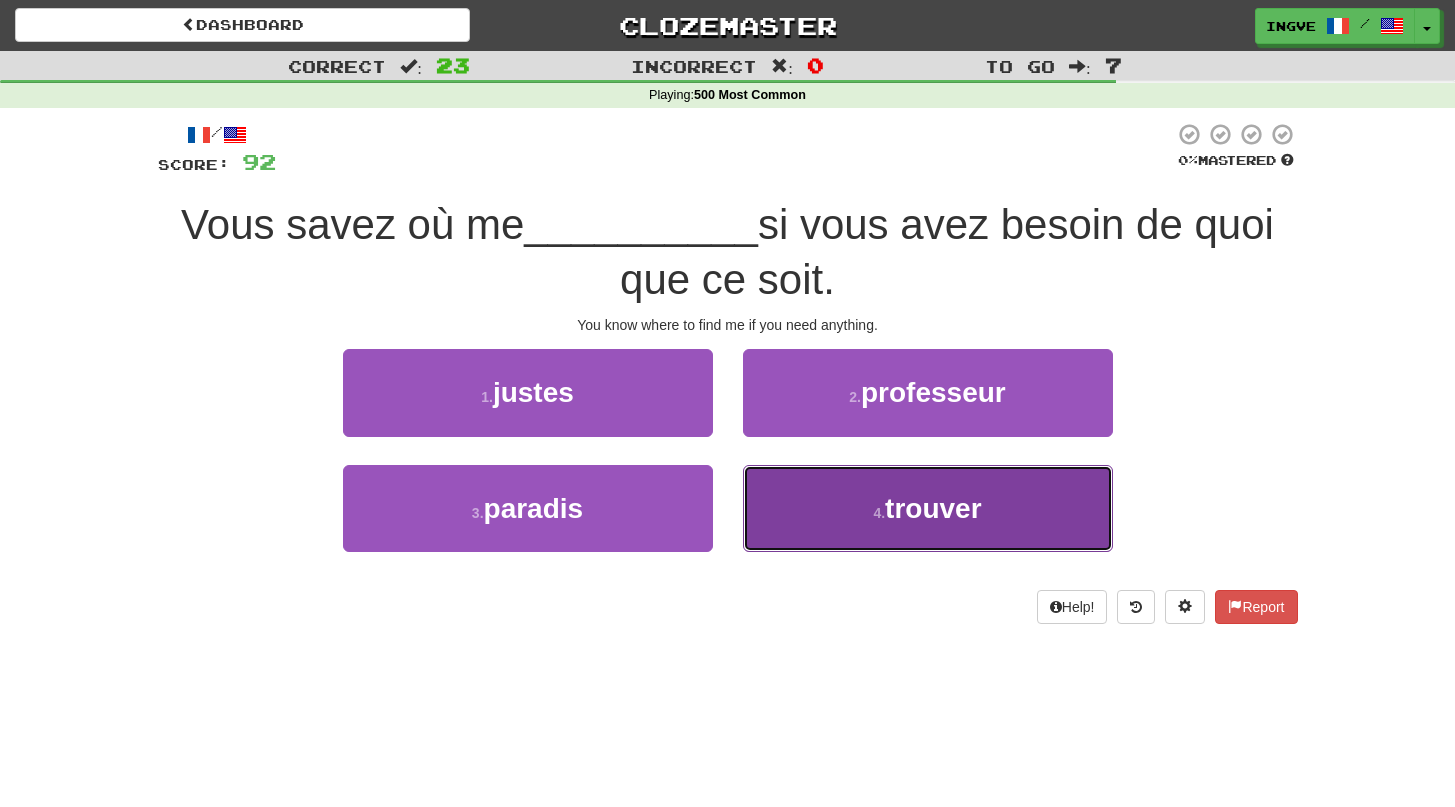 click on "4 .  trouver" at bounding box center (928, 508) 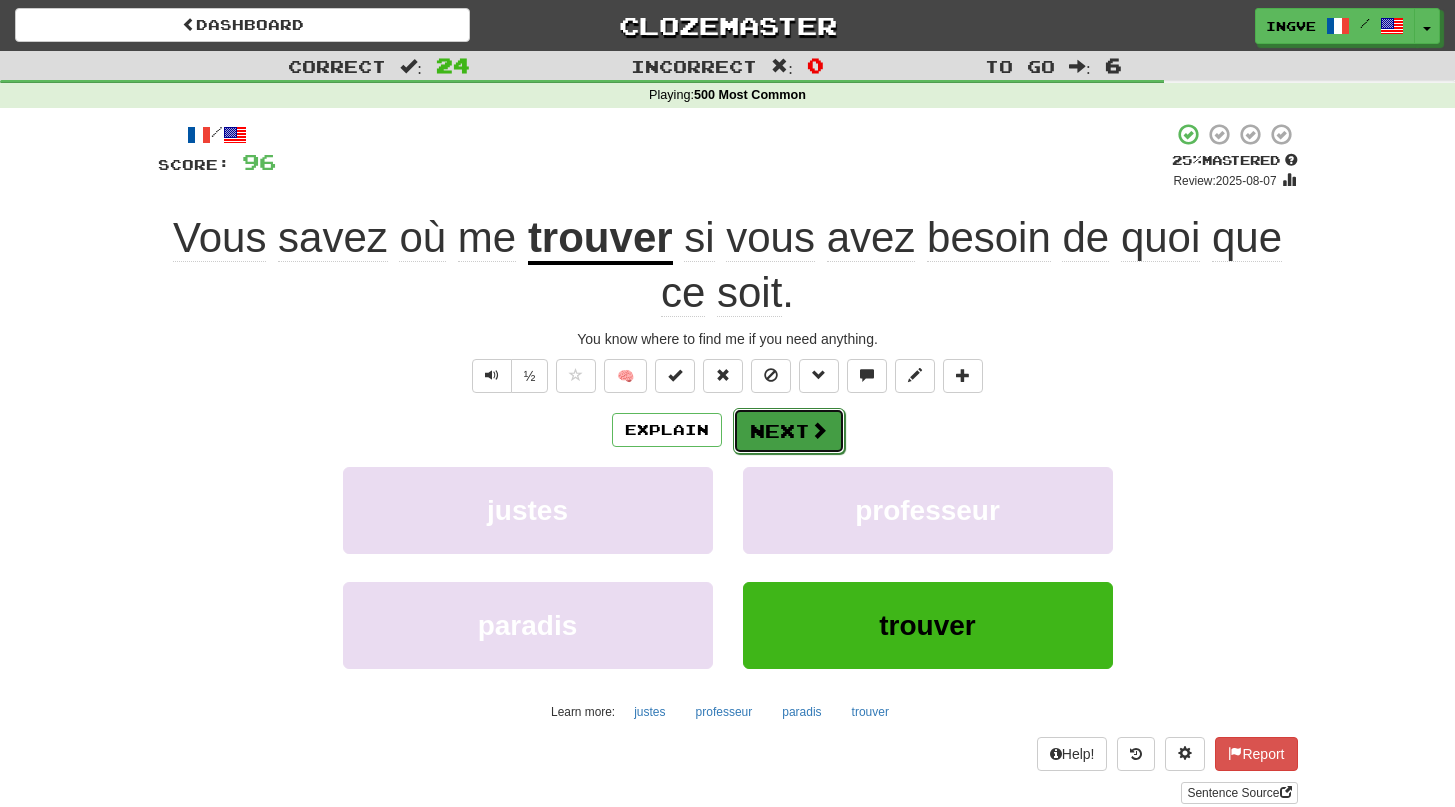 click on "Next" at bounding box center (789, 431) 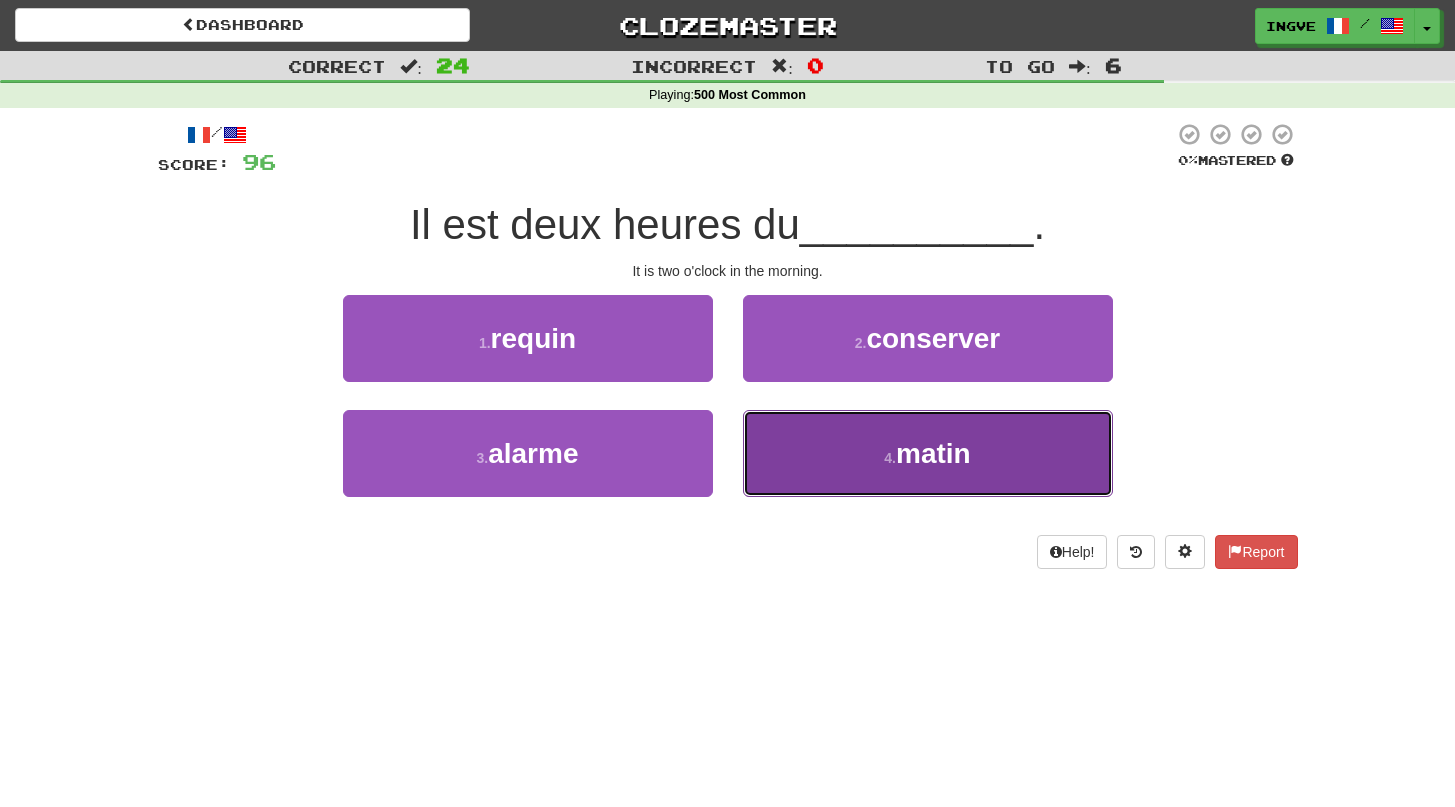 click on "4 .  matin" at bounding box center (928, 453) 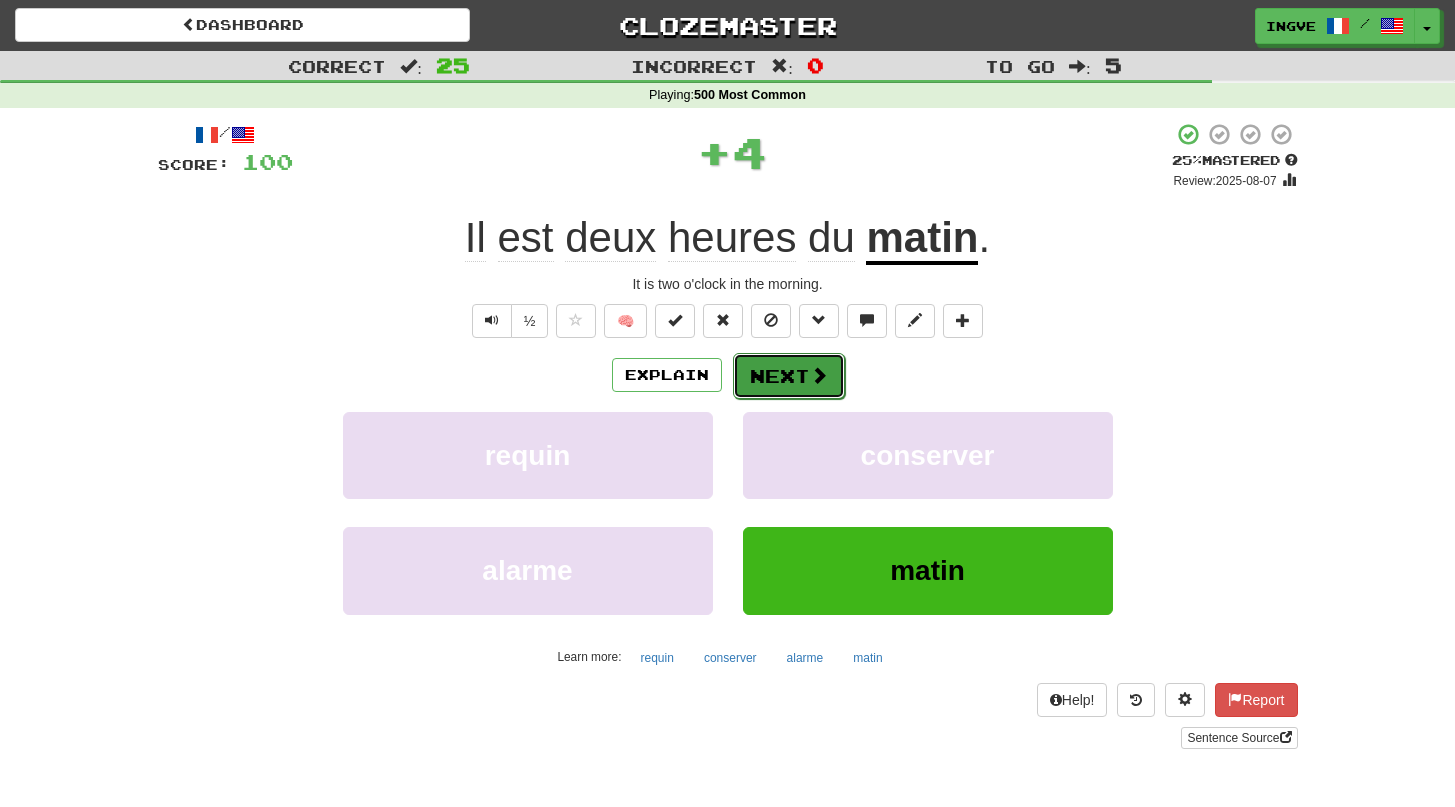 click on "Next" at bounding box center (789, 376) 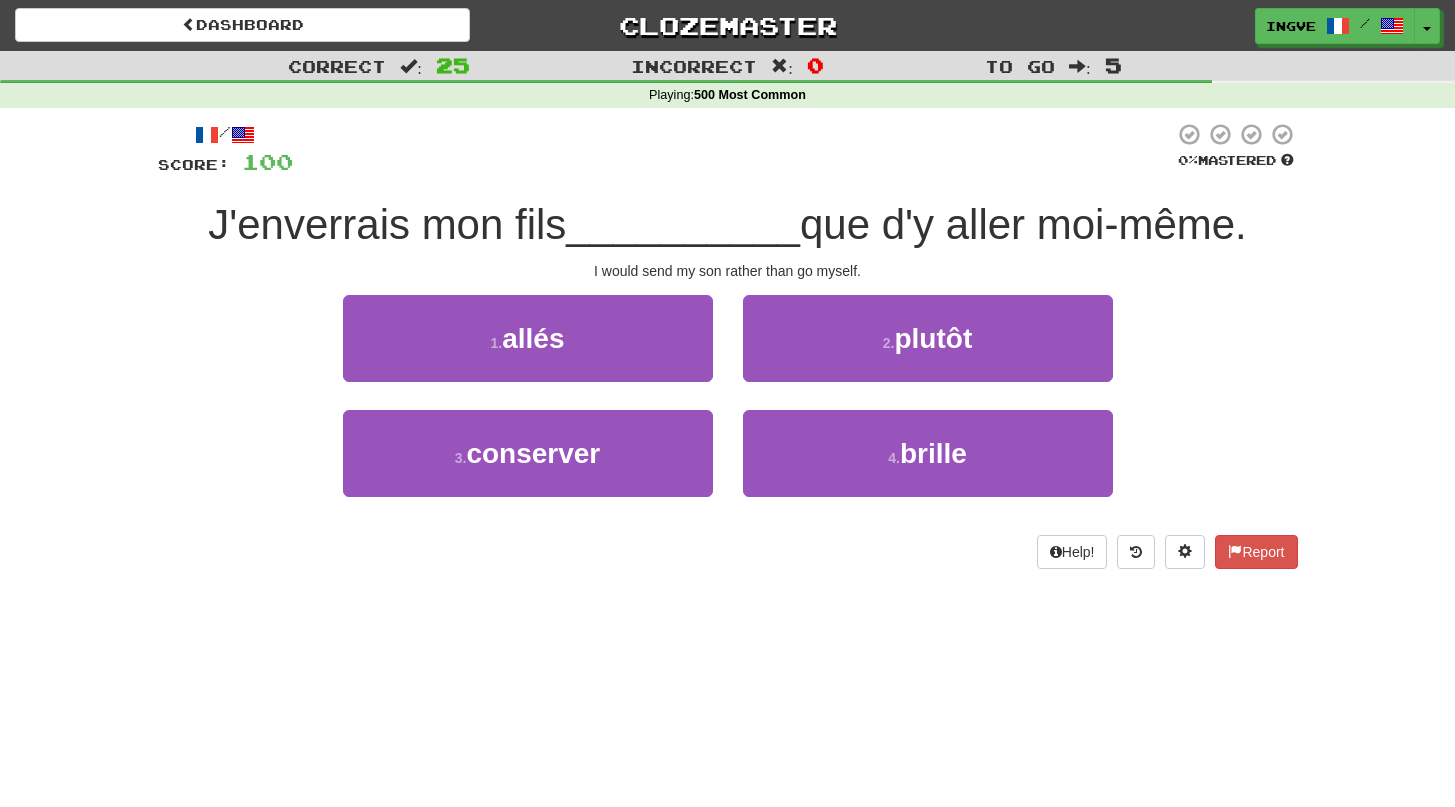click on "1 .  allés" at bounding box center [528, 352] 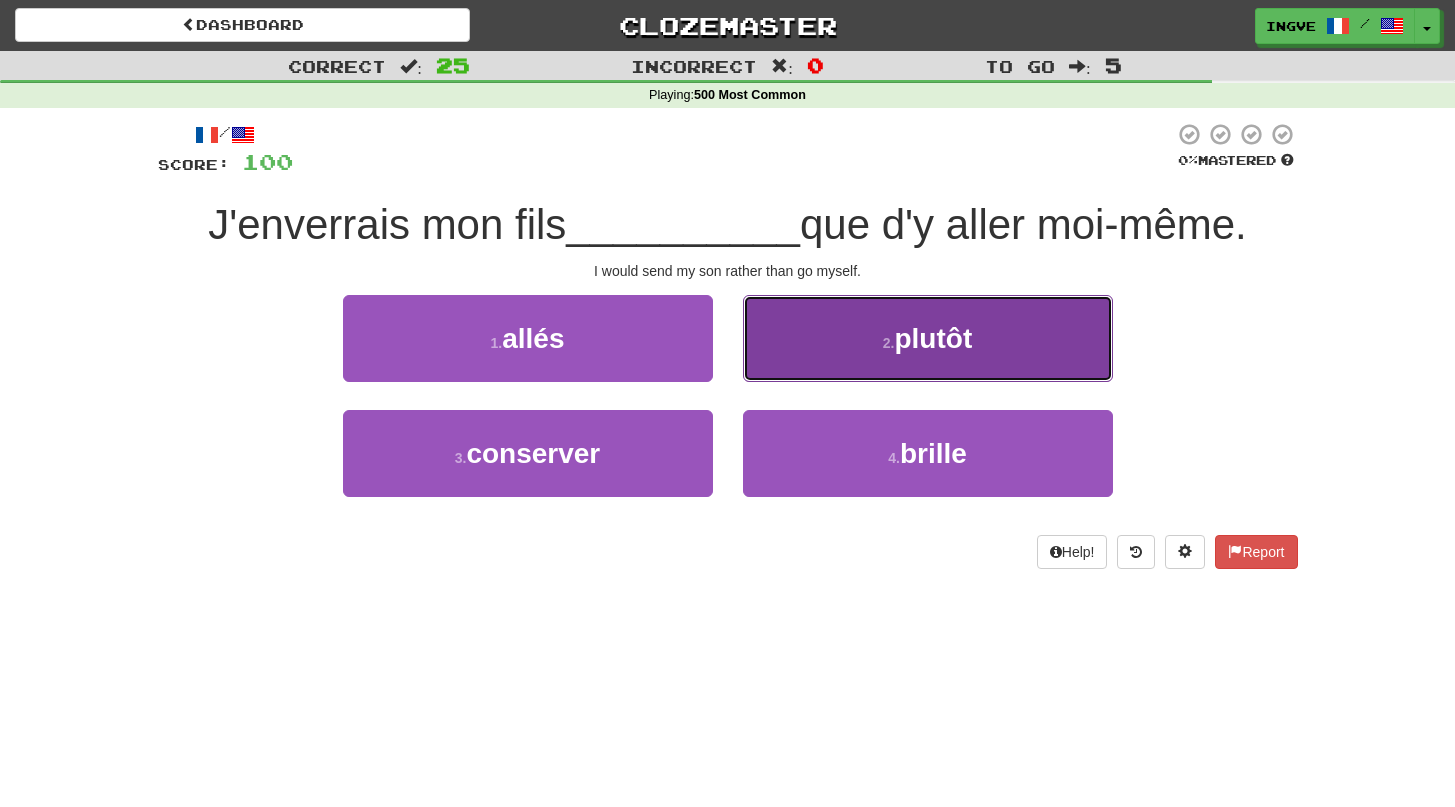 click on "2 .  plutôt" at bounding box center (928, 338) 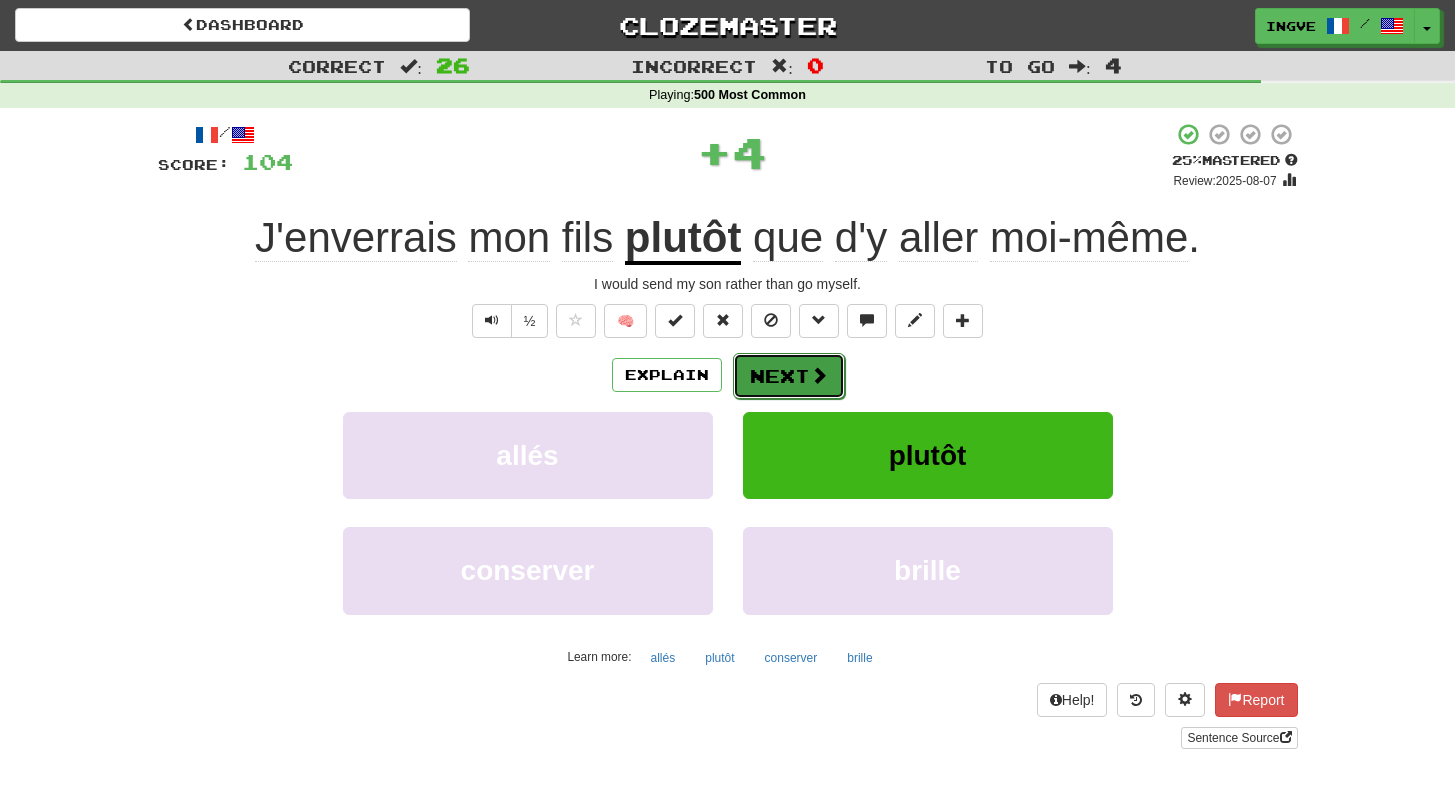 click on "Next" at bounding box center (789, 376) 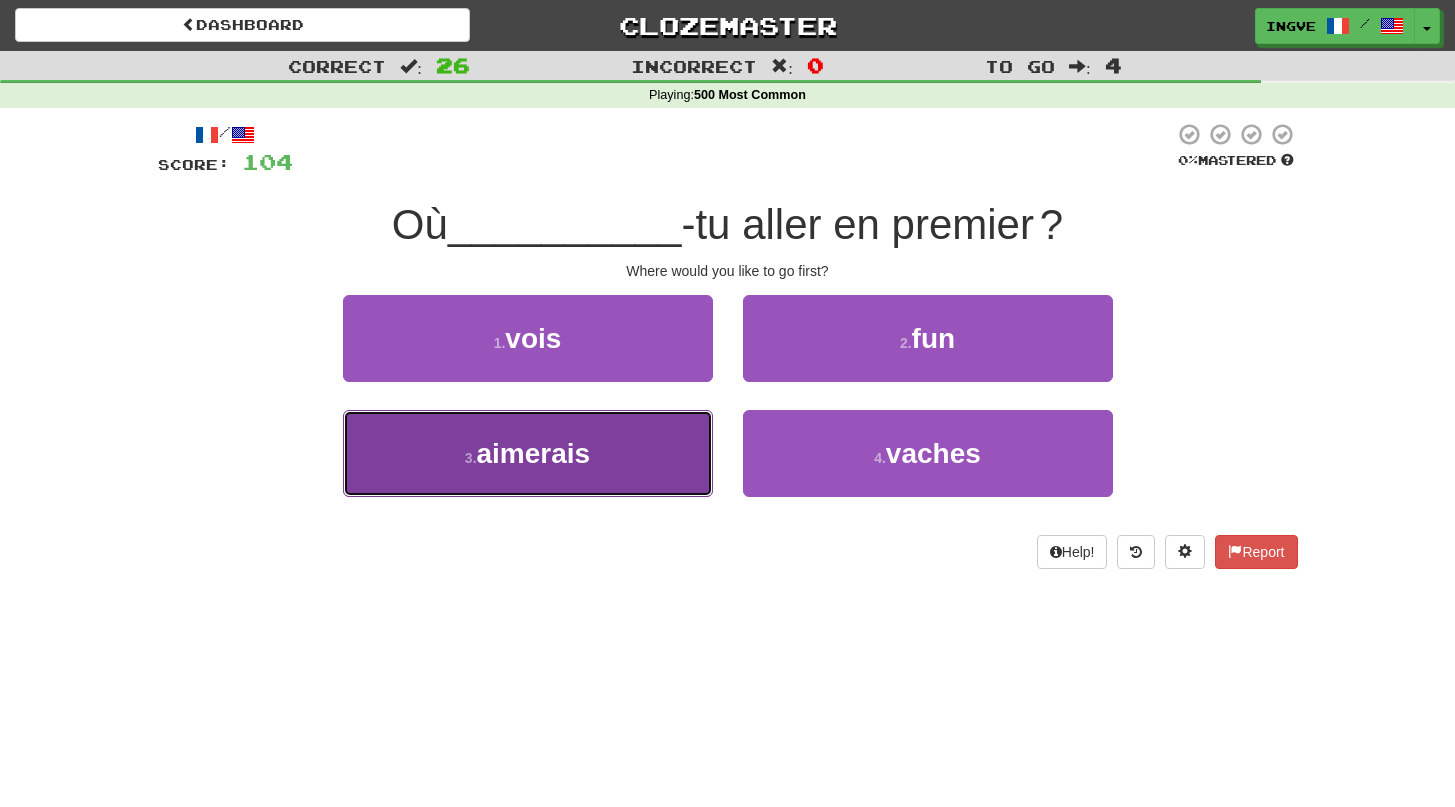click on "3 .  aimerais" at bounding box center [528, 453] 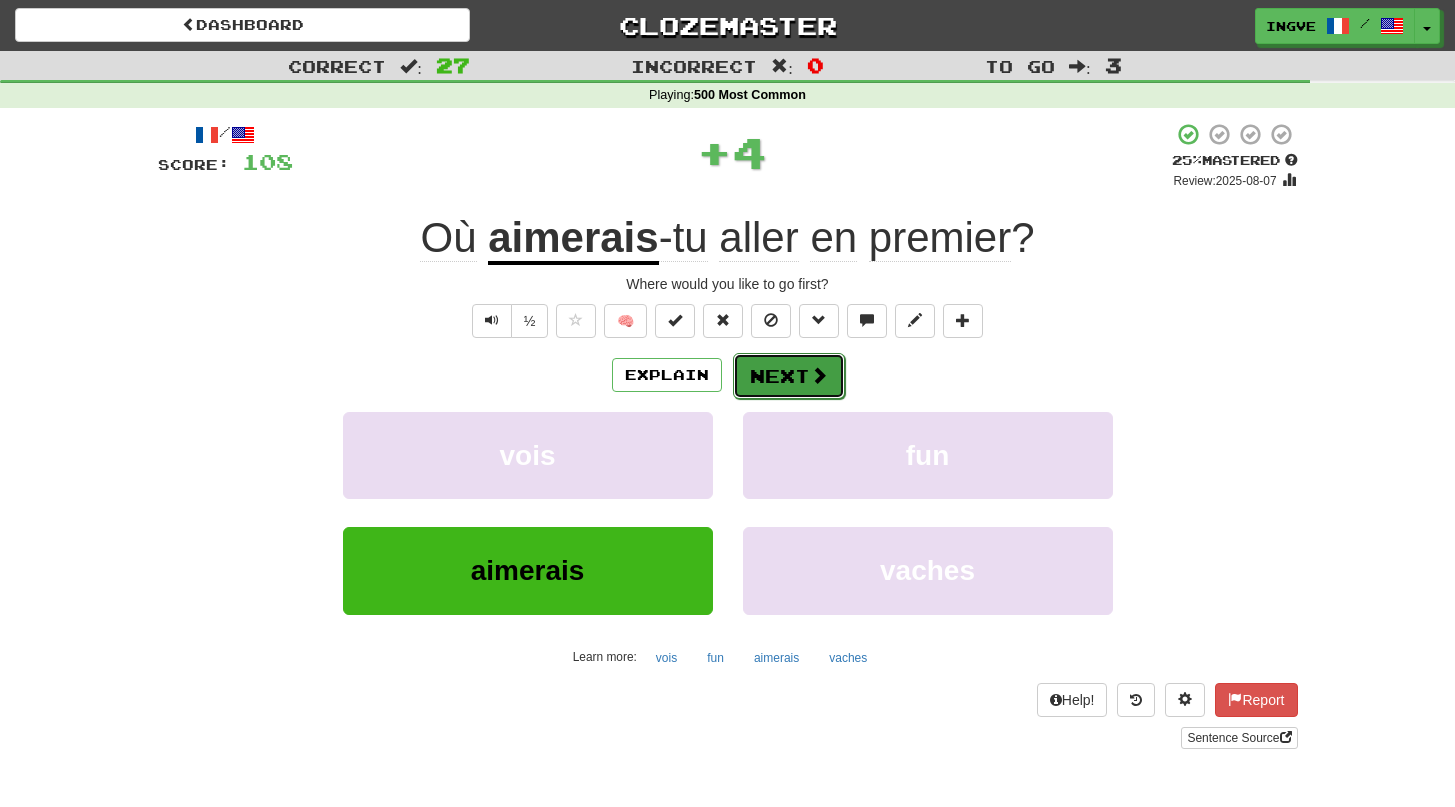 click on "Next" at bounding box center [789, 376] 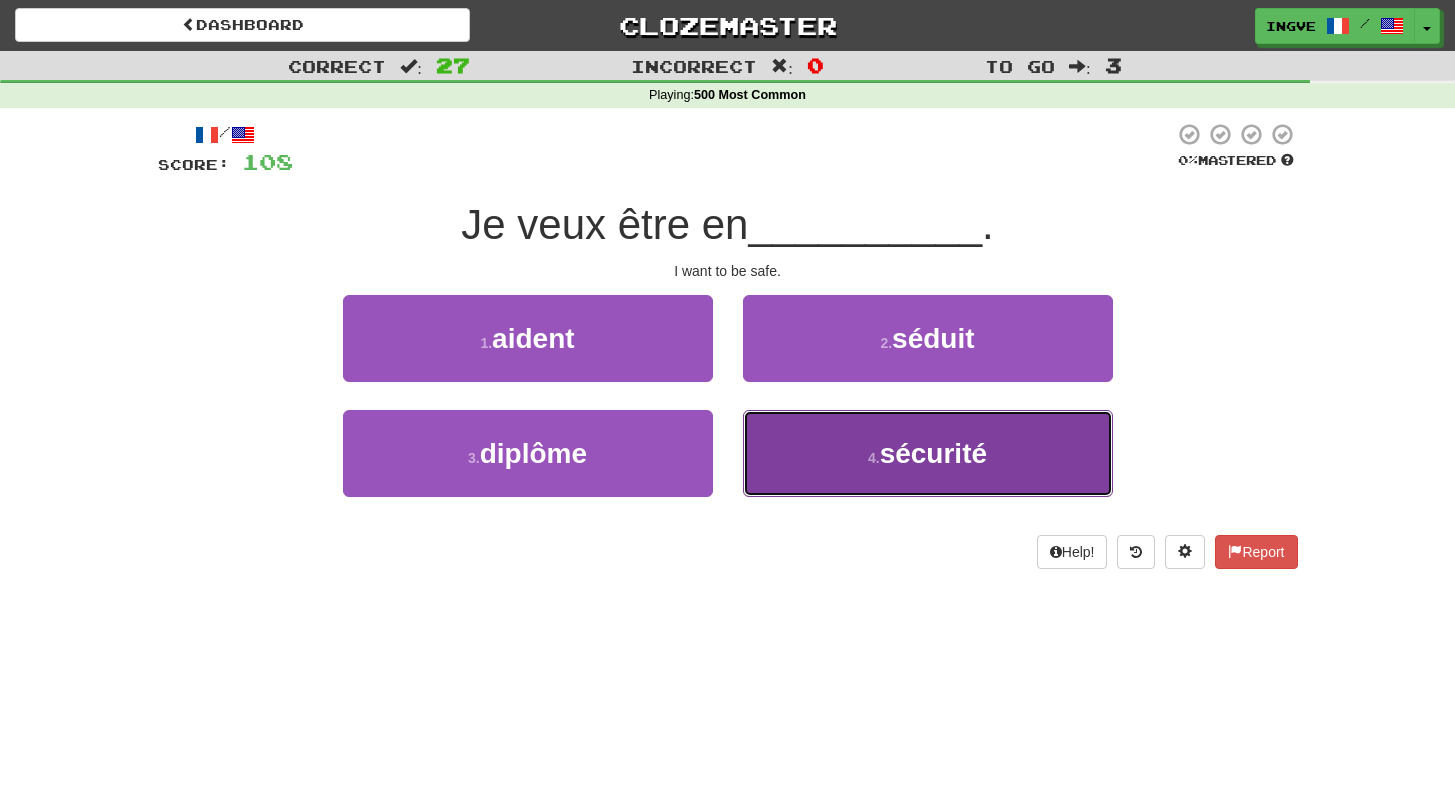 click on "4 .  sécurité" at bounding box center [928, 453] 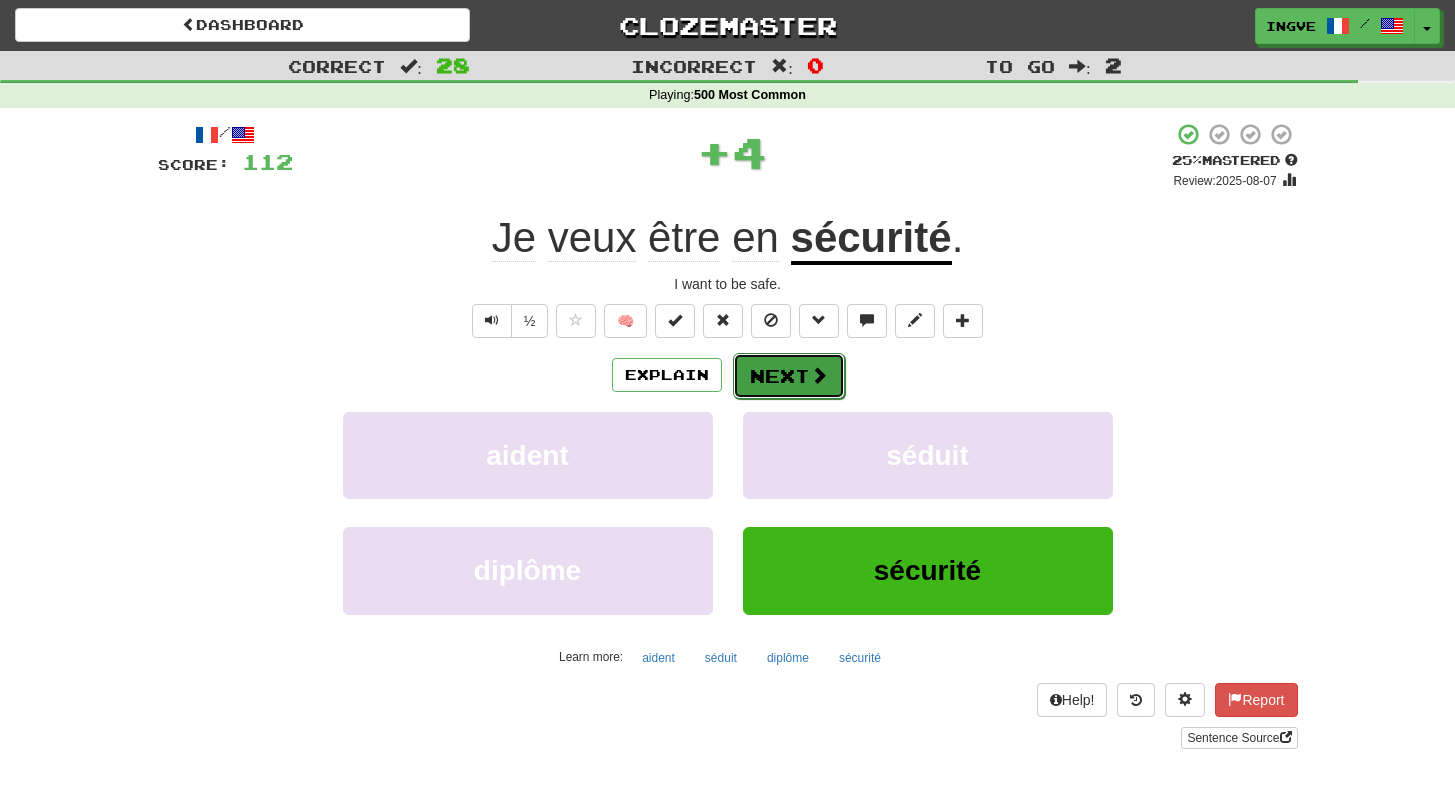 click on "Next" at bounding box center [789, 376] 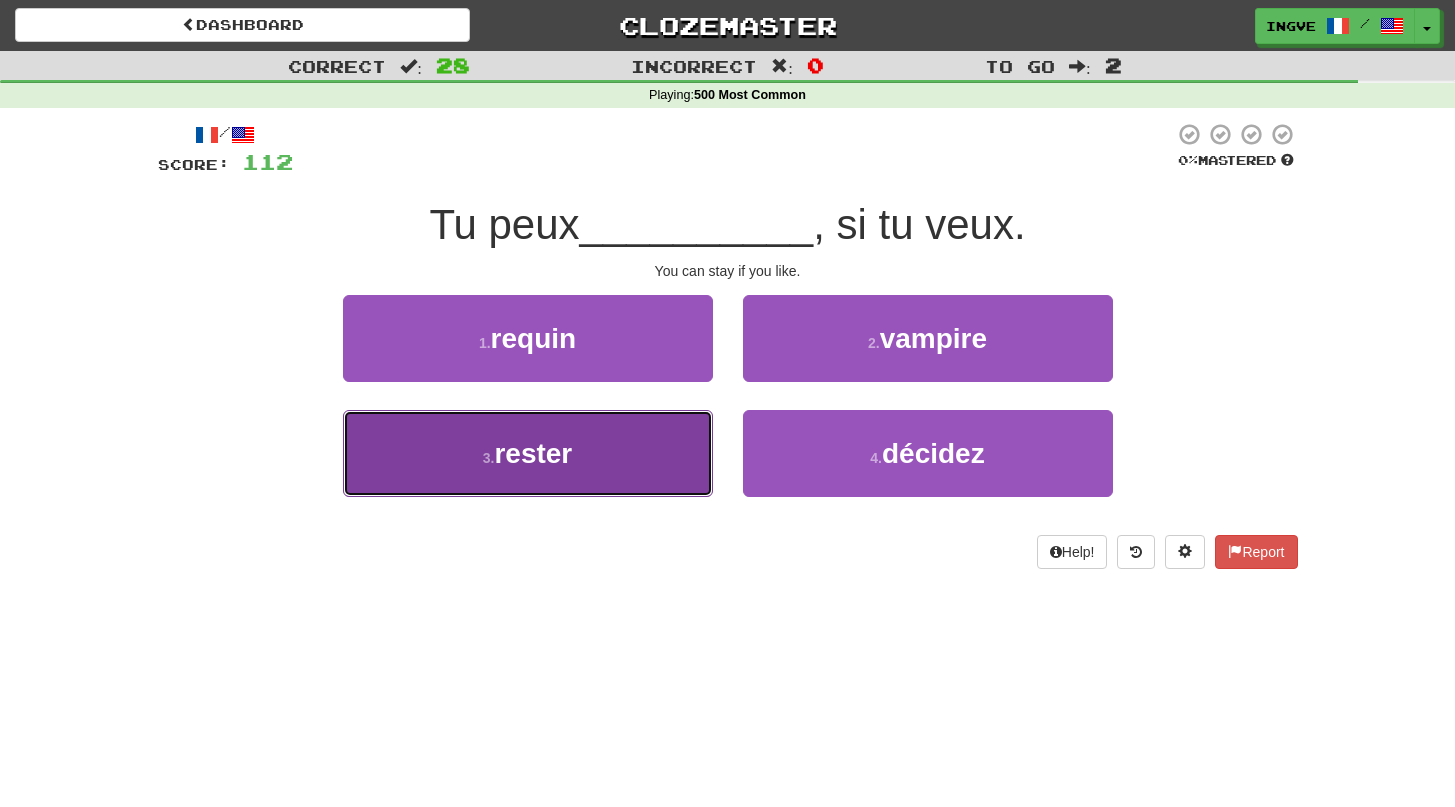 click on "3 .  rester" at bounding box center [528, 453] 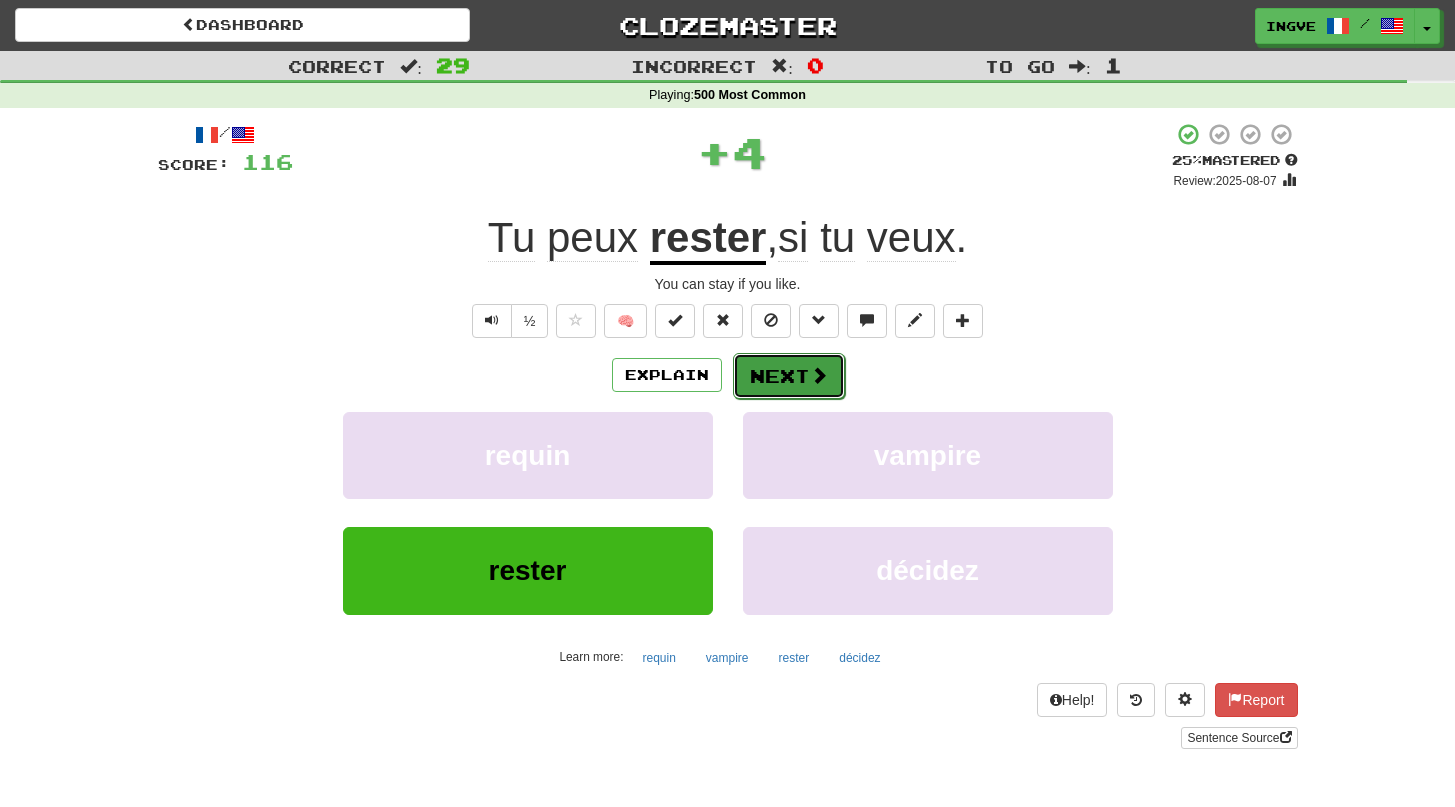 click on "Next" at bounding box center (789, 376) 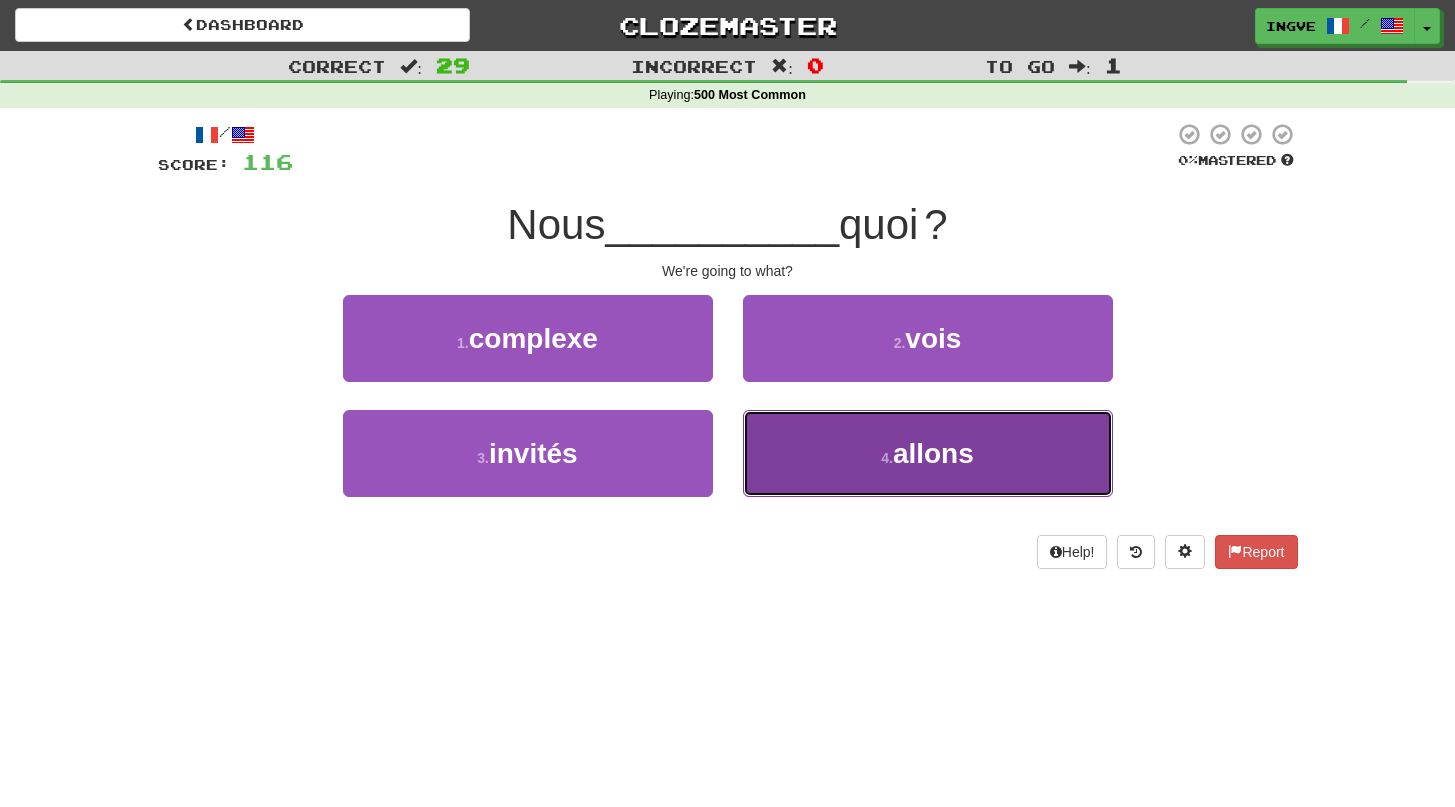 click on "4 .  allons" at bounding box center (928, 453) 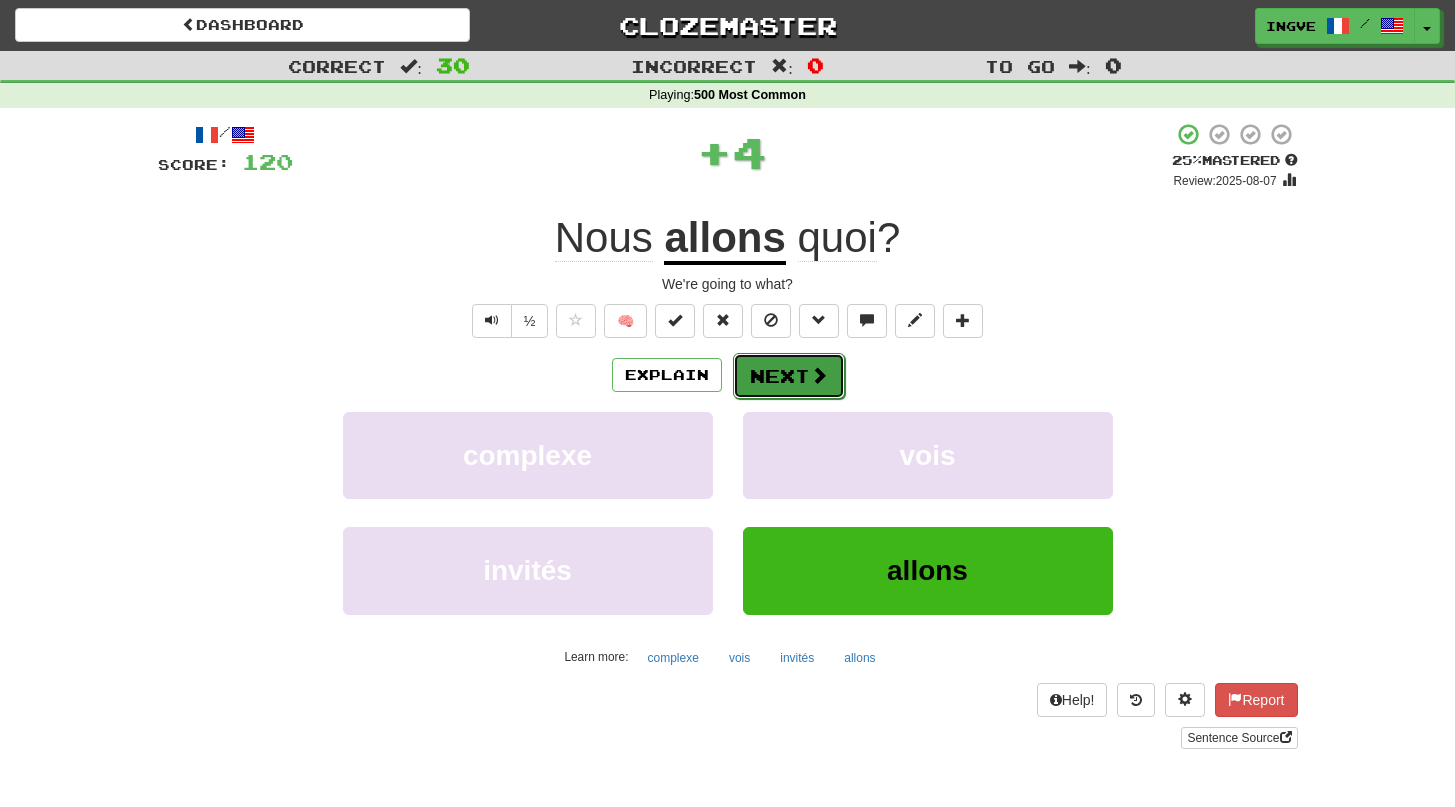 click on "Next" at bounding box center [789, 376] 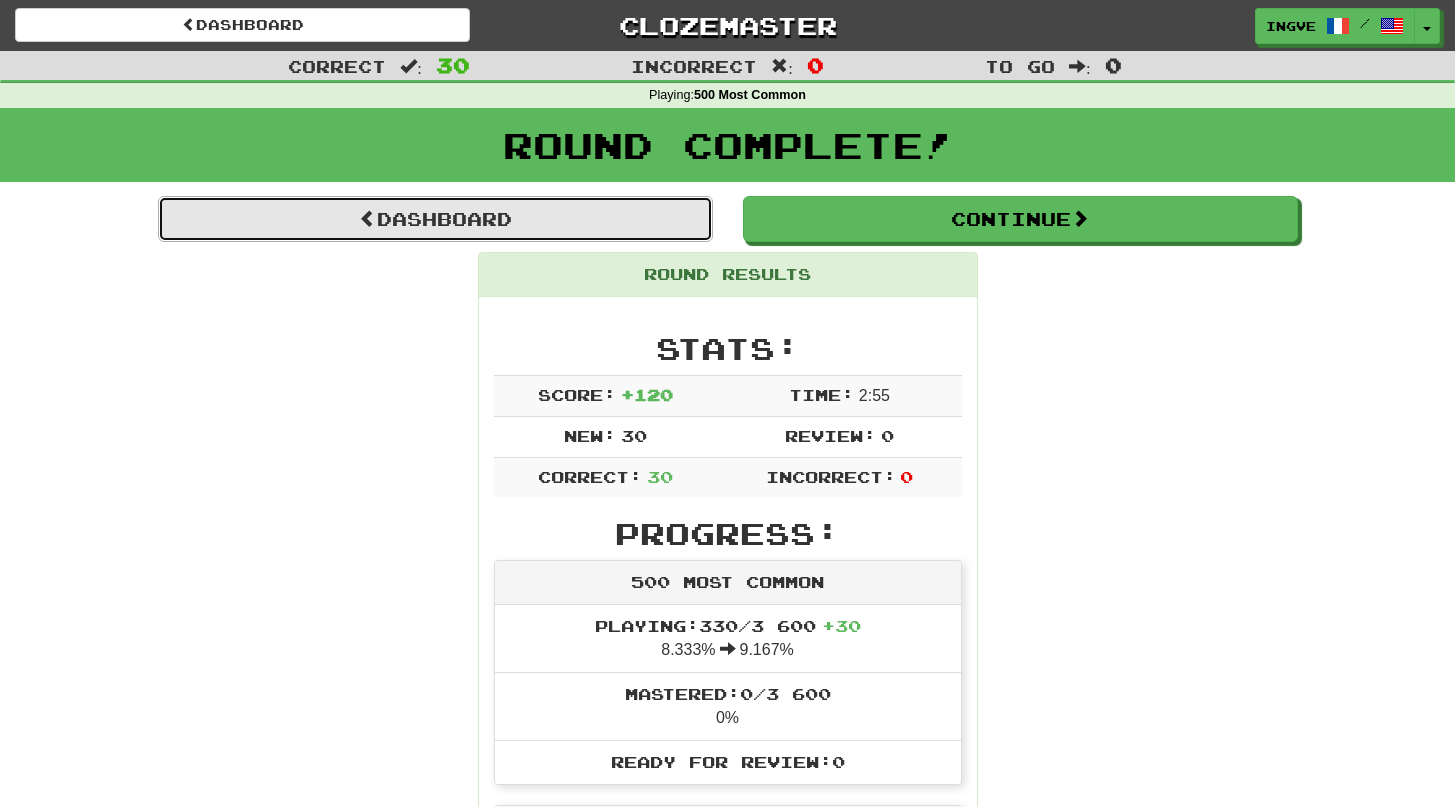 click on "Dashboard" at bounding box center [435, 219] 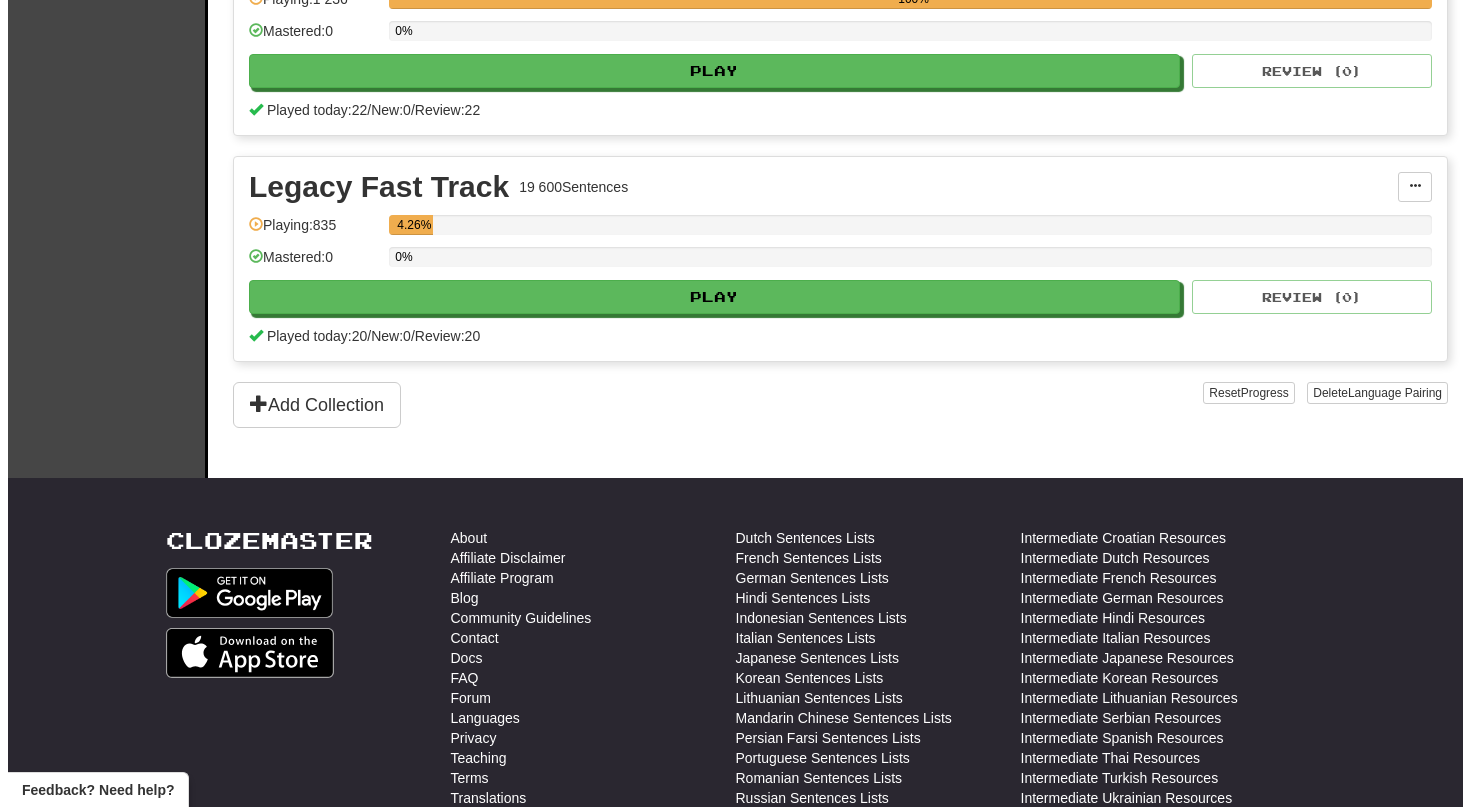 scroll, scrollTop: 984, scrollLeft: 0, axis: vertical 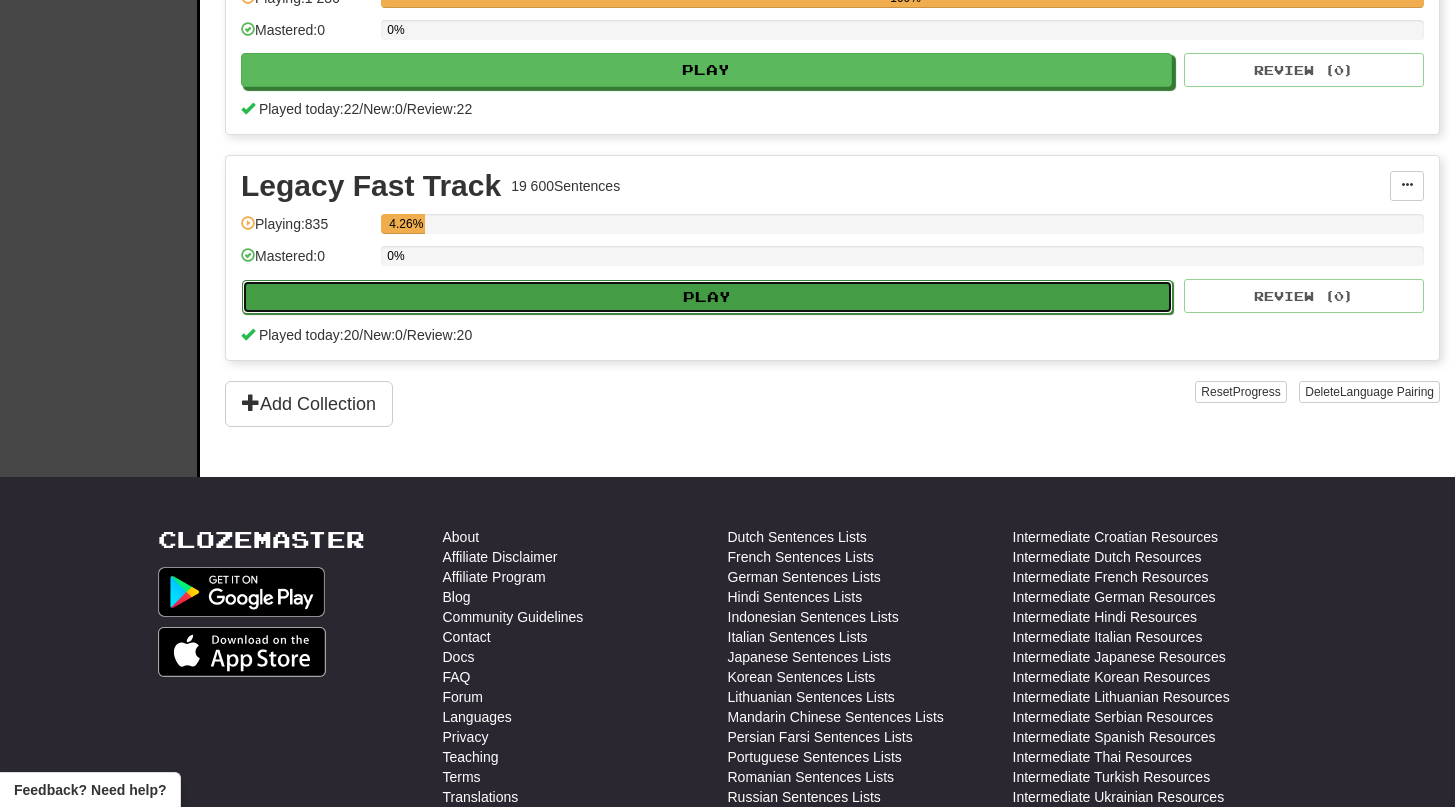 click on "Play" at bounding box center (707, 297) 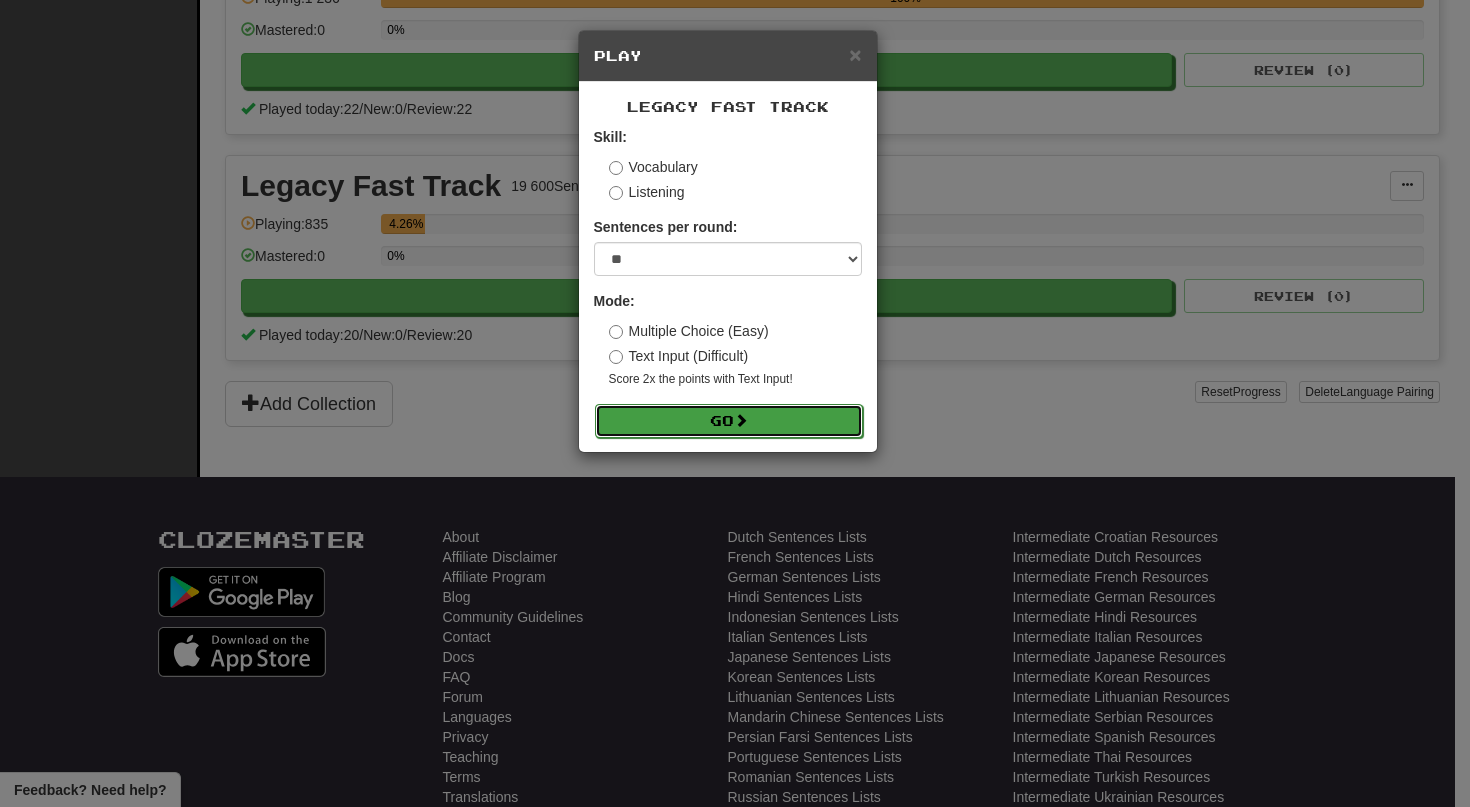 click on "Go" at bounding box center (729, 421) 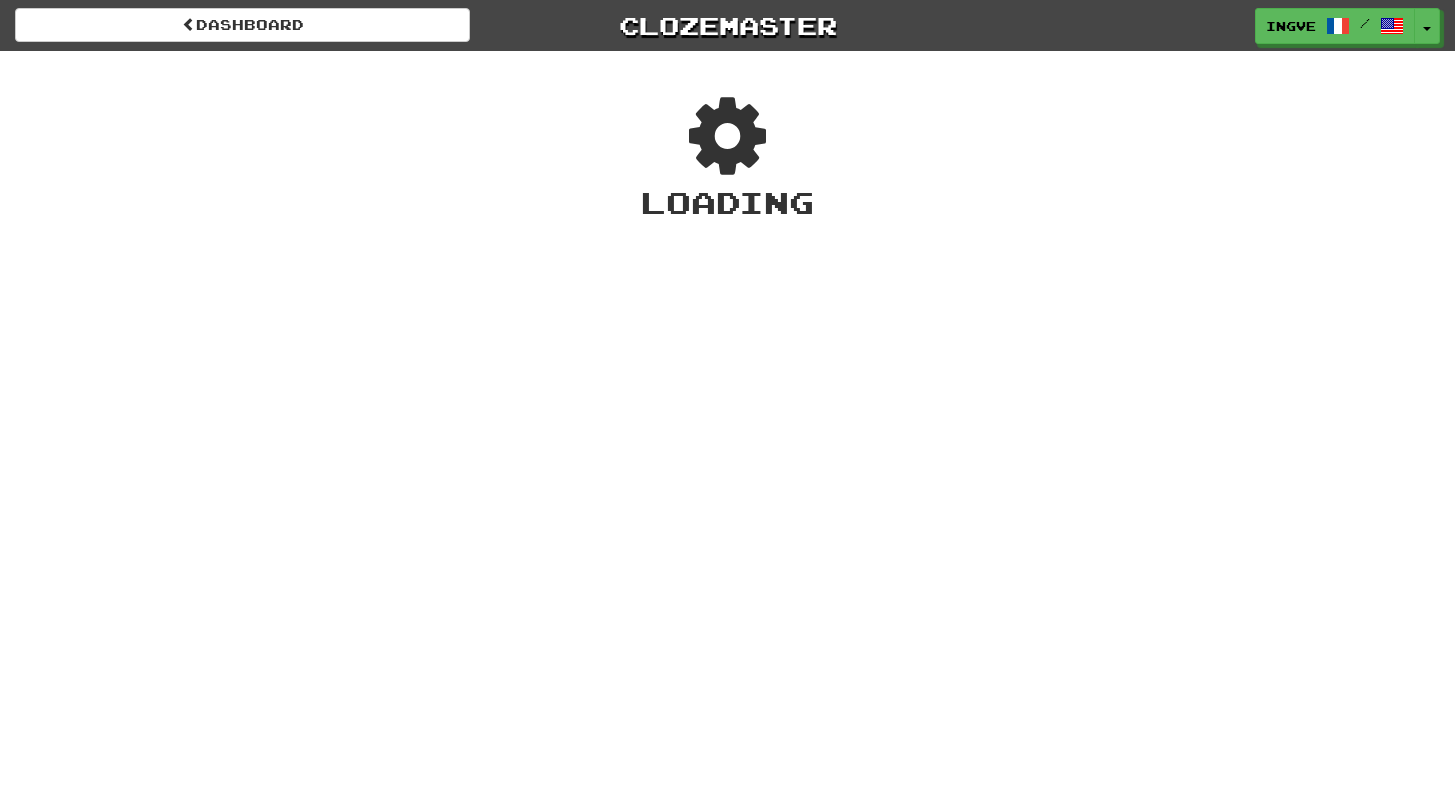 scroll, scrollTop: 0, scrollLeft: 0, axis: both 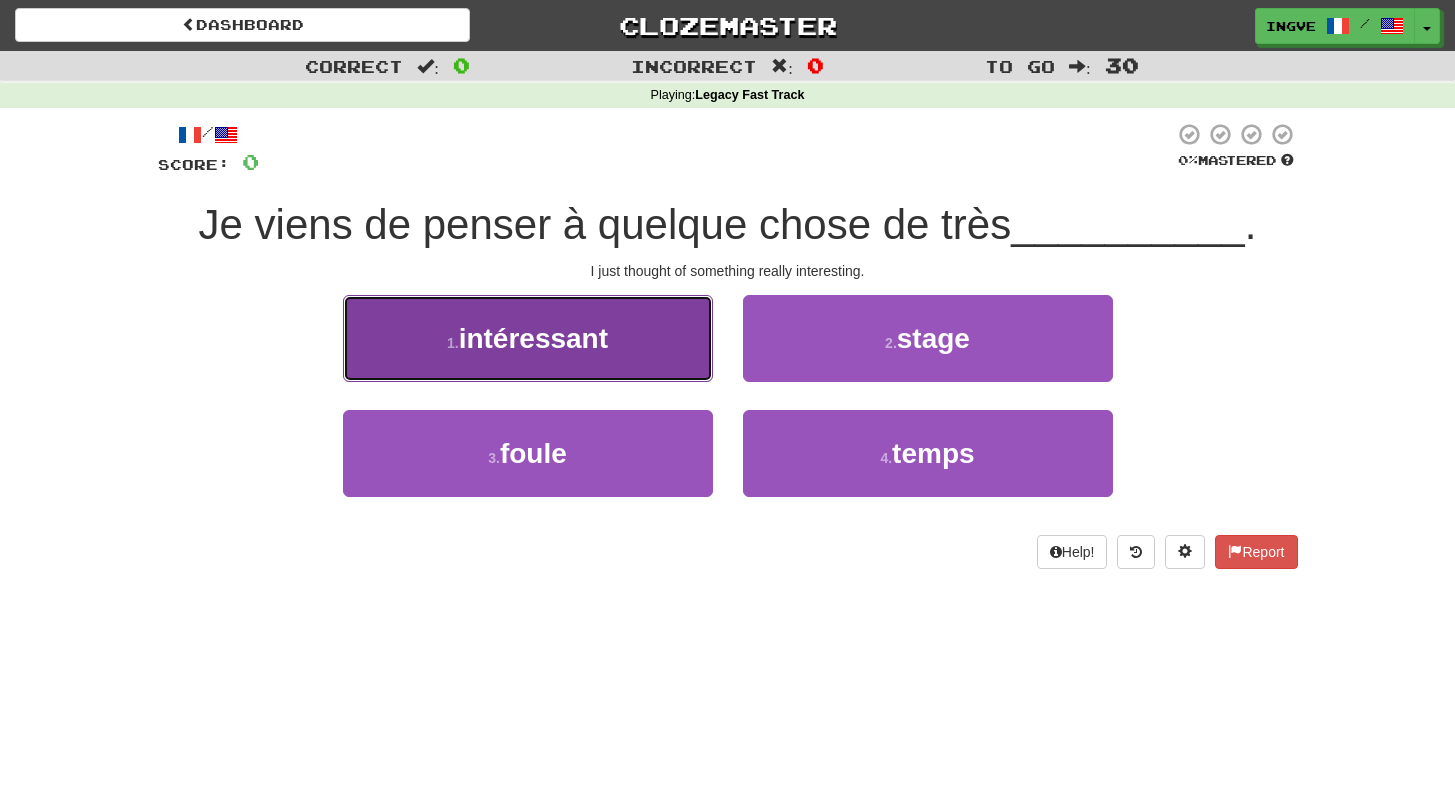 click on "1 .  intéressant" at bounding box center (528, 338) 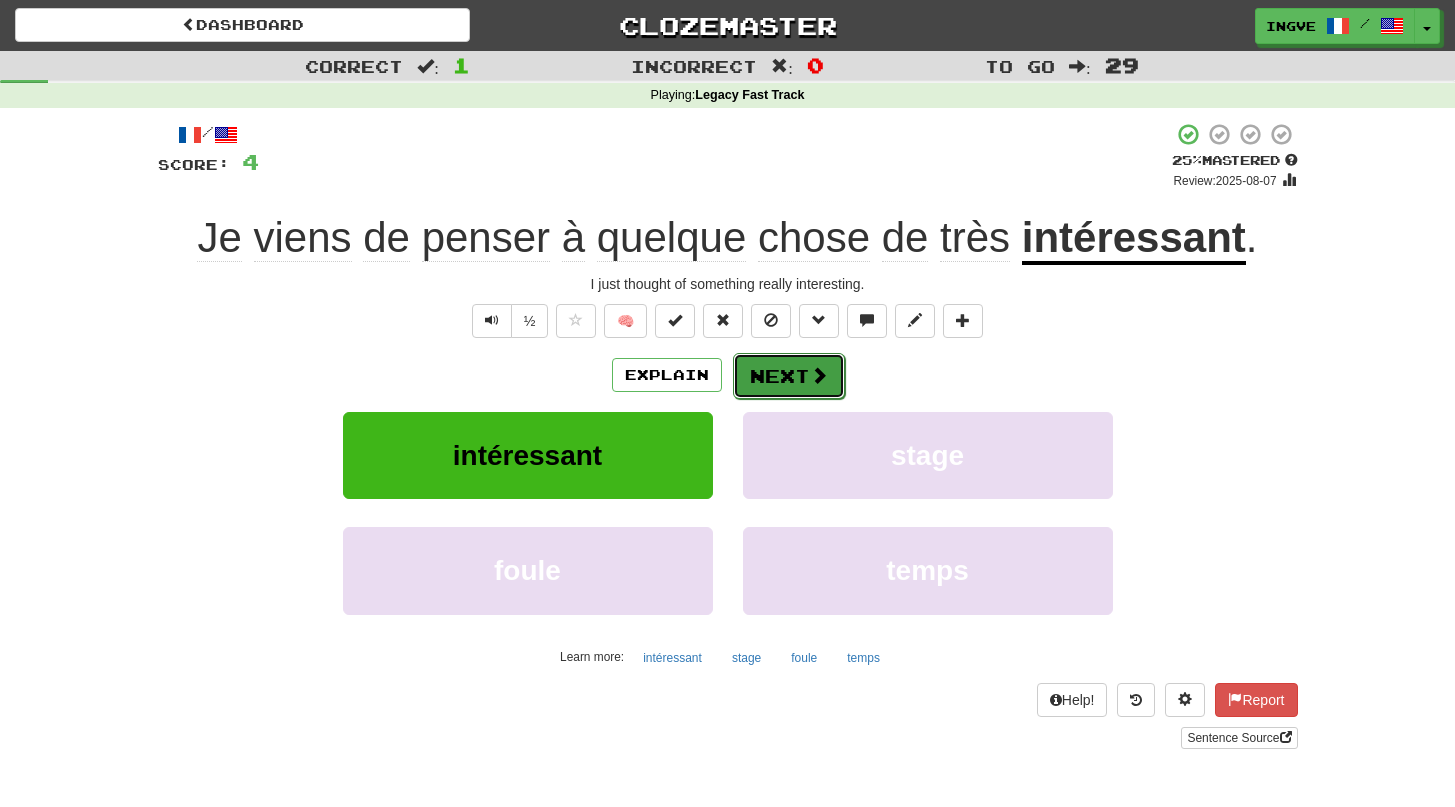 click on "Next" at bounding box center [789, 376] 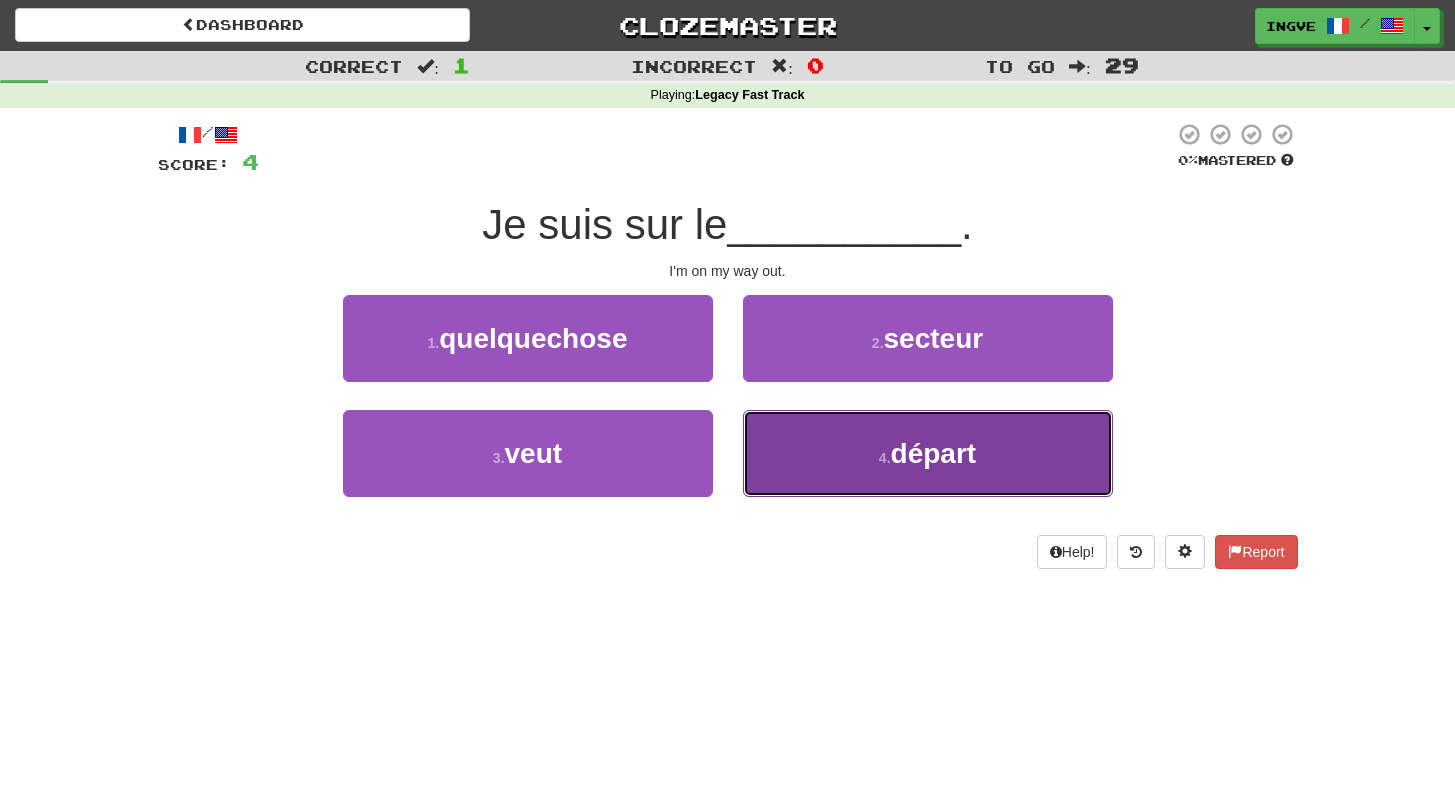 click on "4 .  départ" at bounding box center (928, 453) 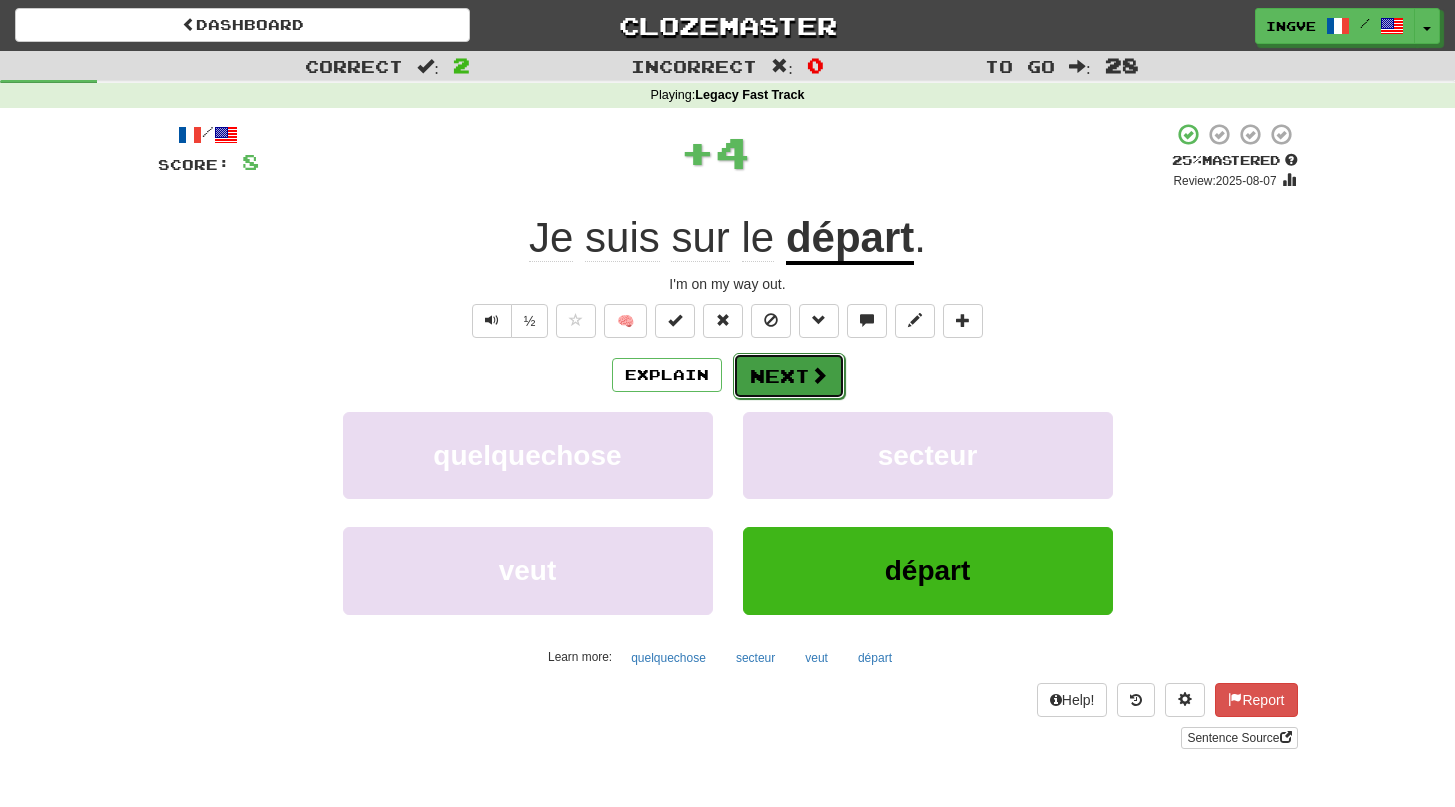 click on "Next" at bounding box center [789, 376] 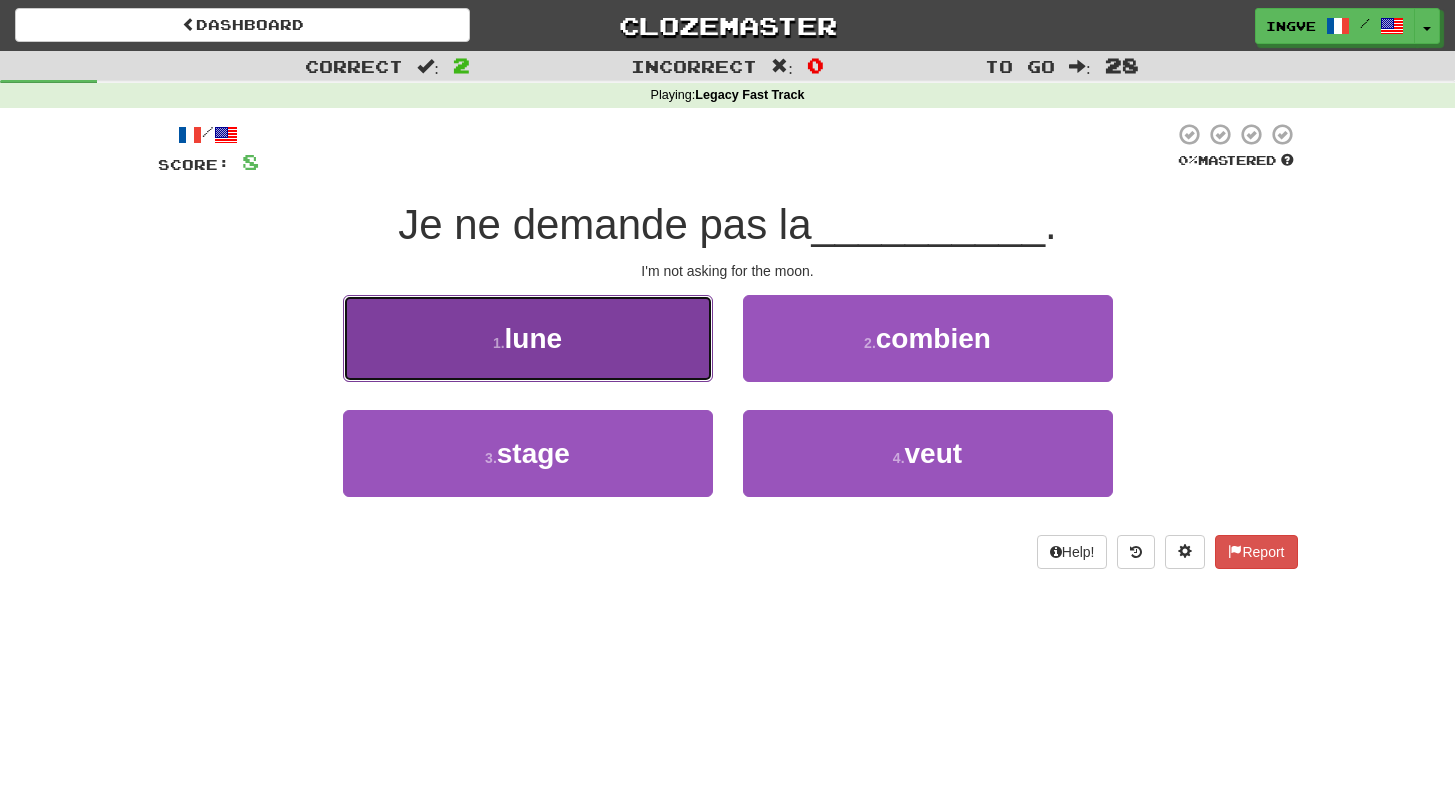click on "1 .  lune" at bounding box center [528, 338] 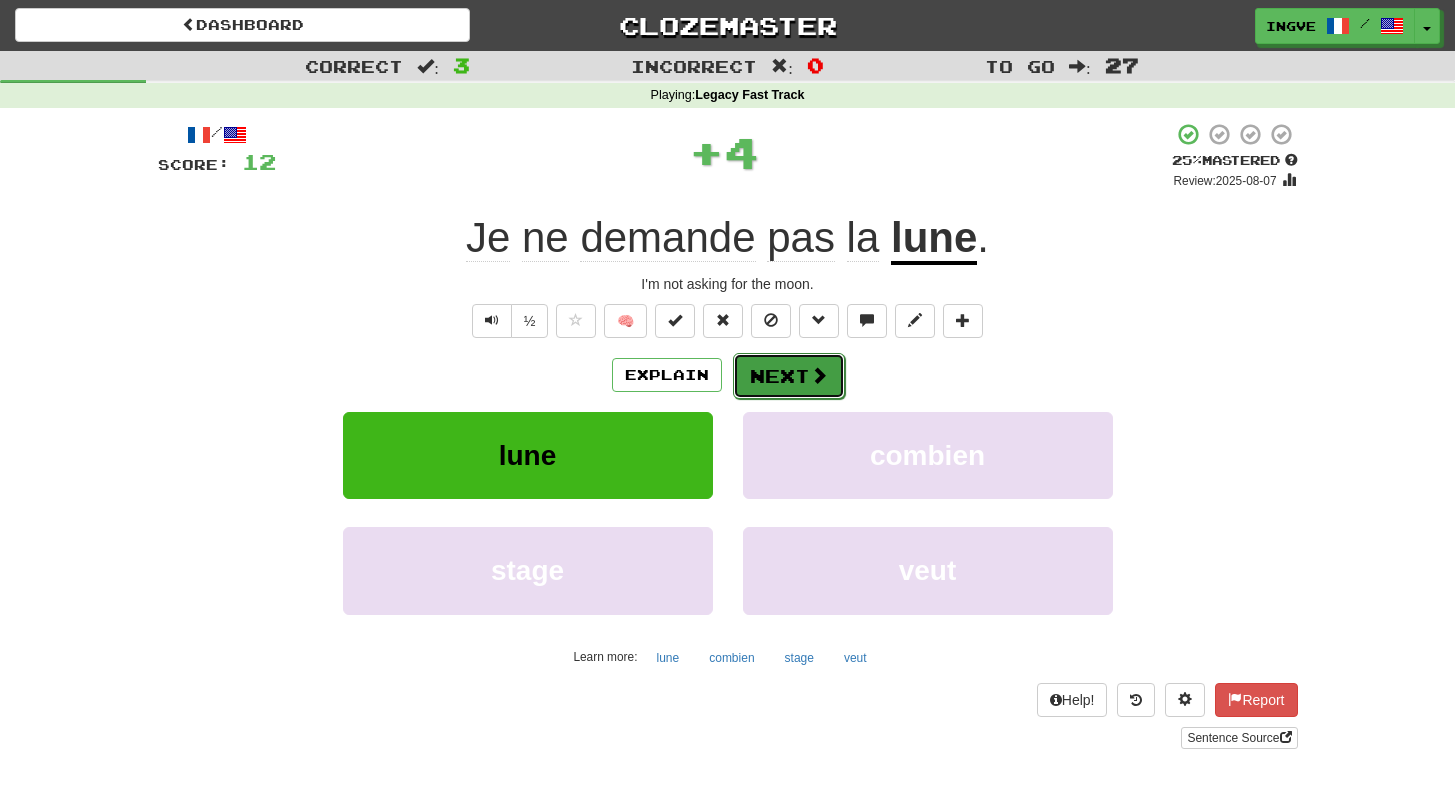 click on "Next" at bounding box center [789, 376] 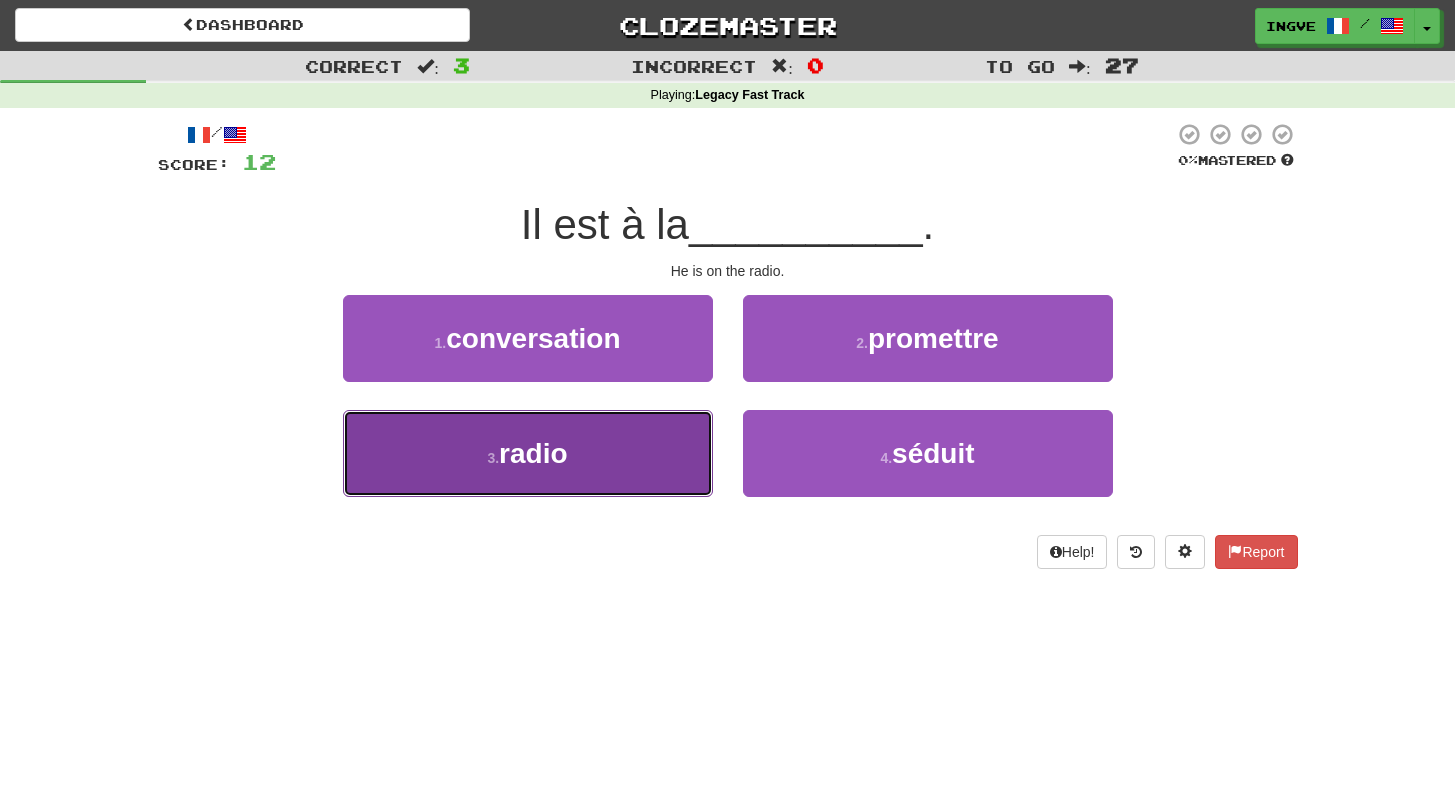 click on "3 .  radio" at bounding box center [528, 453] 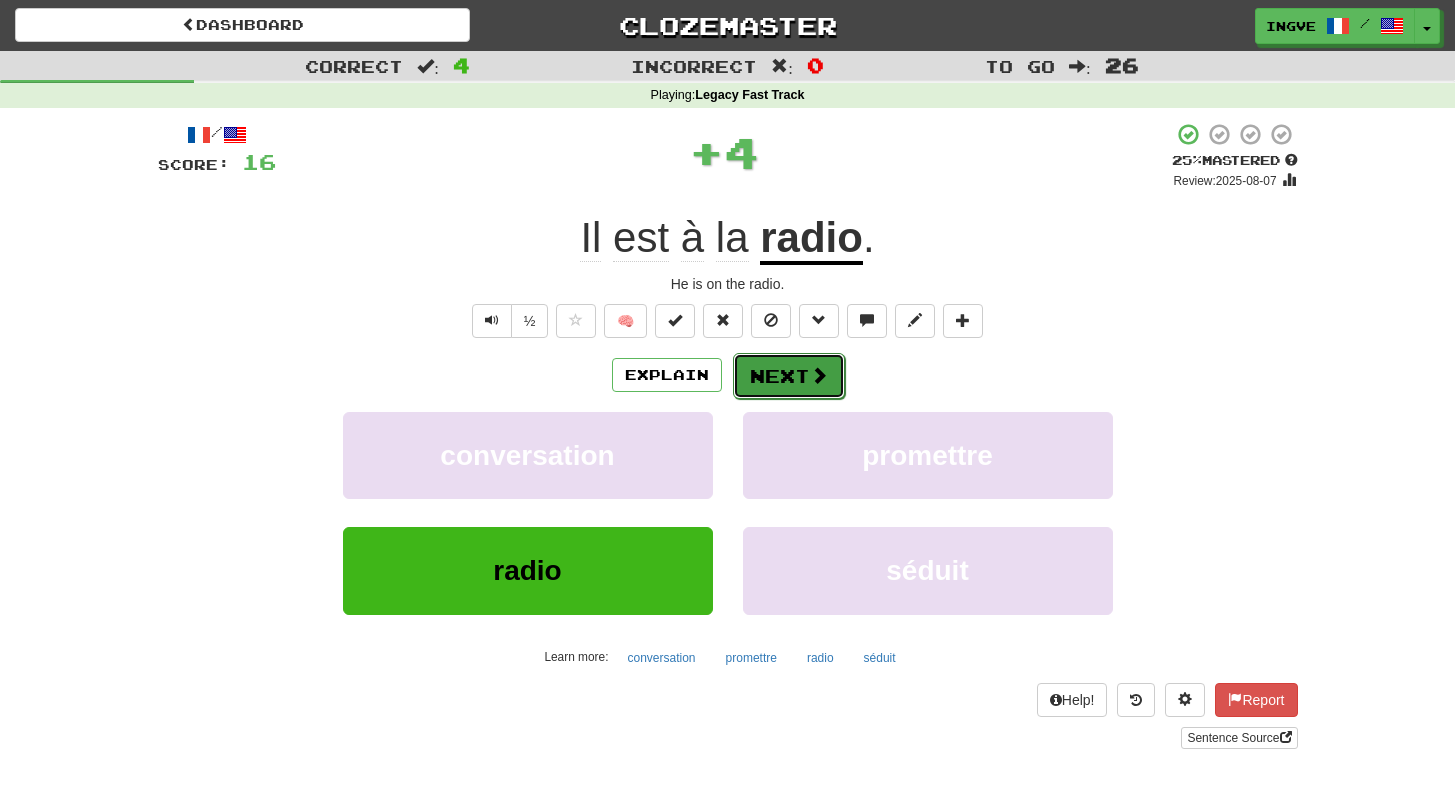 click on "Next" at bounding box center (789, 376) 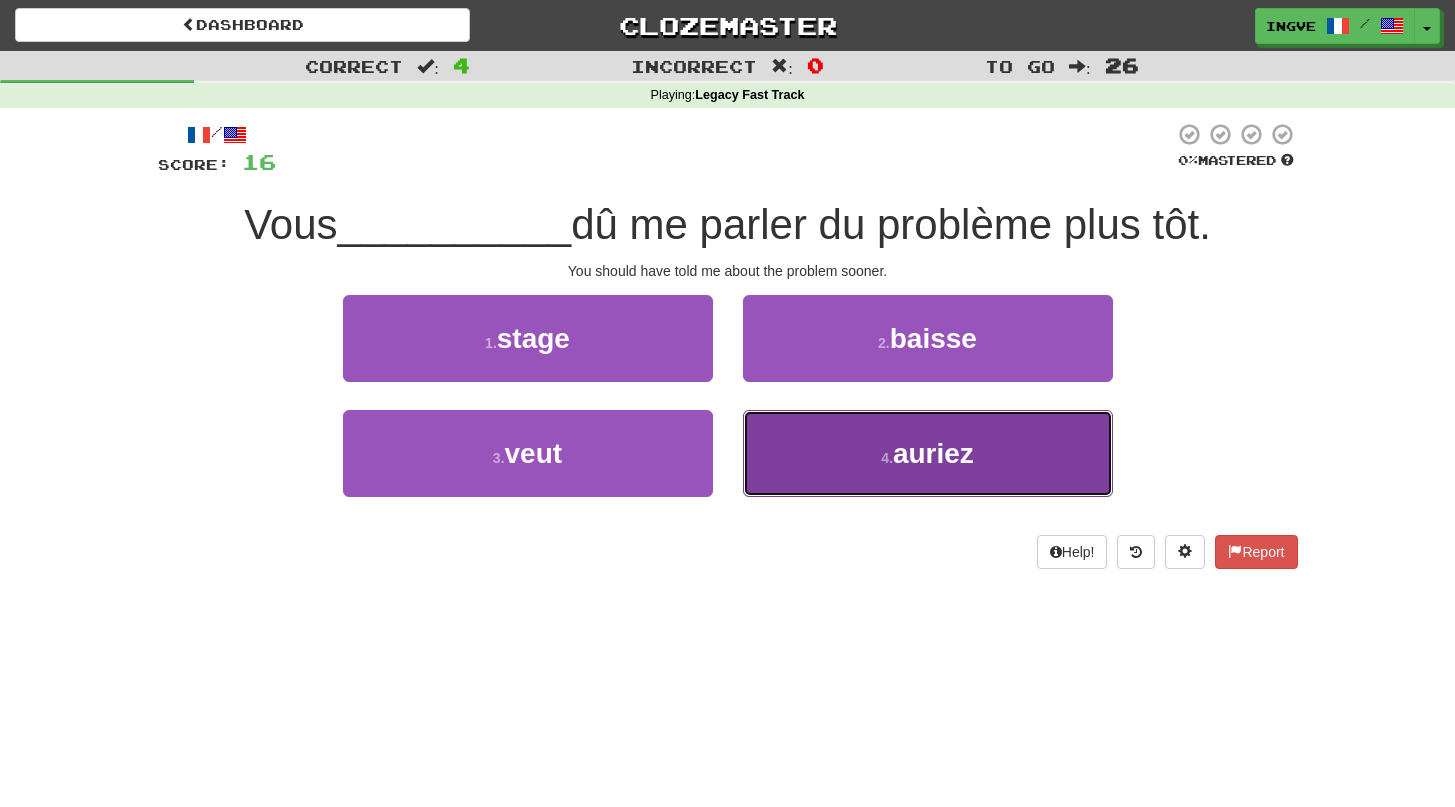 click on "4 .  auriez" at bounding box center (928, 453) 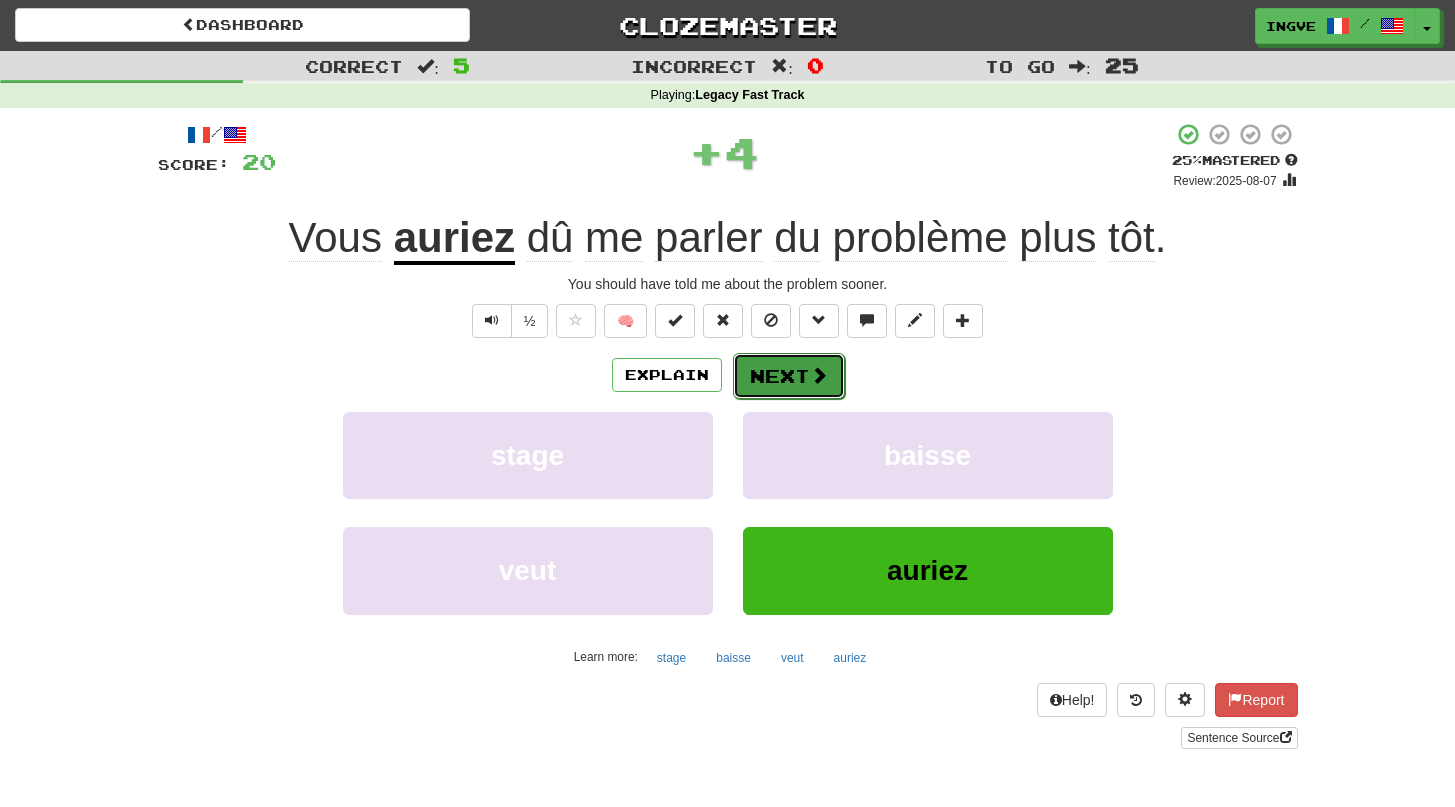 click on "Next" at bounding box center [789, 376] 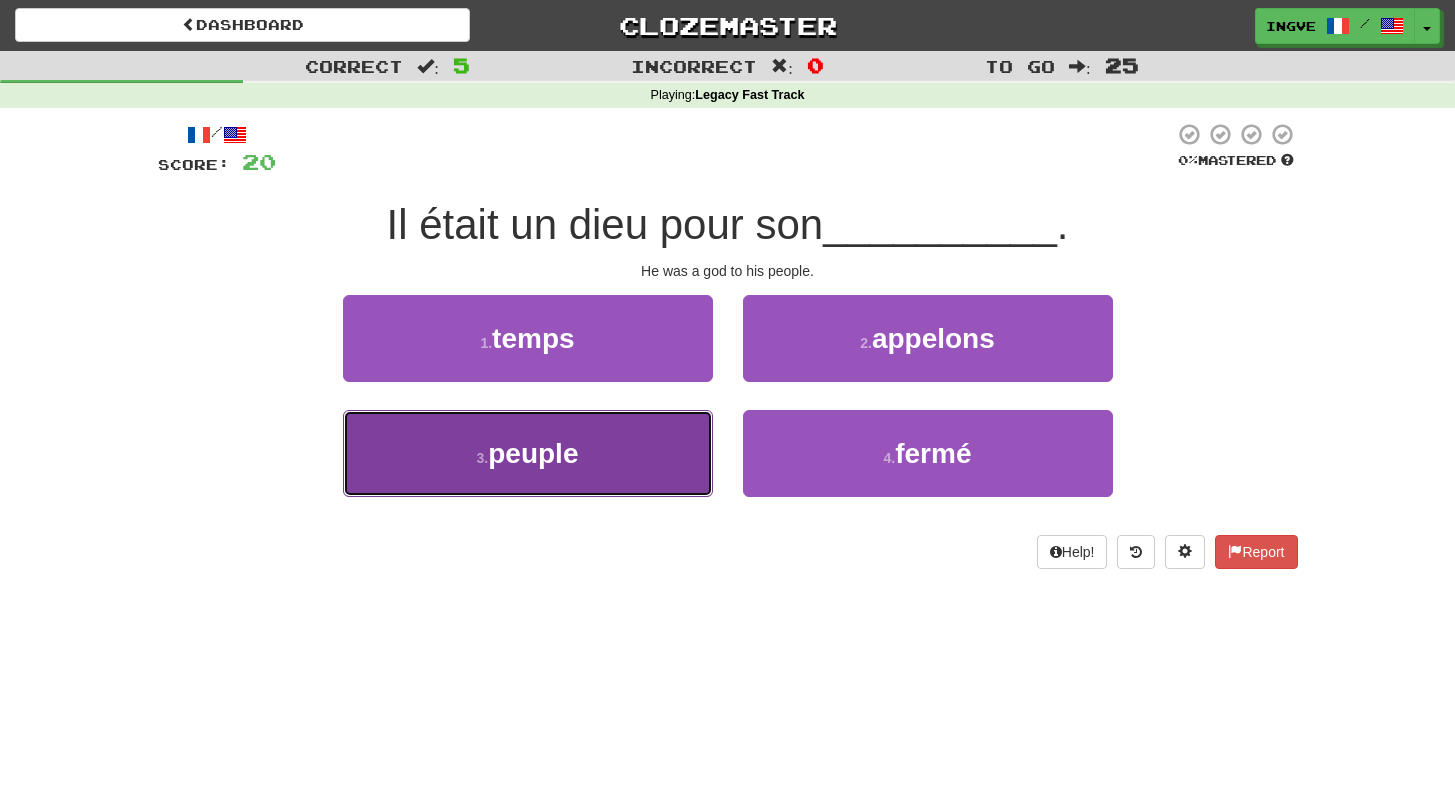 click on "3 .  peuple" at bounding box center [528, 453] 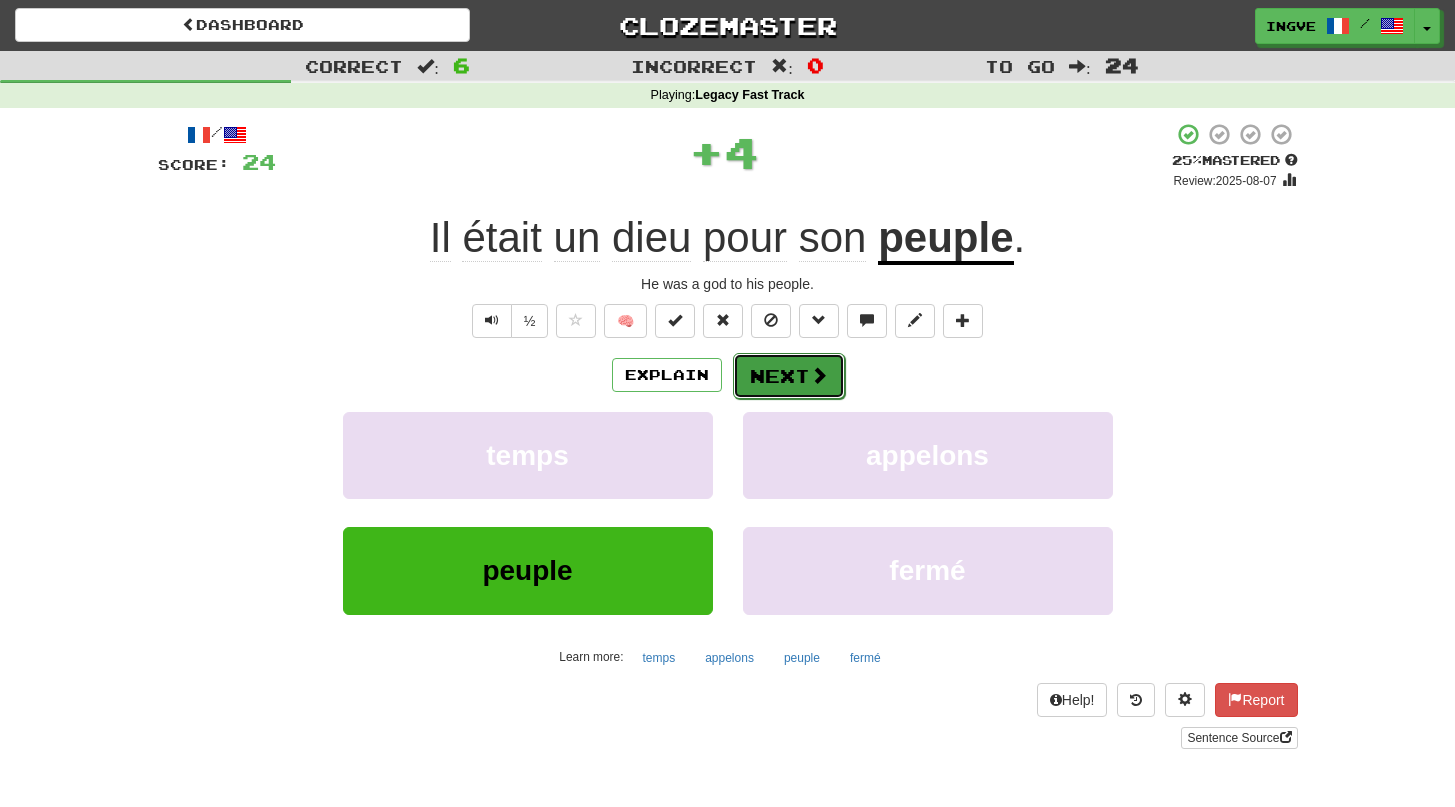 click on "Next" at bounding box center [789, 376] 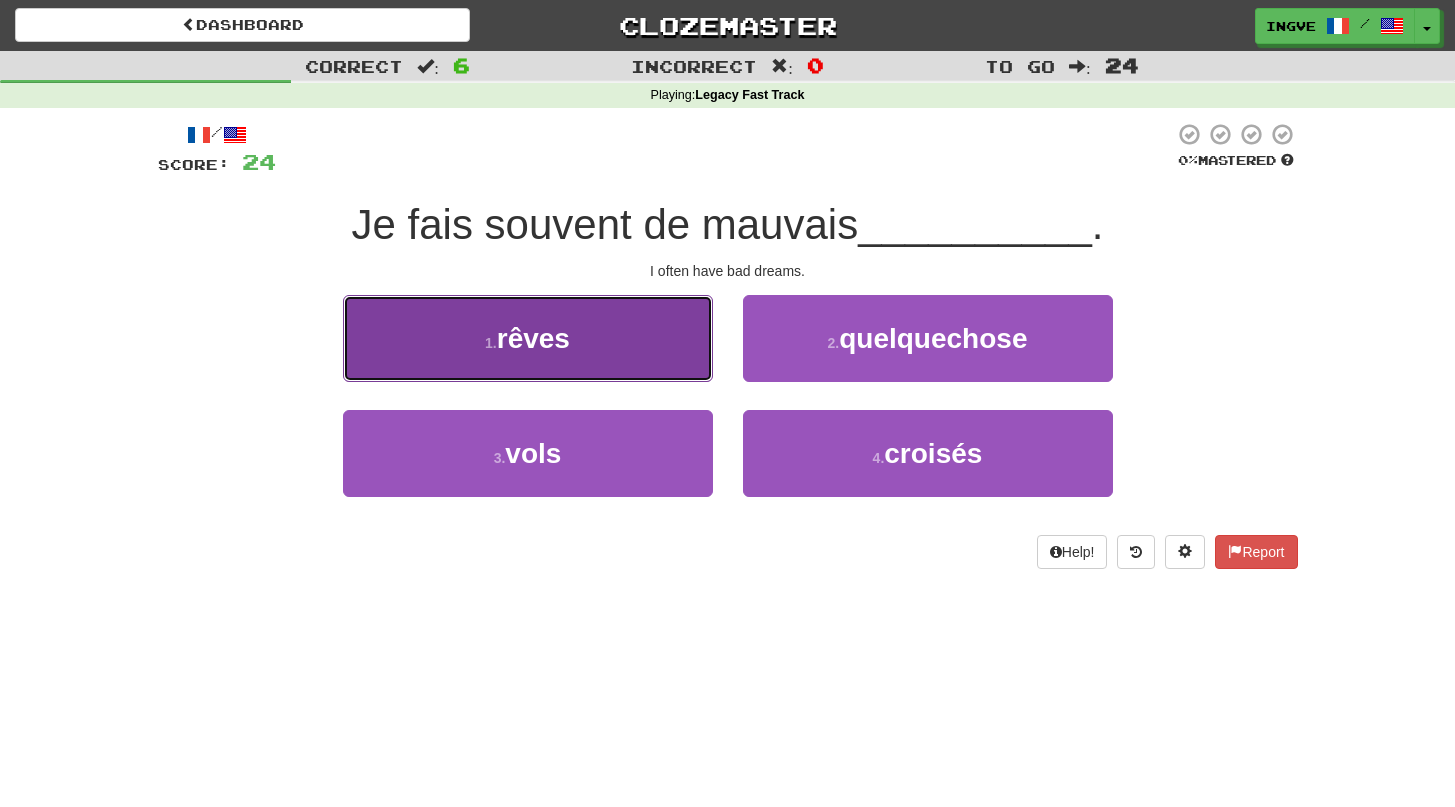 click on "1 .  rêves" at bounding box center [528, 338] 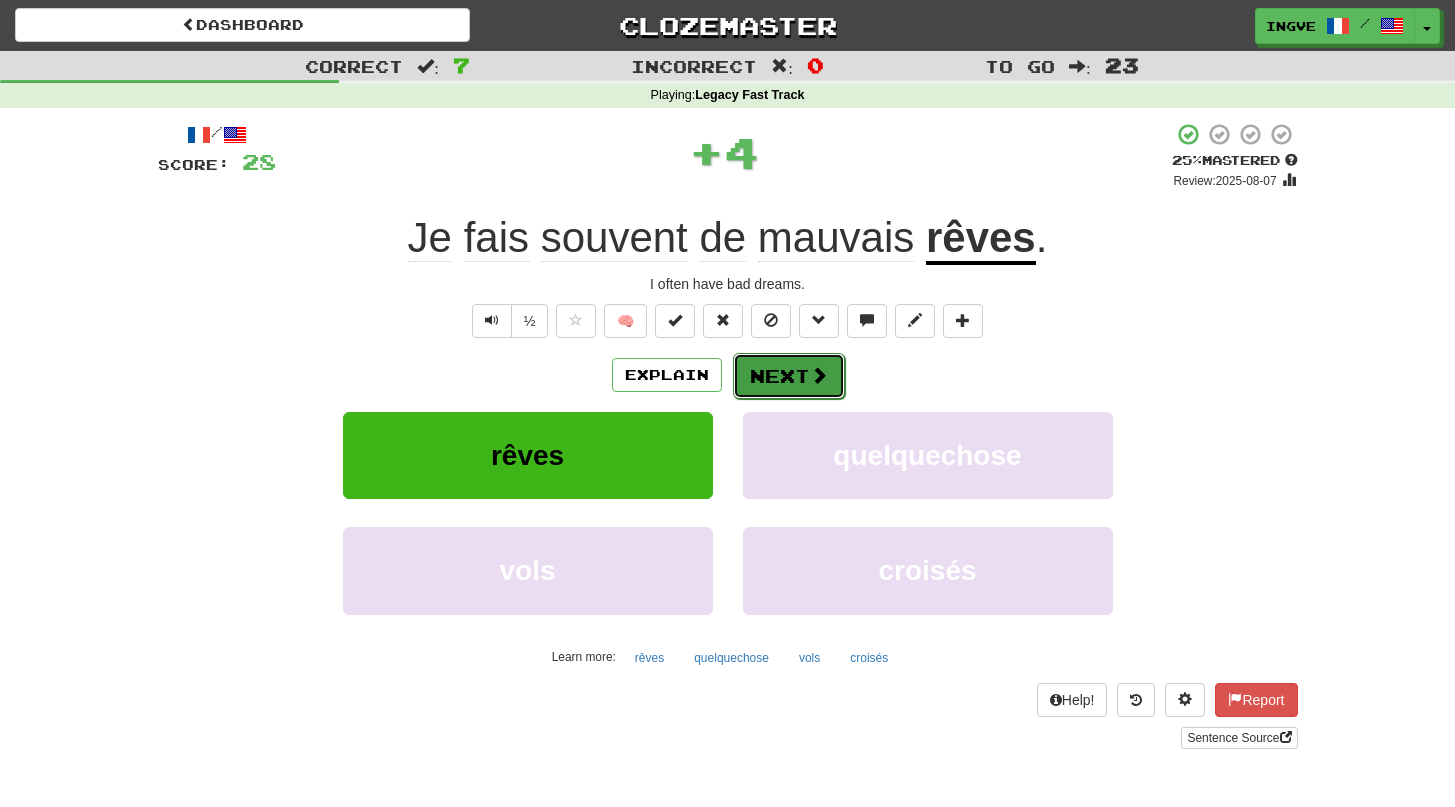 click on "Next" at bounding box center [789, 376] 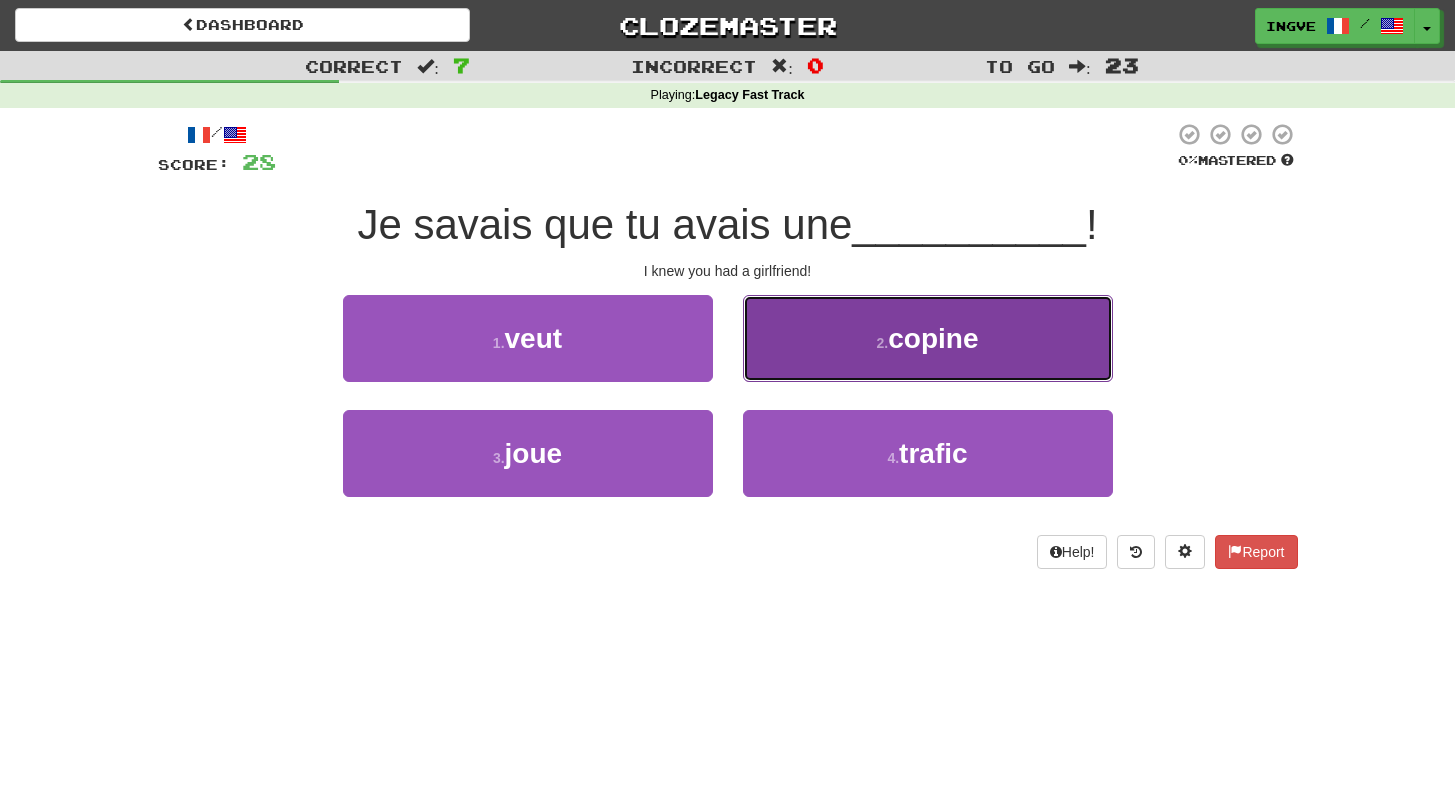 click on "2 .  copine" at bounding box center [928, 338] 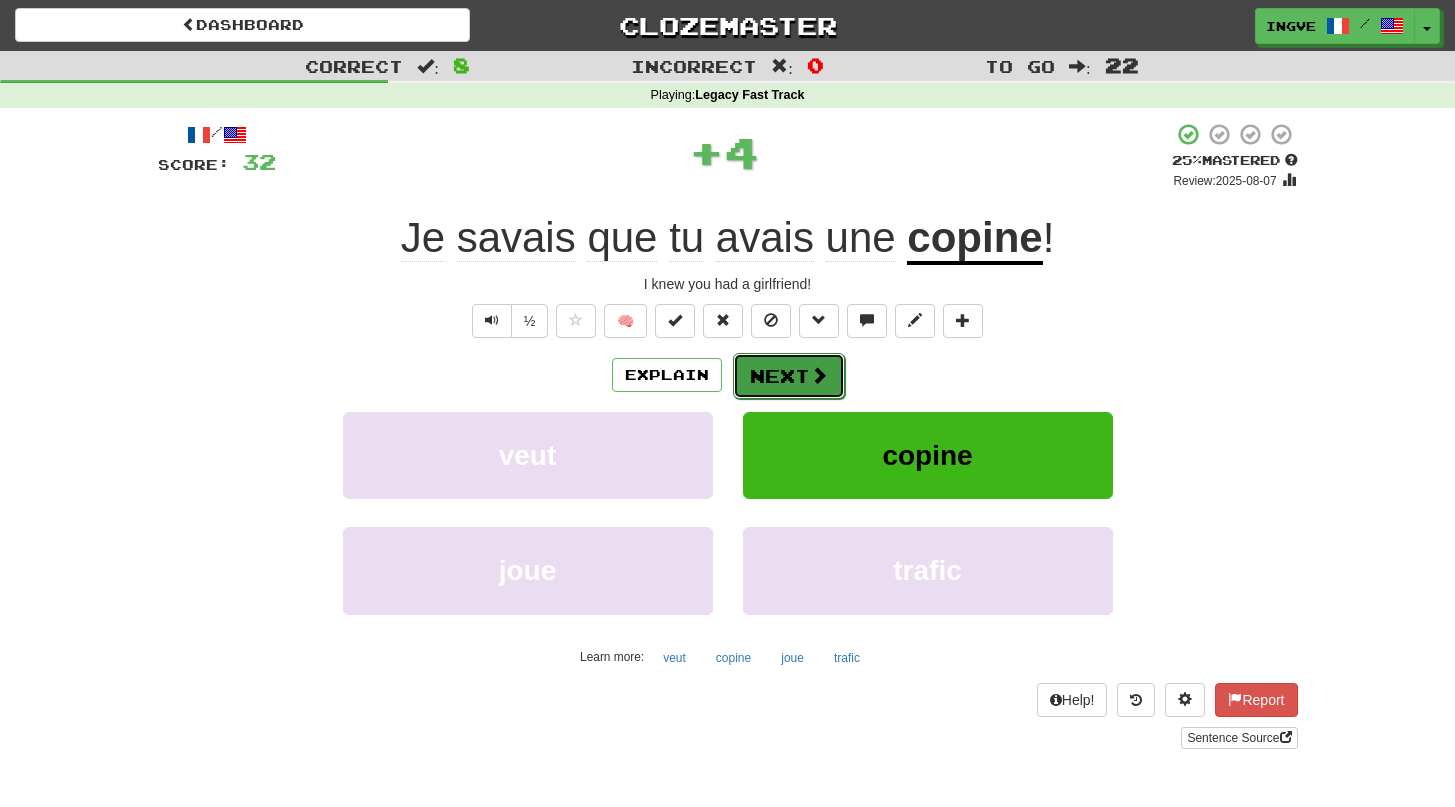 click on "Next" at bounding box center [789, 376] 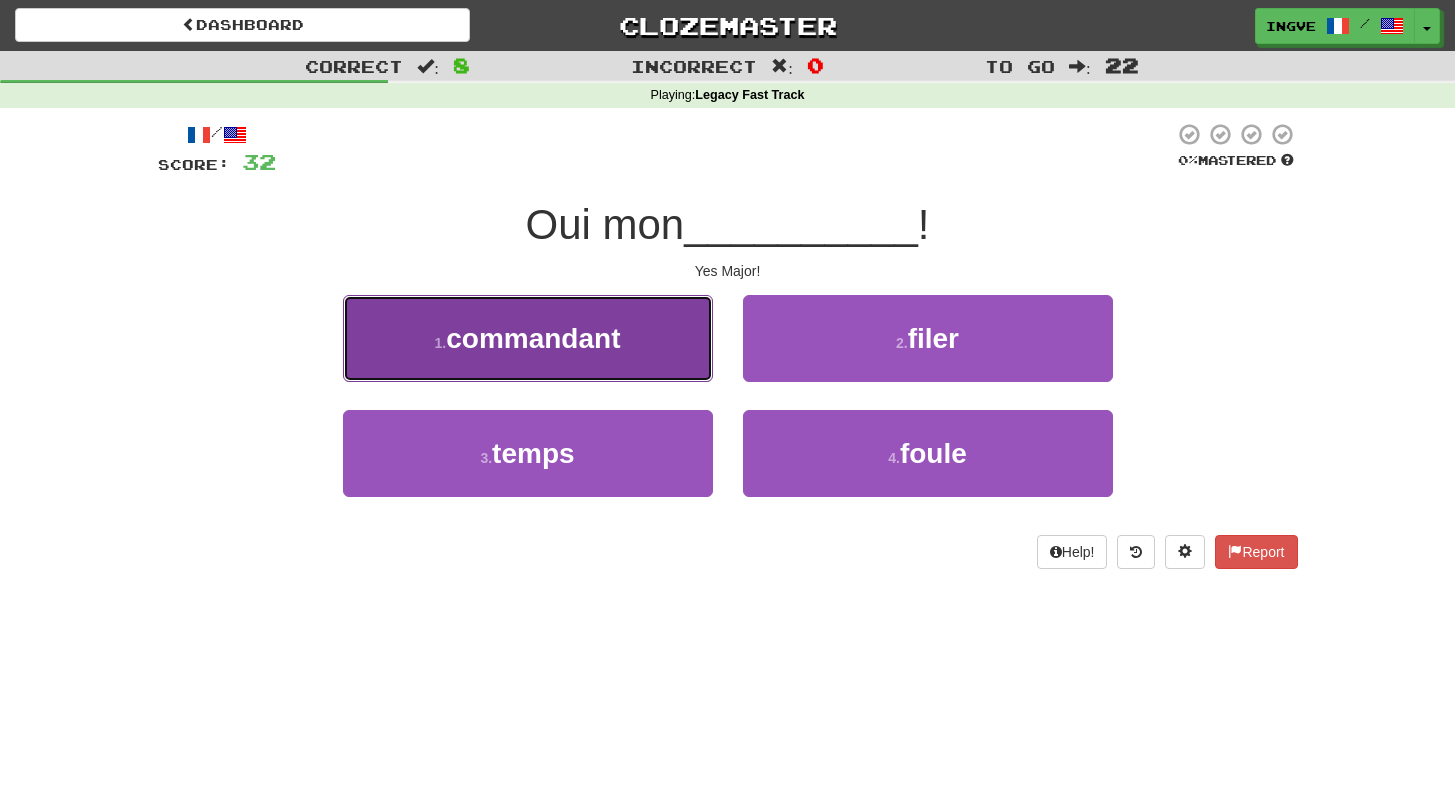 click on "1 .  commandant" at bounding box center (528, 338) 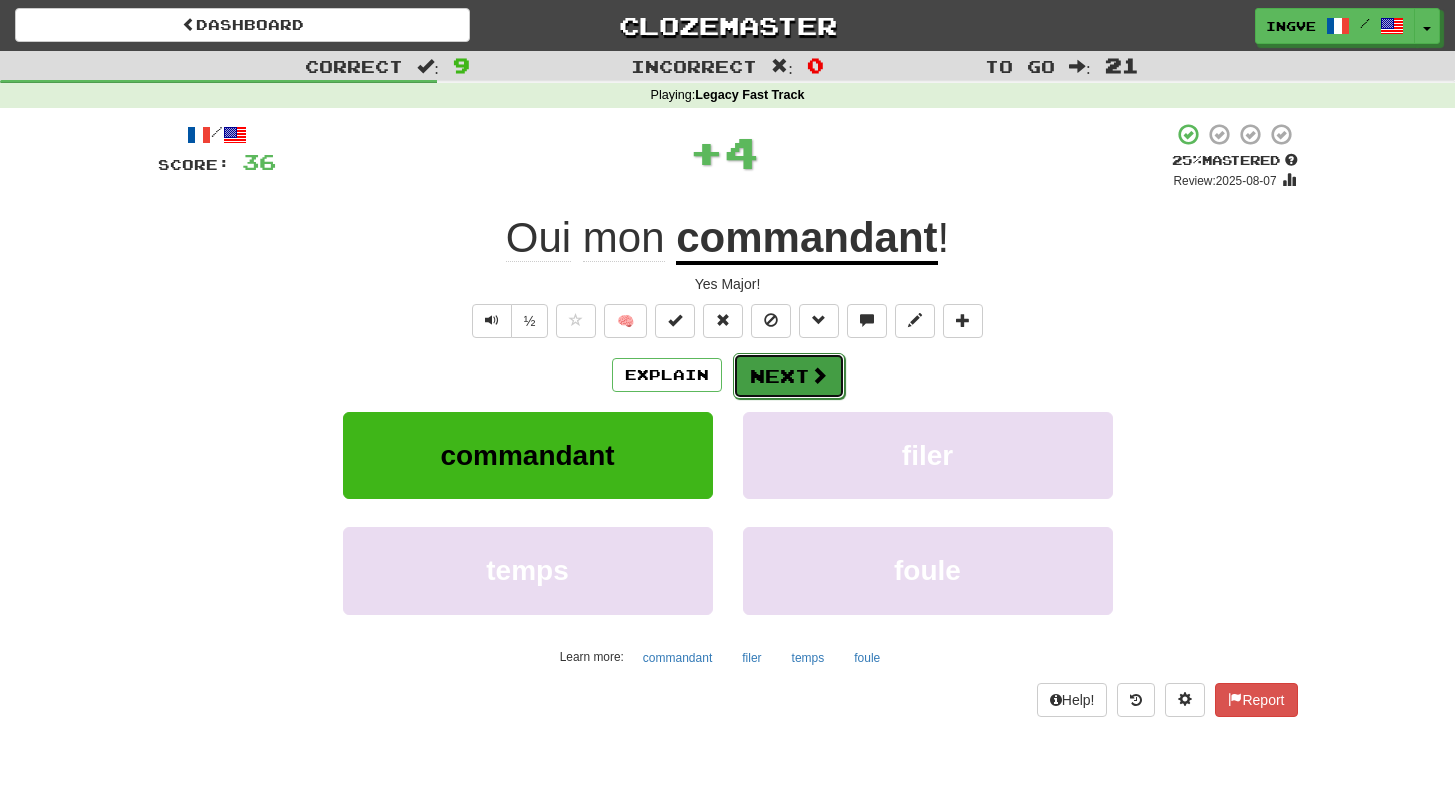 click on "Next" at bounding box center [789, 376] 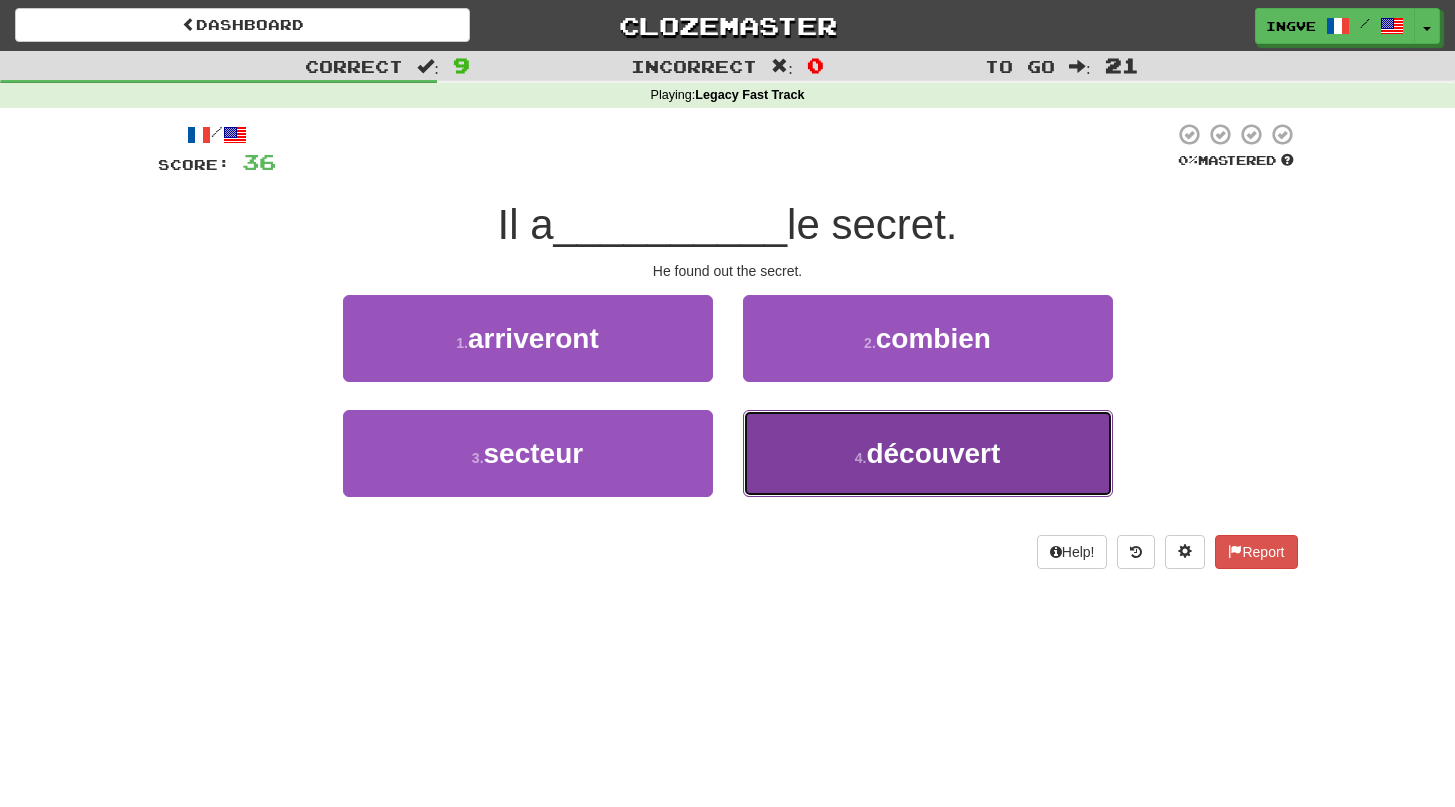 click on "4 .  découvert" at bounding box center [928, 453] 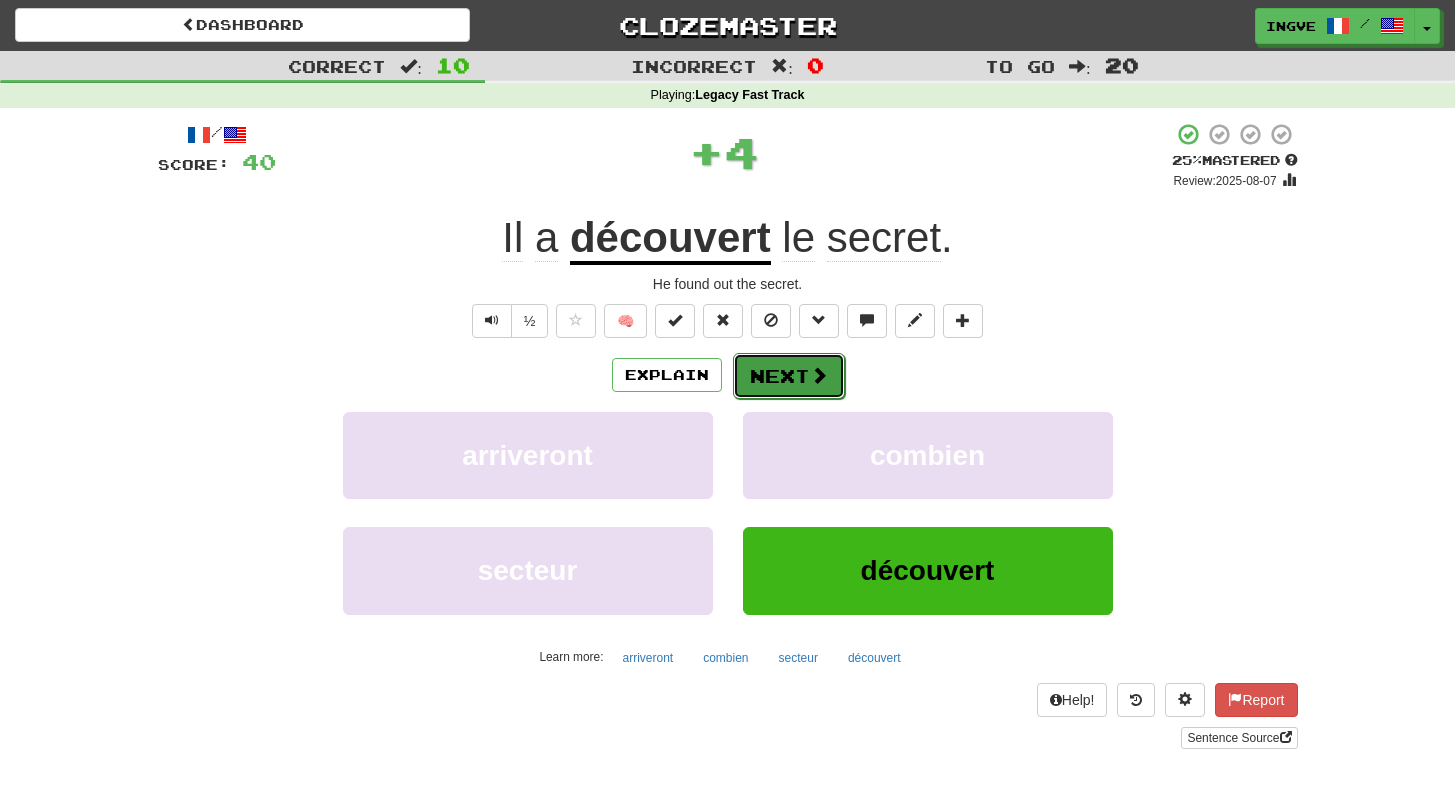 click on "Next" at bounding box center (789, 376) 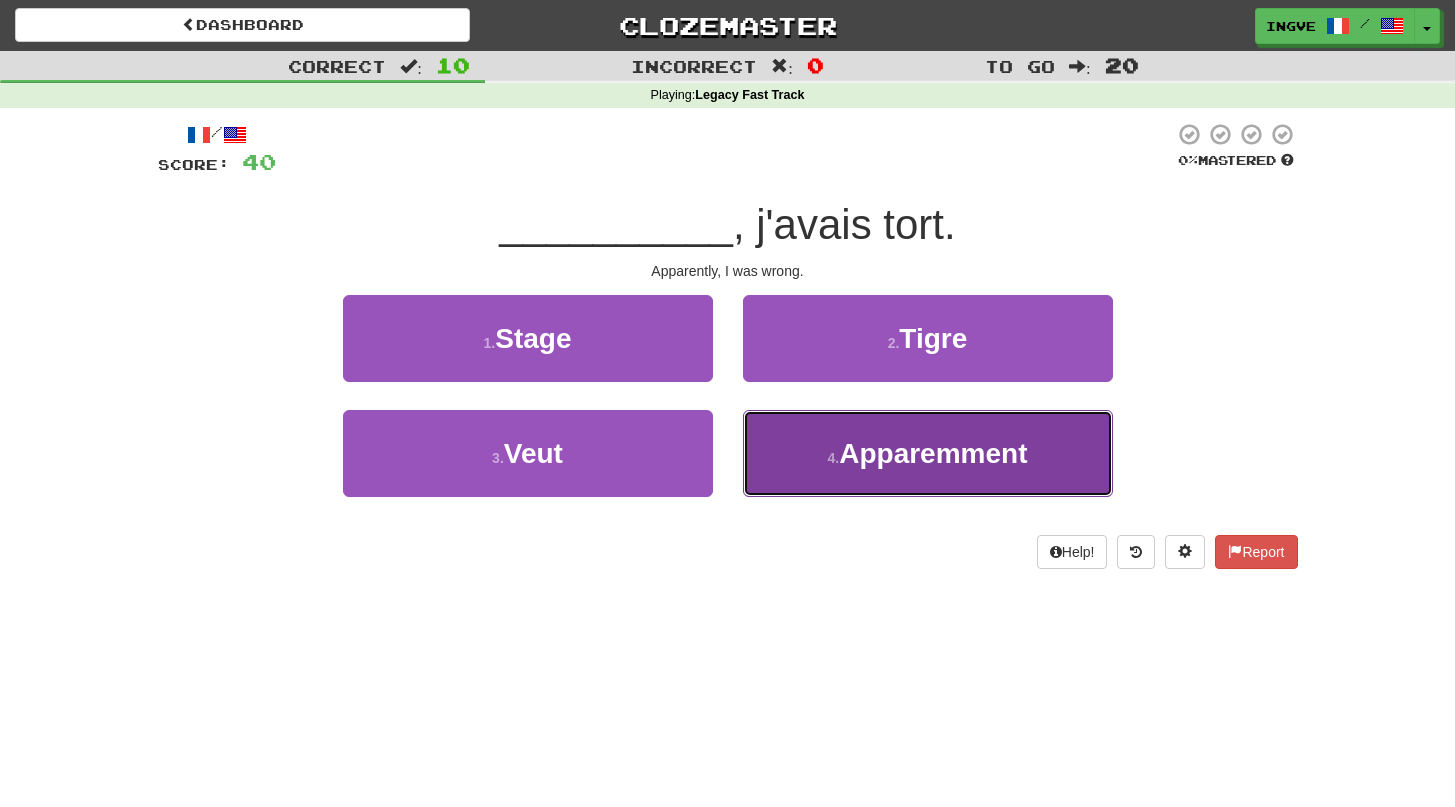 click on "Apparemment" at bounding box center (933, 453) 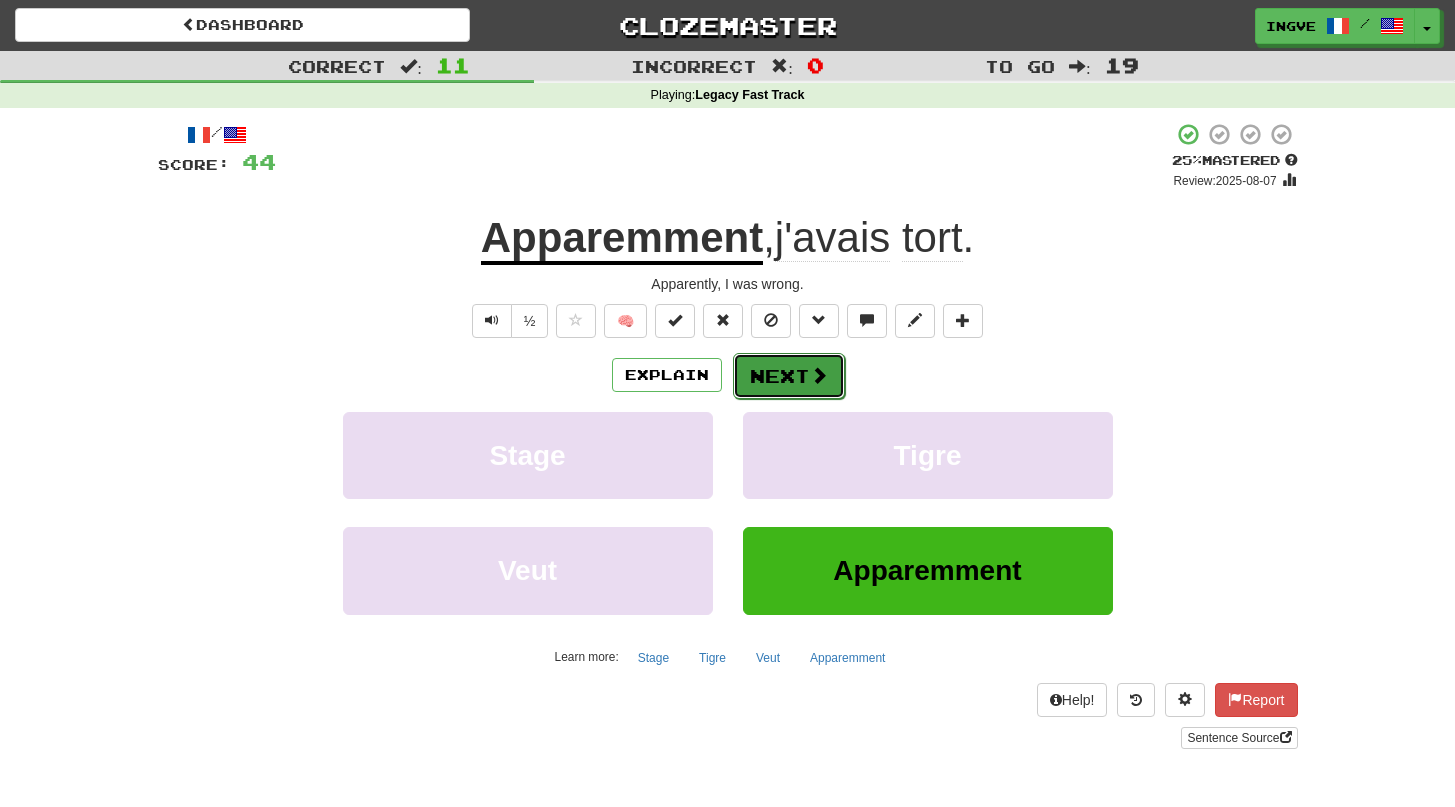 click on "Next" at bounding box center (789, 376) 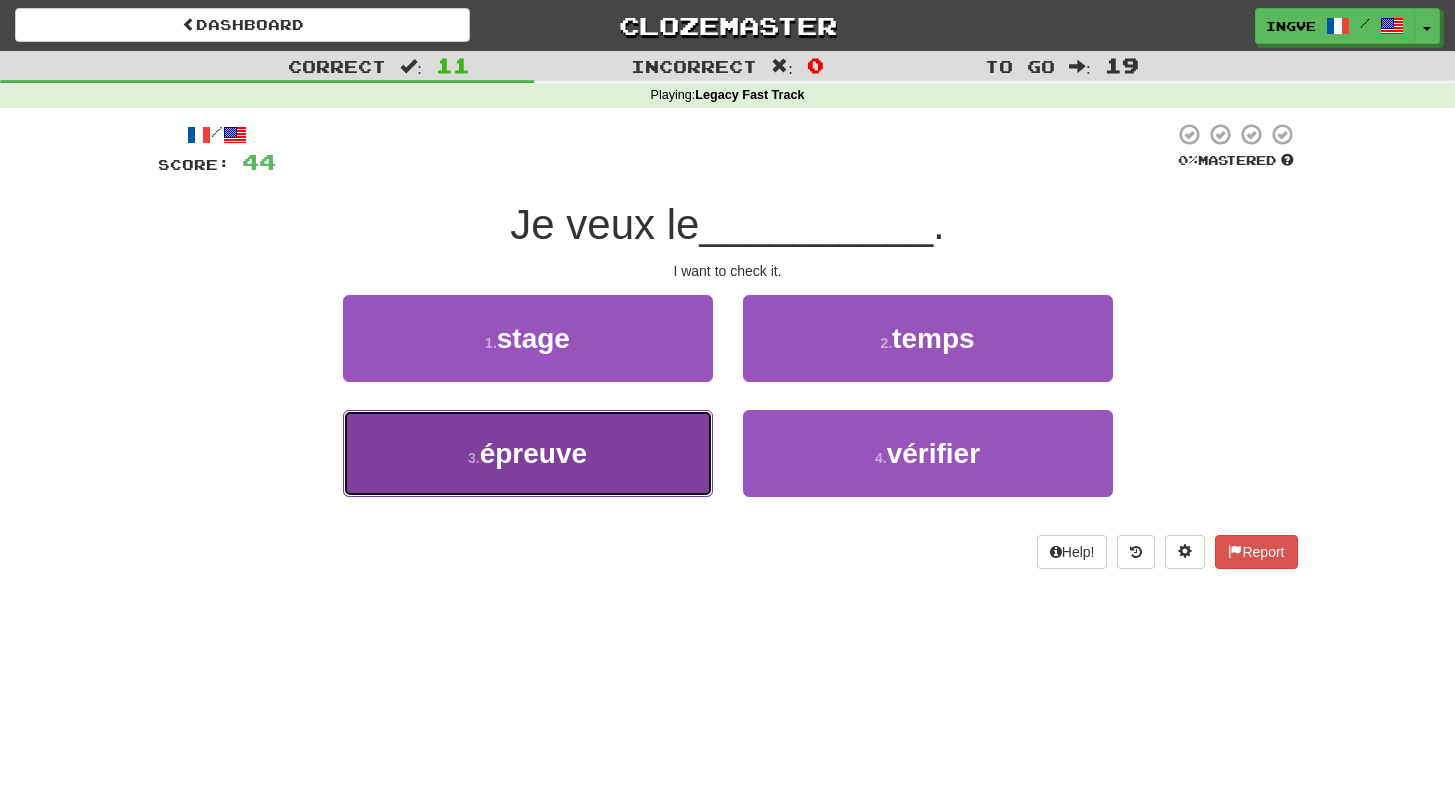 click on "3 .  épreuve" at bounding box center [528, 453] 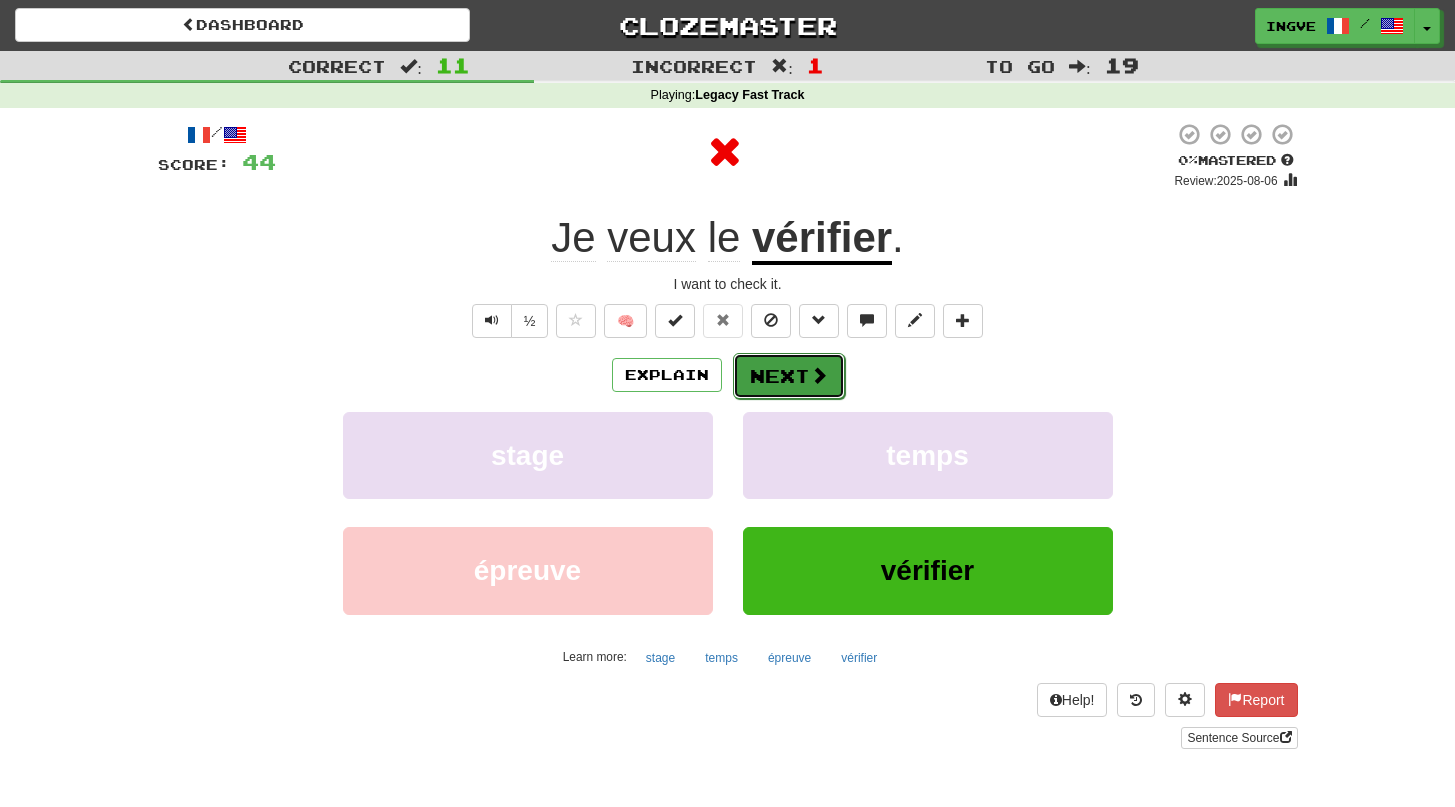 click on "Next" at bounding box center (789, 376) 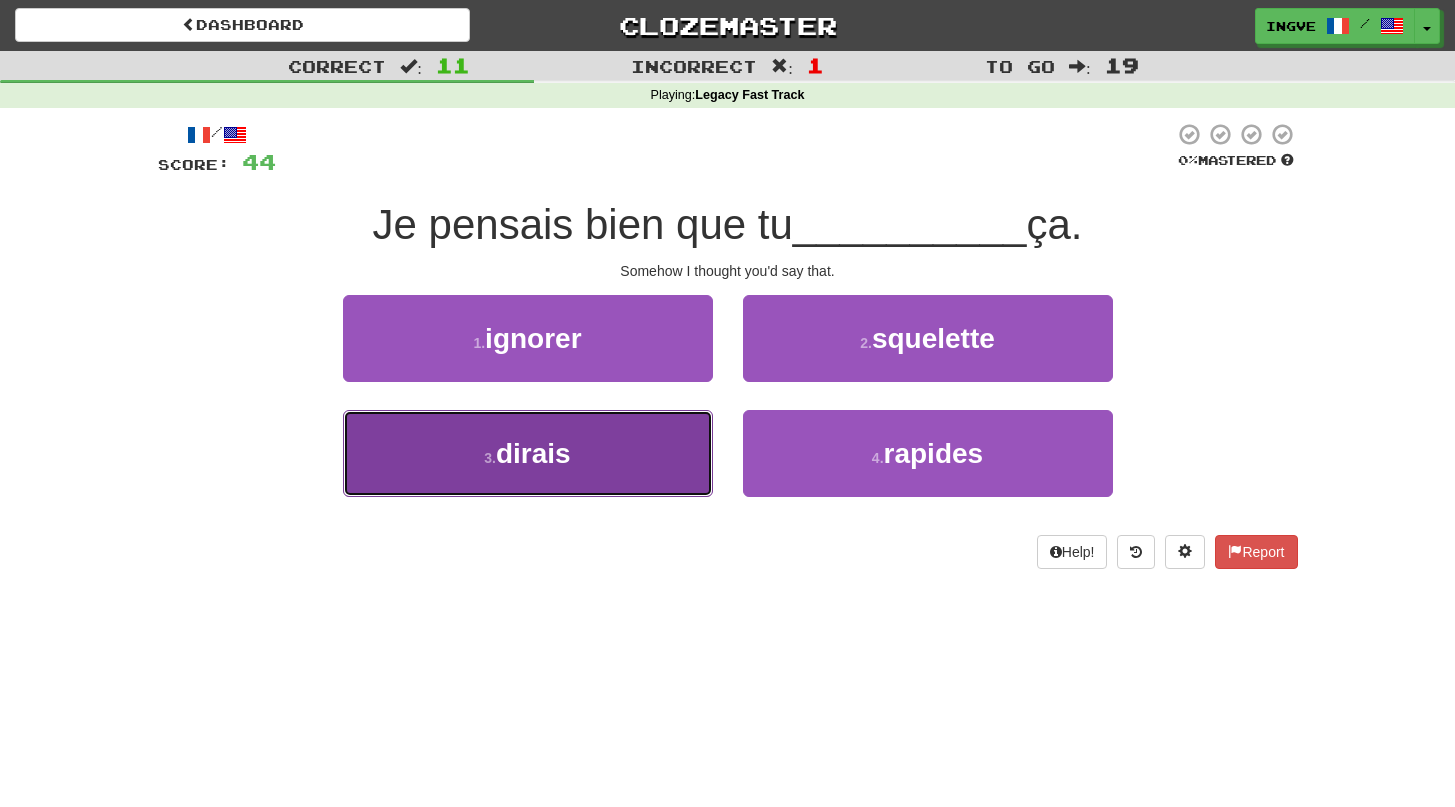 click on "3 .  dirais" at bounding box center [528, 453] 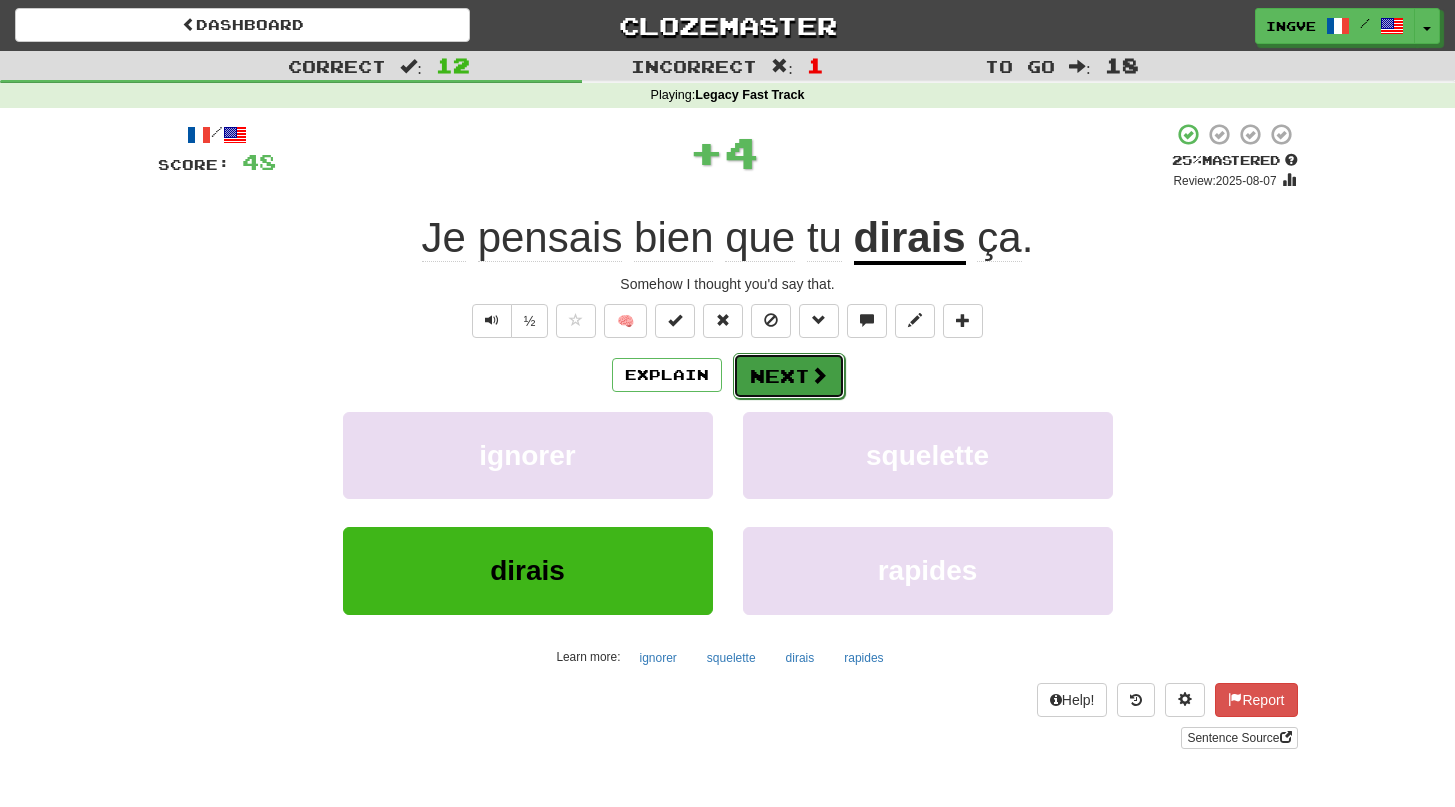 click on "Next" at bounding box center (789, 376) 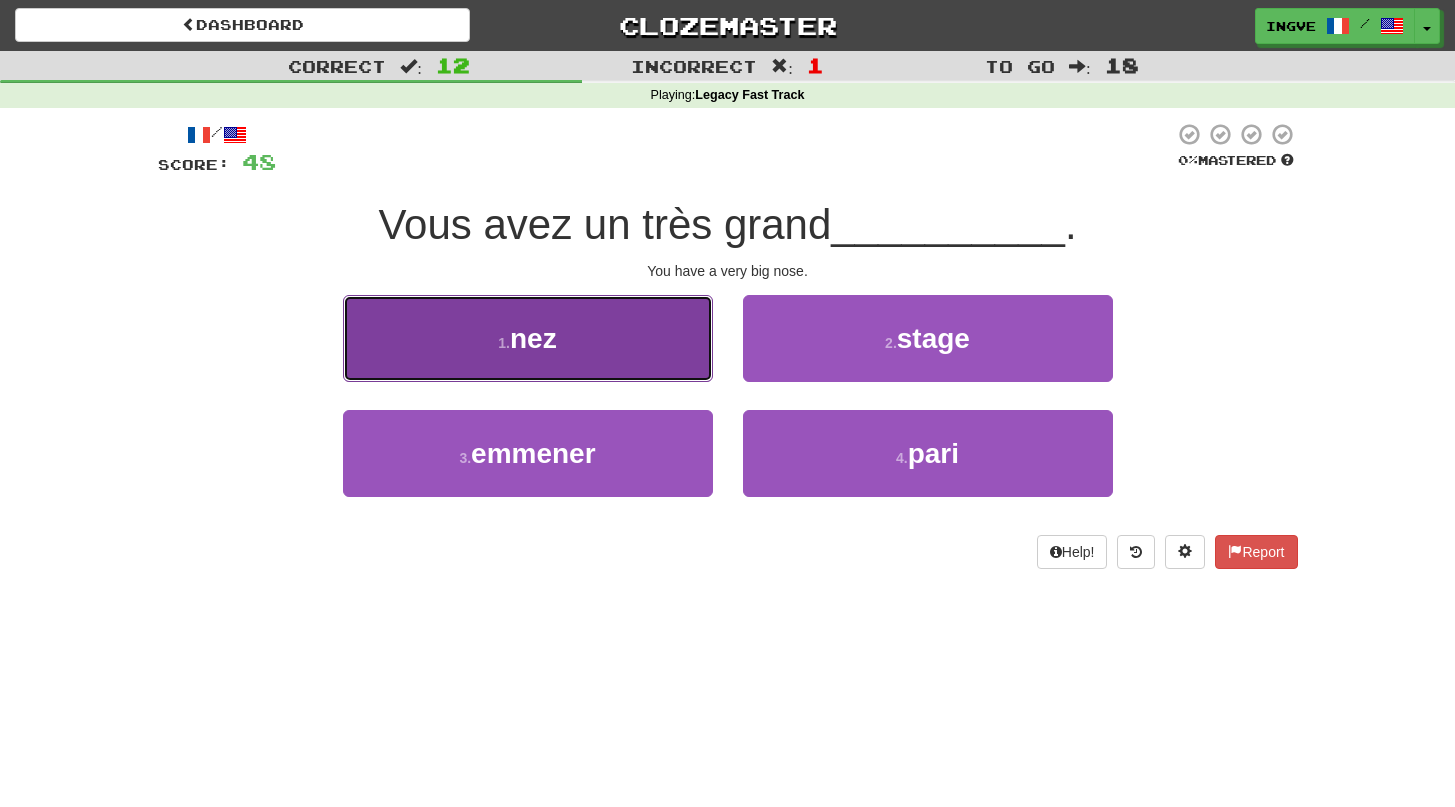 click on "1 .  nez" at bounding box center (528, 338) 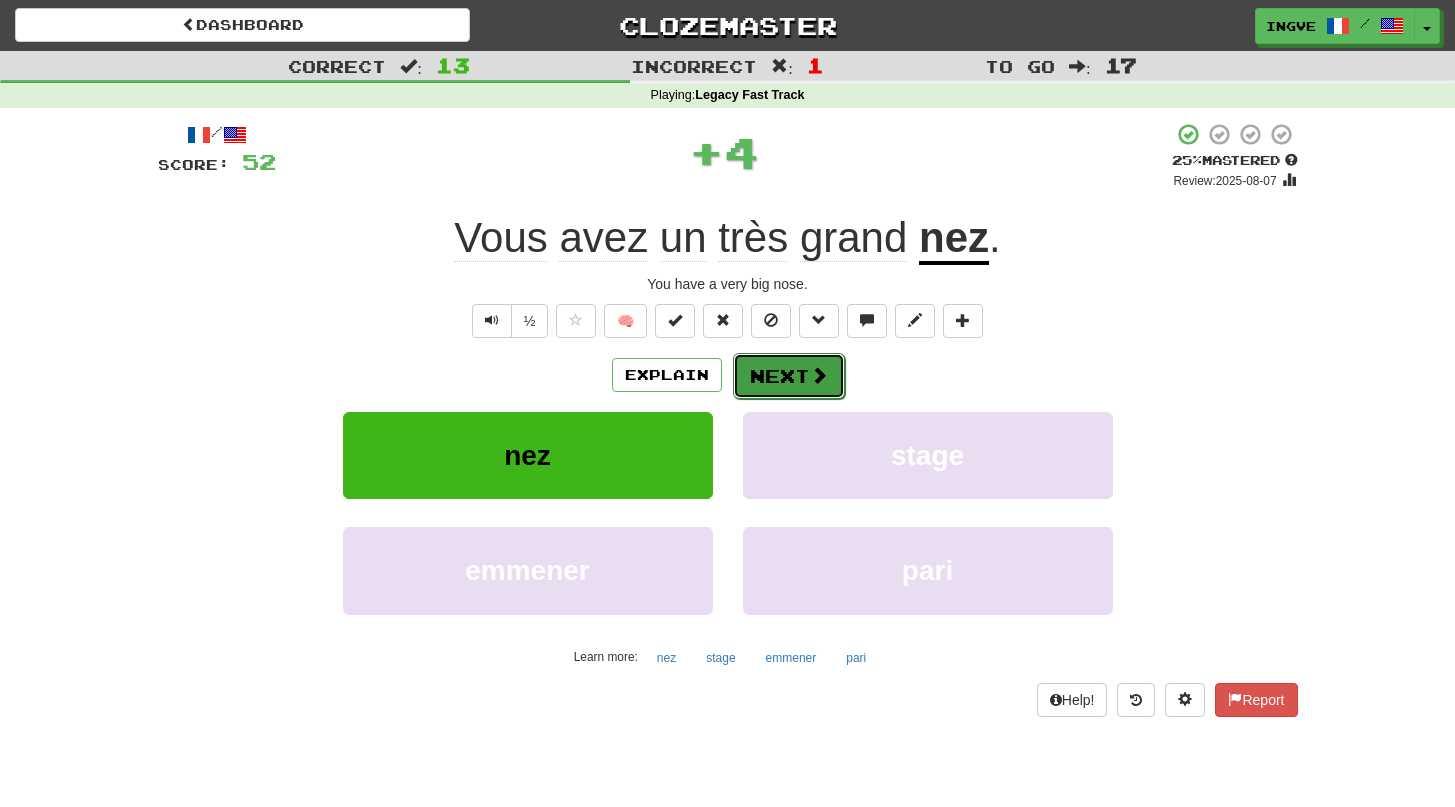 click on "Next" at bounding box center [789, 376] 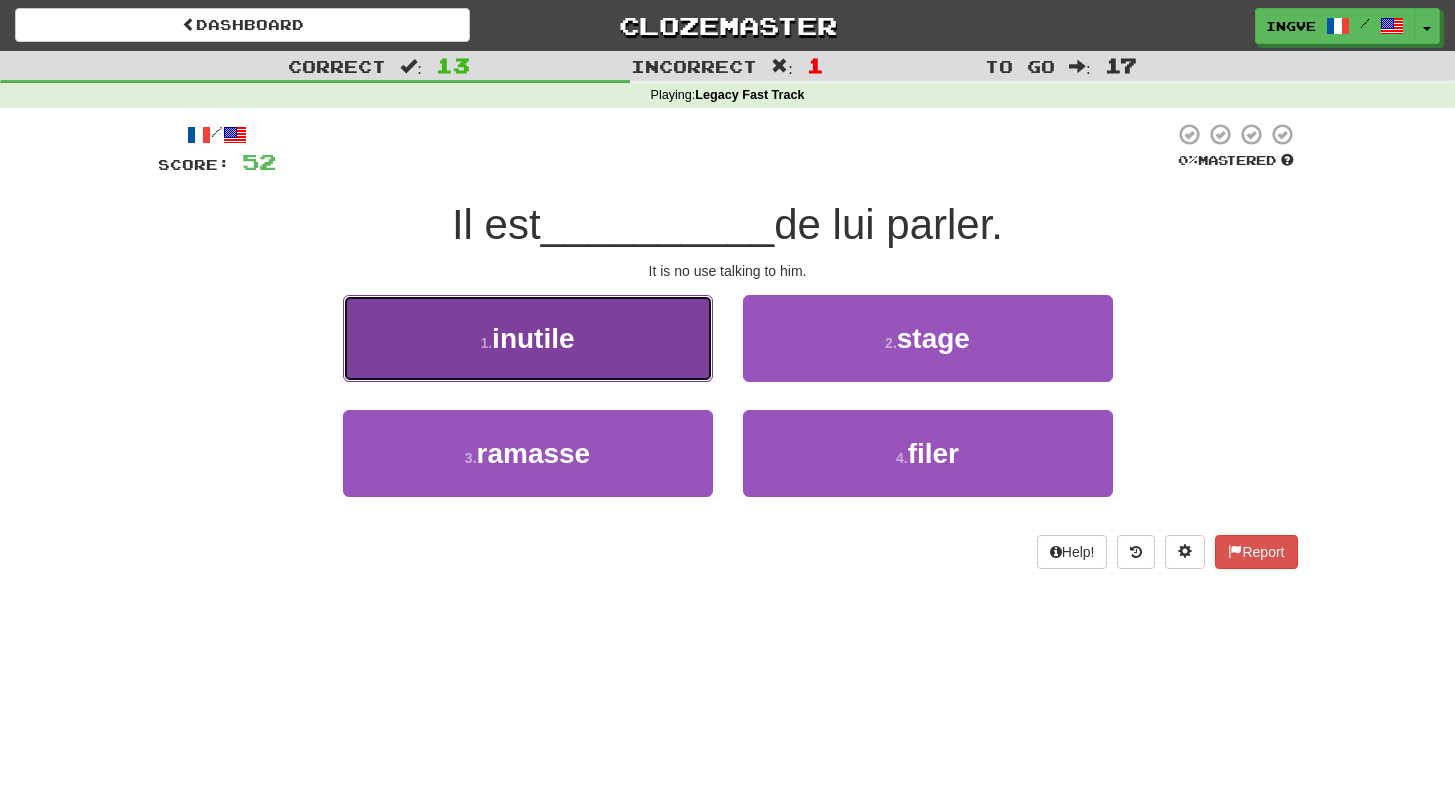 click on "1 .  inutile" at bounding box center [528, 338] 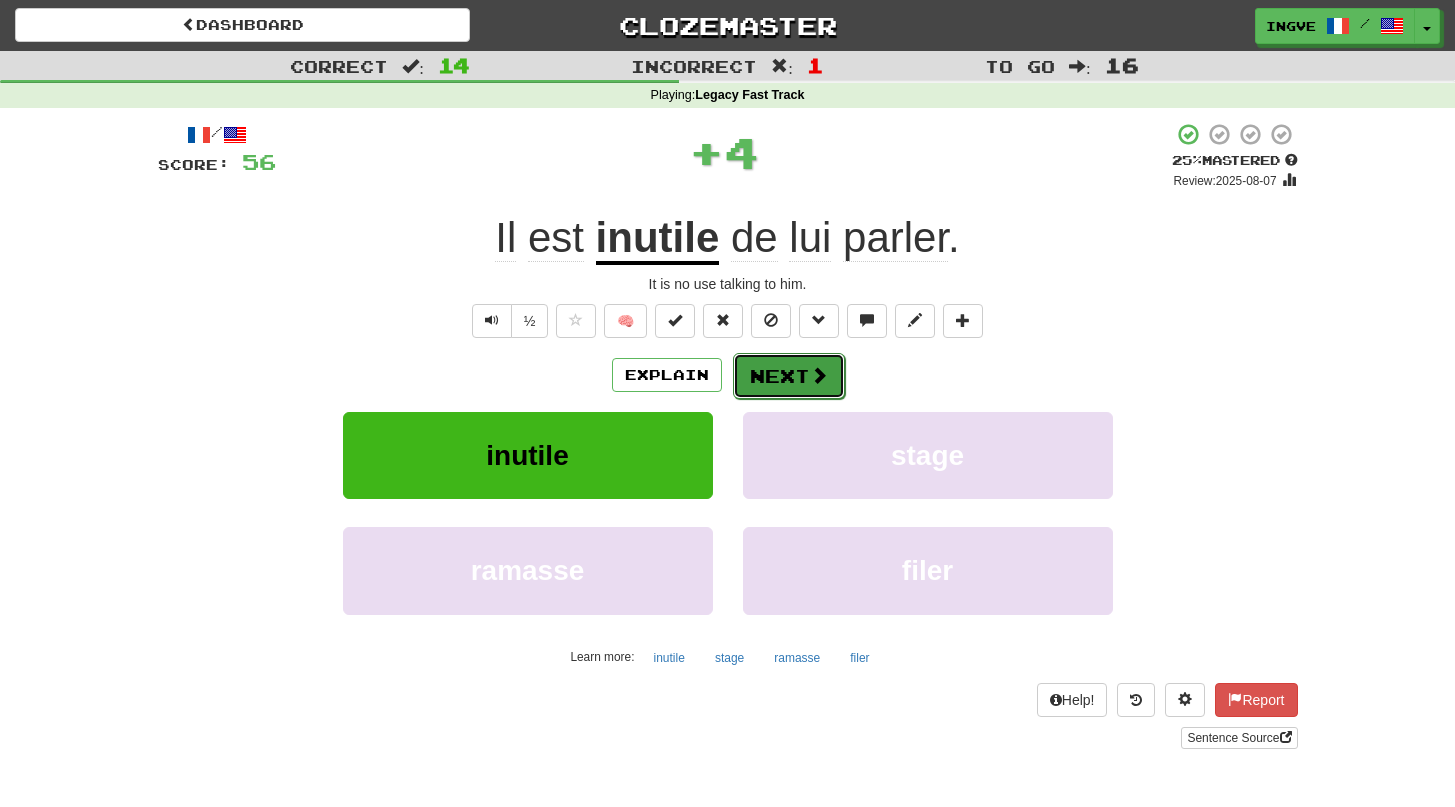 click on "Next" at bounding box center (789, 376) 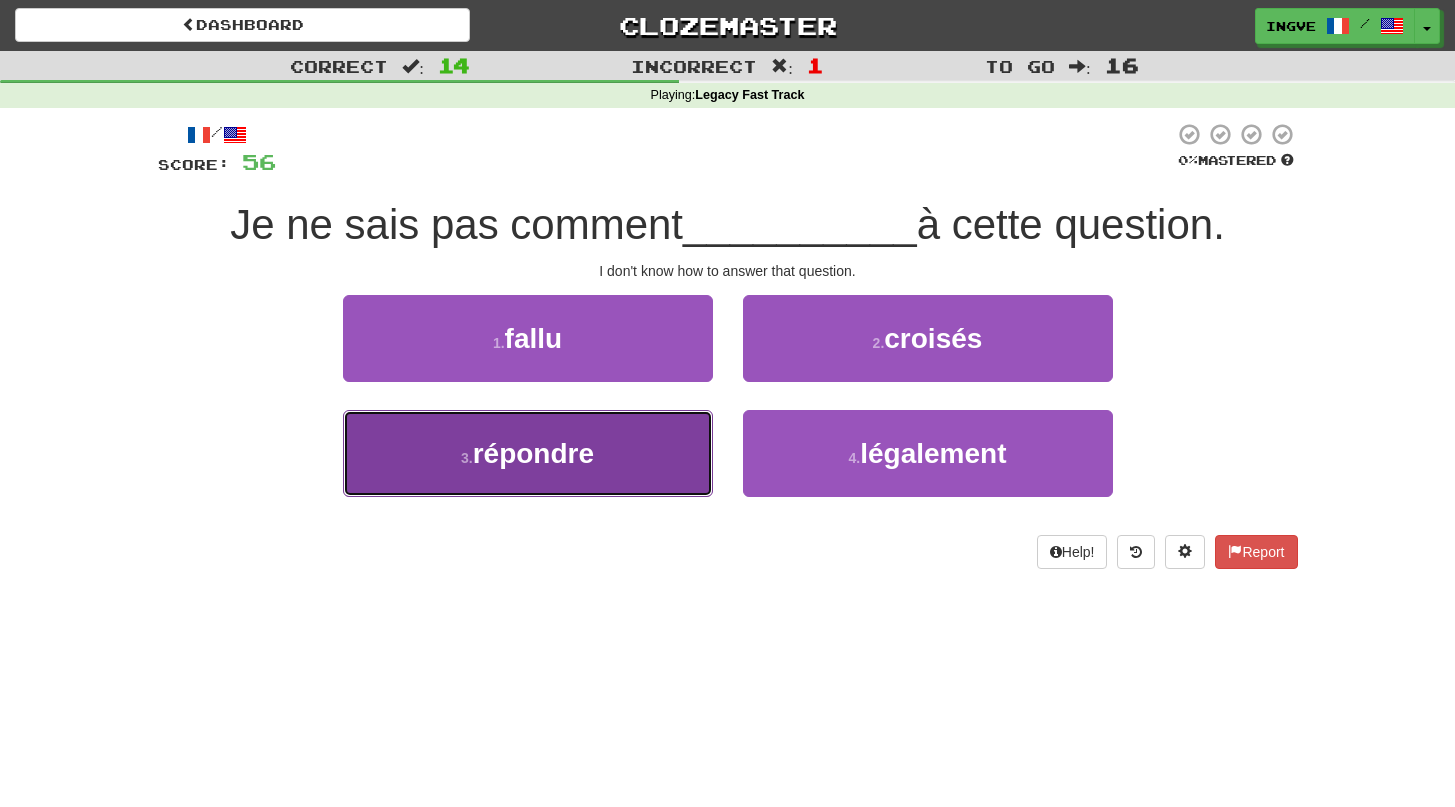 click on "3 .  répondre" at bounding box center [528, 453] 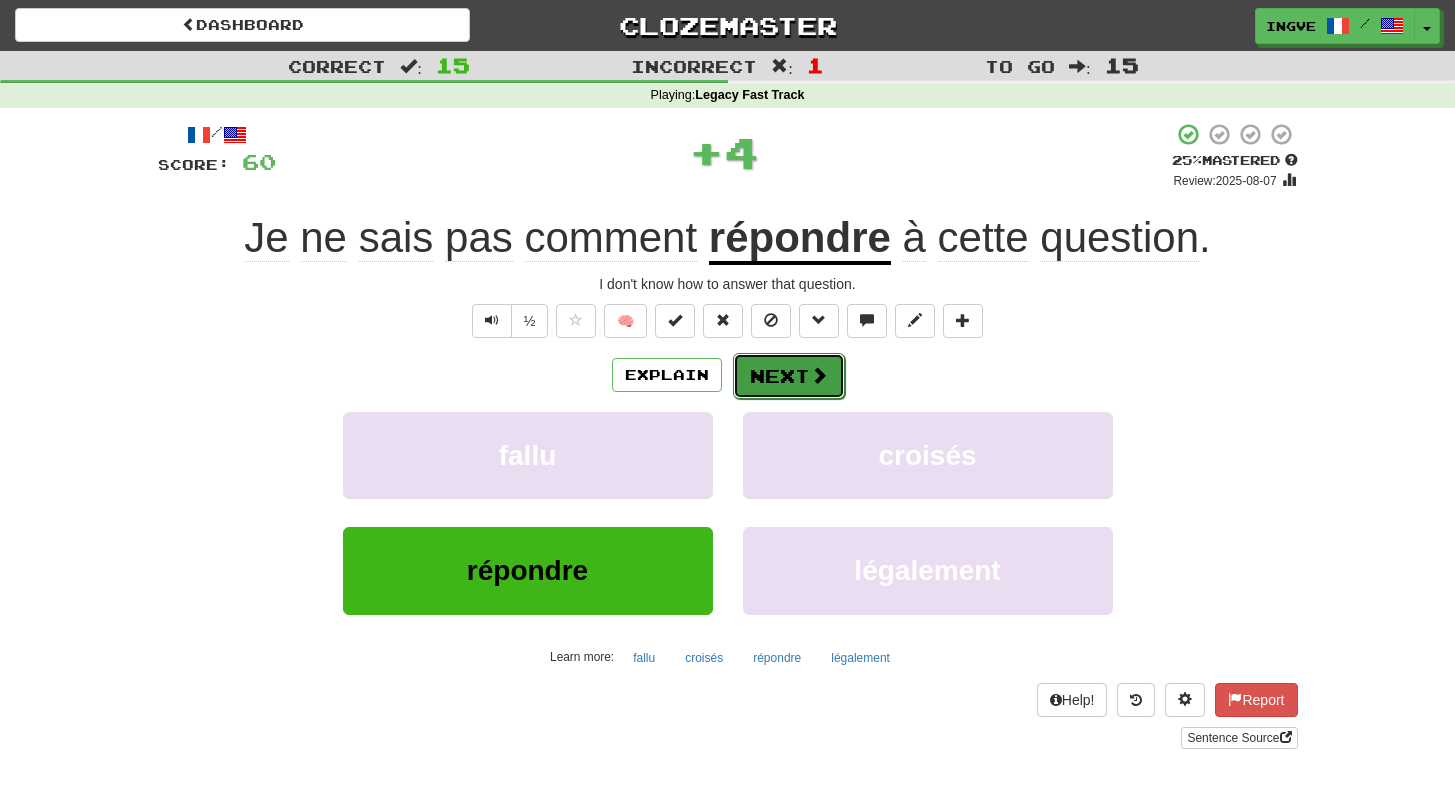 click on "Next" at bounding box center (789, 376) 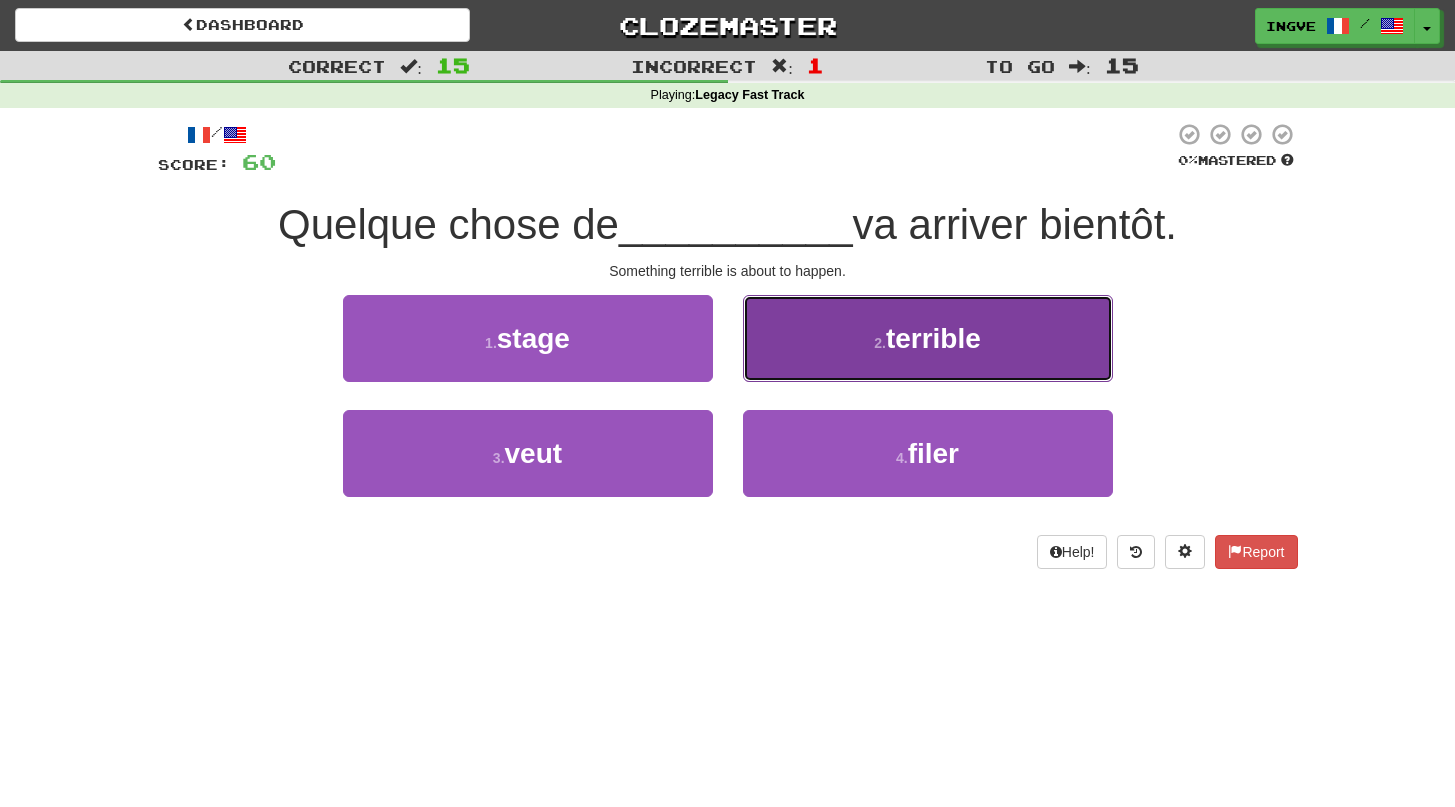 click on "2 .  terrible" at bounding box center (928, 338) 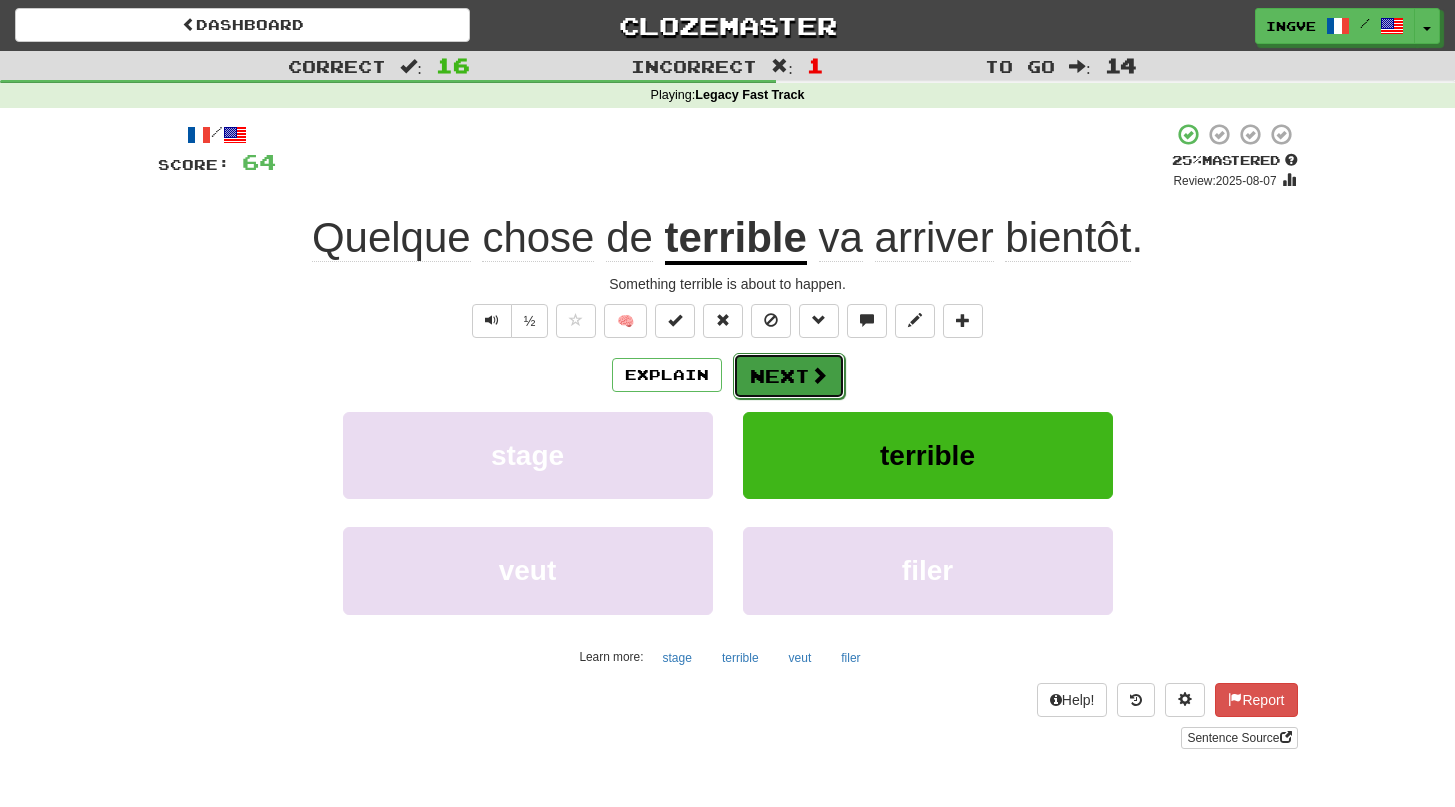 click on "Next" at bounding box center [789, 376] 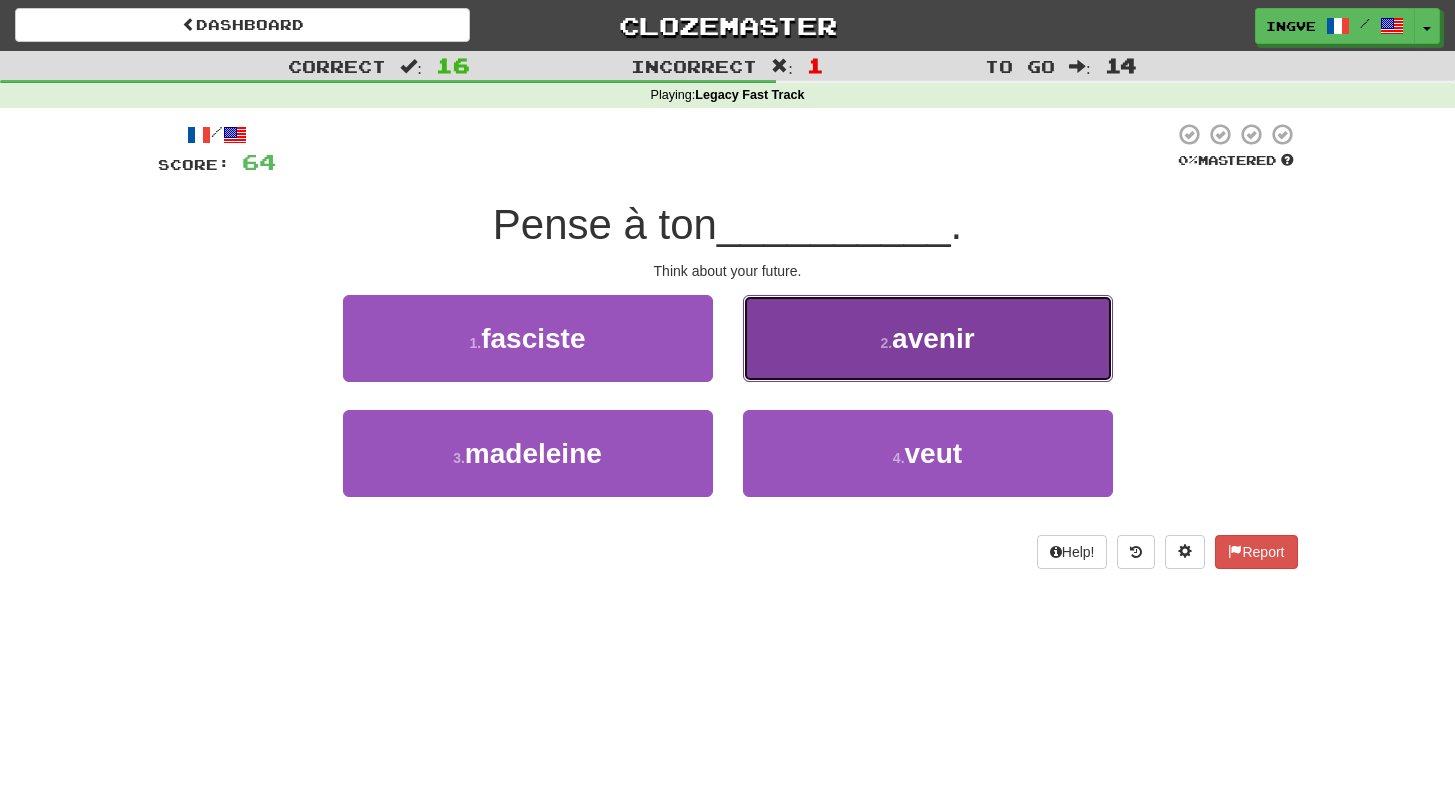 click on "2 .  avenir" at bounding box center (928, 338) 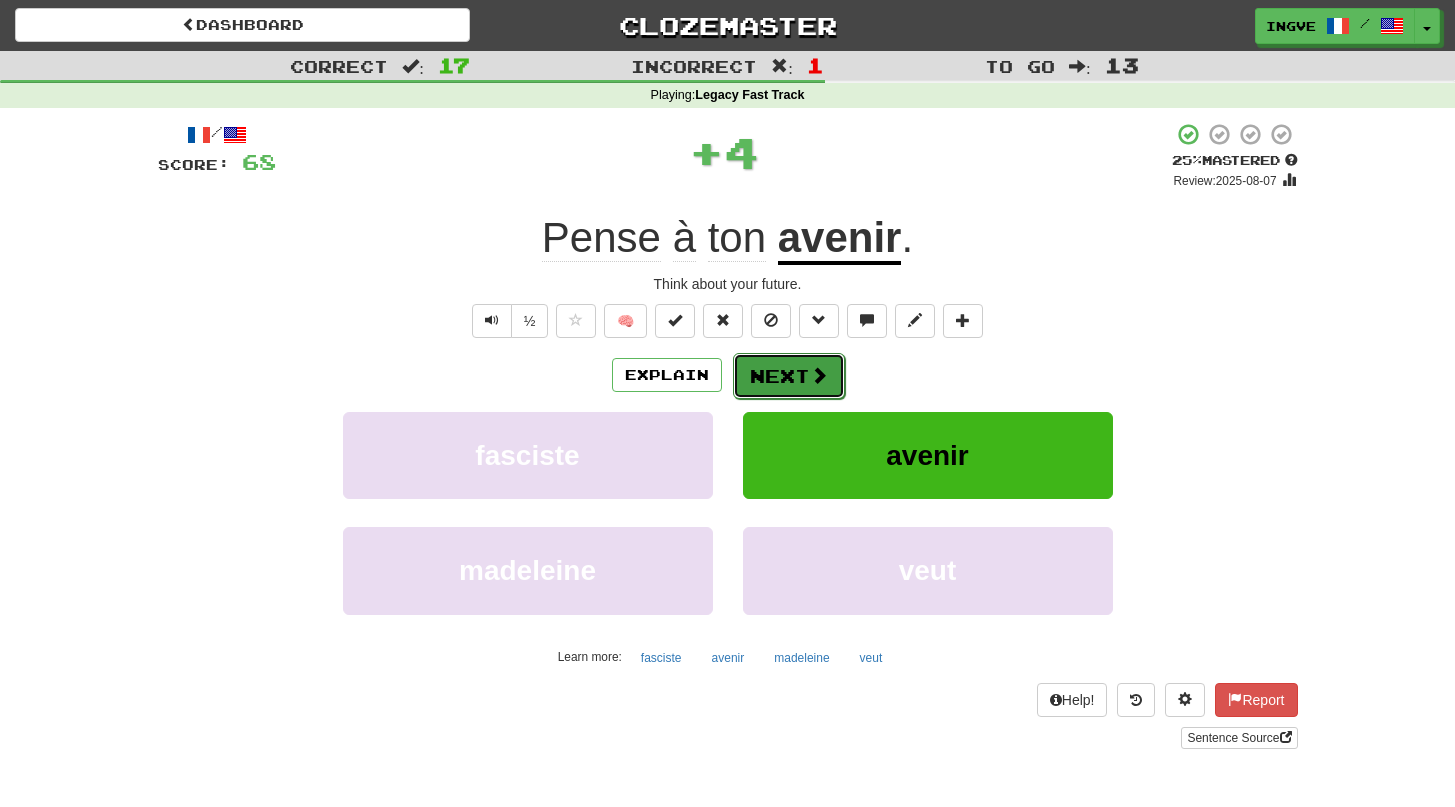 click on "Next" at bounding box center (789, 376) 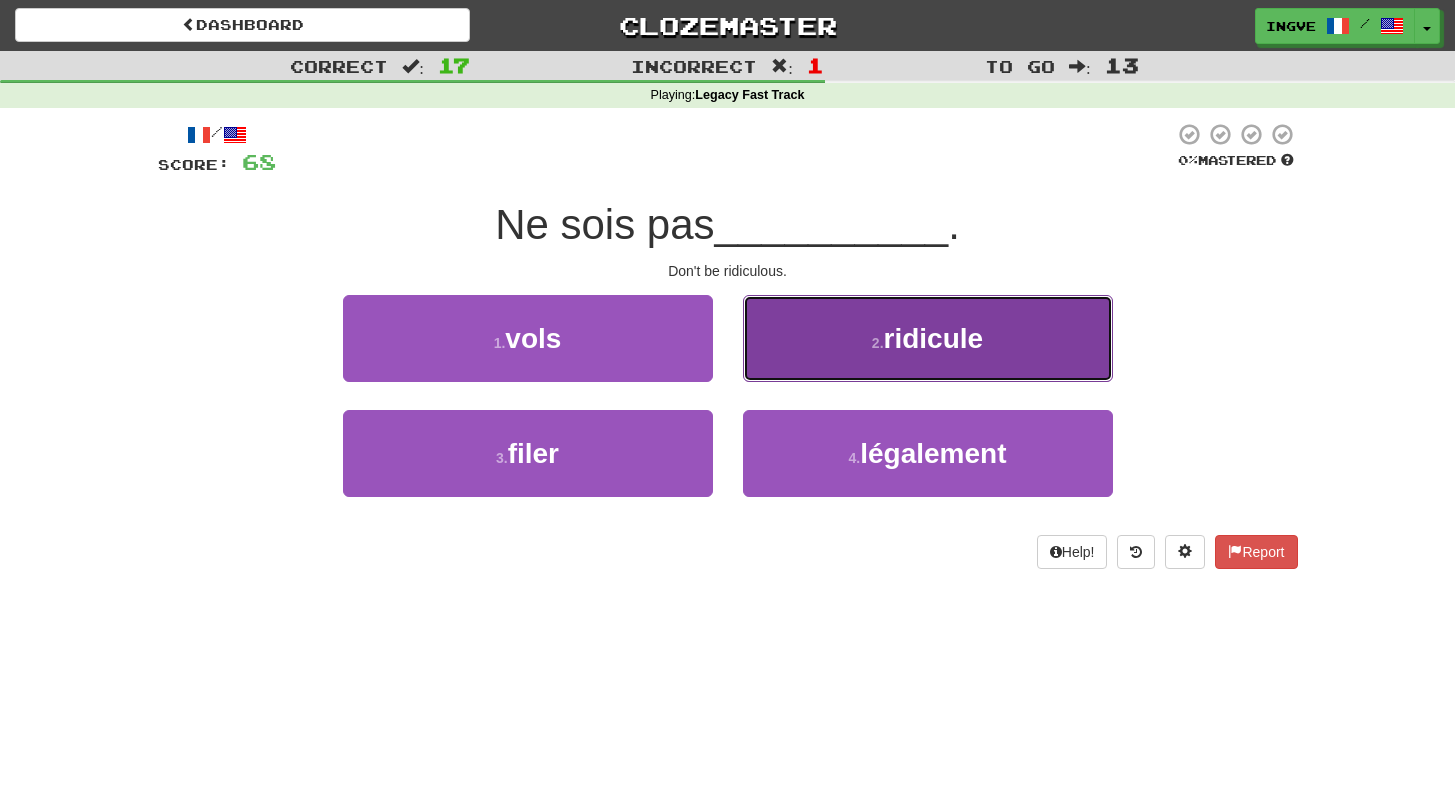click on "2 .  ridicule" at bounding box center [928, 338] 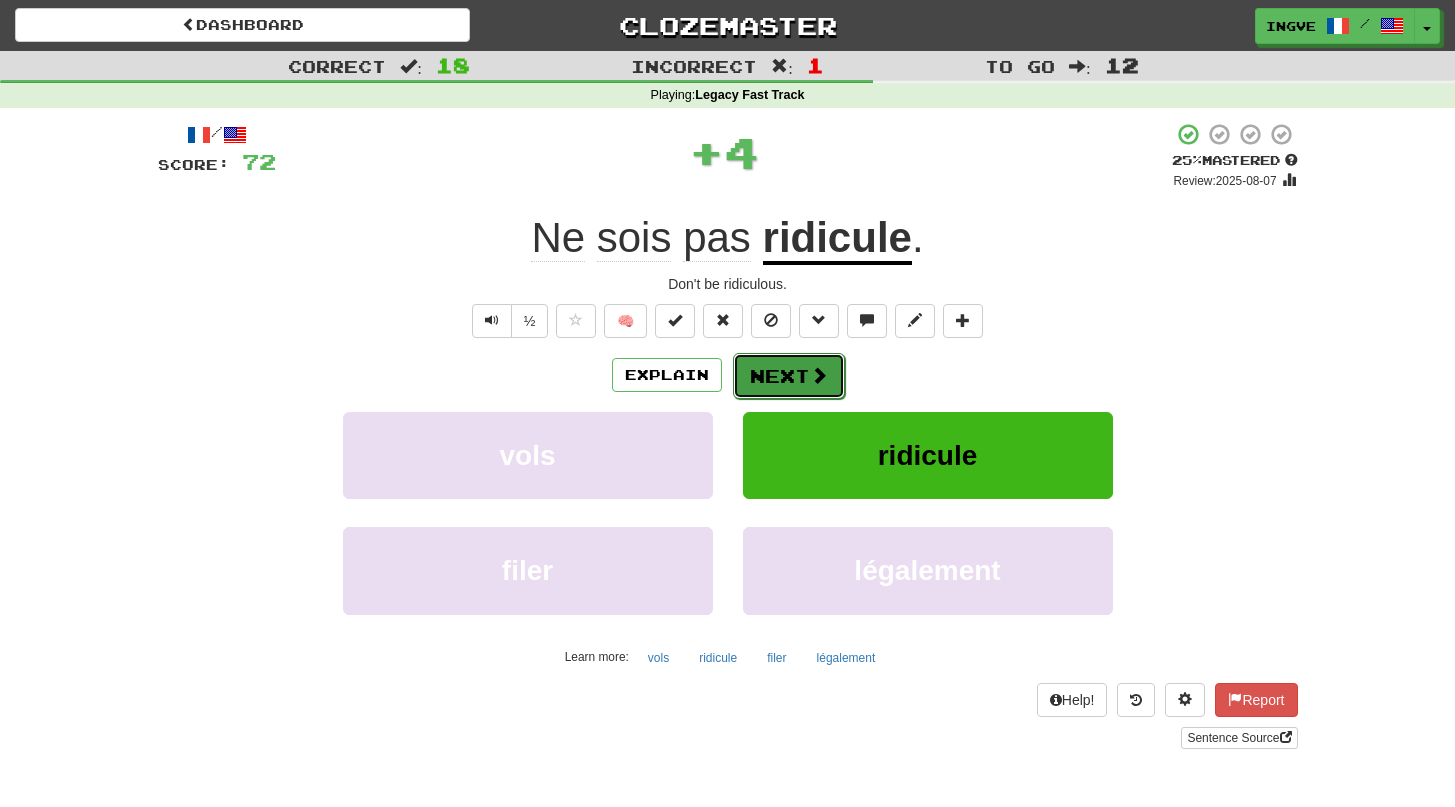 click at bounding box center (819, 375) 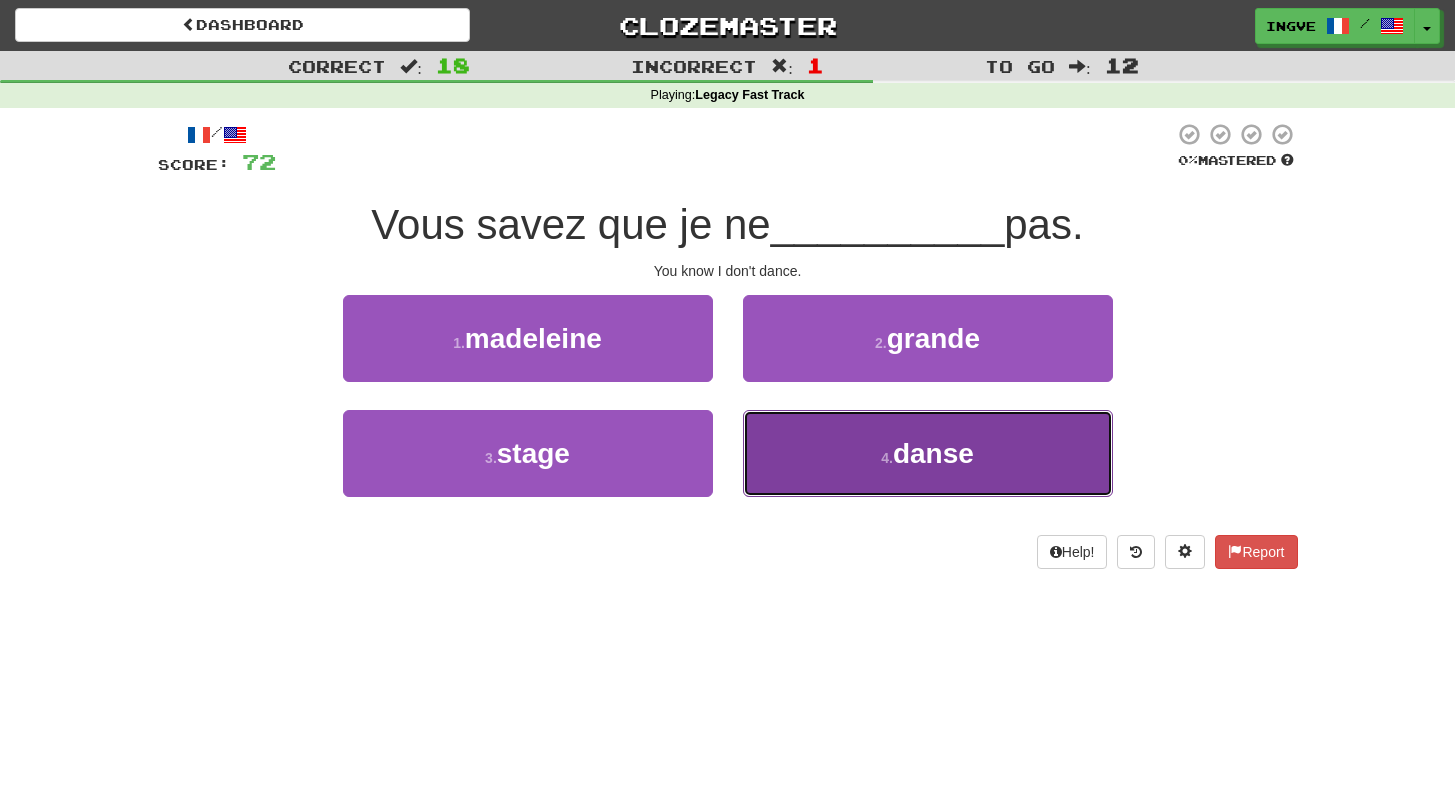 click on "4 .  danse" at bounding box center (928, 453) 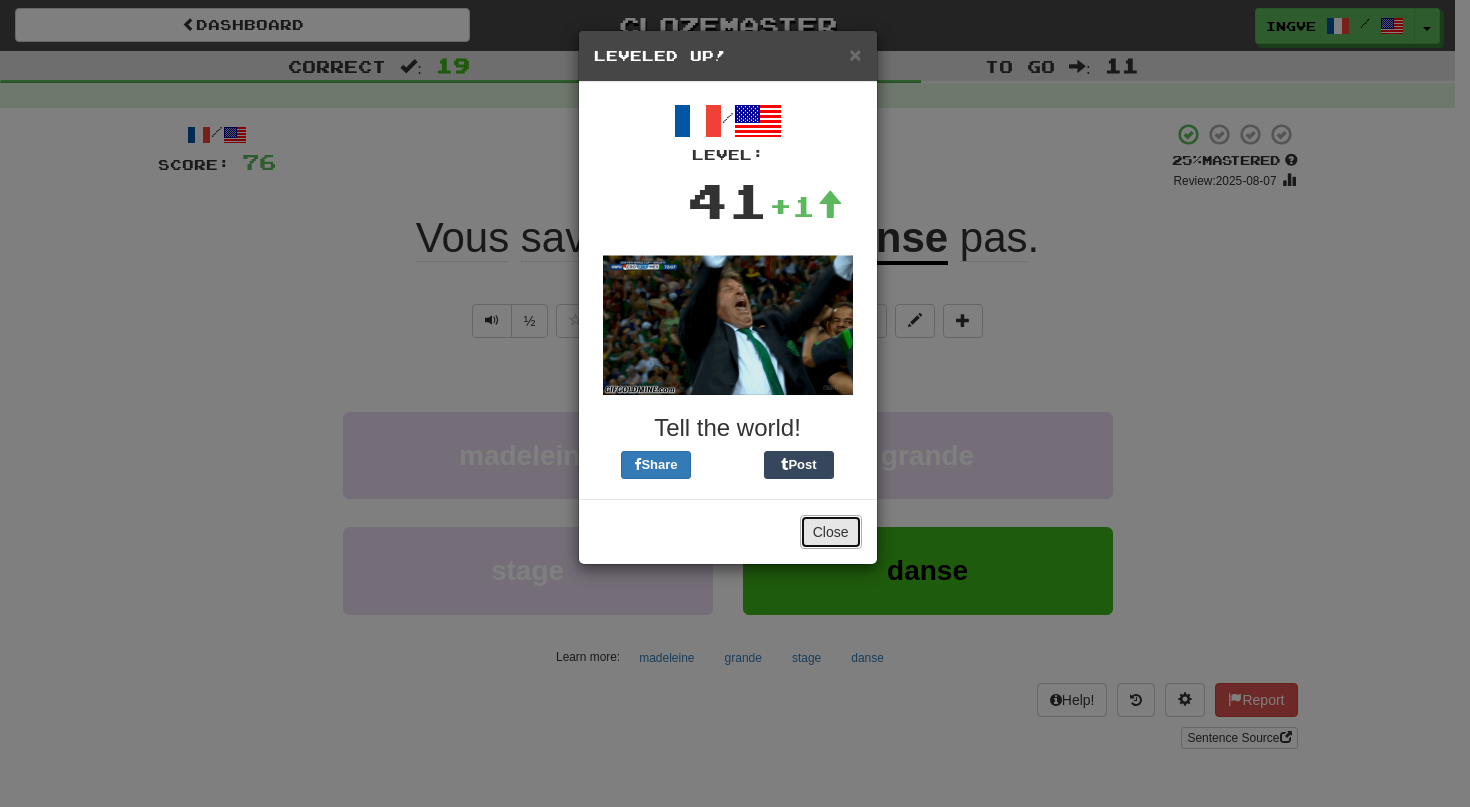 click on "Close" at bounding box center (831, 532) 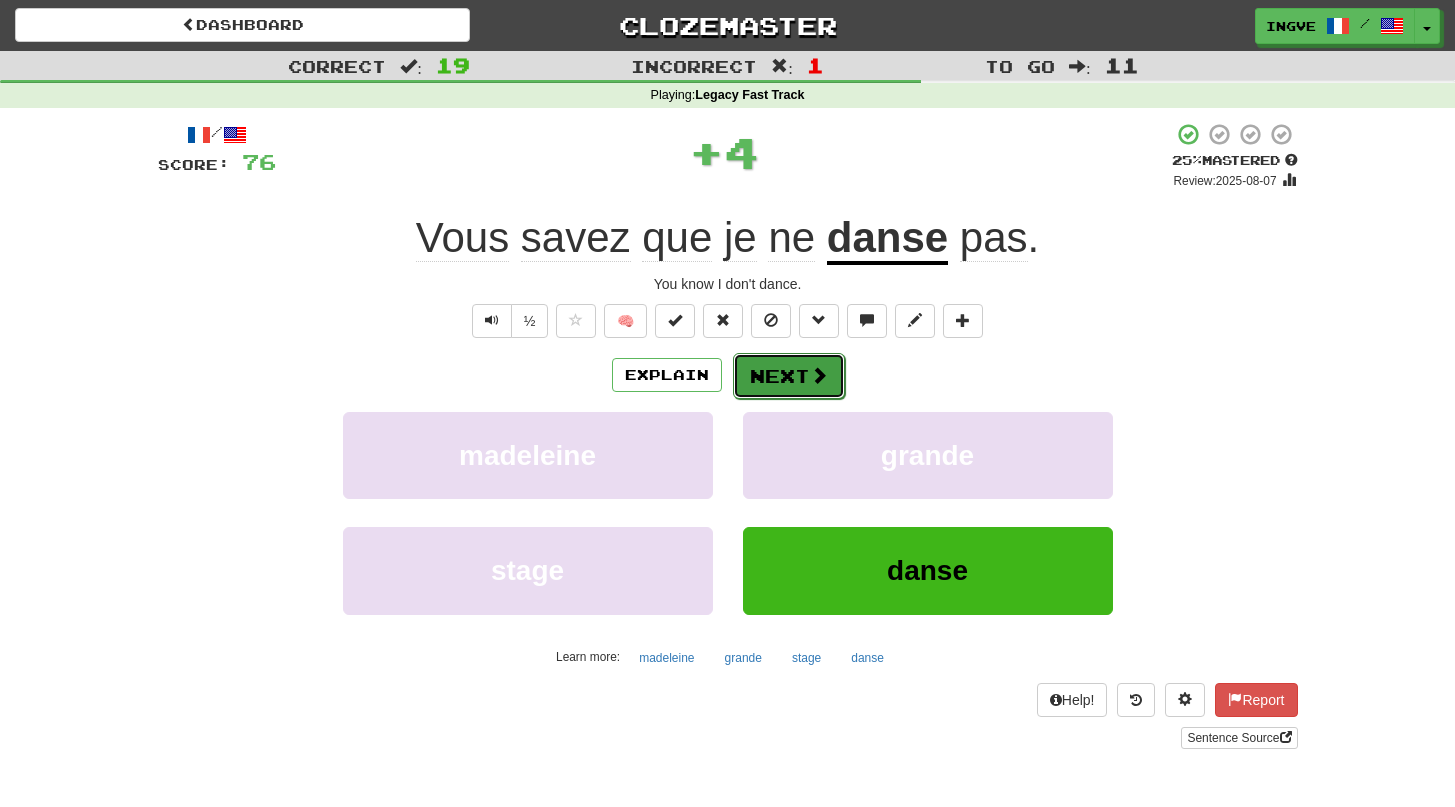 click on "Next" at bounding box center [789, 376] 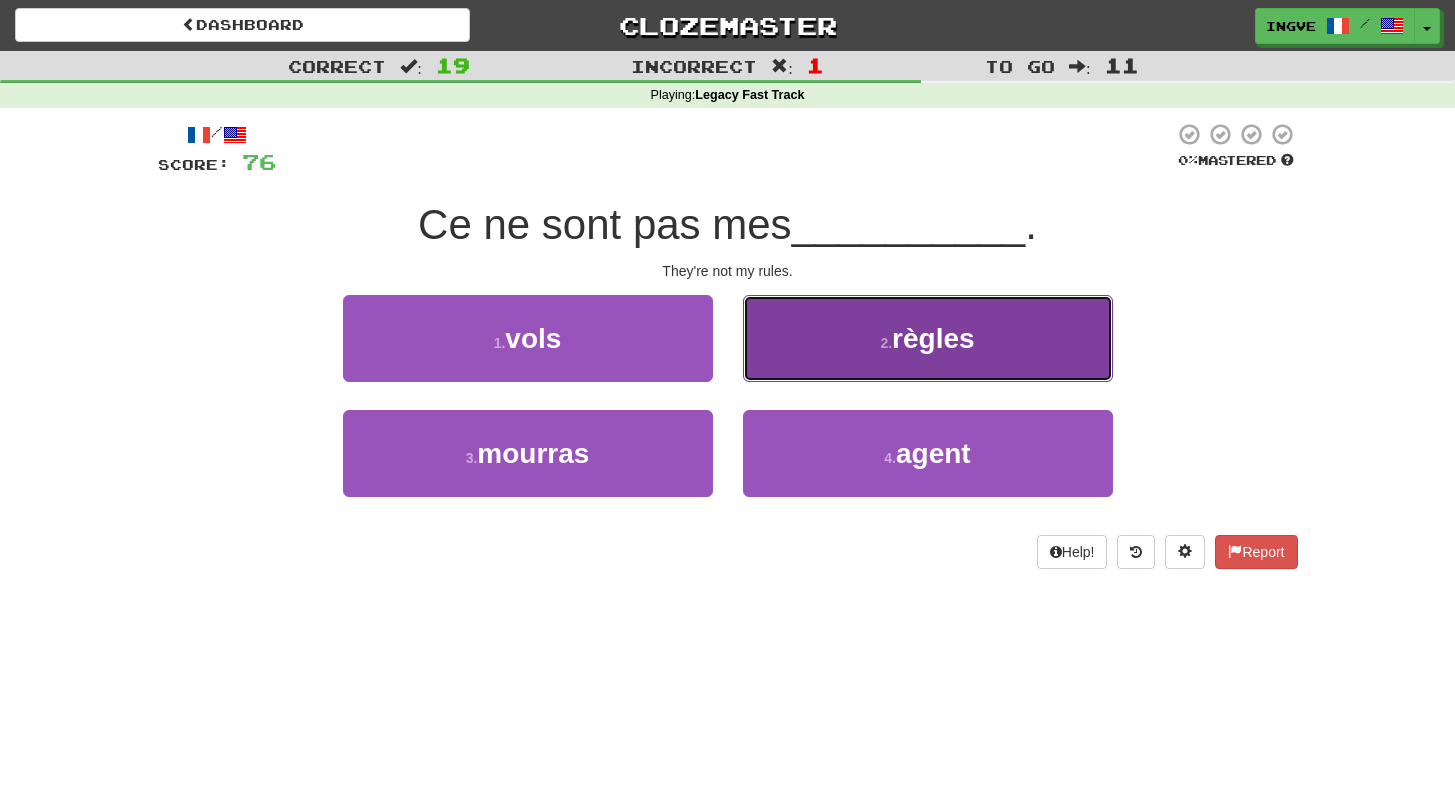 click on "2 .  règles" at bounding box center [928, 338] 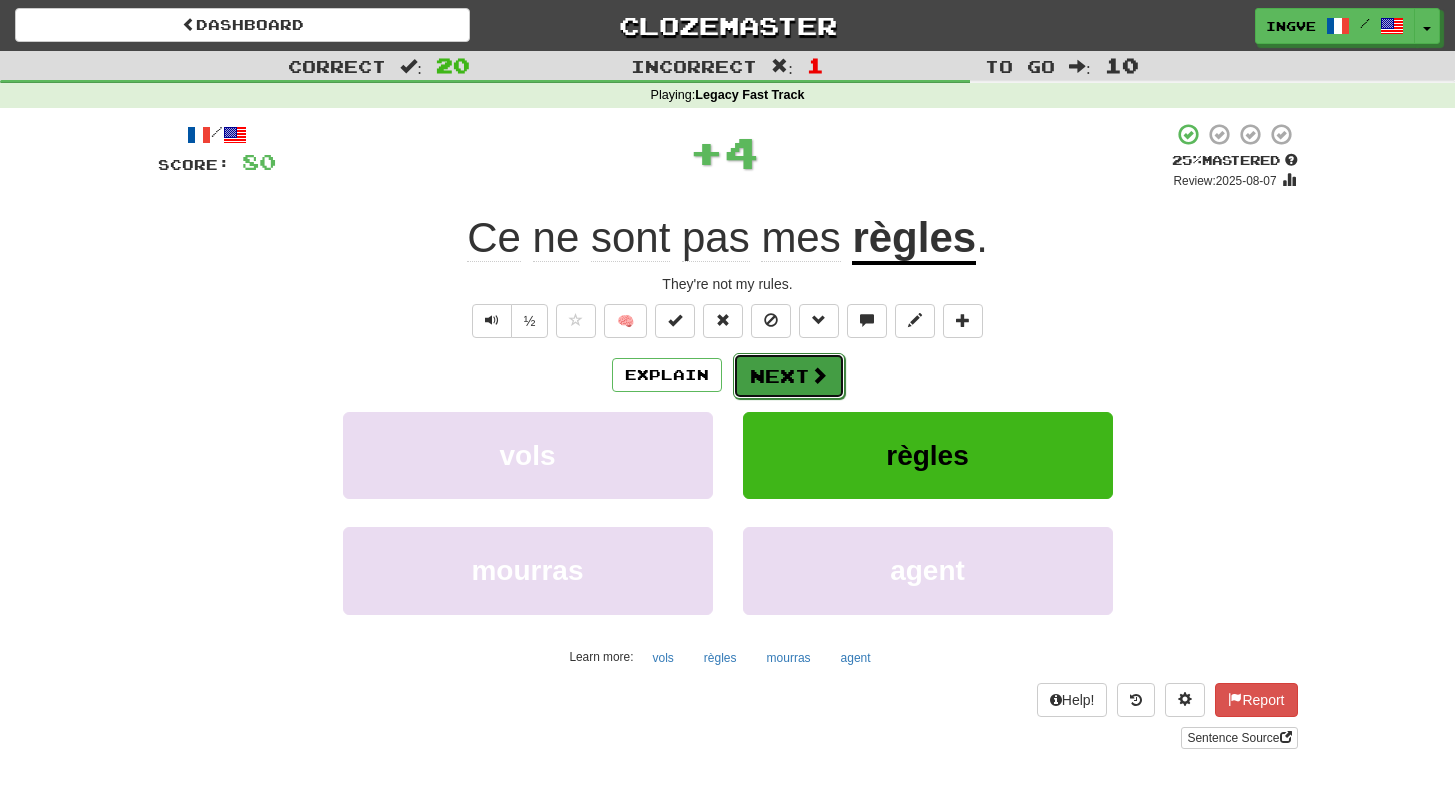click at bounding box center [819, 375] 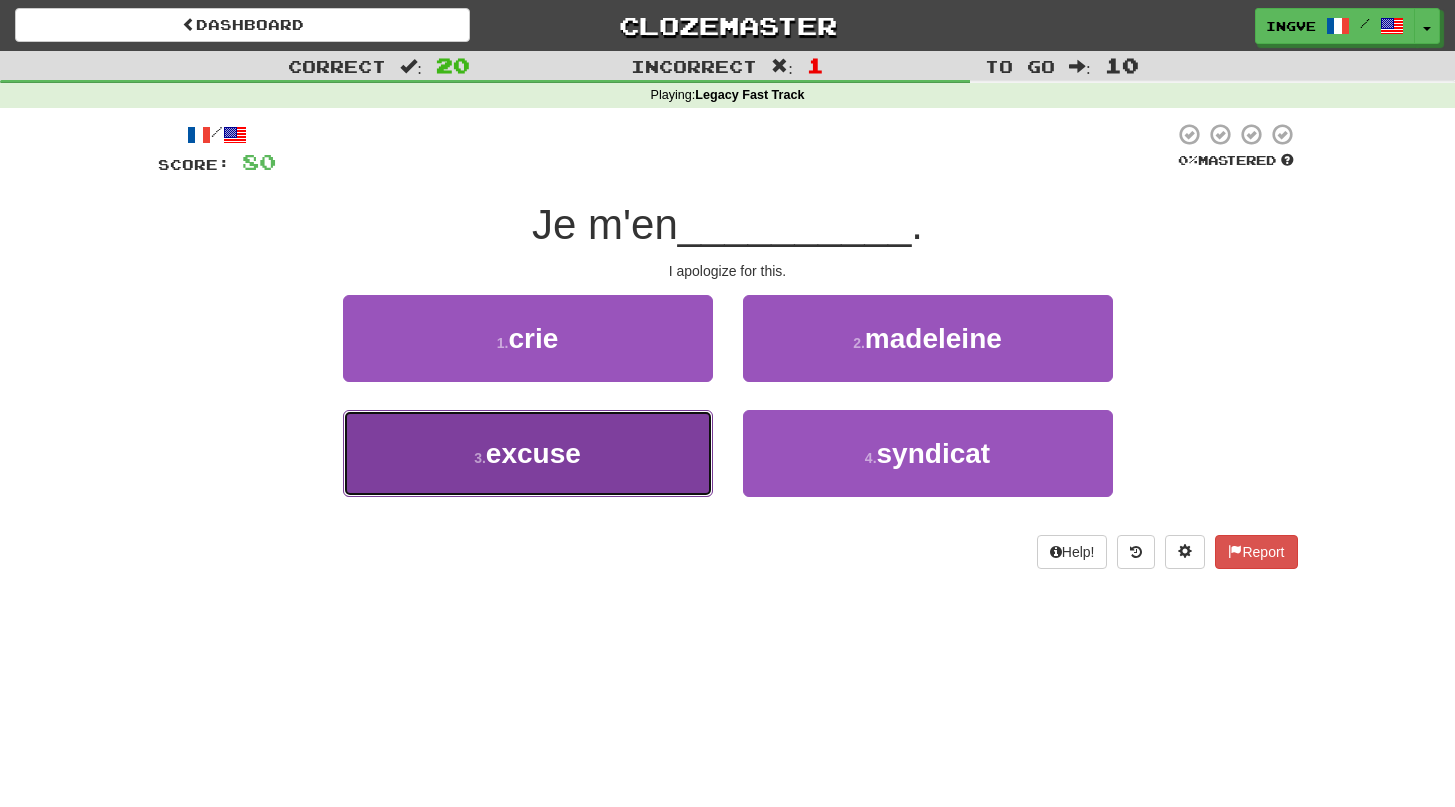 click on "3 .  excuse" at bounding box center [528, 453] 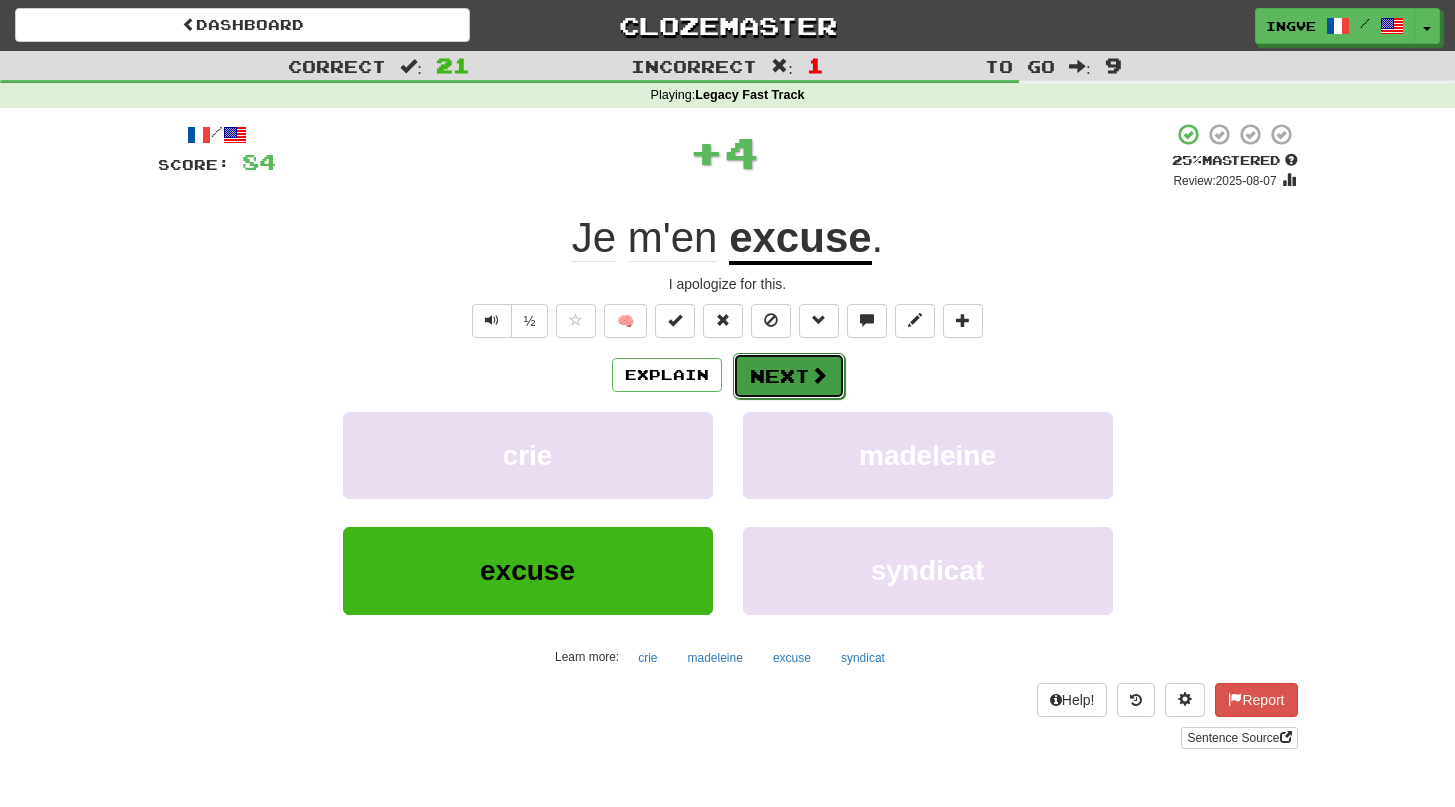 click on "Next" at bounding box center [789, 376] 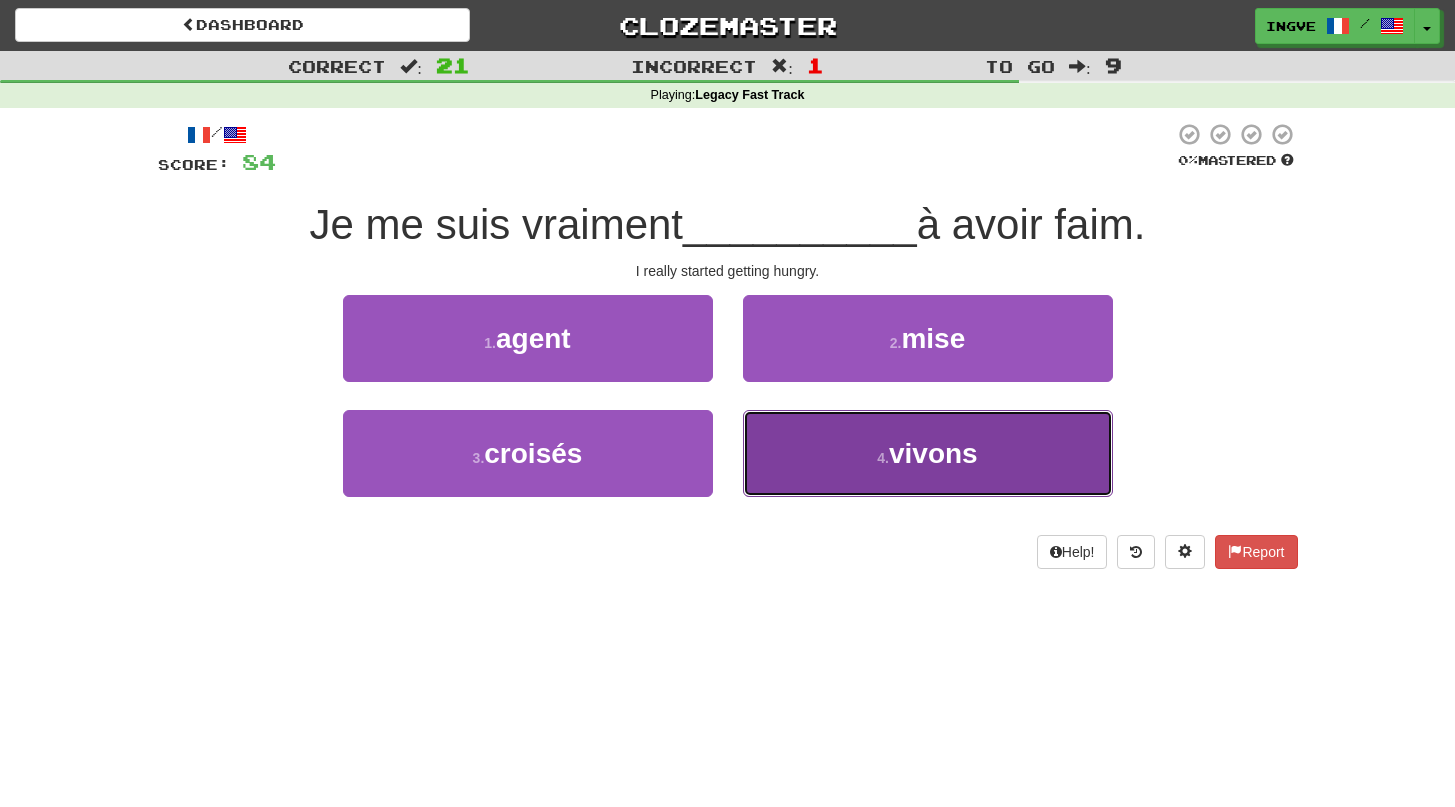 click on "4 .  vivons" at bounding box center (928, 453) 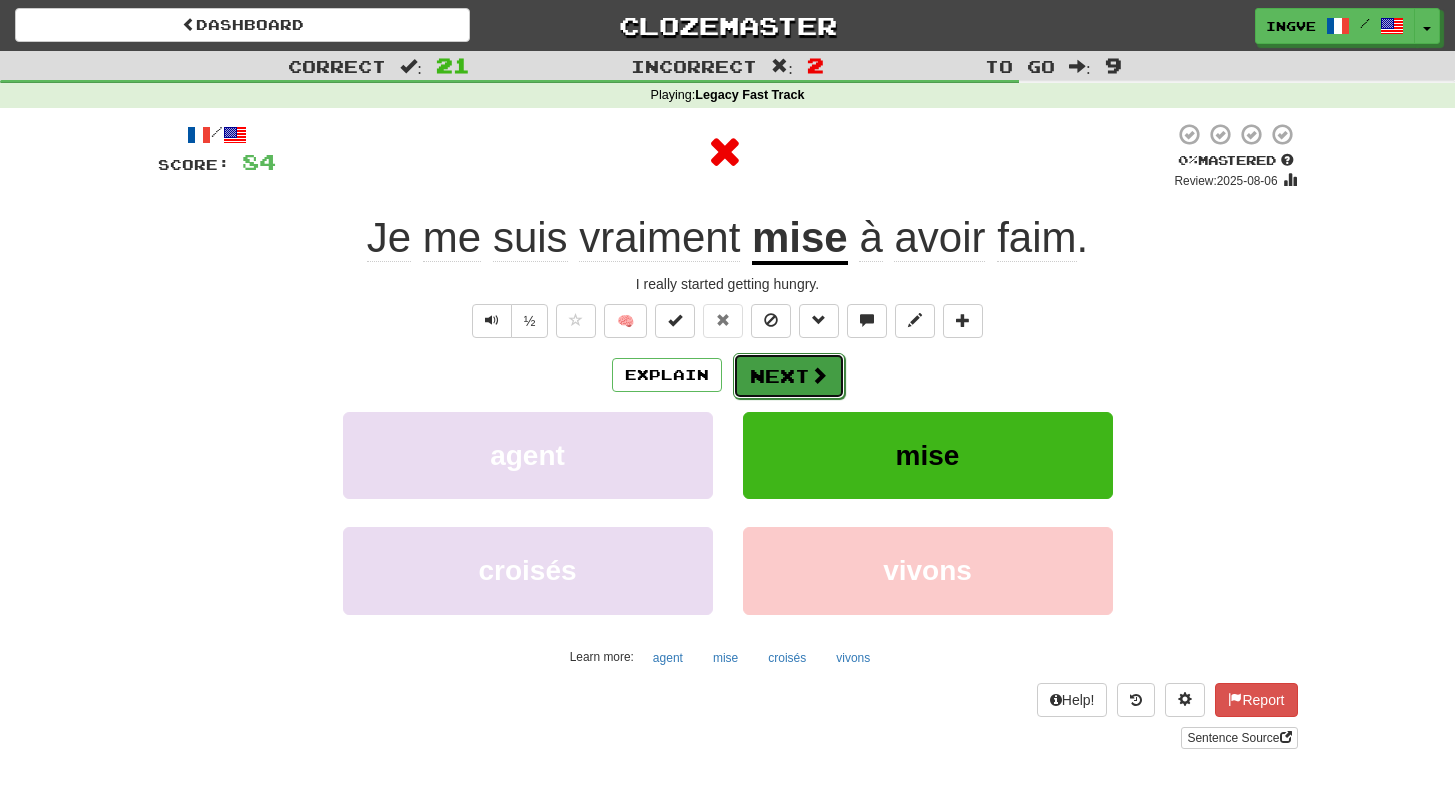 click on "Next" at bounding box center (789, 376) 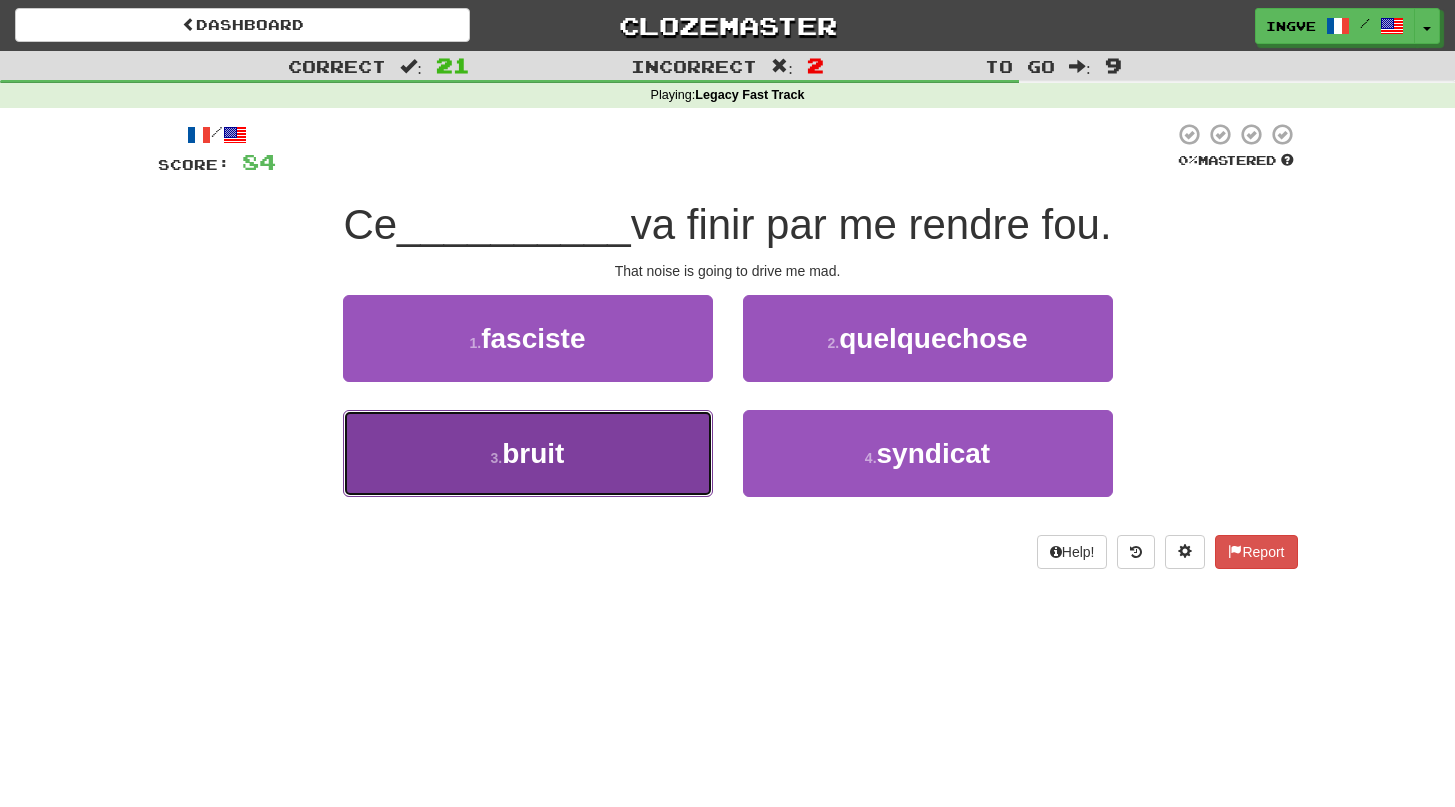 click on "3 .  bruit" at bounding box center (528, 453) 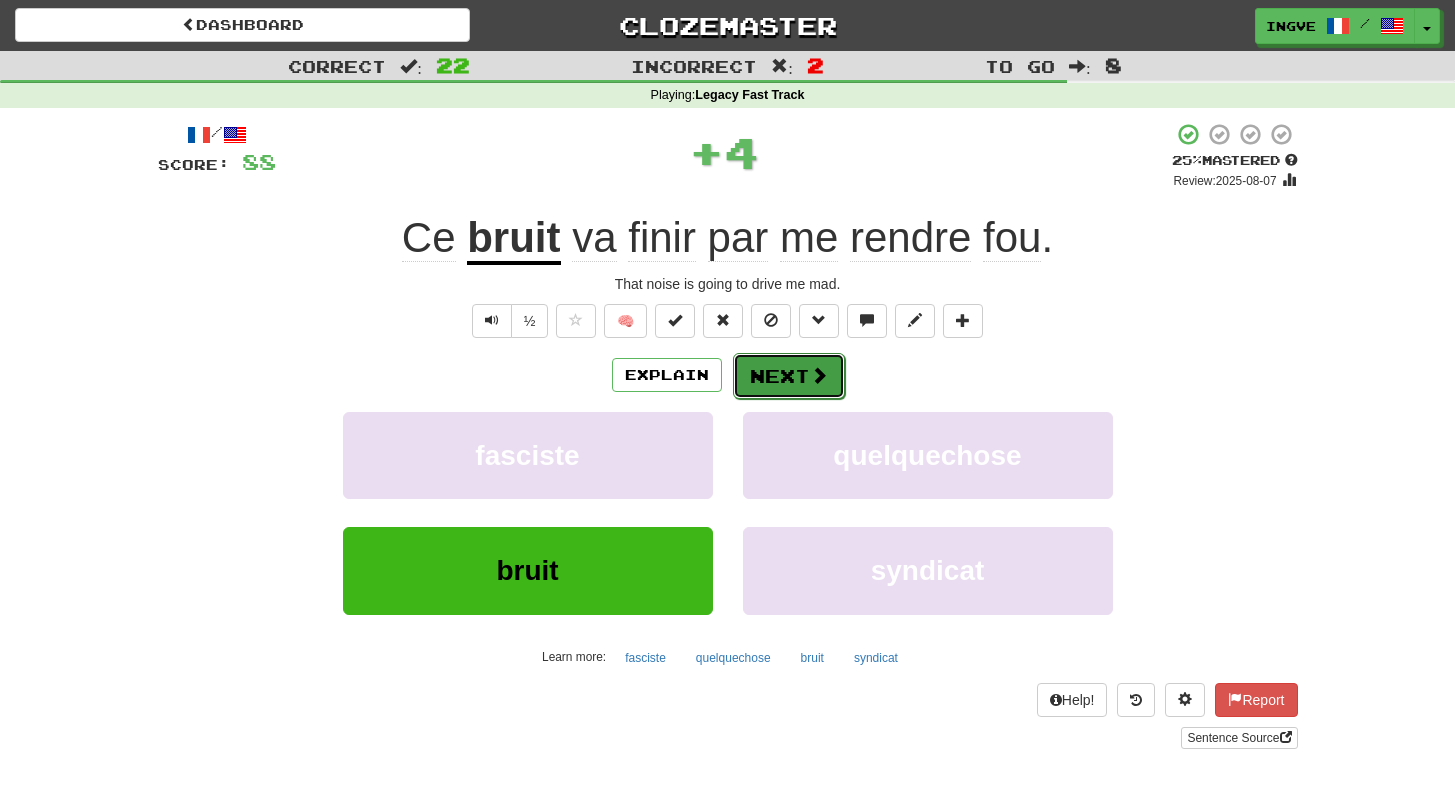 click on "Next" at bounding box center (789, 376) 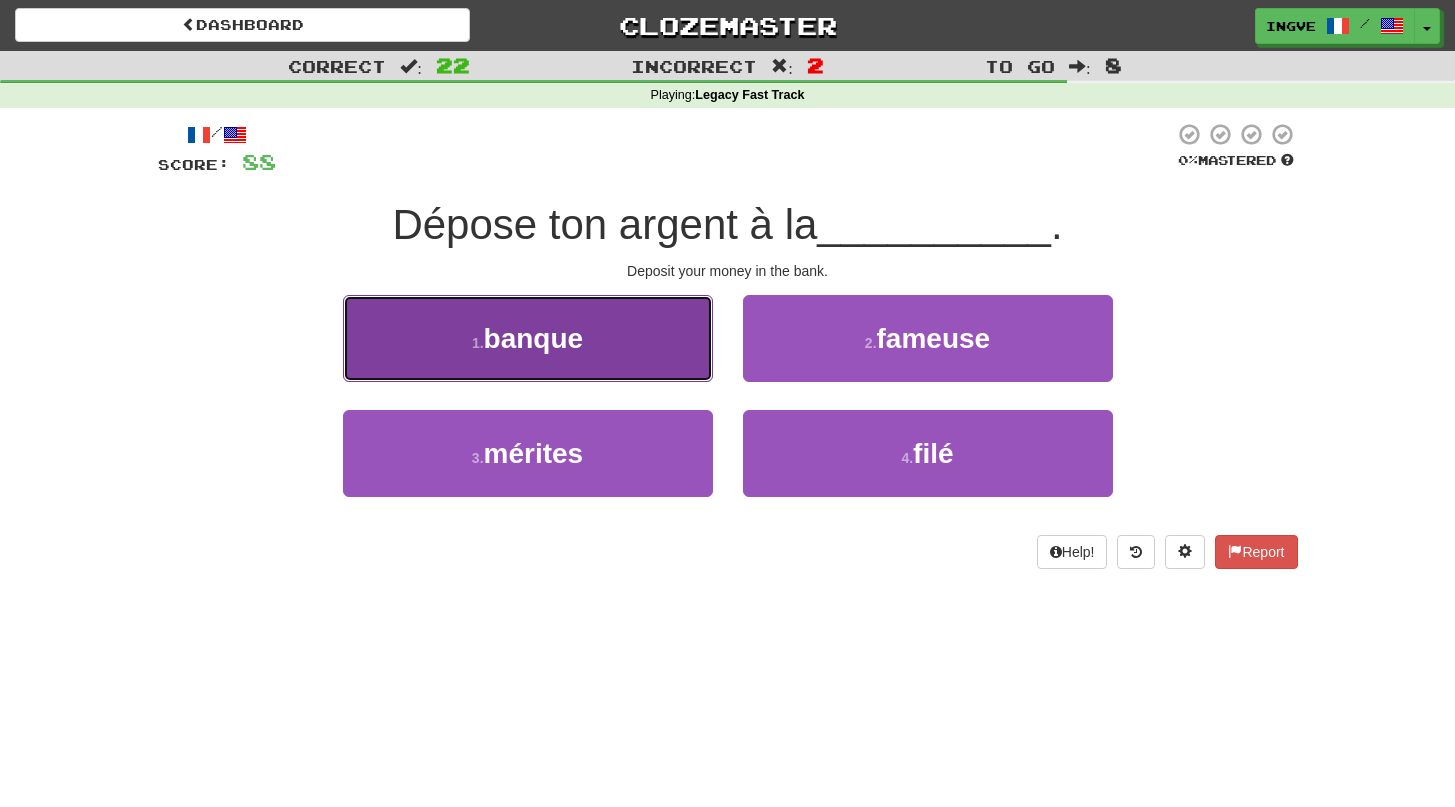 click on "1 .  banque" at bounding box center (528, 338) 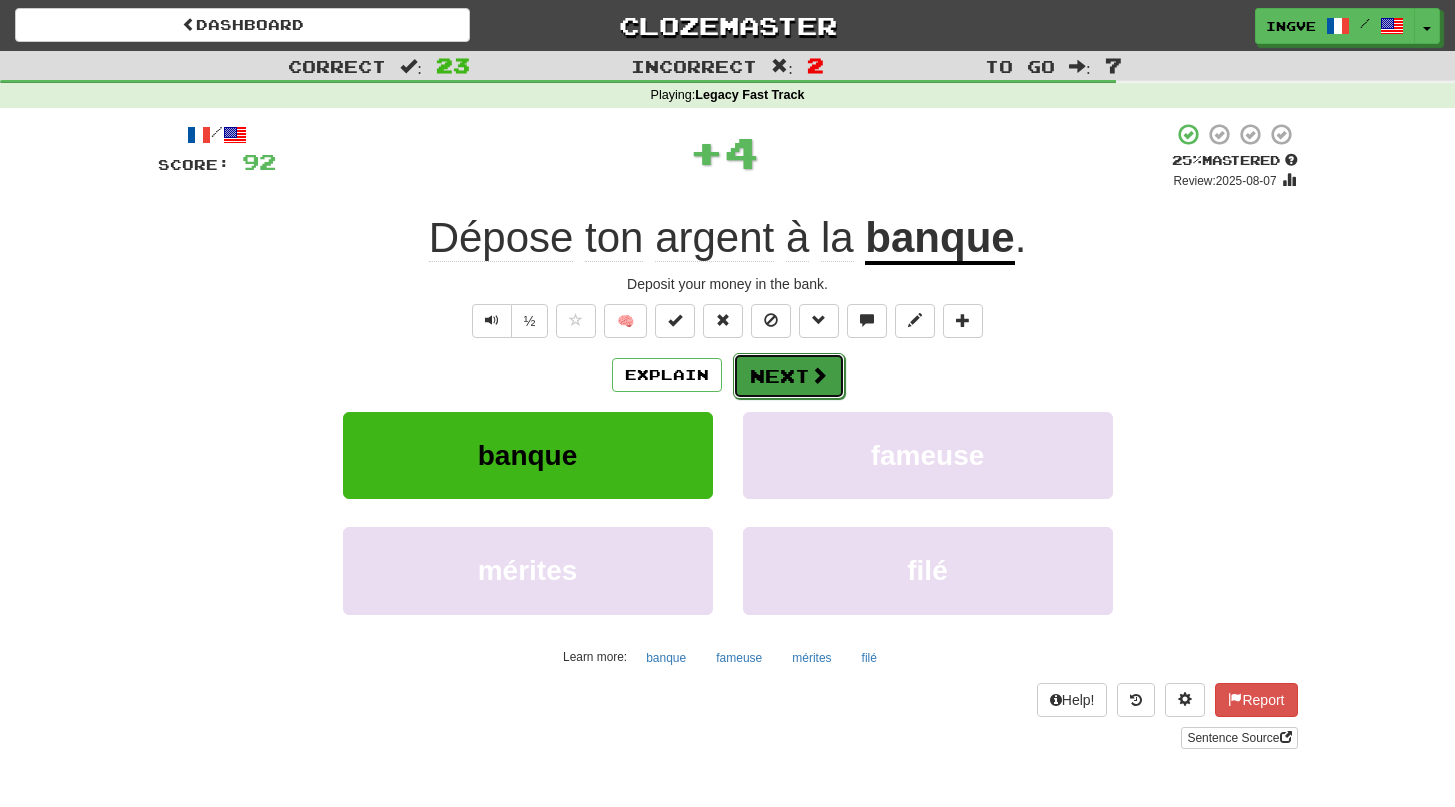 click on "Next" at bounding box center (789, 376) 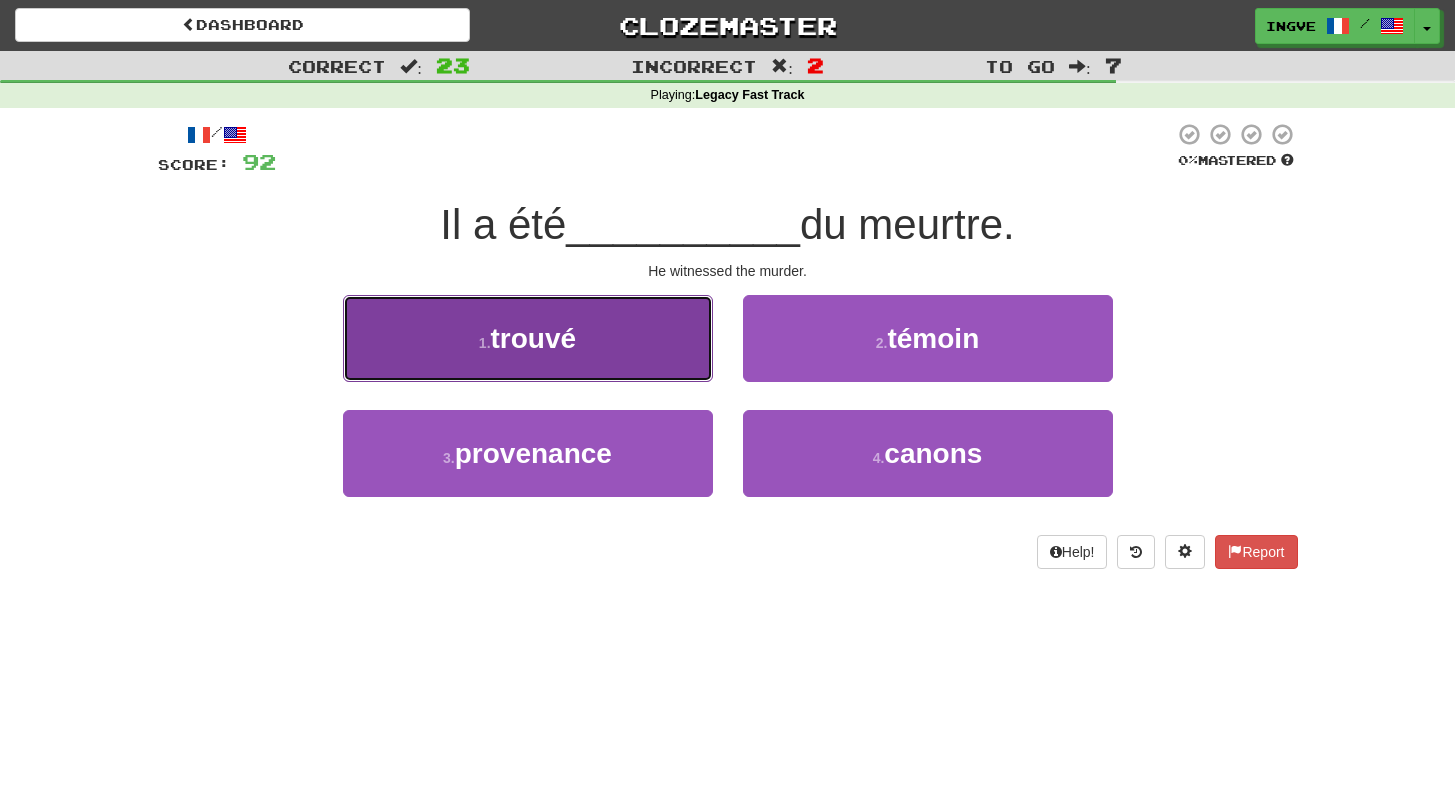 click on "1 .  trouvé" at bounding box center (528, 338) 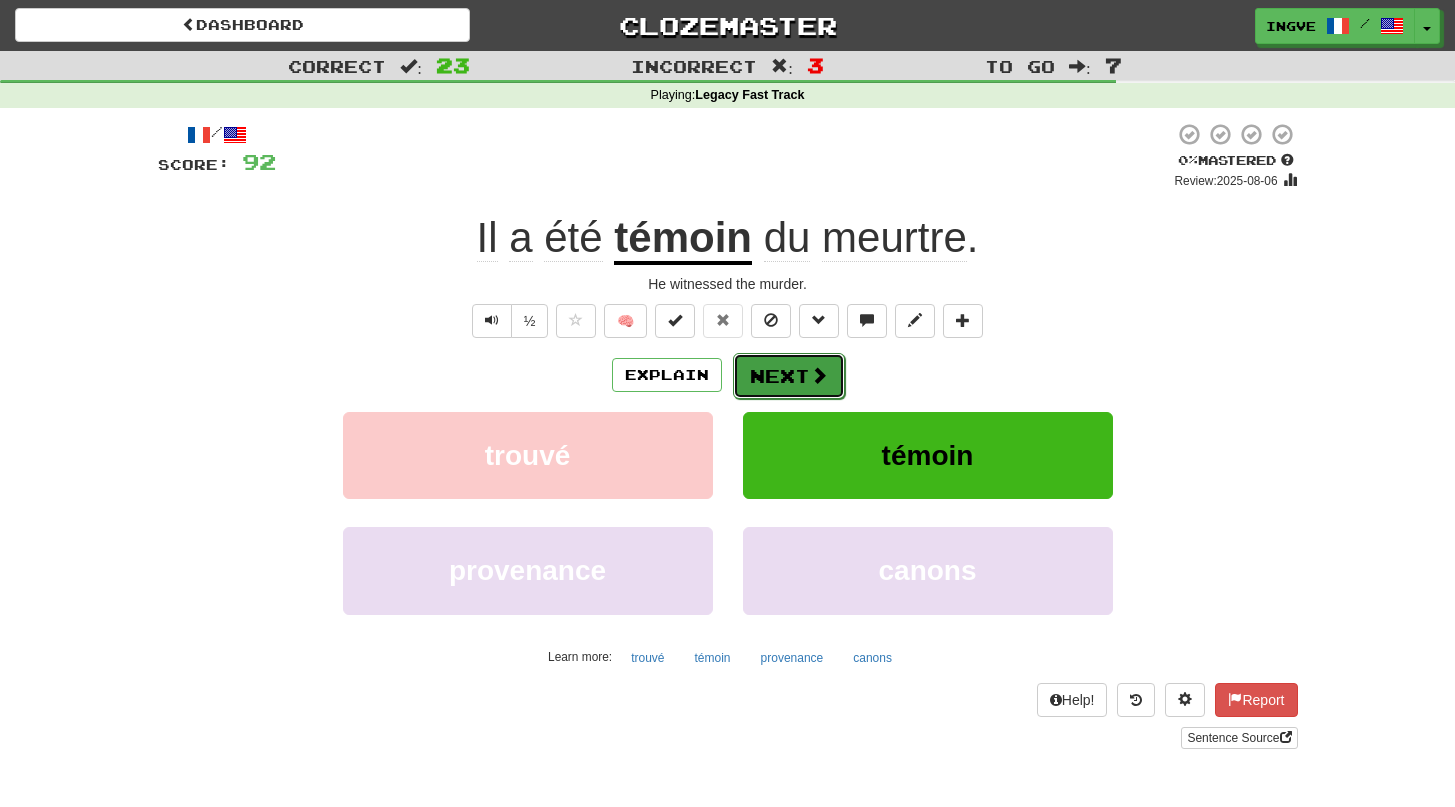 click on "Next" at bounding box center (789, 376) 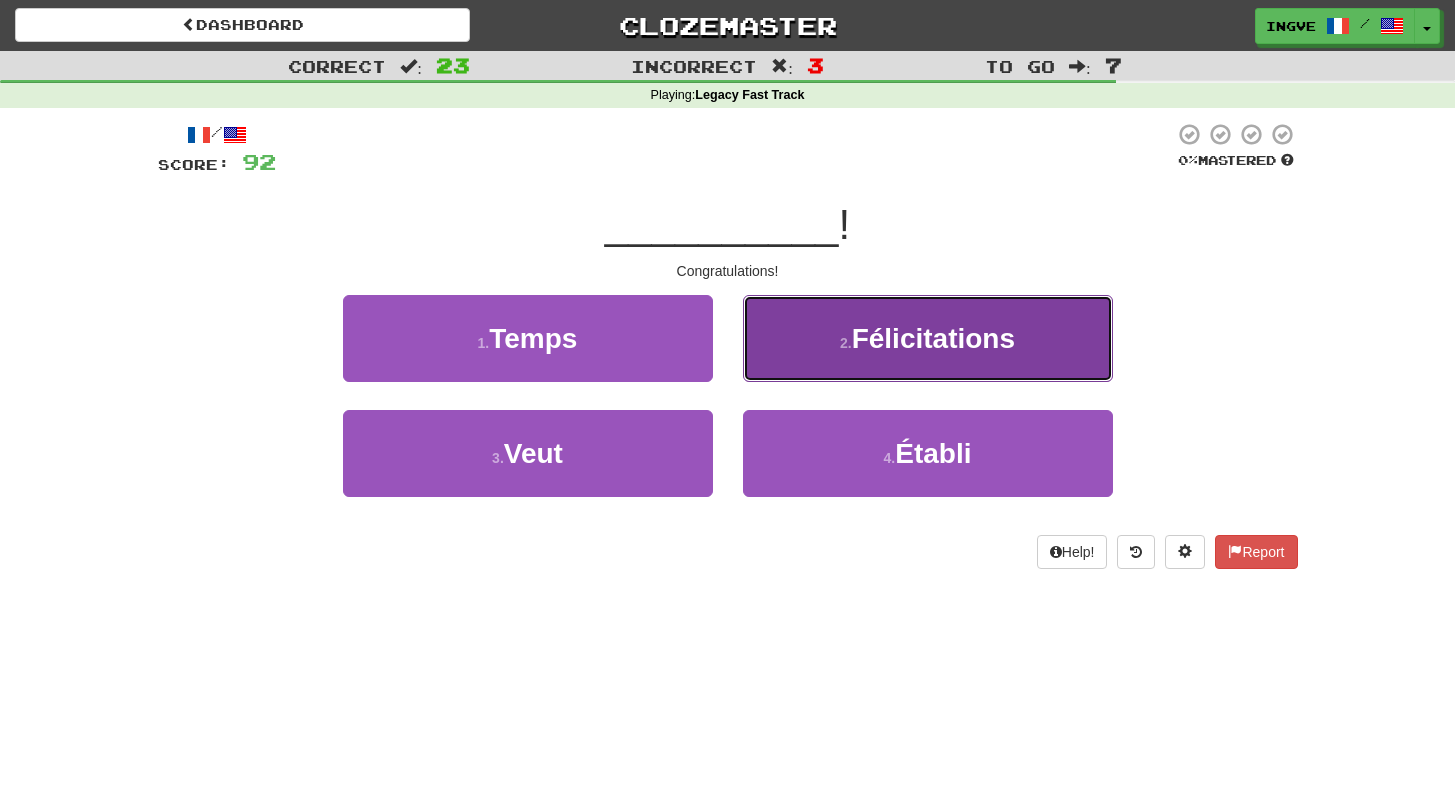 click on "2 .  Félicitations" at bounding box center [928, 338] 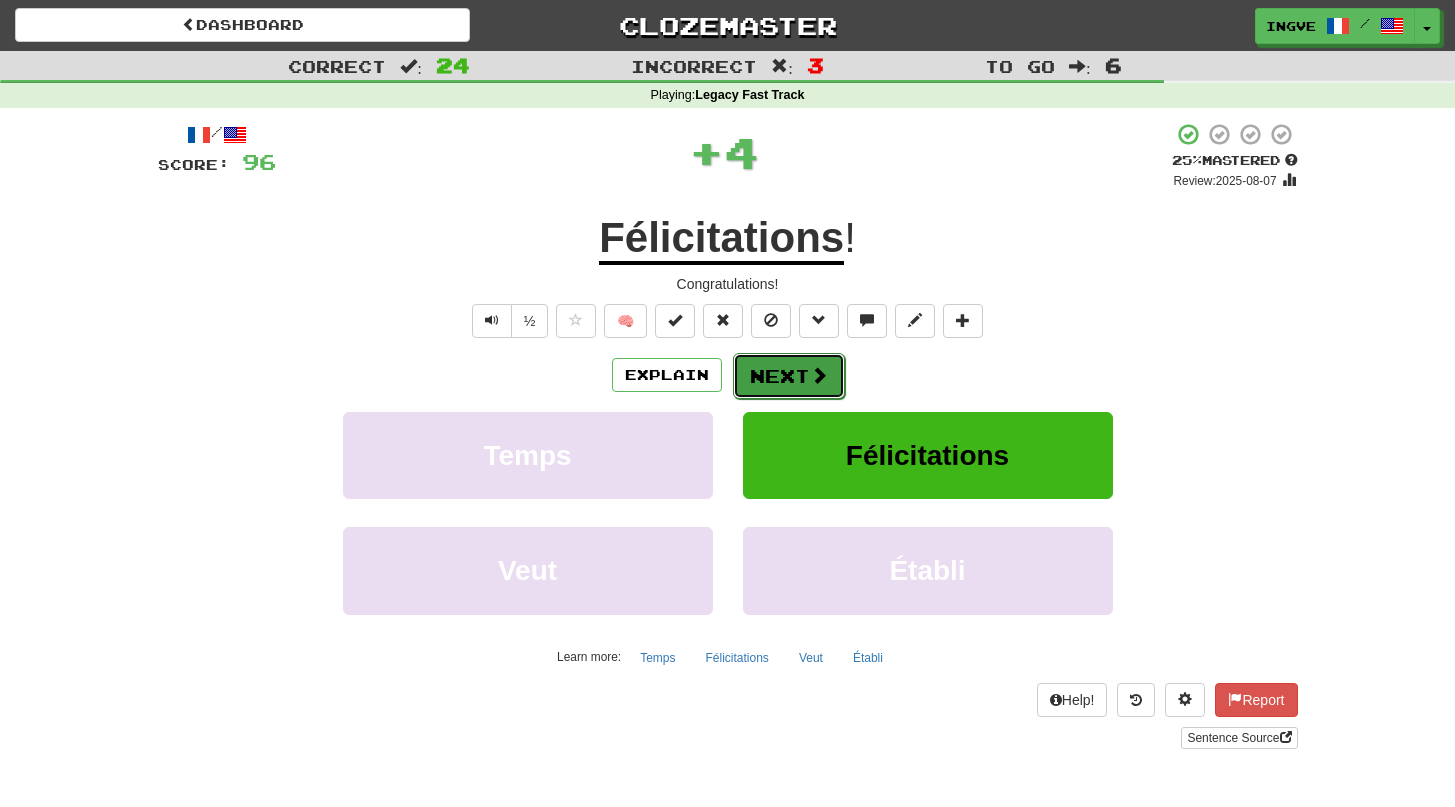click on "Next" at bounding box center (789, 376) 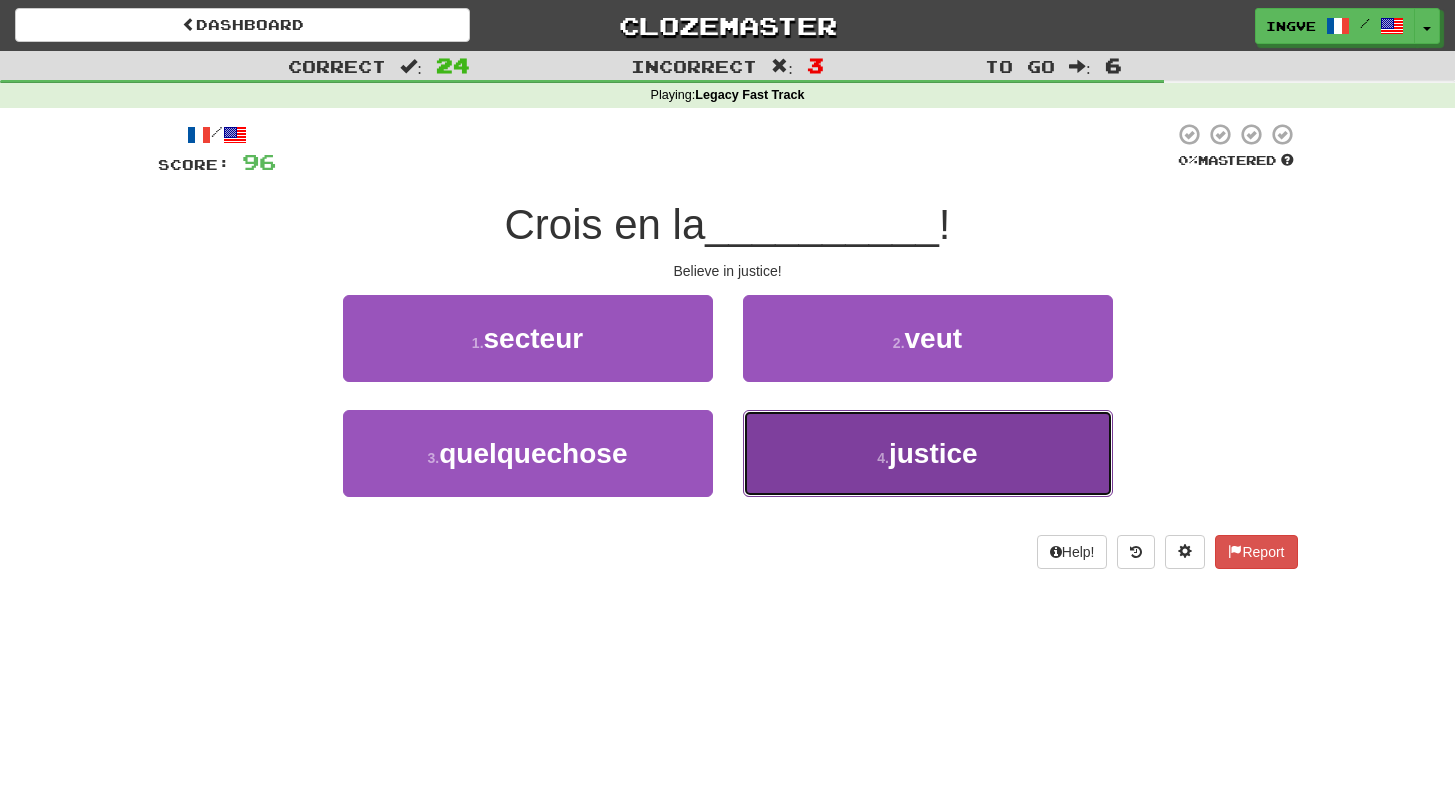 click on "4 ." at bounding box center [883, 458] 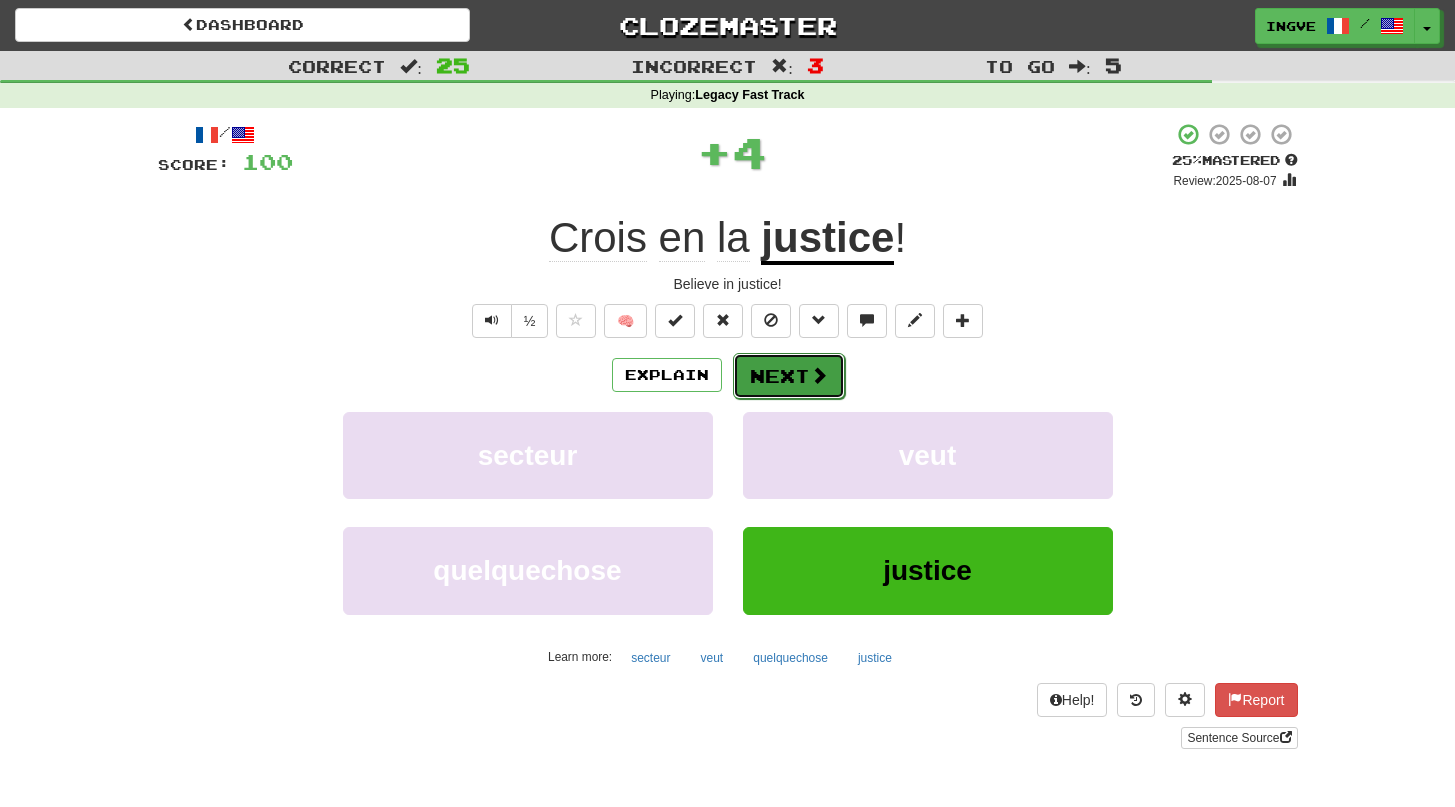 click on "Next" at bounding box center (789, 376) 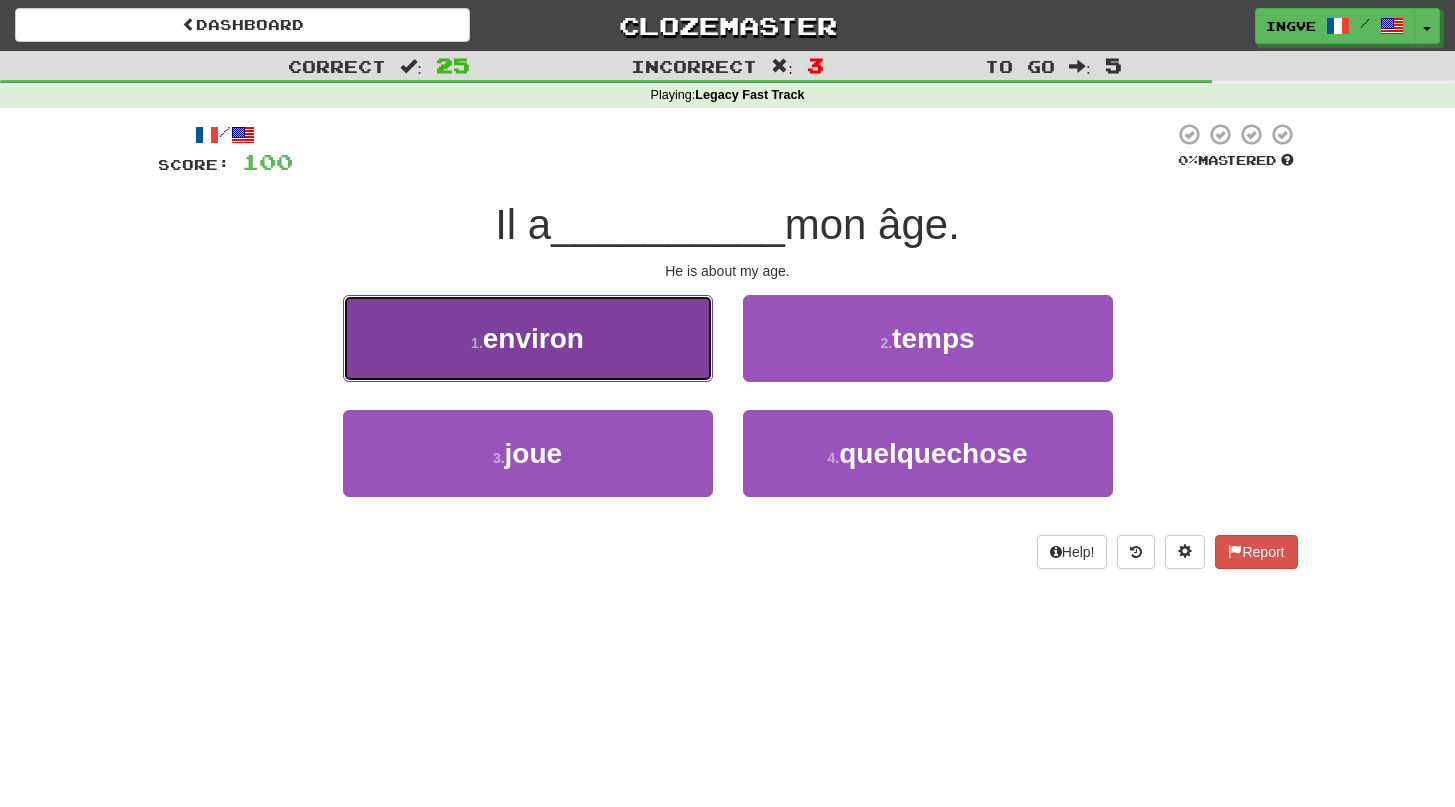 click on "environ" at bounding box center [533, 338] 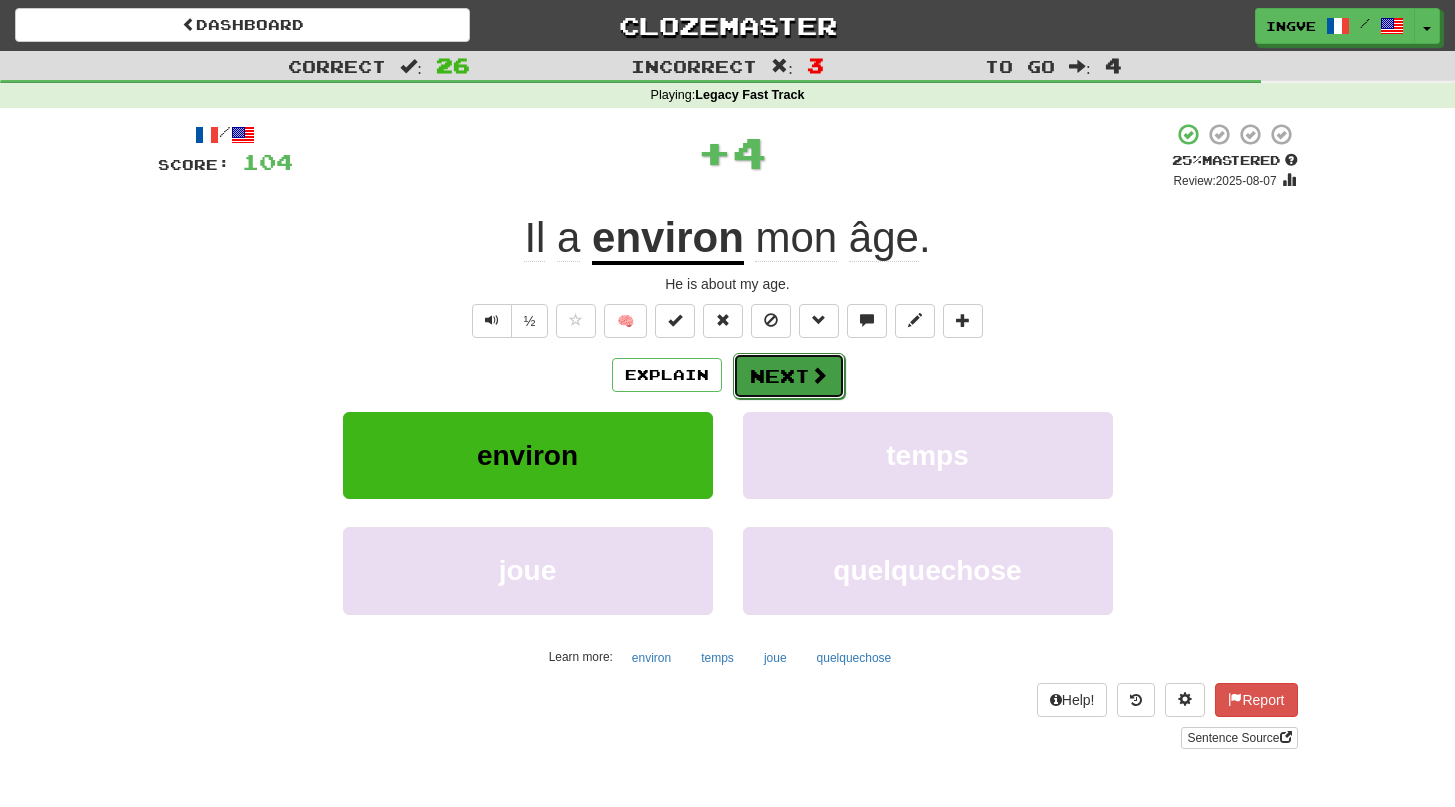 click on "Next" at bounding box center (789, 376) 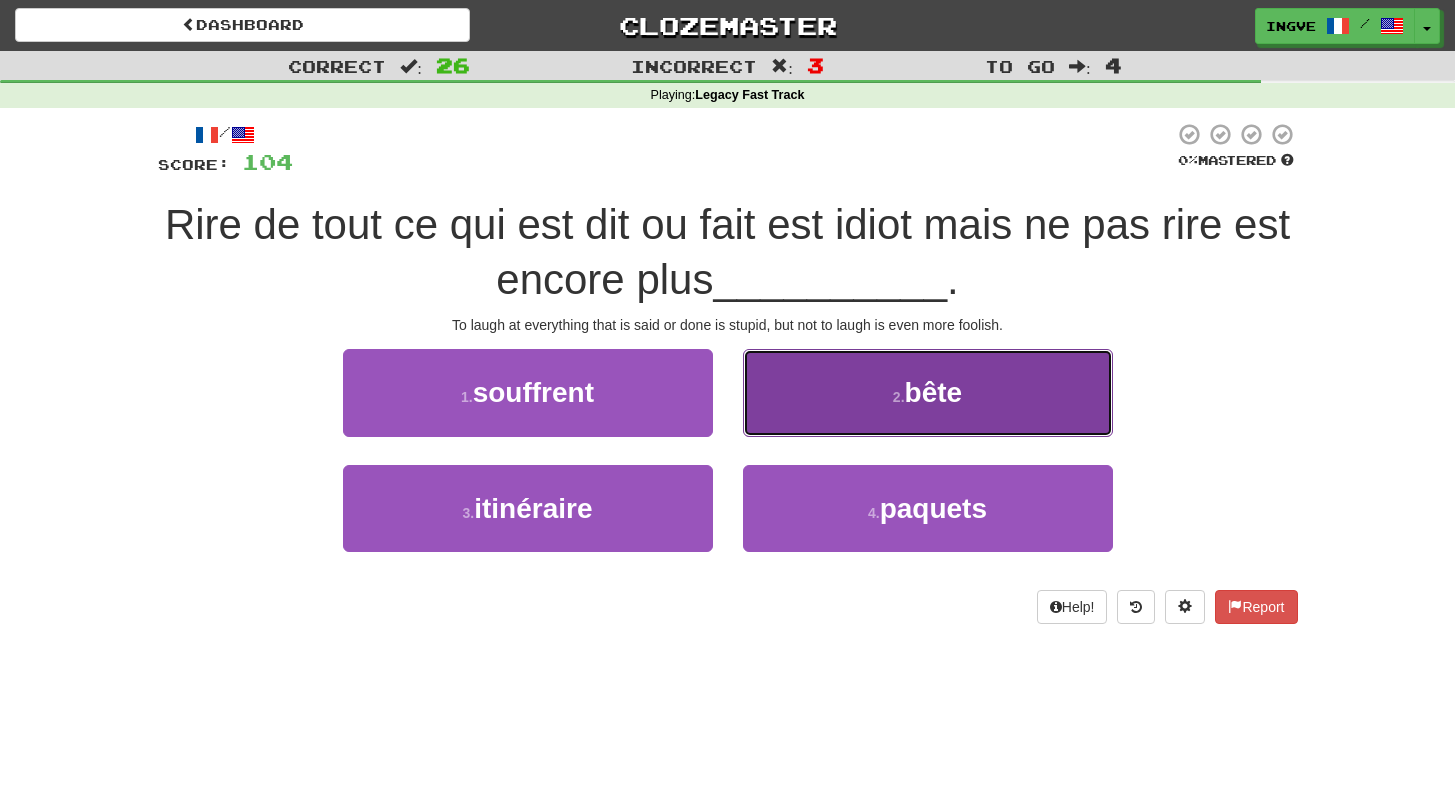click on "2 .  bête" at bounding box center (928, 392) 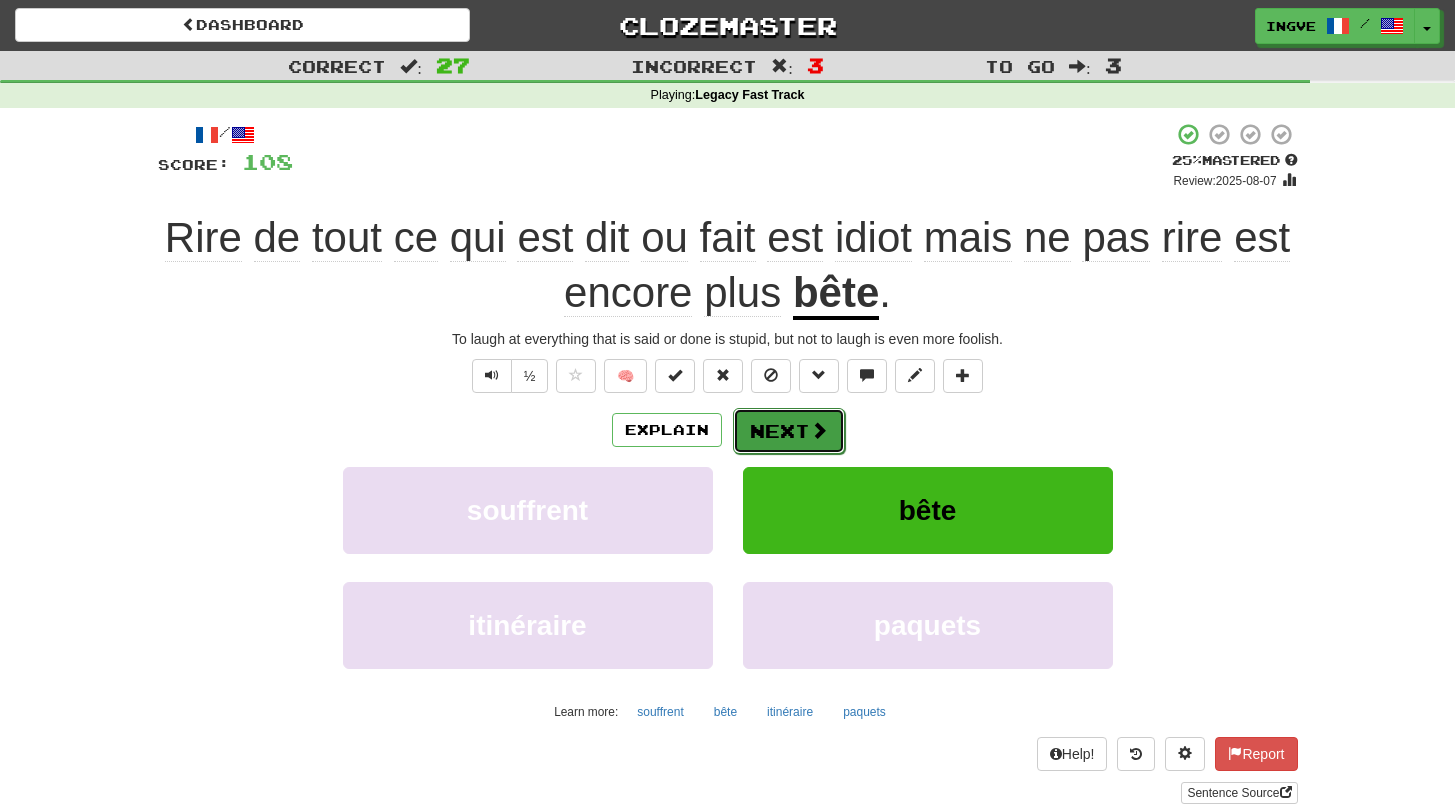 click at bounding box center (819, 430) 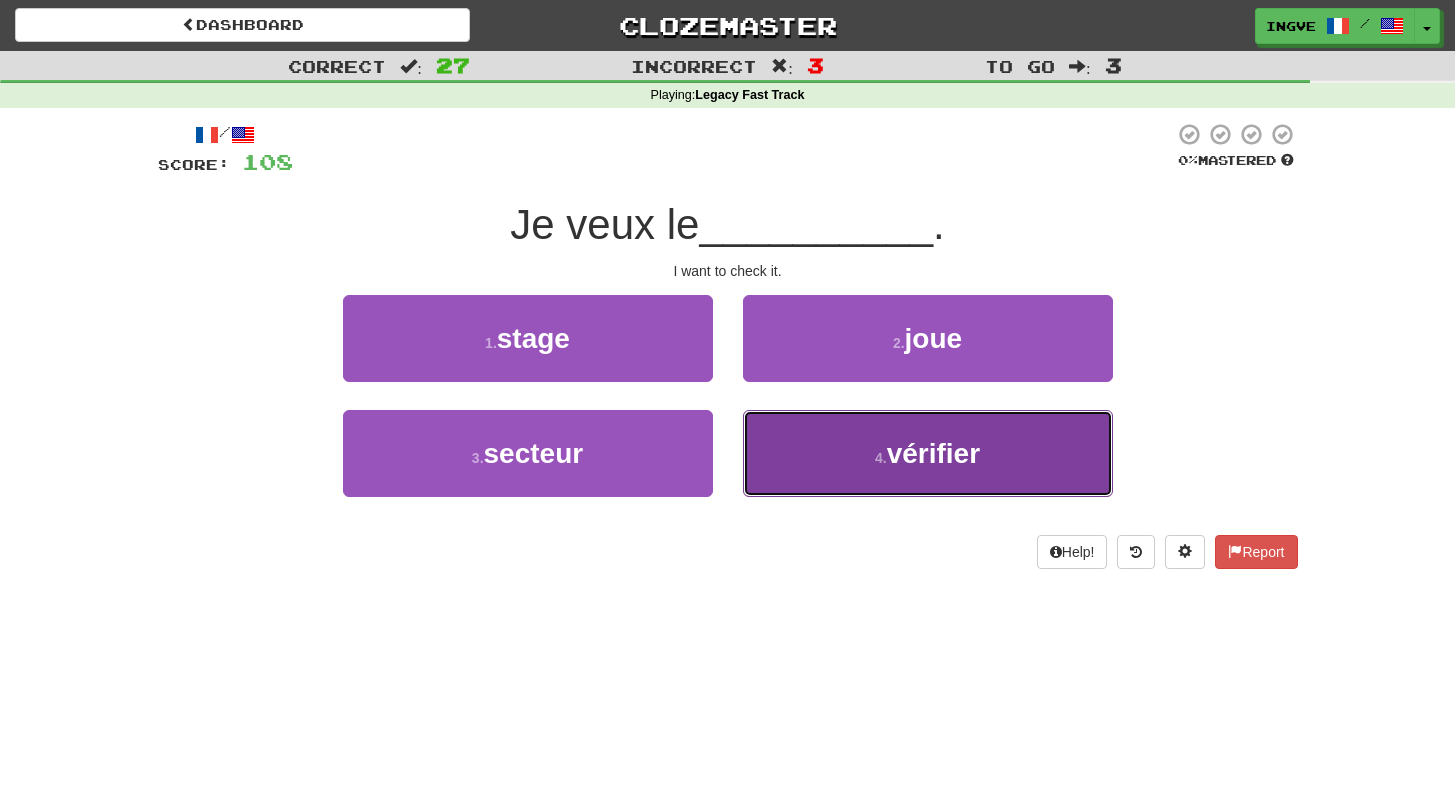 click on "4 .  vérifier" at bounding box center (928, 453) 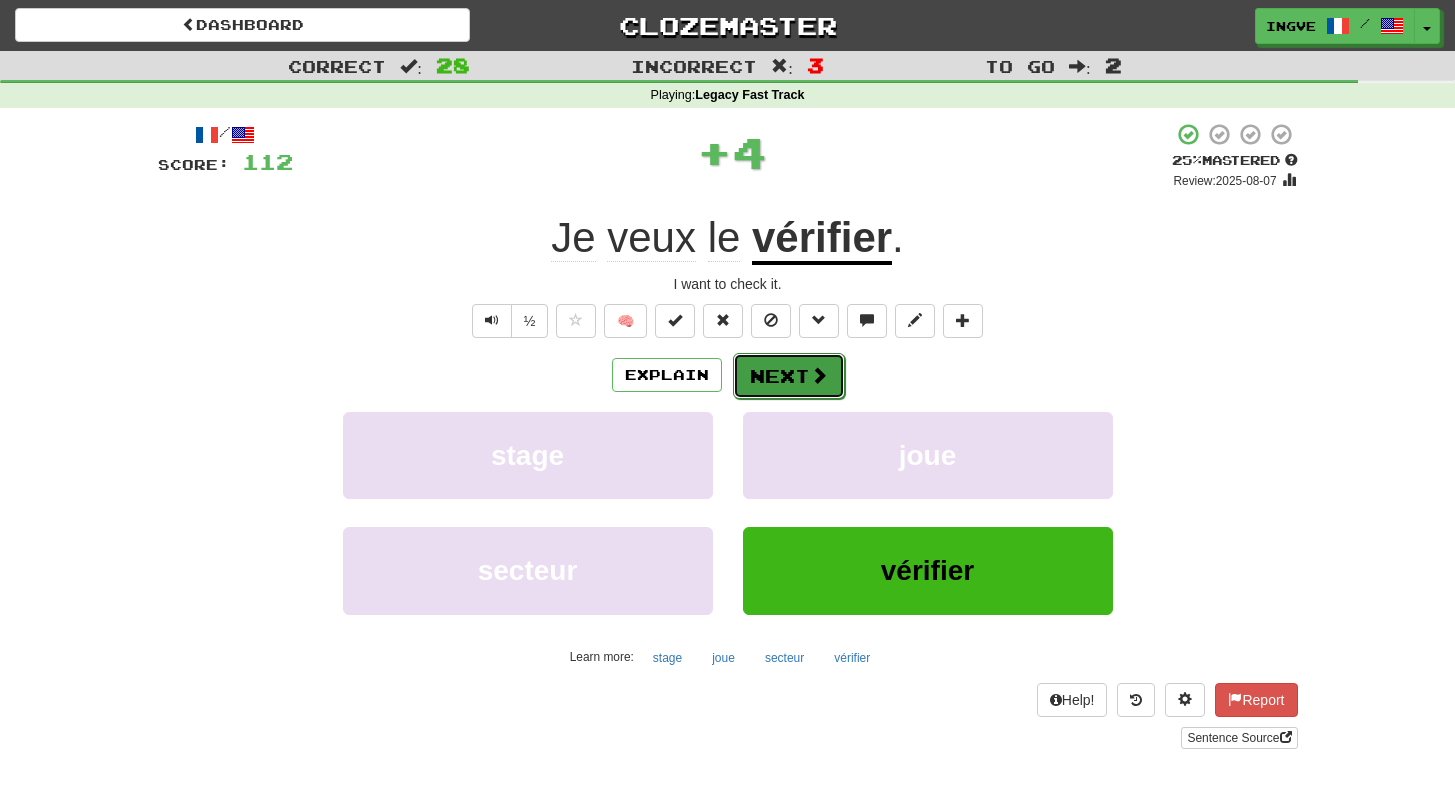 click on "Next" at bounding box center (789, 376) 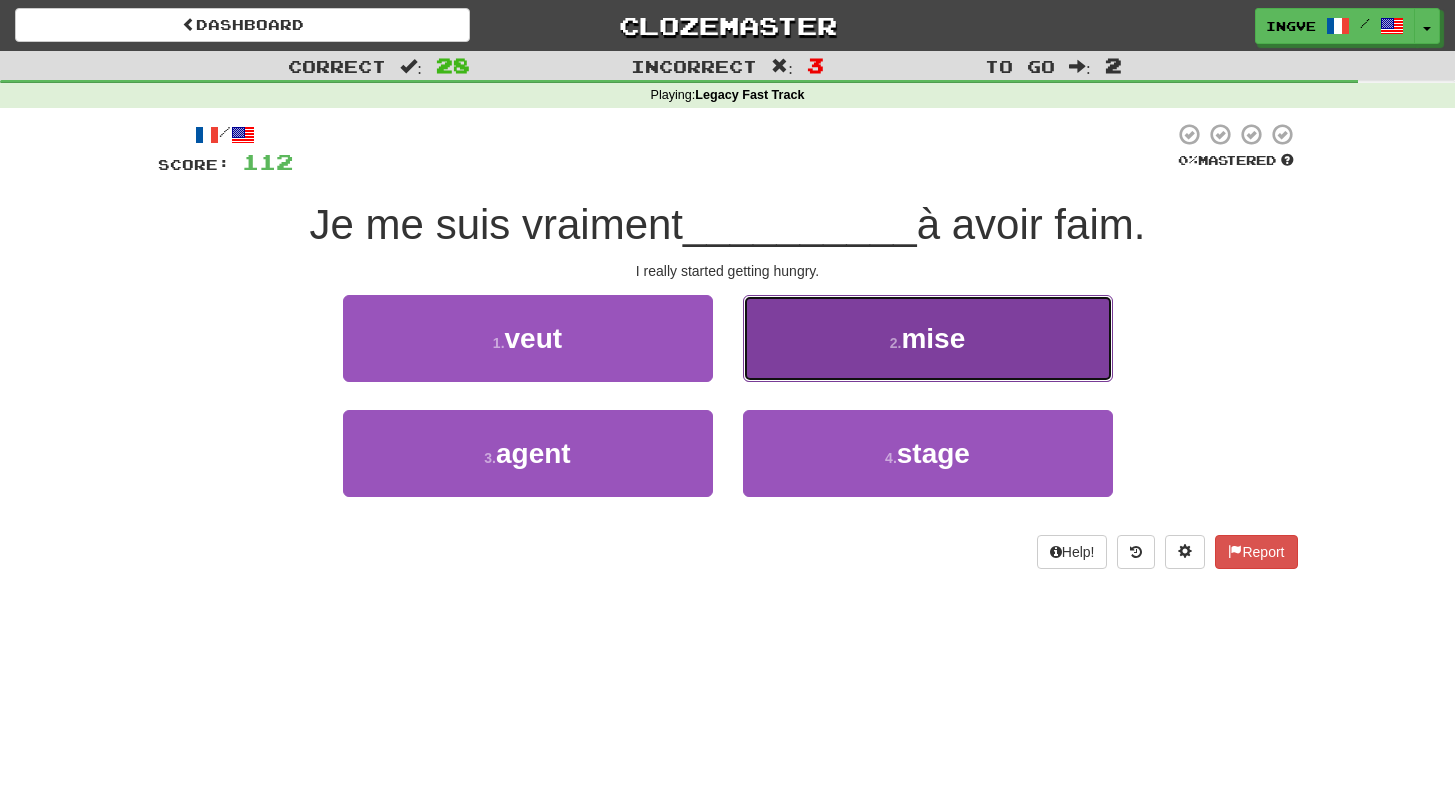 click on "2 .  mise" at bounding box center (928, 338) 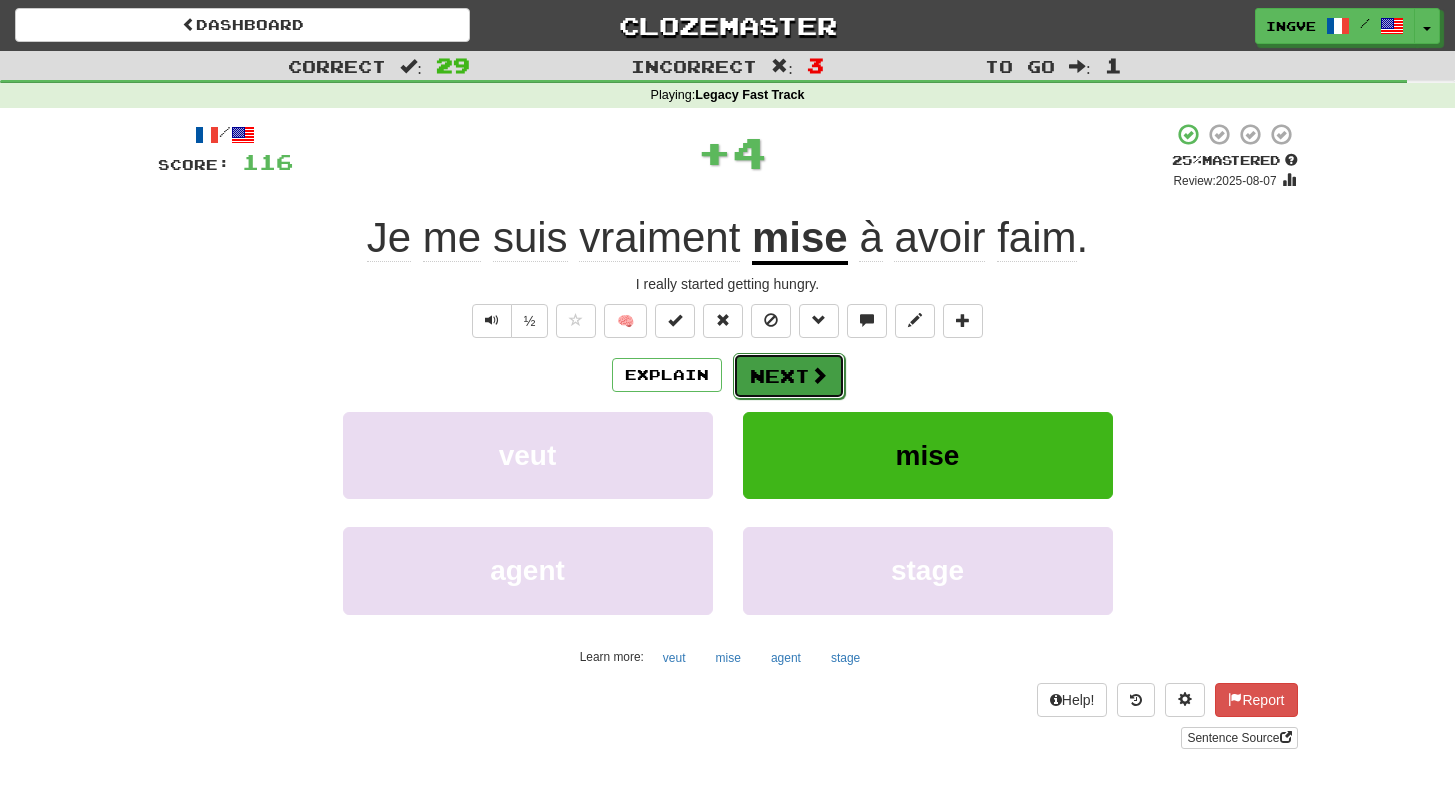 click on "Next" at bounding box center [789, 376] 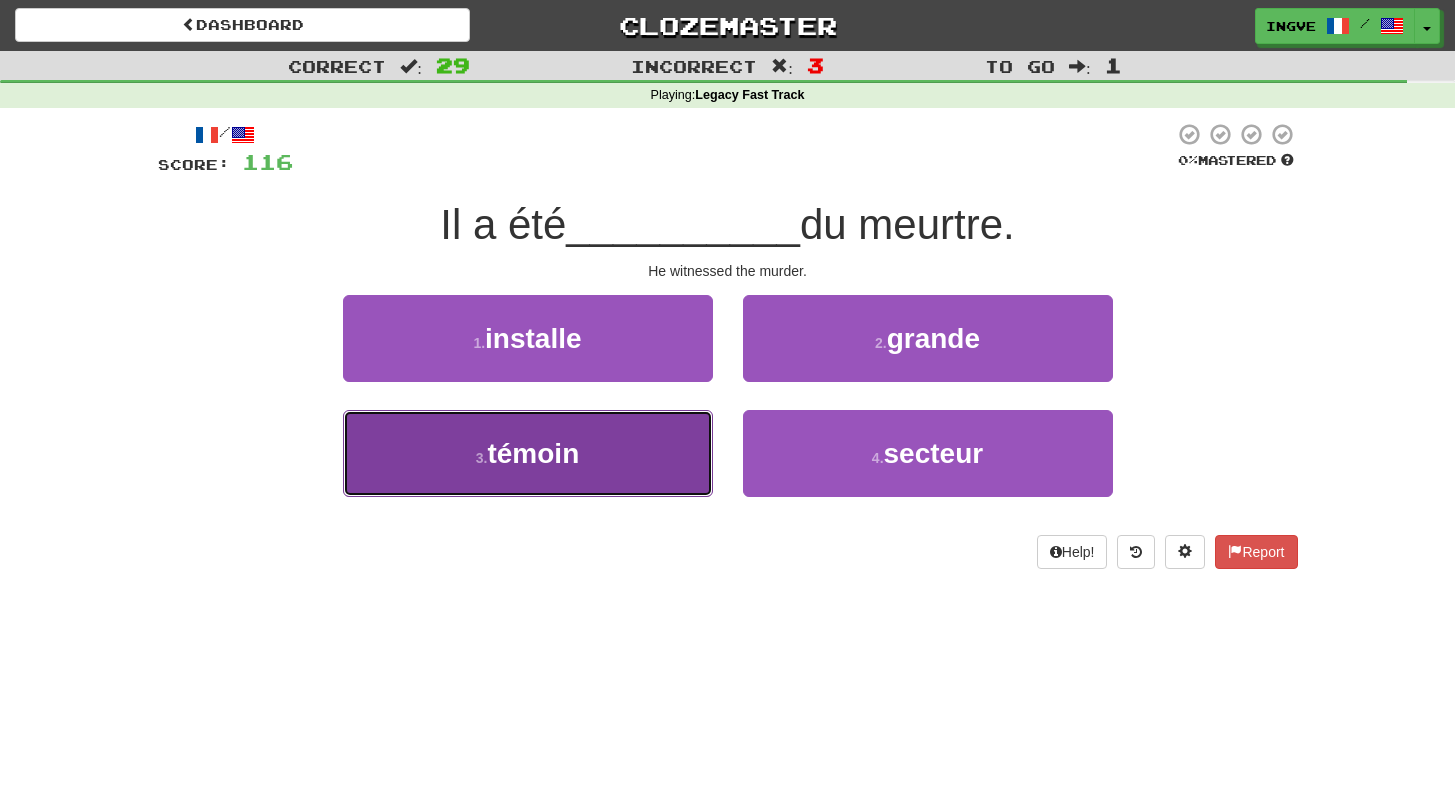 click on "3 .  témoin" at bounding box center [528, 453] 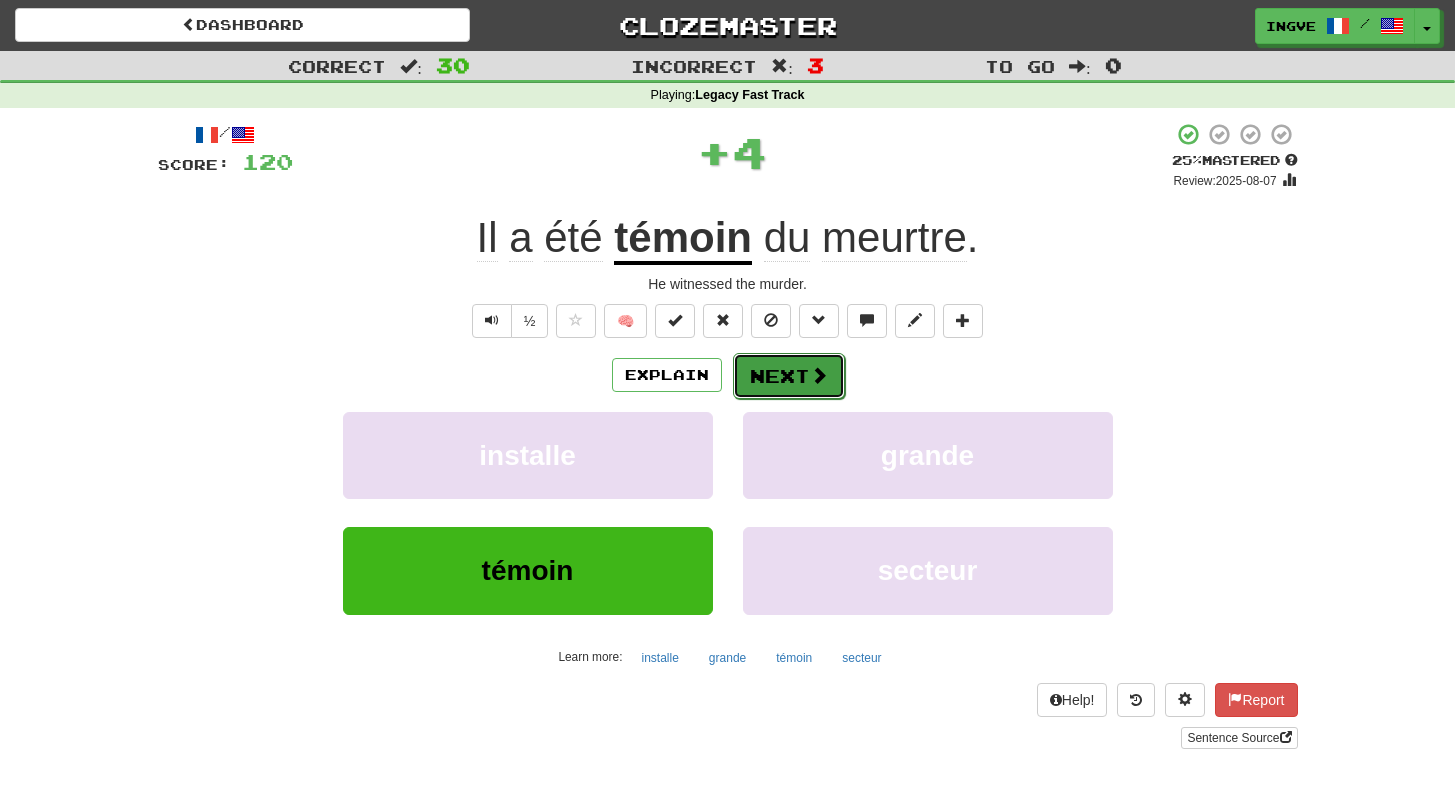 click on "Next" at bounding box center (789, 376) 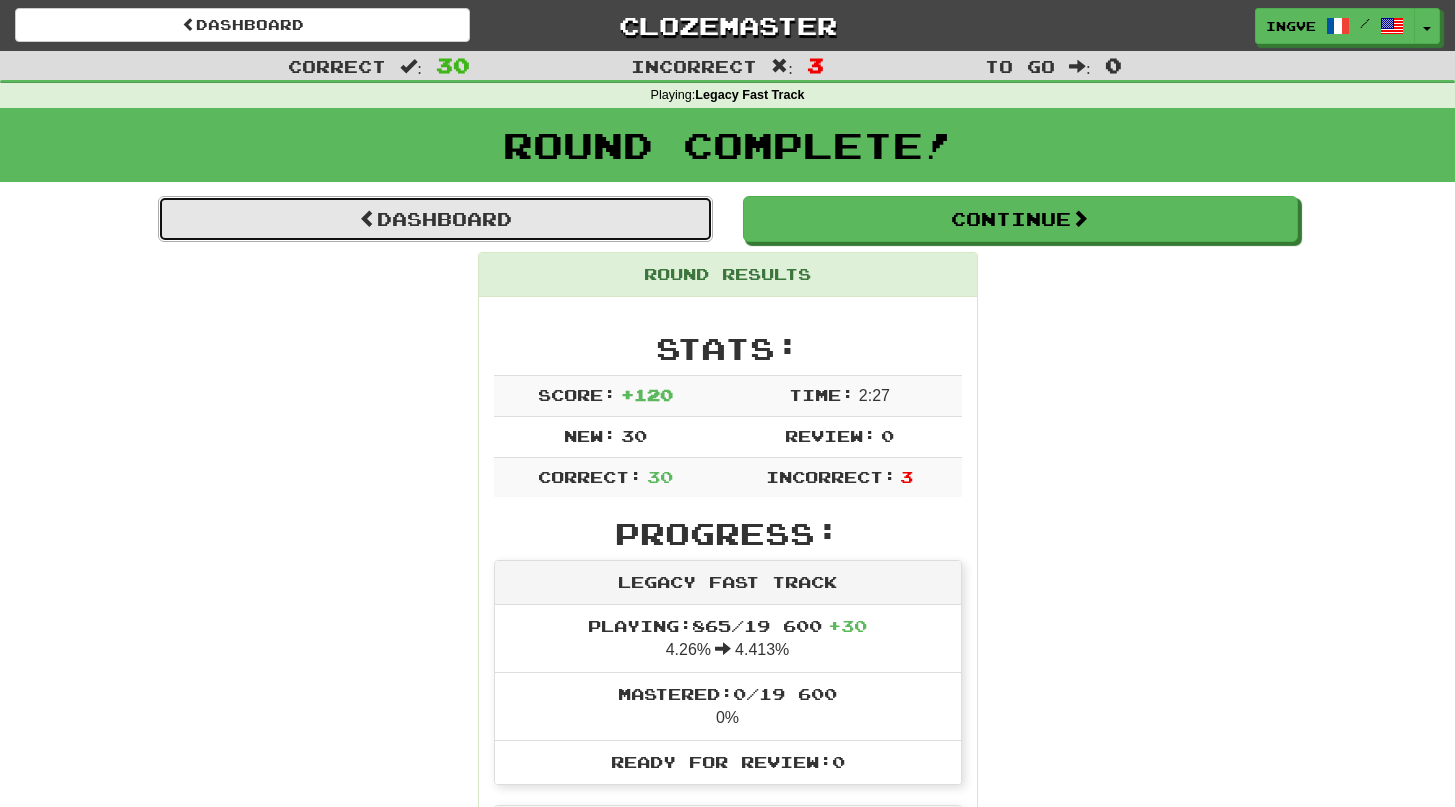 click on "Dashboard" at bounding box center [435, 219] 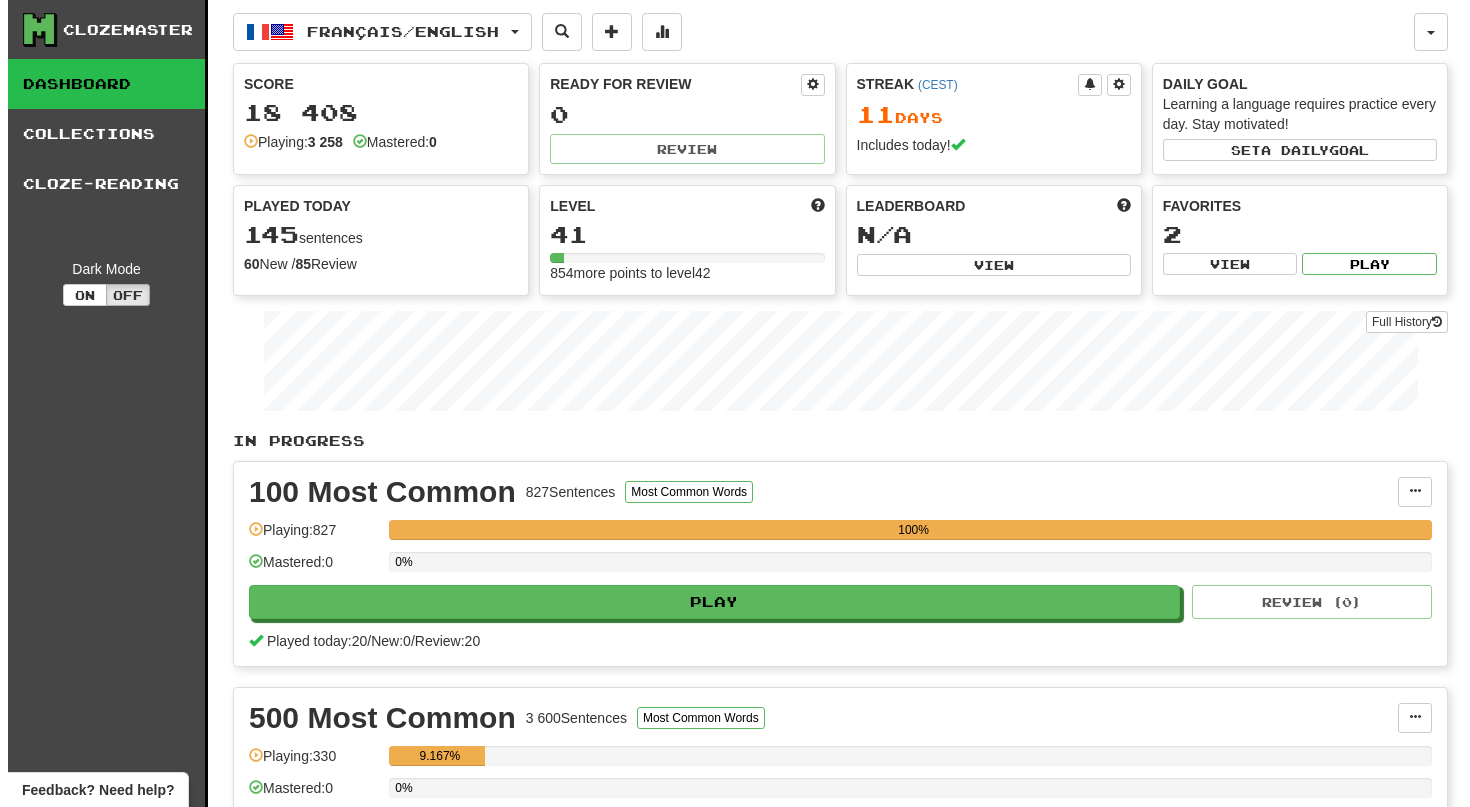 scroll, scrollTop: 0, scrollLeft: 0, axis: both 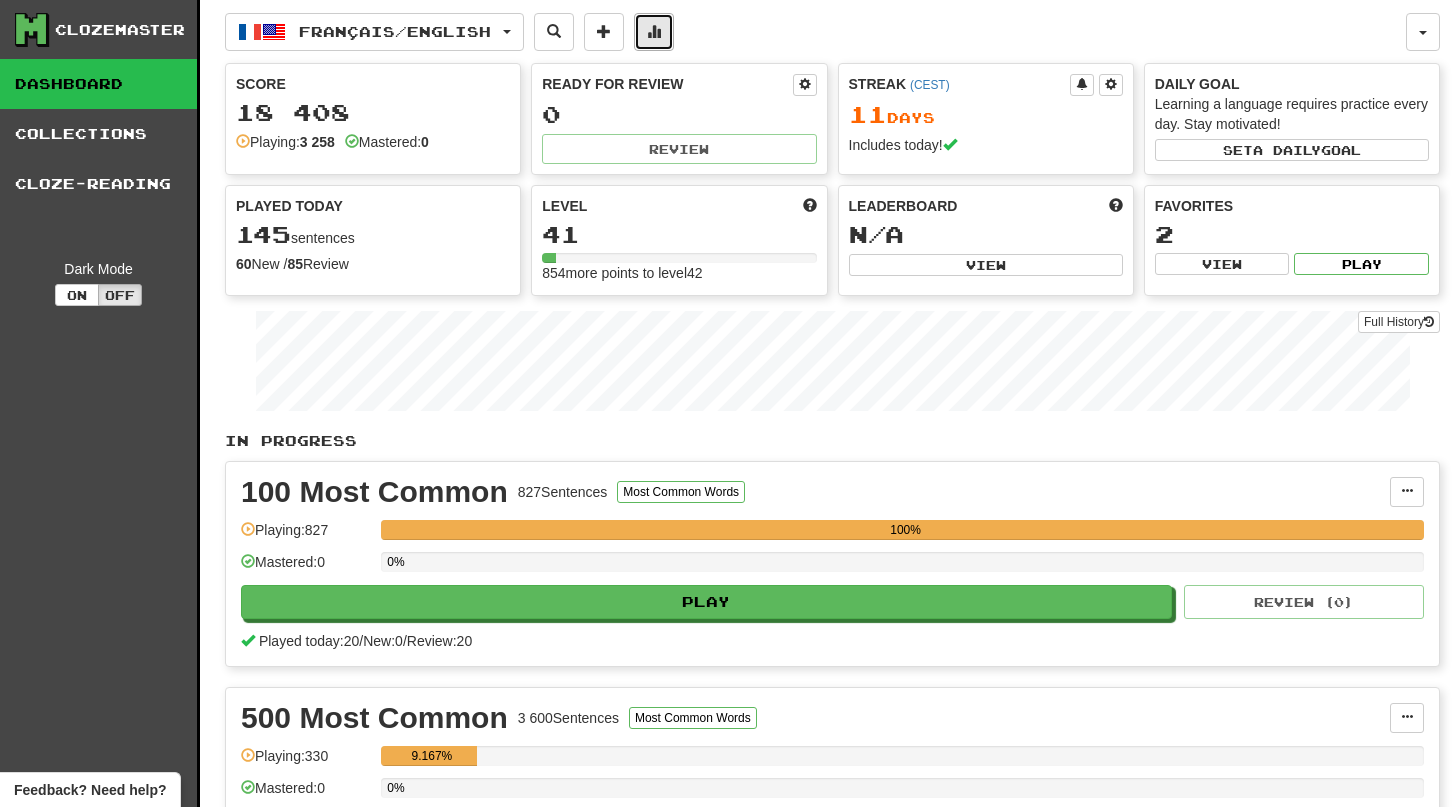 click at bounding box center [654, 31] 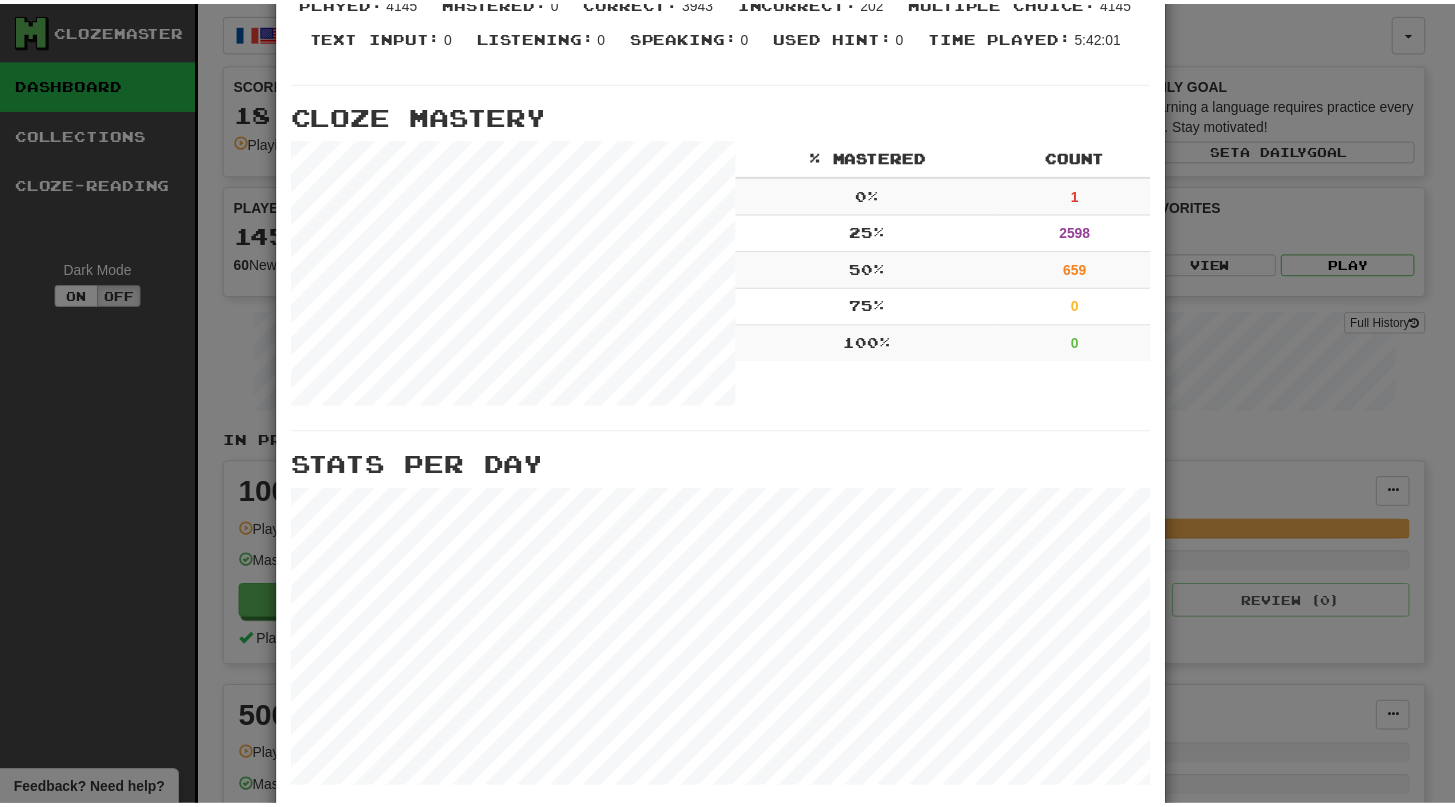scroll, scrollTop: 622, scrollLeft: 0, axis: vertical 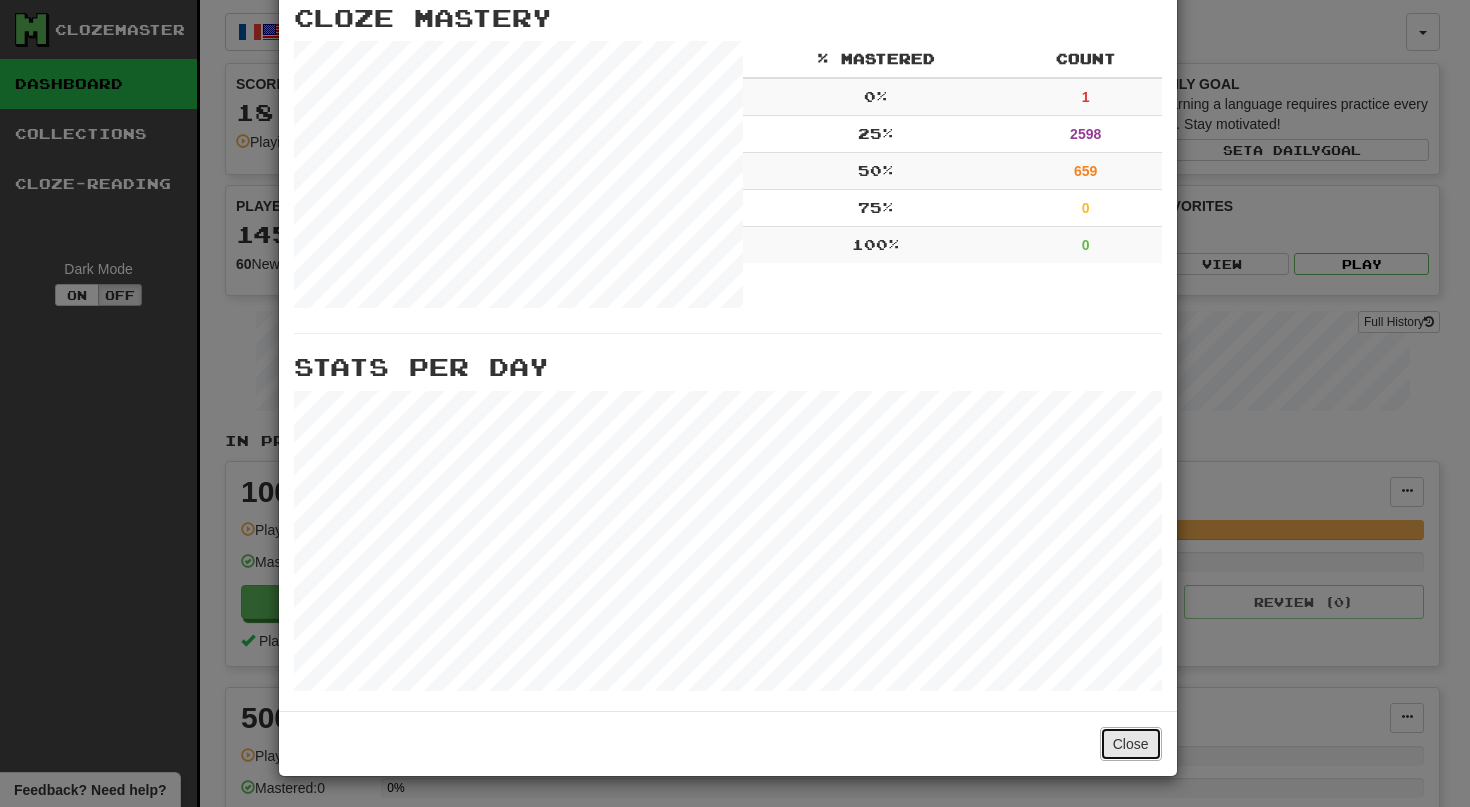 click on "Close" at bounding box center (1131, 744) 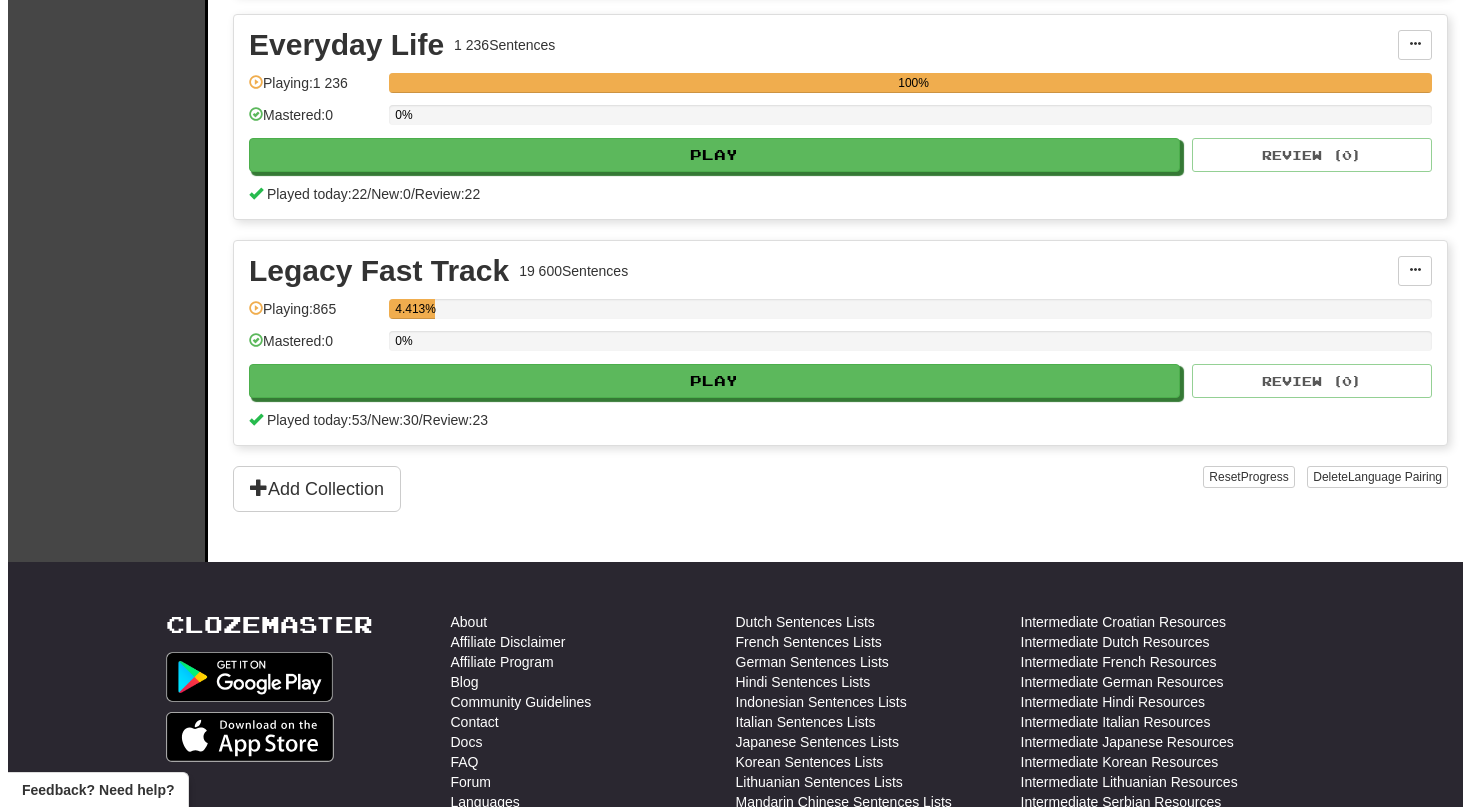 scroll, scrollTop: 900, scrollLeft: 0, axis: vertical 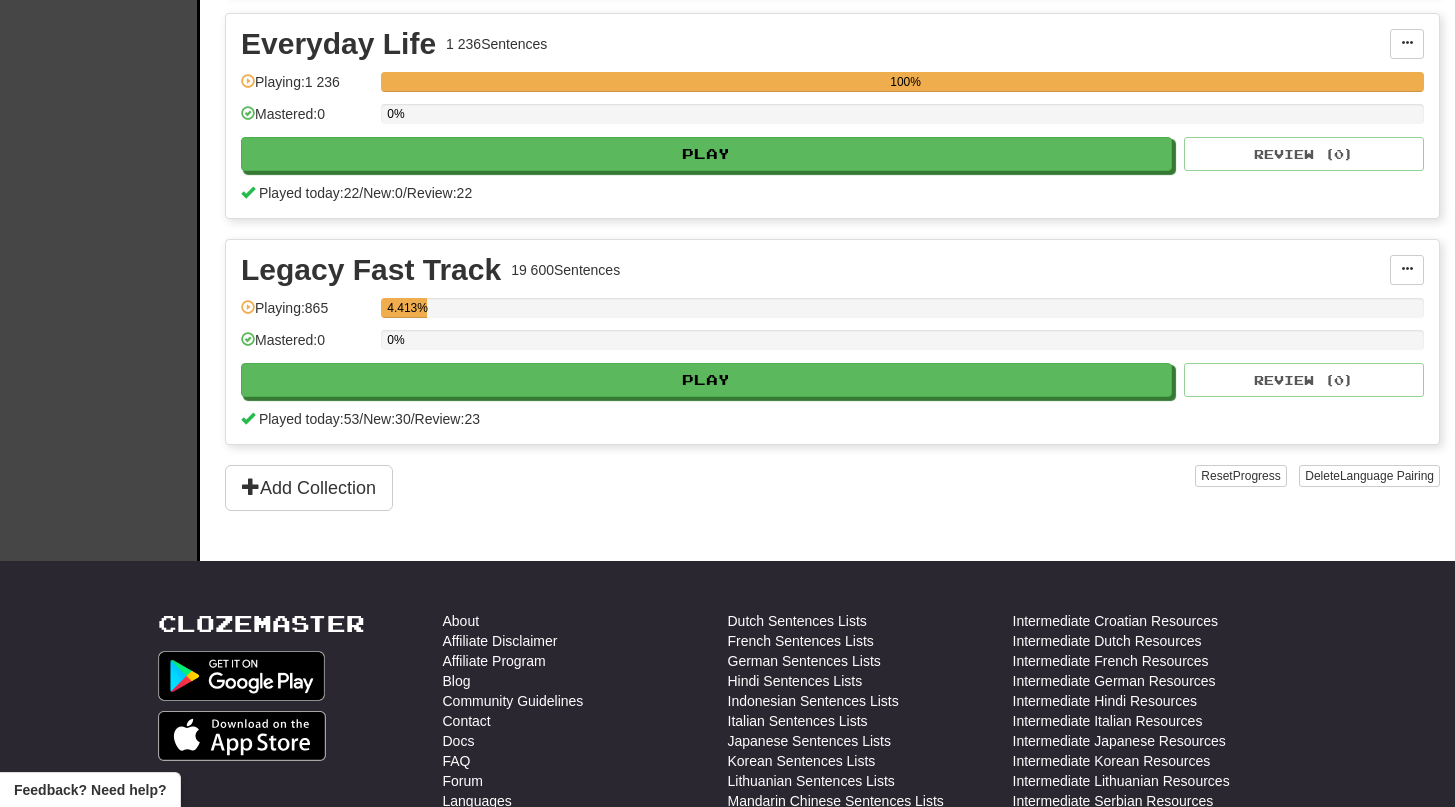 click on "Legacy Fast Track 19 600  Sentences Manage Sentences Unpin from Dashboard  Playing:  865 4.413%  Mastered:  0 0% Play Review ( 0 )   Played today:  53  /  New:  30  /  Review:  23" at bounding box center [832, 342] 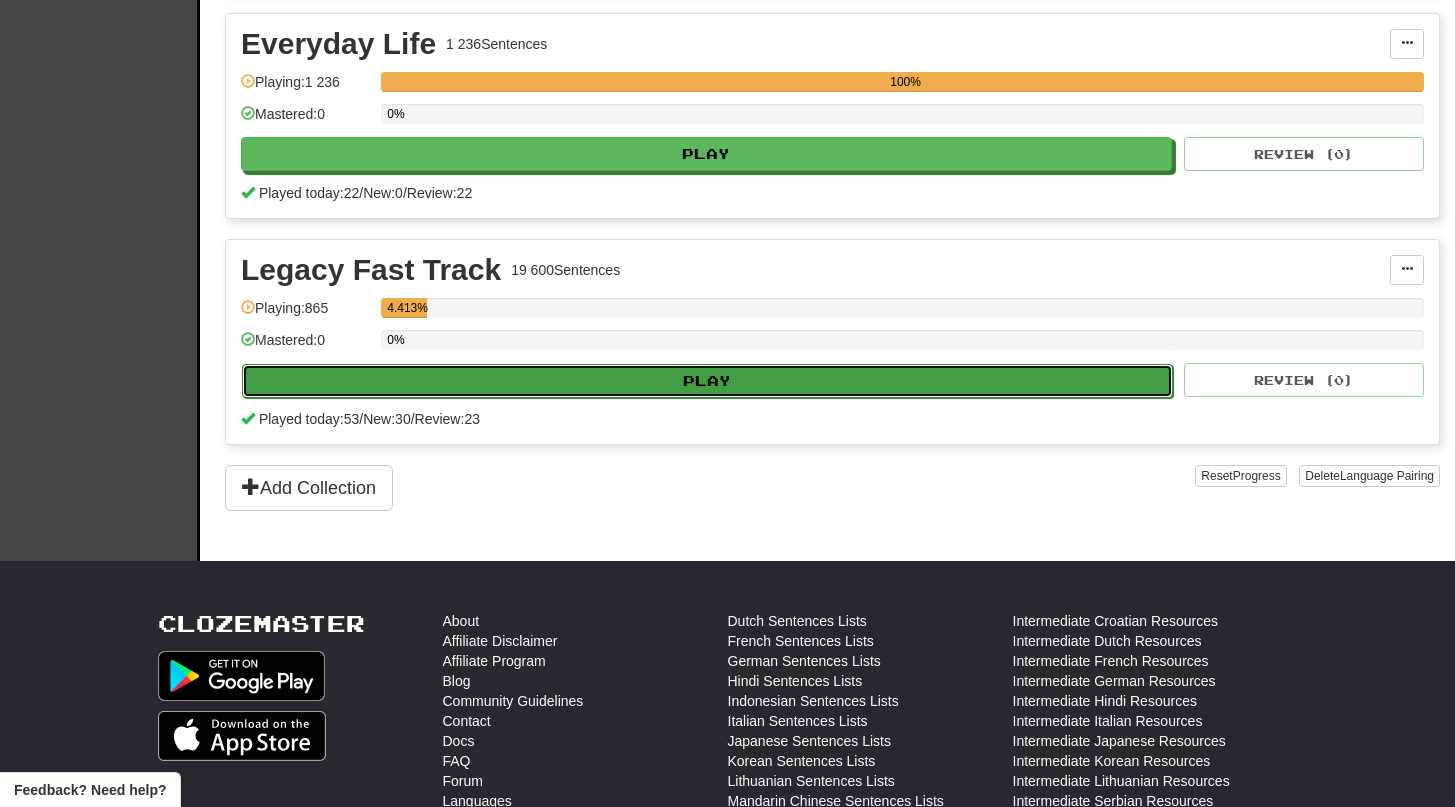 click on "Play" at bounding box center (707, 381) 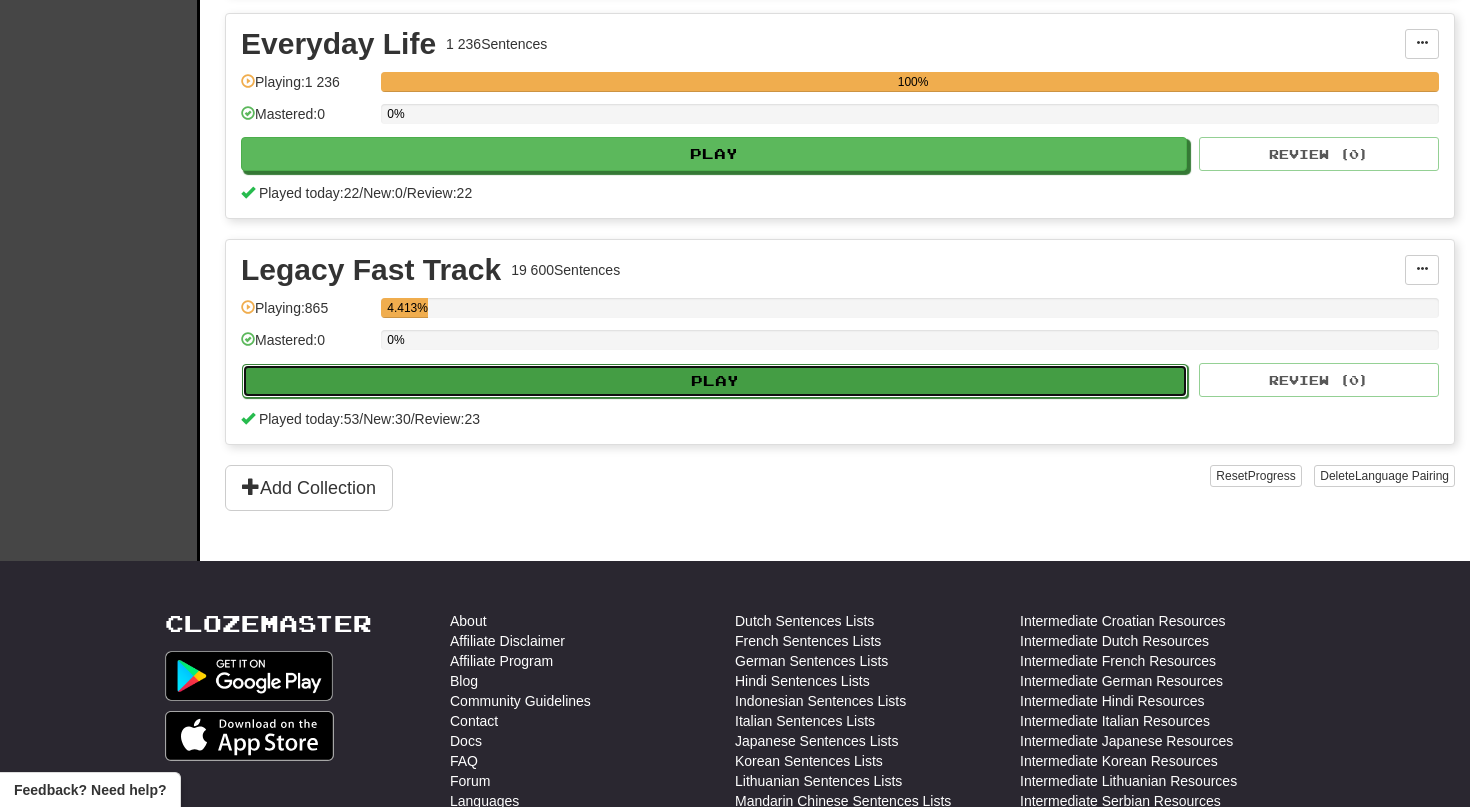 select on "**" 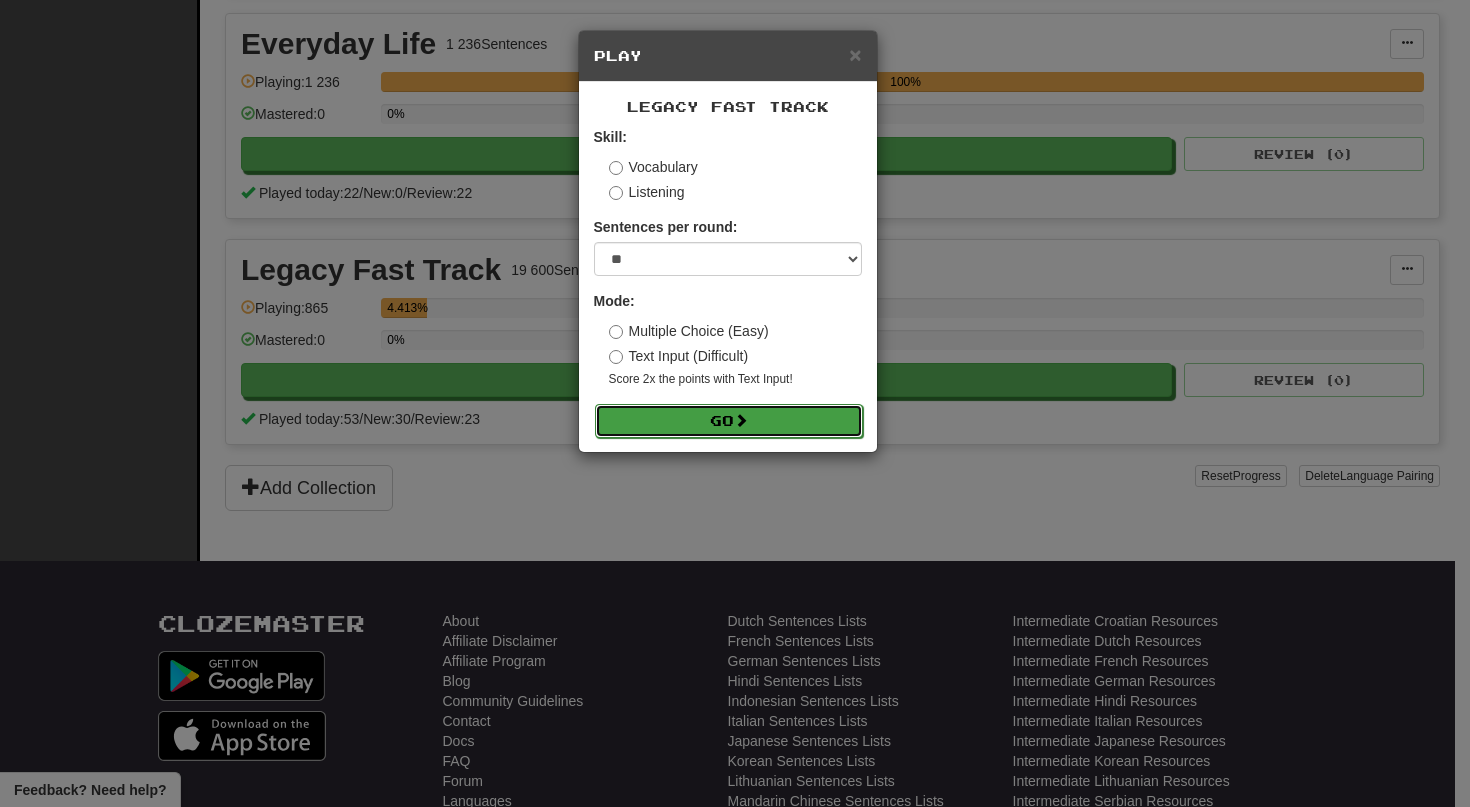 click on "Go" at bounding box center [729, 421] 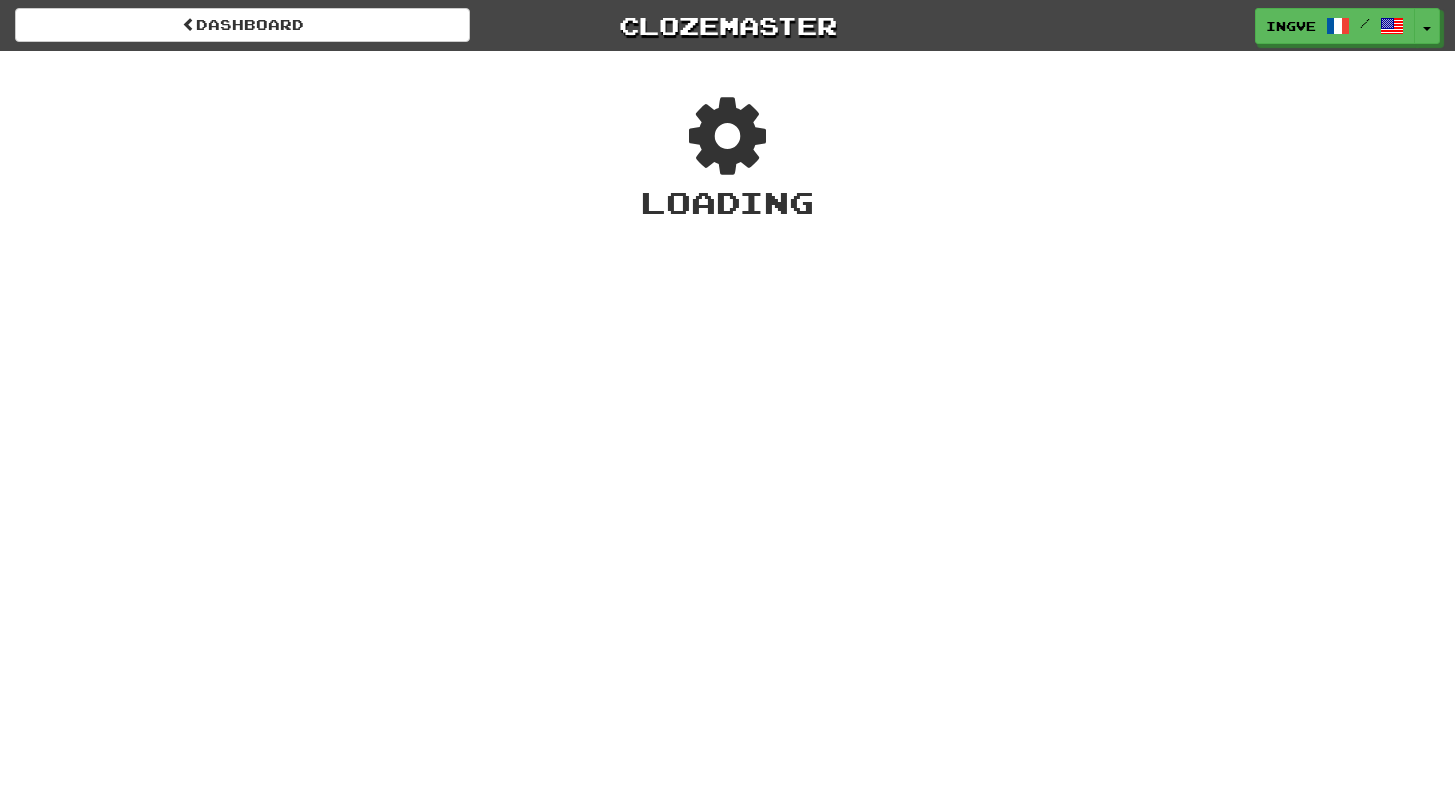 scroll, scrollTop: 0, scrollLeft: 0, axis: both 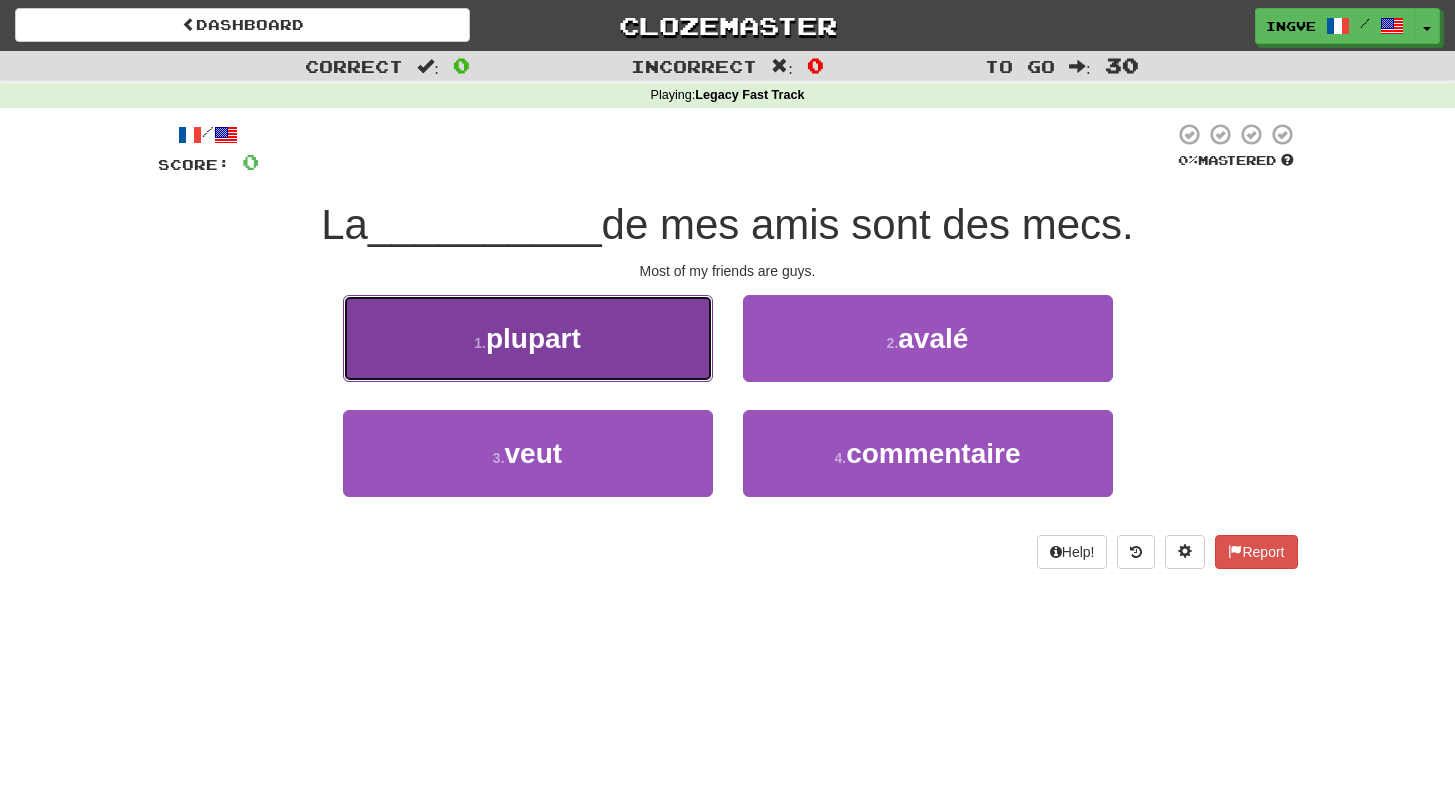 click on "1 .  plupart" at bounding box center [528, 338] 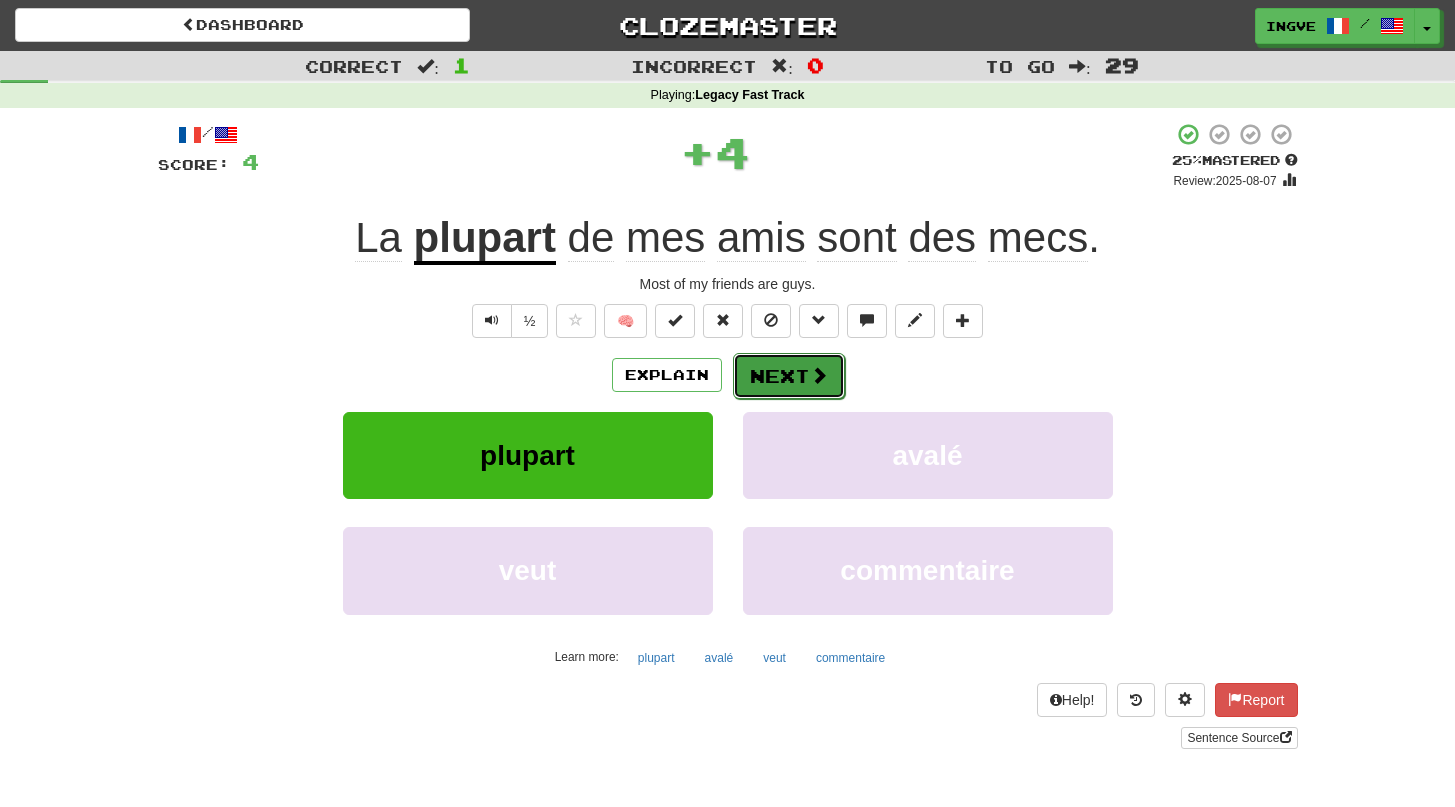 click on "Next" at bounding box center (789, 376) 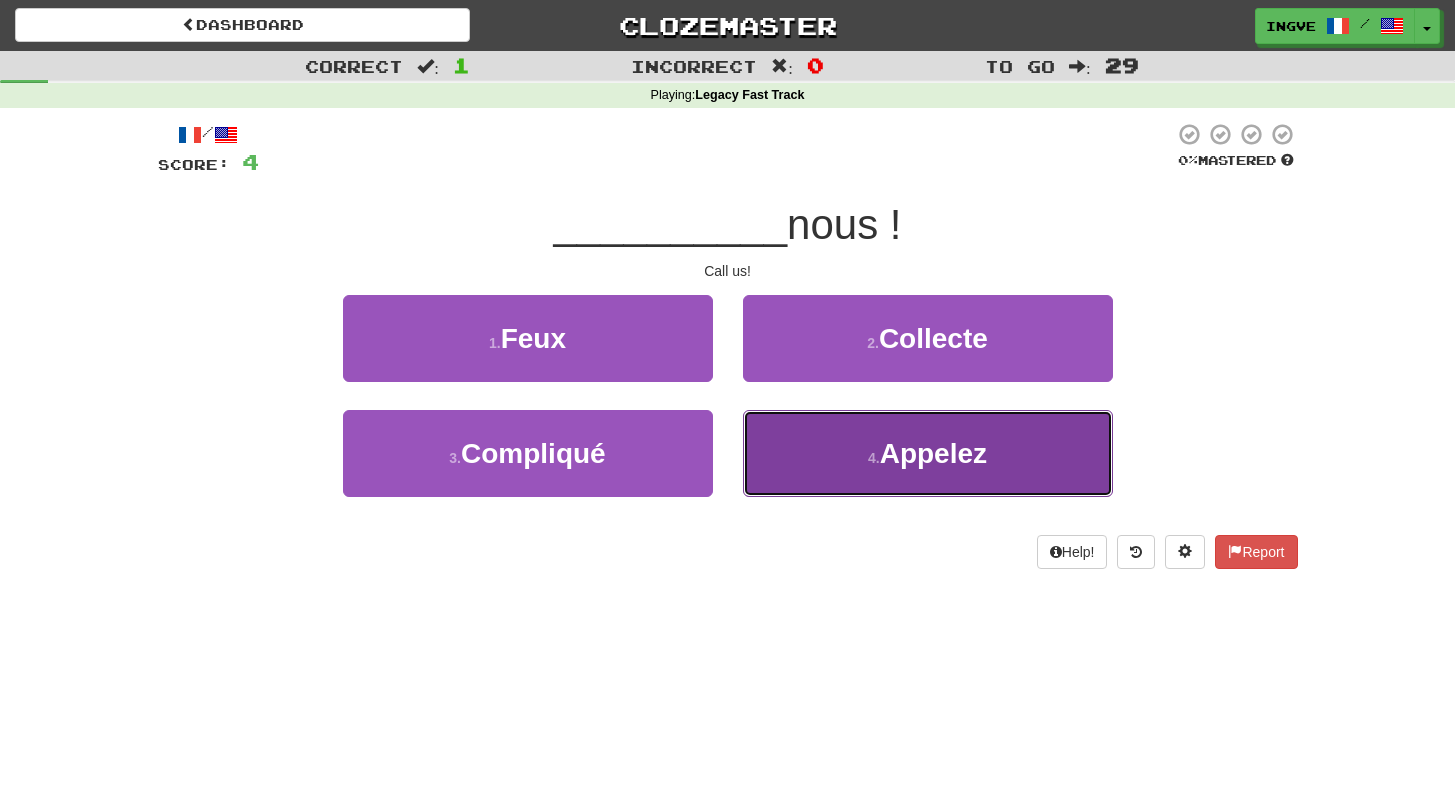click on "4 .  Appelez" at bounding box center (928, 453) 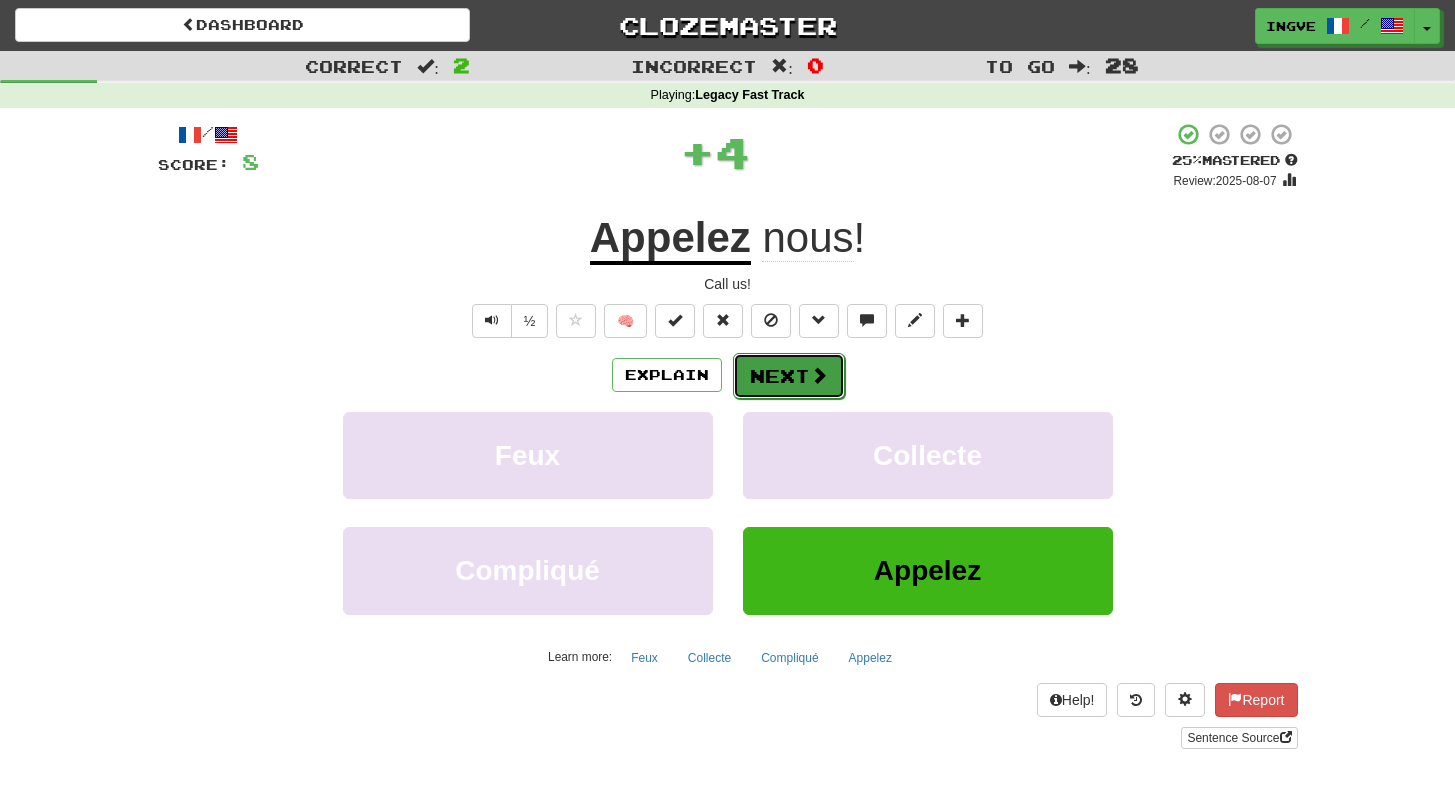 click on "Next" at bounding box center [789, 376] 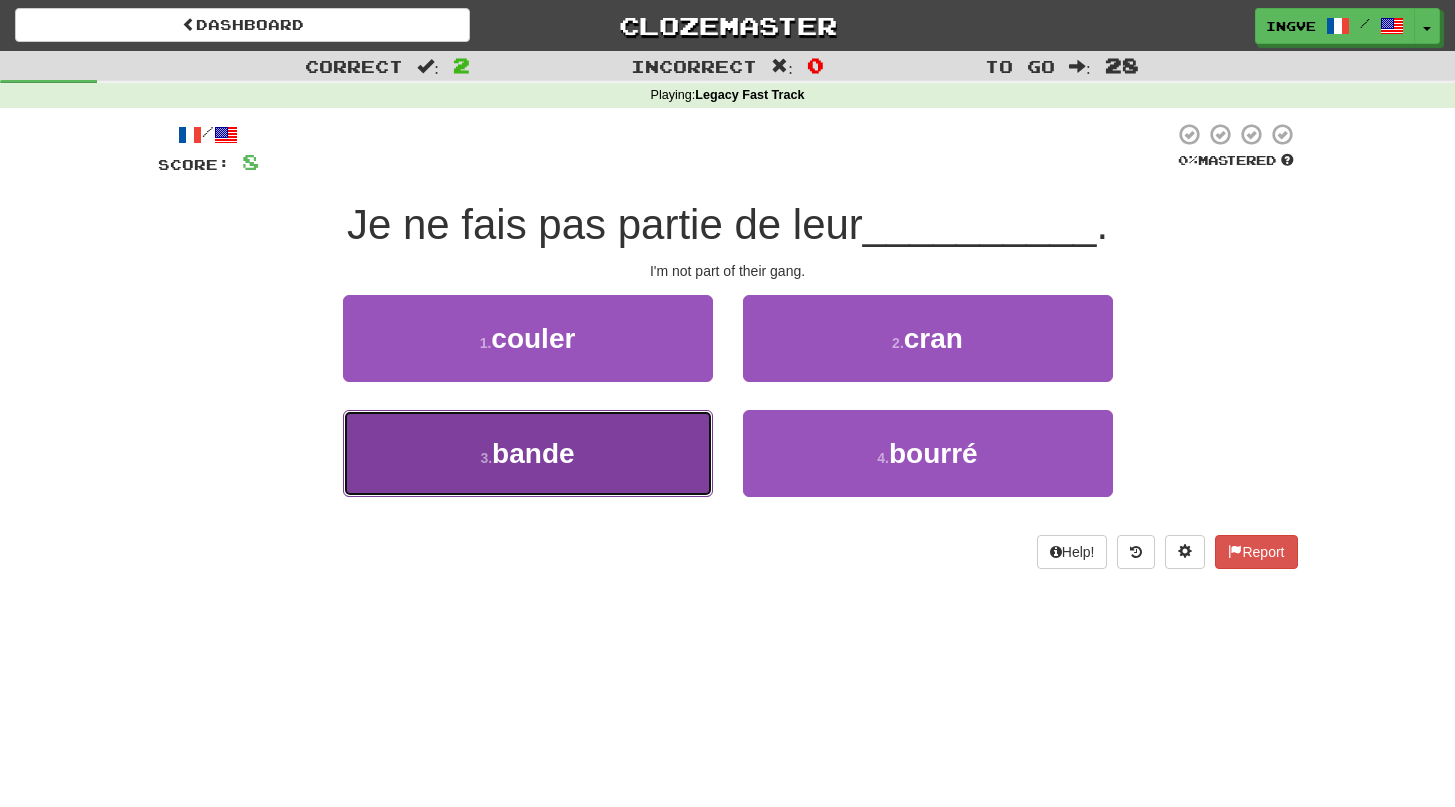 click on "3 .  bande" at bounding box center [528, 453] 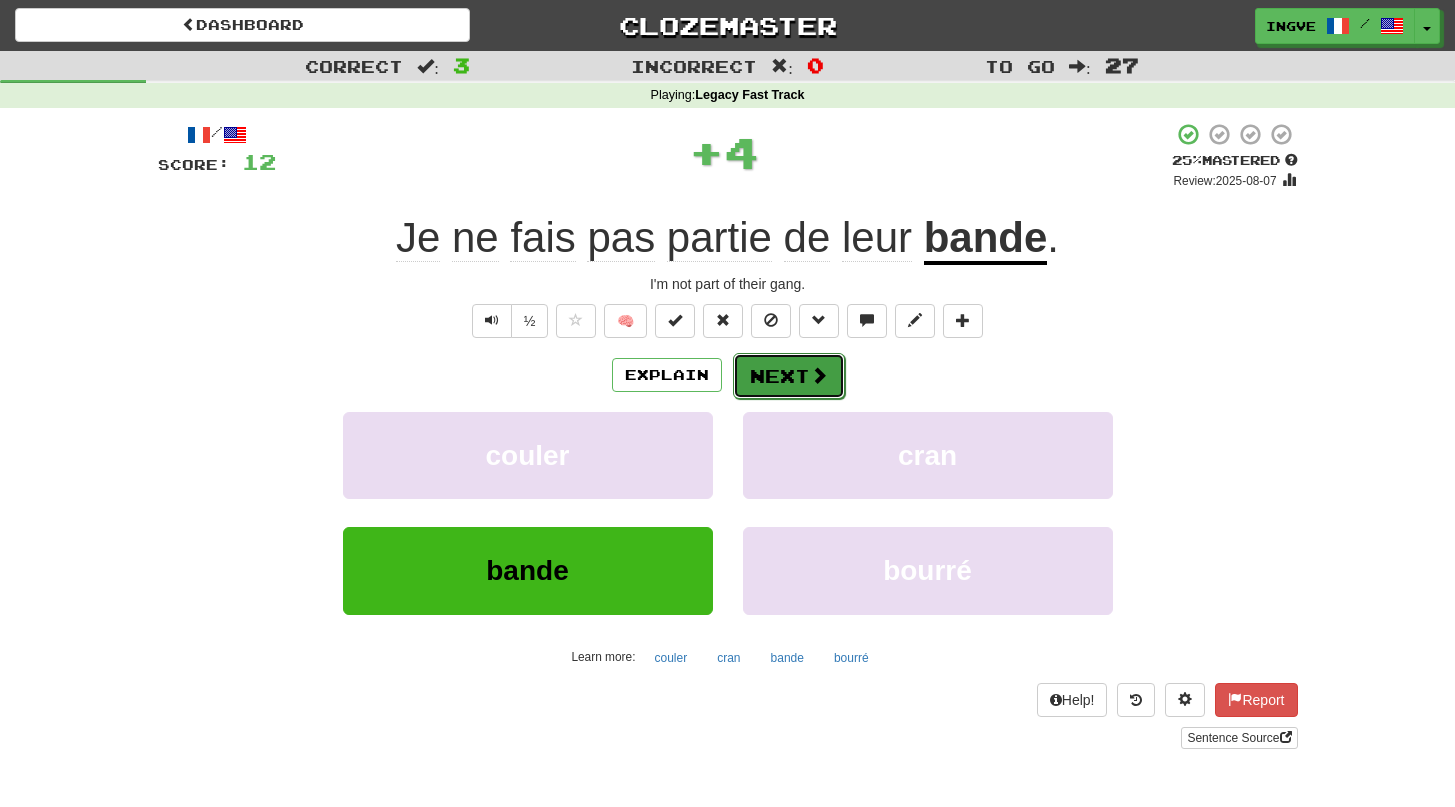 click on "Next" at bounding box center (789, 376) 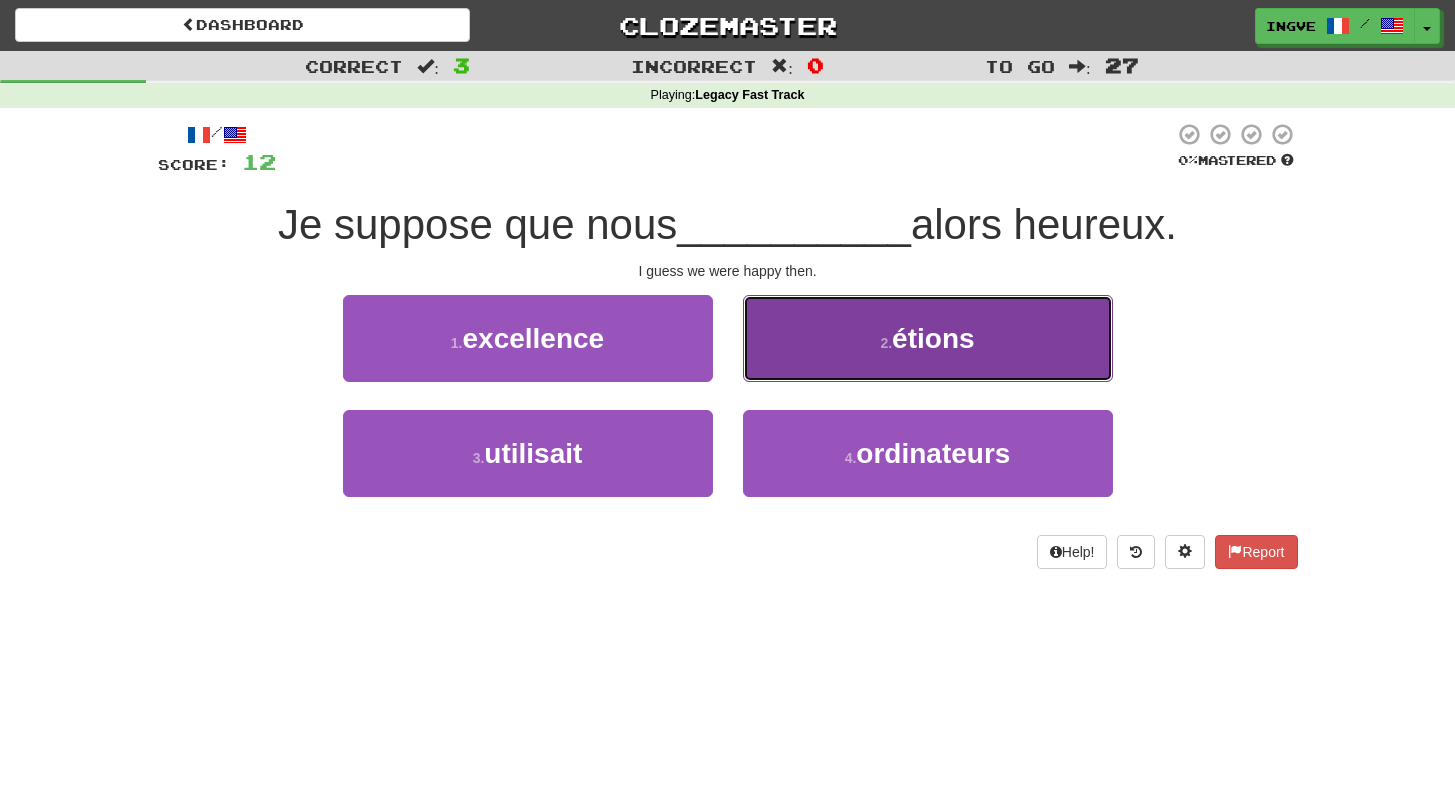 click on "2 .  étions" at bounding box center (928, 338) 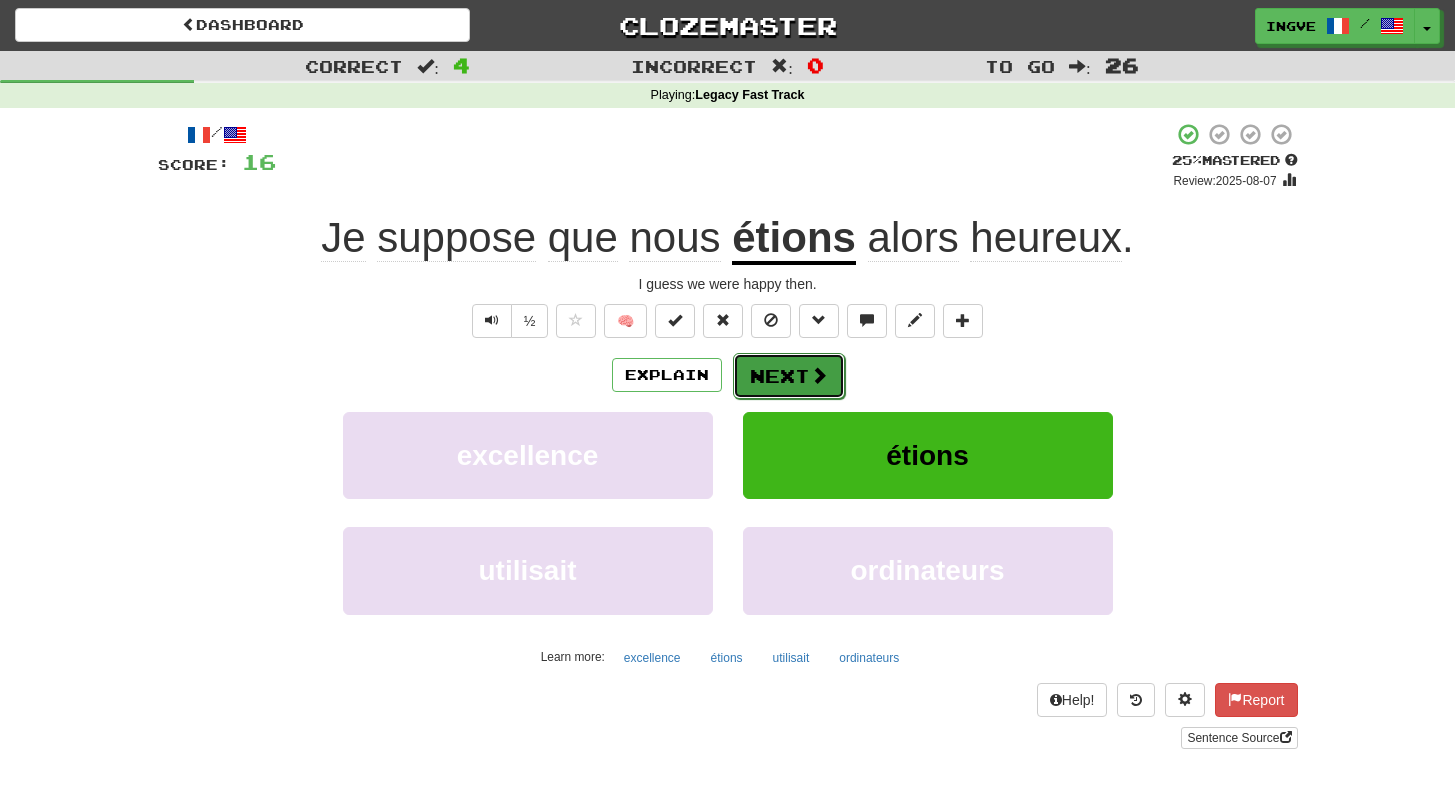 click on "Next" at bounding box center [789, 376] 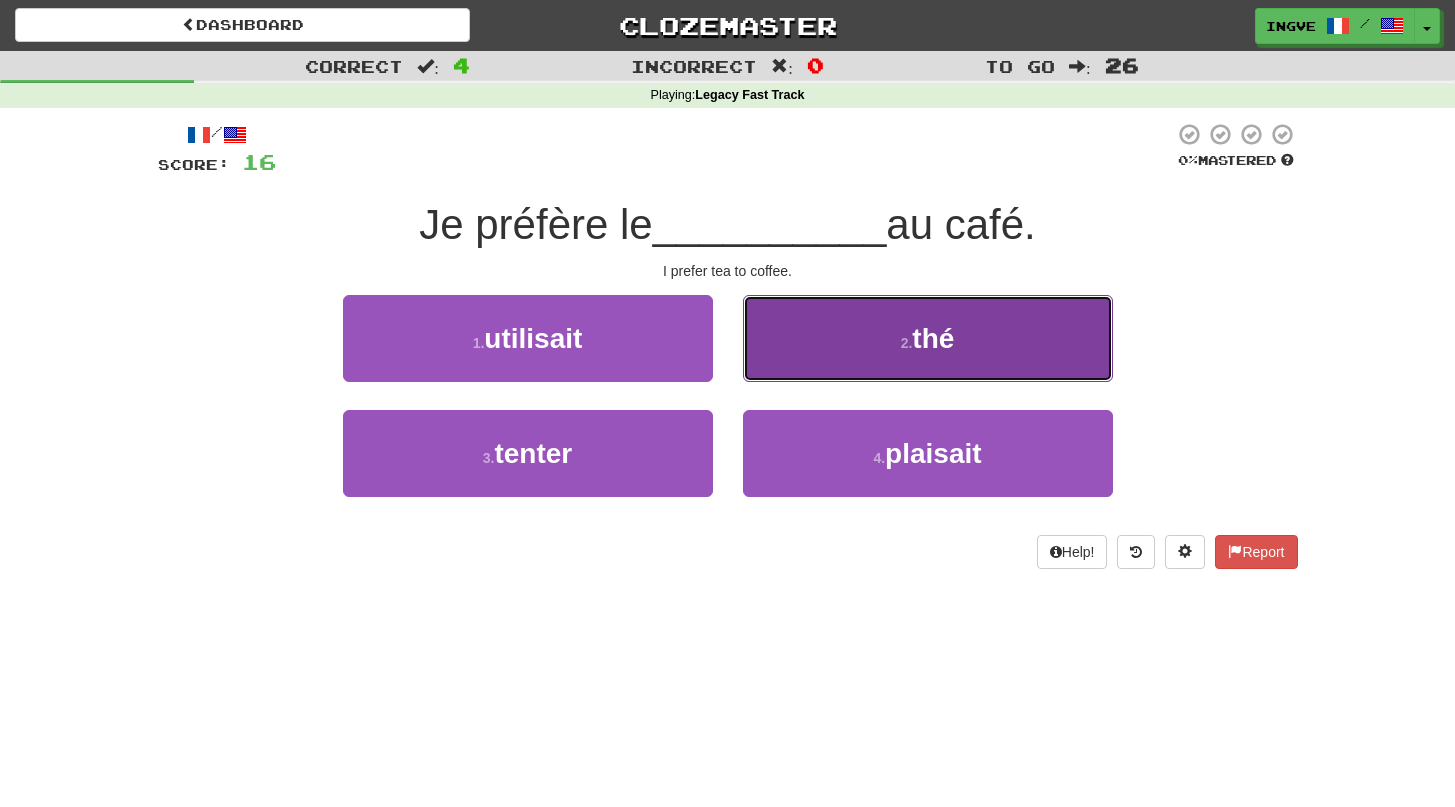click on "2 .  thé" at bounding box center [928, 338] 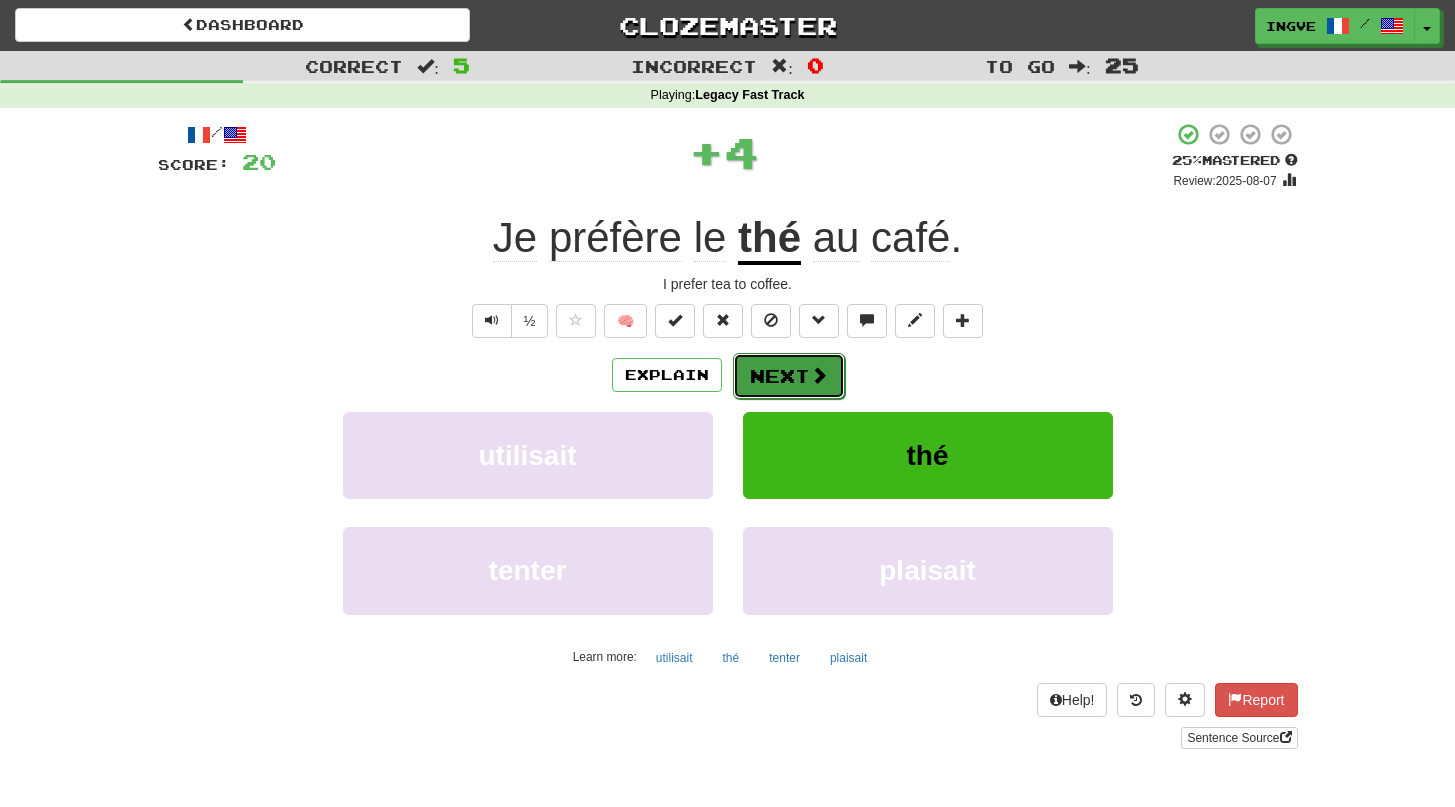 click on "Next" at bounding box center (789, 376) 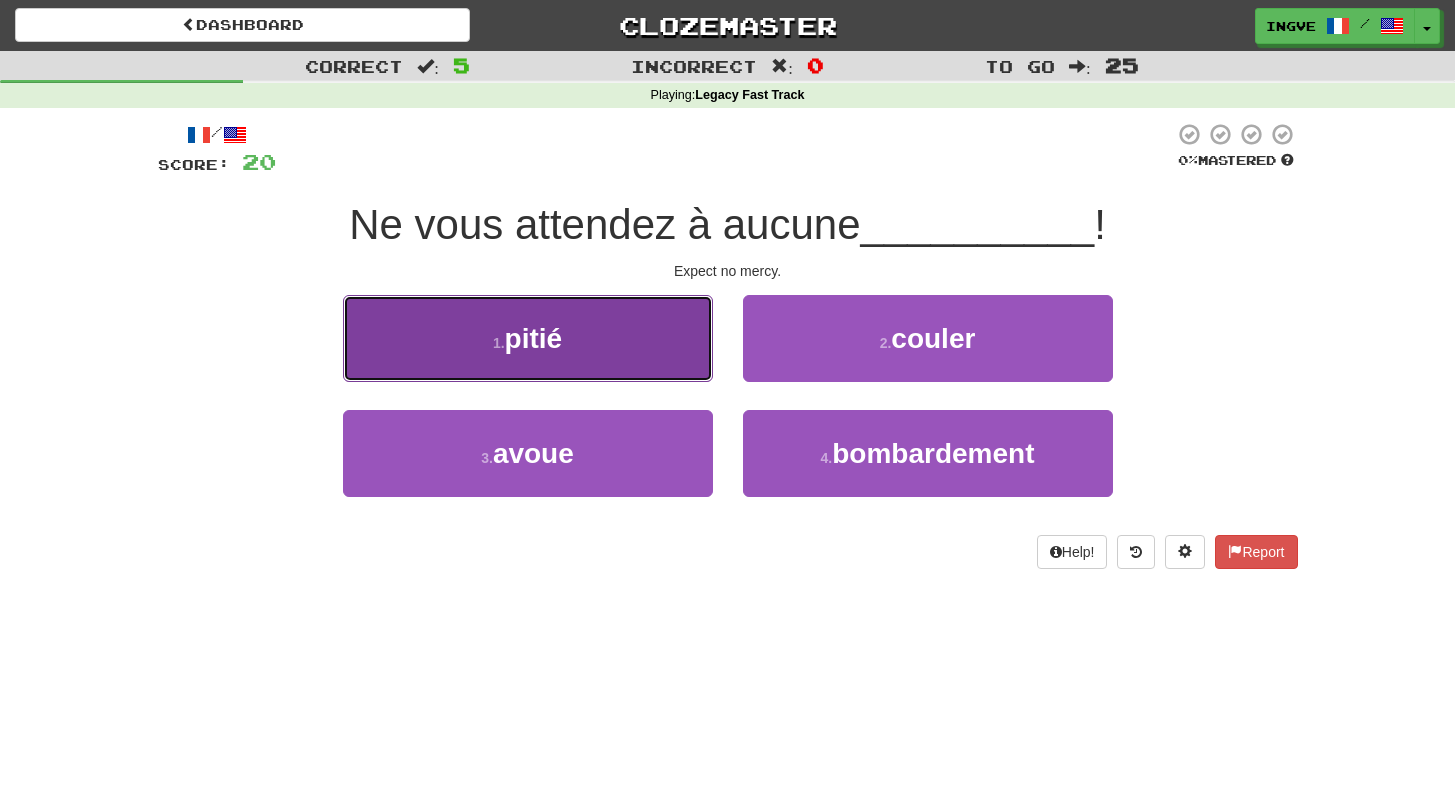click on "1 .  pitié" at bounding box center (528, 338) 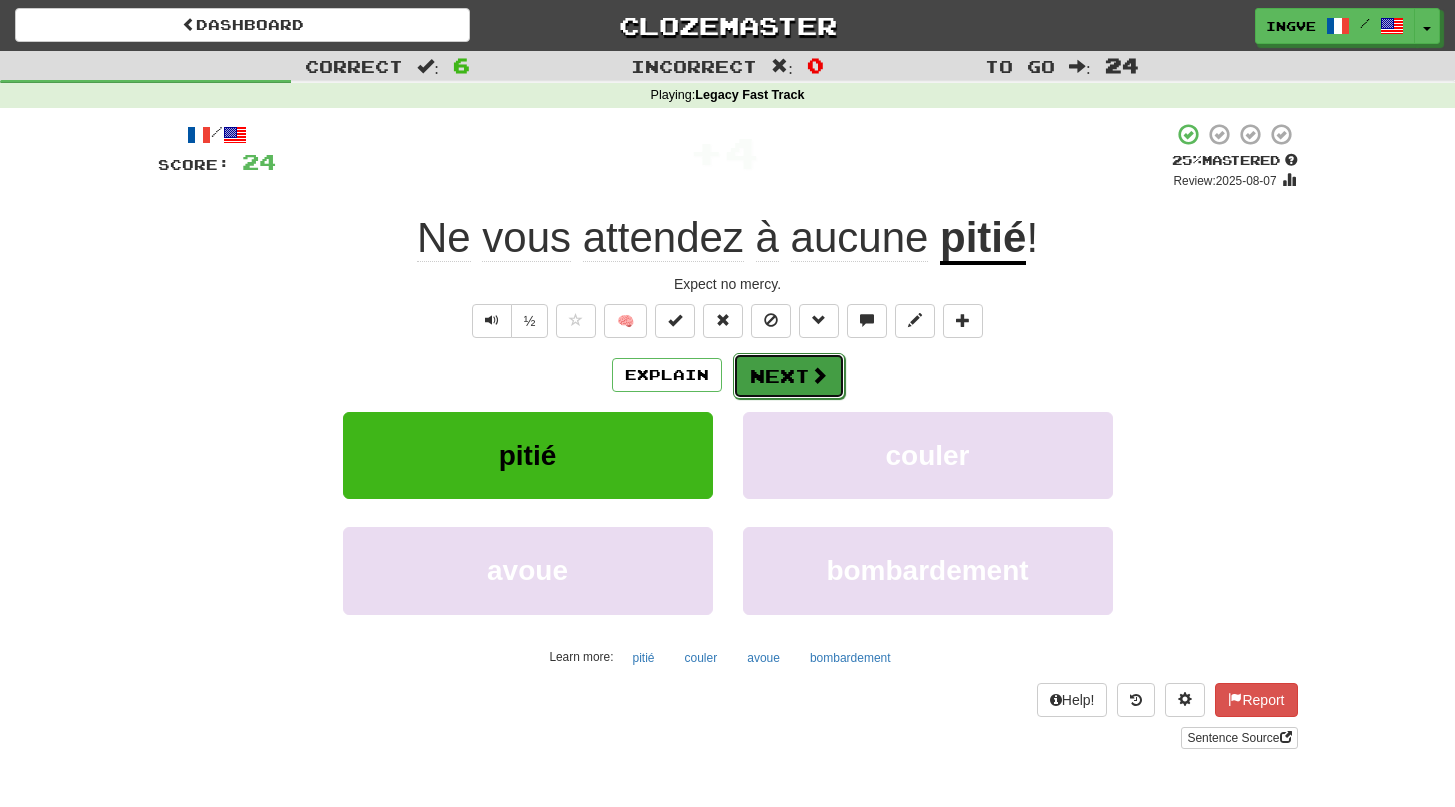 click on "Next" at bounding box center (789, 376) 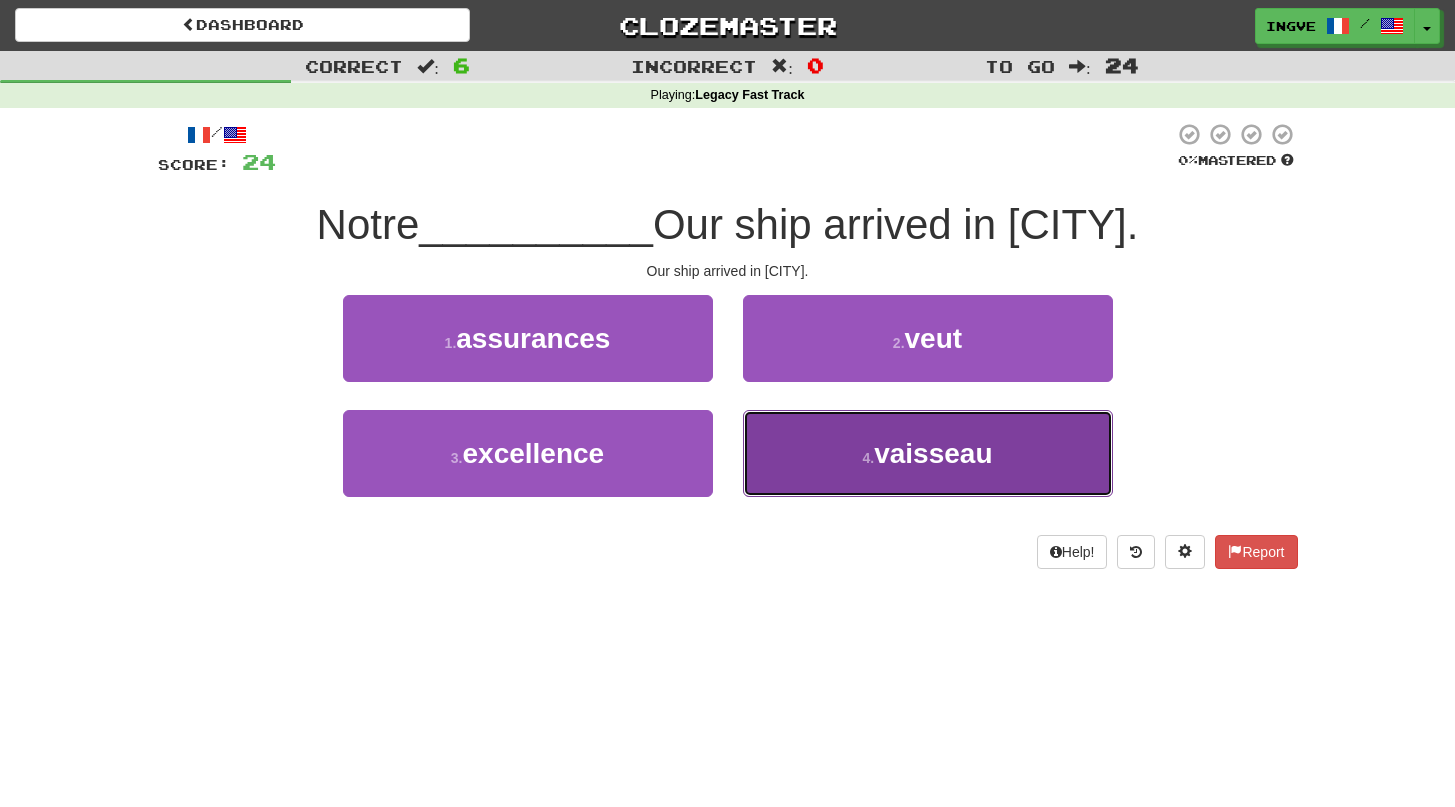 click on "4 .  vaisseau" at bounding box center (928, 453) 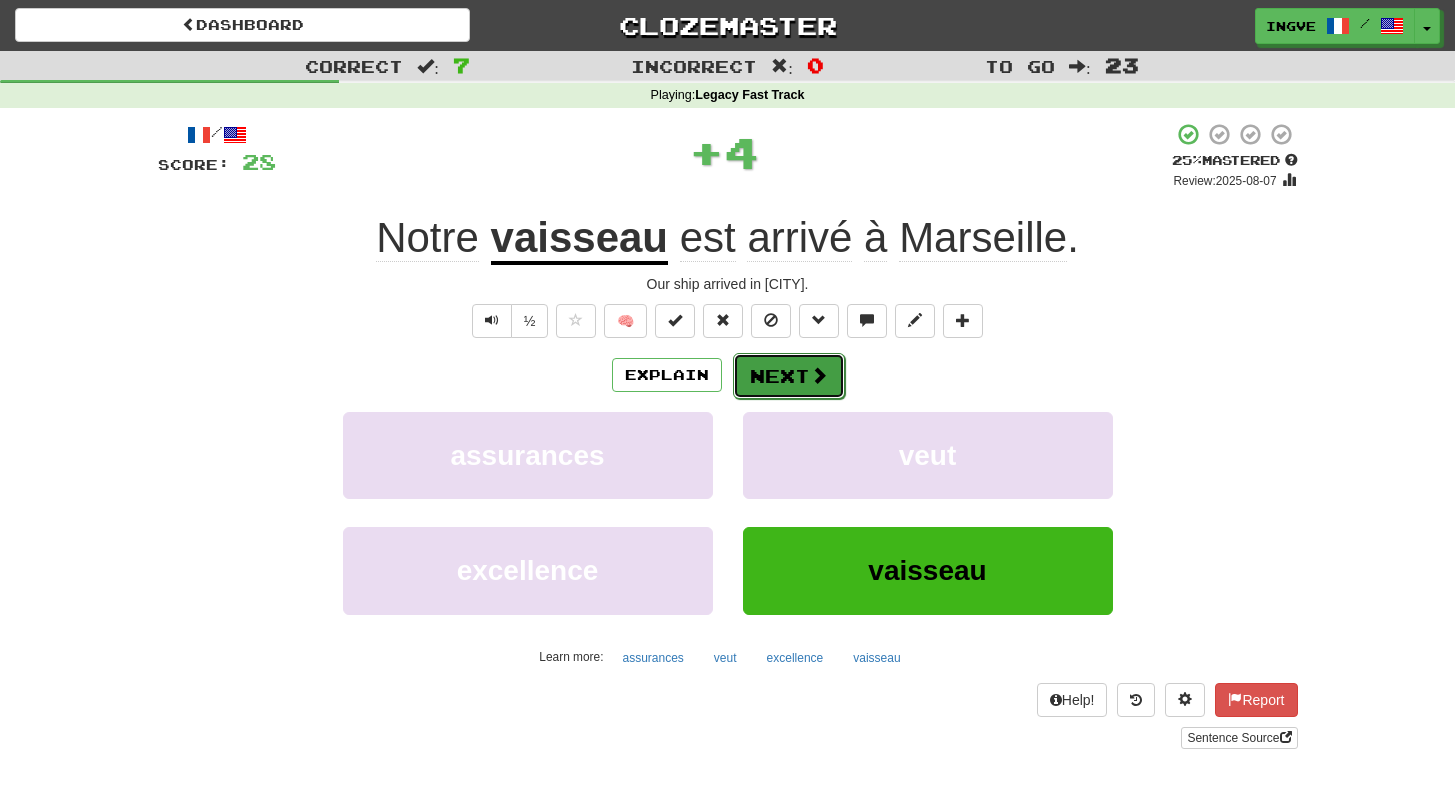 click on "Next" at bounding box center [789, 376] 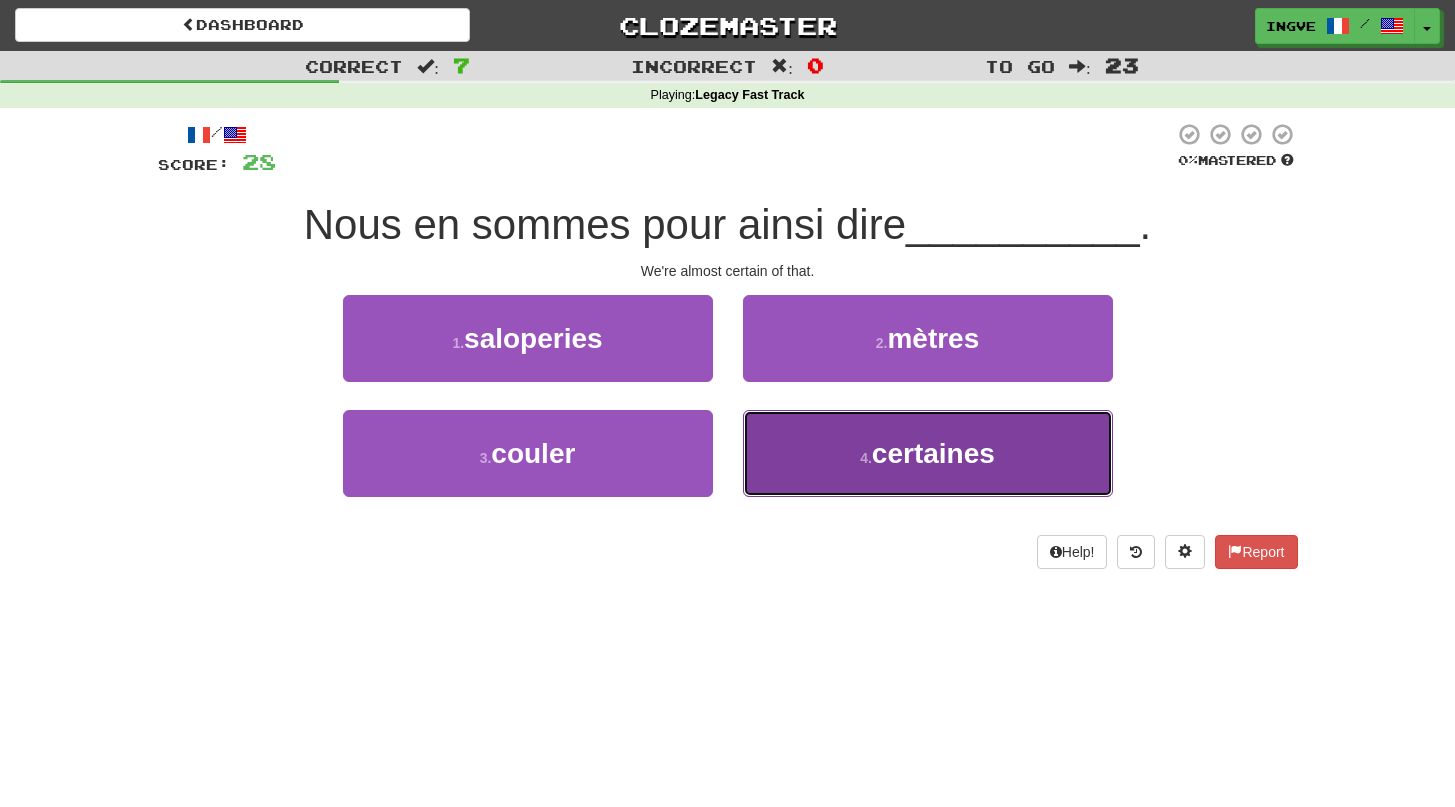 click on "4 .  certaines" at bounding box center (928, 453) 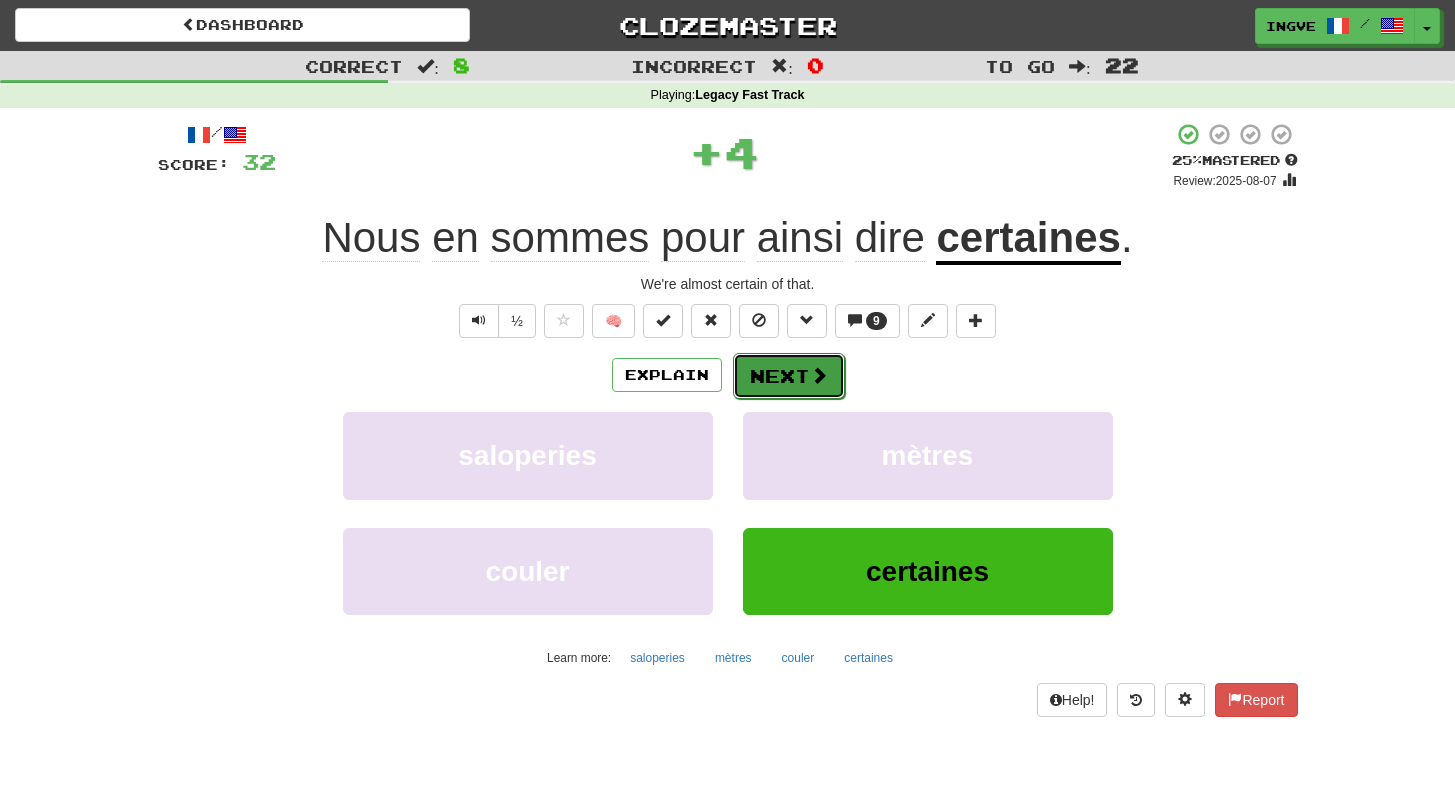 click on "Next" at bounding box center [789, 376] 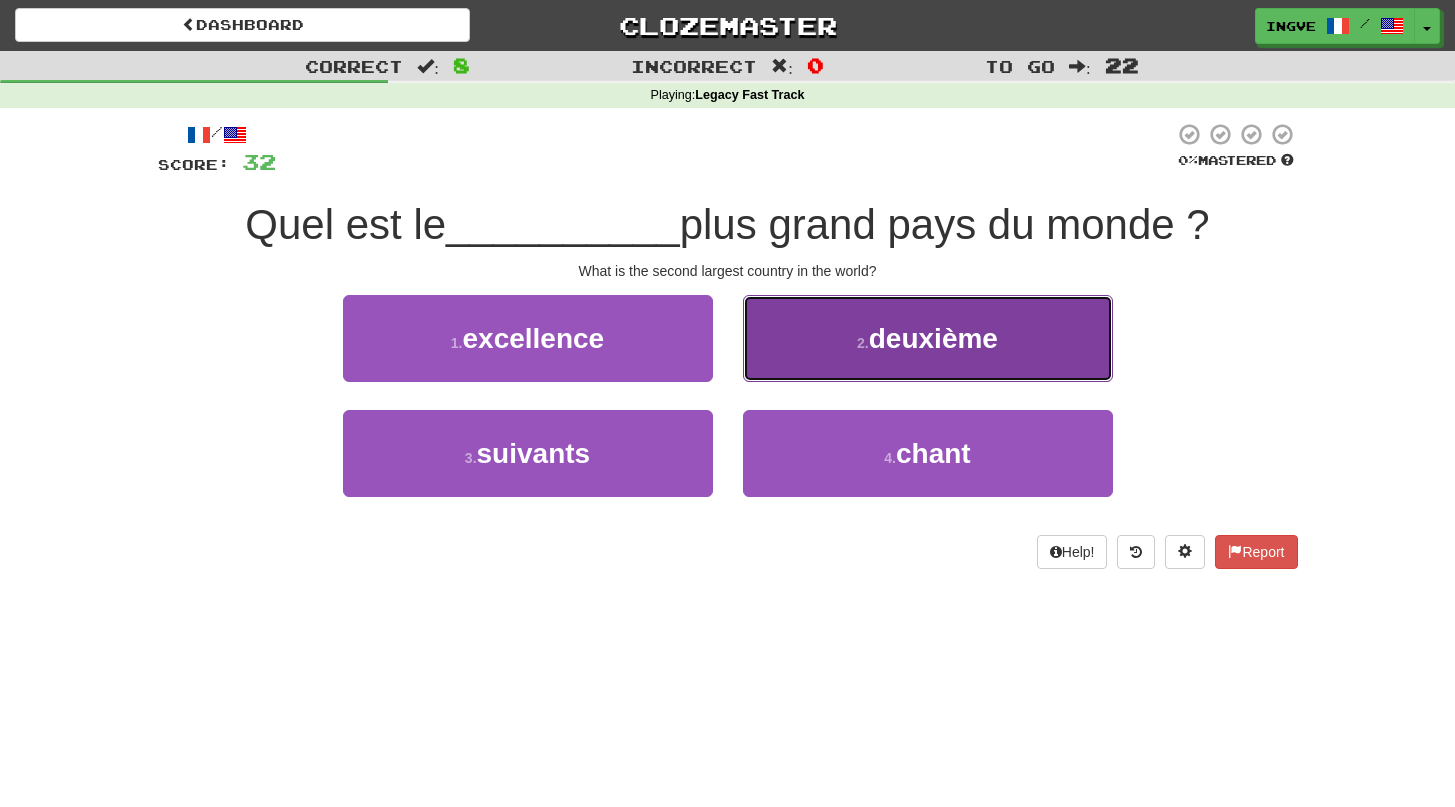 click on "2 .  deuxième" at bounding box center (928, 338) 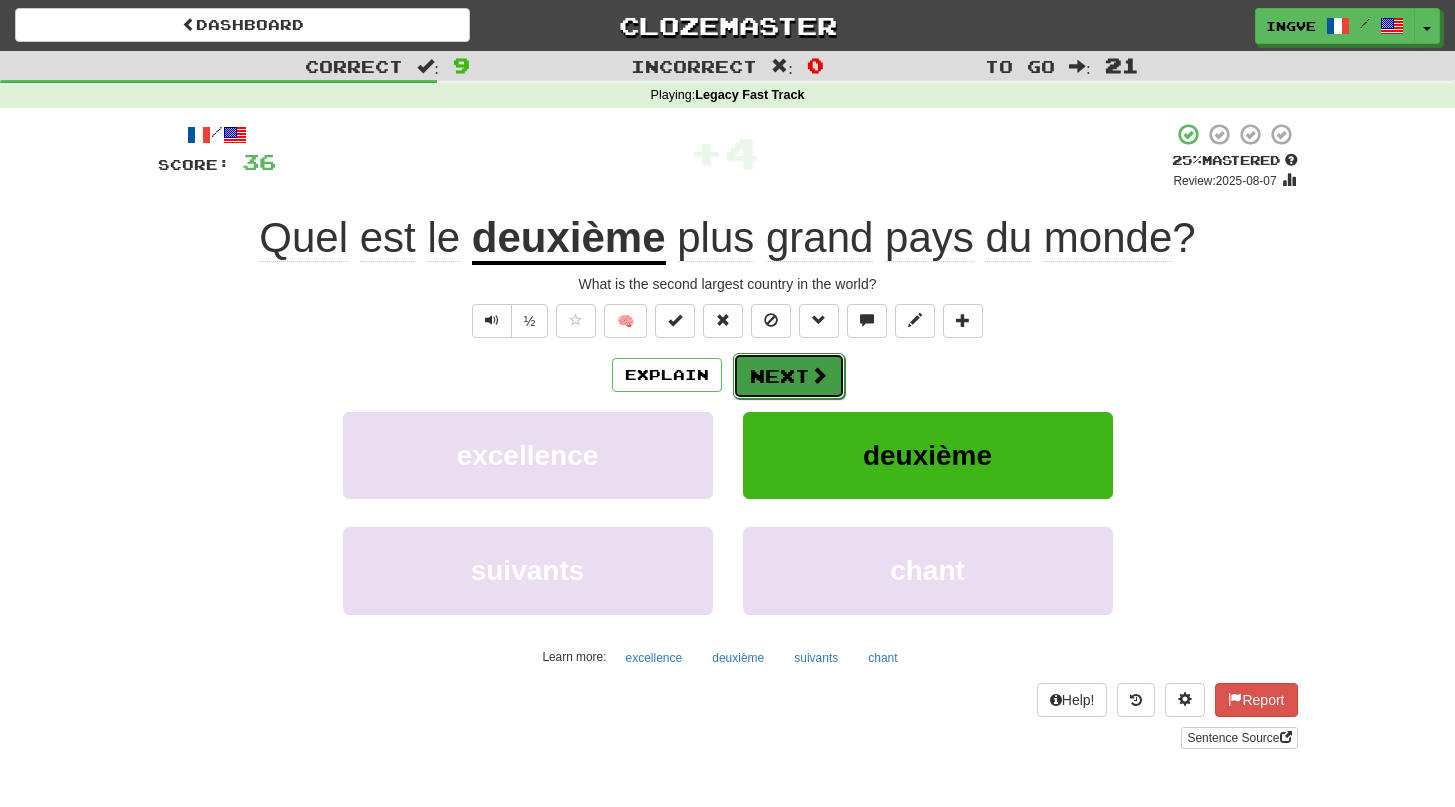 click at bounding box center (819, 375) 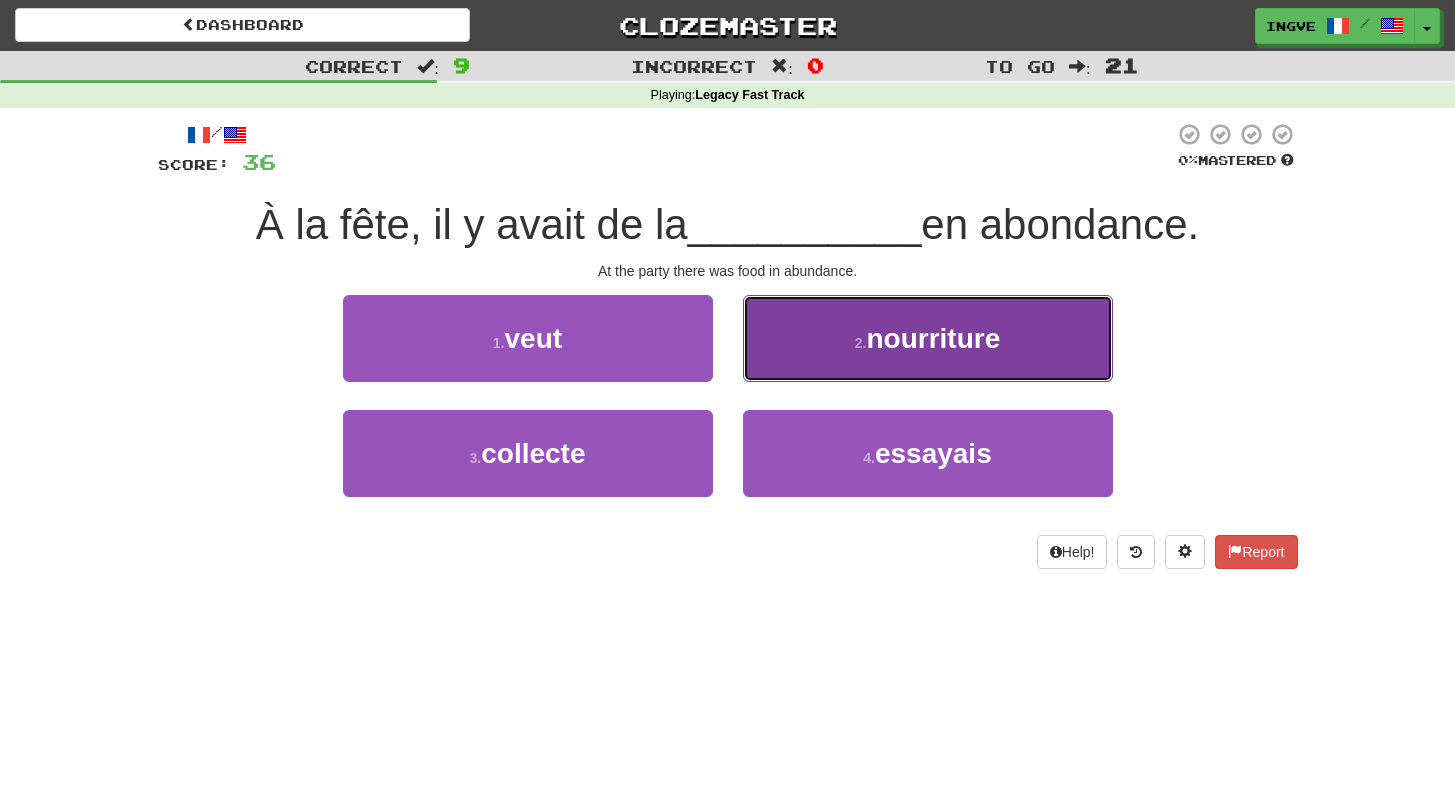 click on "2 .  nourriture" at bounding box center (928, 338) 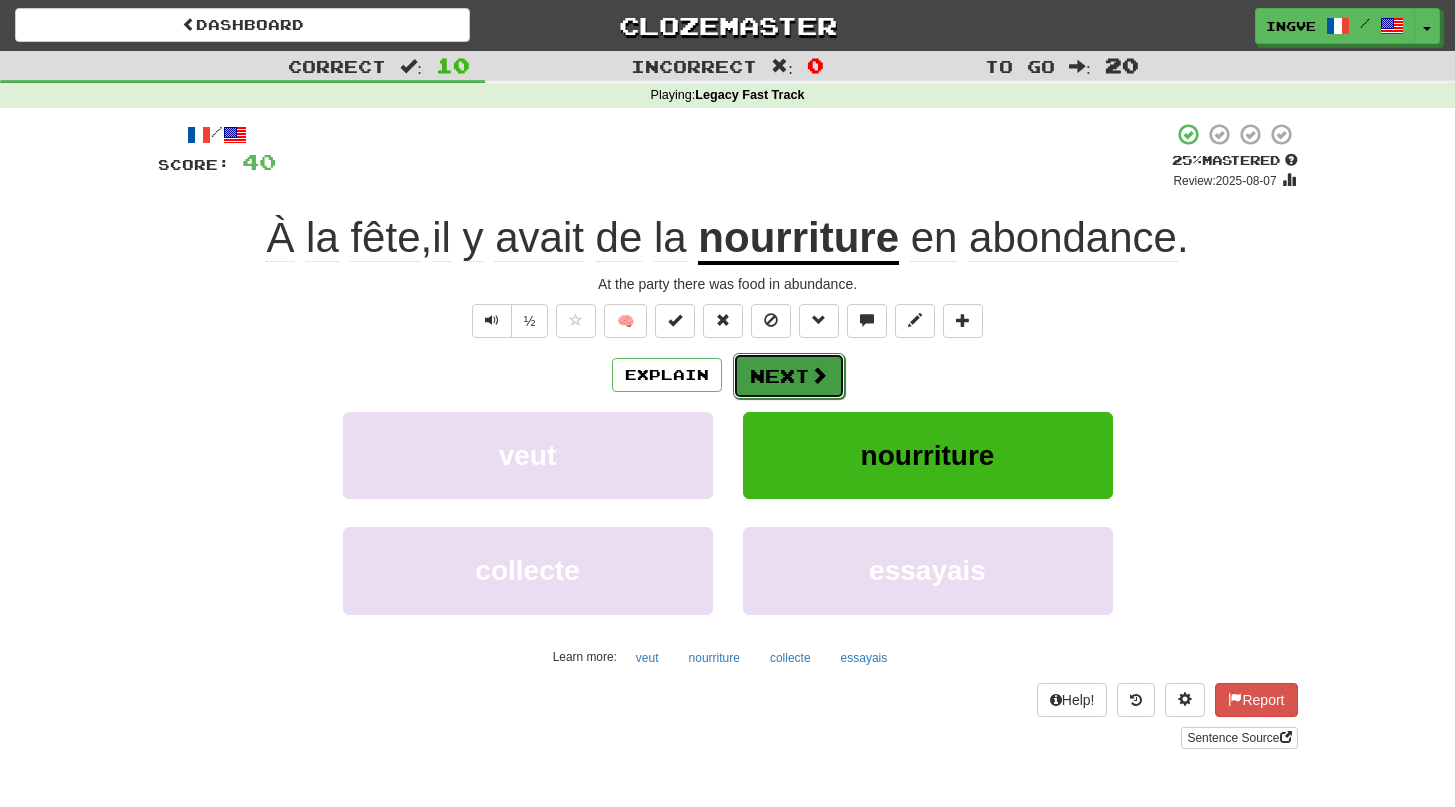 click on "Next" at bounding box center [789, 376] 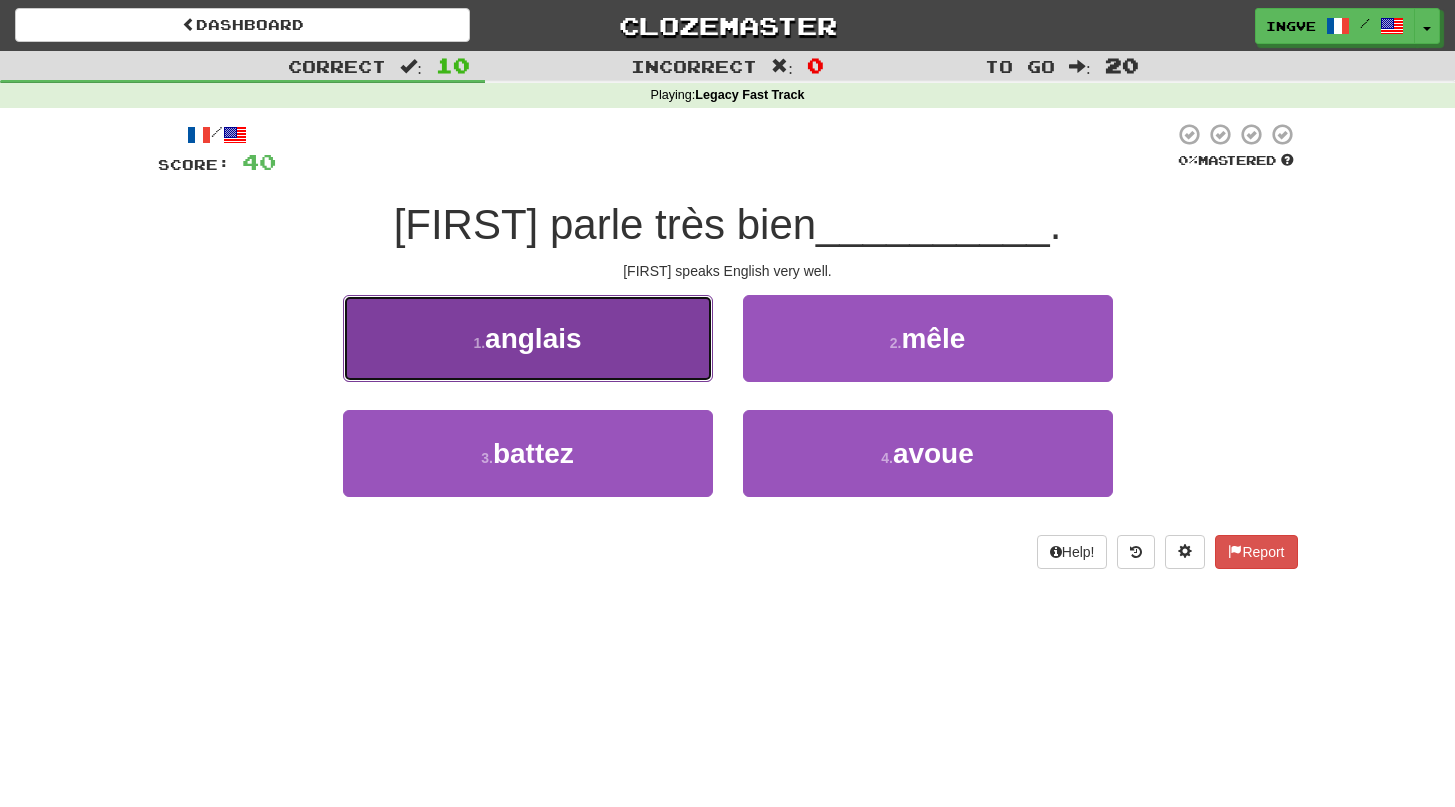 click on "1 .  anglais" at bounding box center [528, 338] 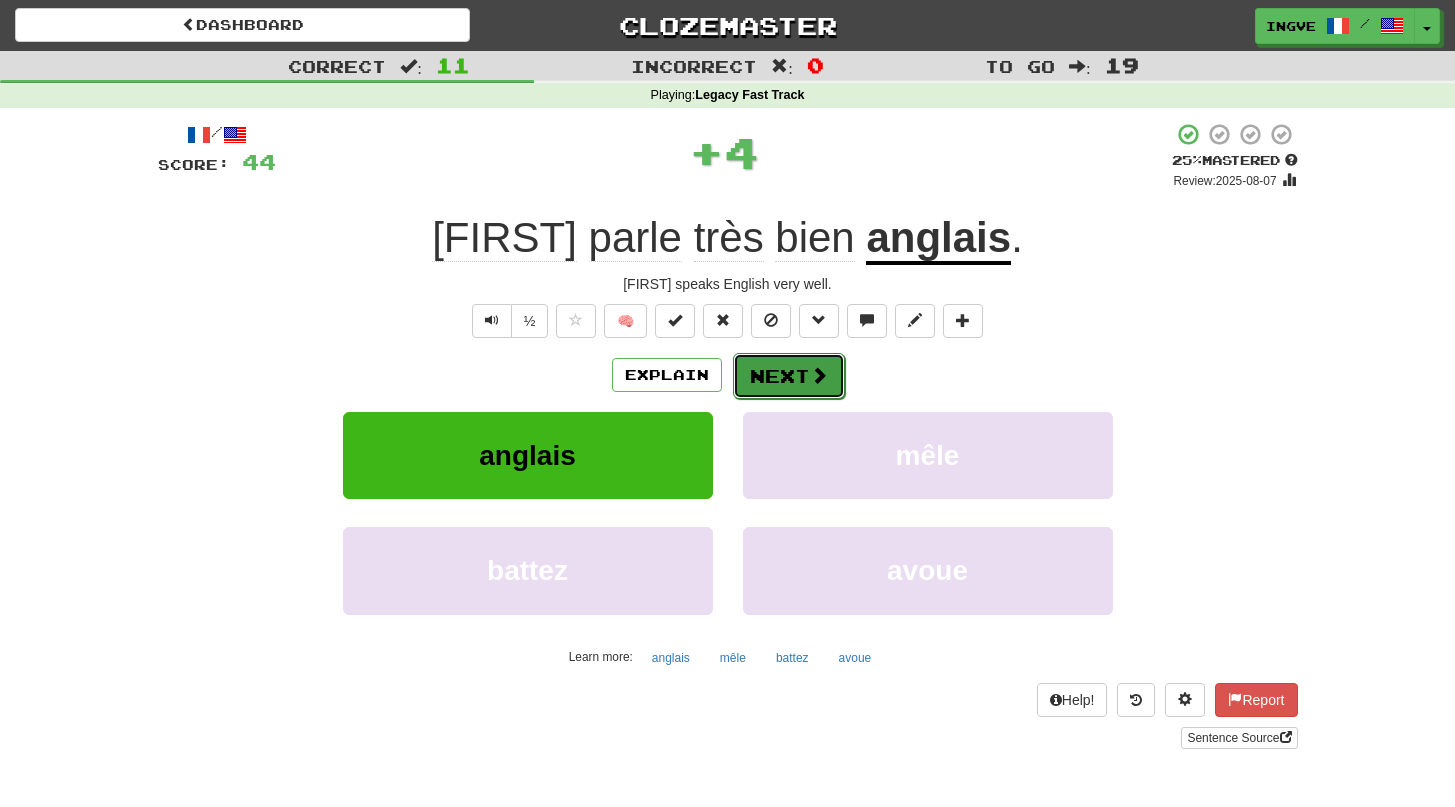 click on "Next" at bounding box center [789, 376] 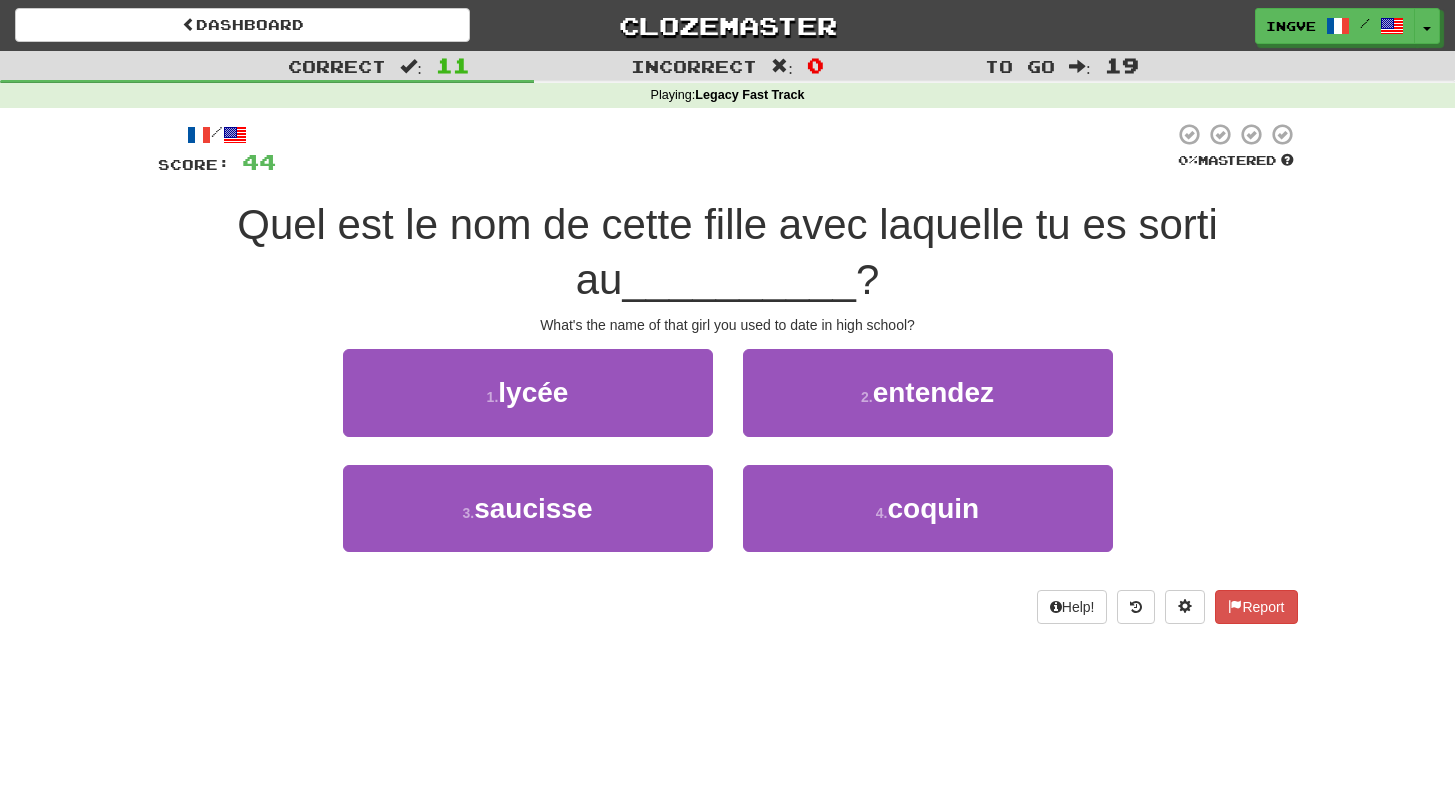 click on "What's the name of that girl you used to date in high school?" at bounding box center [728, 325] 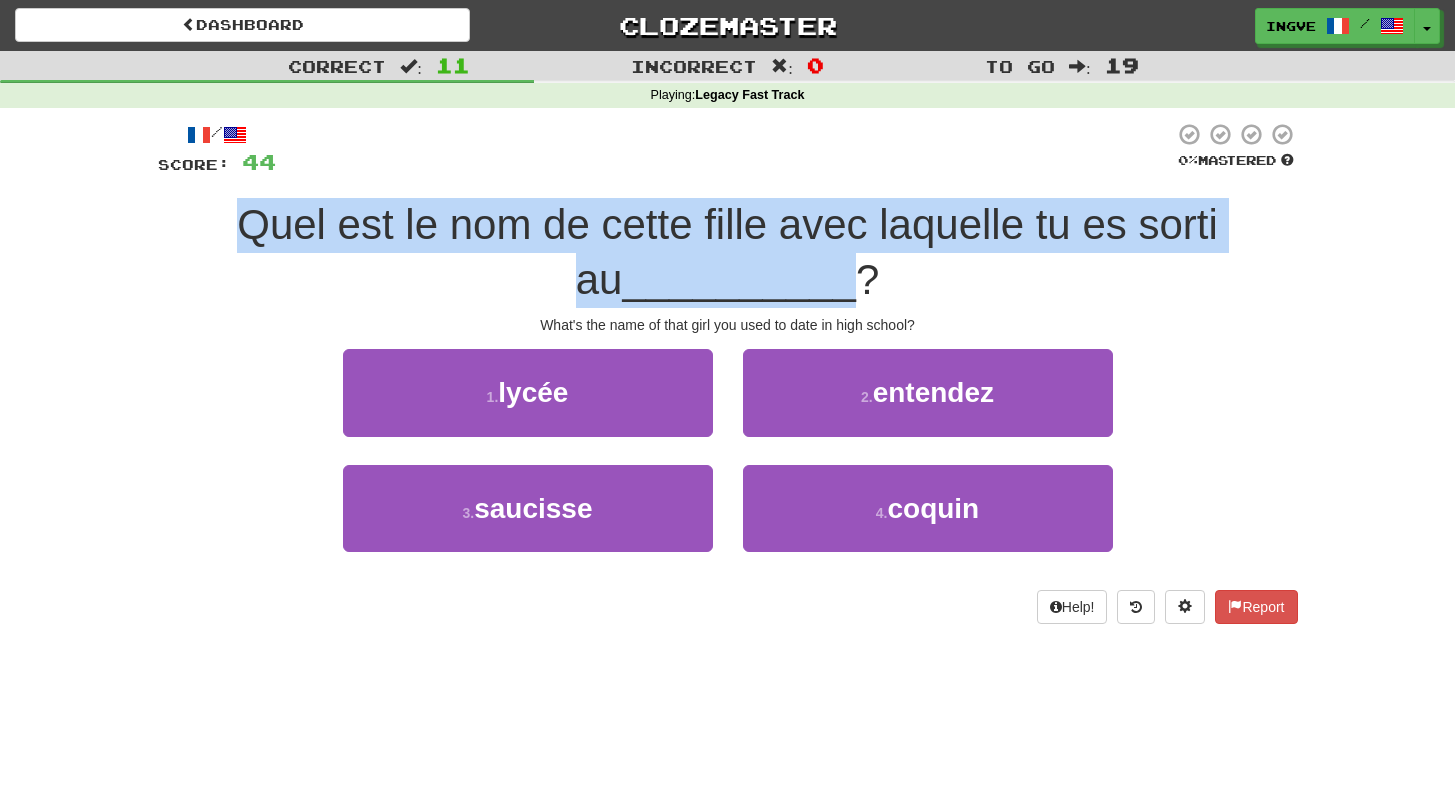 click on "Quel est le nom de cette fille avec laquelle tu es sorti au" at bounding box center [727, 252] 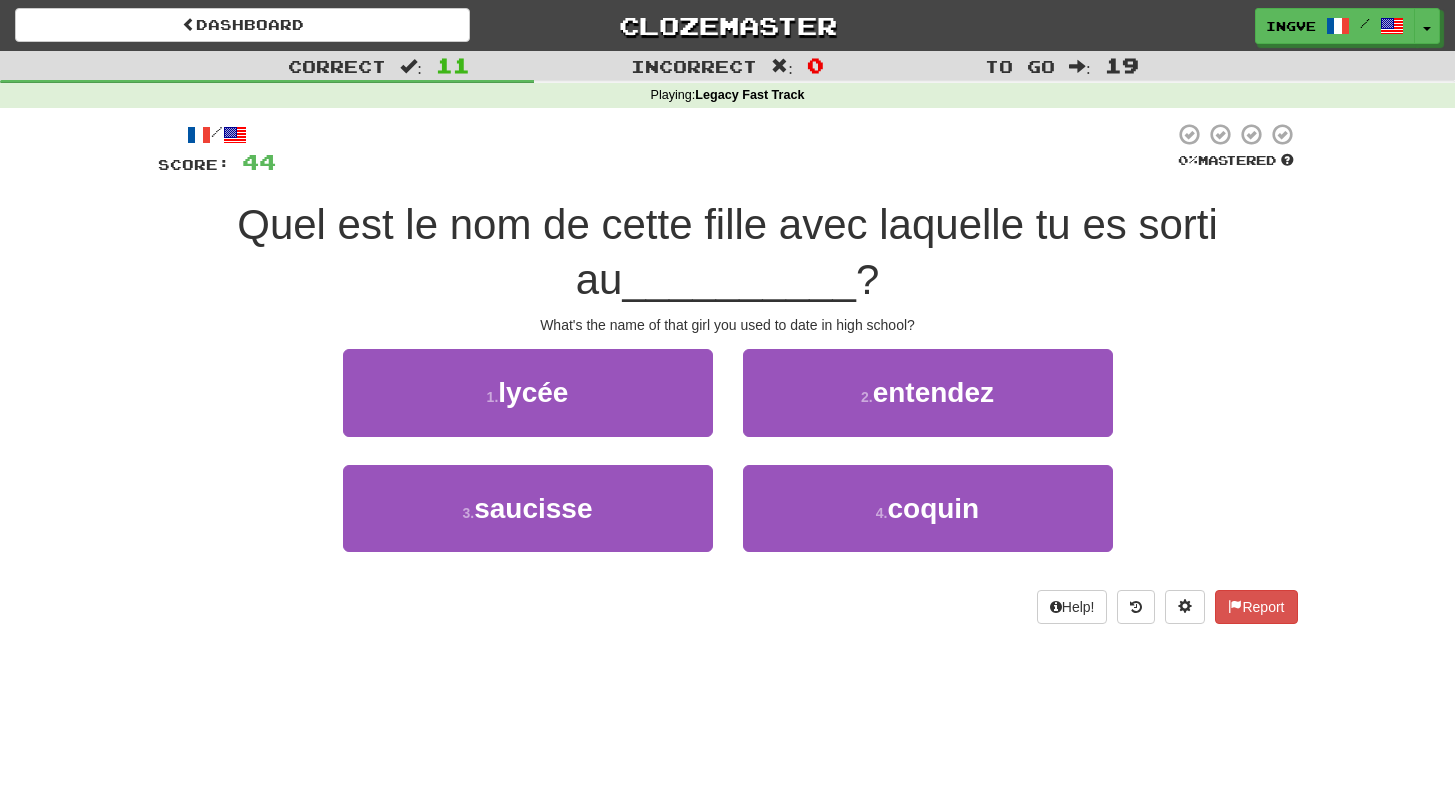 click on "Quel est le nom de cette fille avec laquelle tu es sorti au" at bounding box center (727, 252) 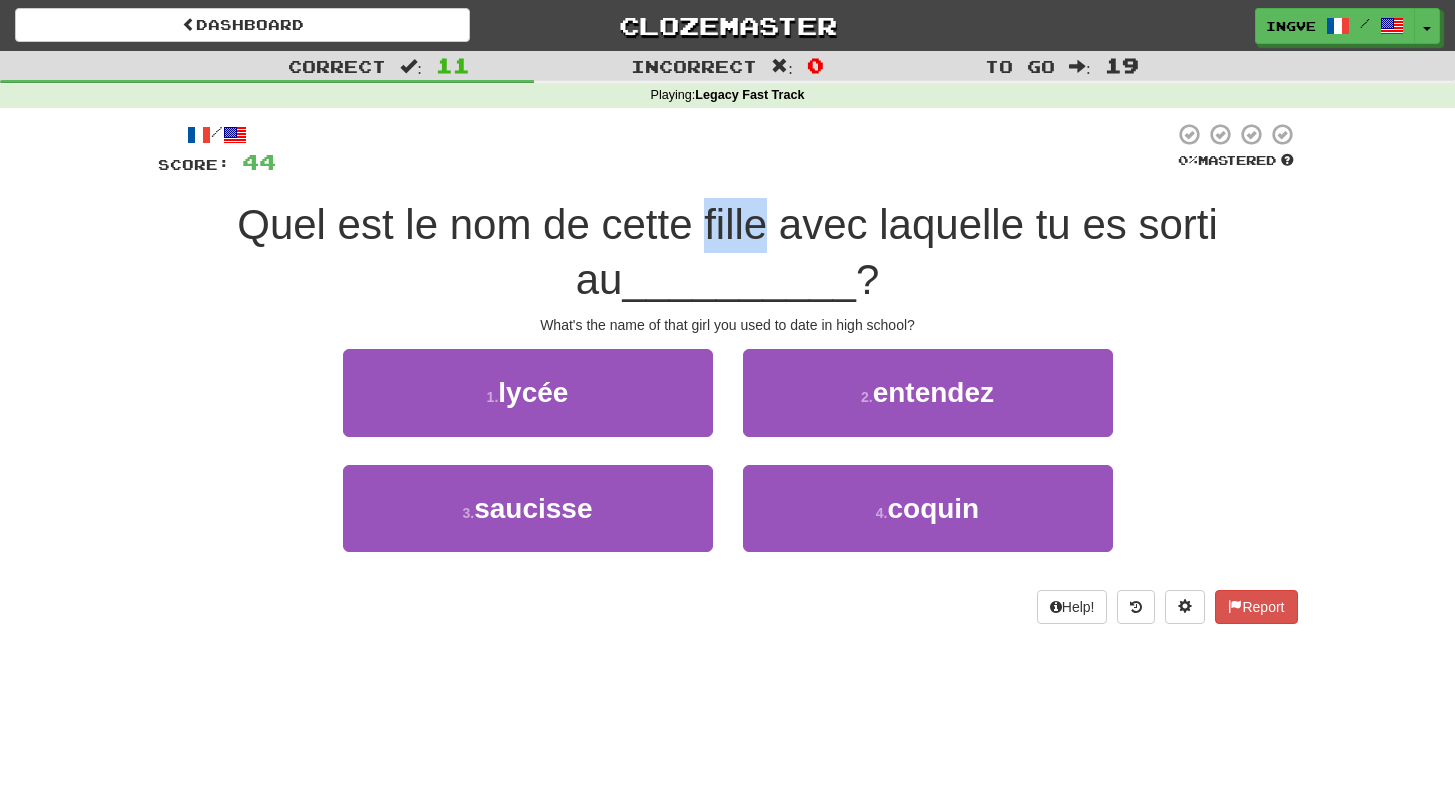 click on "Quel est le nom de cette fille avec laquelle tu es sorti au" at bounding box center [727, 252] 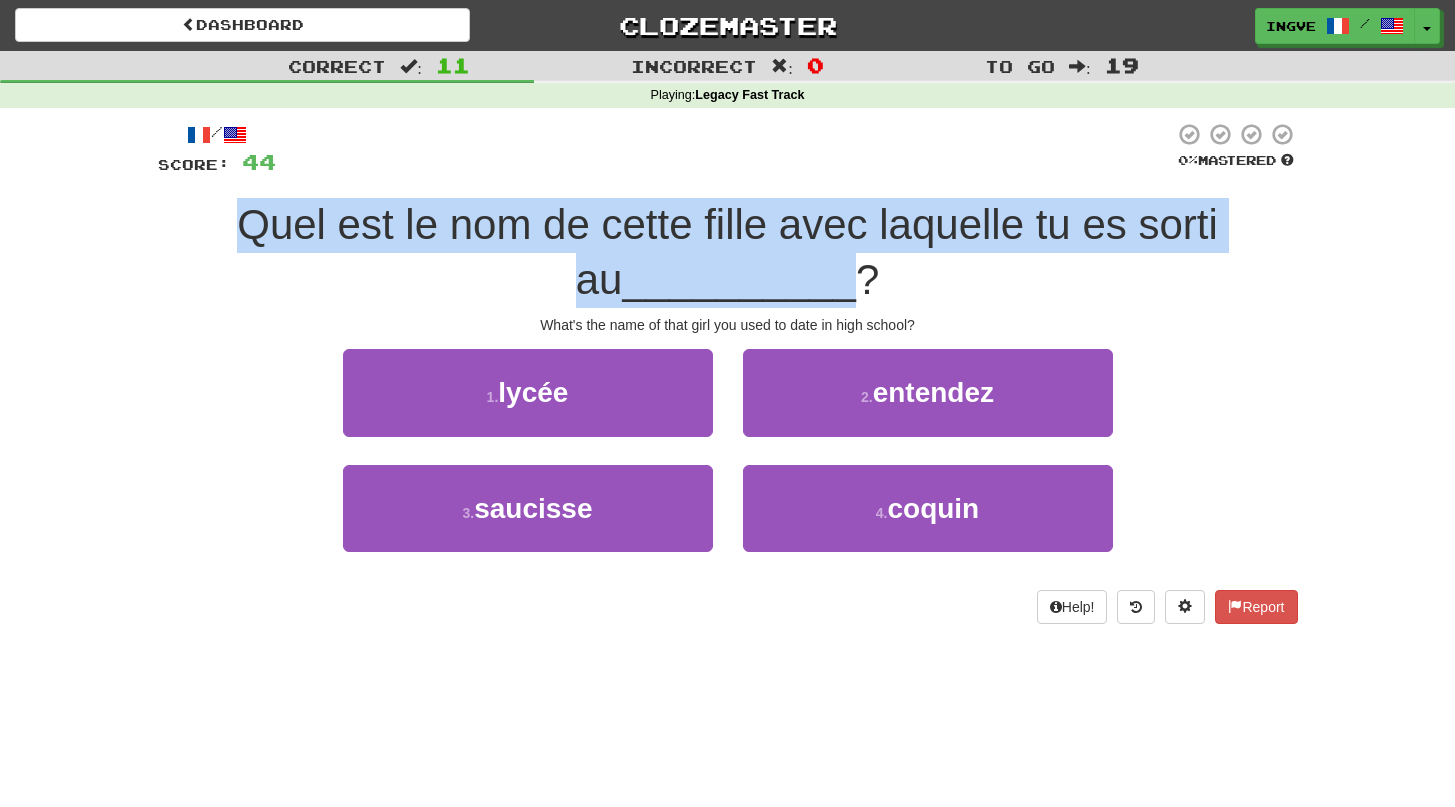 click on "Quel est le nom de cette fille avec laquelle tu es sorti au" at bounding box center (727, 252) 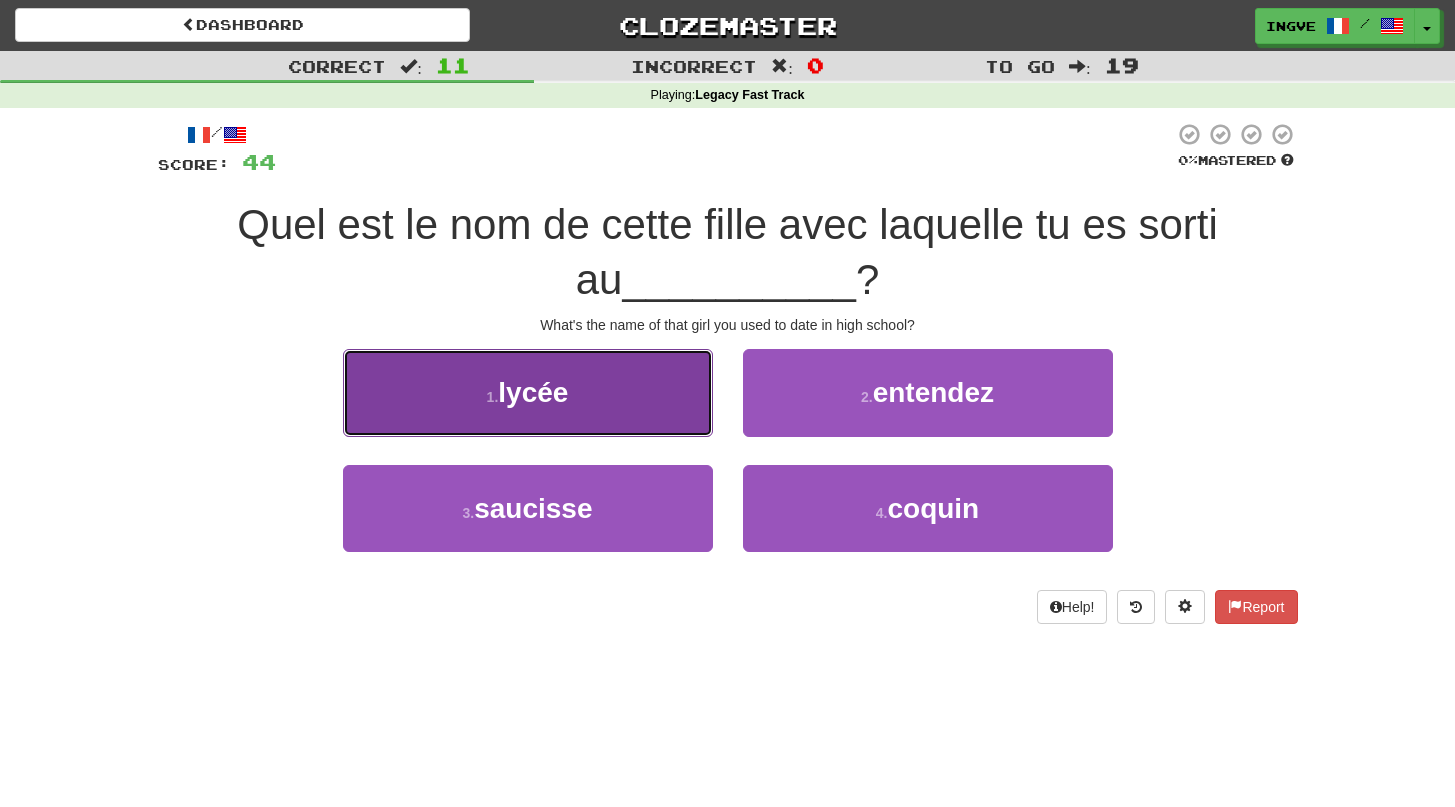 click on "1 .  lycée" at bounding box center (528, 392) 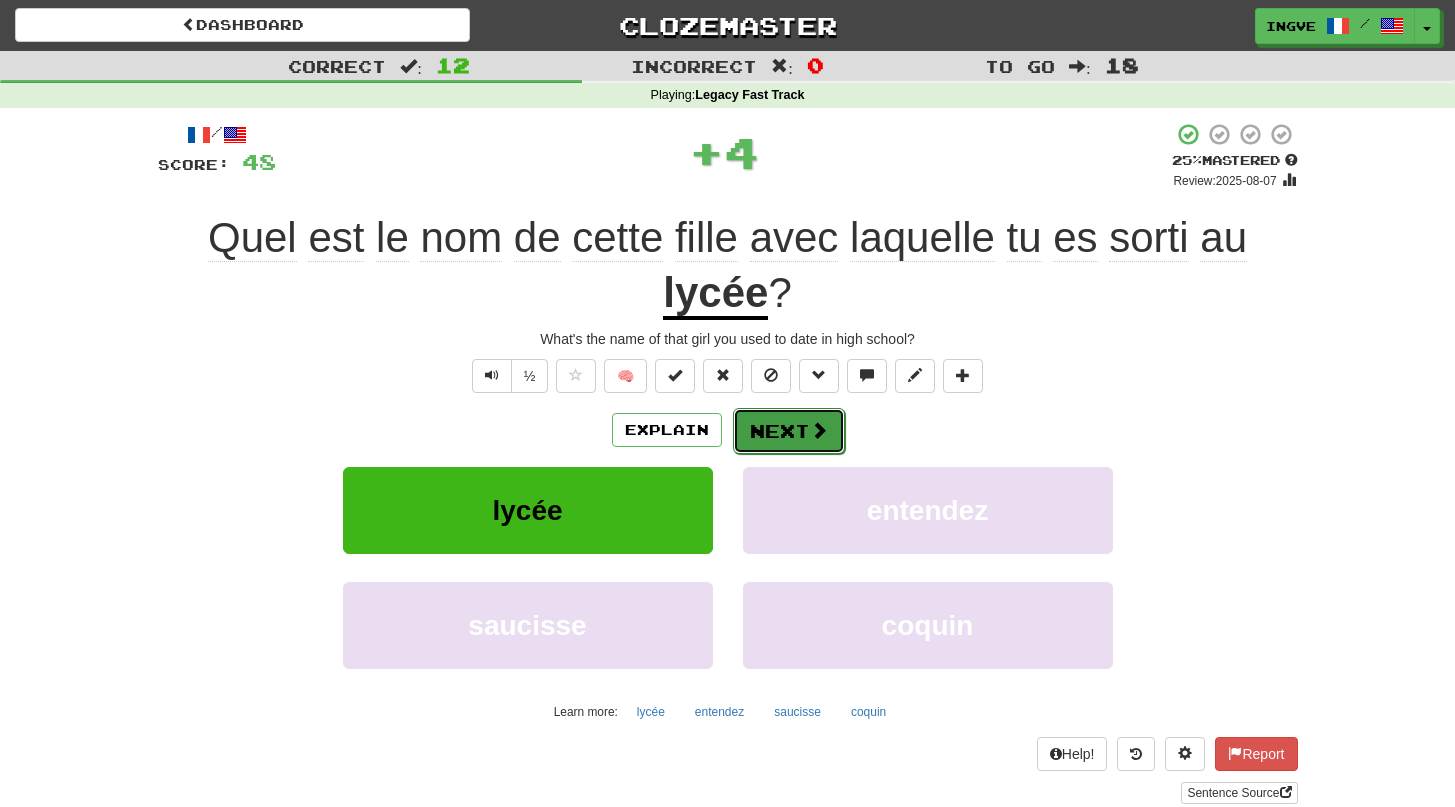 click on "Next" at bounding box center [789, 431] 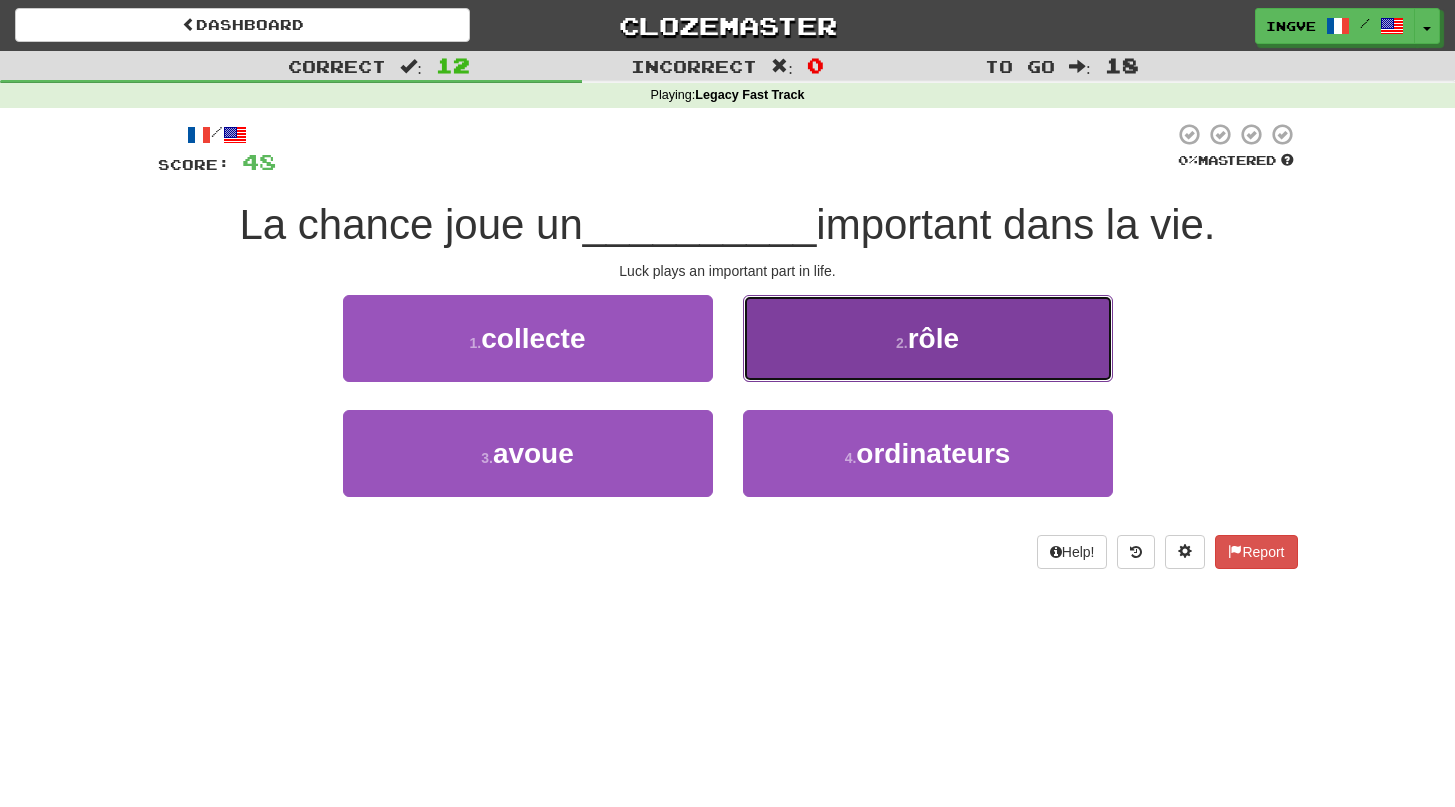 click on "2 .  rôle" at bounding box center [928, 338] 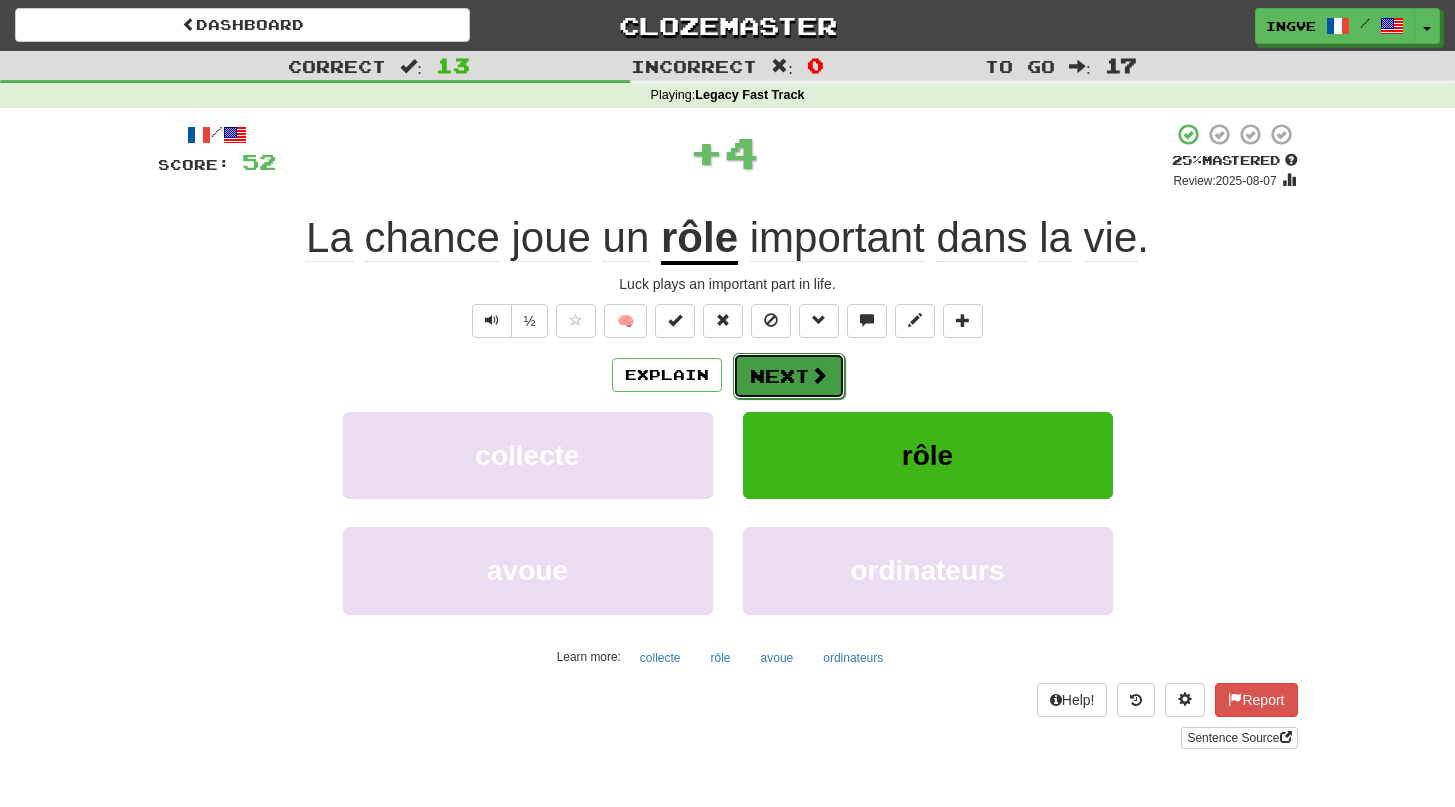 click on "Next" at bounding box center [789, 376] 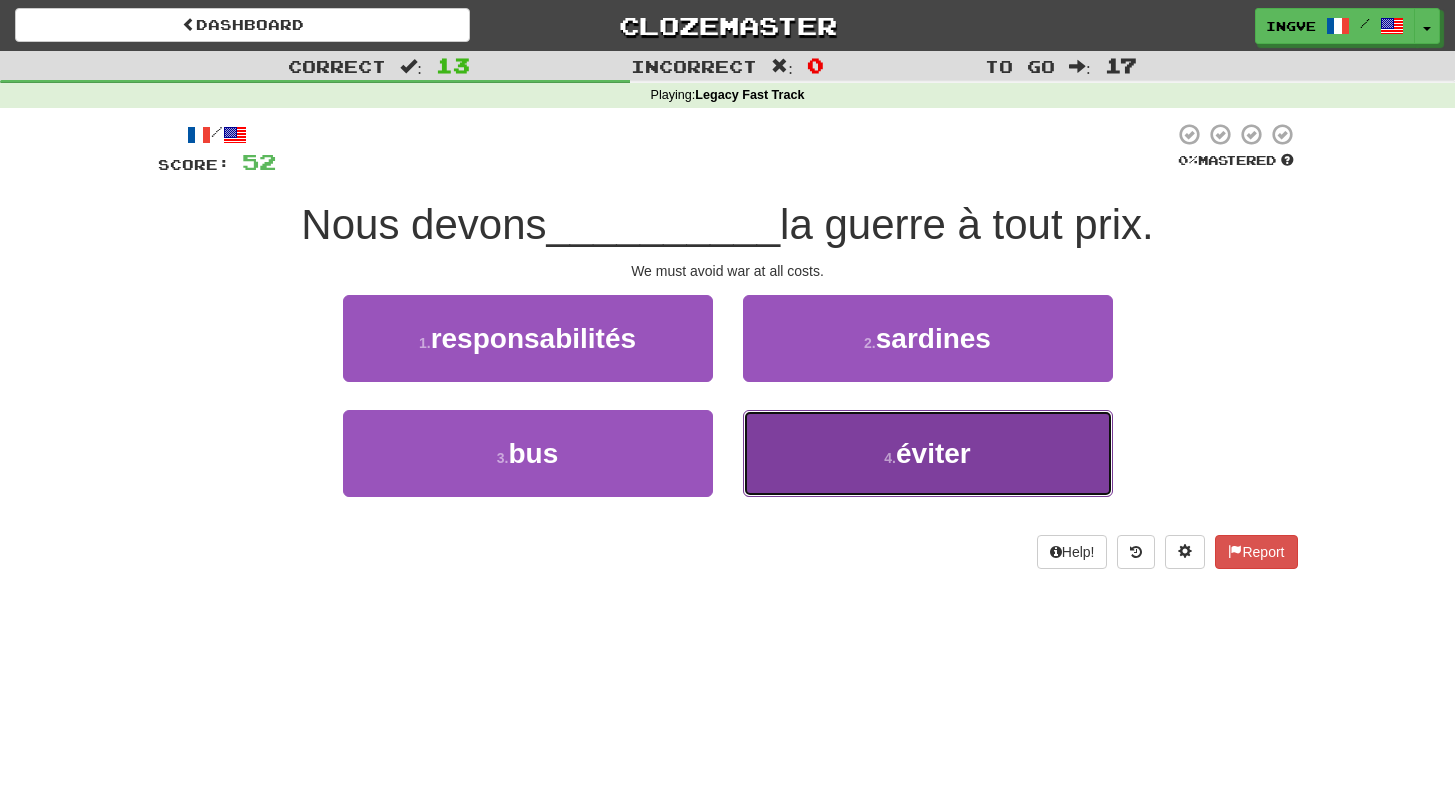 click on "4 .  éviter" at bounding box center [928, 453] 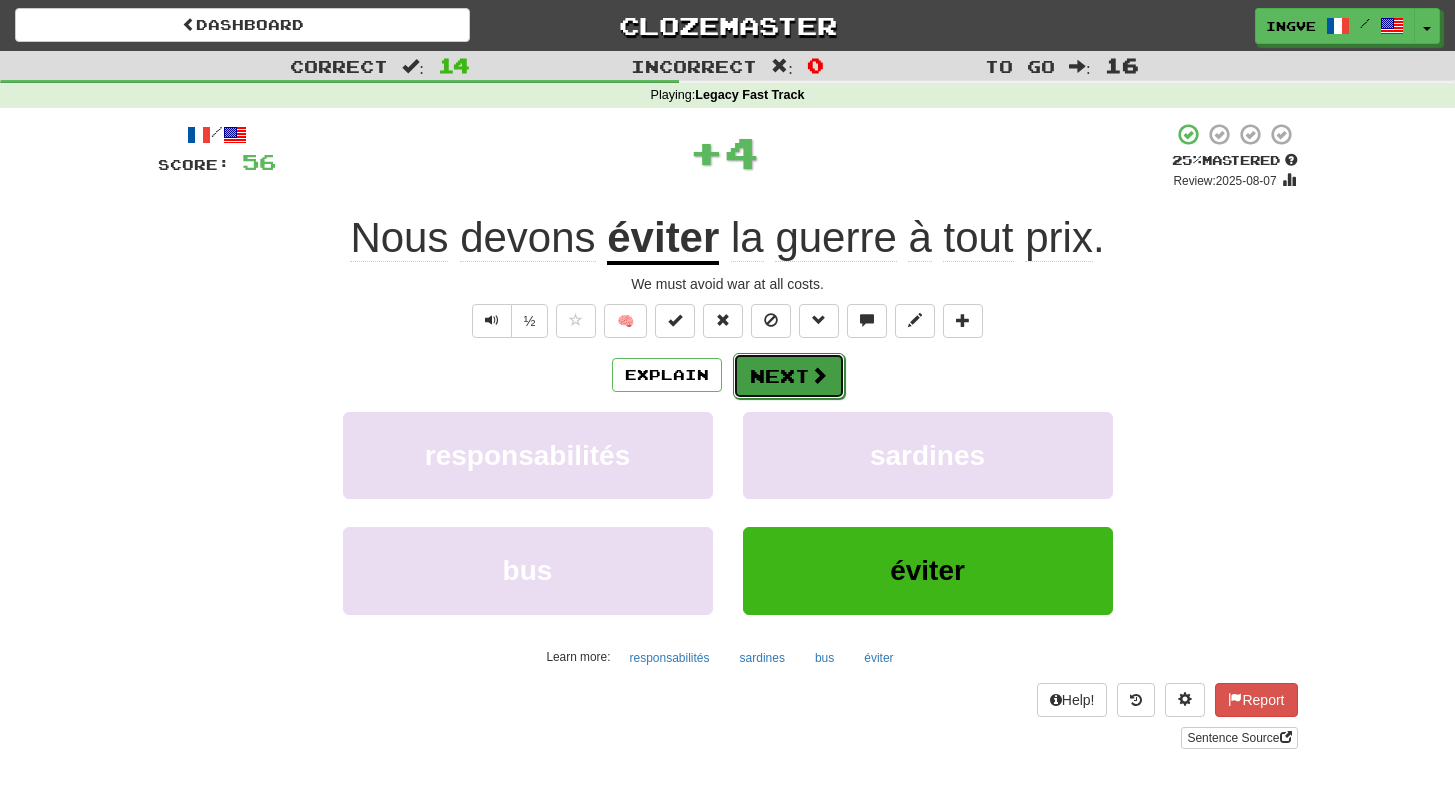 click on "Next" at bounding box center [789, 376] 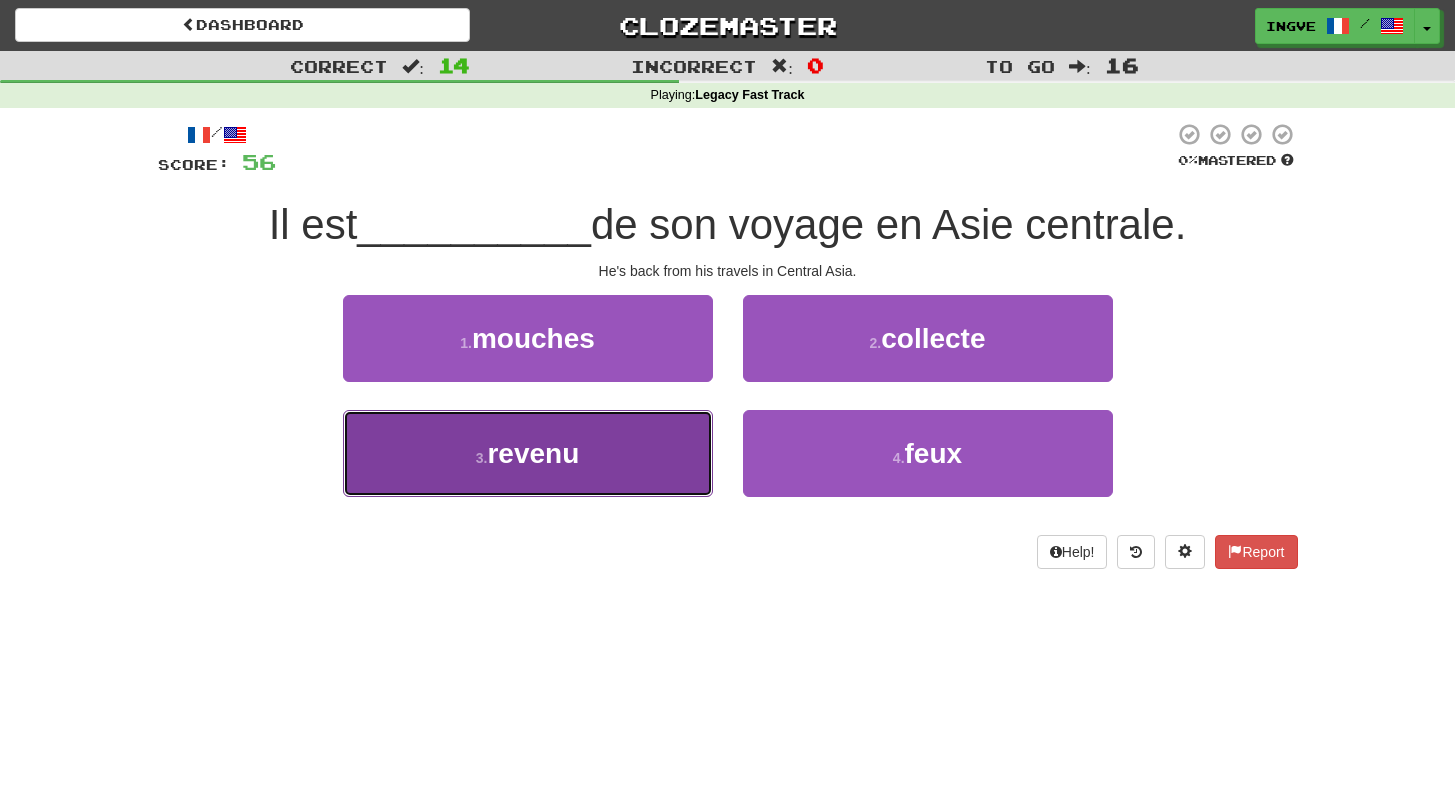 click on "3 .  revenu" at bounding box center (528, 453) 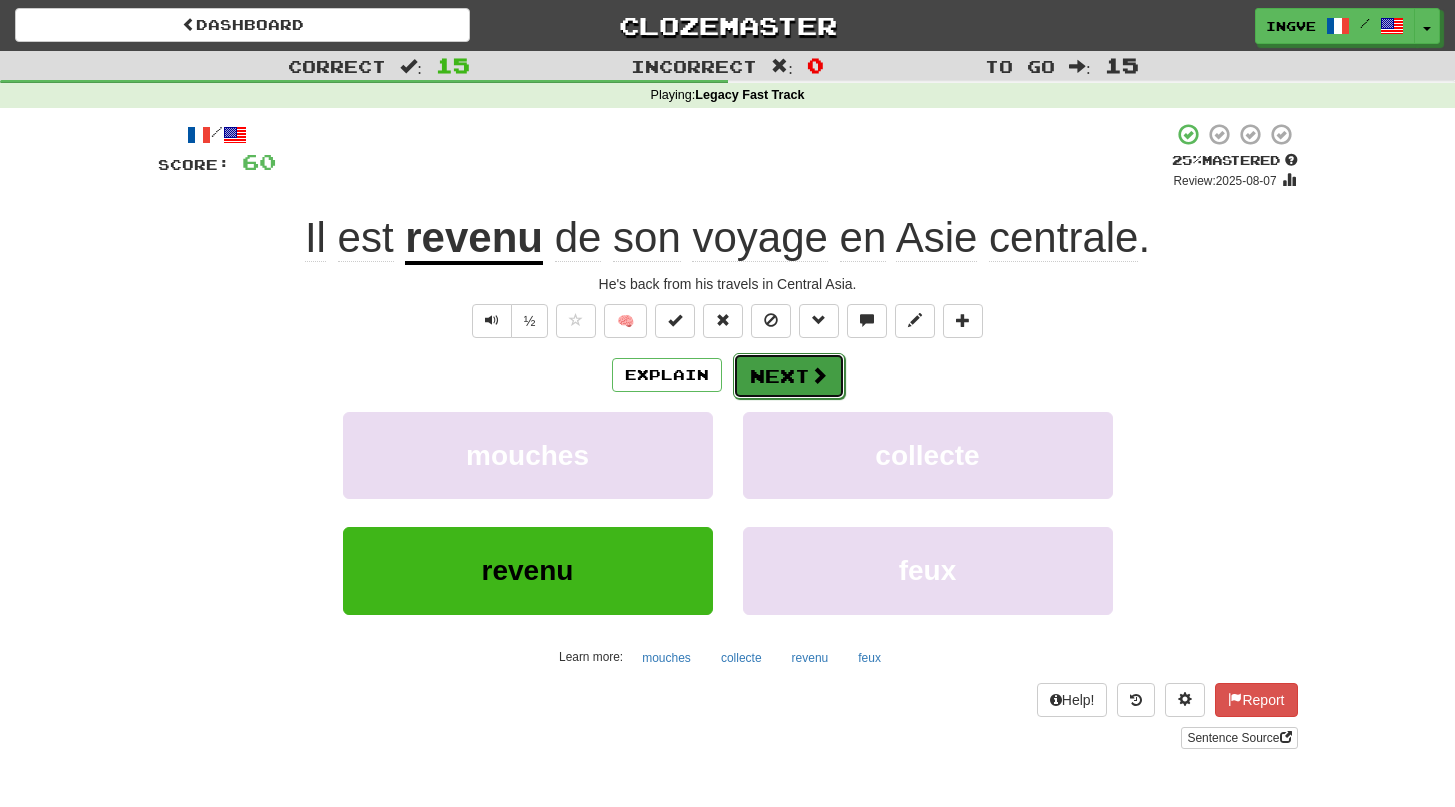 click on "Next" at bounding box center [789, 376] 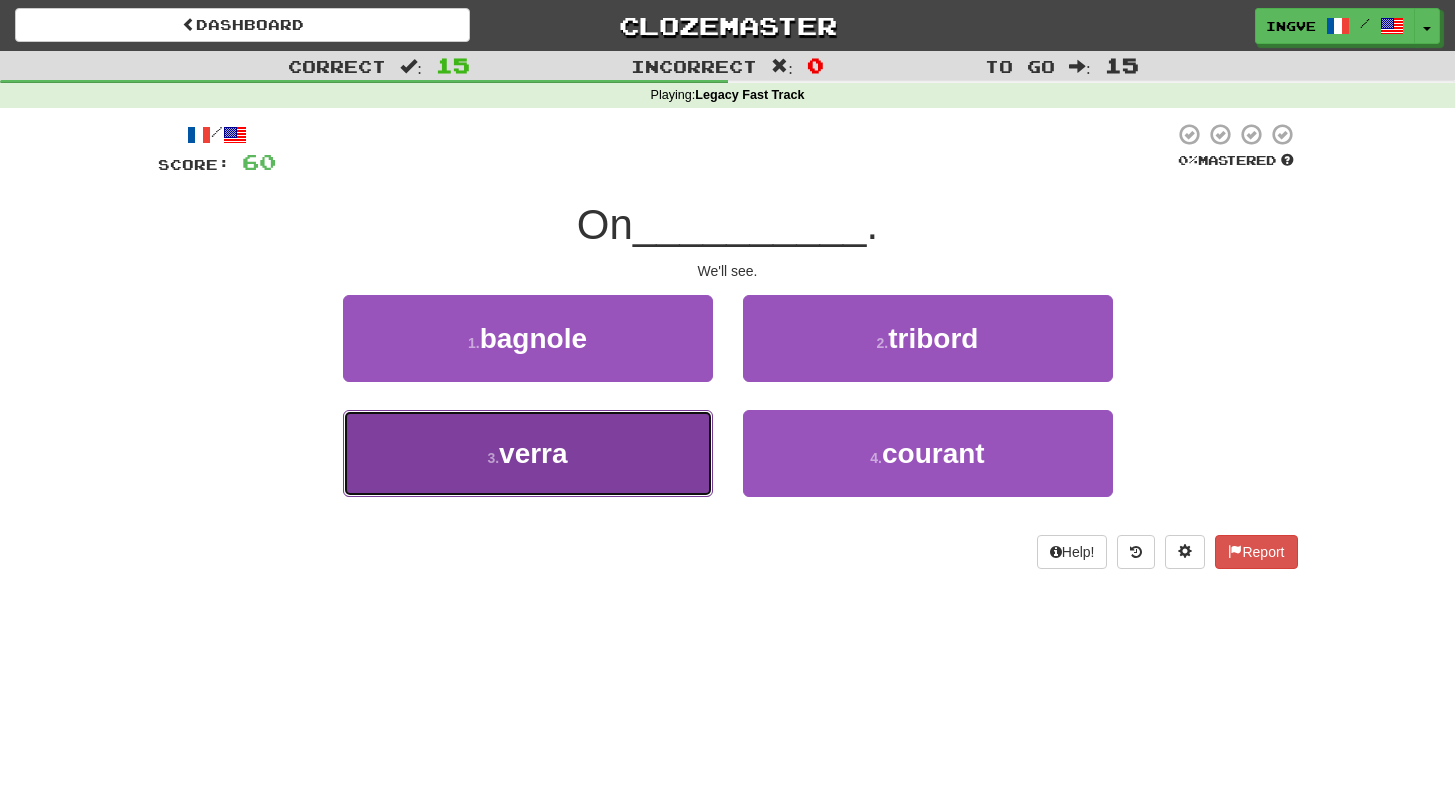 click on "3 .  verra" at bounding box center [528, 453] 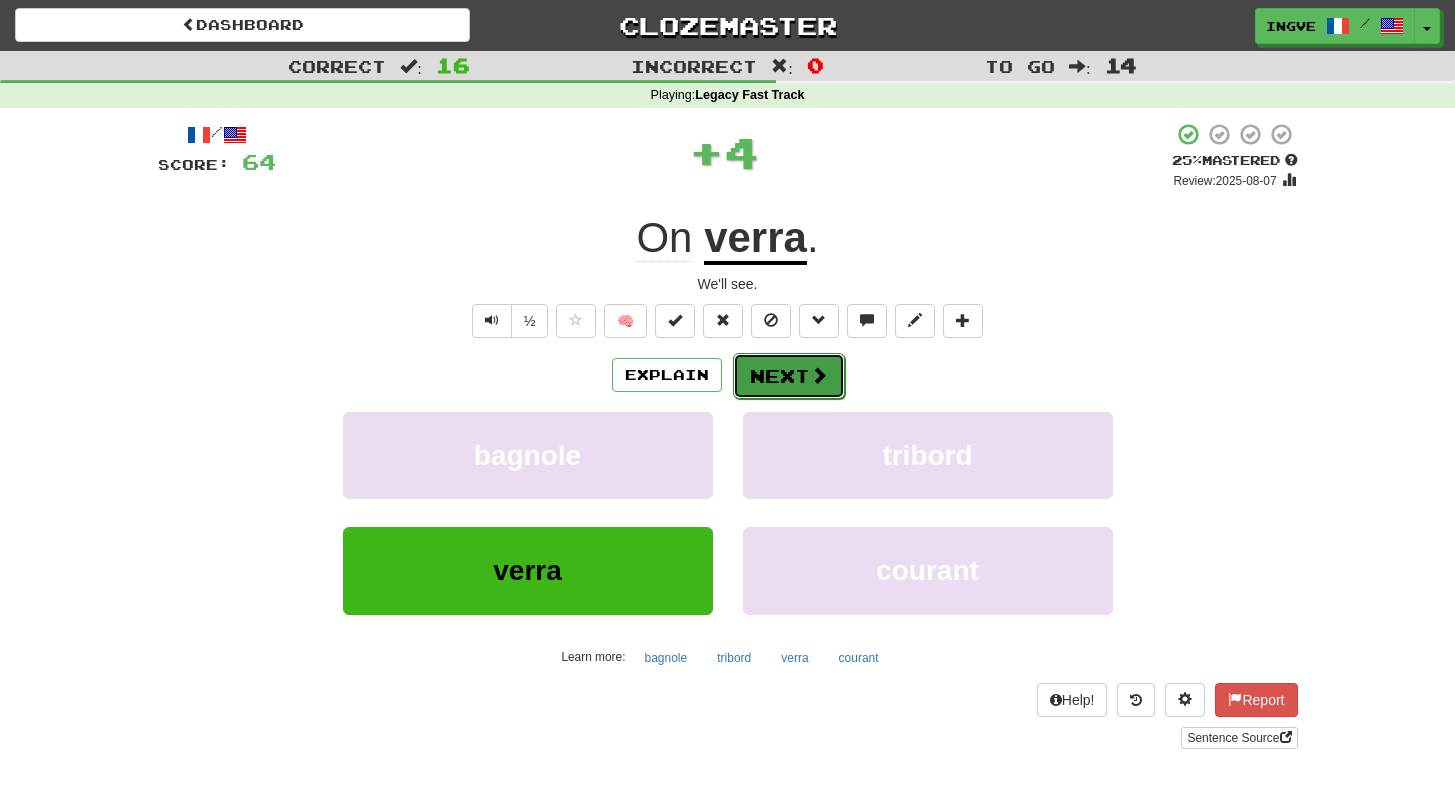 click on "Next" at bounding box center [789, 376] 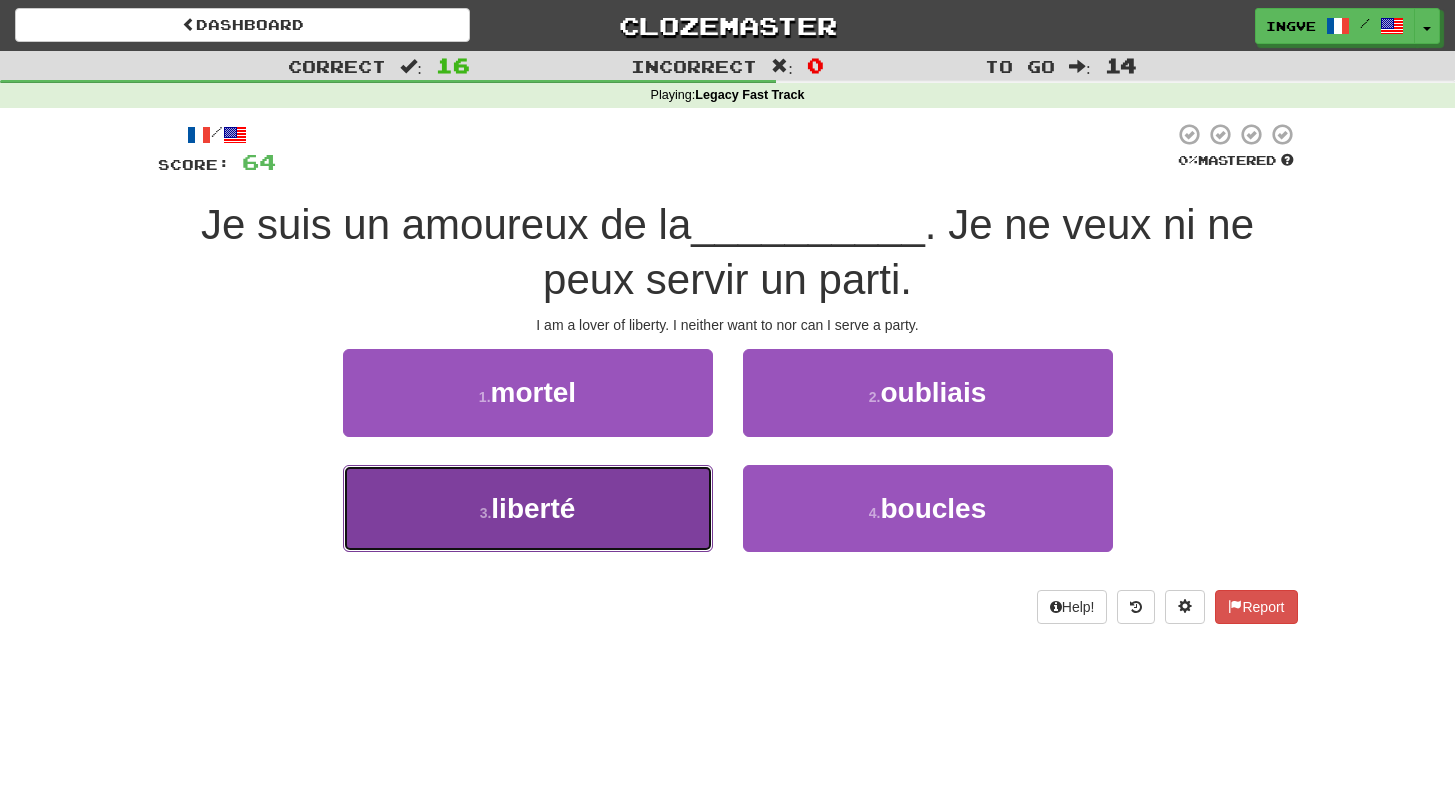 click on "3 .  liberté" at bounding box center [528, 508] 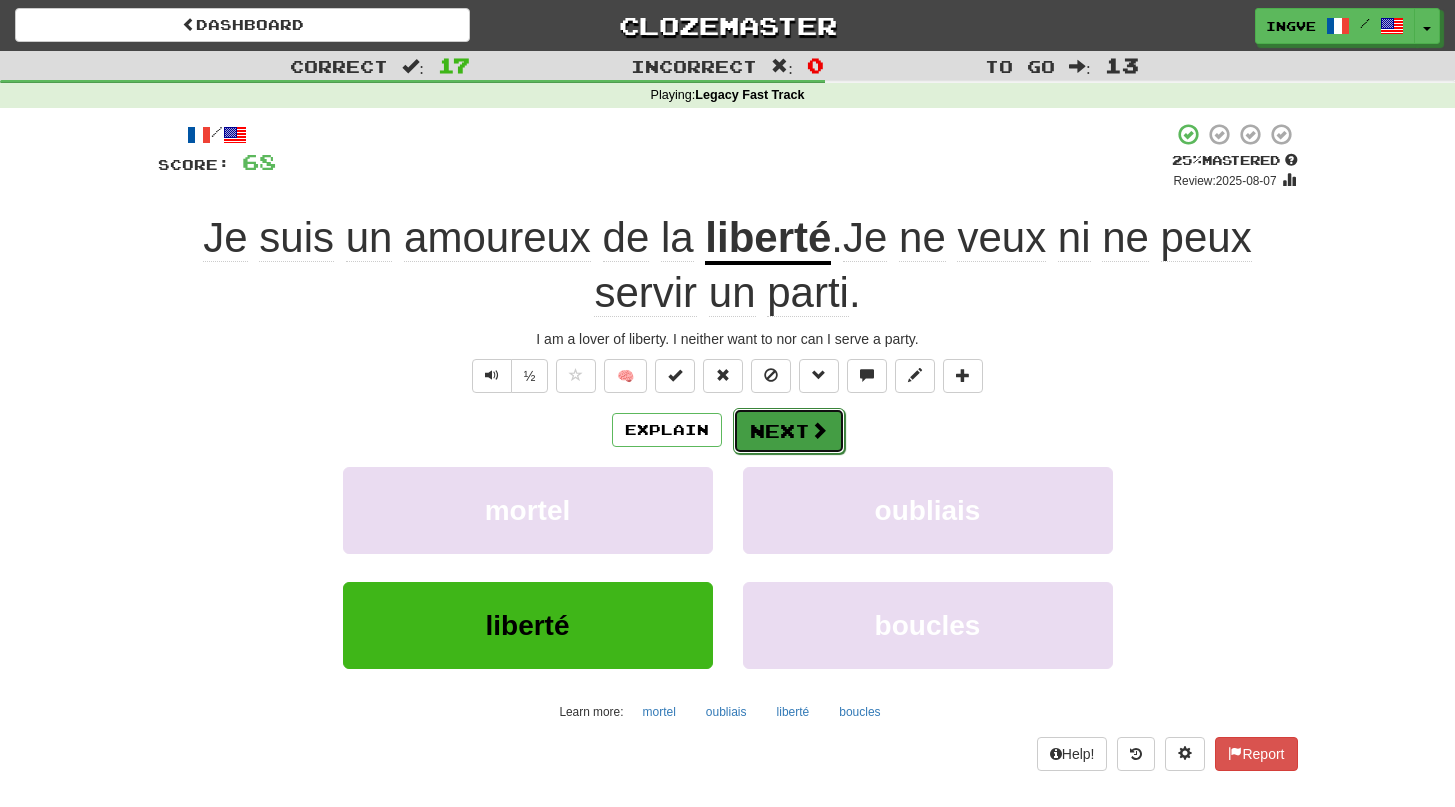 click on "Next" at bounding box center [789, 431] 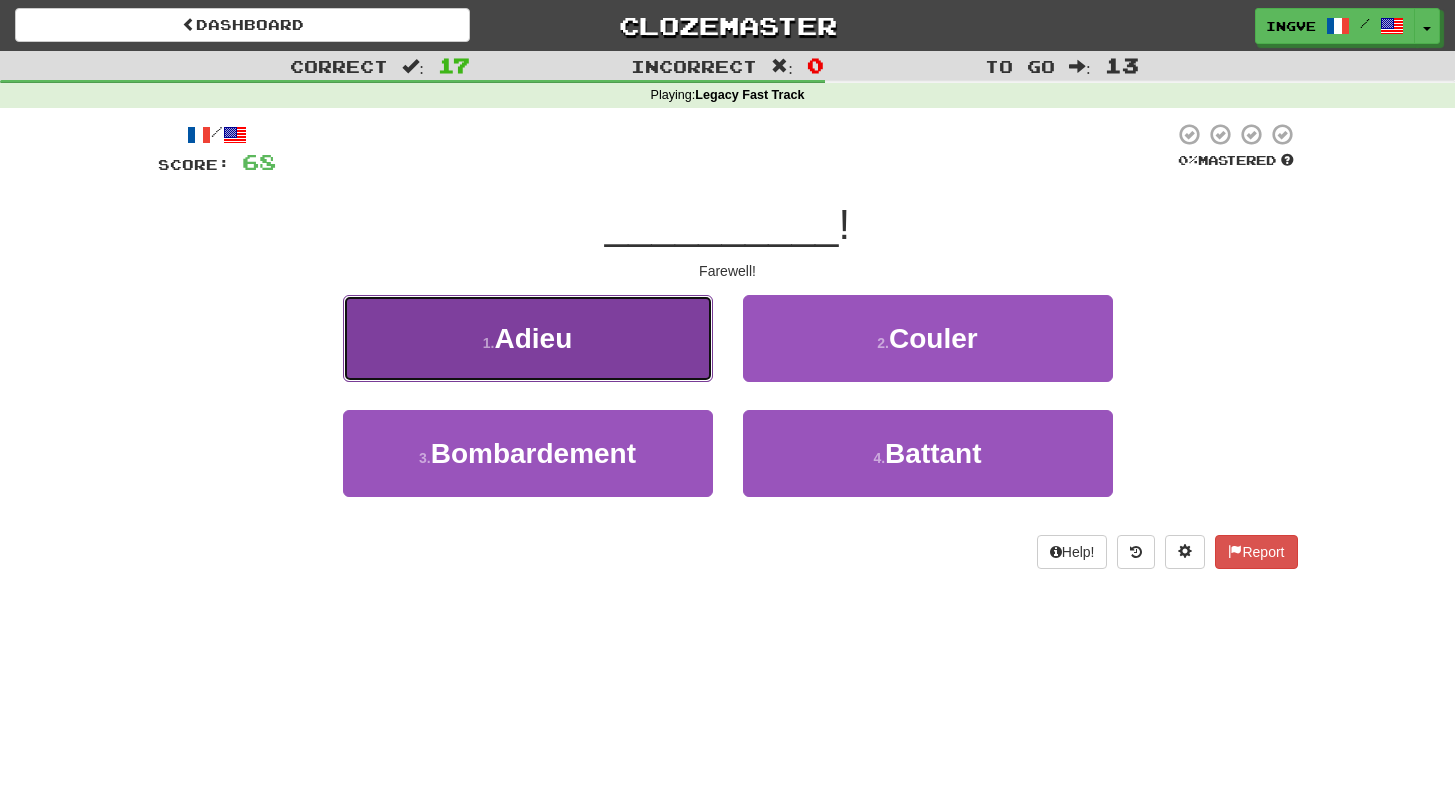 click on "1 .  Adieu" at bounding box center [528, 338] 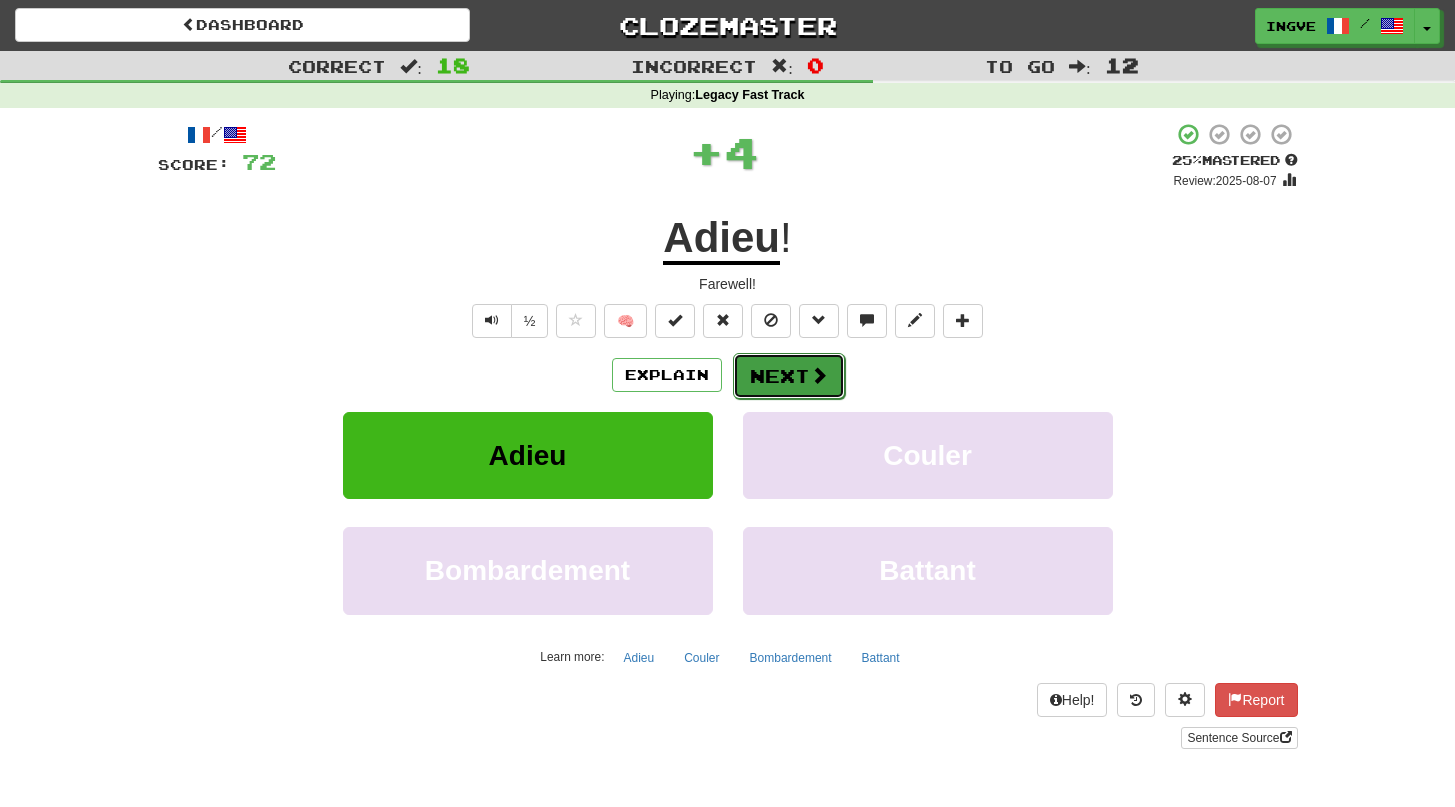 click on "Next" at bounding box center (789, 376) 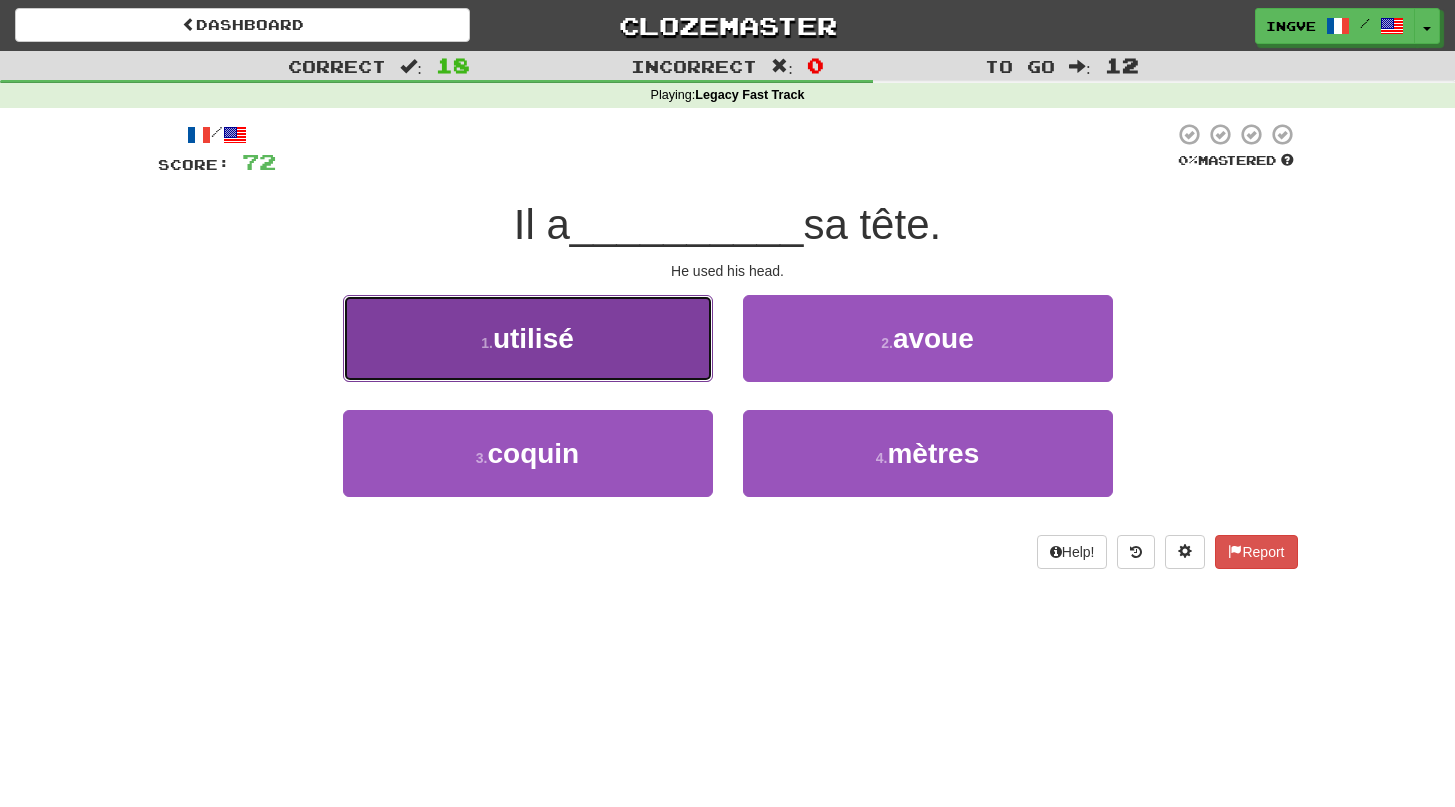 click on "1 .  utilisé" at bounding box center (528, 338) 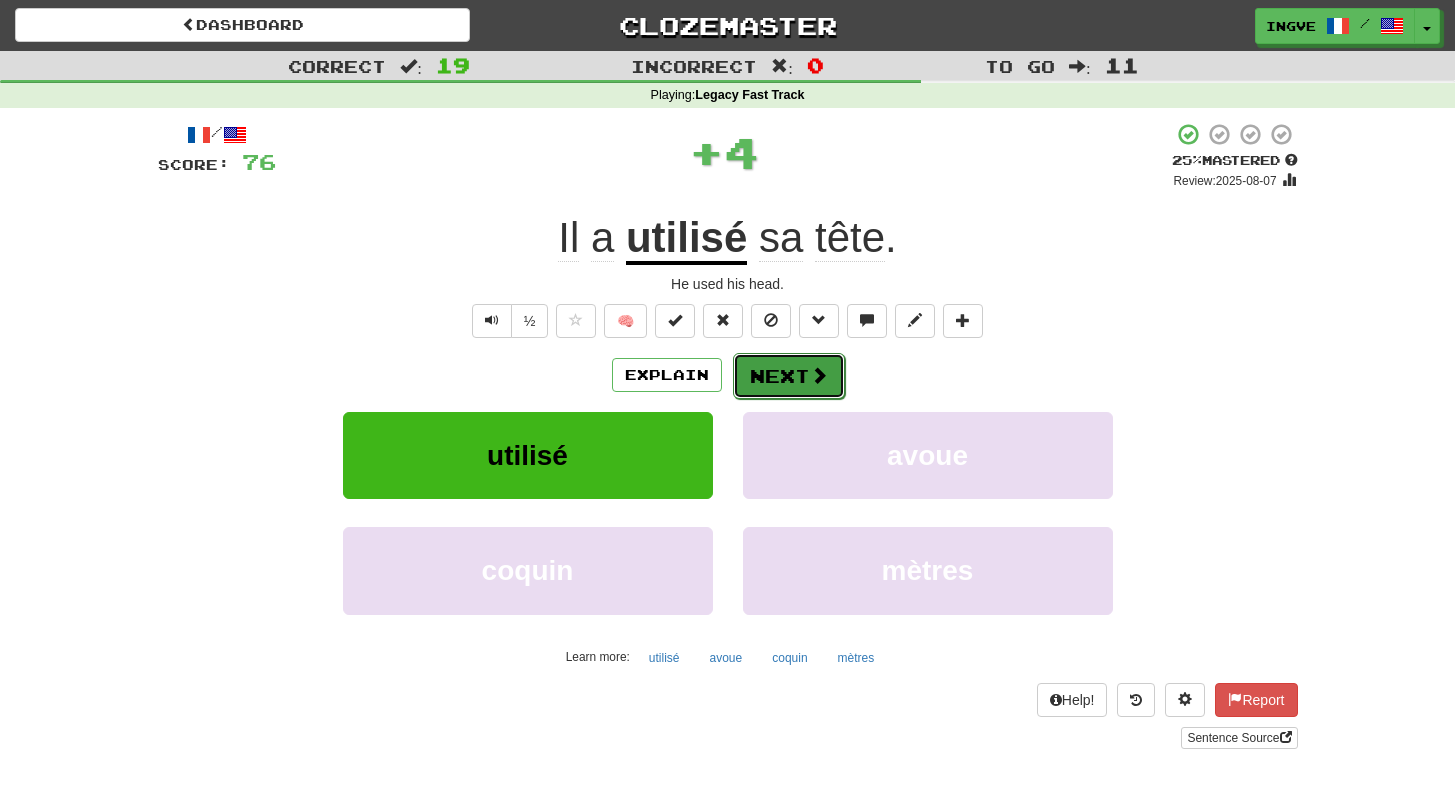 click on "Next" at bounding box center (789, 376) 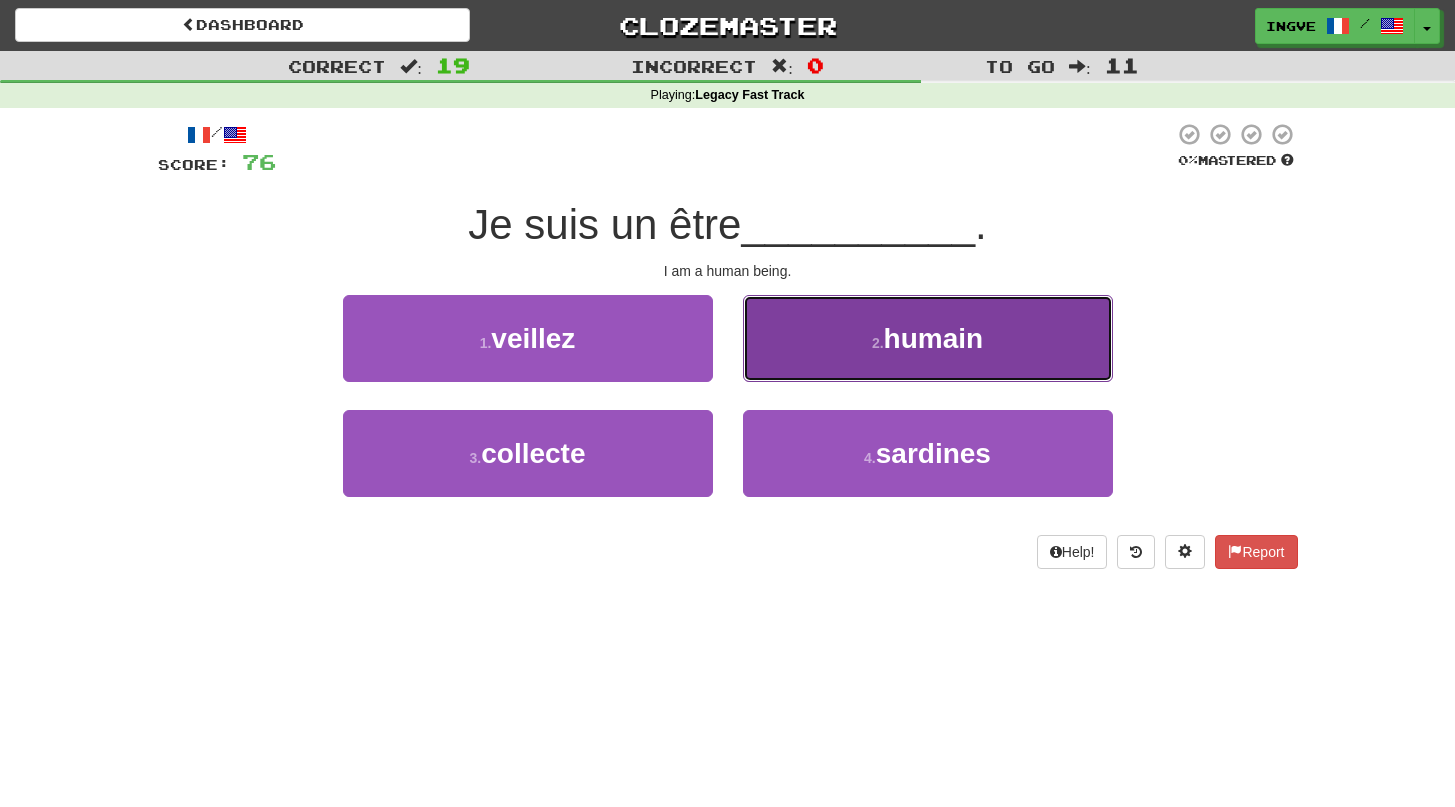 click on "2 .  humain" at bounding box center (928, 338) 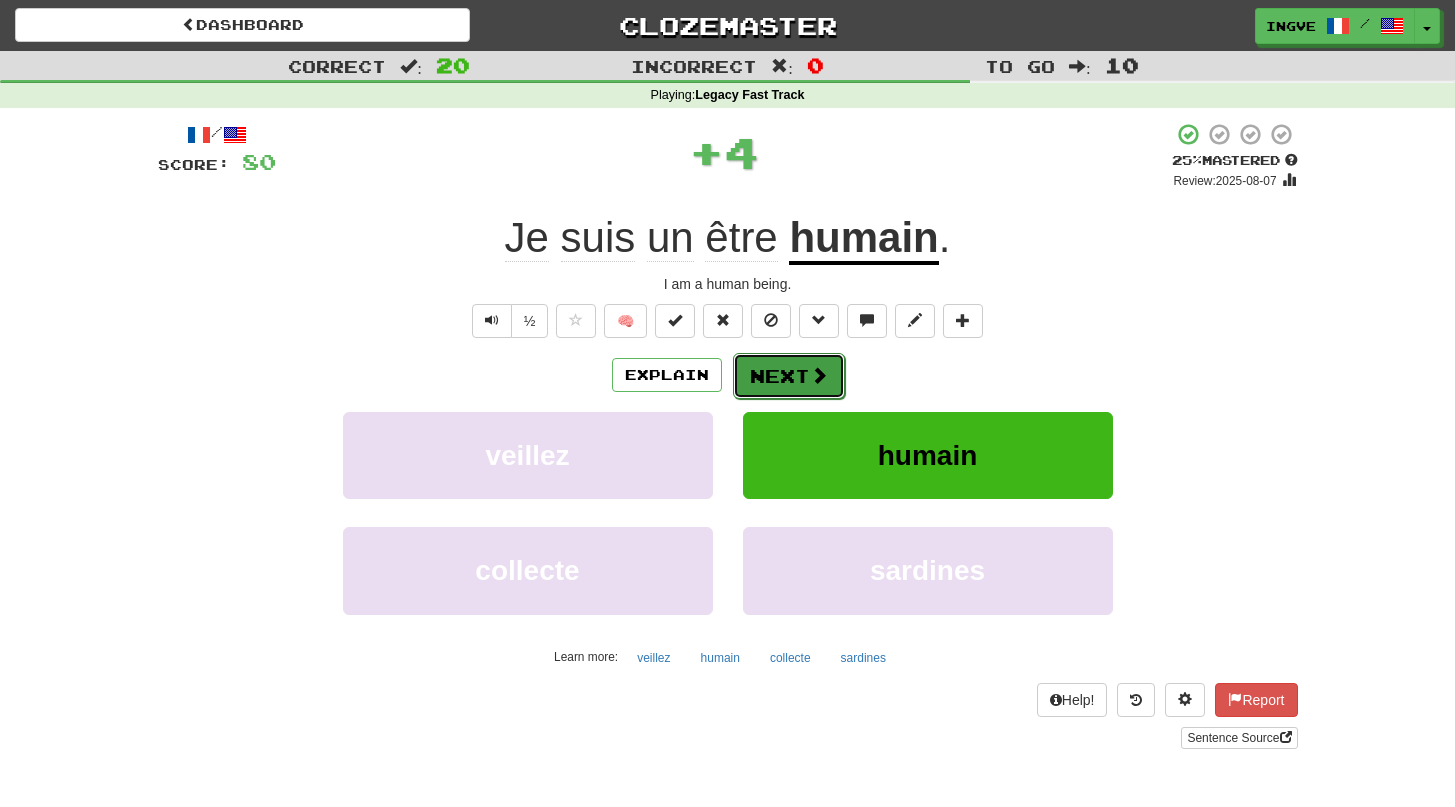 click on "Next" at bounding box center (789, 376) 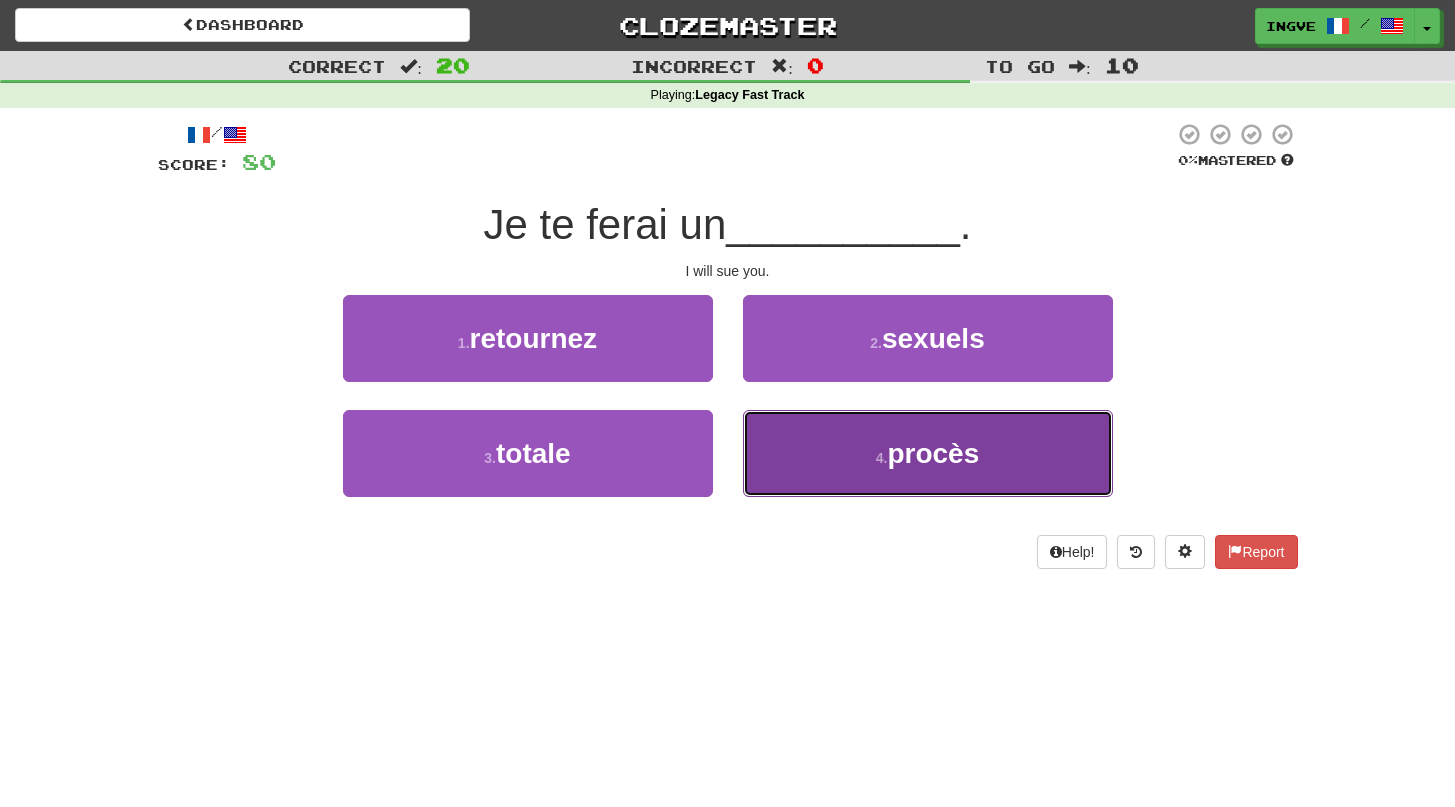 click on "4 .  procès" at bounding box center [928, 453] 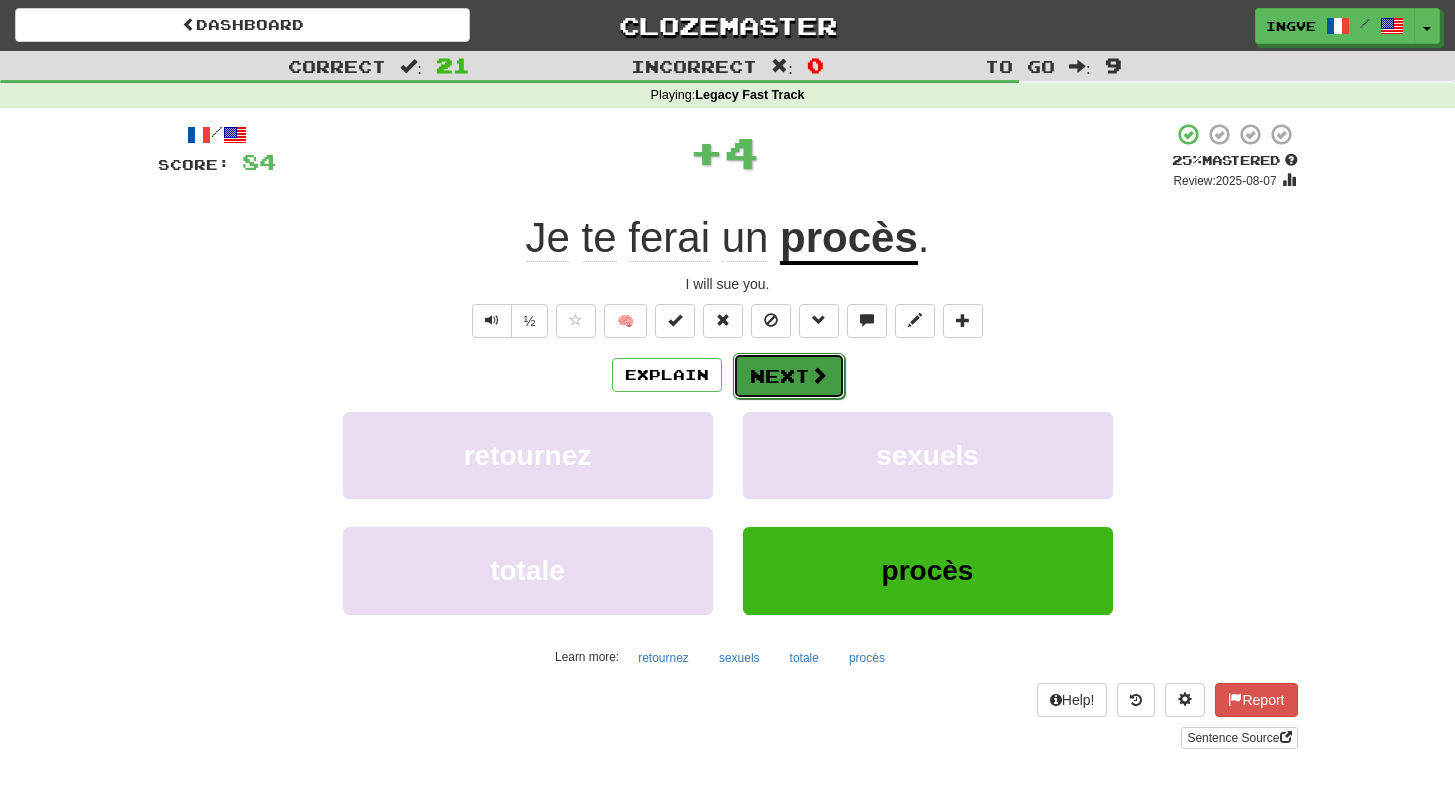 click on "Next" at bounding box center [789, 376] 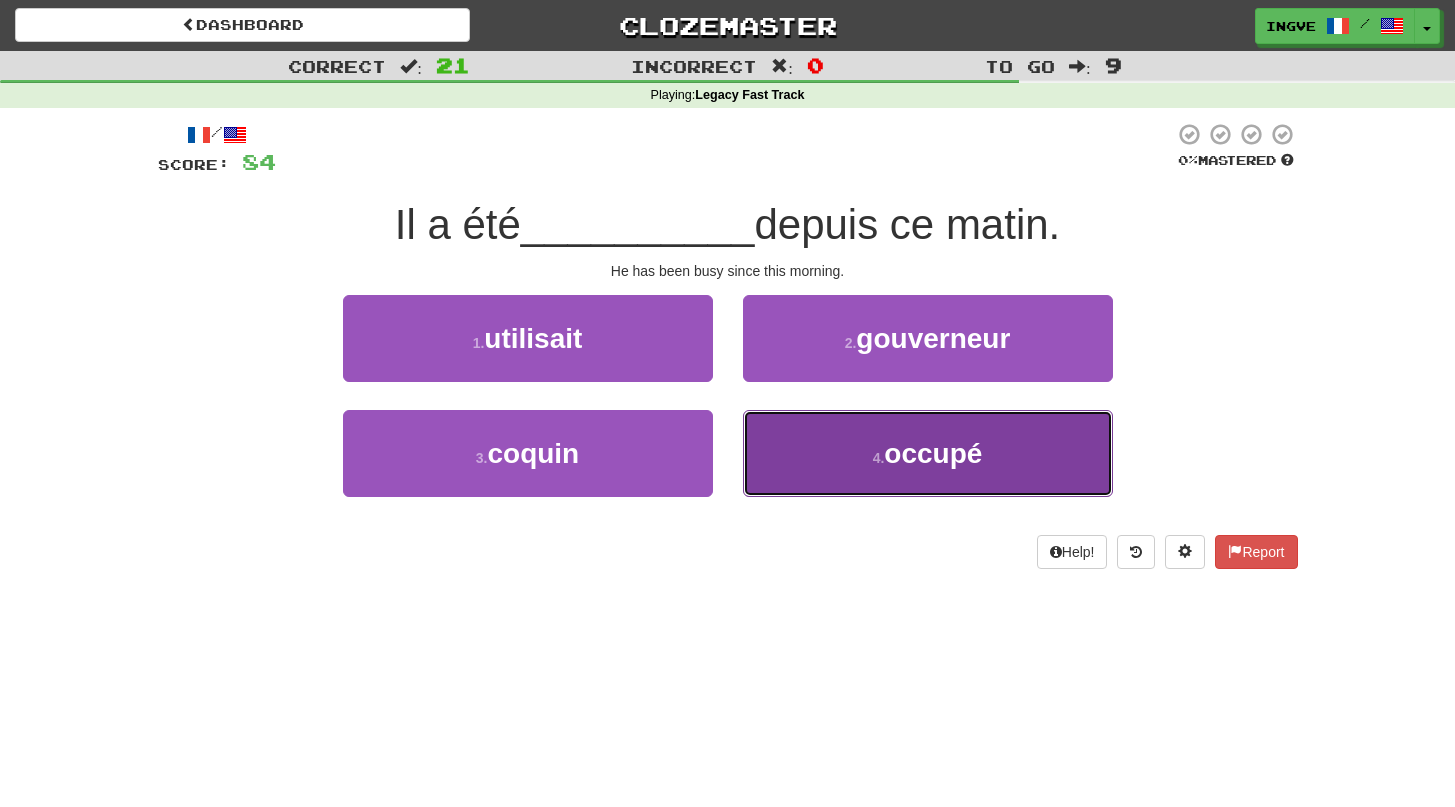 click on "4 .  occupé" at bounding box center (928, 453) 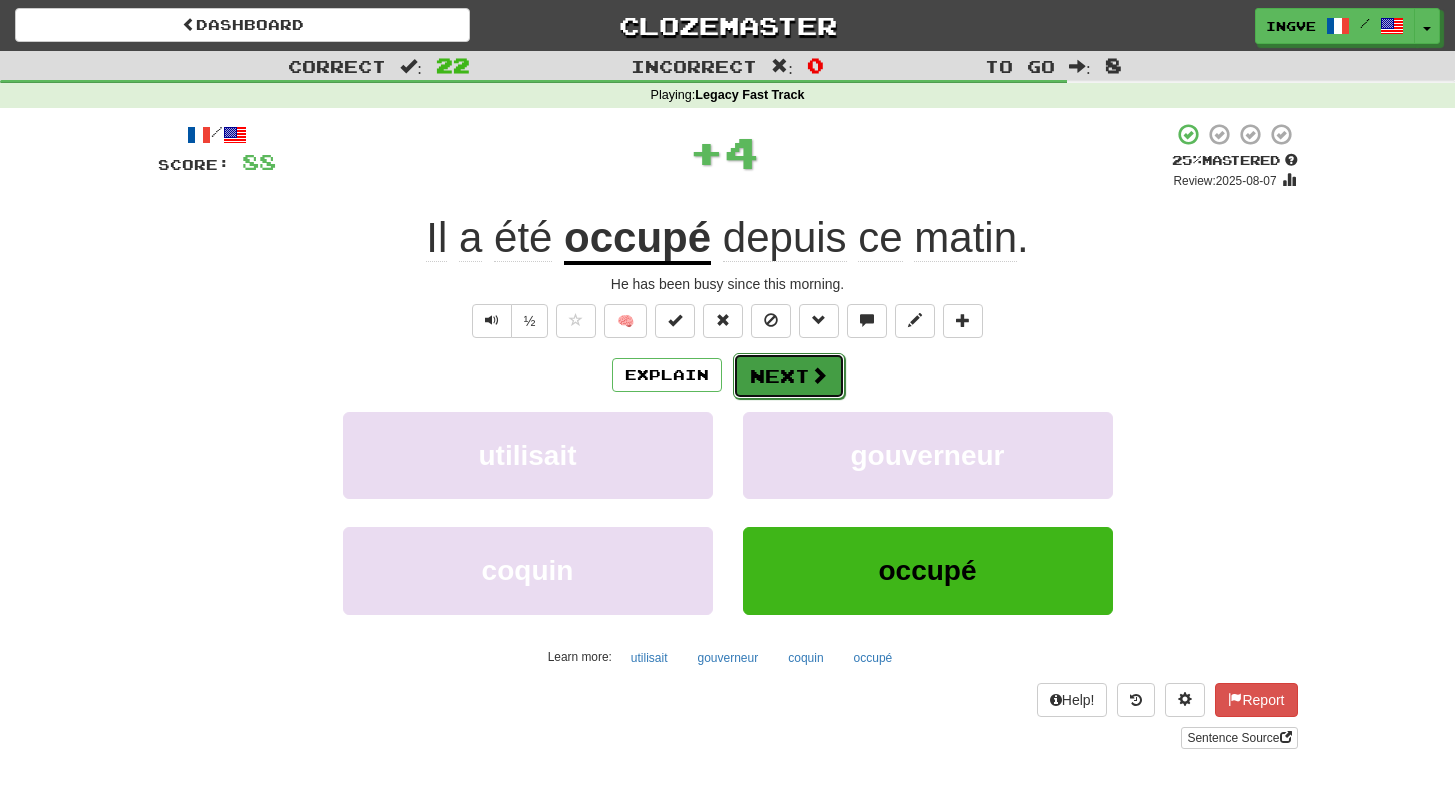 click on "Next" at bounding box center (789, 376) 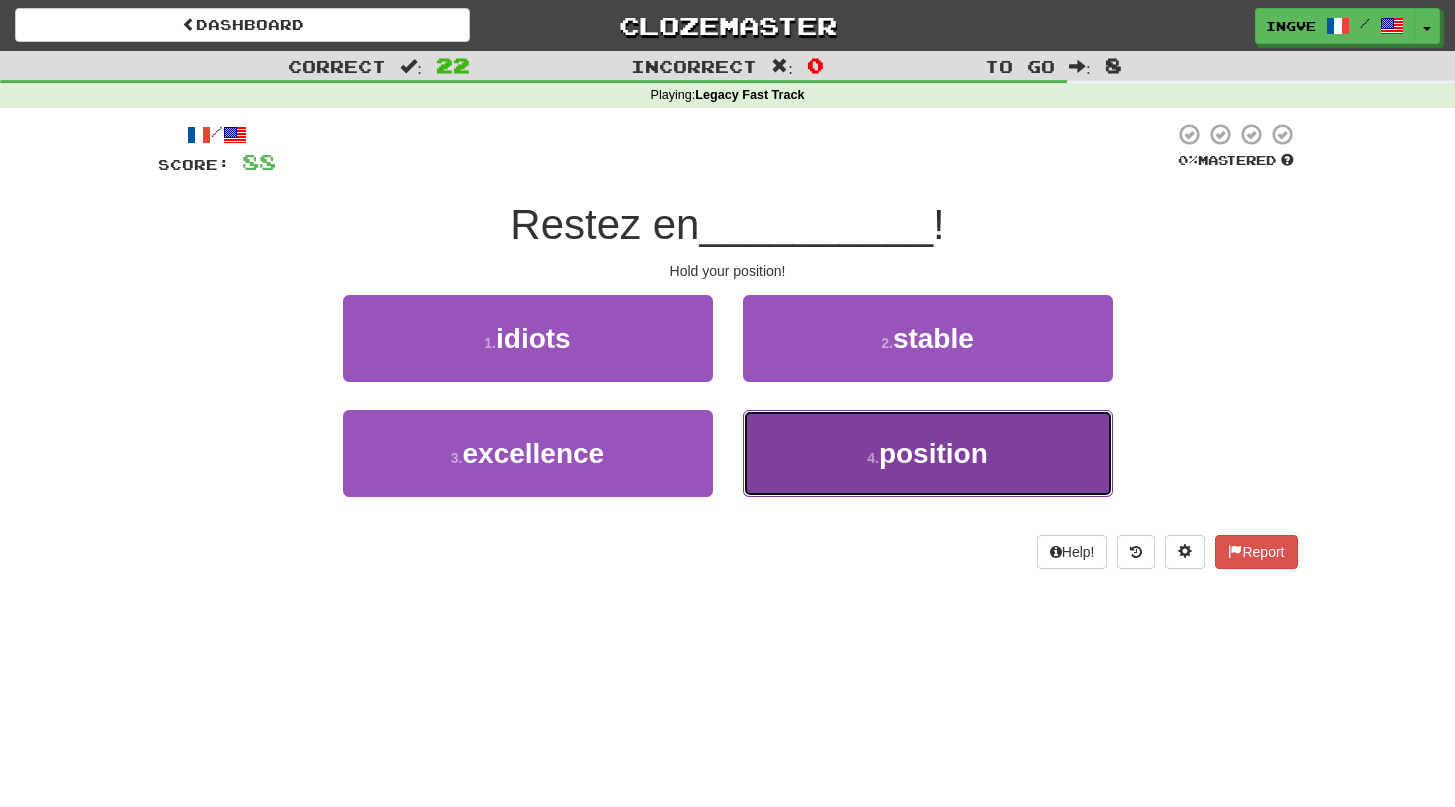 click on "4 .  position" at bounding box center [928, 453] 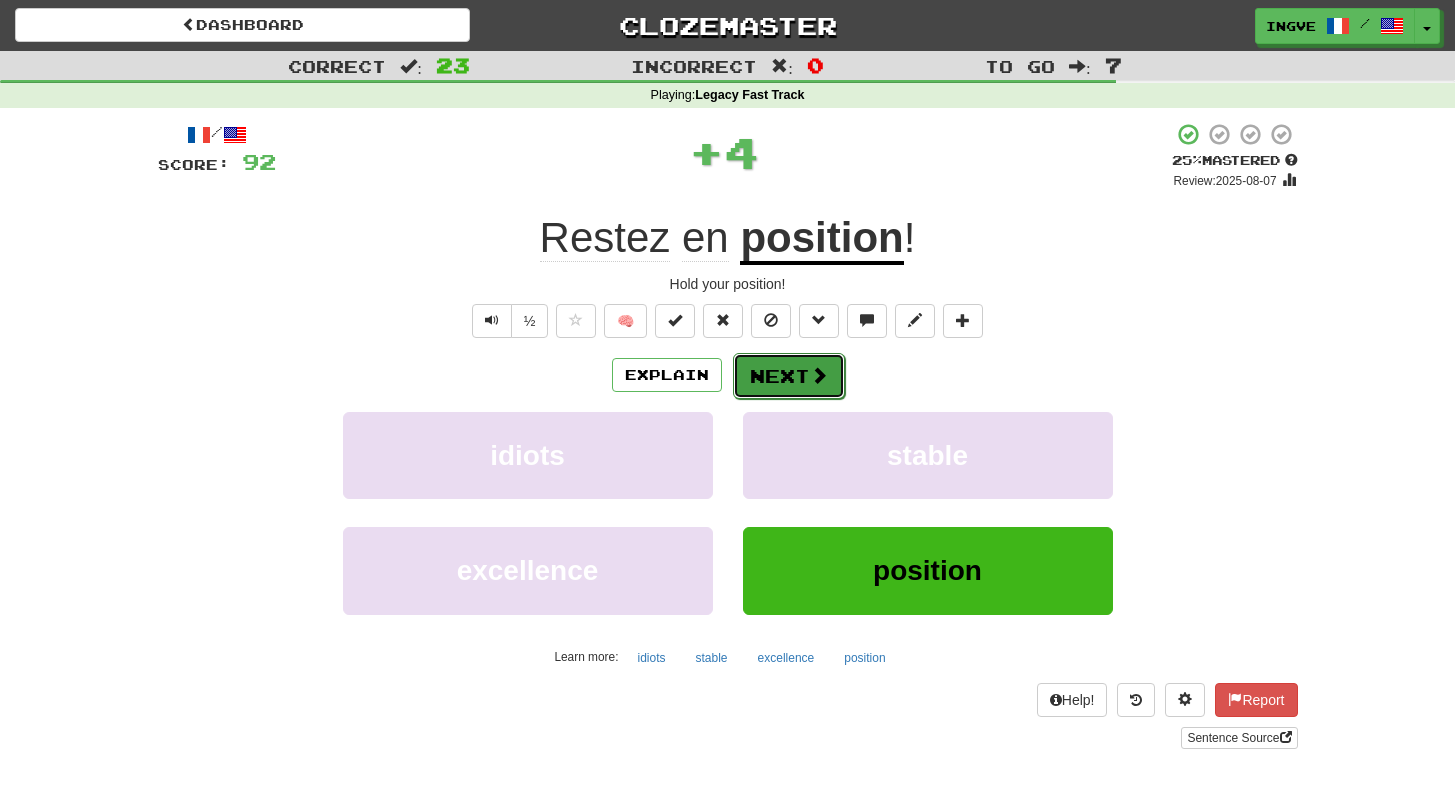 click on "Next" at bounding box center [789, 376] 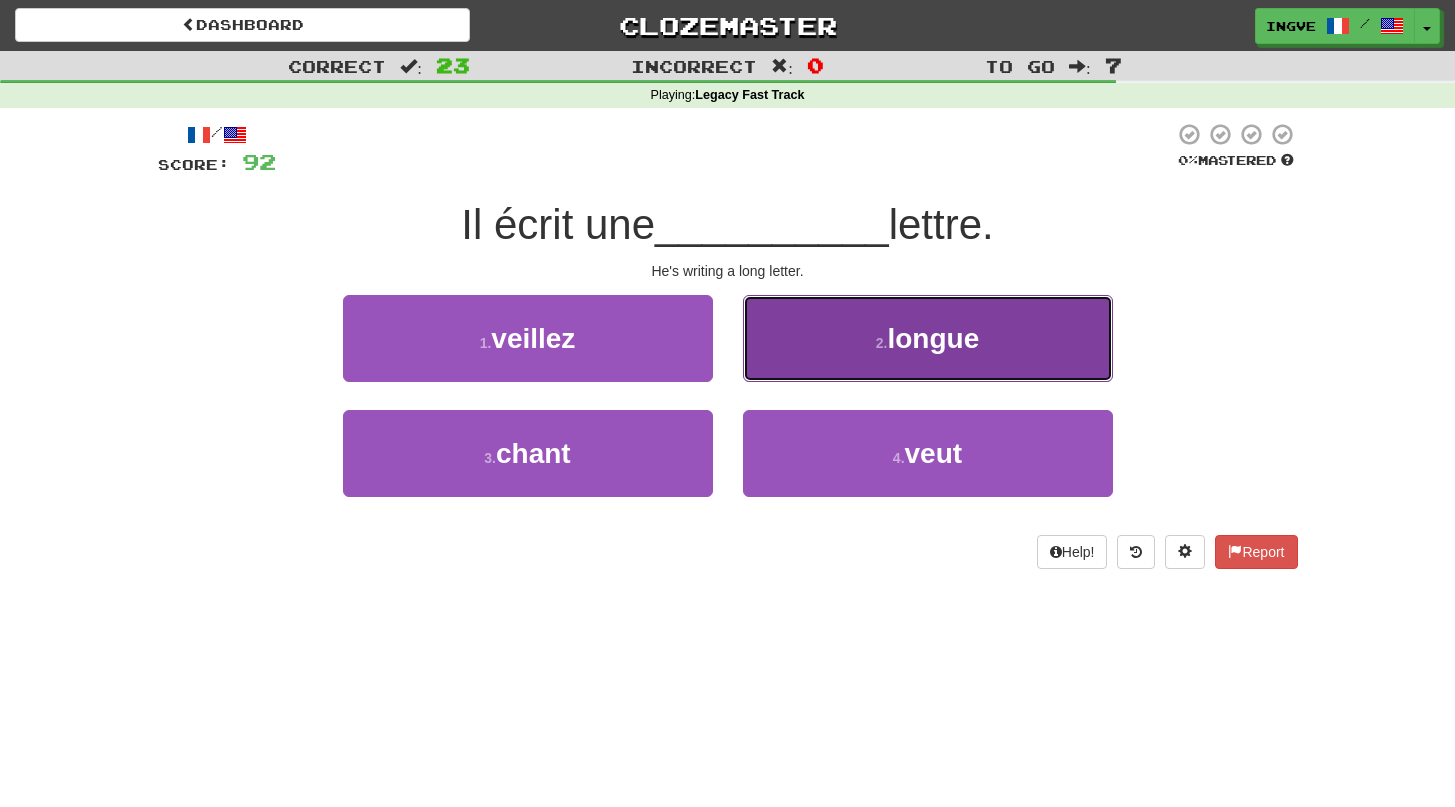 click on "2 .  longue" at bounding box center (928, 338) 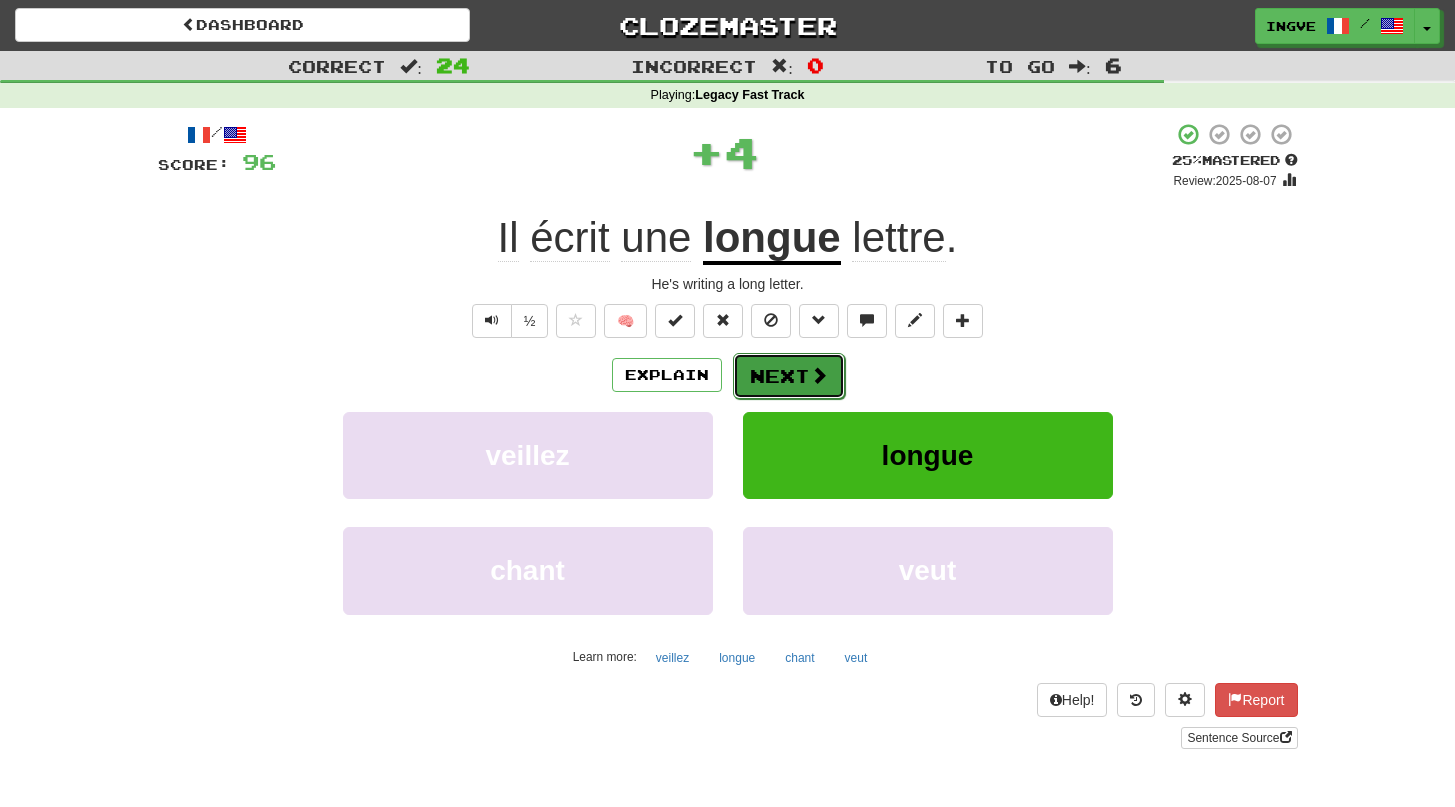 click on "Next" at bounding box center [789, 376] 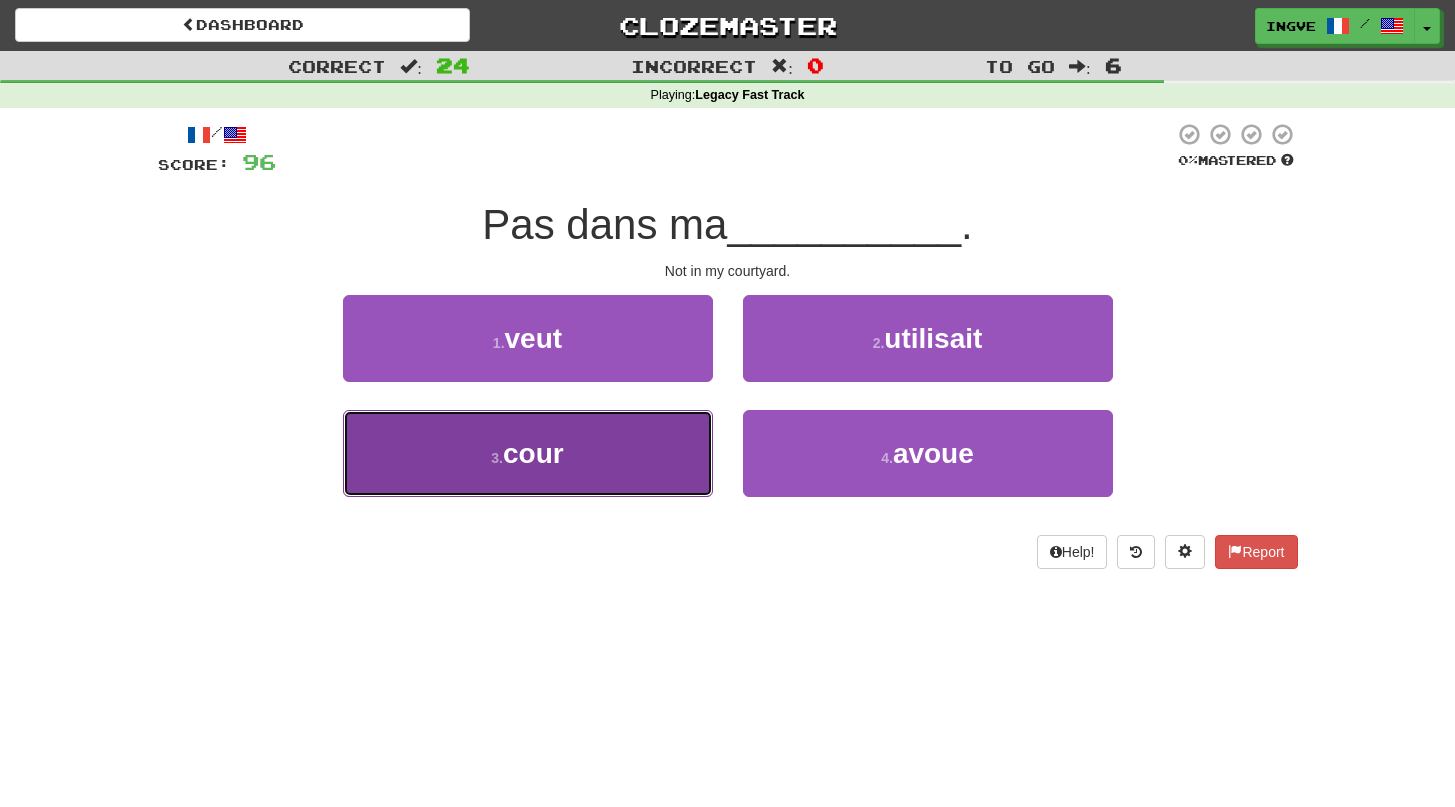 click on "3 .  cour" at bounding box center (528, 453) 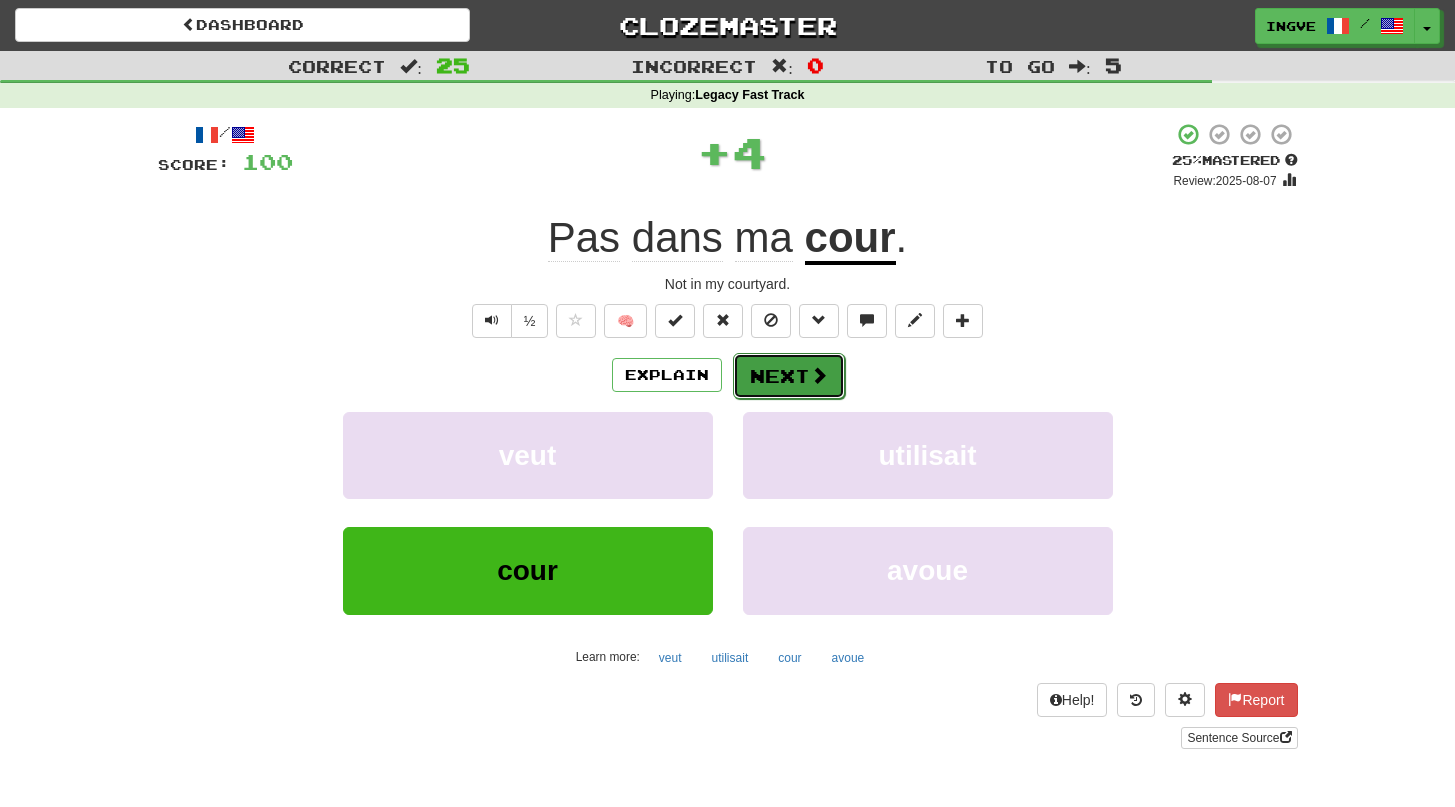 click on "Next" at bounding box center [789, 376] 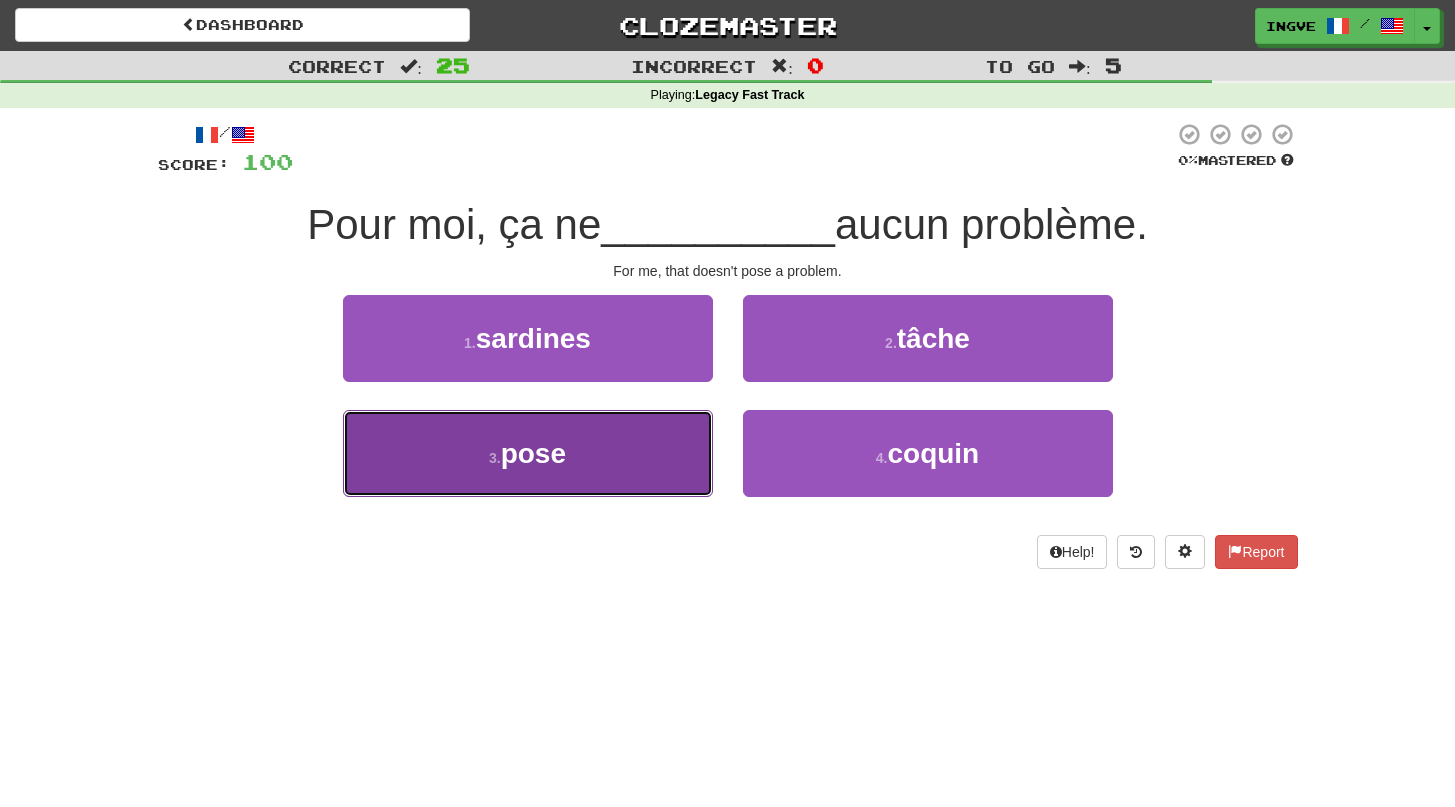 click on "3 .  pose" at bounding box center [528, 453] 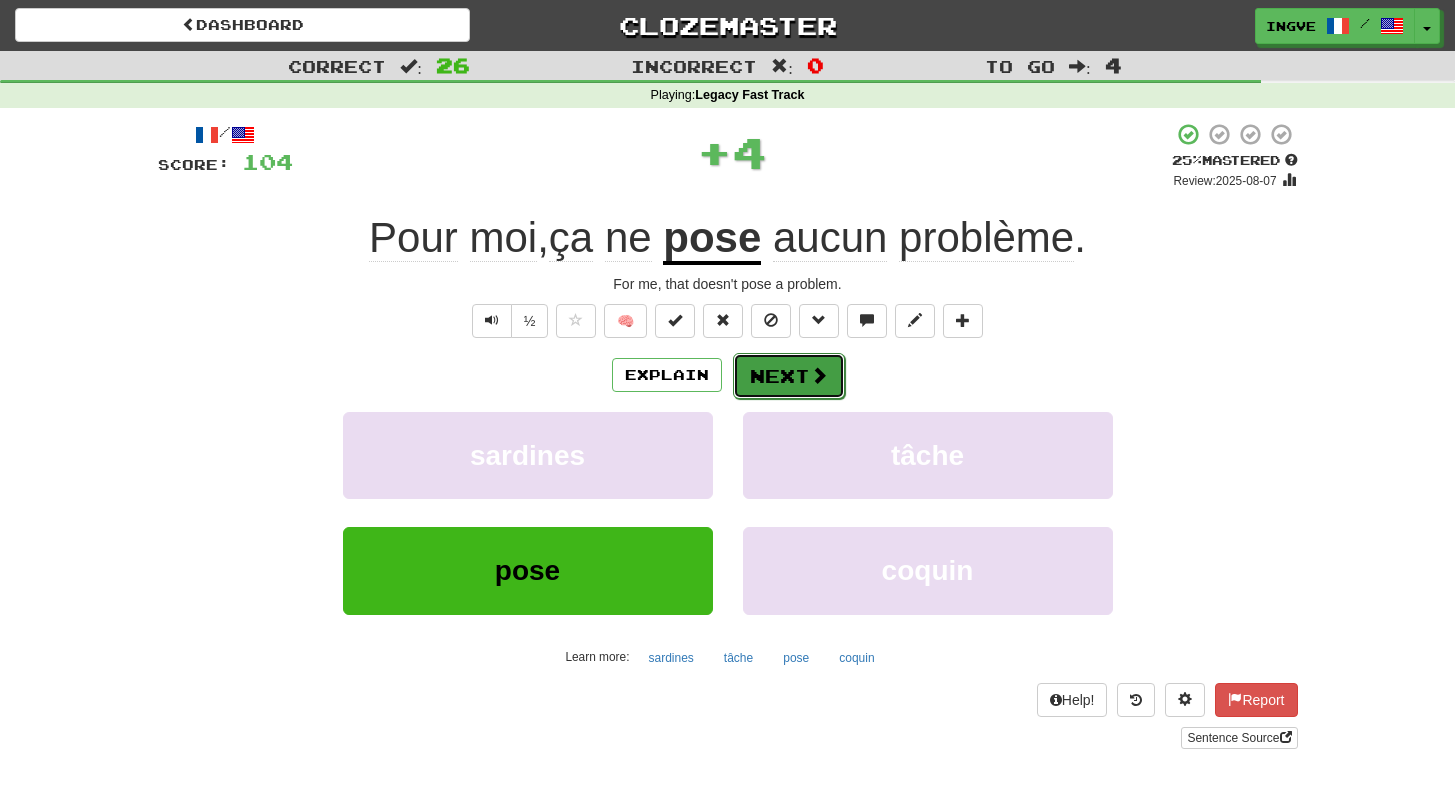 click at bounding box center [819, 375] 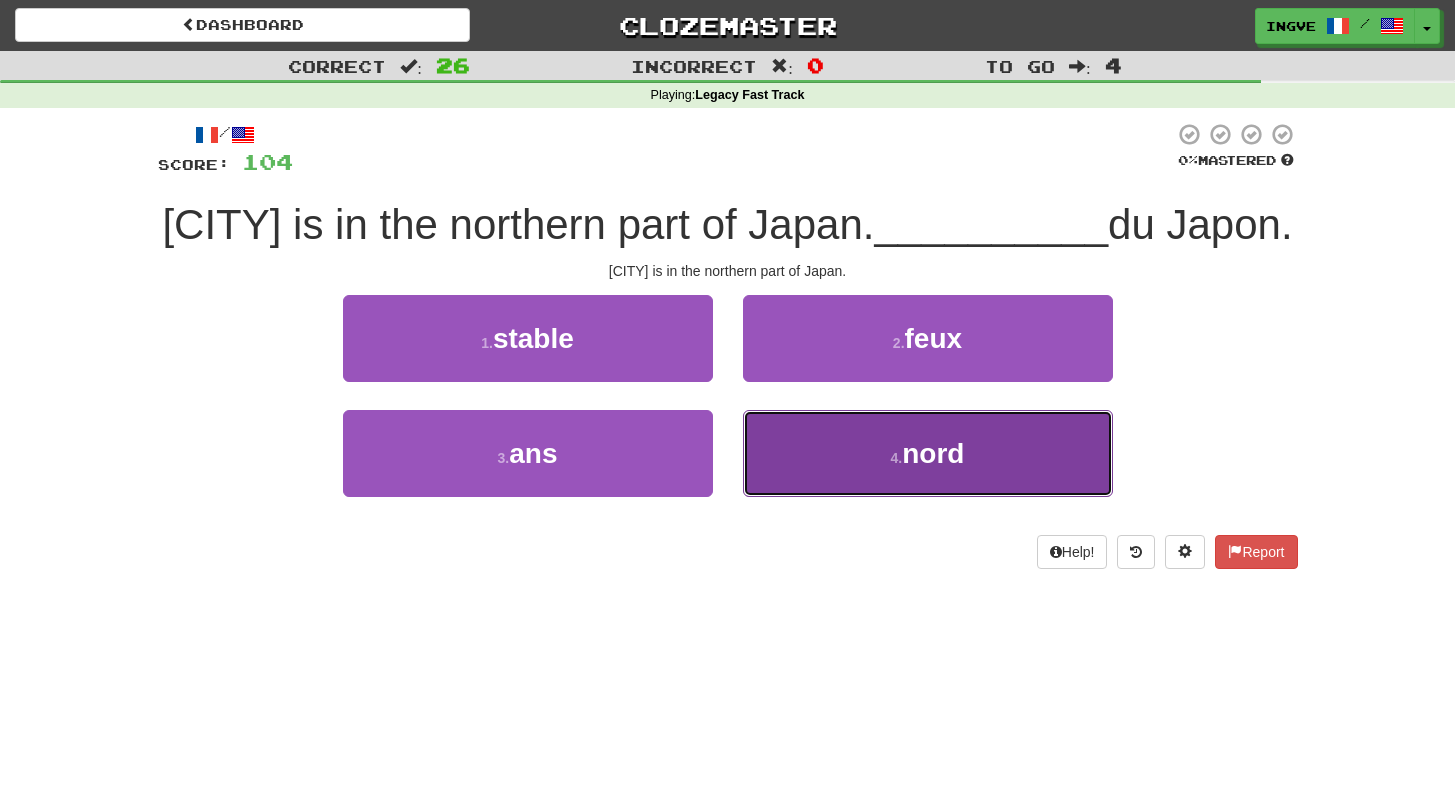 click on "4 .  nord" at bounding box center (928, 453) 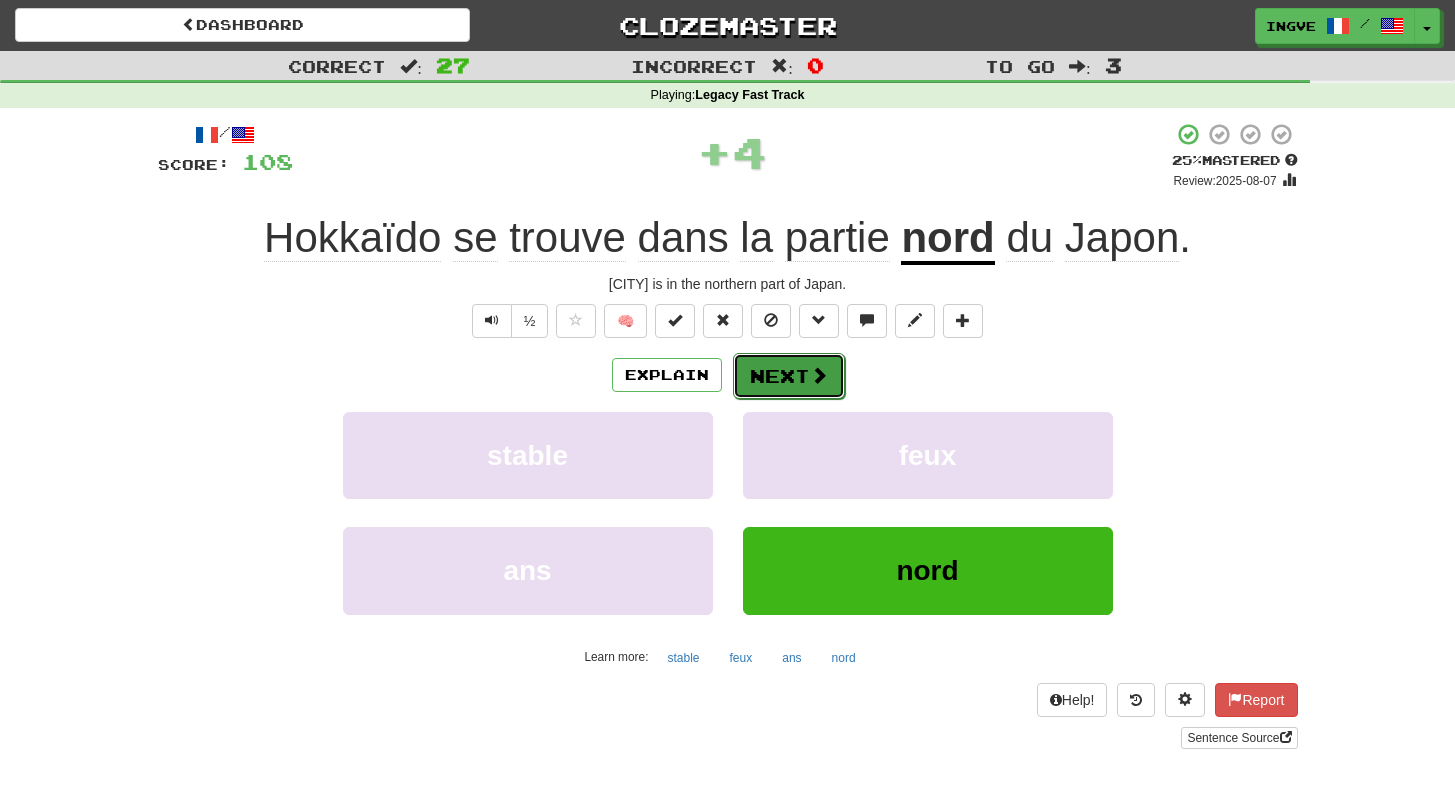 click on "Next" at bounding box center (789, 376) 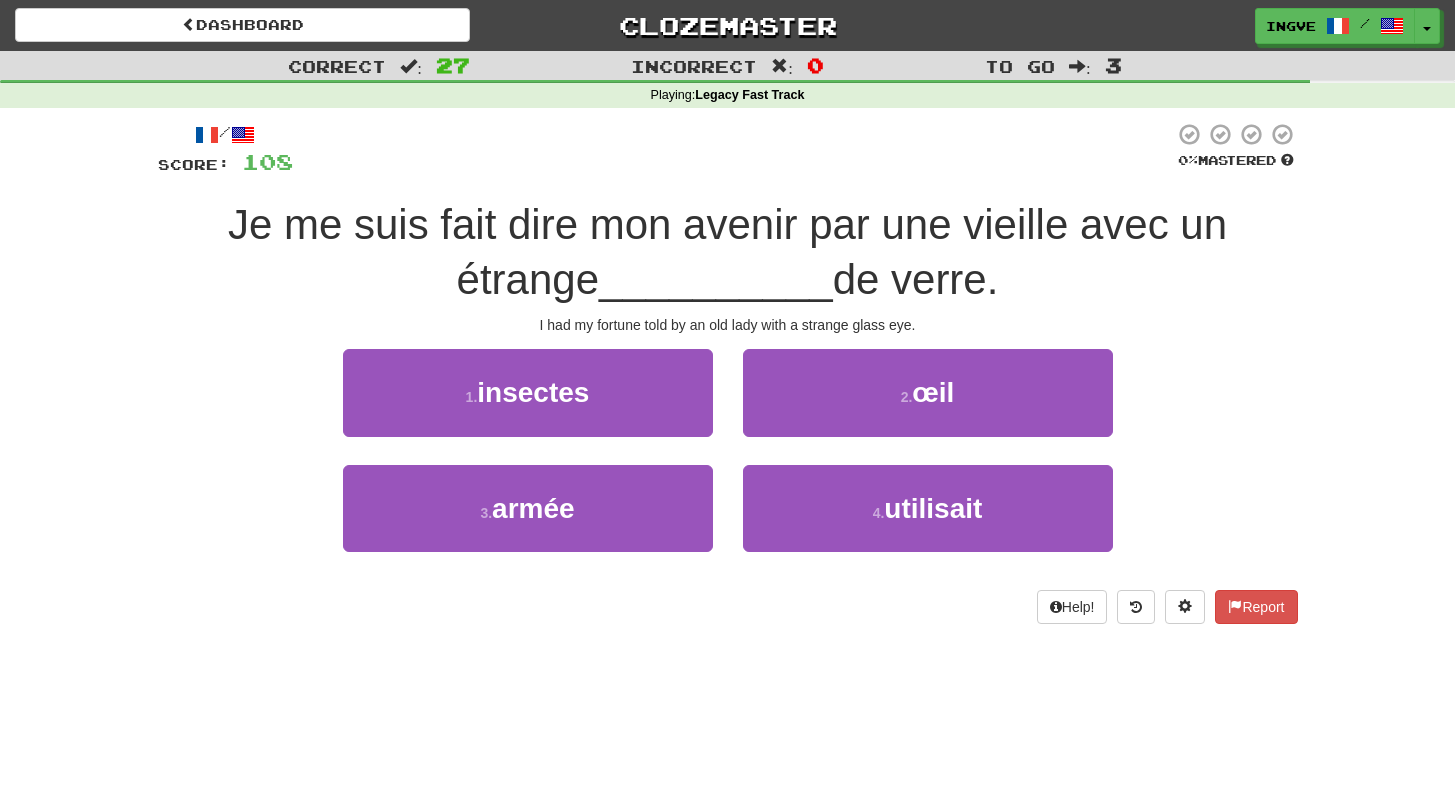click on "Je me suis fait dire mon avenir par une vieille avec un étrange" at bounding box center (727, 252) 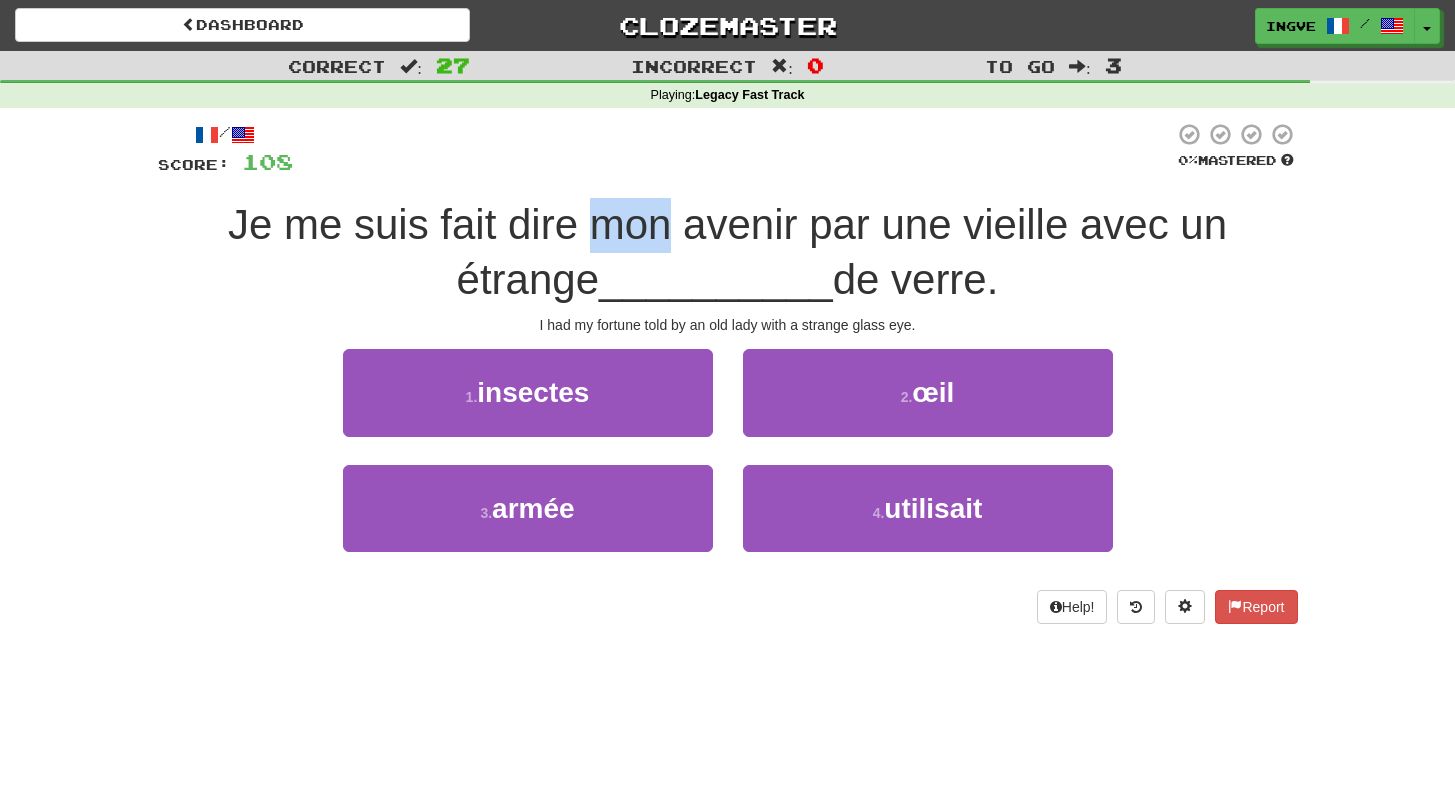 click on "Je me suis fait dire mon avenir par une vieille avec un étrange" at bounding box center (727, 252) 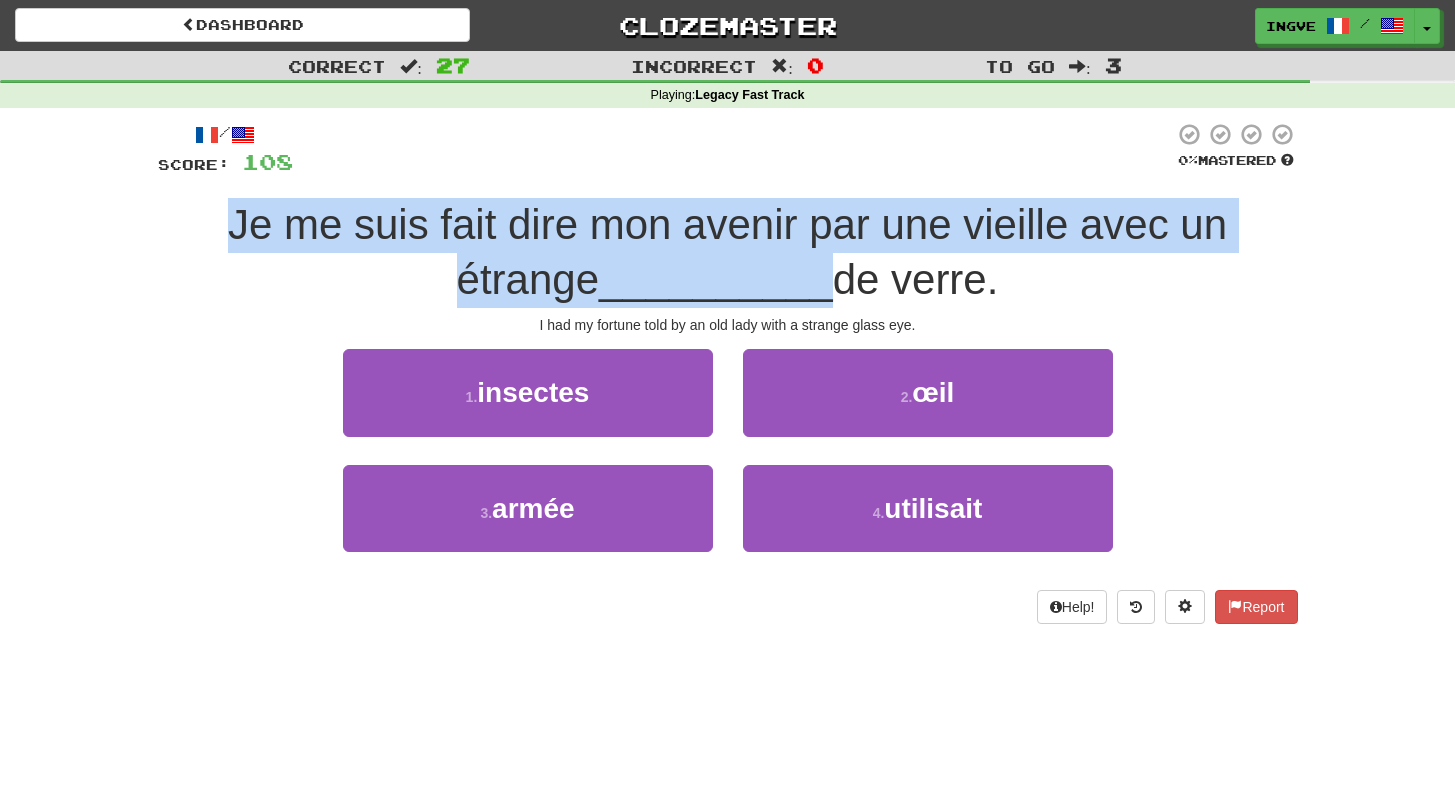 click on "Je me suis fait dire mon avenir par une vieille avec un étrange" at bounding box center (727, 252) 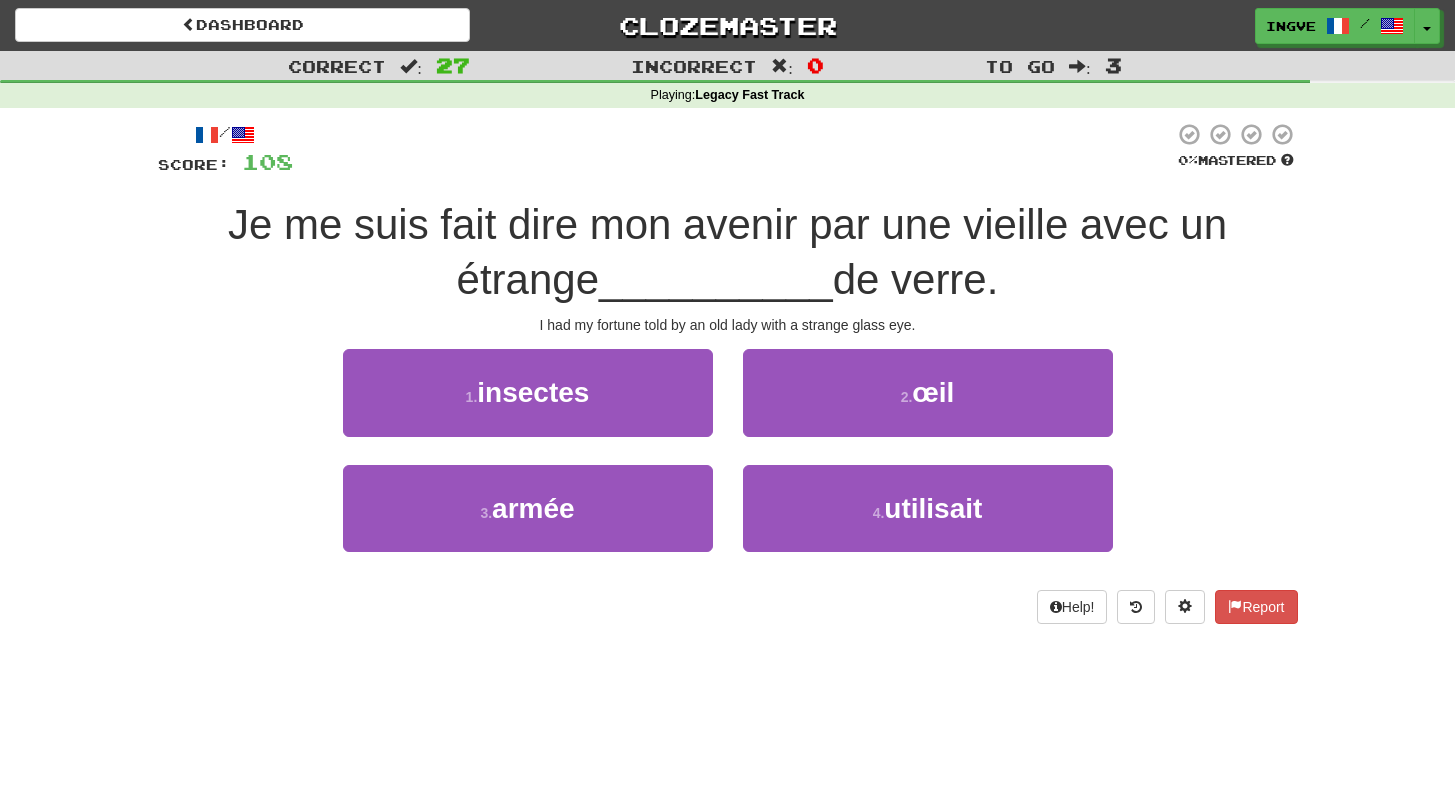 click on "Je me suis fait dire mon avenir par une vieille avec un étrange" at bounding box center [727, 252] 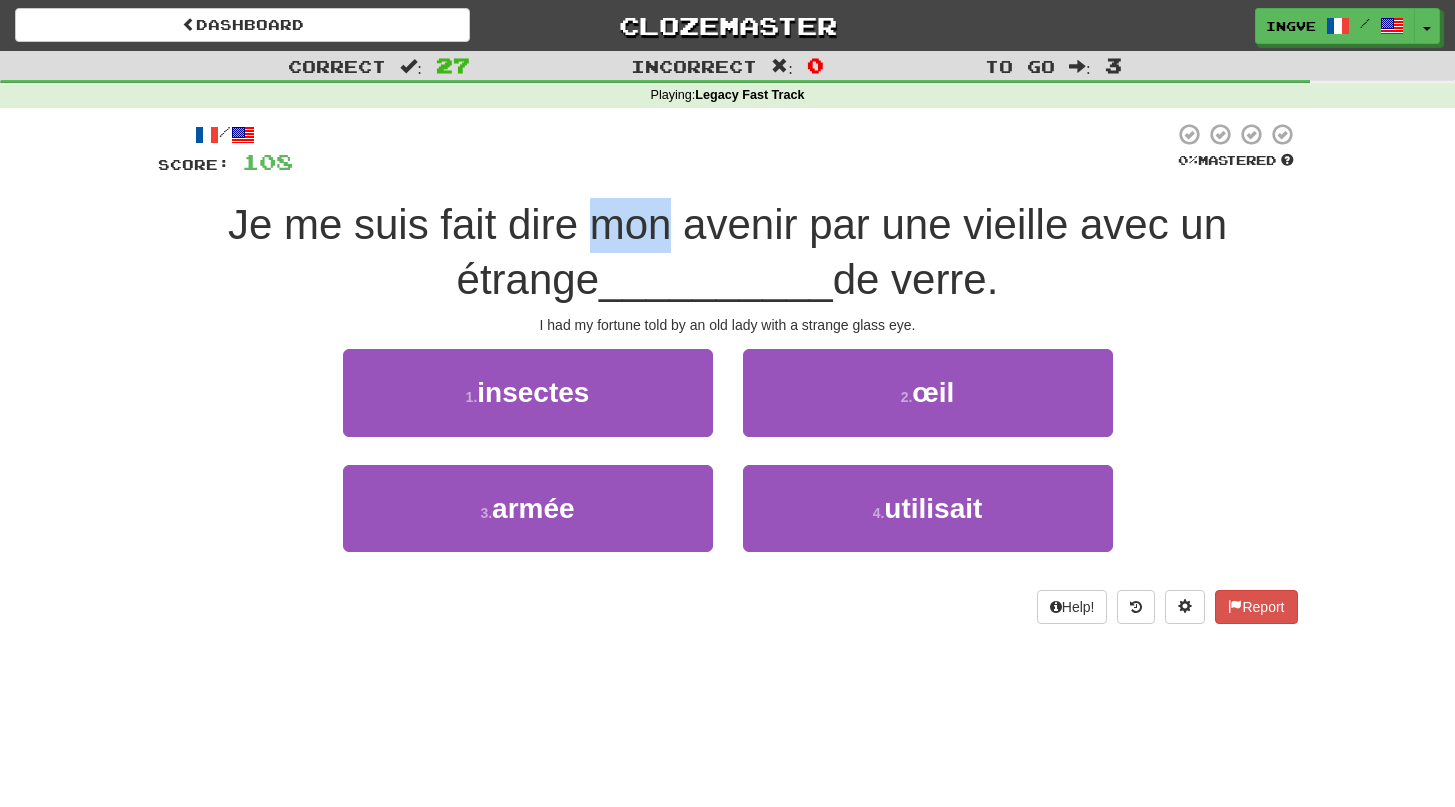click on "Je me suis fait dire mon avenir par une vieille avec un étrange" at bounding box center [727, 252] 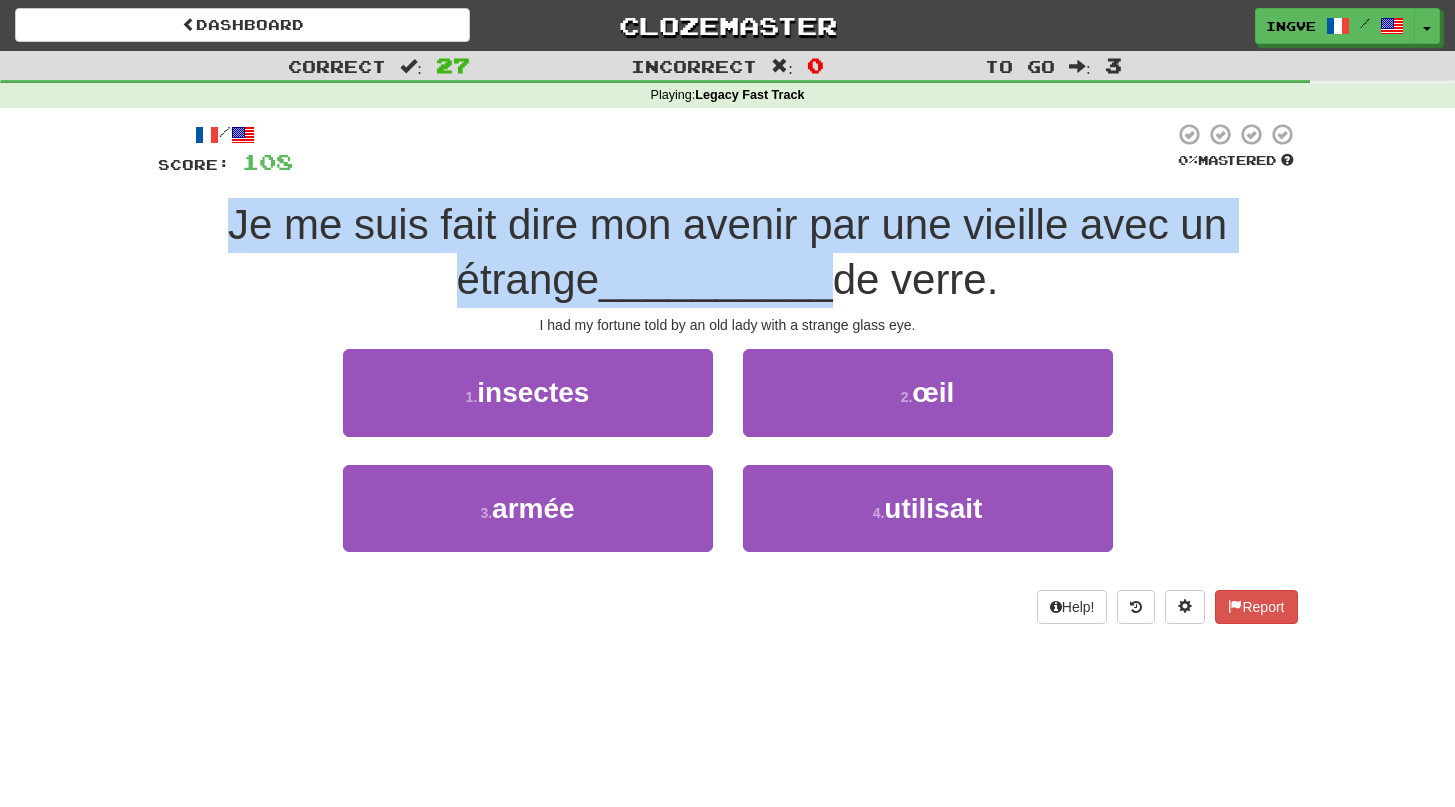 click on "Je me suis fait dire mon avenir par une vieille avec un étrange" at bounding box center [727, 252] 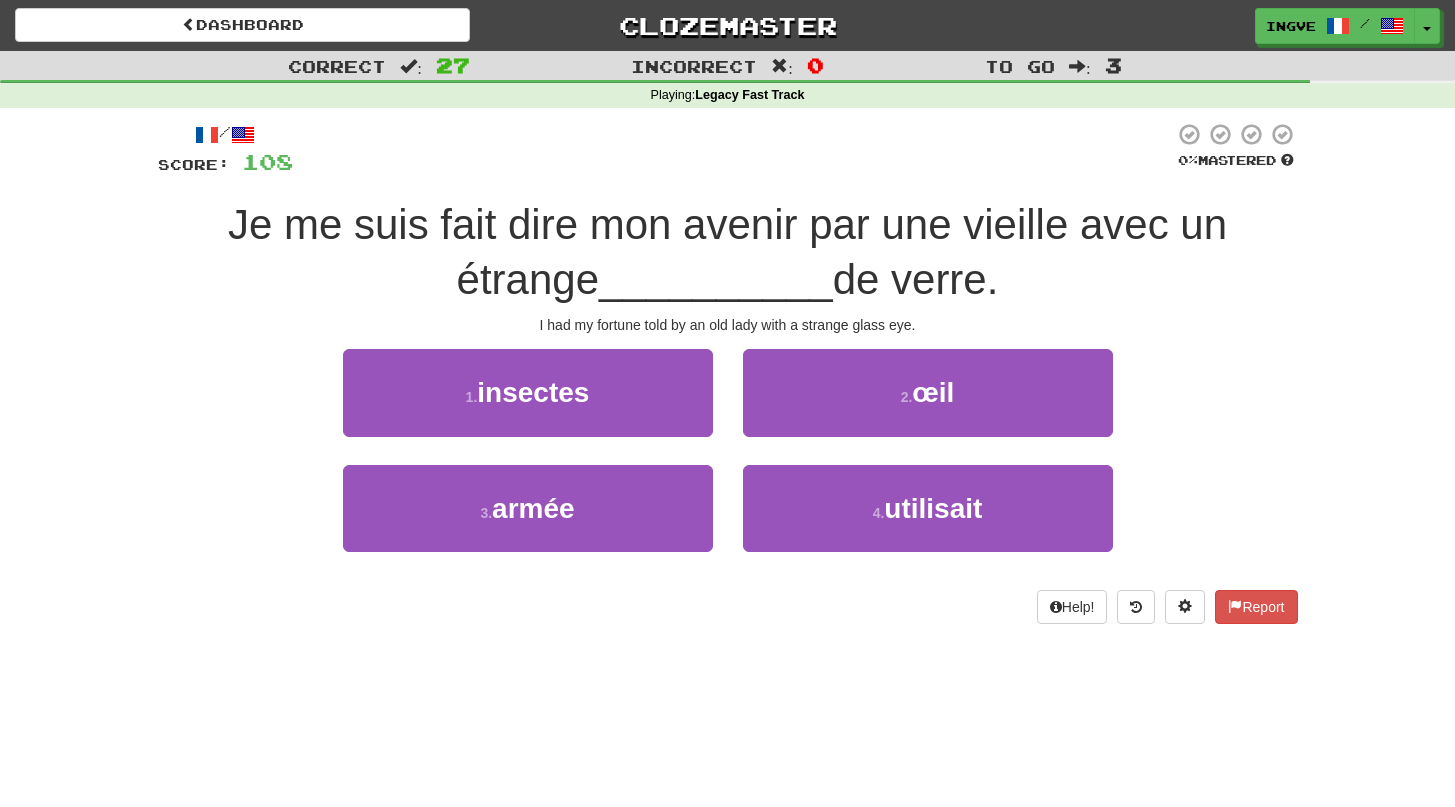 click on "Je me suis fait dire mon avenir par une vieille avec un étrange" at bounding box center [727, 252] 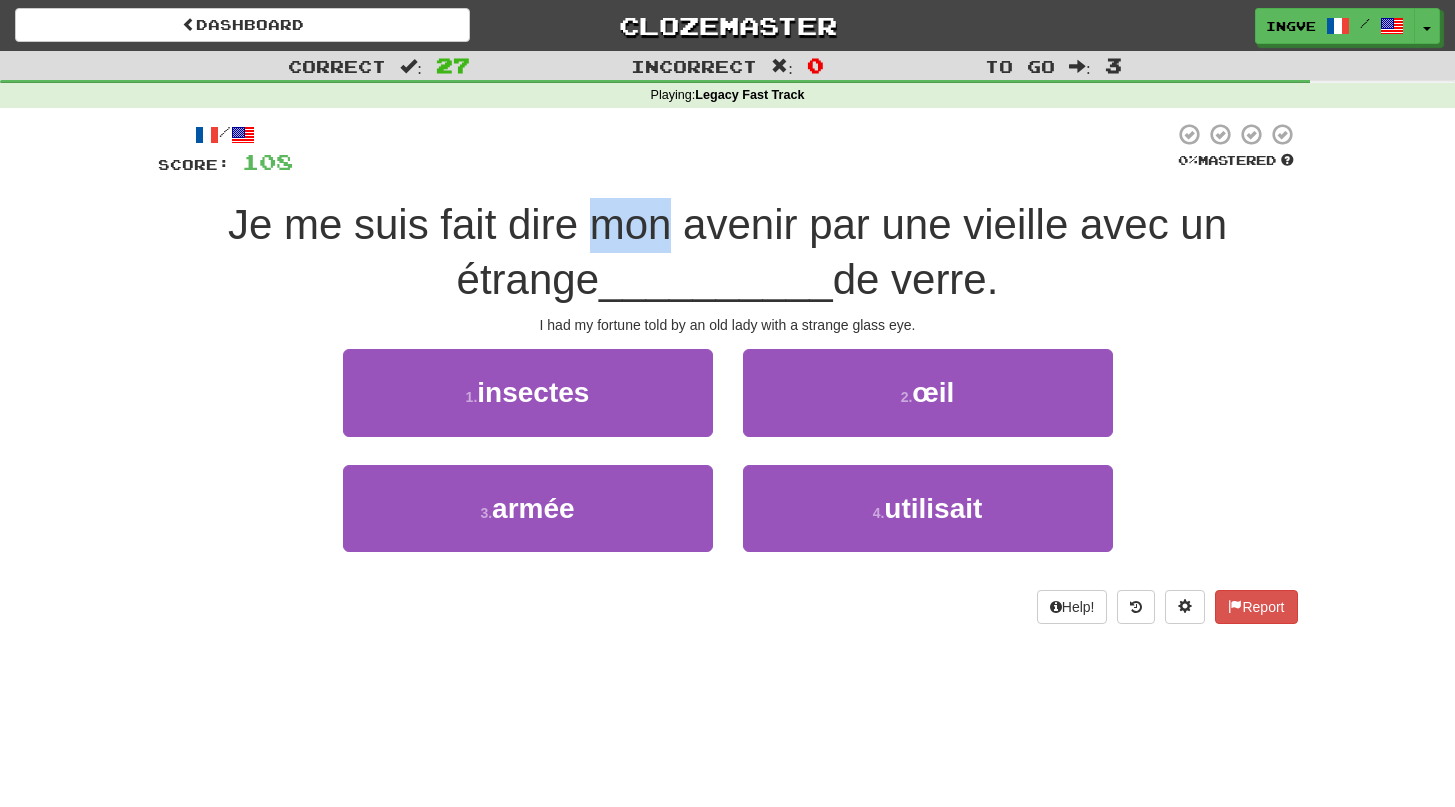 click on "Je me suis fait dire mon avenir par une vieille avec un étrange" at bounding box center [727, 252] 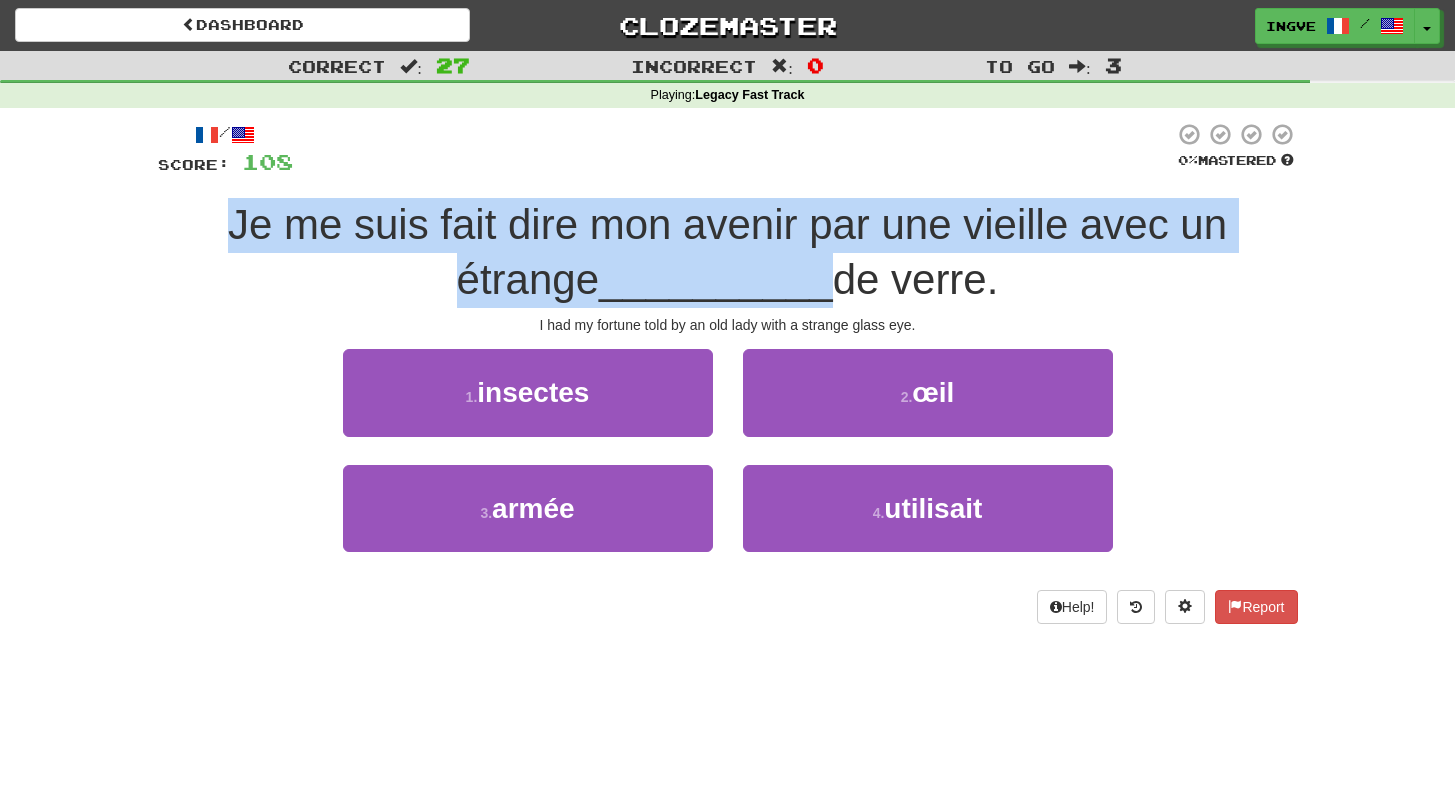click on "Je me suis fait dire mon avenir par une vieille avec un étrange" at bounding box center [727, 252] 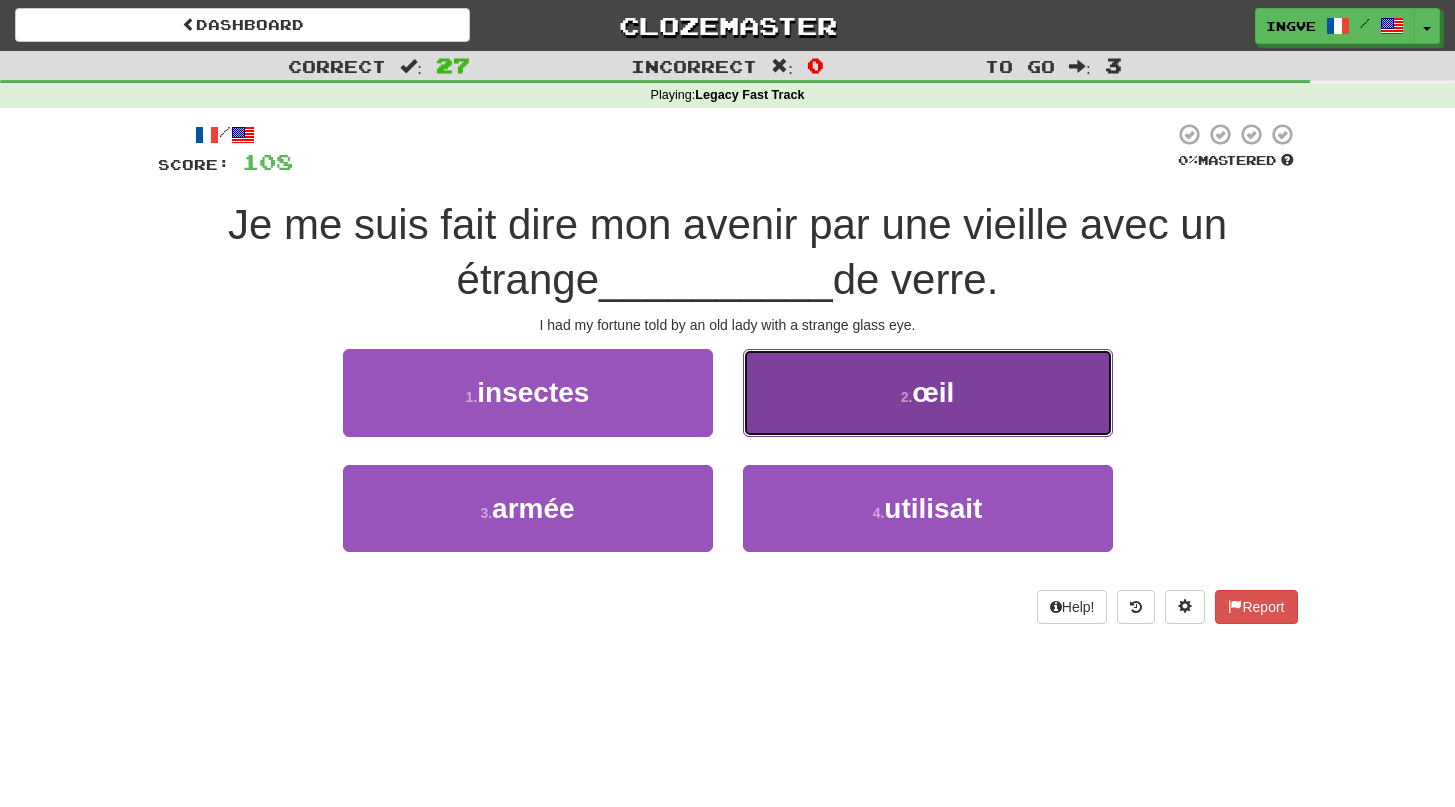 click on "2 .  œil" at bounding box center (928, 392) 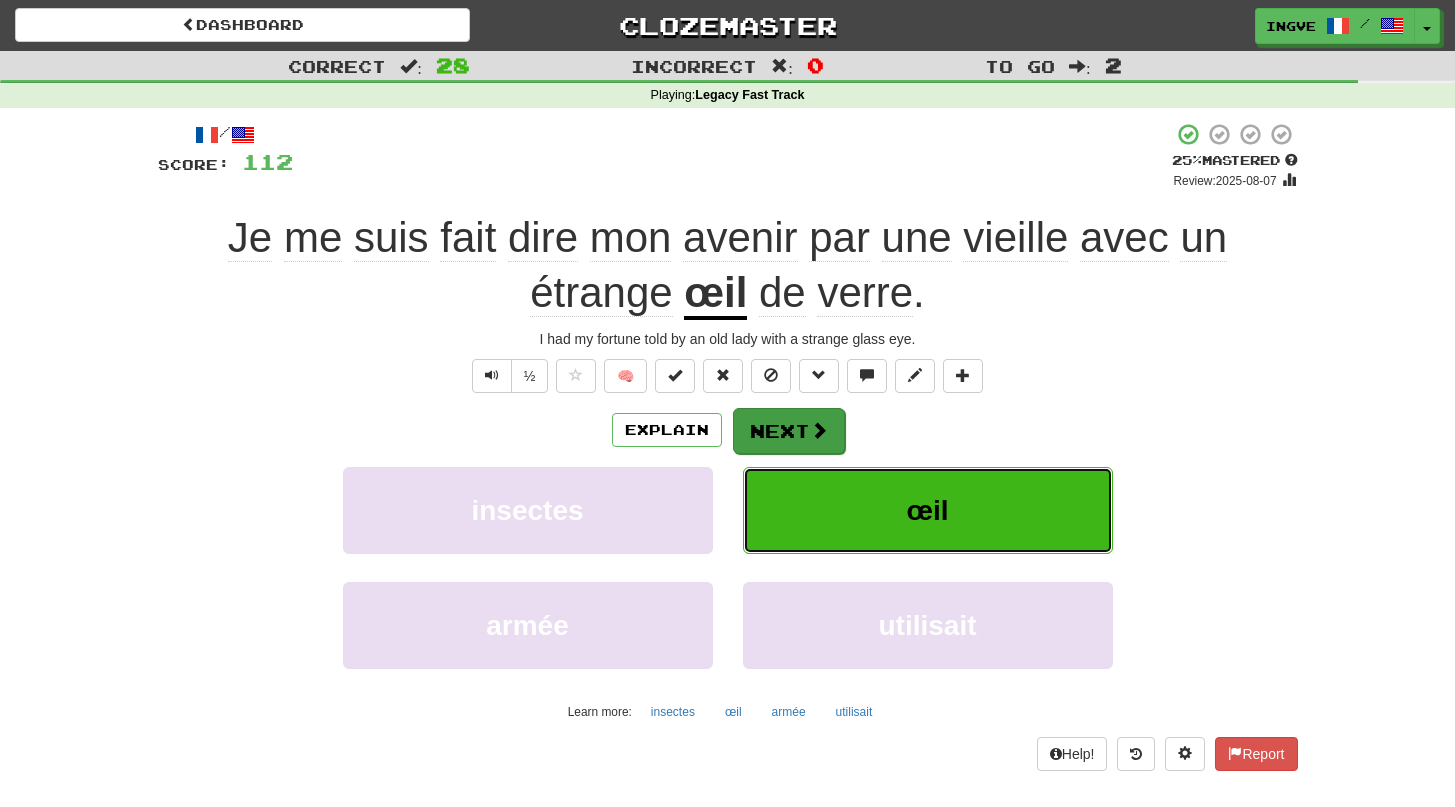 type 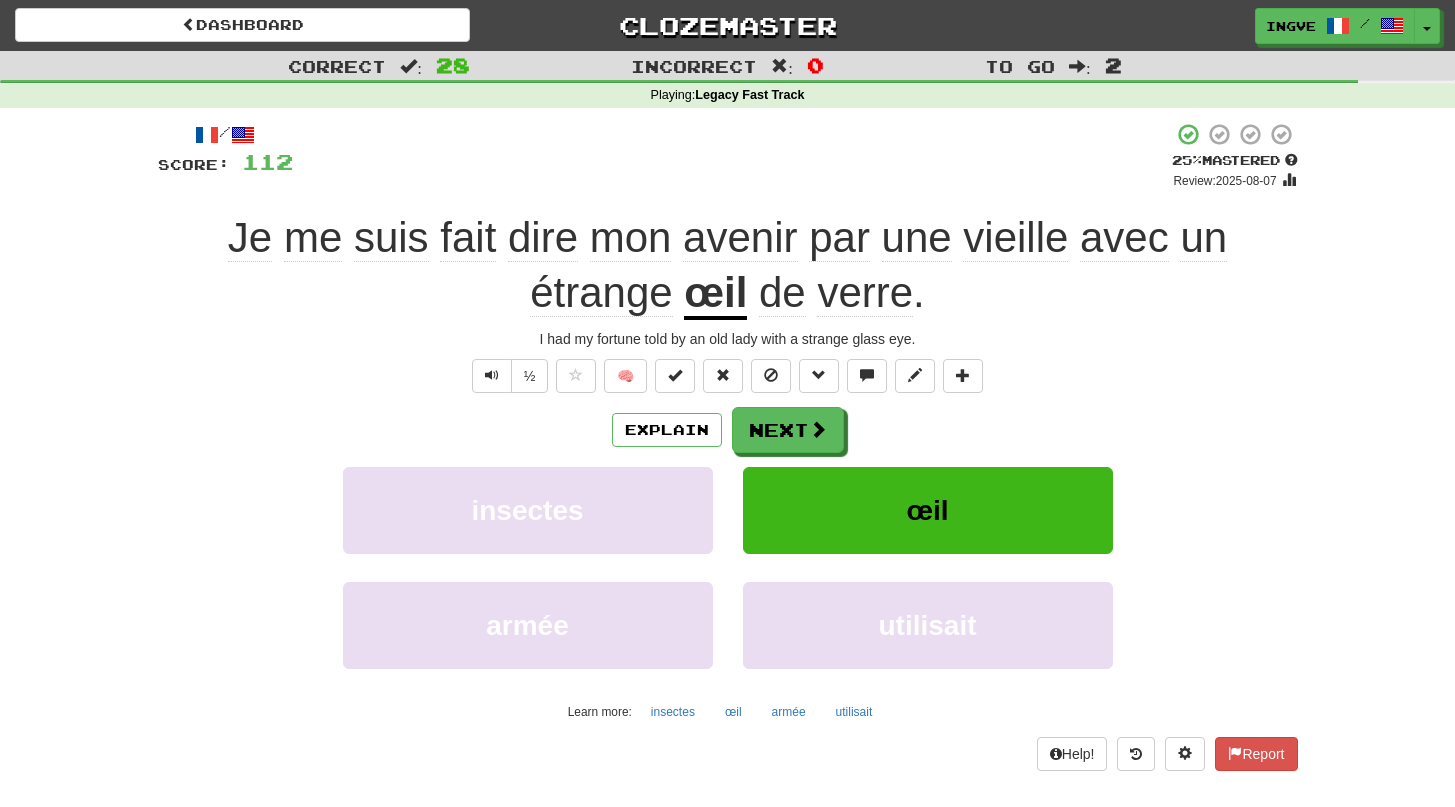 click on "Je   me   suis   fait   dire   mon   avenir   par   une   vieille   avec   un   étrange   œil   de   verre ." at bounding box center [728, 265] 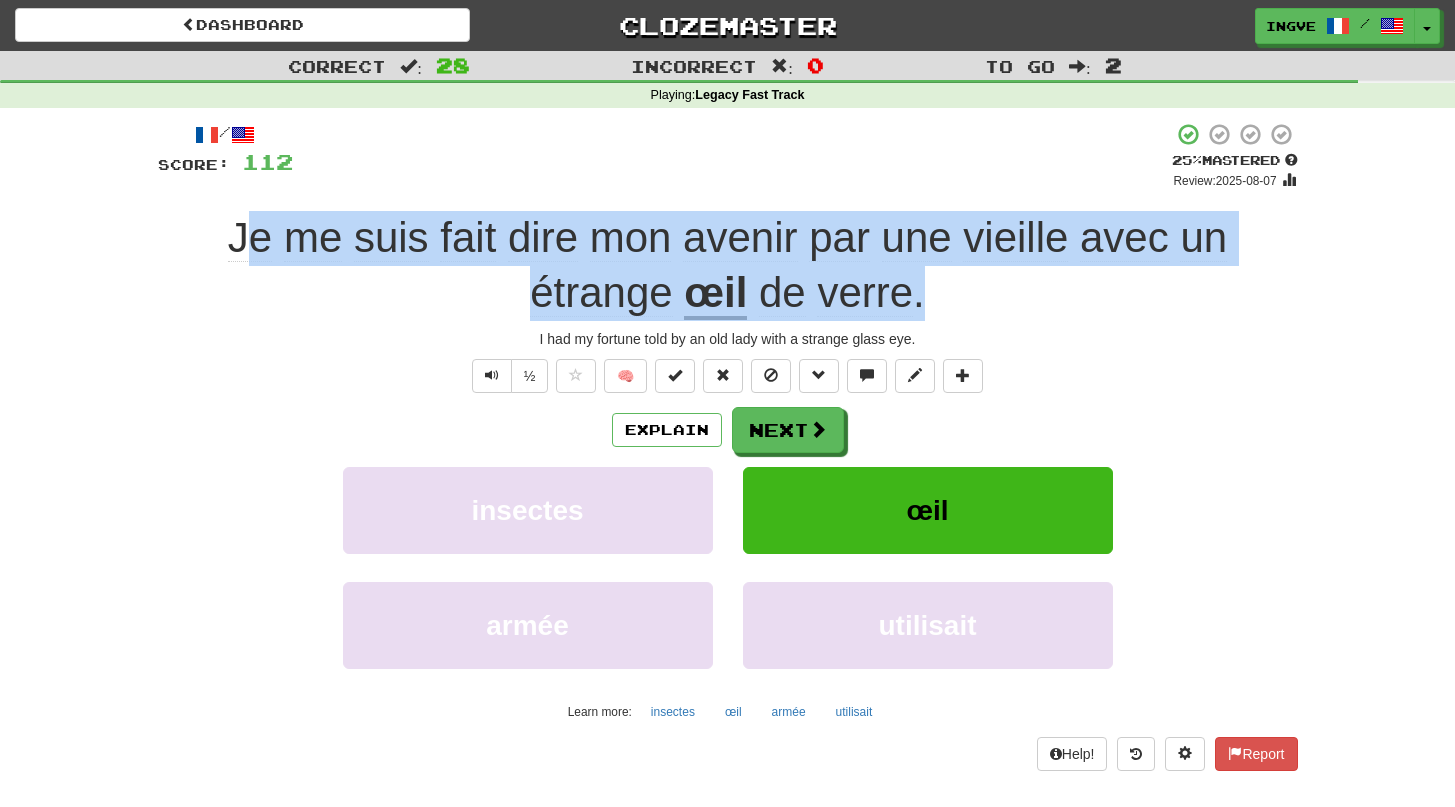 drag, startPoint x: 952, startPoint y: 292, endPoint x: 247, endPoint y: 218, distance: 708.87305 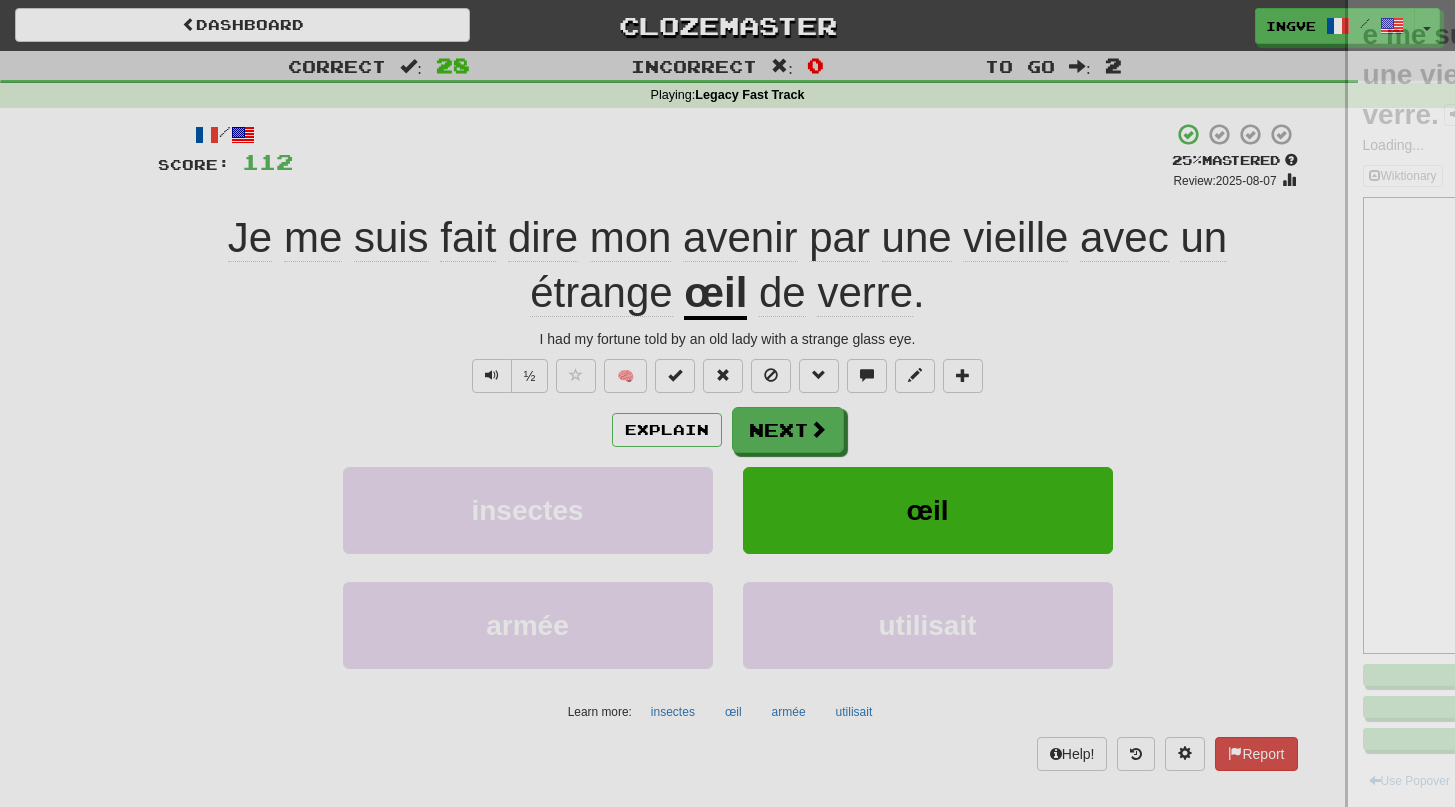 click at bounding box center [727, 403] 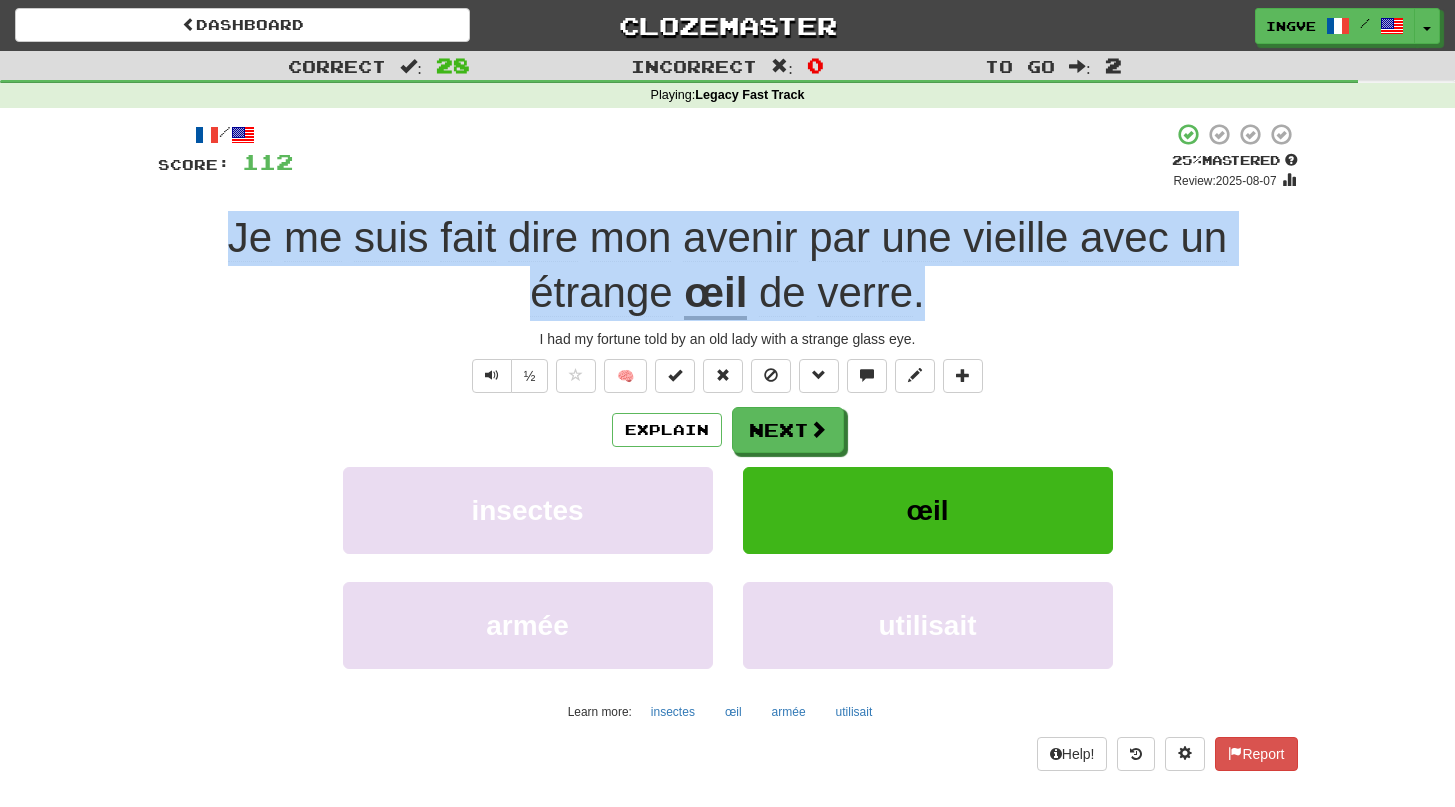 drag, startPoint x: 1019, startPoint y: 301, endPoint x: 237, endPoint y: 252, distance: 783.5337 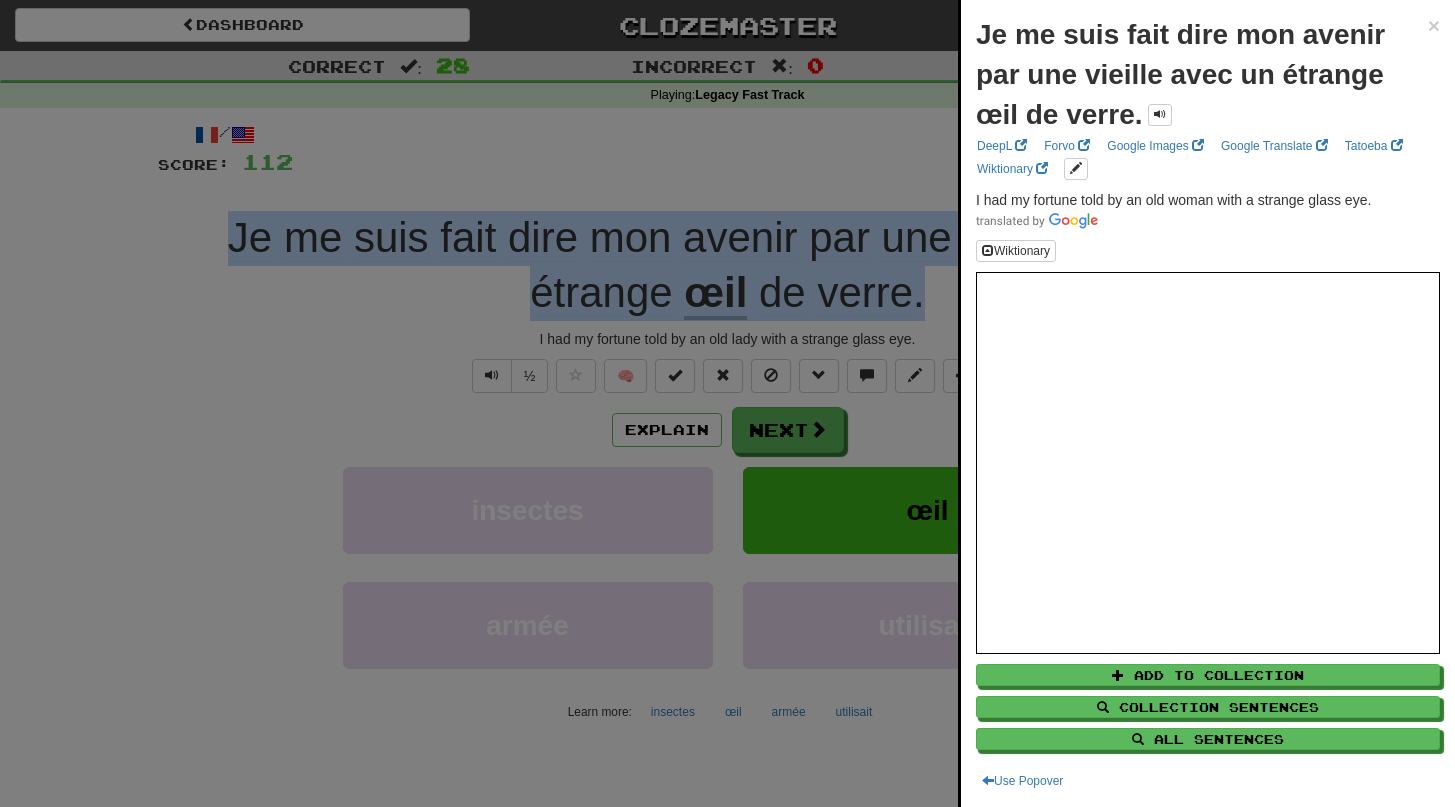 copy on "Je   me   suis   fait   dire   mon   avenir   par   une   vieille   avec   un   étrange   œil   de   verre ." 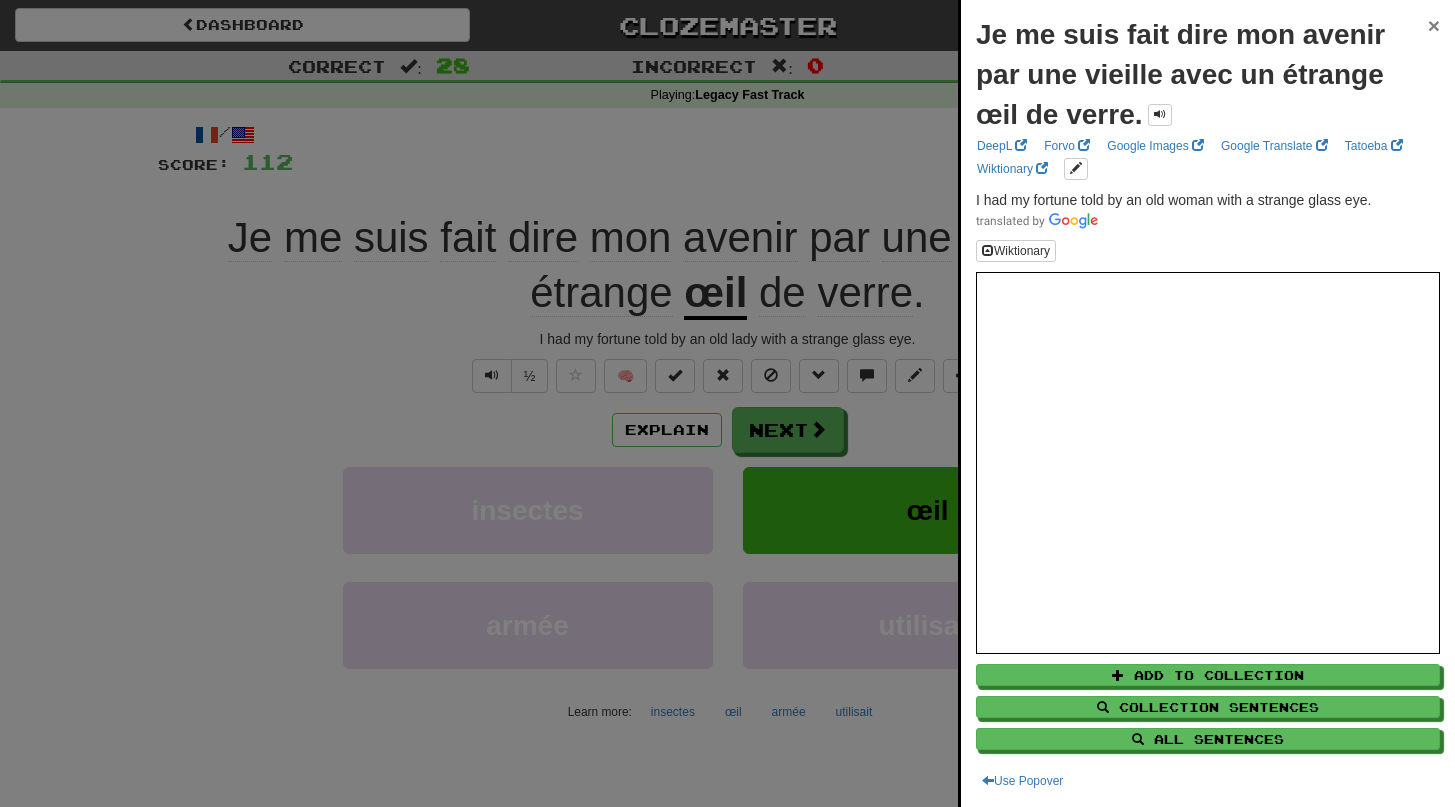 click on "×" at bounding box center (1434, 25) 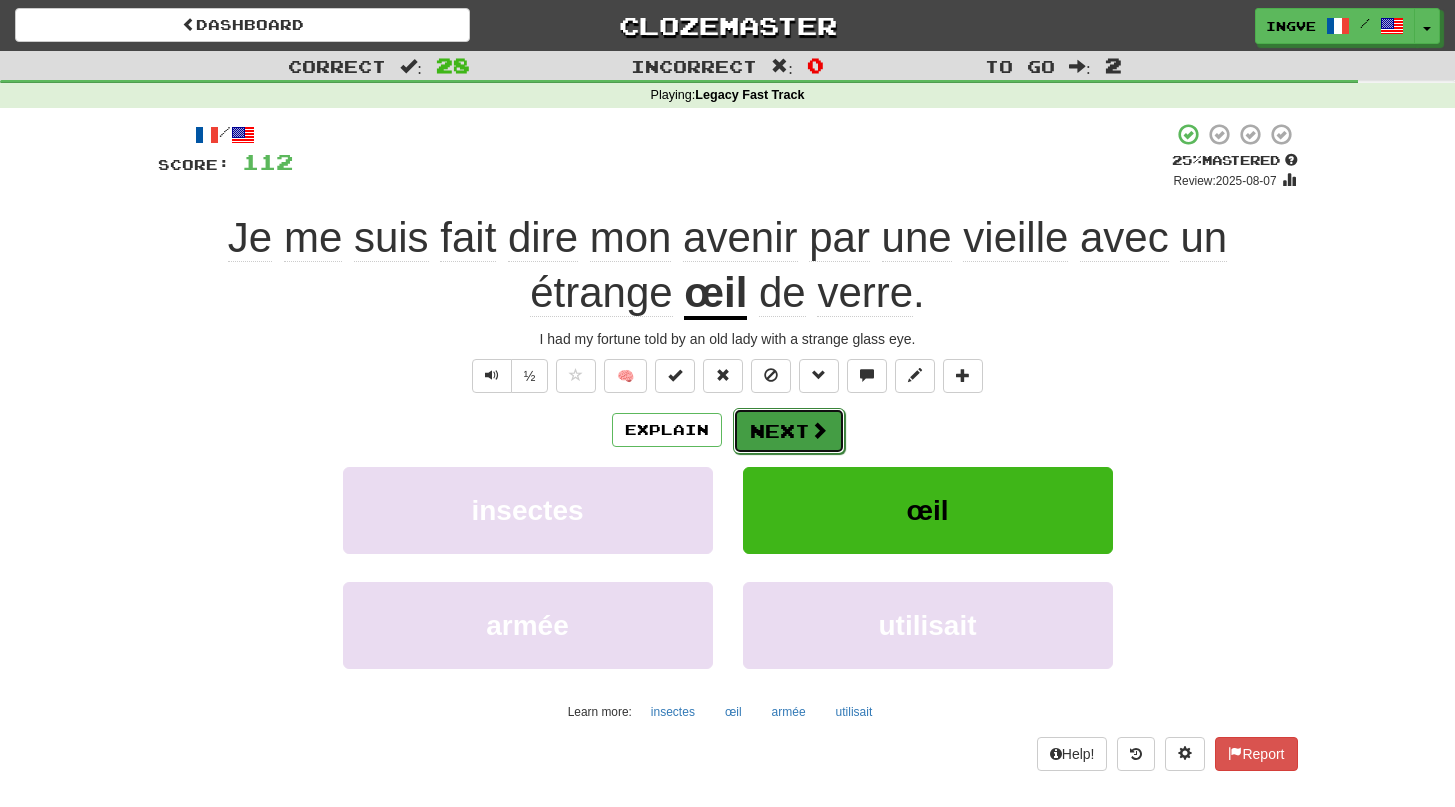 click on "Next" at bounding box center (789, 431) 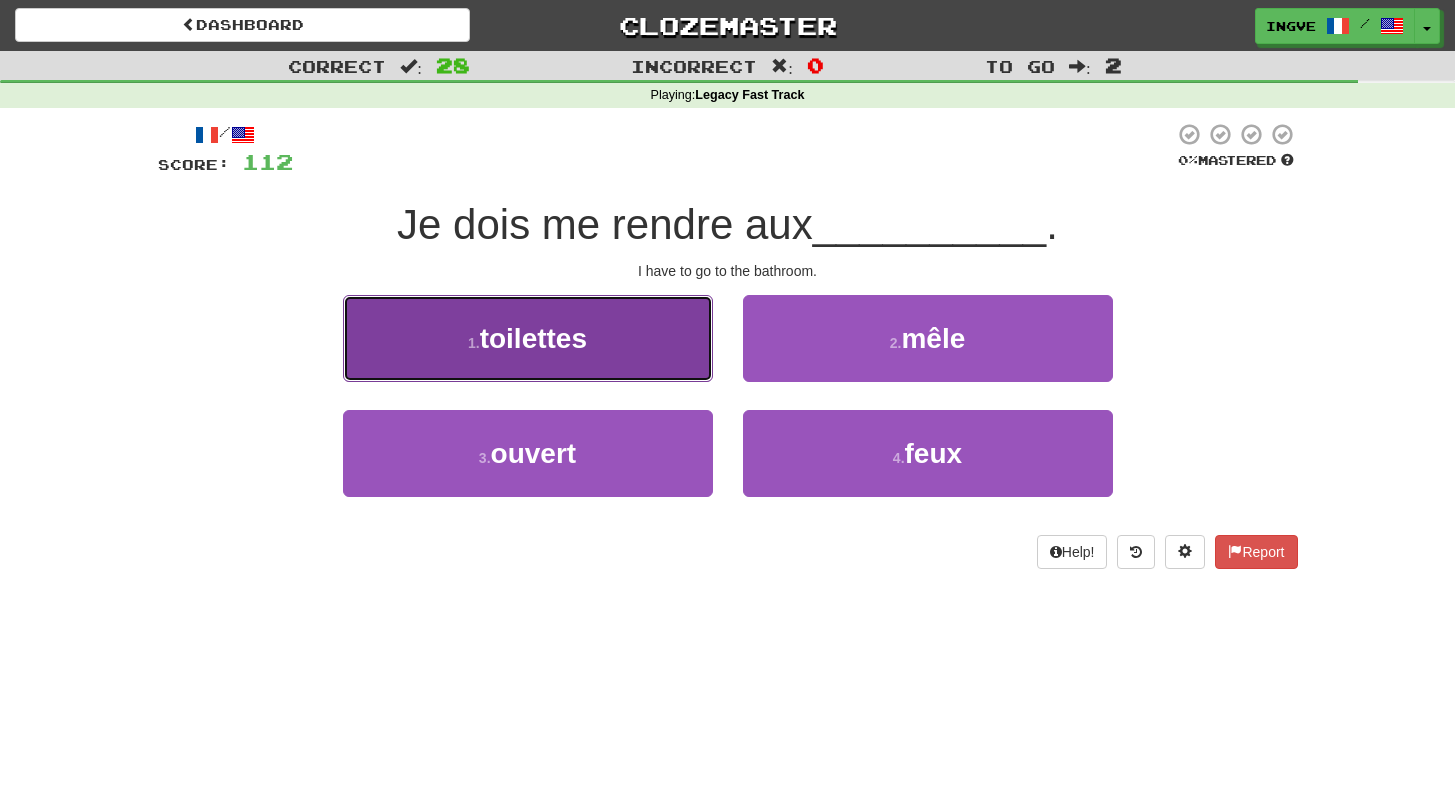 click on "1 .  toilettes" at bounding box center (528, 338) 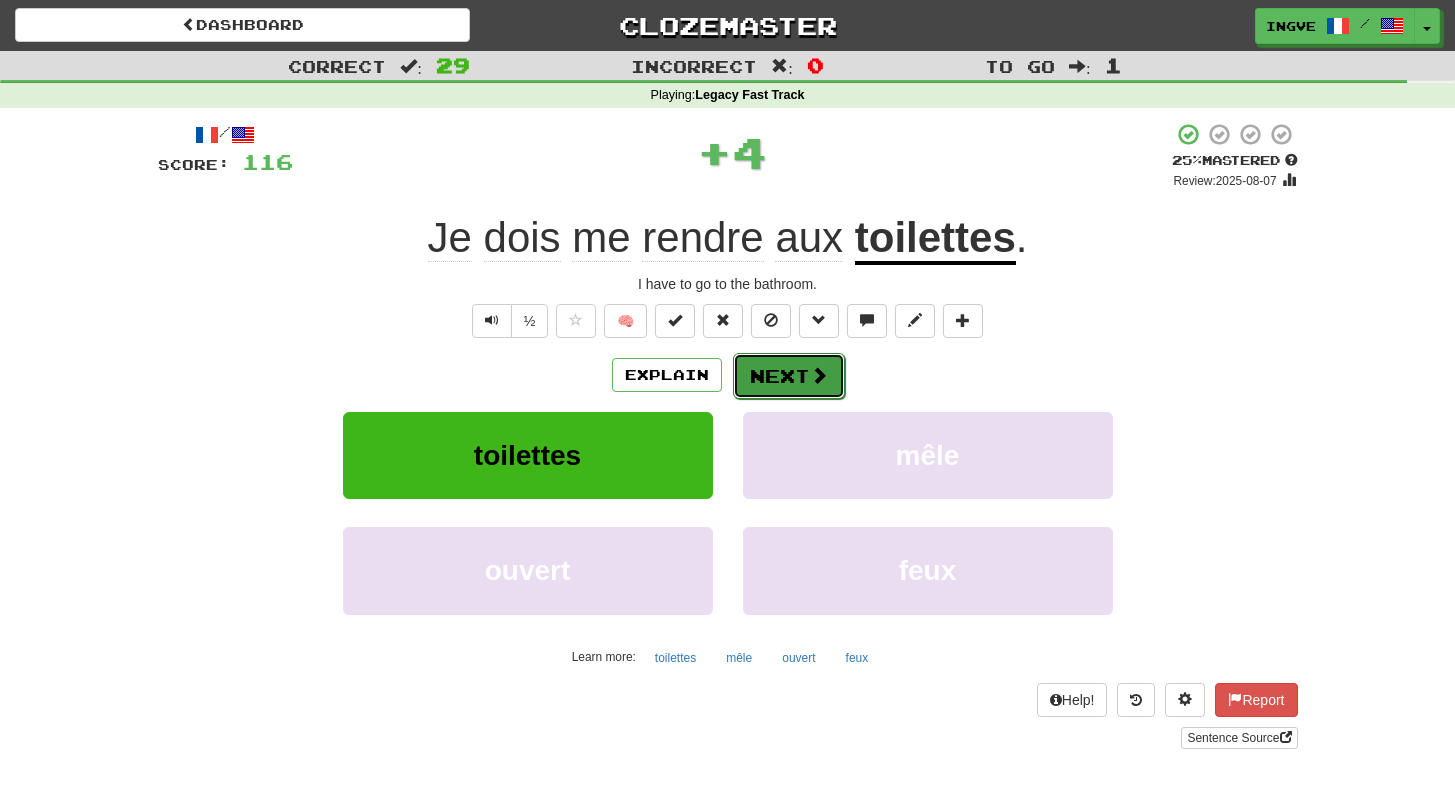 click on "Next" at bounding box center [789, 376] 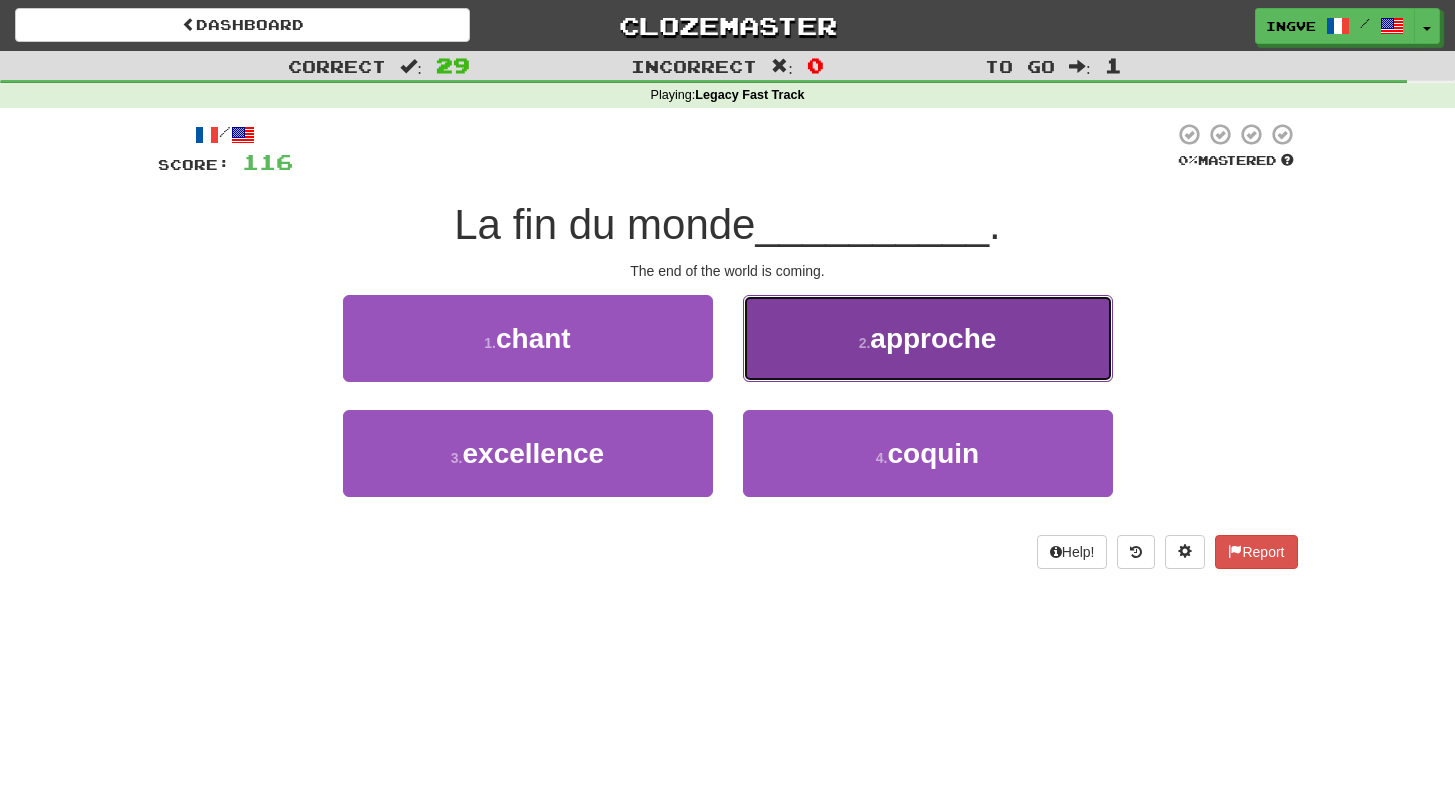 click on "approche" at bounding box center [933, 338] 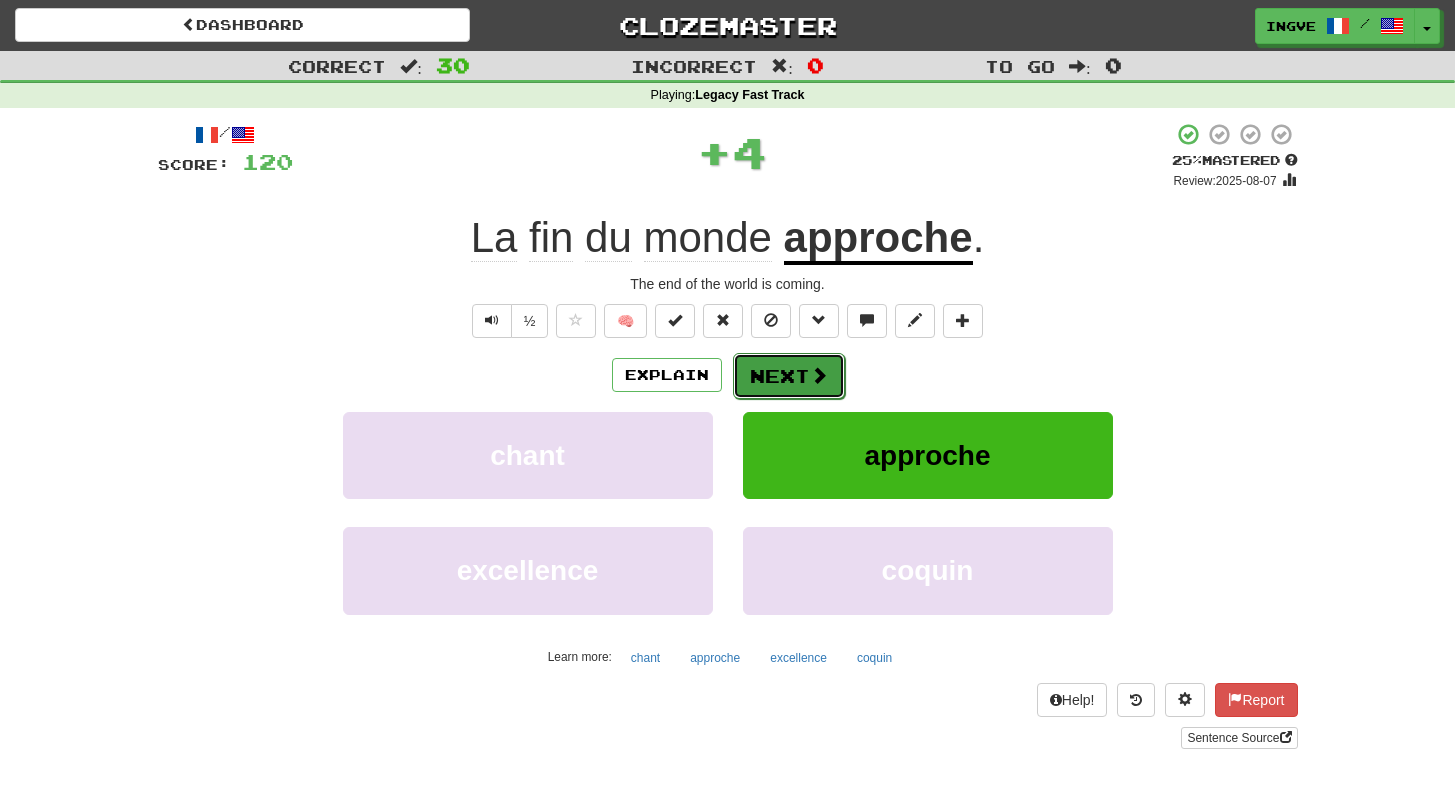 click on "Next" at bounding box center [789, 376] 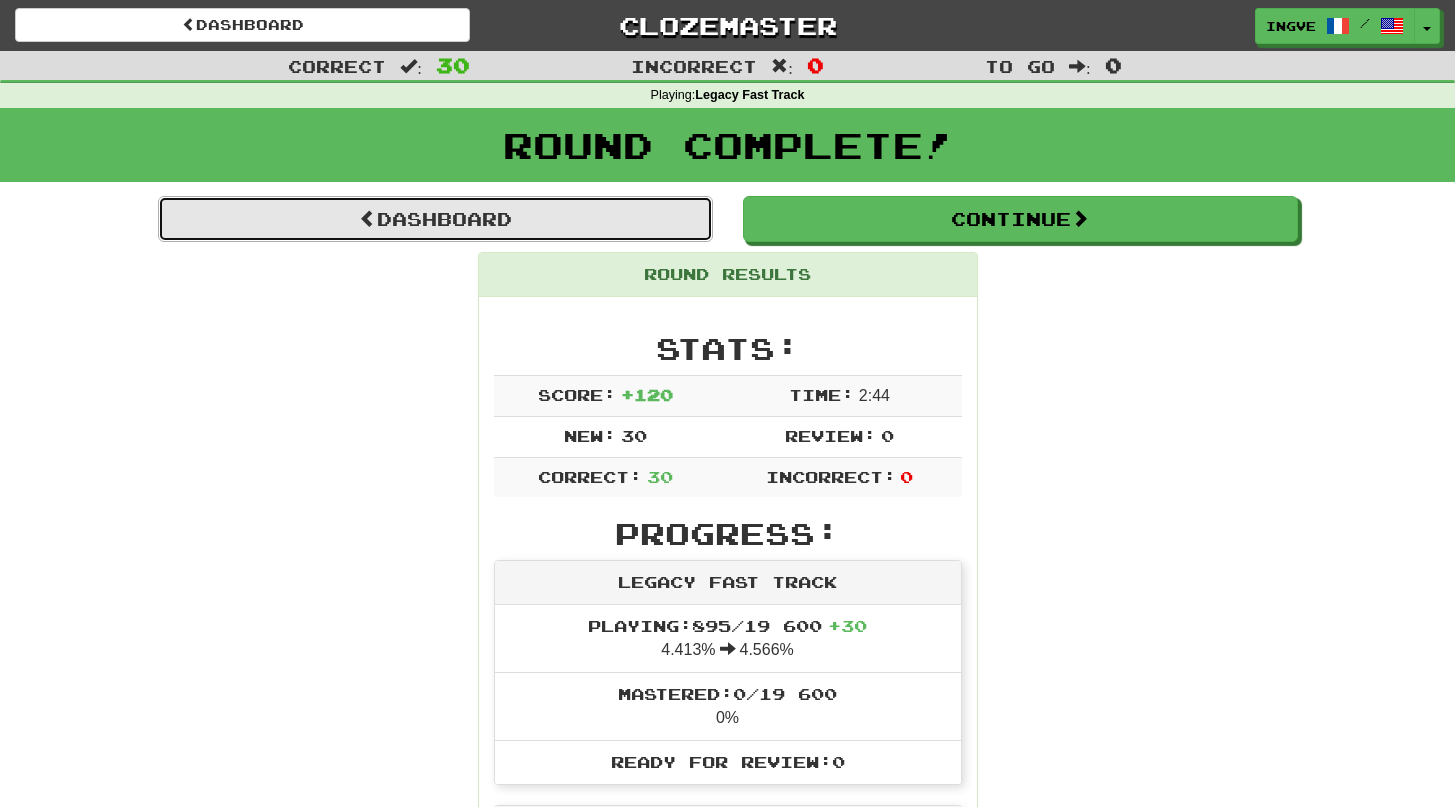 click on "Dashboard" at bounding box center (435, 219) 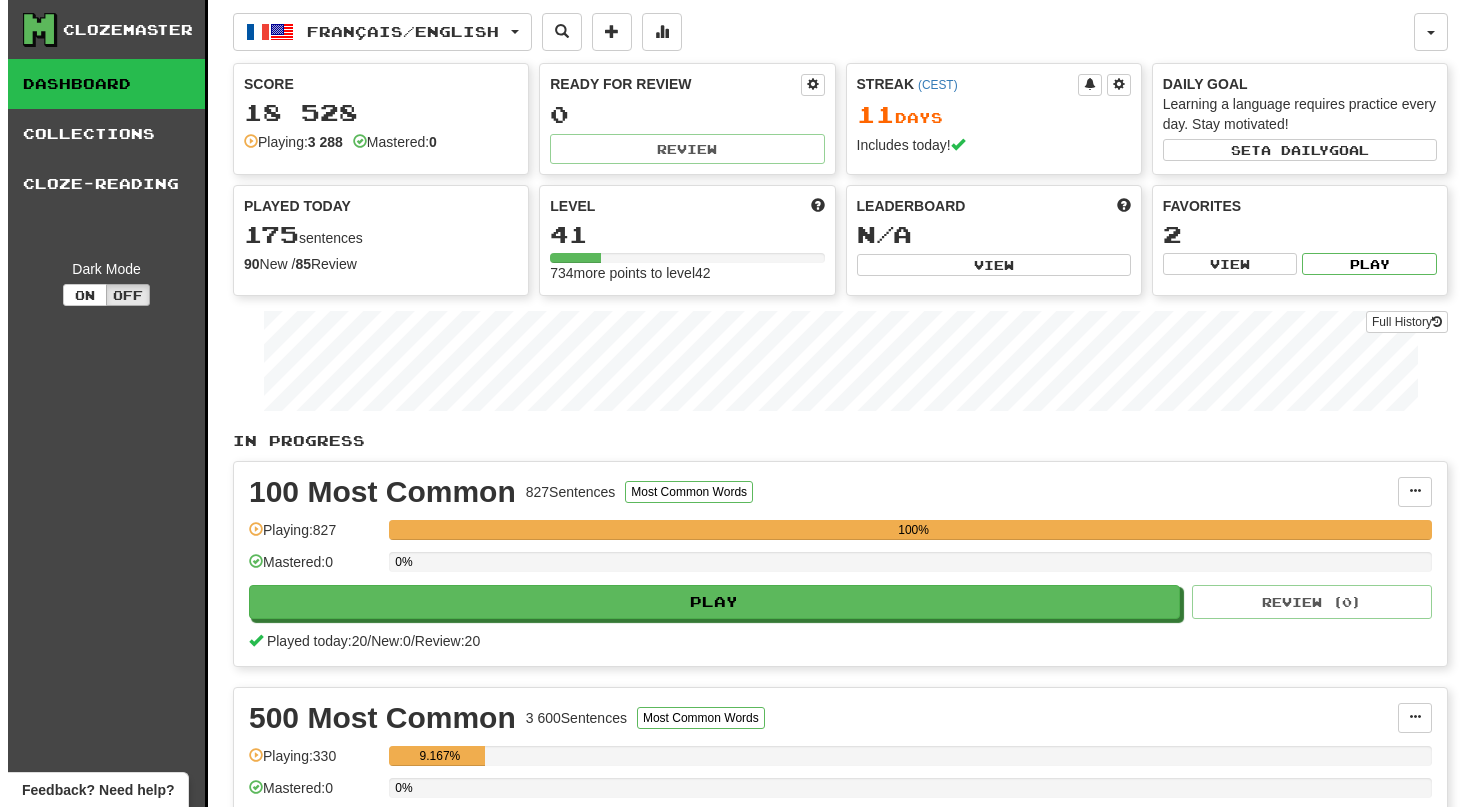 scroll, scrollTop: 0, scrollLeft: 0, axis: both 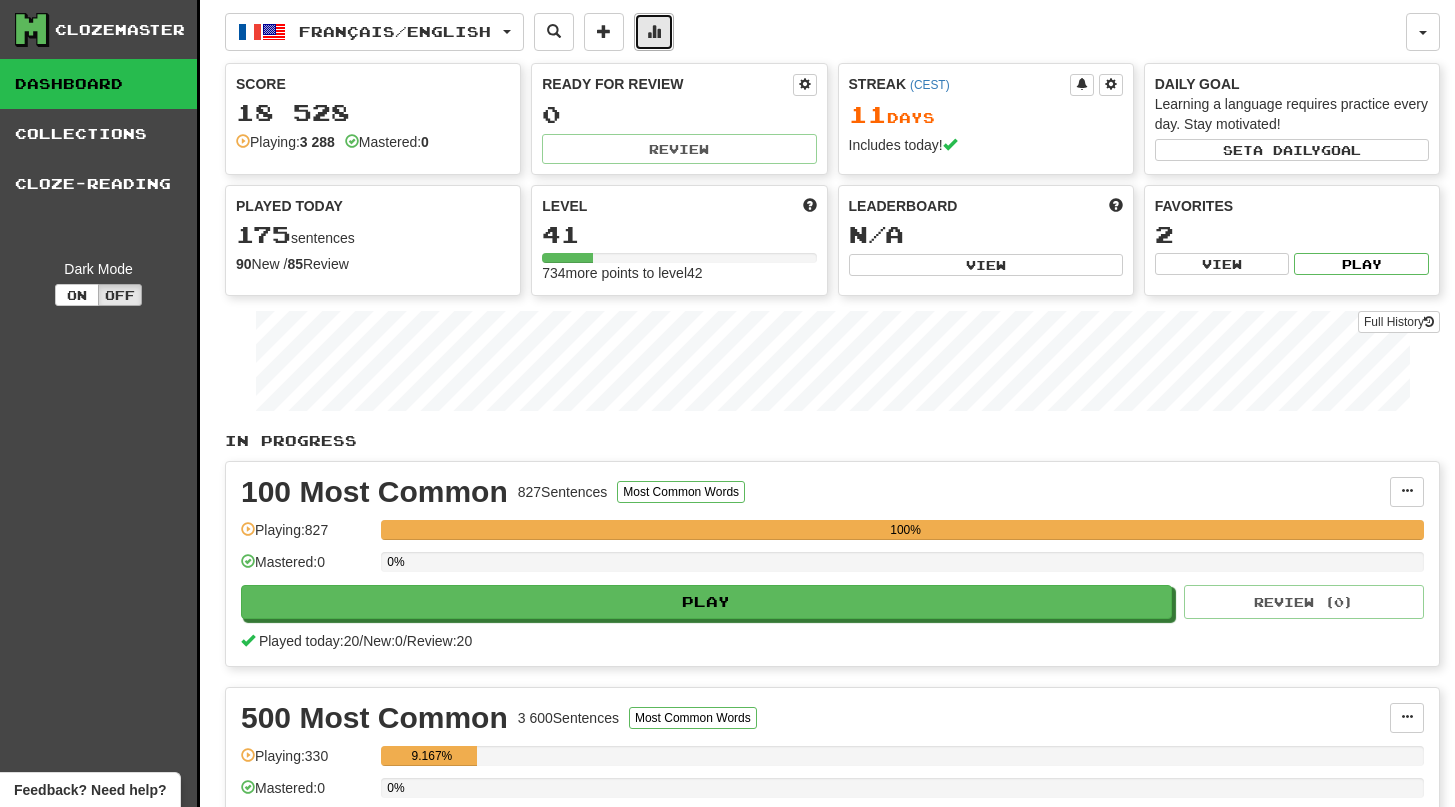 click at bounding box center [654, 32] 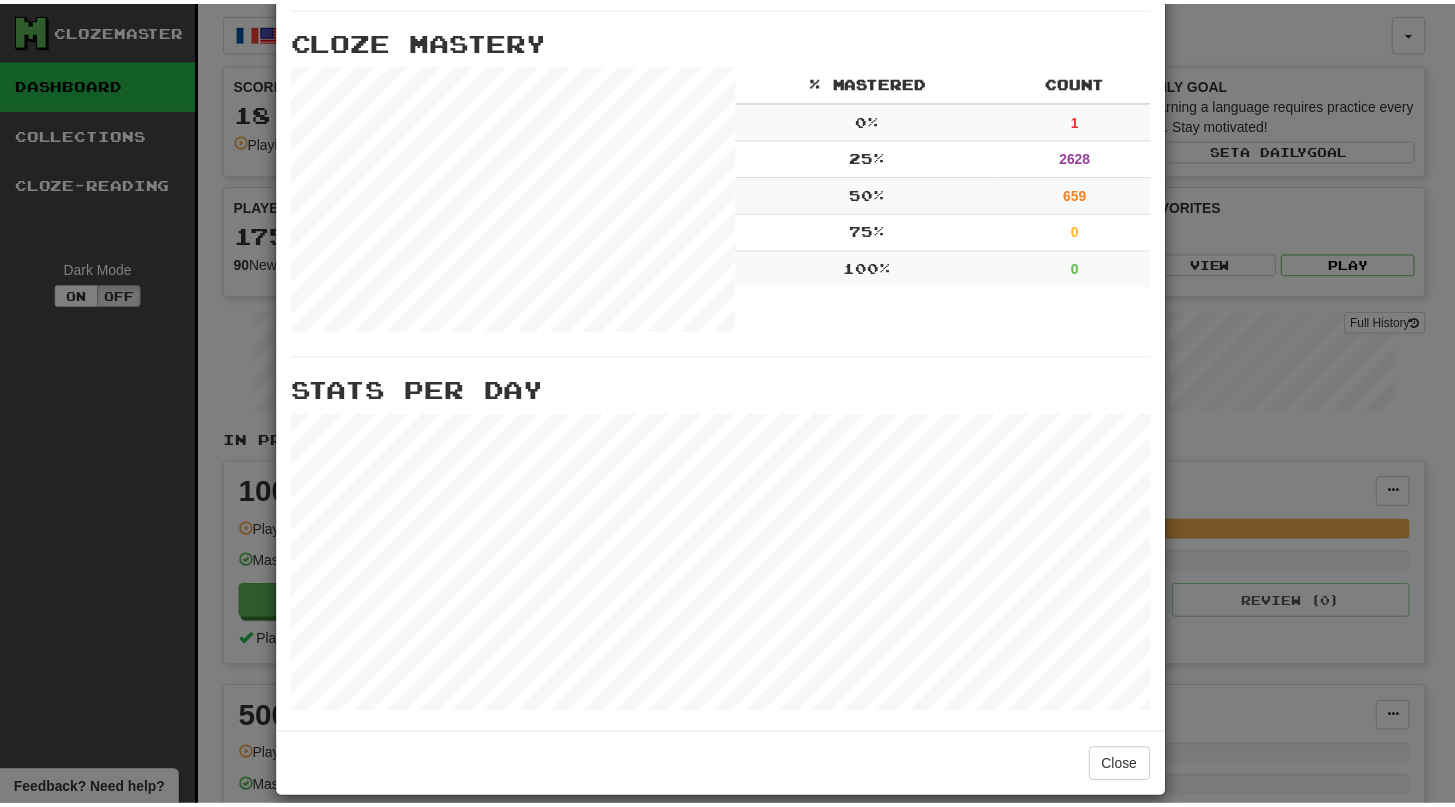 scroll, scrollTop: 601, scrollLeft: 0, axis: vertical 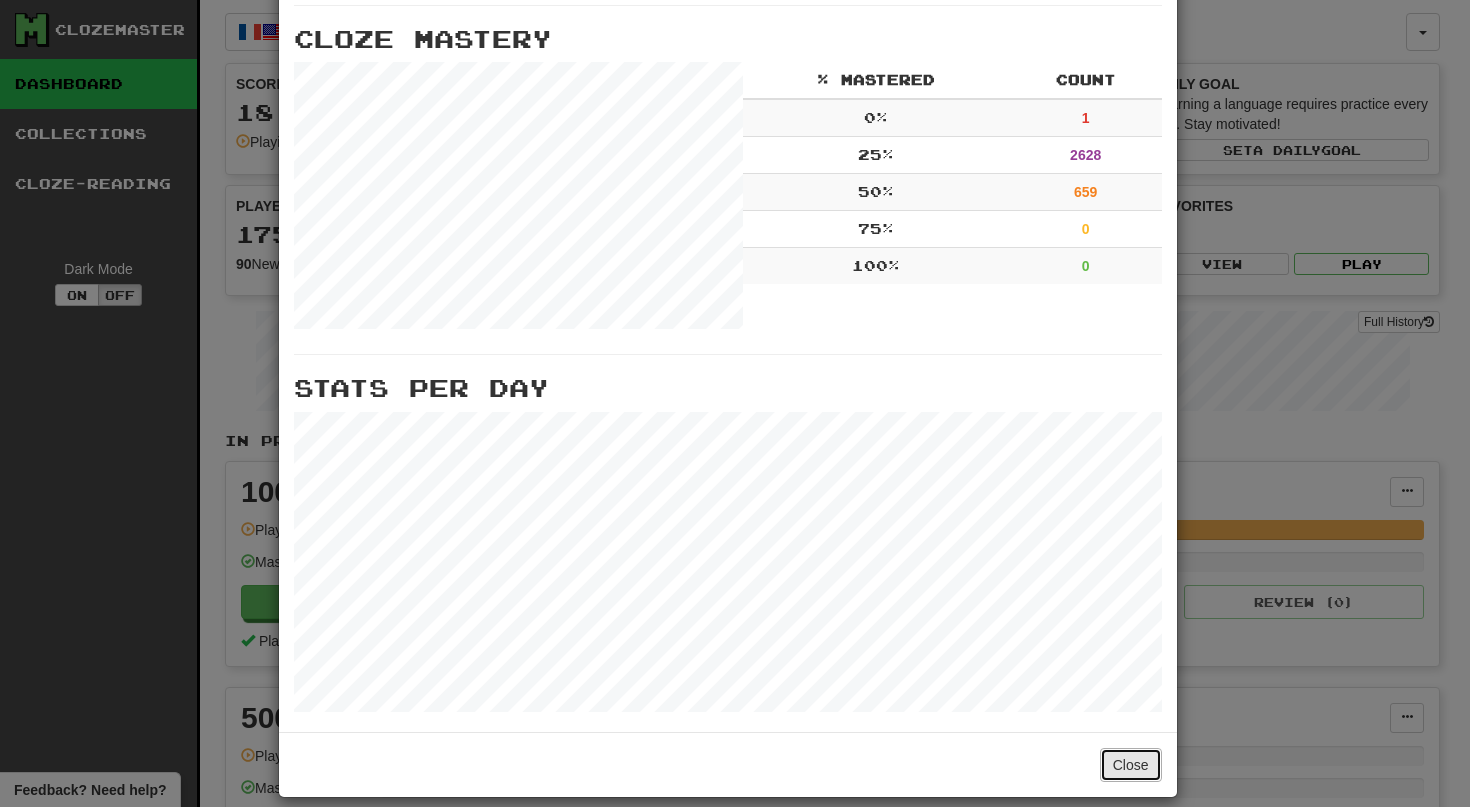 click on "Close" at bounding box center (1131, 765) 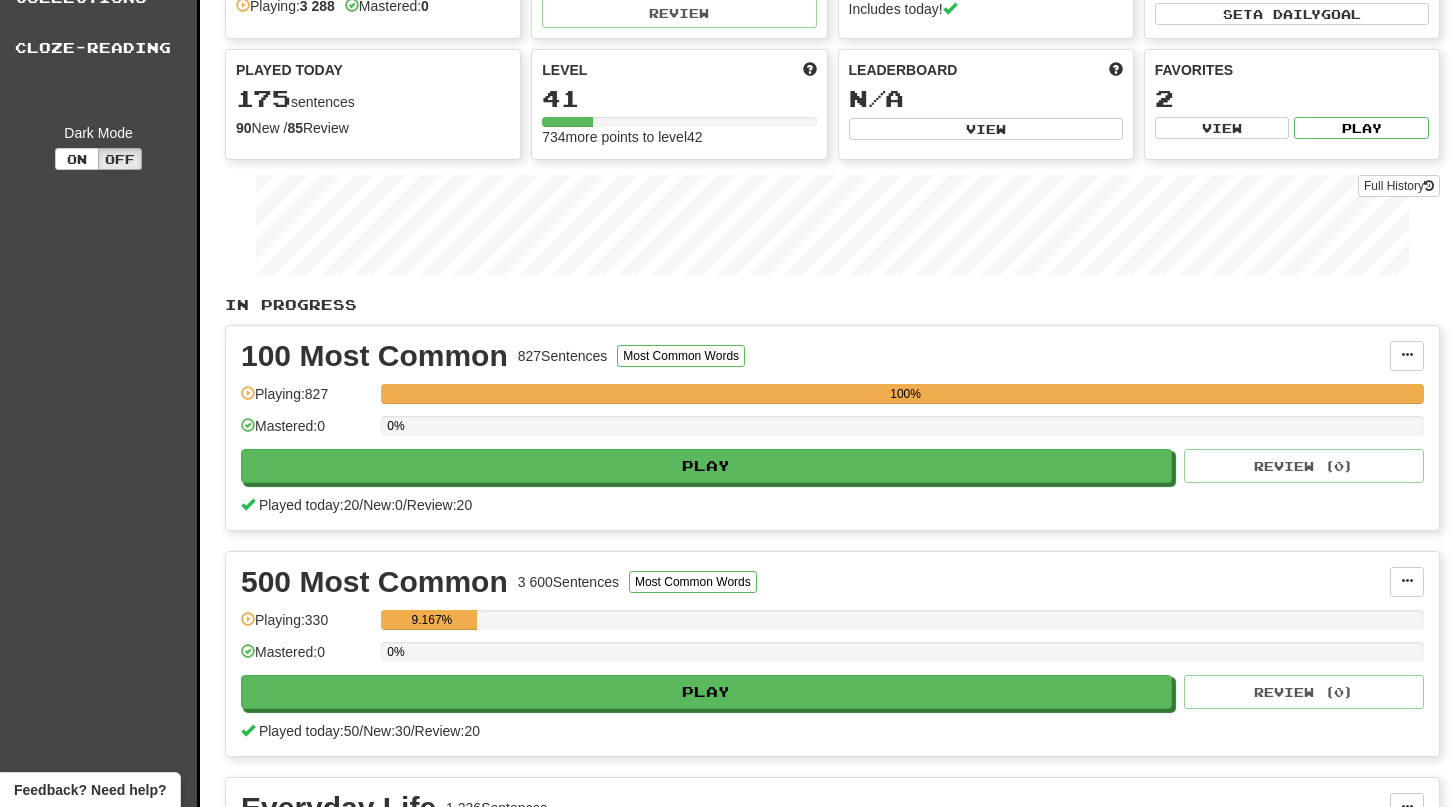scroll, scrollTop: 0, scrollLeft: 0, axis: both 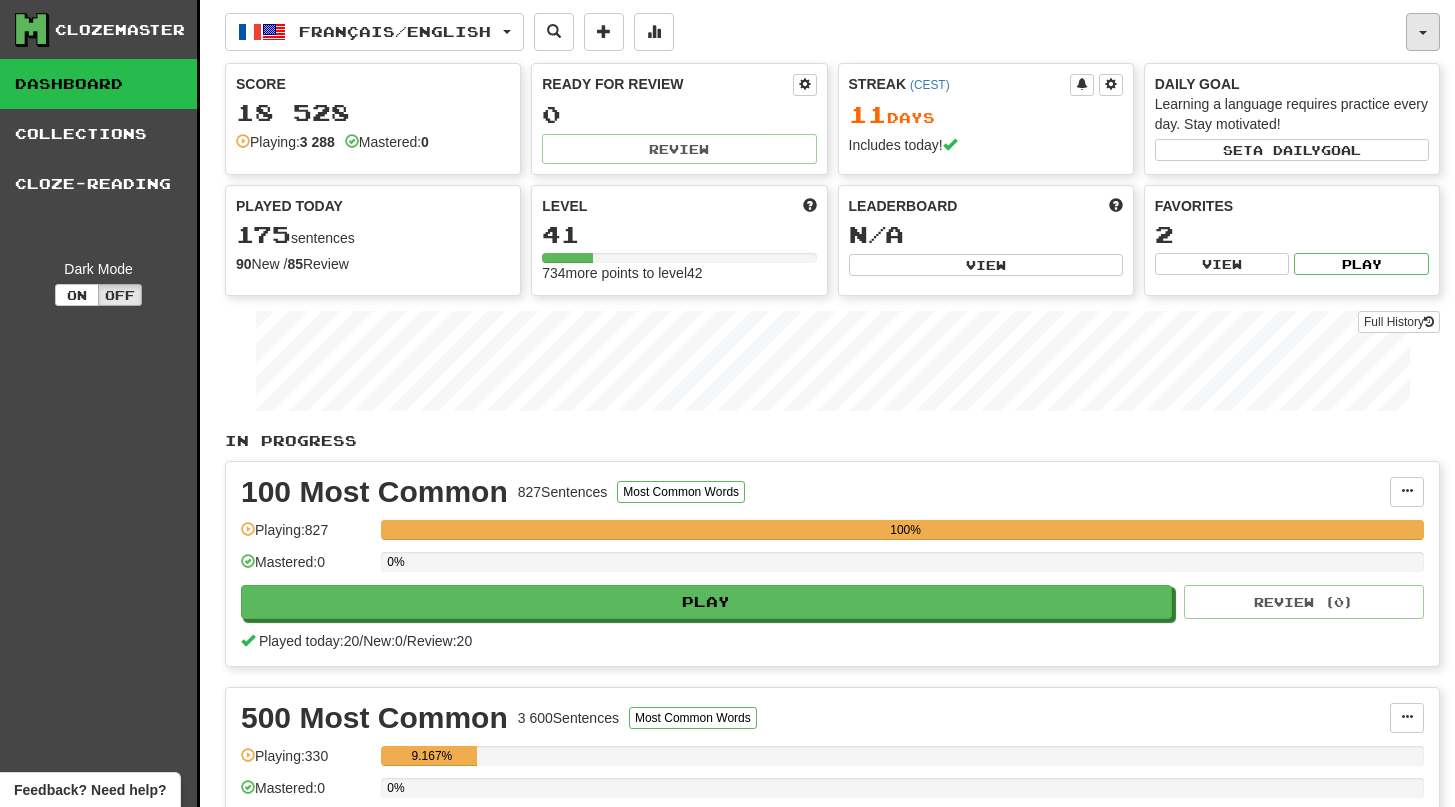 click at bounding box center (1423, 33) 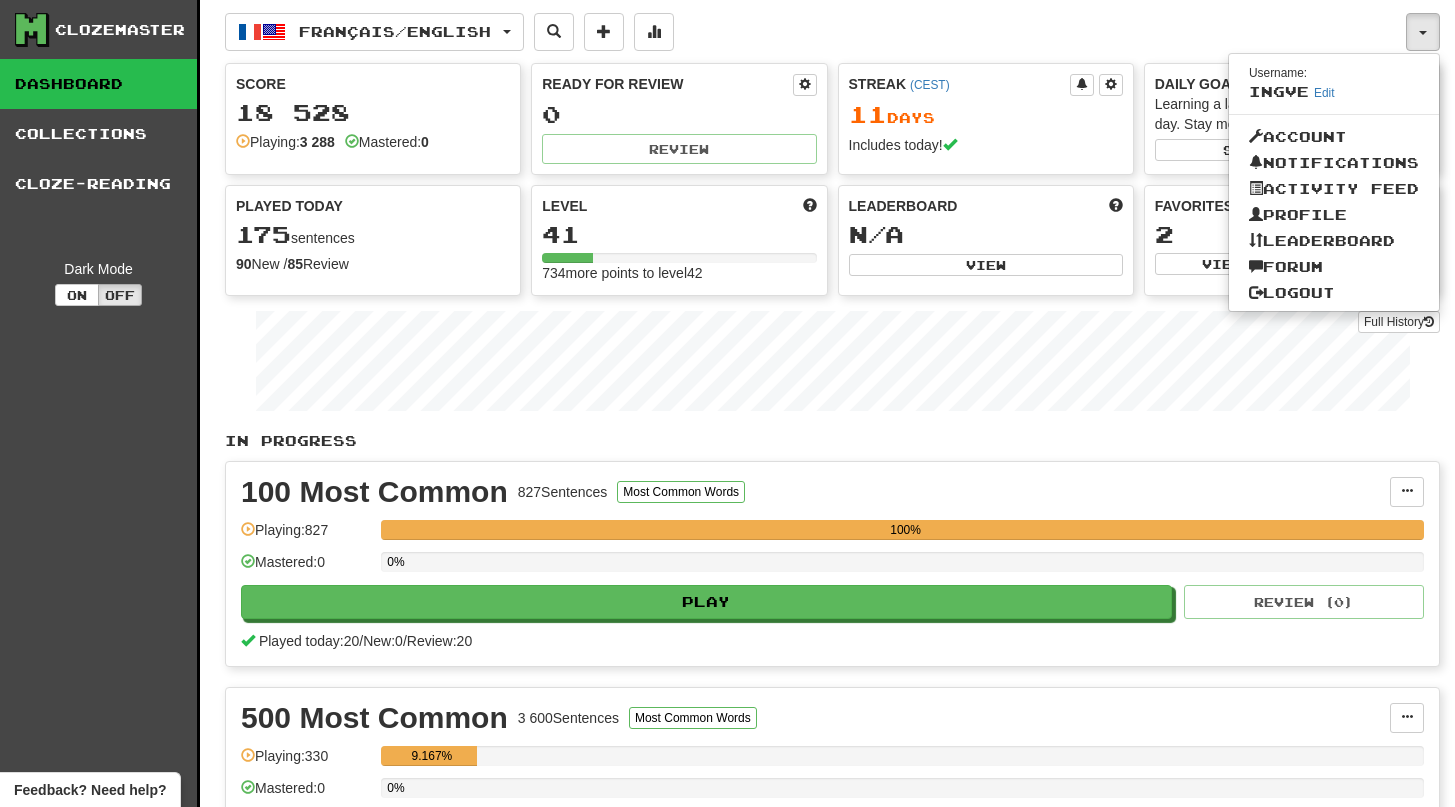 click on "In Progress 100 Most Common 827  Sentences Most Common Words Manage Sentences Unpin from Dashboard  Playing:  827 100%  Mastered:  0 0% Play Review ( 0 )   Played today:  20  /  New:  0  /  Review:  20 500 Most Common 3 600  Sentences Most Common Words Manage Sentences Unpin from Dashboard  Playing:  330 9.167%  Mastered:  0 0% Play Review ( 0 )   Played today:  50  /  New:  30  /  Review:  20 Everyday Life 1 236  Sentences Manage Sentences Unpin from Dashboard  Playing:  1 236 100%  Mastered:  0 0% Play Review ( 0 )   Played today:  22  /  New:  0  /  Review:  22 Legacy Fast Track 19 600  Sentences Manage Sentences Unpin from Dashboard  Playing:  895 4.566%  Mastered:  0 0% Play Review ( 0 )   Played today:  83  /  New:  60  /  Review:  23  Add Collection Reset  Progress Delete  Language Pairing Dark Mode On Off" at bounding box center [832, 921] 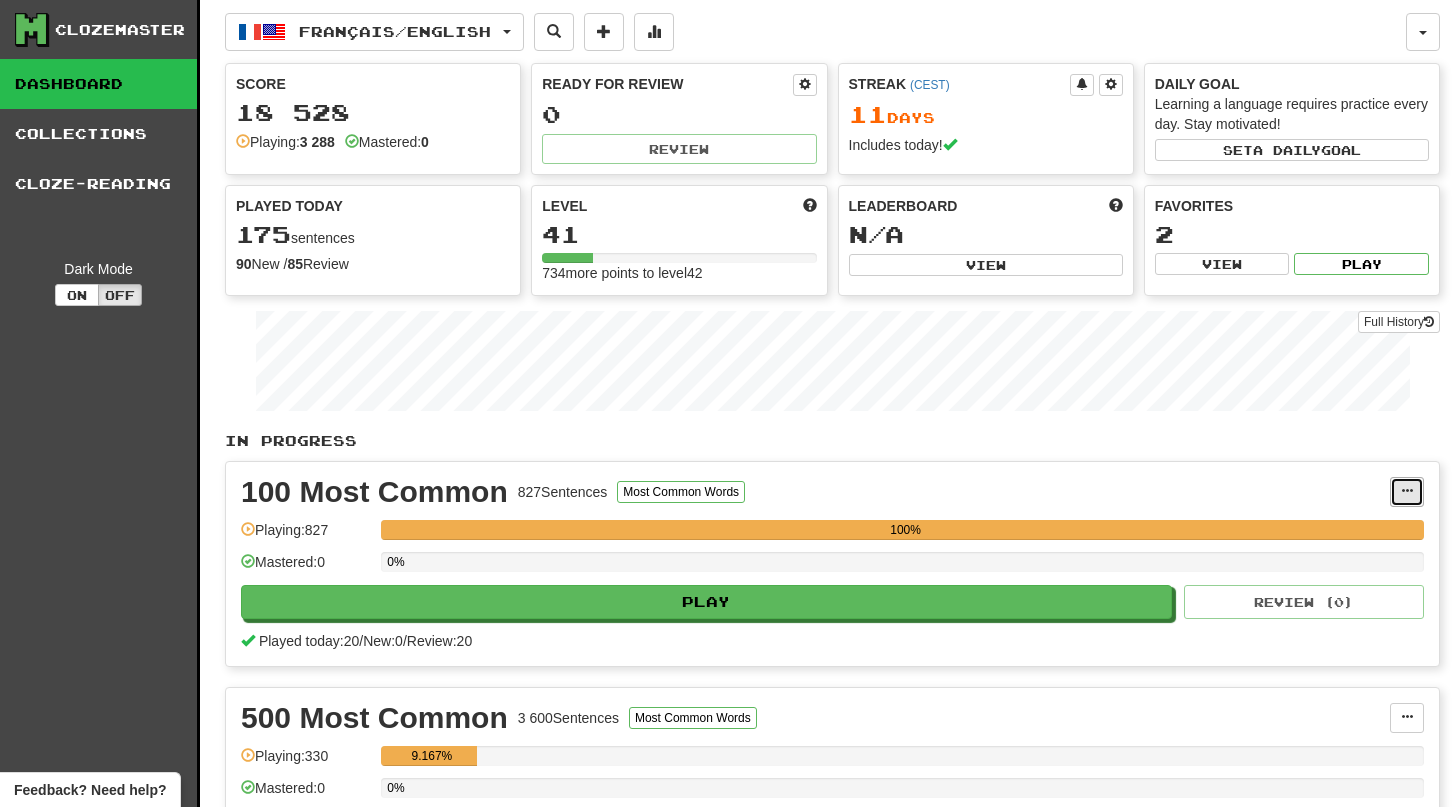 click at bounding box center (1407, 492) 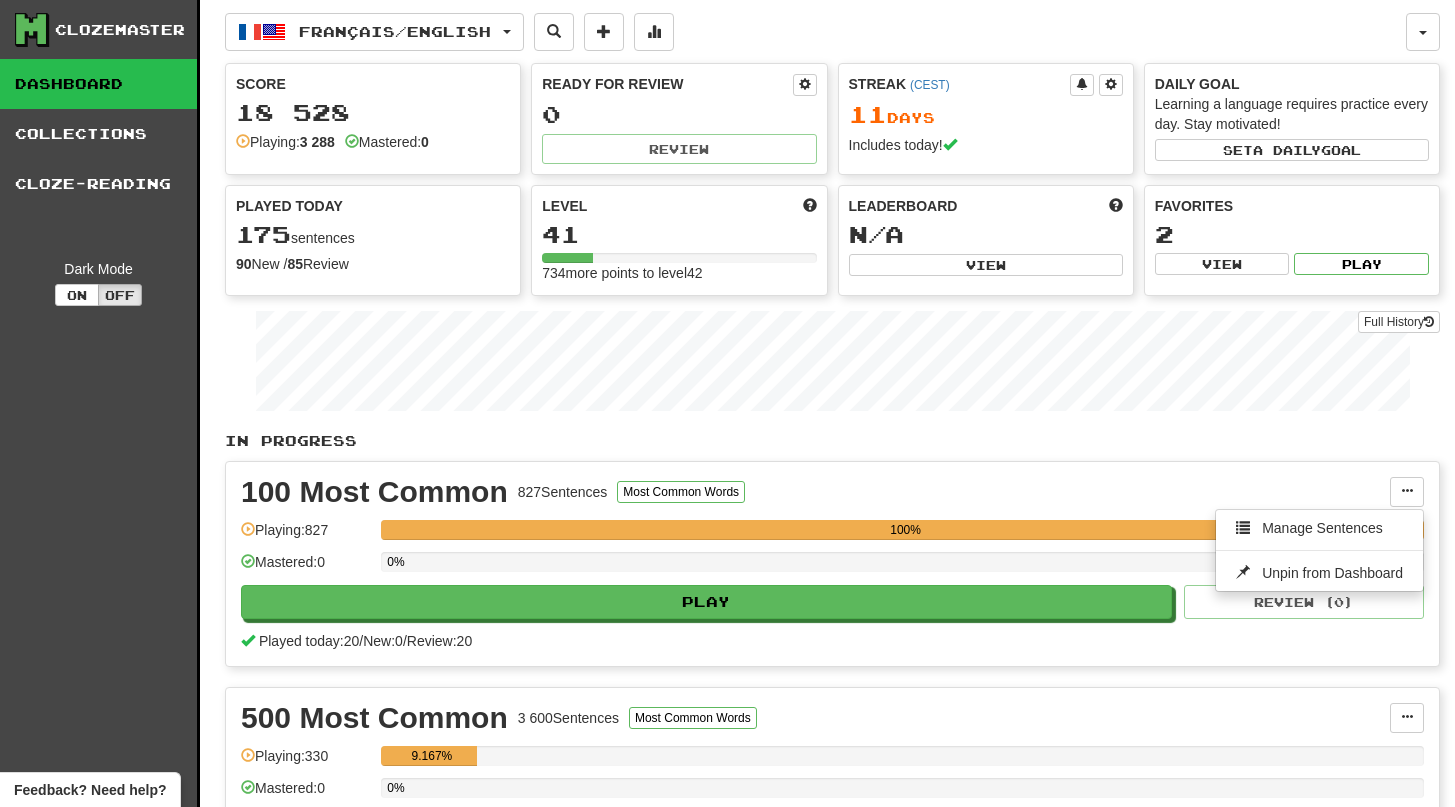 click on "In Progress" at bounding box center [832, 441] 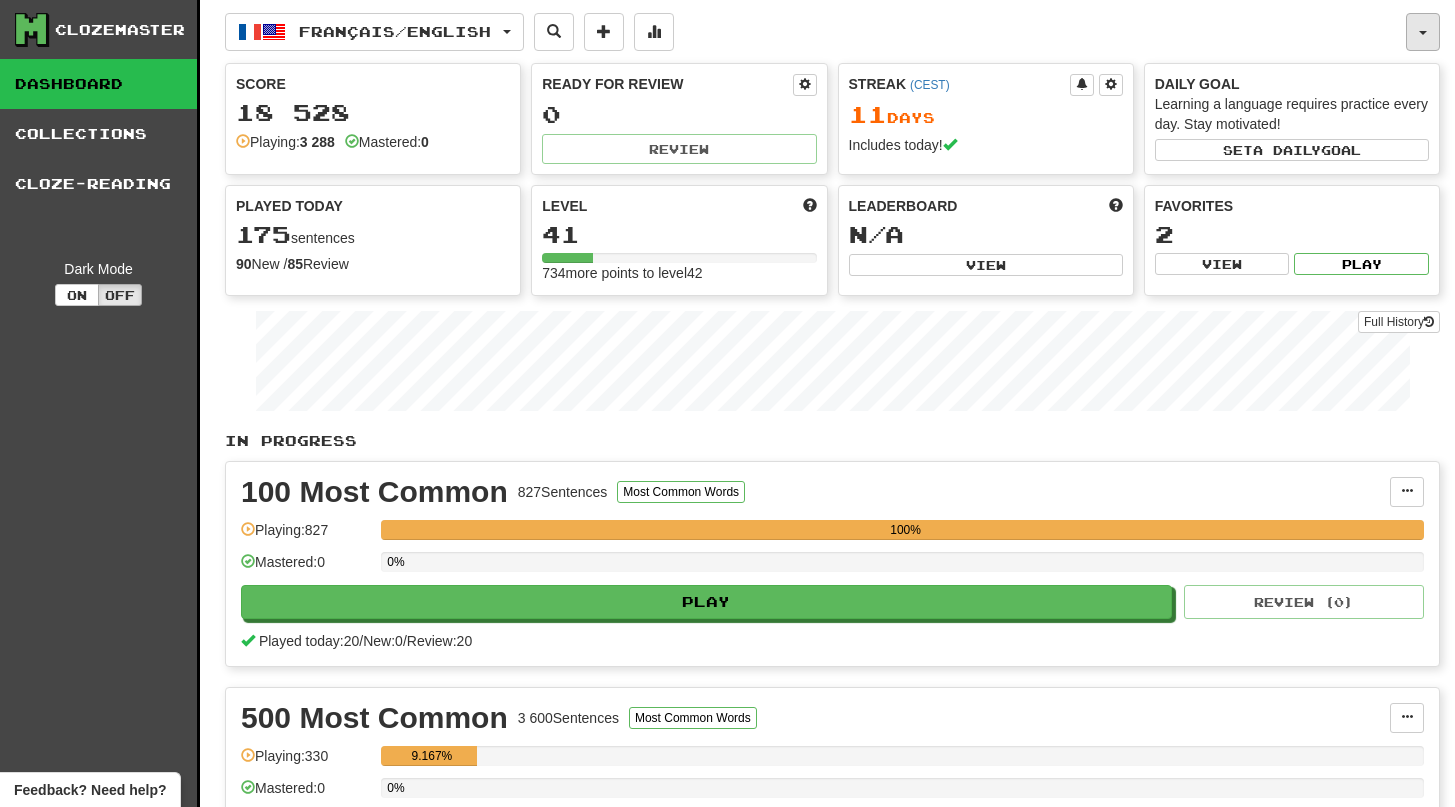 click at bounding box center (1423, 32) 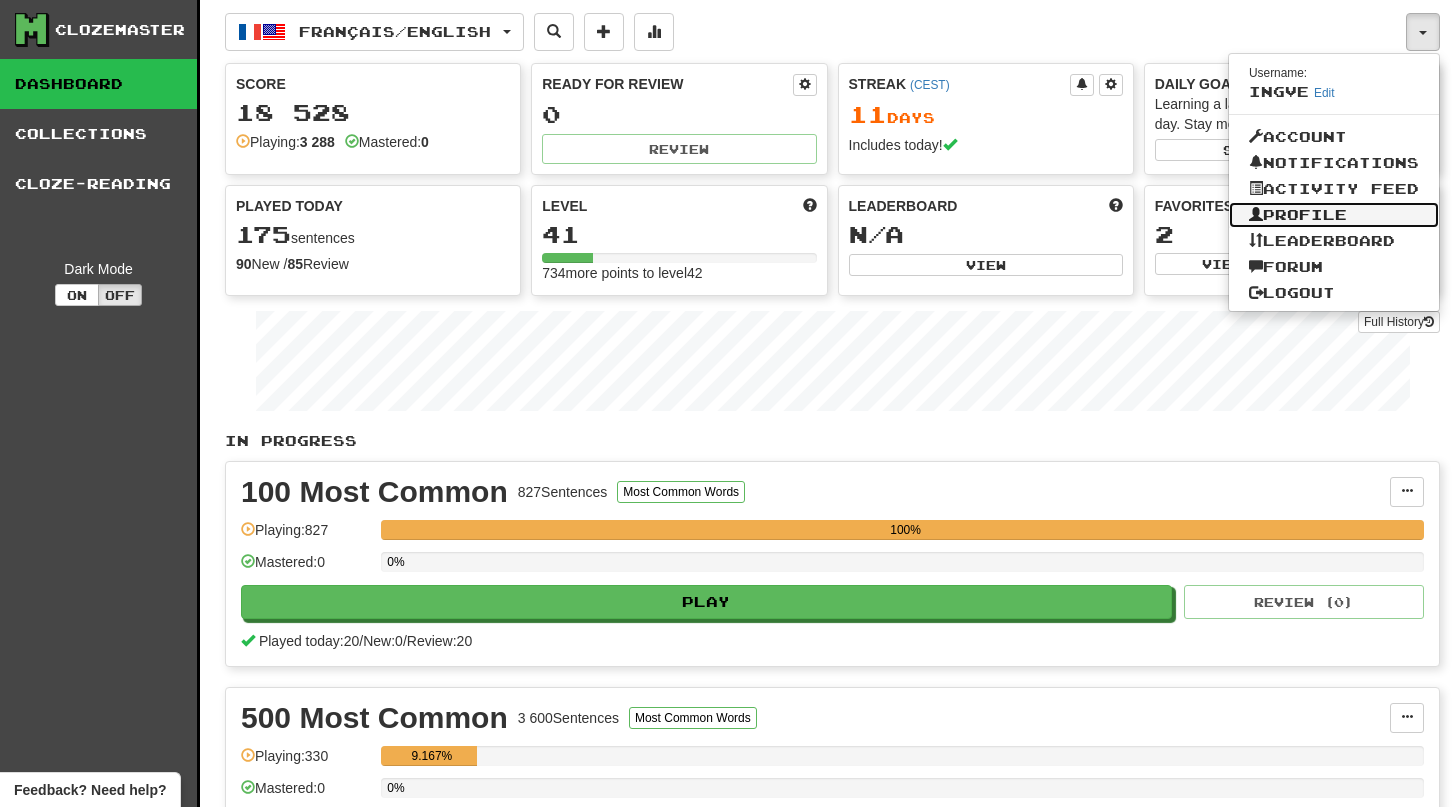 click on "Profile" at bounding box center [1334, 215] 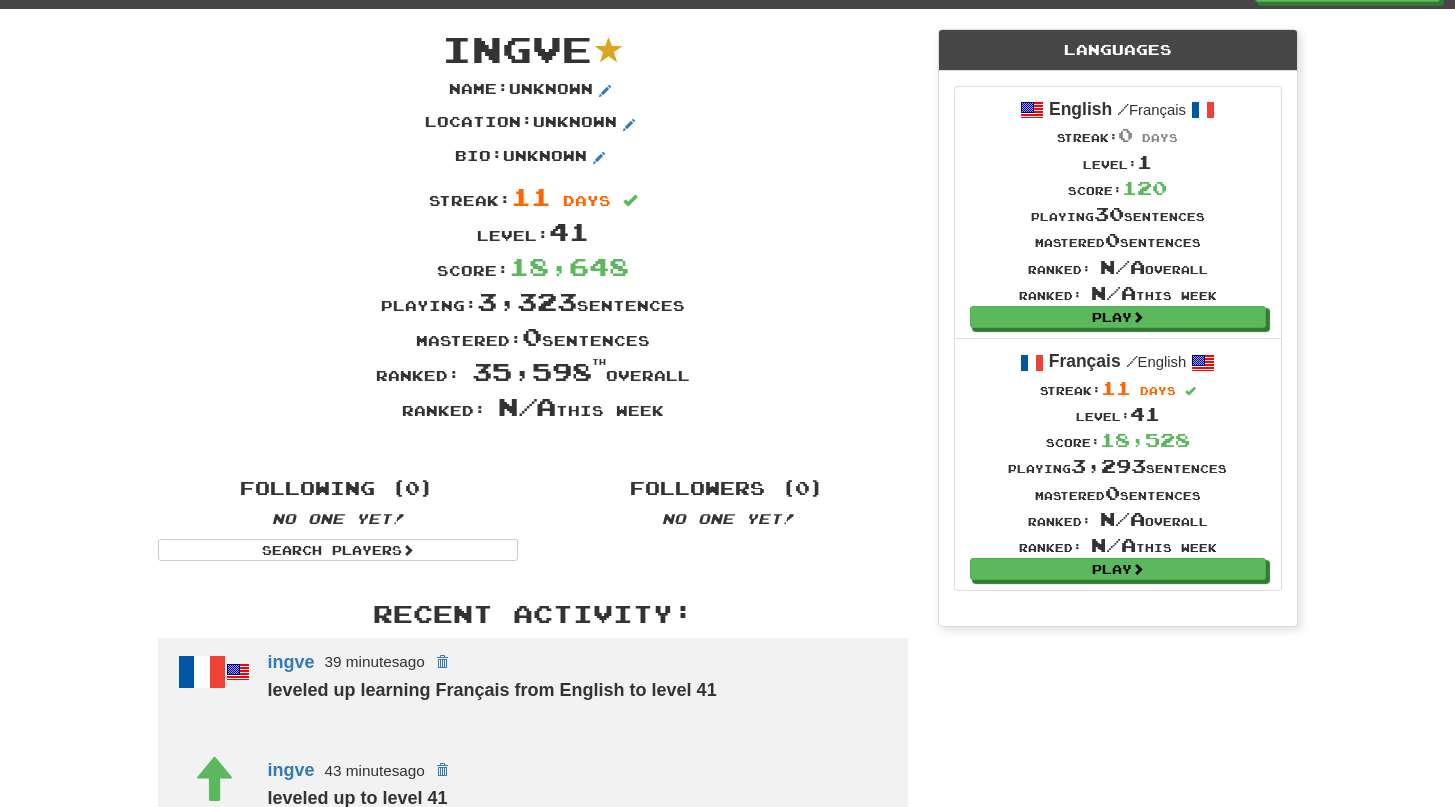 scroll, scrollTop: 0, scrollLeft: 0, axis: both 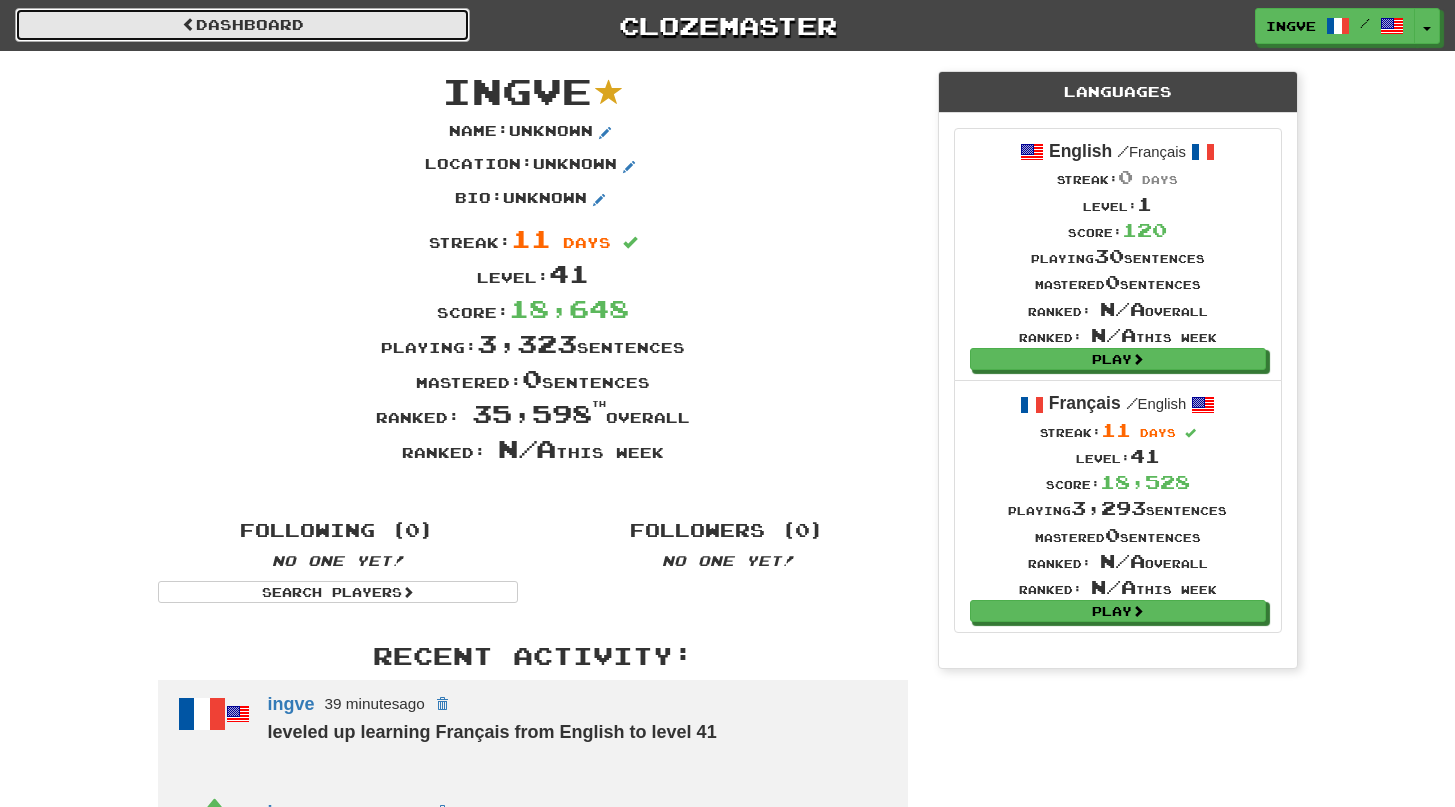 click on "Dashboard" at bounding box center [242, 25] 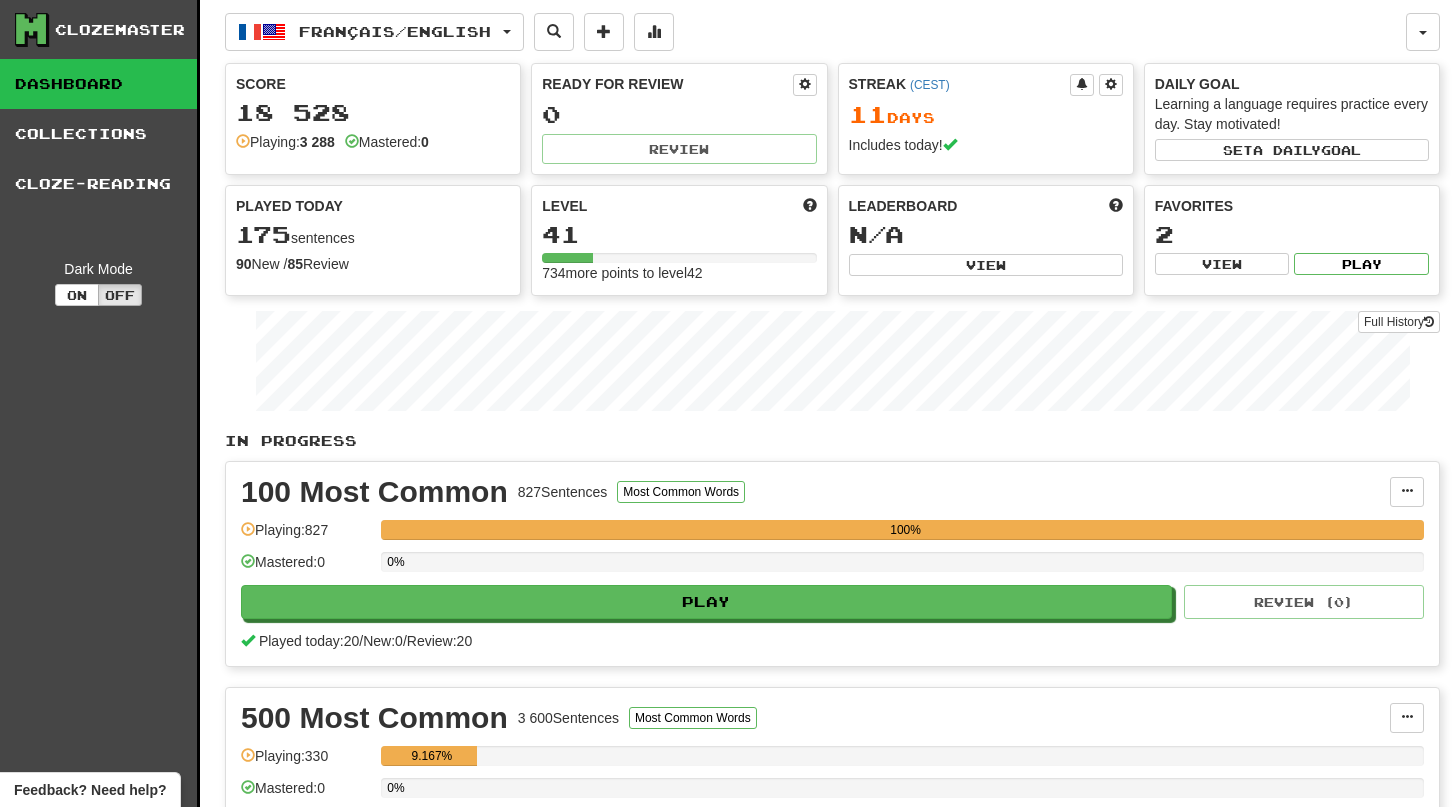 scroll, scrollTop: 0, scrollLeft: 0, axis: both 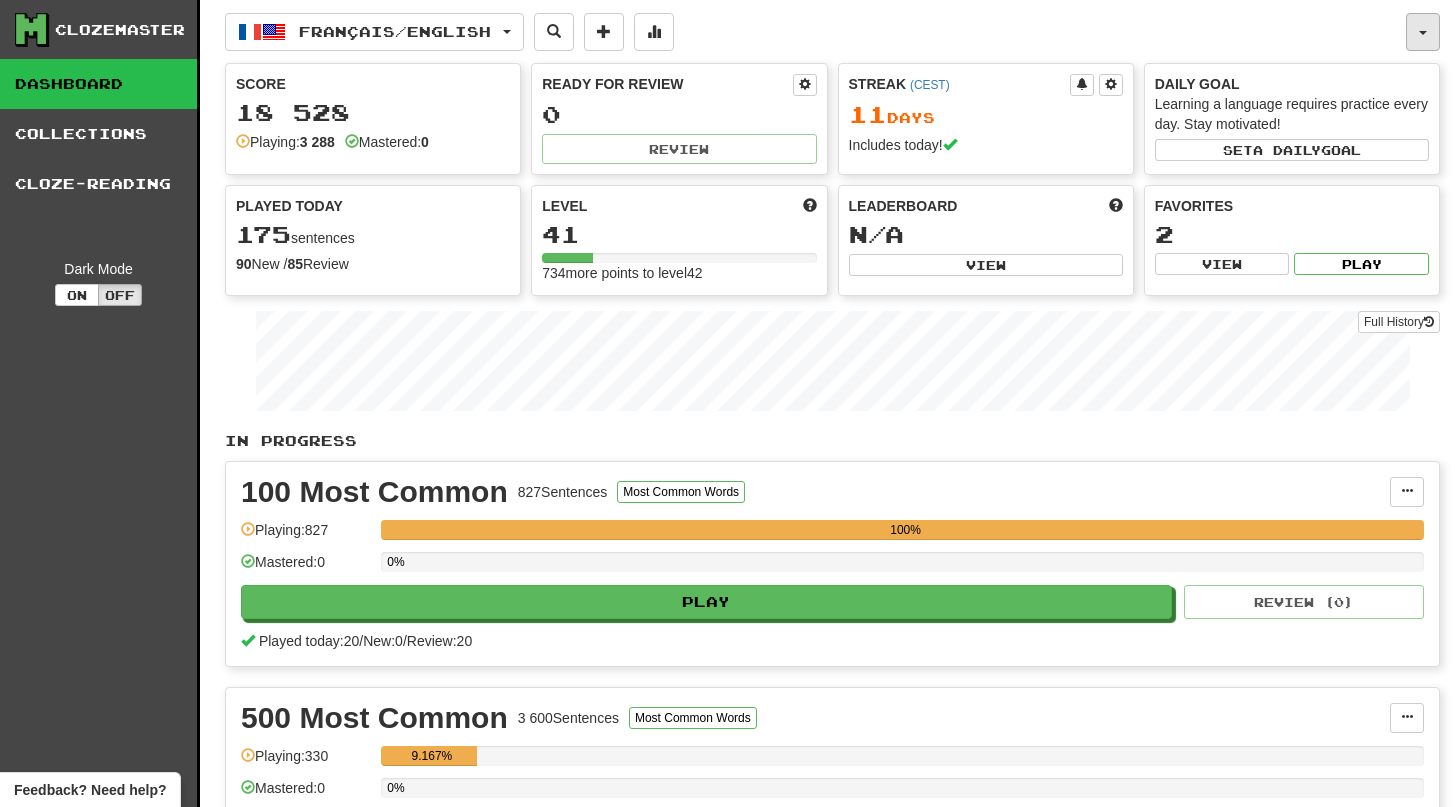 click at bounding box center (1423, 32) 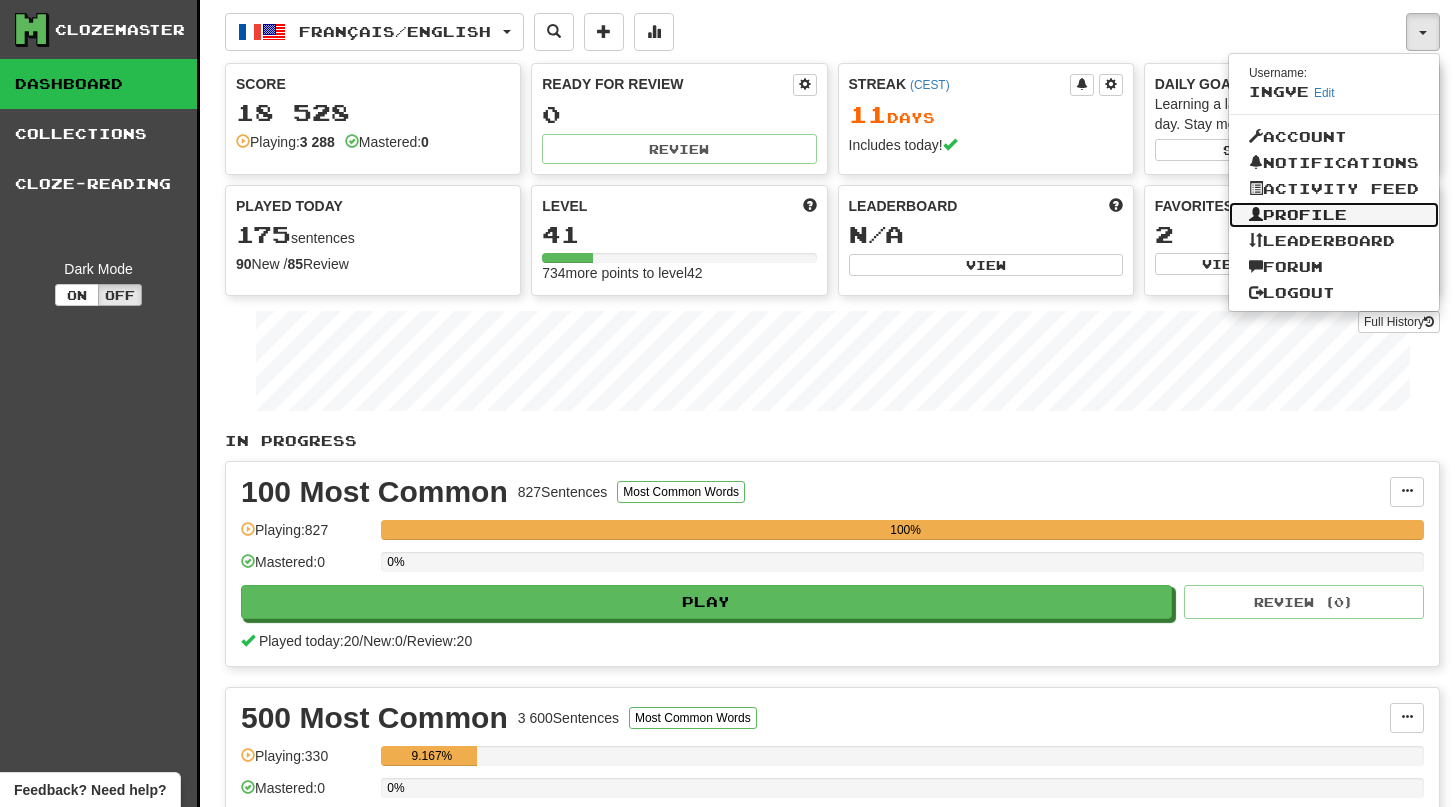click on "Profile" at bounding box center [1334, 215] 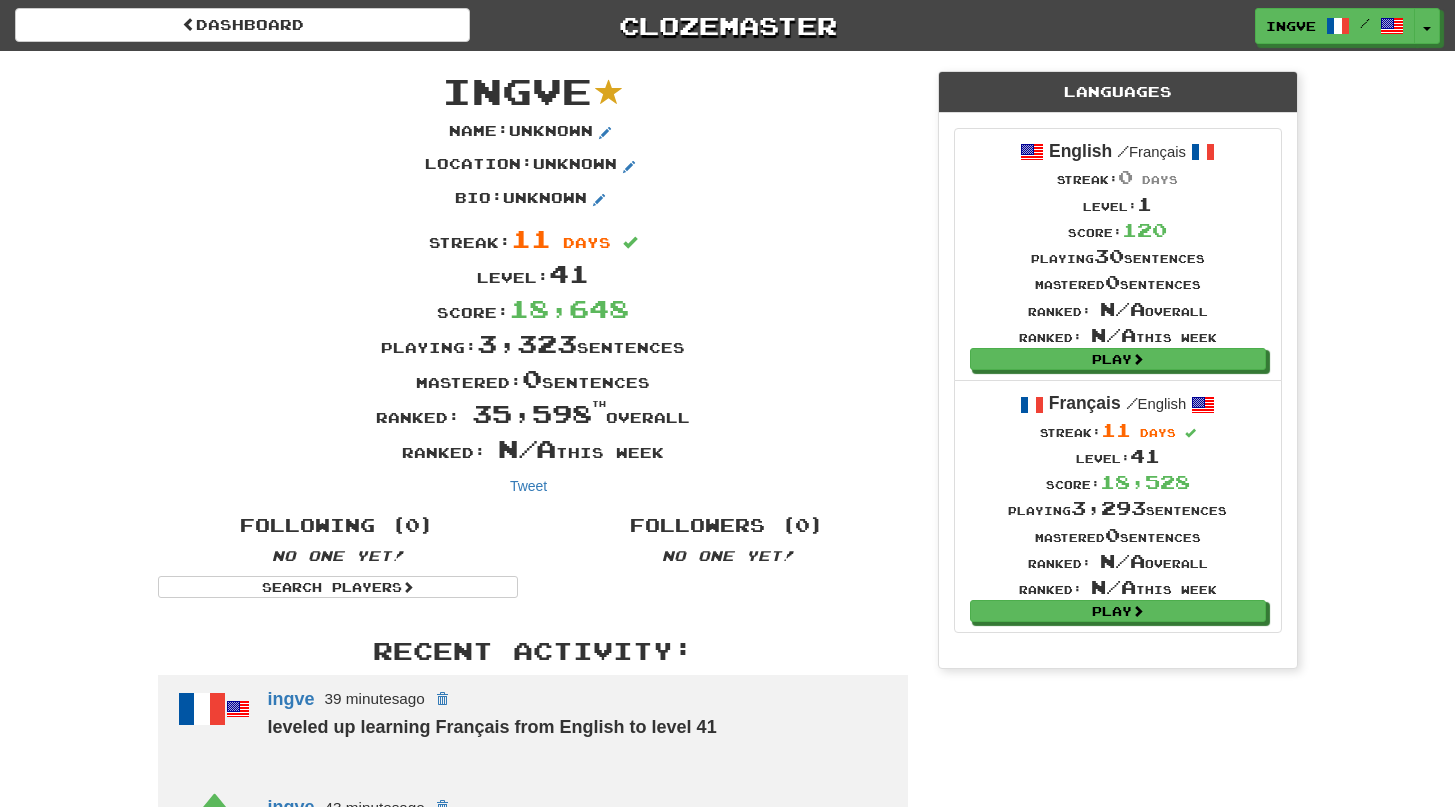 scroll, scrollTop: 0, scrollLeft: 0, axis: both 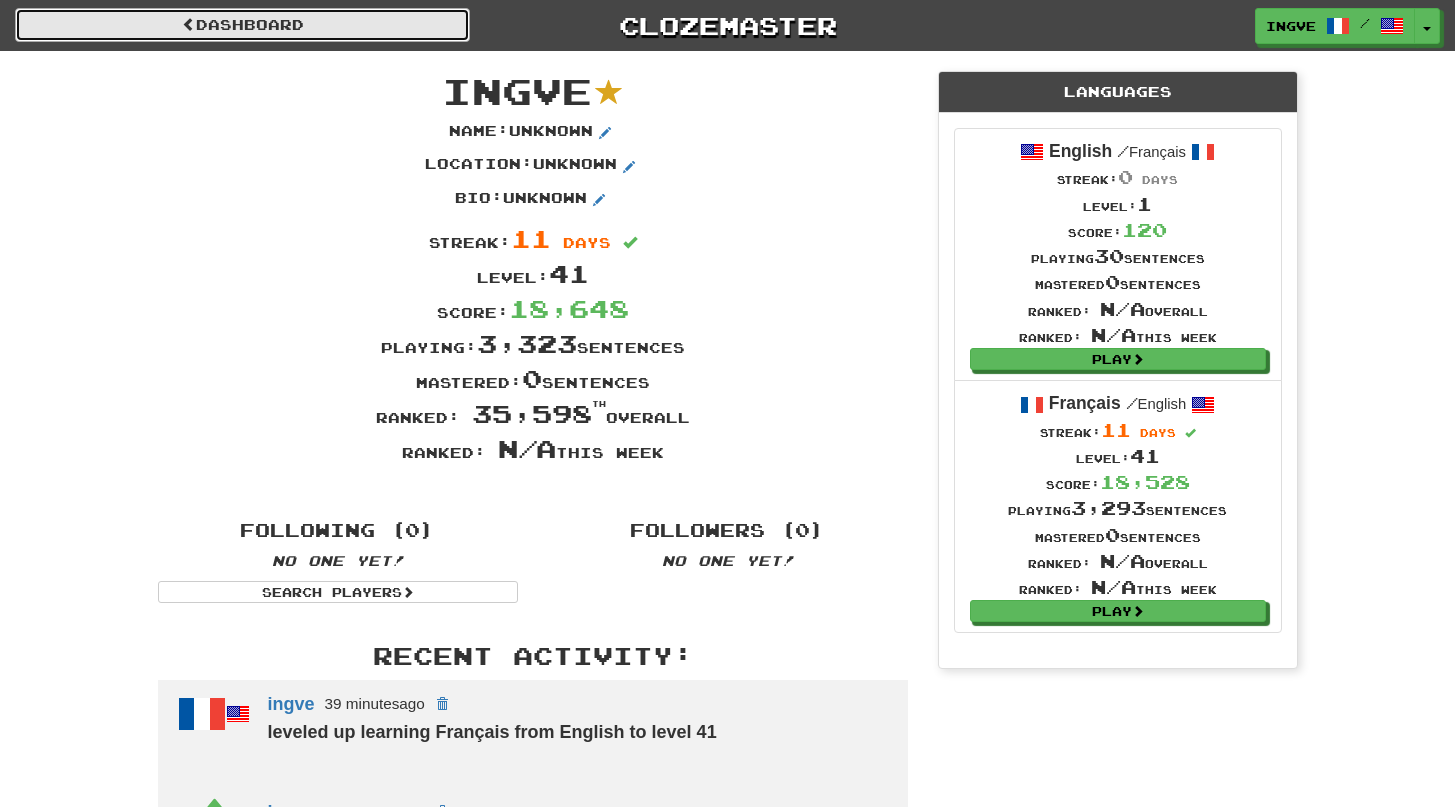 click on "Dashboard" at bounding box center (242, 25) 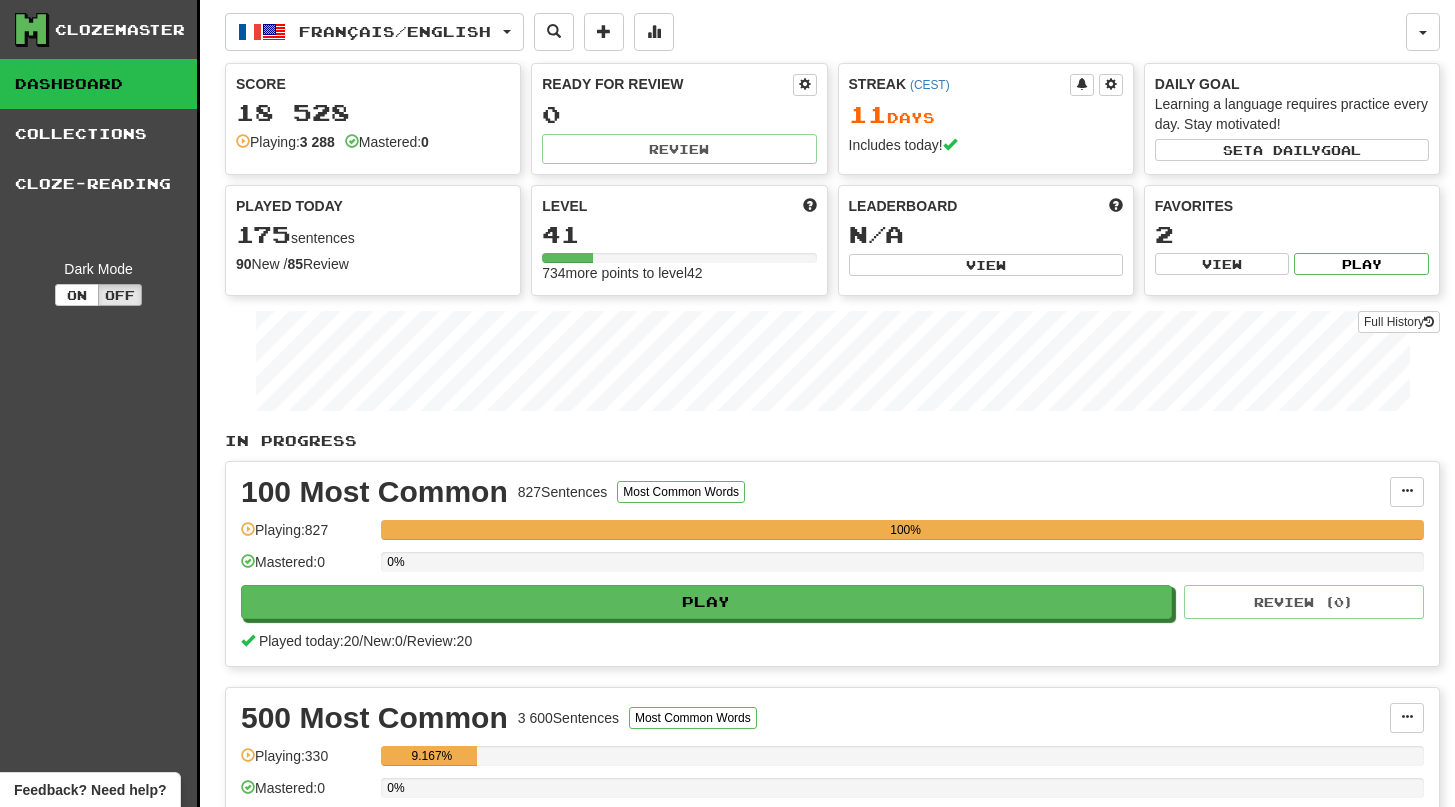 scroll, scrollTop: 0, scrollLeft: 0, axis: both 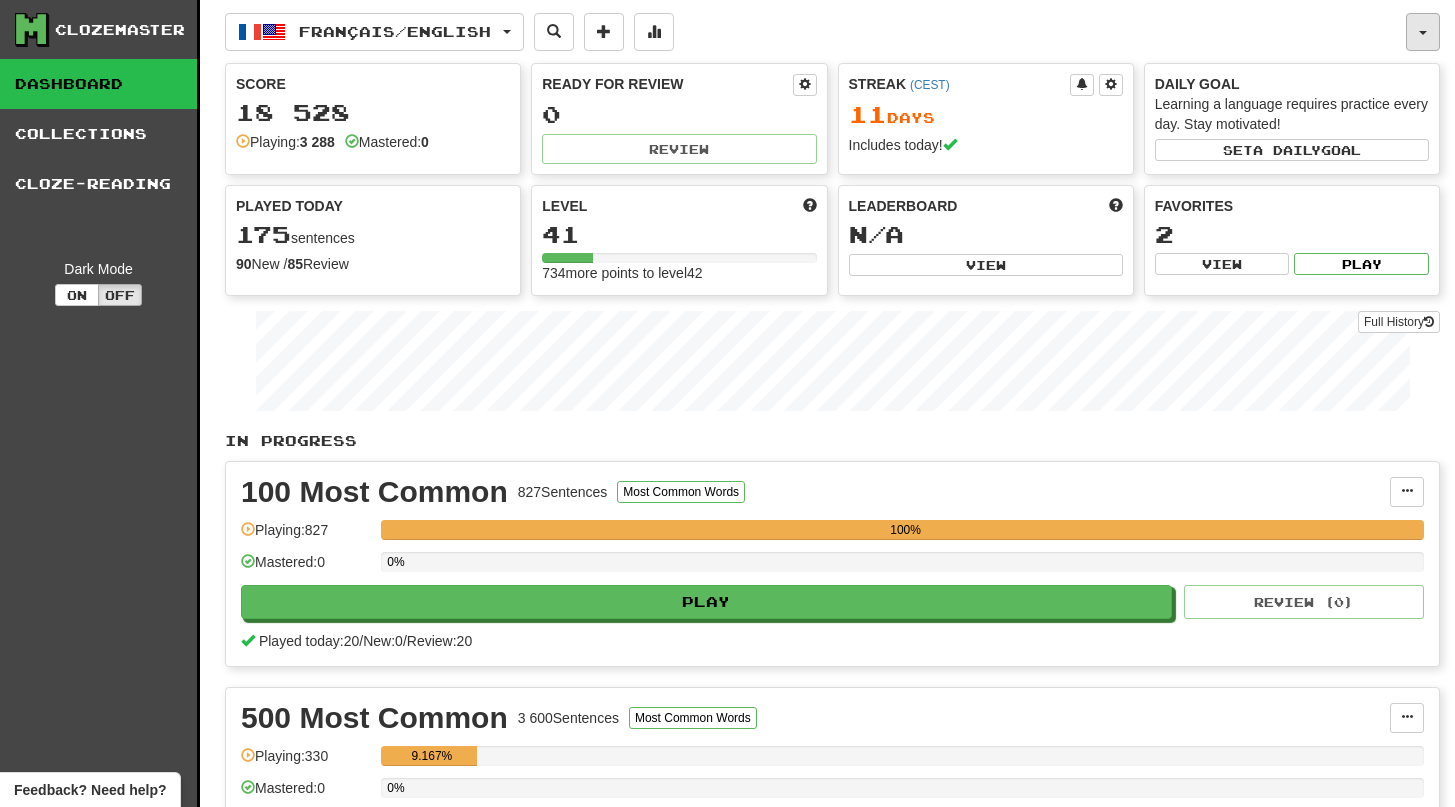 click at bounding box center [1423, 32] 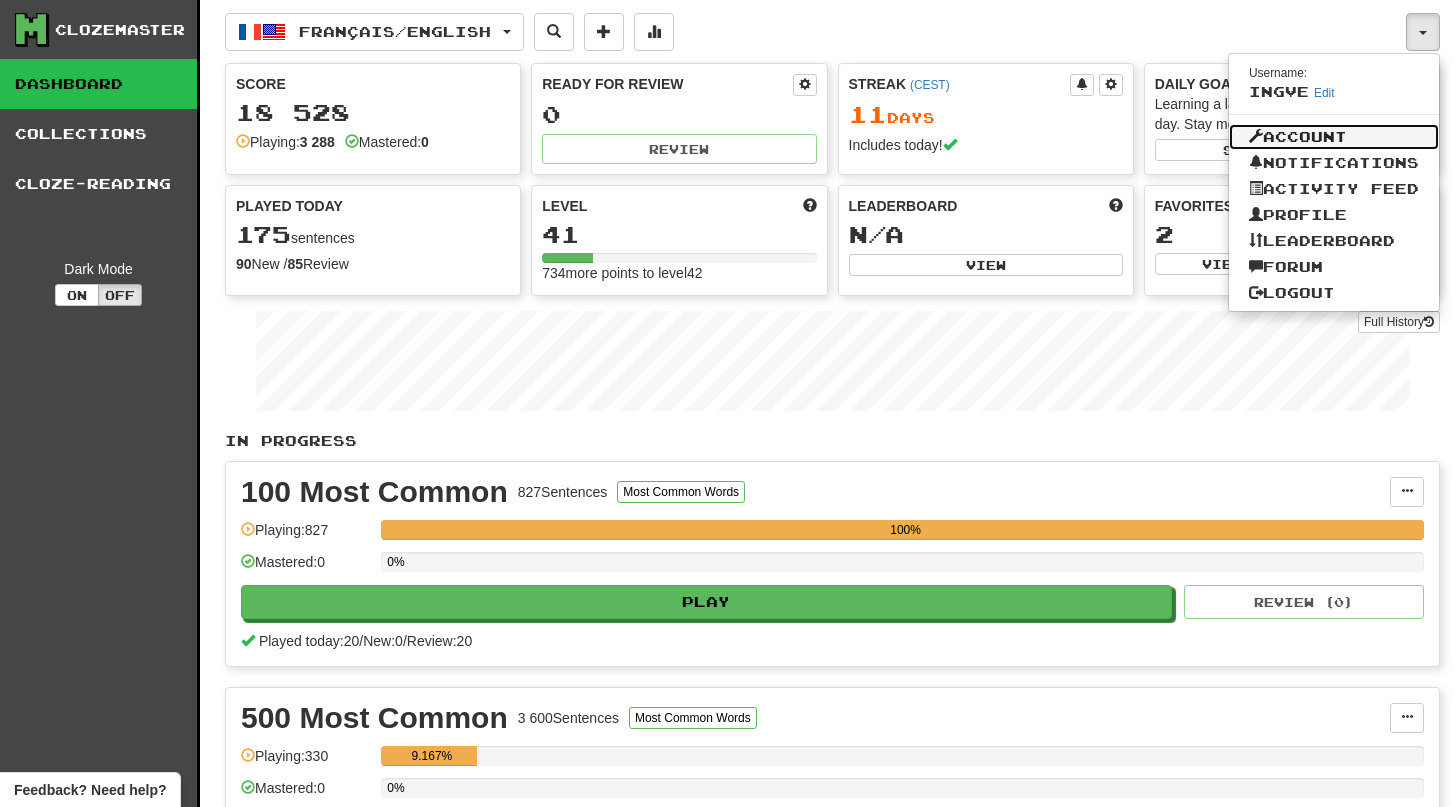 click on "Account" at bounding box center [1334, 137] 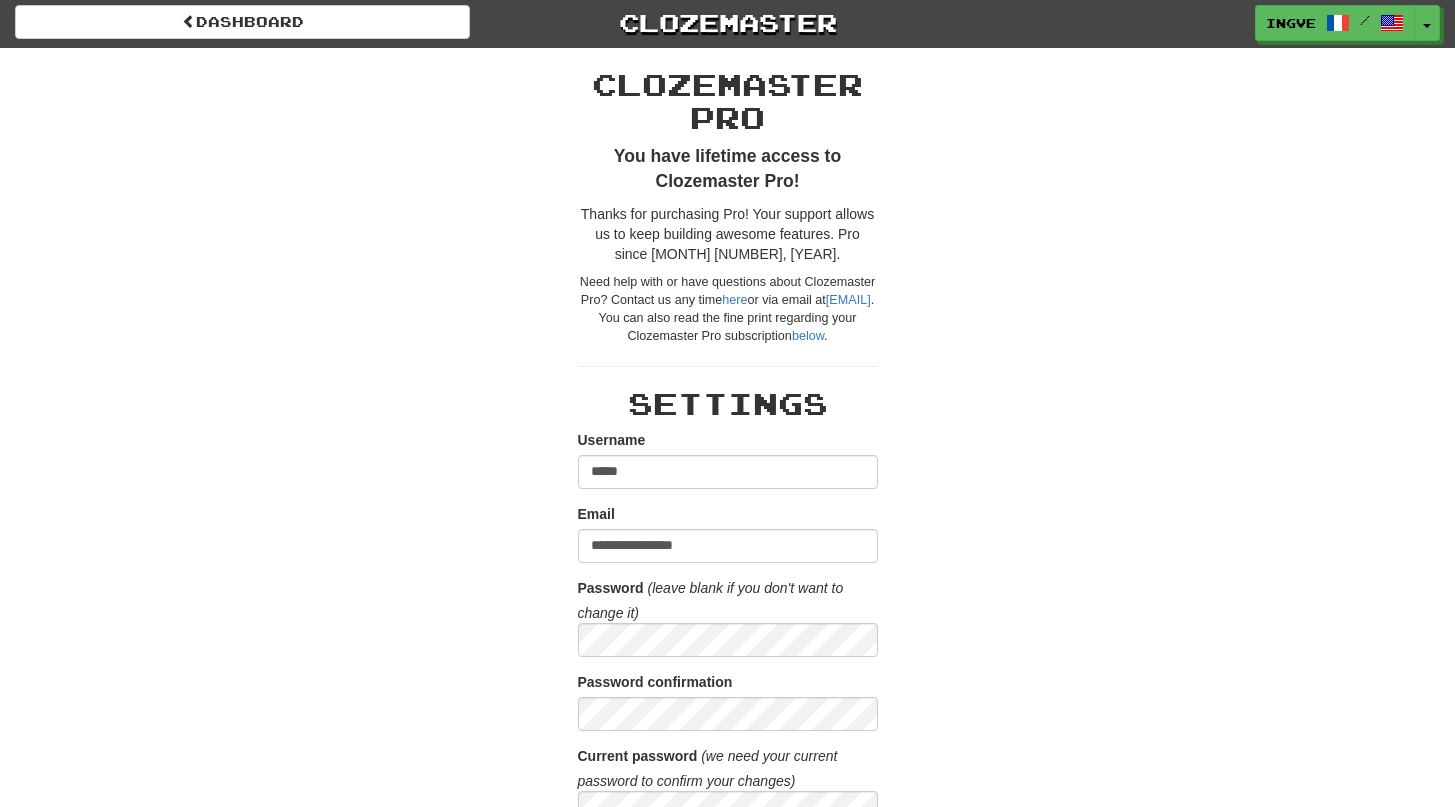 scroll, scrollTop: 0, scrollLeft: 0, axis: both 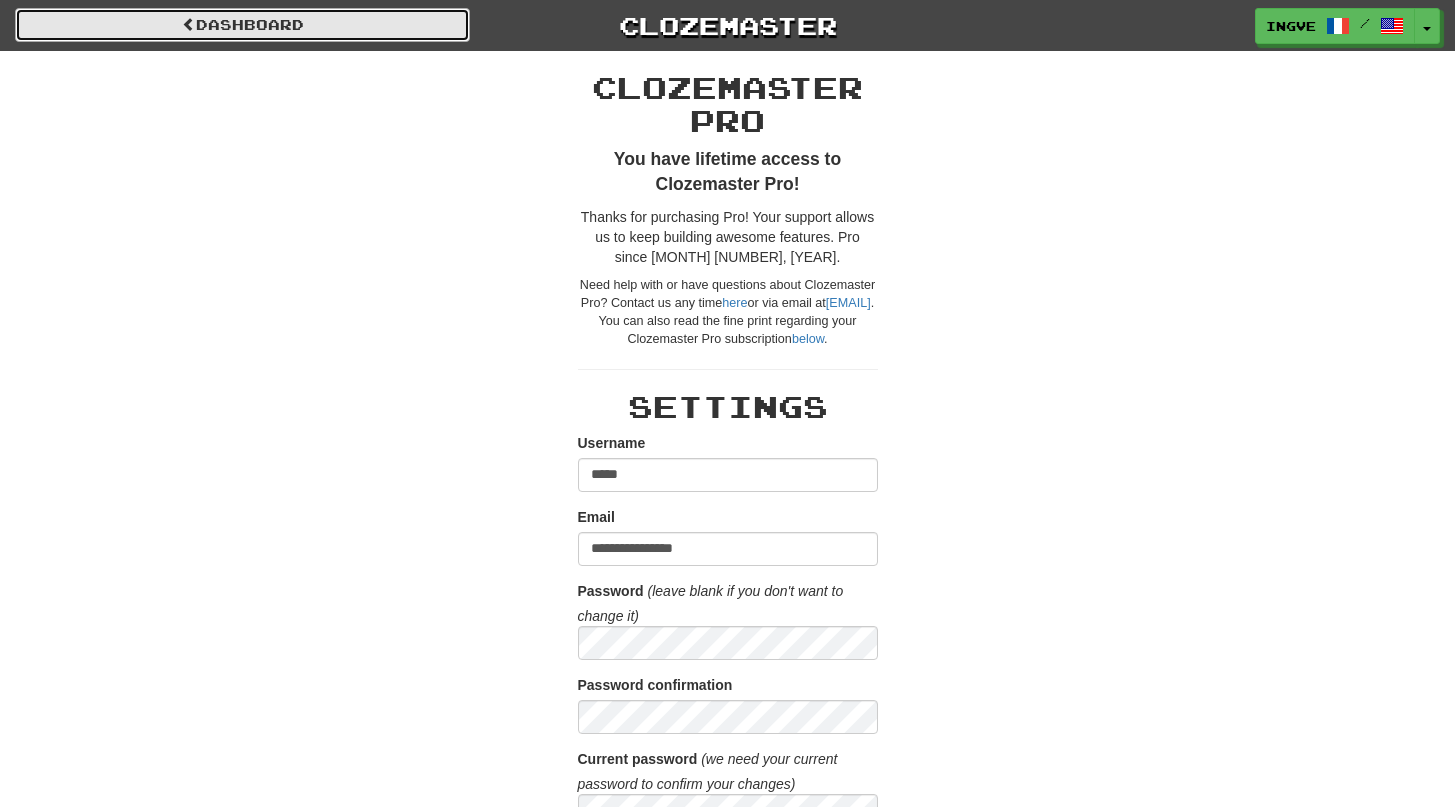 click on "Dashboard" at bounding box center [242, 25] 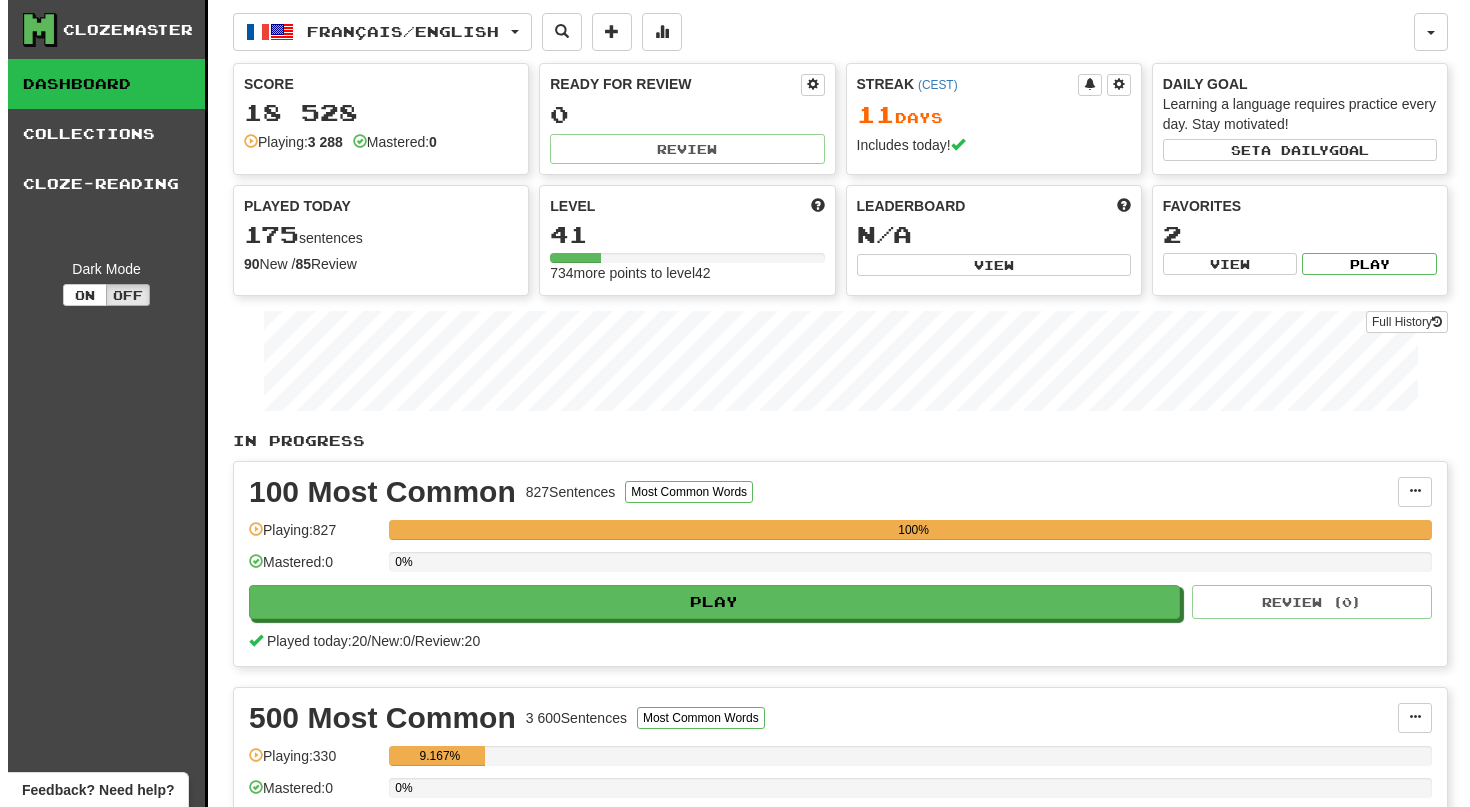 scroll, scrollTop: 0, scrollLeft: 0, axis: both 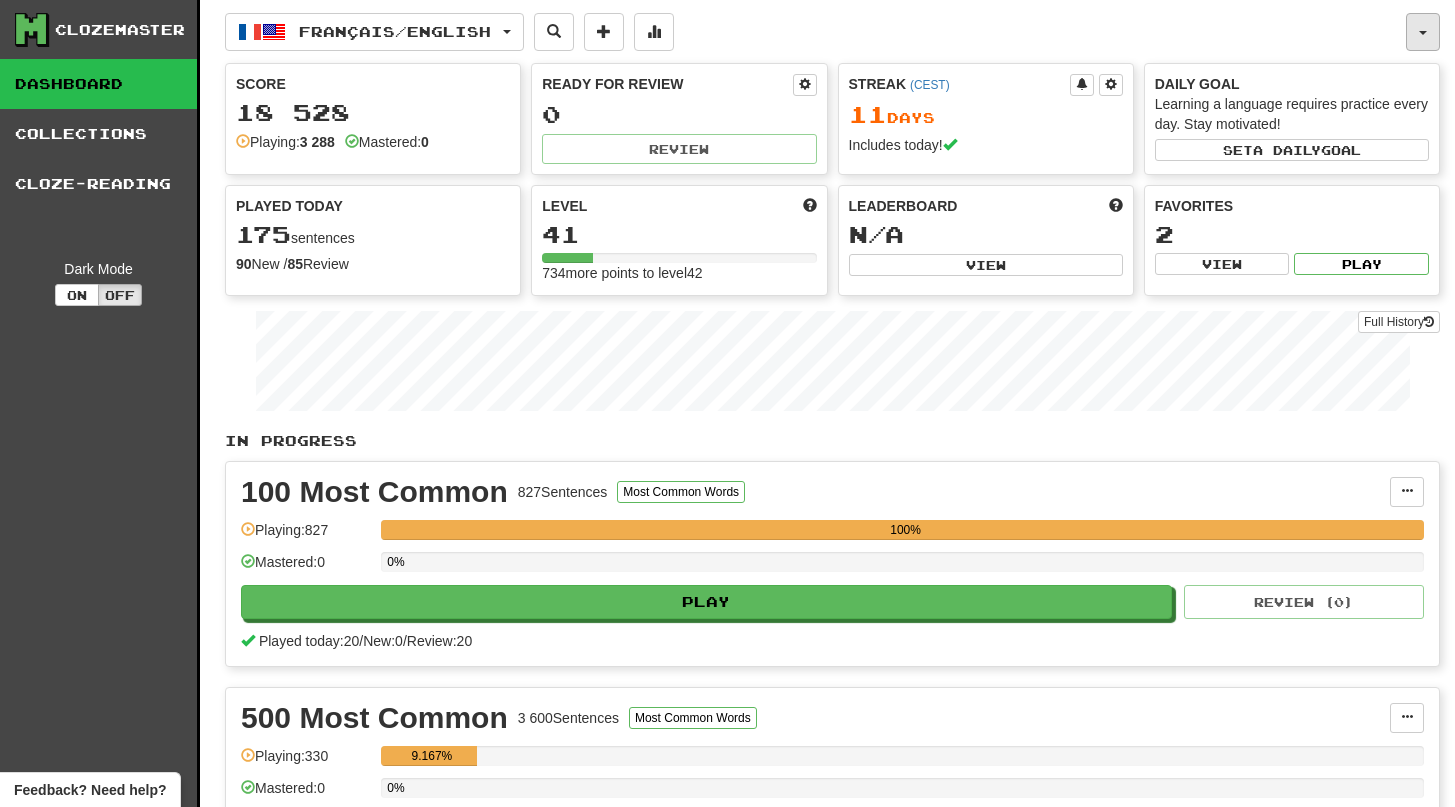 click at bounding box center (1423, 32) 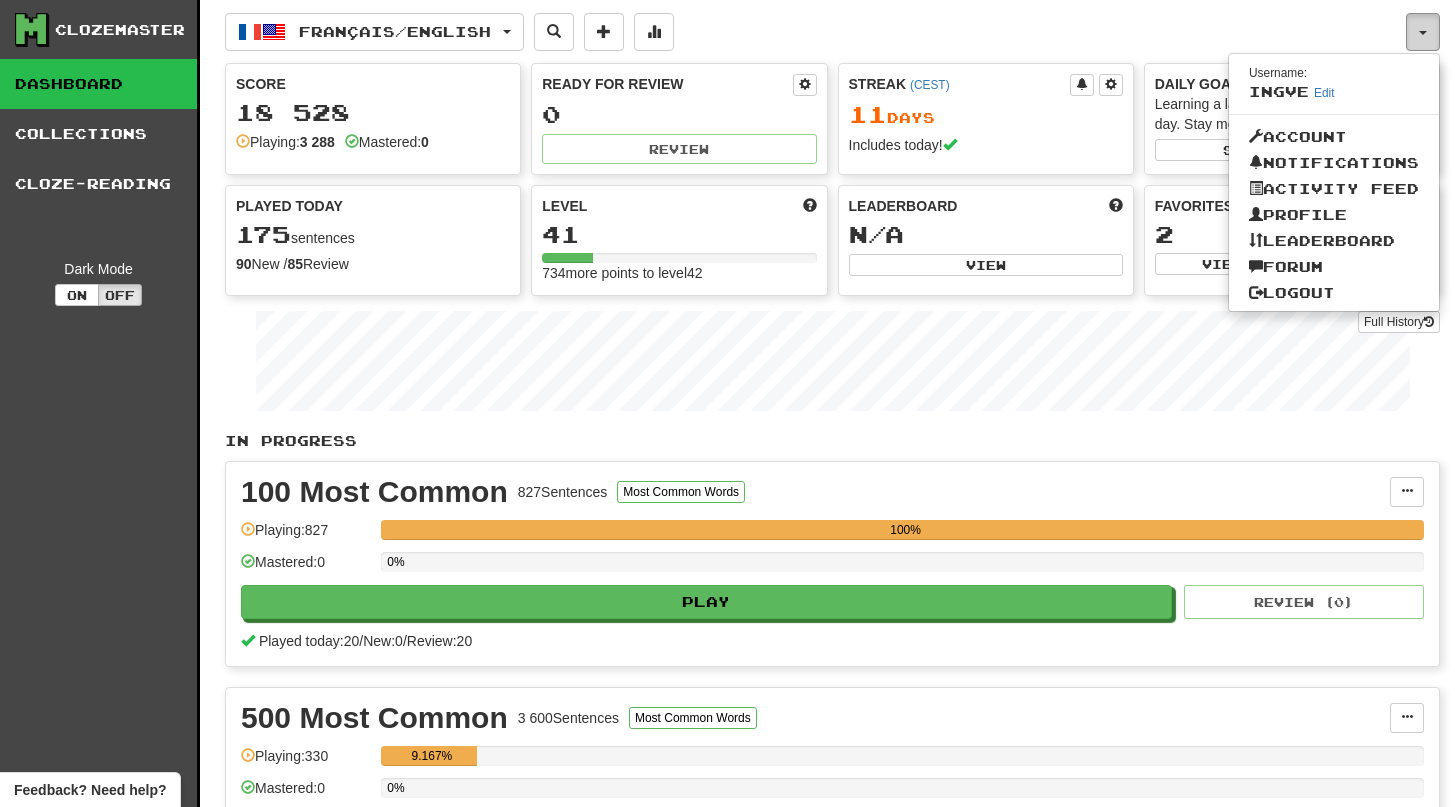 click at bounding box center (1423, 32) 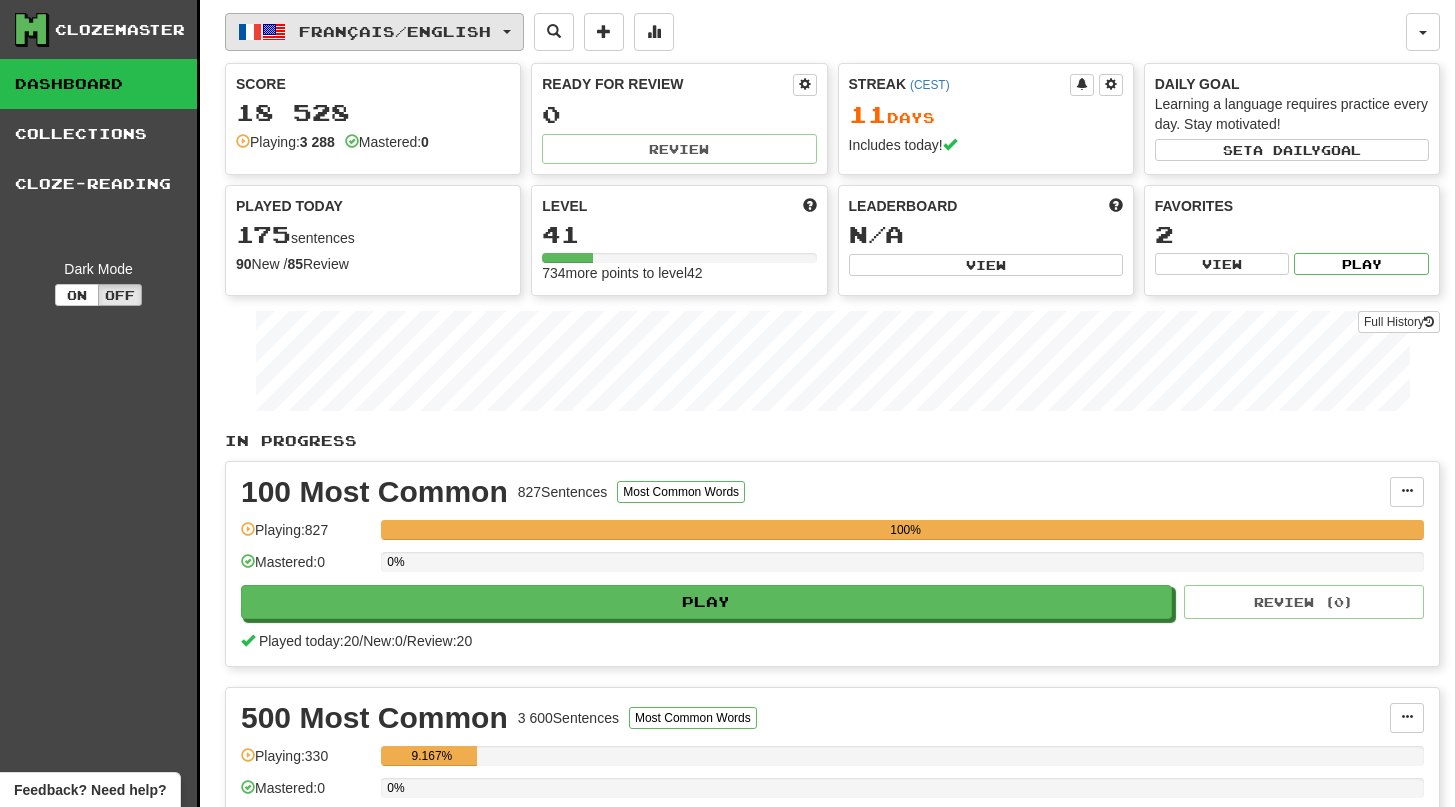 click on "Français  /  English" at bounding box center (374, 32) 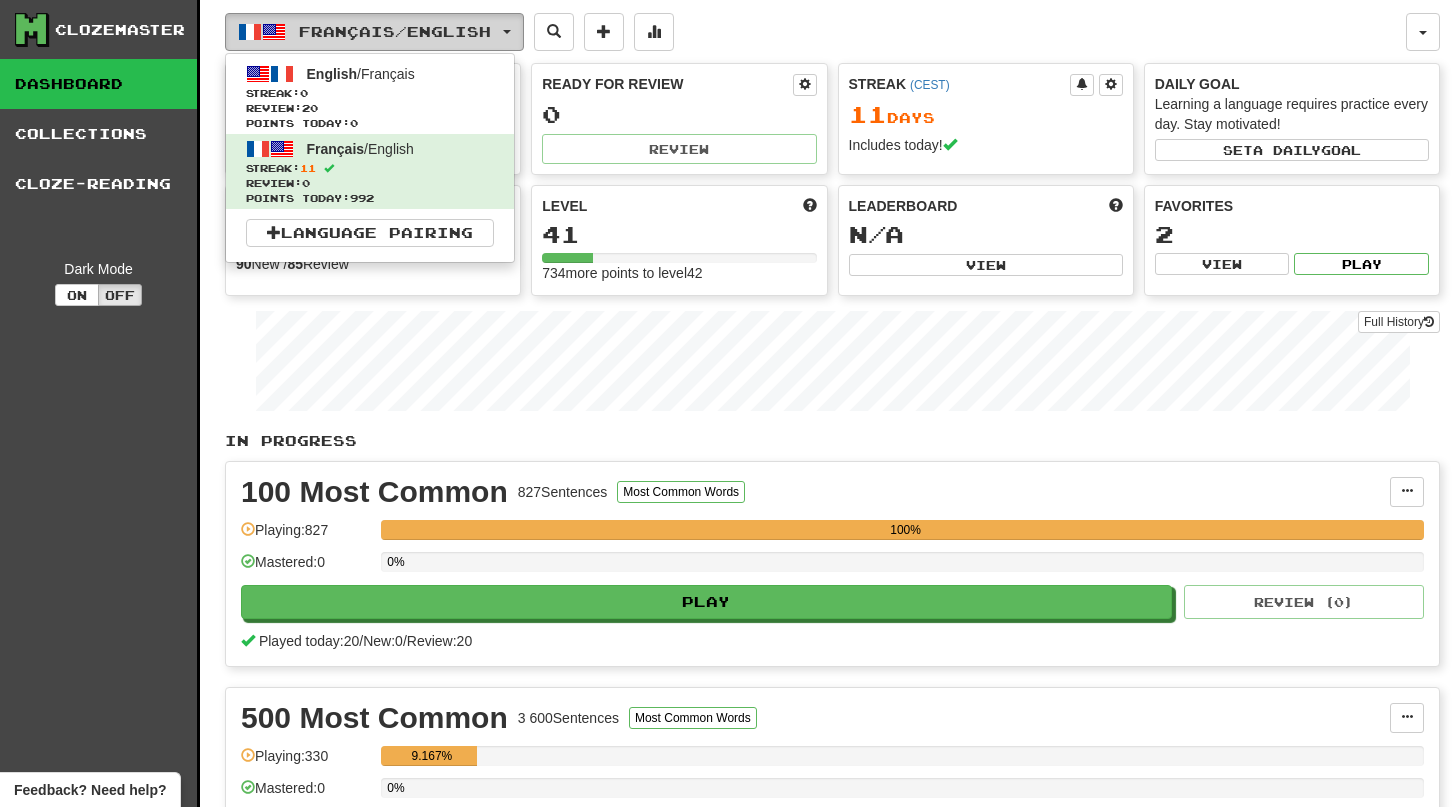 click on "Français  /  English" at bounding box center [374, 32] 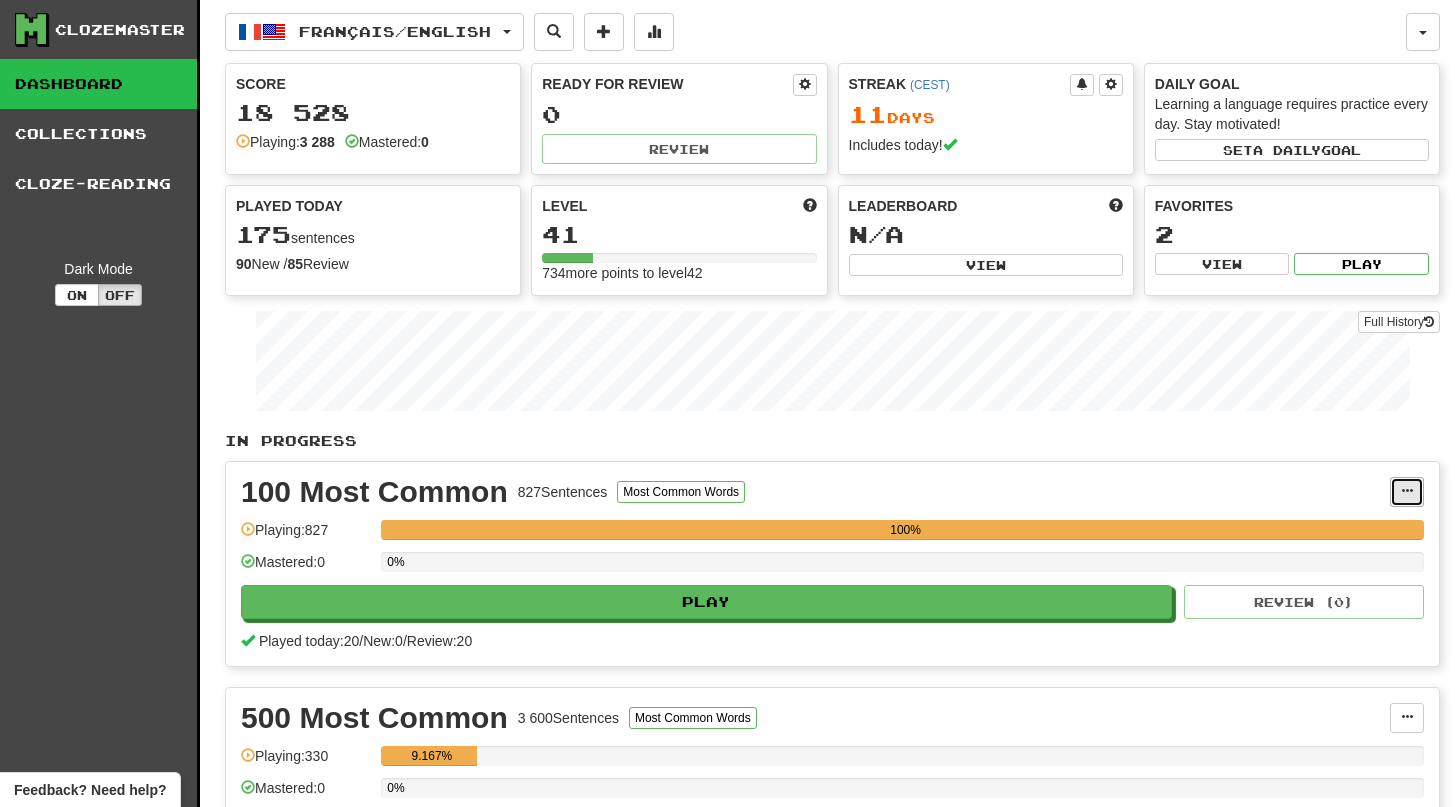 click at bounding box center (1407, 491) 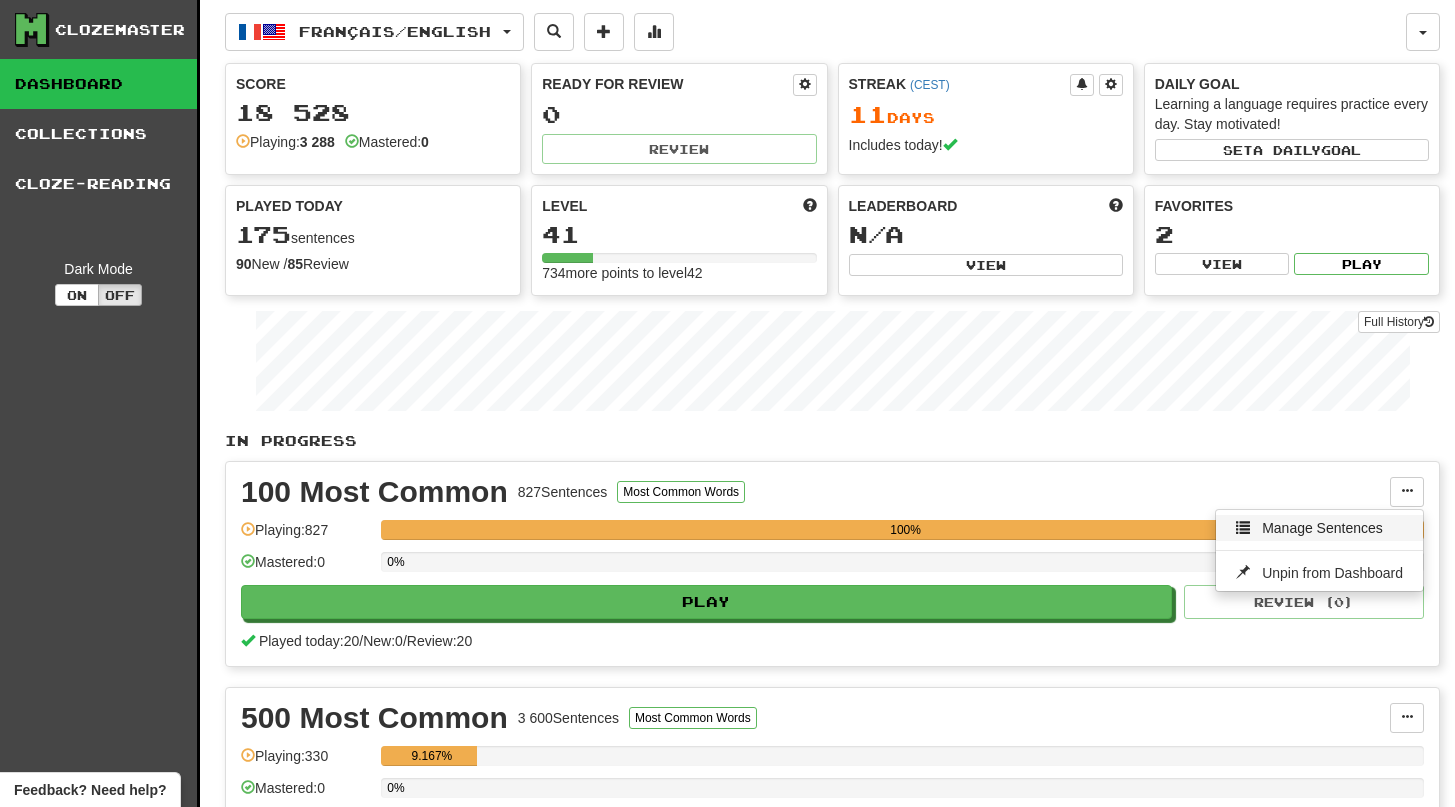 click on "Manage Sentences" at bounding box center (1322, 528) 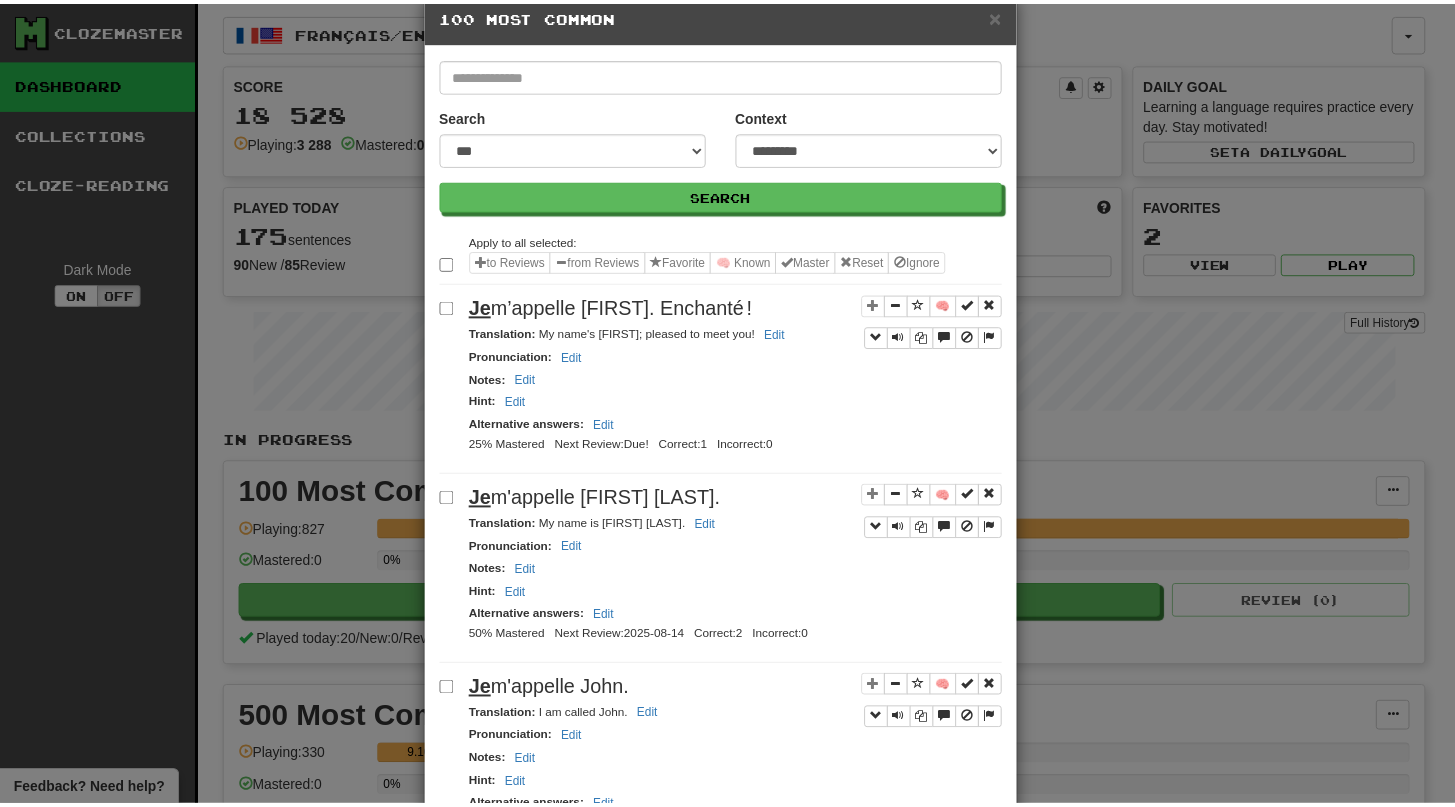 scroll, scrollTop: 0, scrollLeft: 0, axis: both 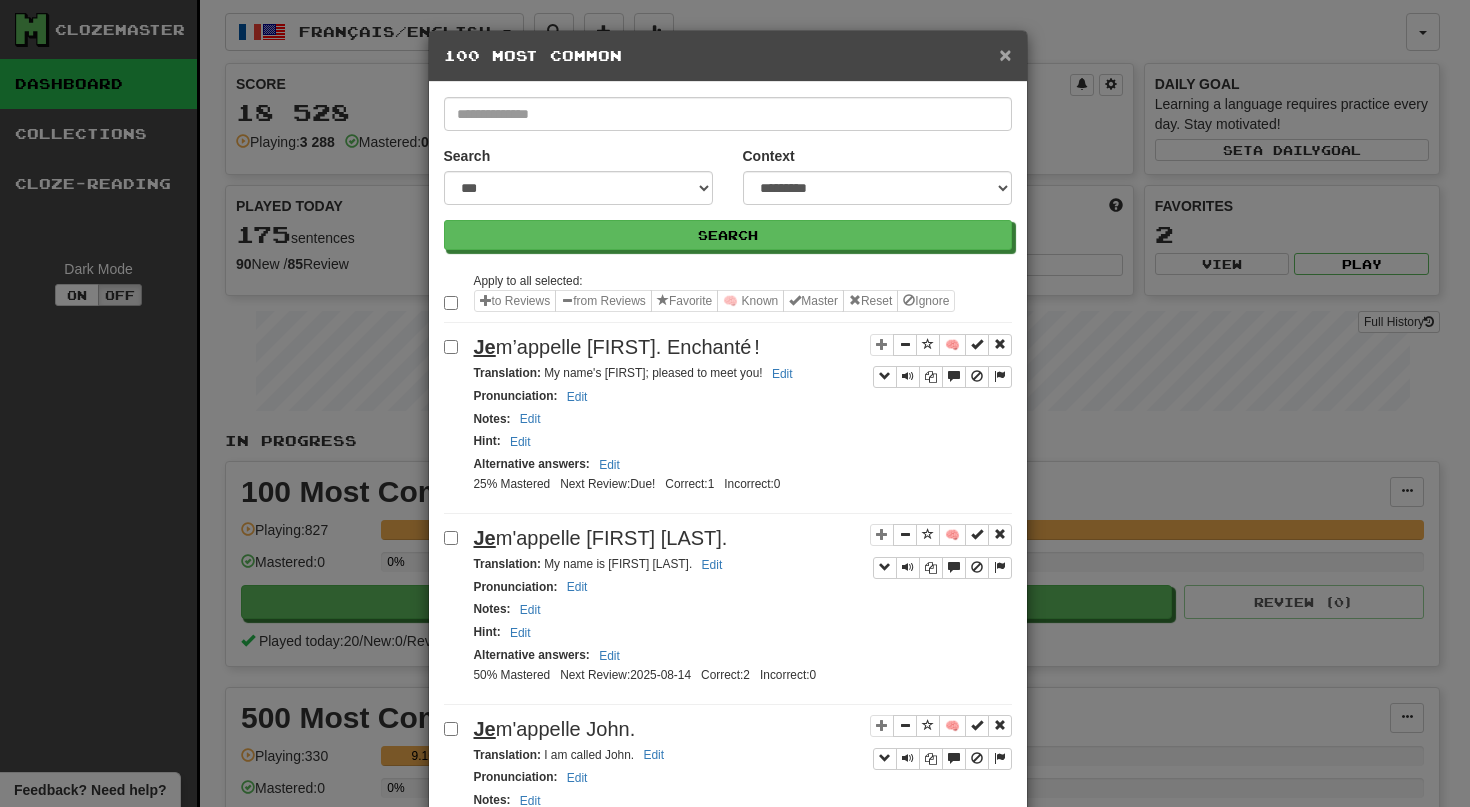 click on "×" at bounding box center (1005, 54) 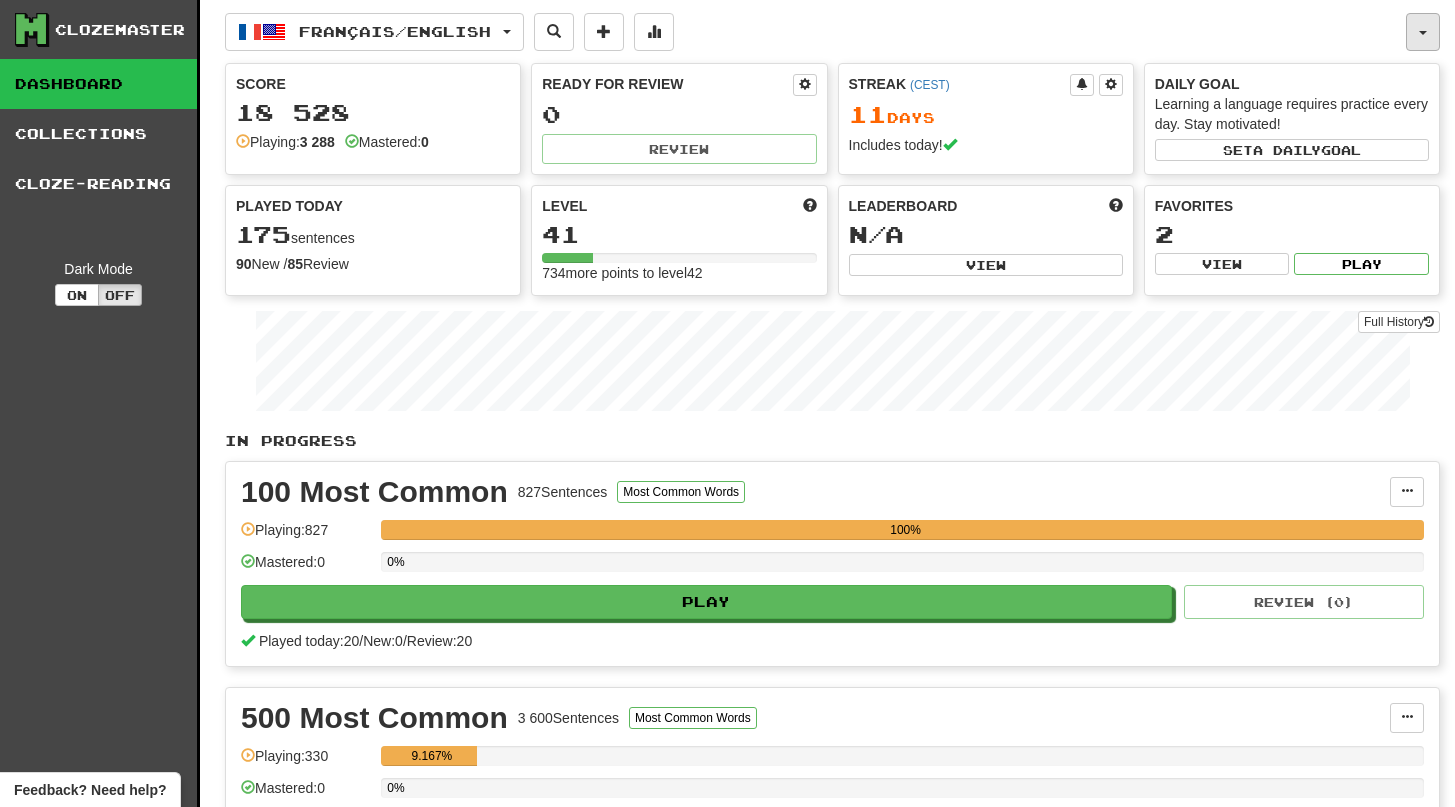 click at bounding box center (1423, 32) 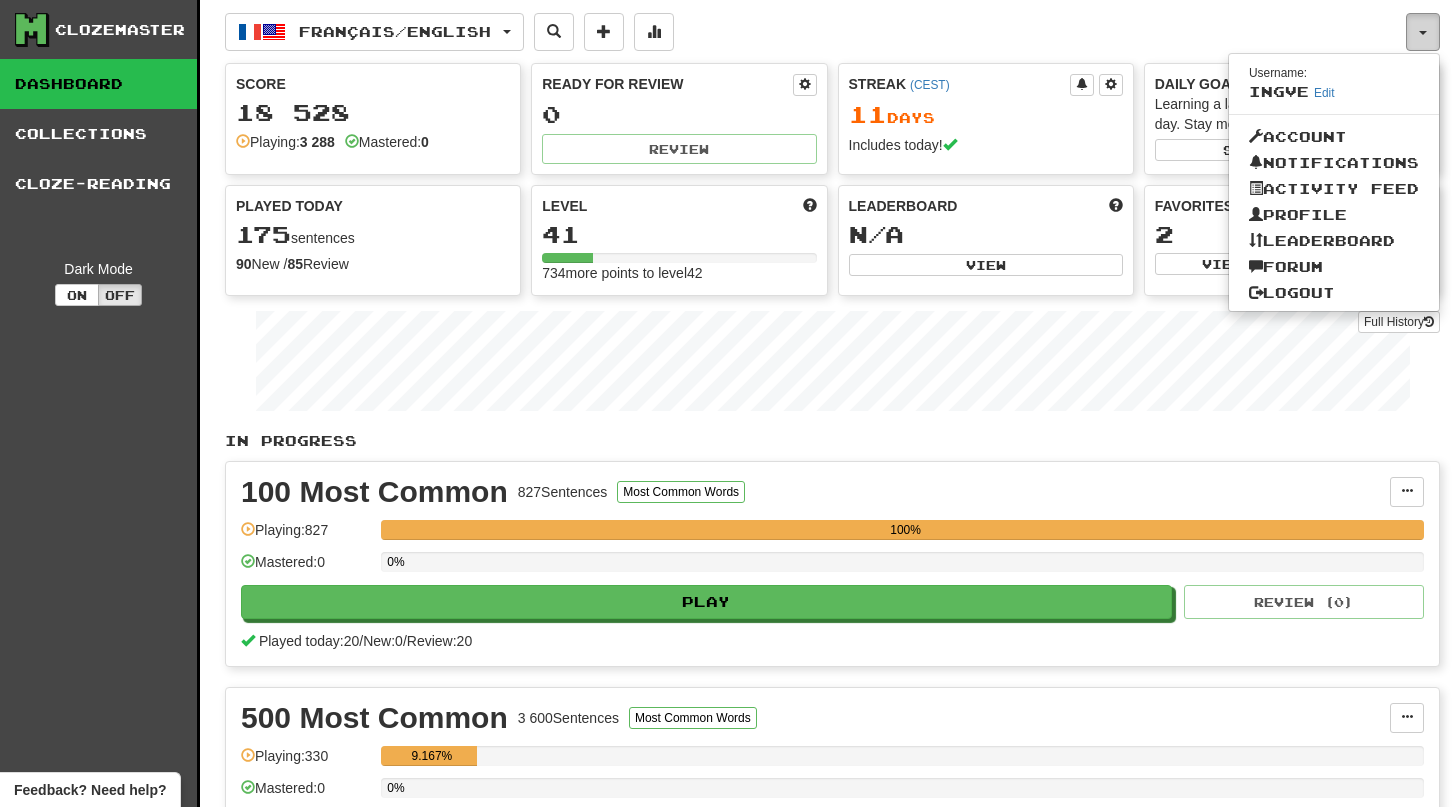 click at bounding box center [1423, 32] 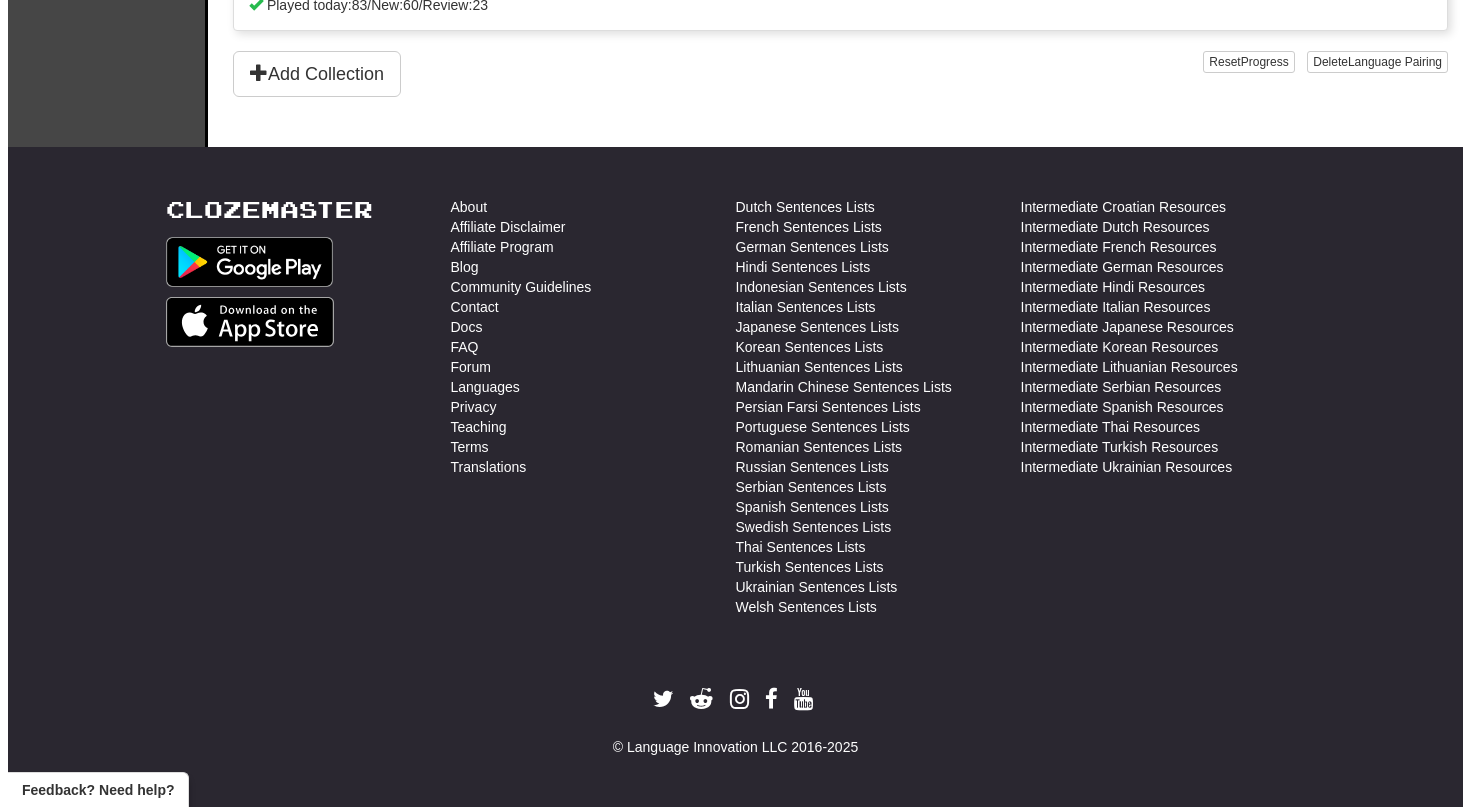scroll, scrollTop: 0, scrollLeft: 0, axis: both 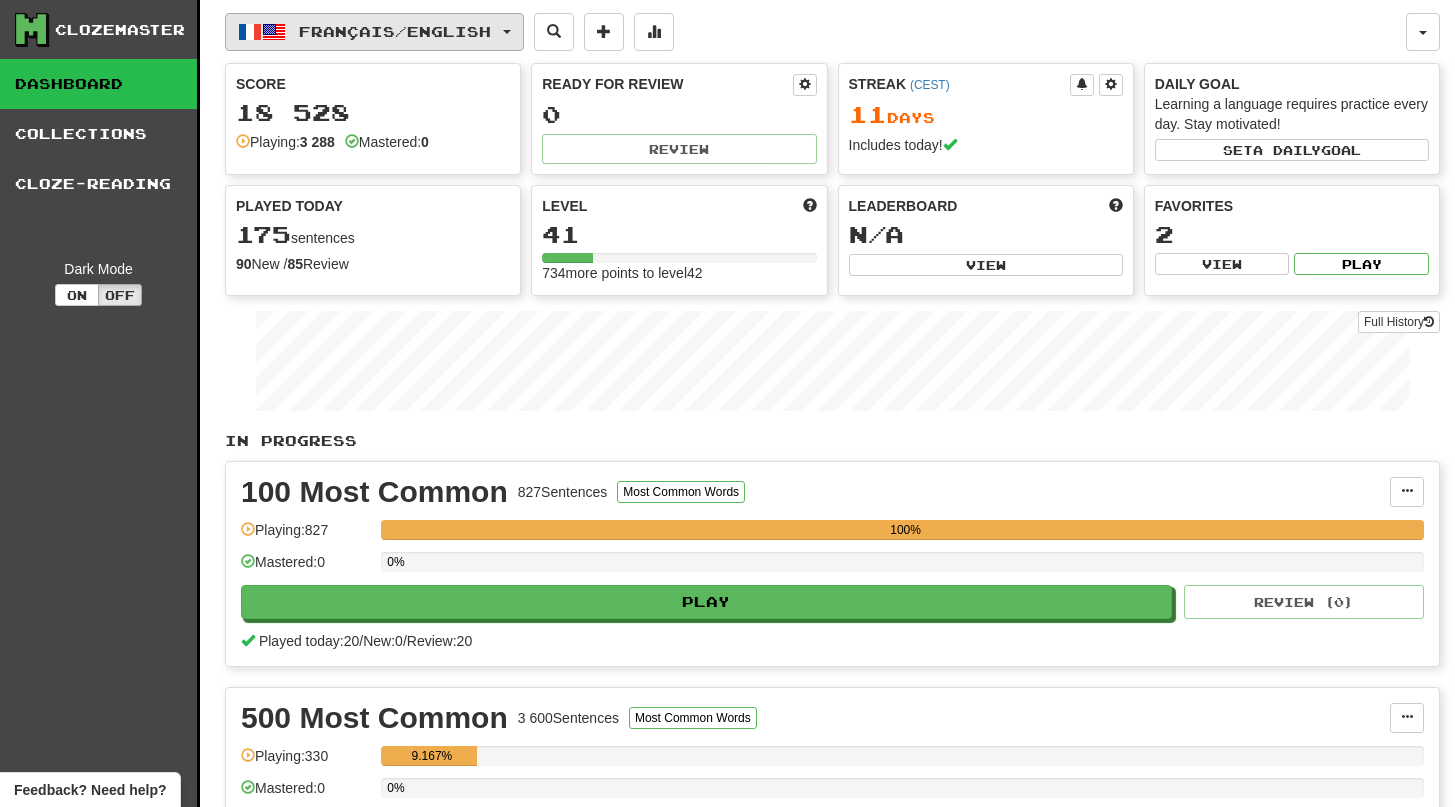 click at bounding box center (507, 32) 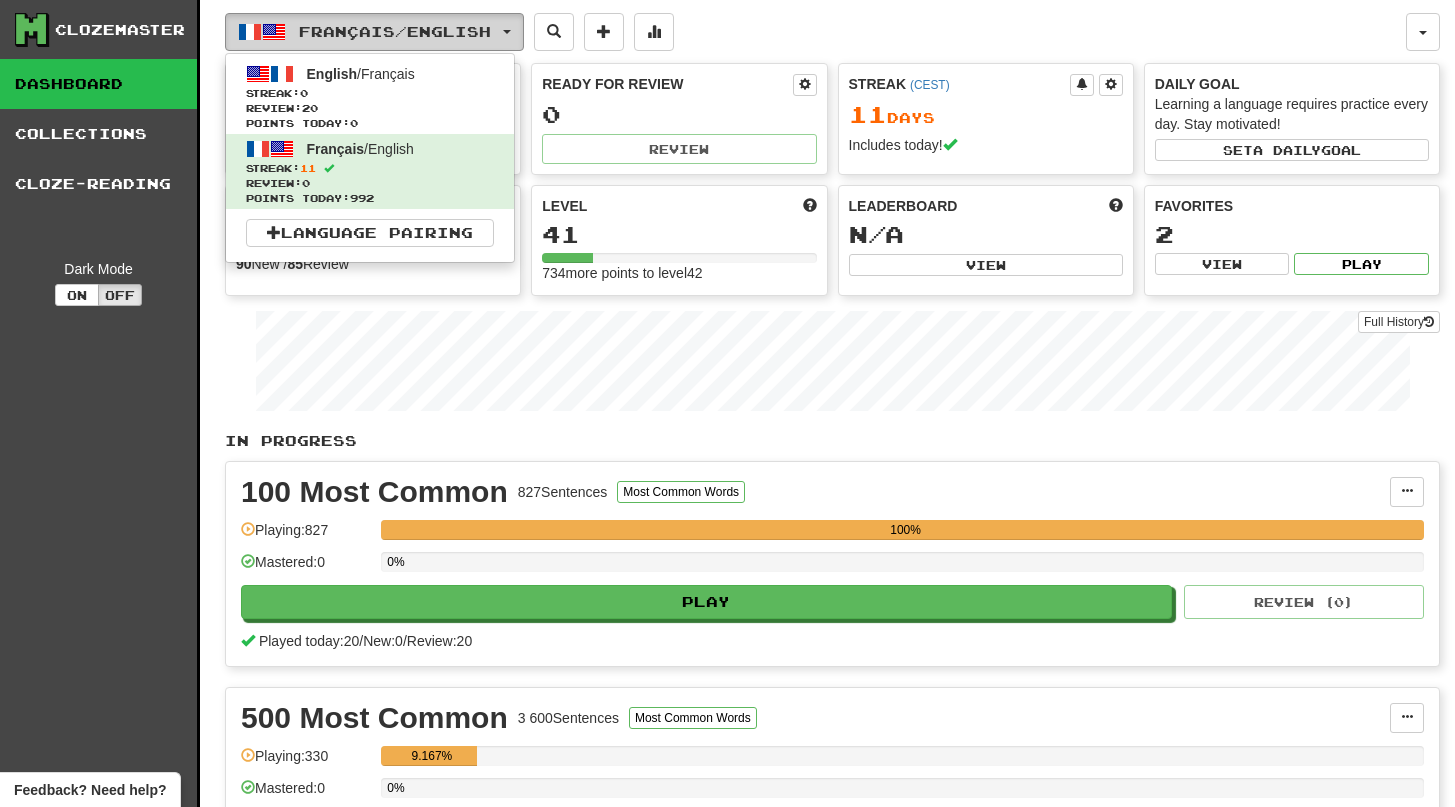 click at bounding box center (507, 32) 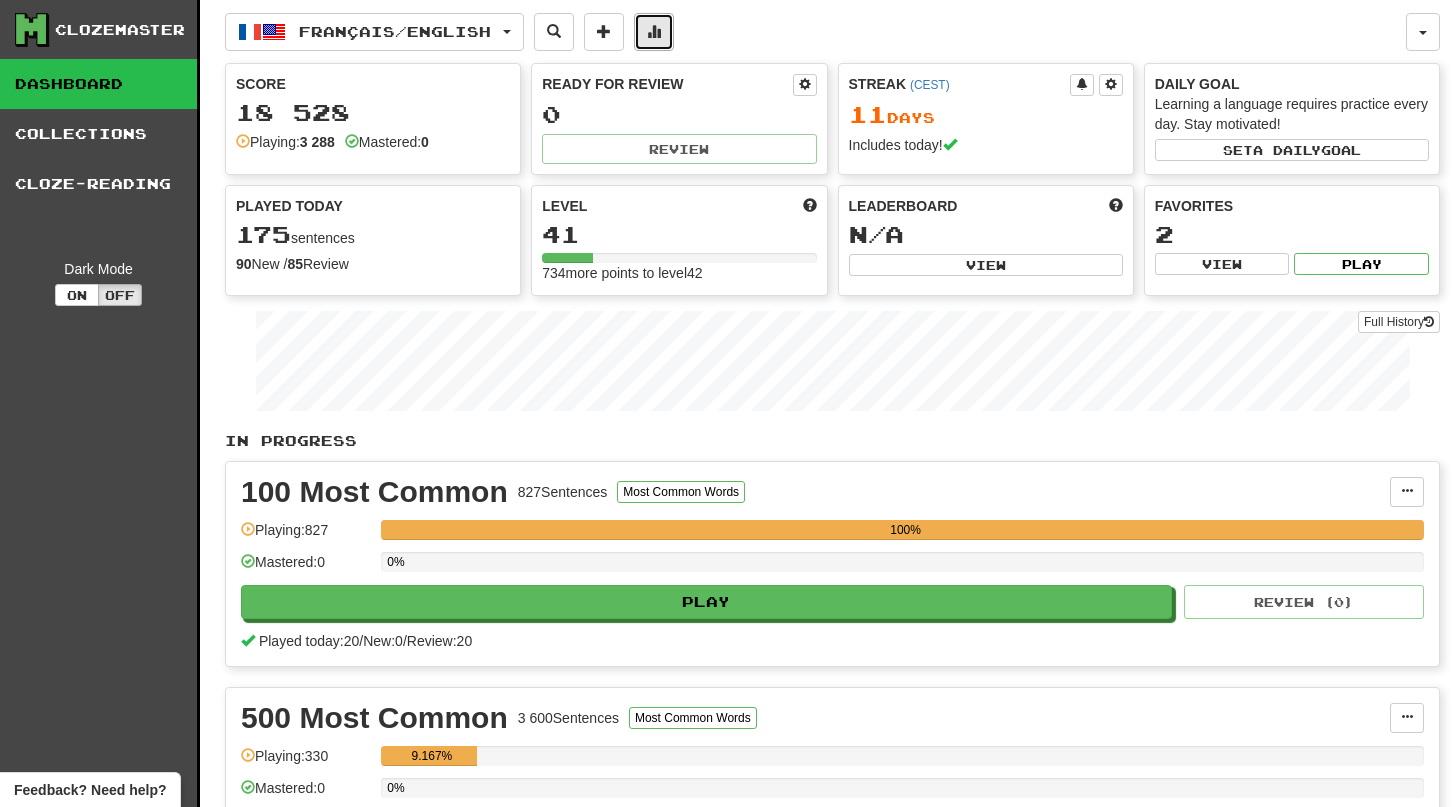 click at bounding box center [654, 31] 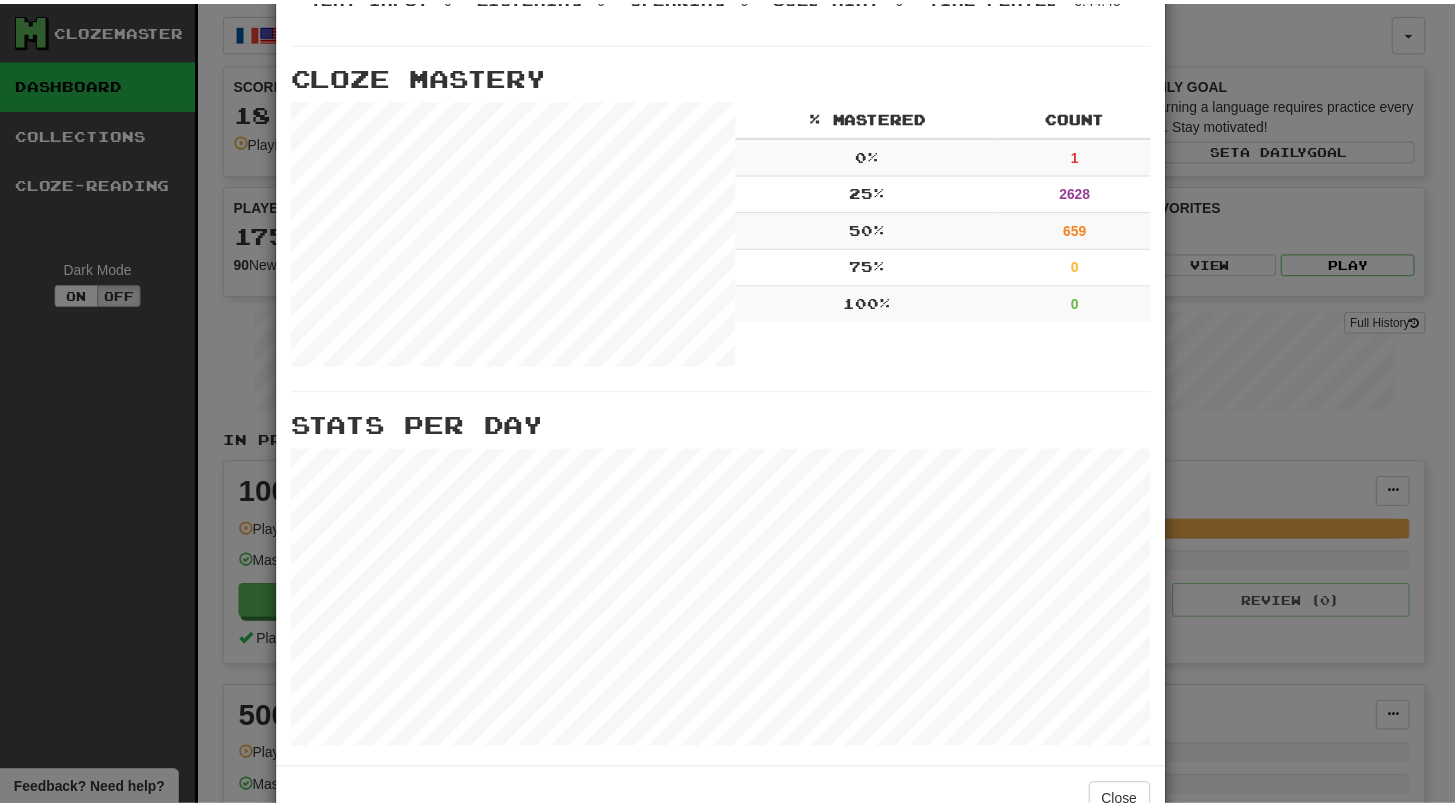 scroll, scrollTop: 622, scrollLeft: 0, axis: vertical 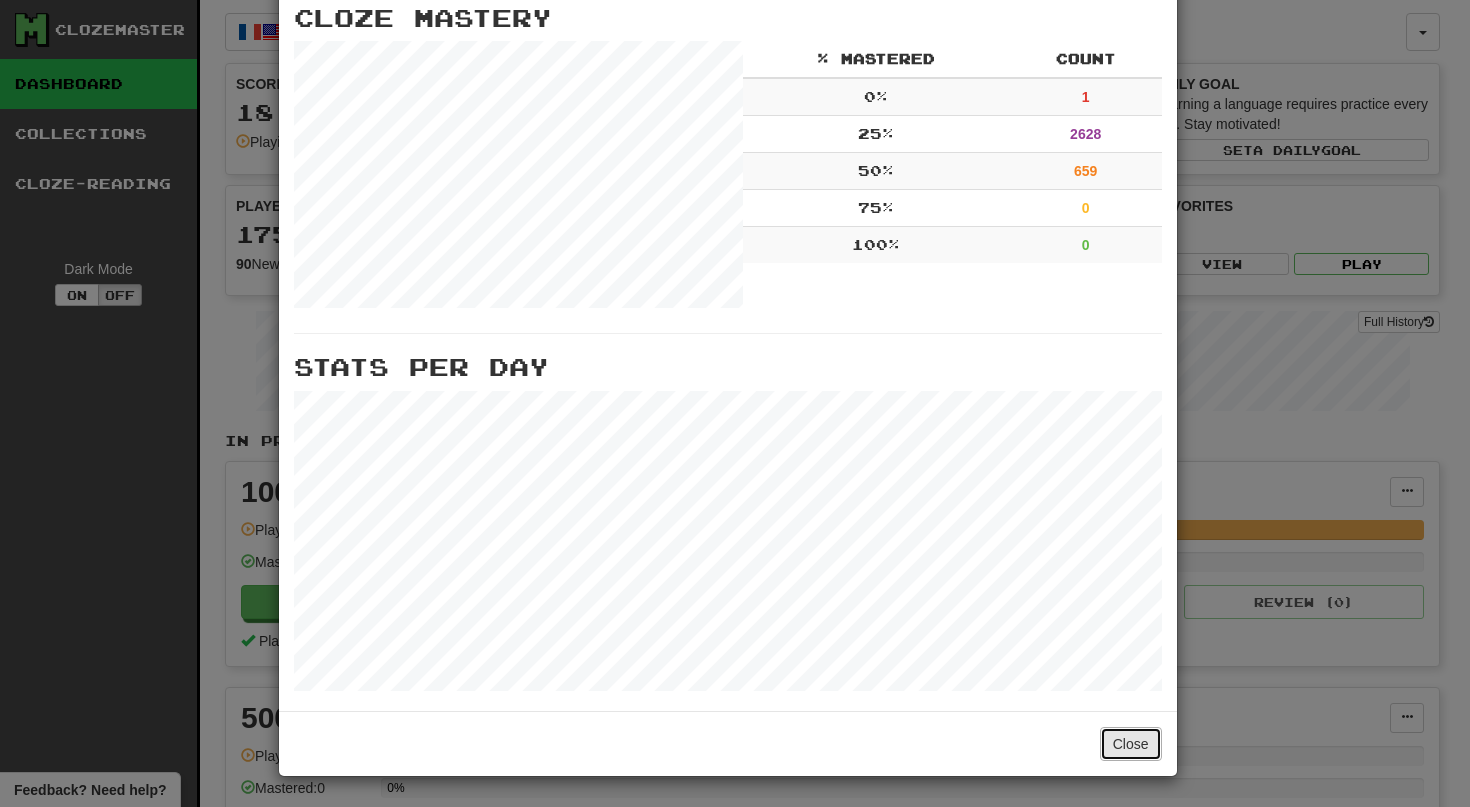 click on "Close" at bounding box center (1131, 744) 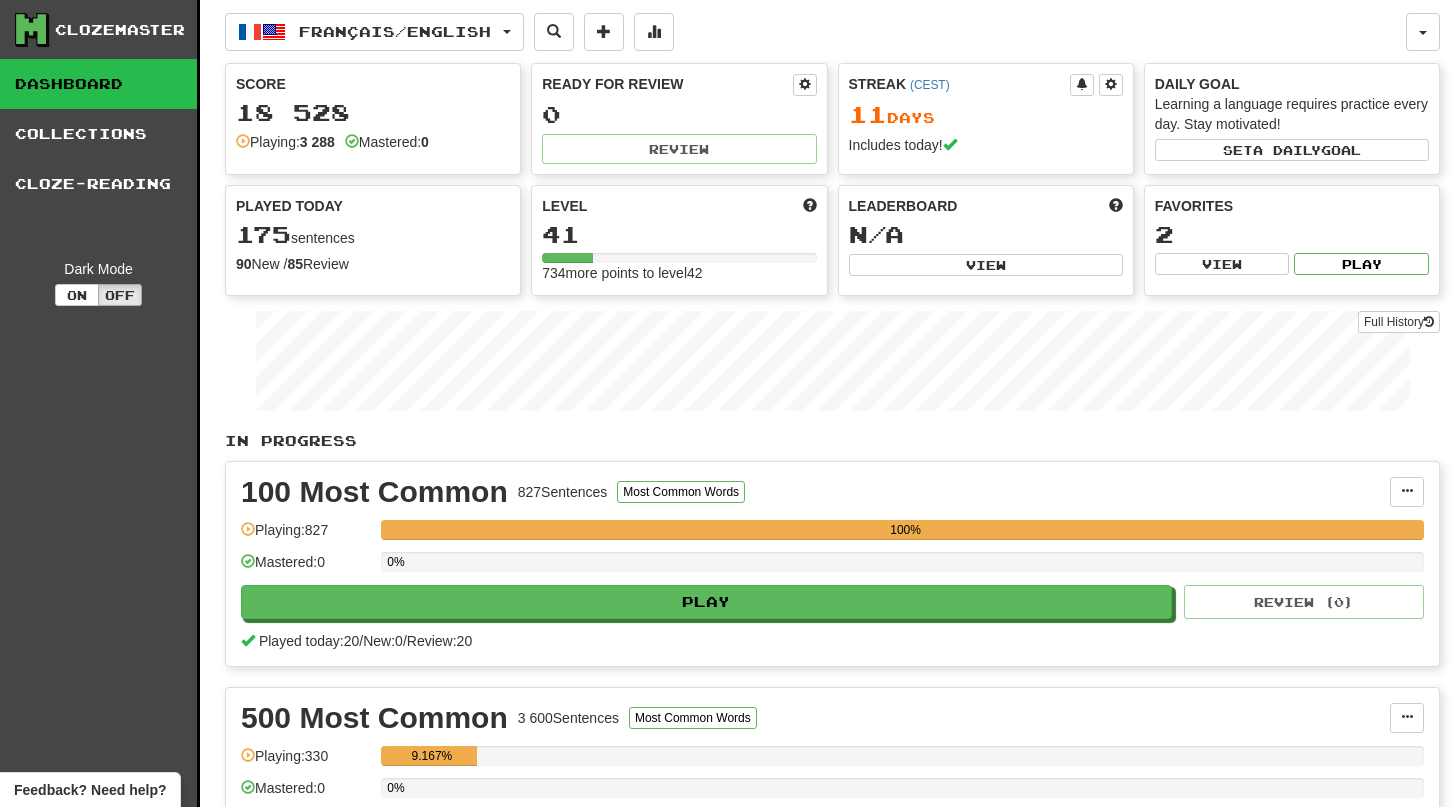 click on "Français  /  English English  /  Français Streak:  0   Review:  20 Points today:  0 Français  /  English Streak:  11   Review:  0 Points today:  992  Language Pairing Username: ingve Edit  Account  Notifications  Activity Feed  Profile  Leaderboard  Forum  Logout Score 18 528  Playing:  3 288  Mastered:  0 Ready for Review 0   Review Streak   ( CEST ) 11  Day s Includes today!  Daily Goal Learning a language requires practice every day. Stay motivated! Set  a daily  goal Played Today 175  sentences 90  New /  85  Review Full History  Level 41 734  more points to level  42 Leaderboard N/A View Favorites 2 View Play Full History  In Progress 100 Most Common 827  Sentences Most Common Words Manage Sentences Unpin from Dashboard  Playing:  827 100%  Mastered:  0 0% Play Review ( 0 )   Played today:  20  /  New:  0  /  Review:  20 500 Most Common 3 600  Sentences Most Common Words Manage Sentences Unpin from Dashboard  Playing:  330 9.167%  Mastered:  0 0% Play Review ( 0 )   Played today:  50  /  New:  30 0" at bounding box center [832, 730] 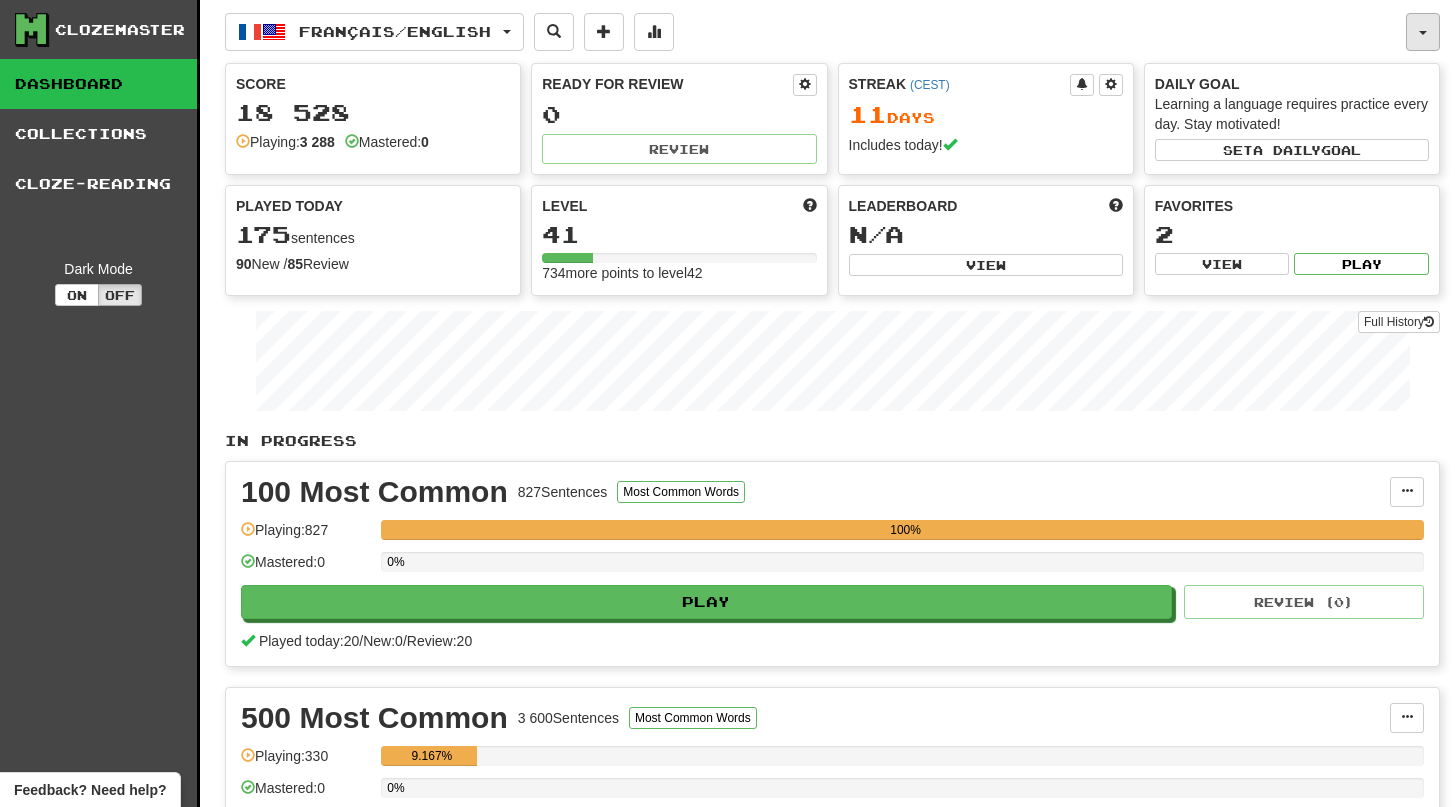 click at bounding box center (1423, 32) 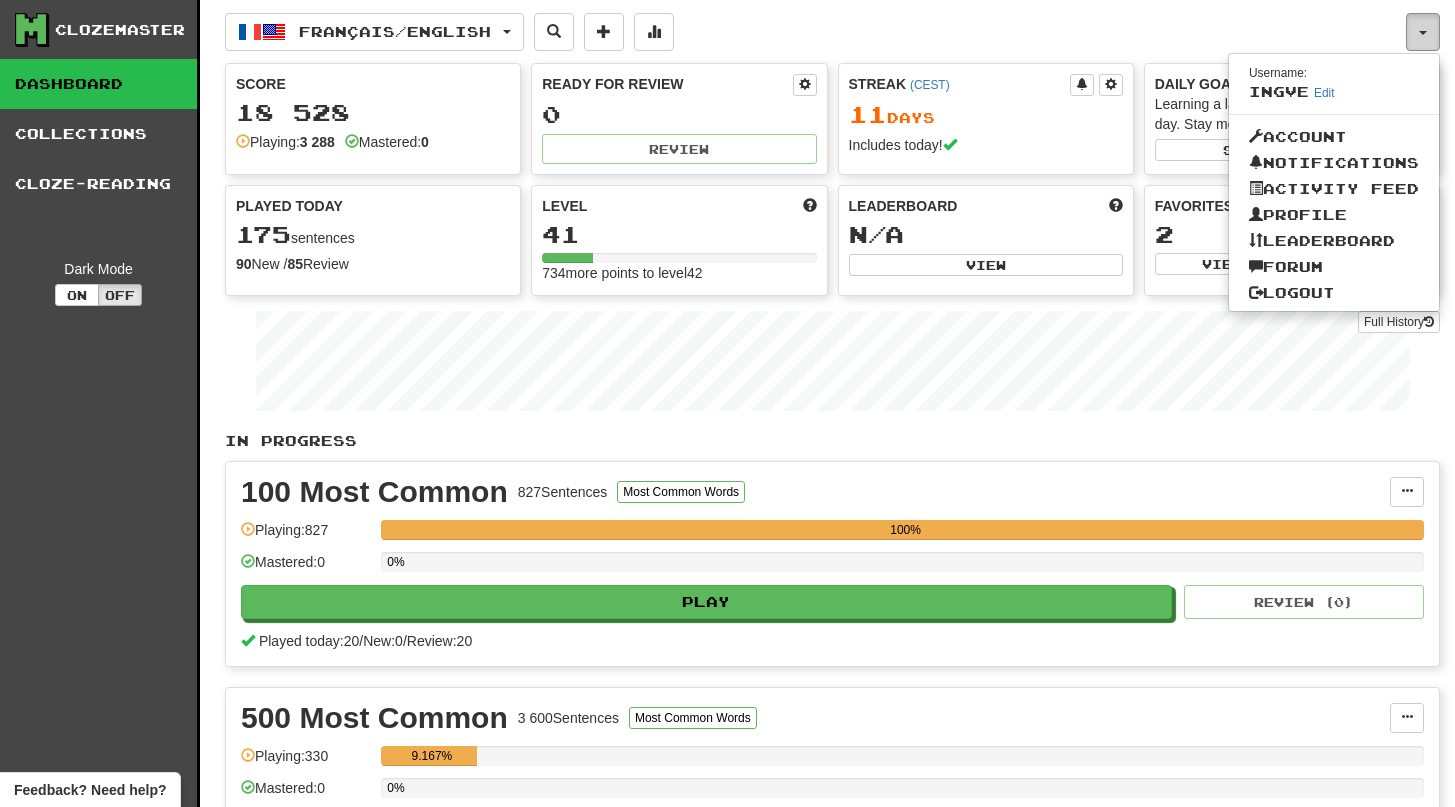 click at bounding box center (1423, 32) 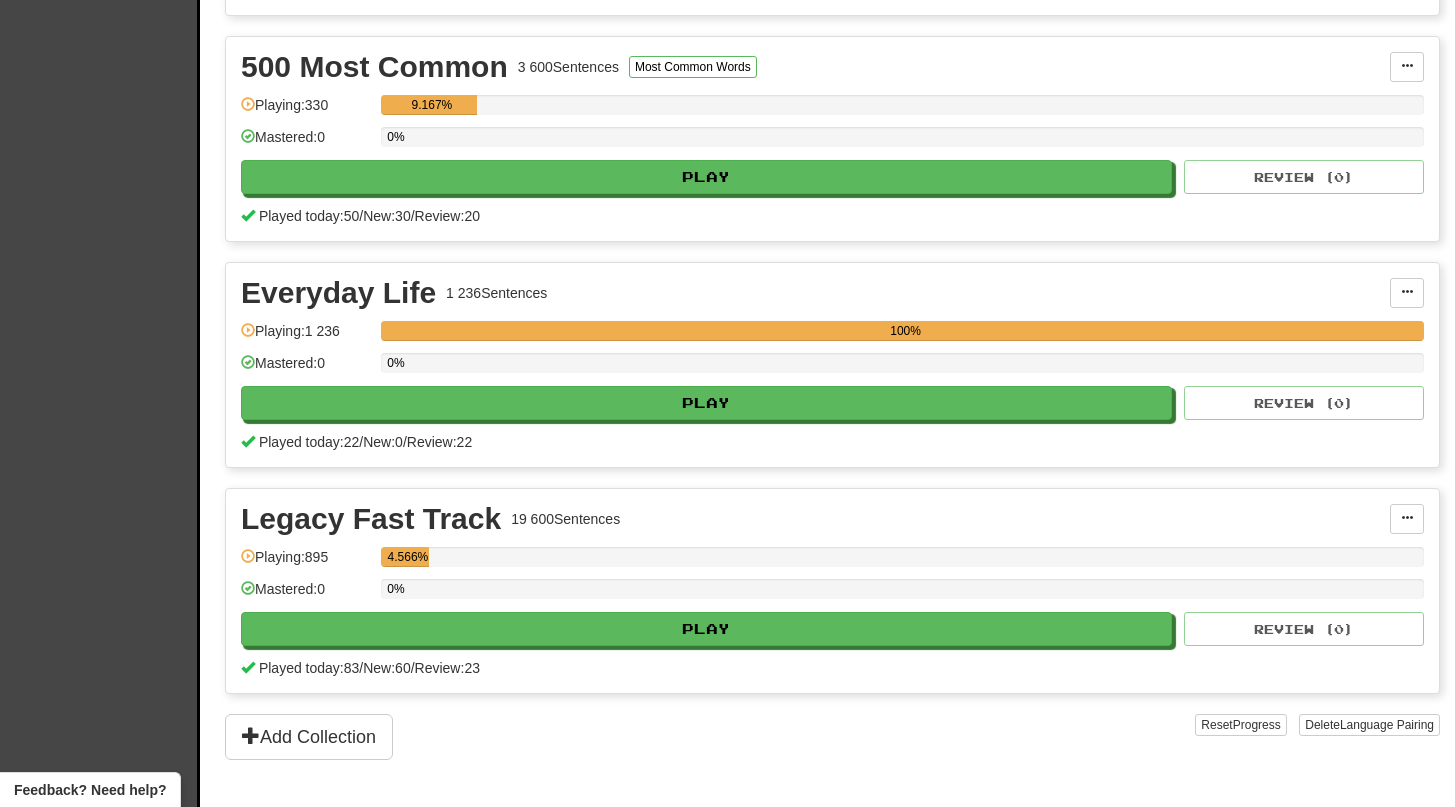 scroll, scrollTop: 0, scrollLeft: 0, axis: both 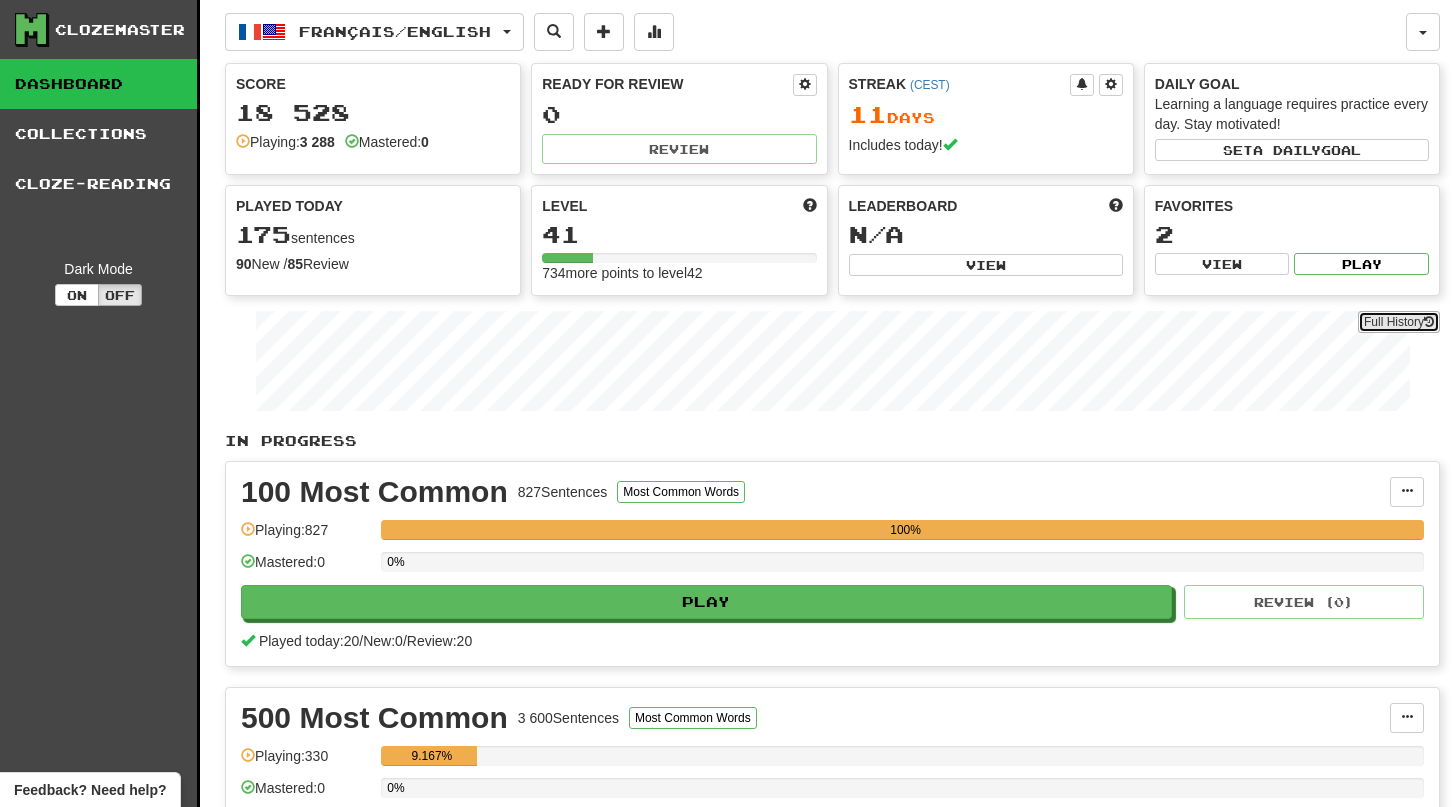 click on "Full History" at bounding box center (1399, 322) 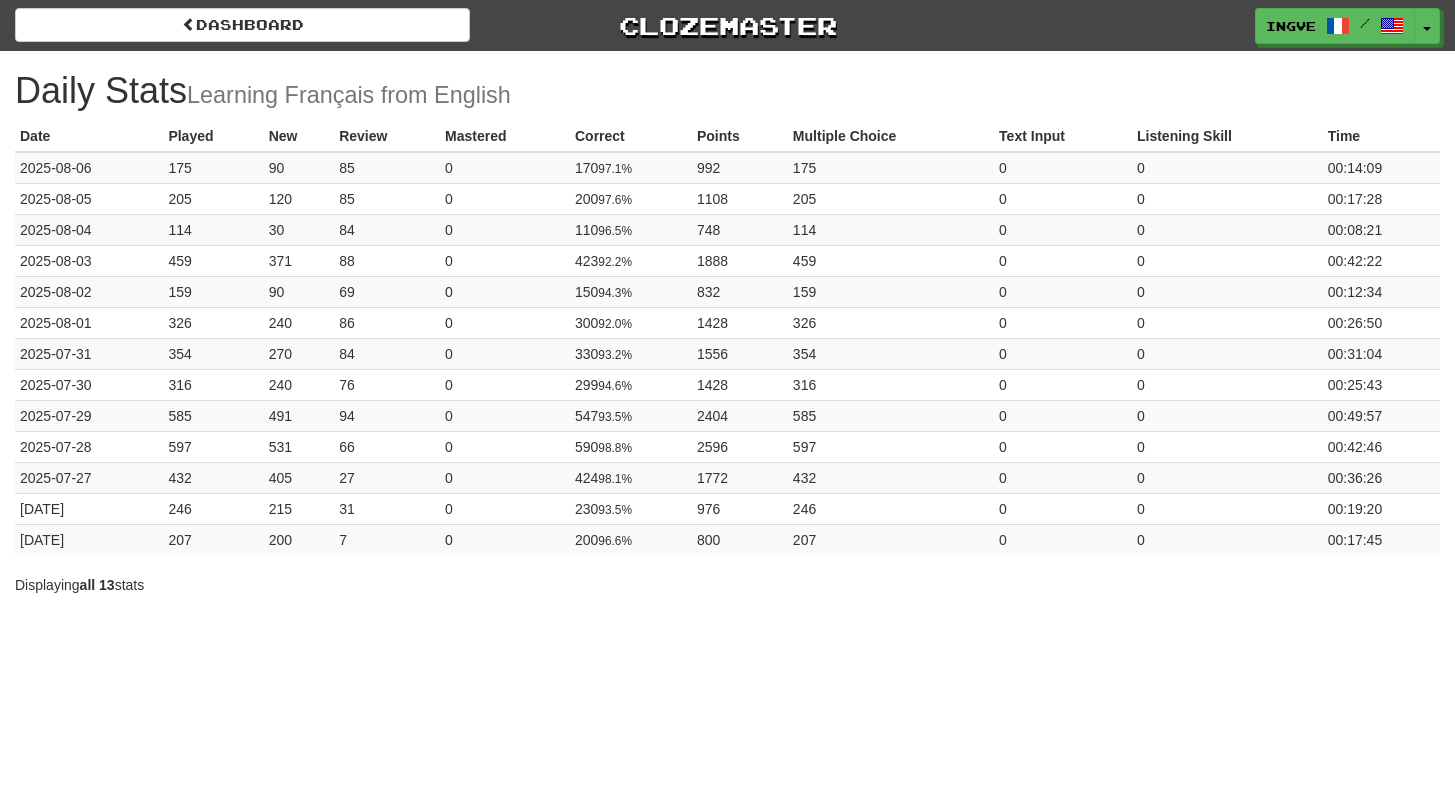 scroll, scrollTop: 0, scrollLeft: 0, axis: both 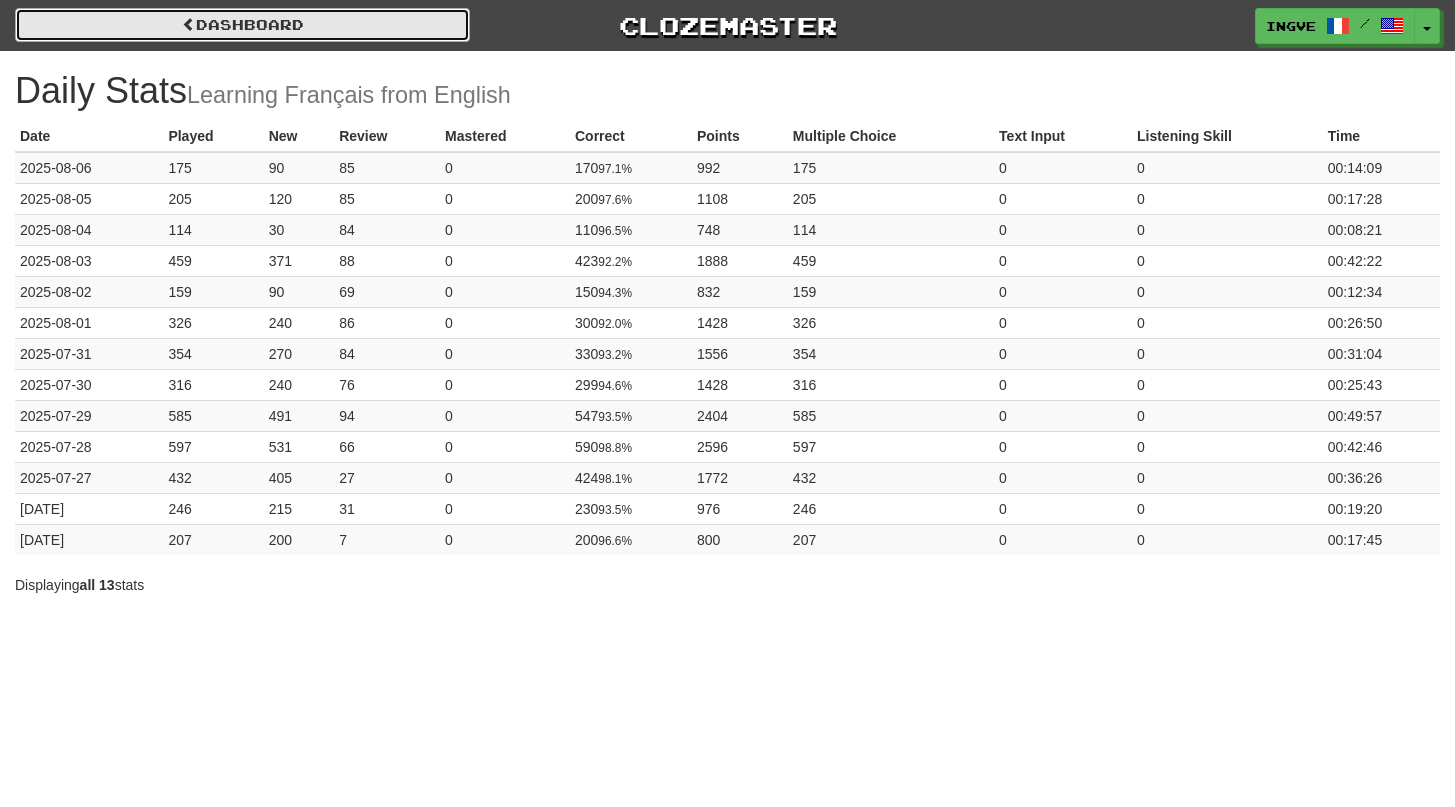 click on "Dashboard" at bounding box center [242, 25] 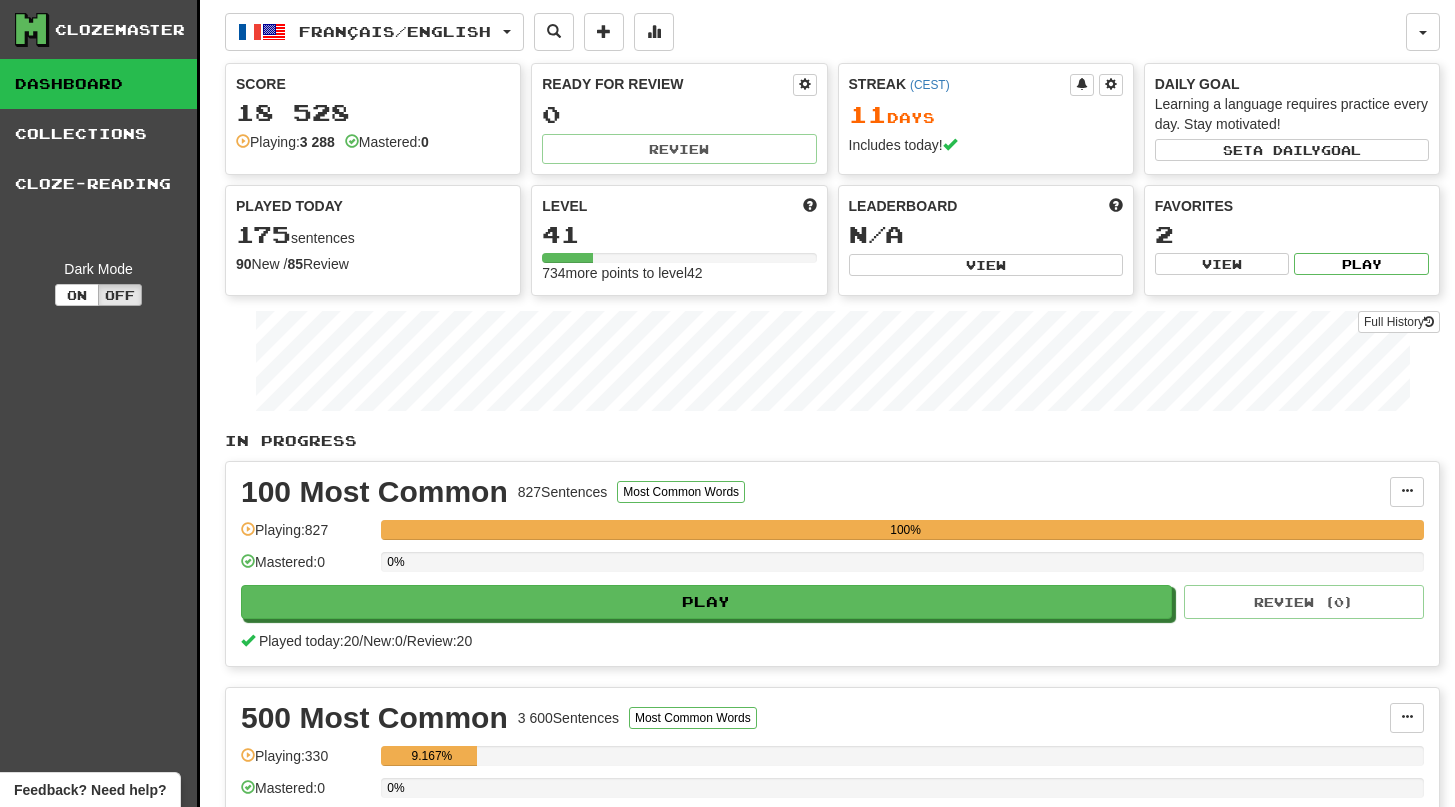 scroll, scrollTop: 0, scrollLeft: 0, axis: both 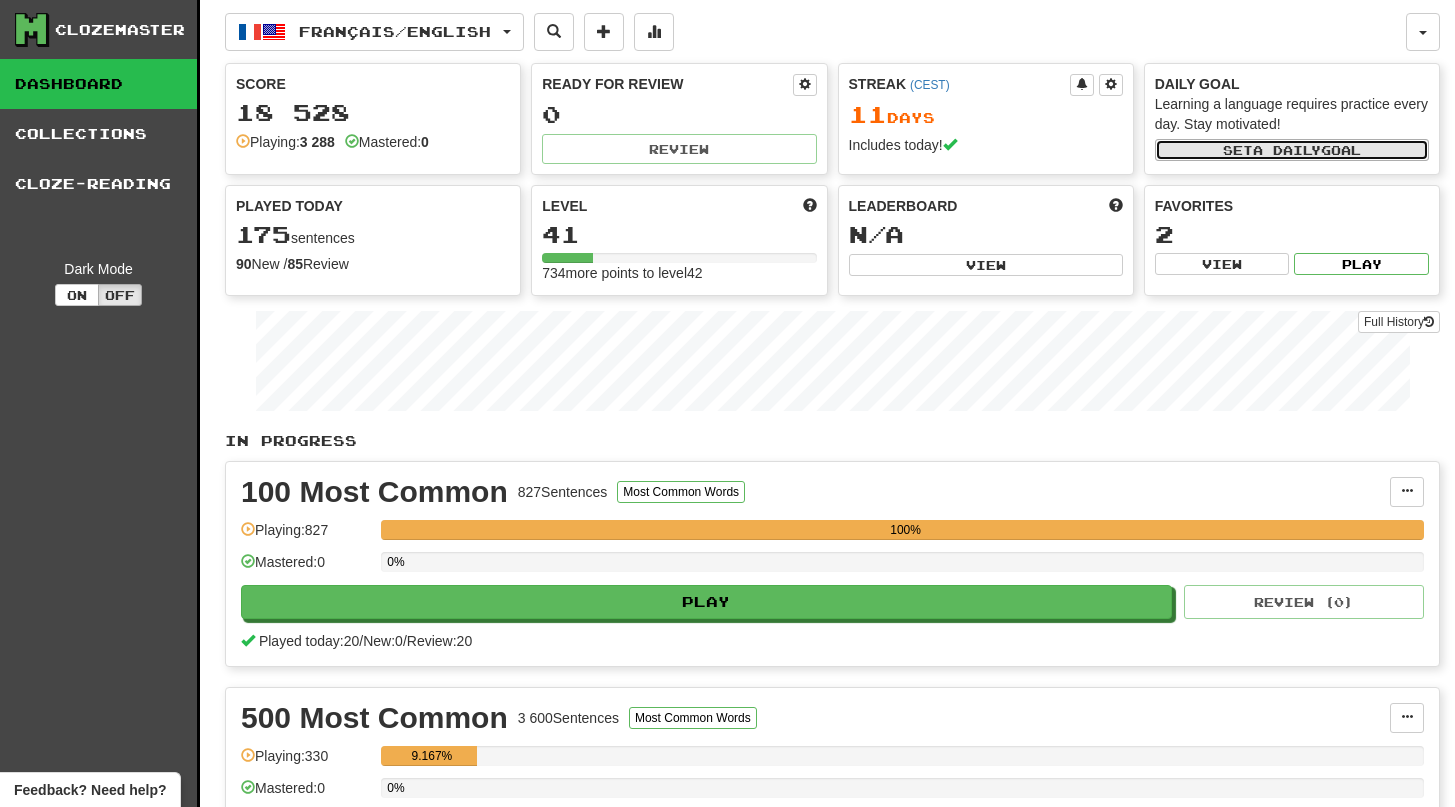 click on "Set  a daily  goal" at bounding box center (1292, 150) 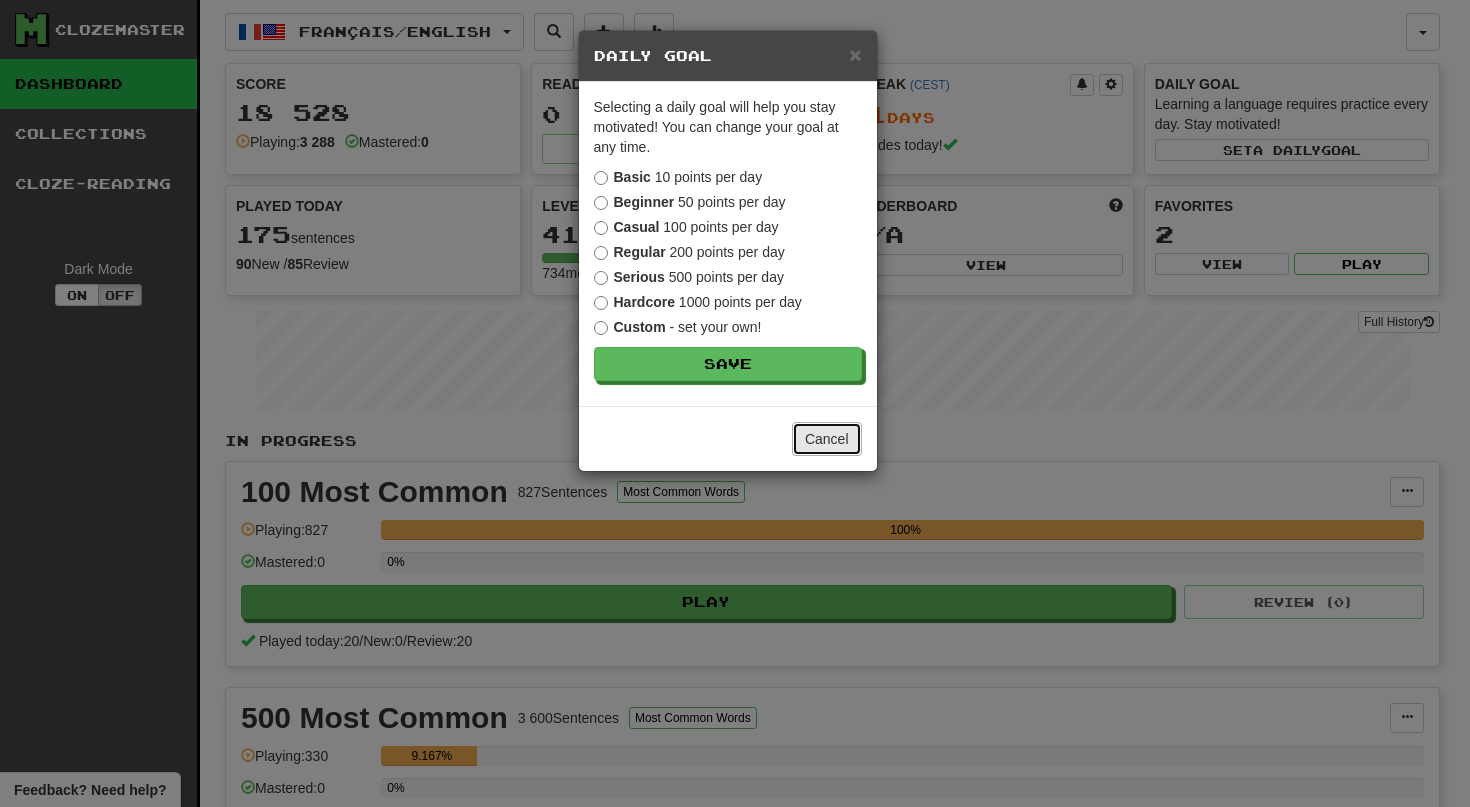 click on "Cancel" at bounding box center (827, 439) 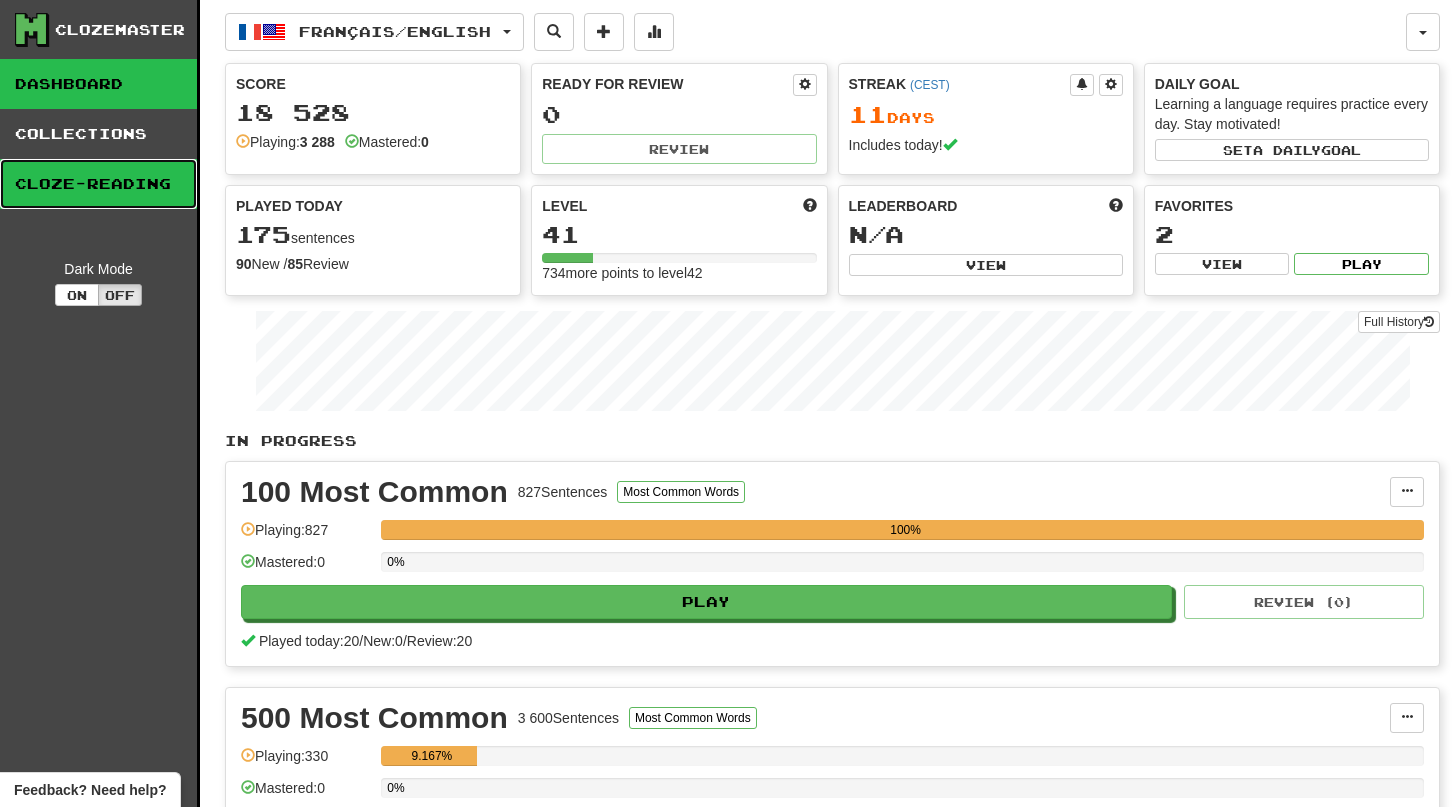click on "Cloze-Reading" at bounding box center (98, 184) 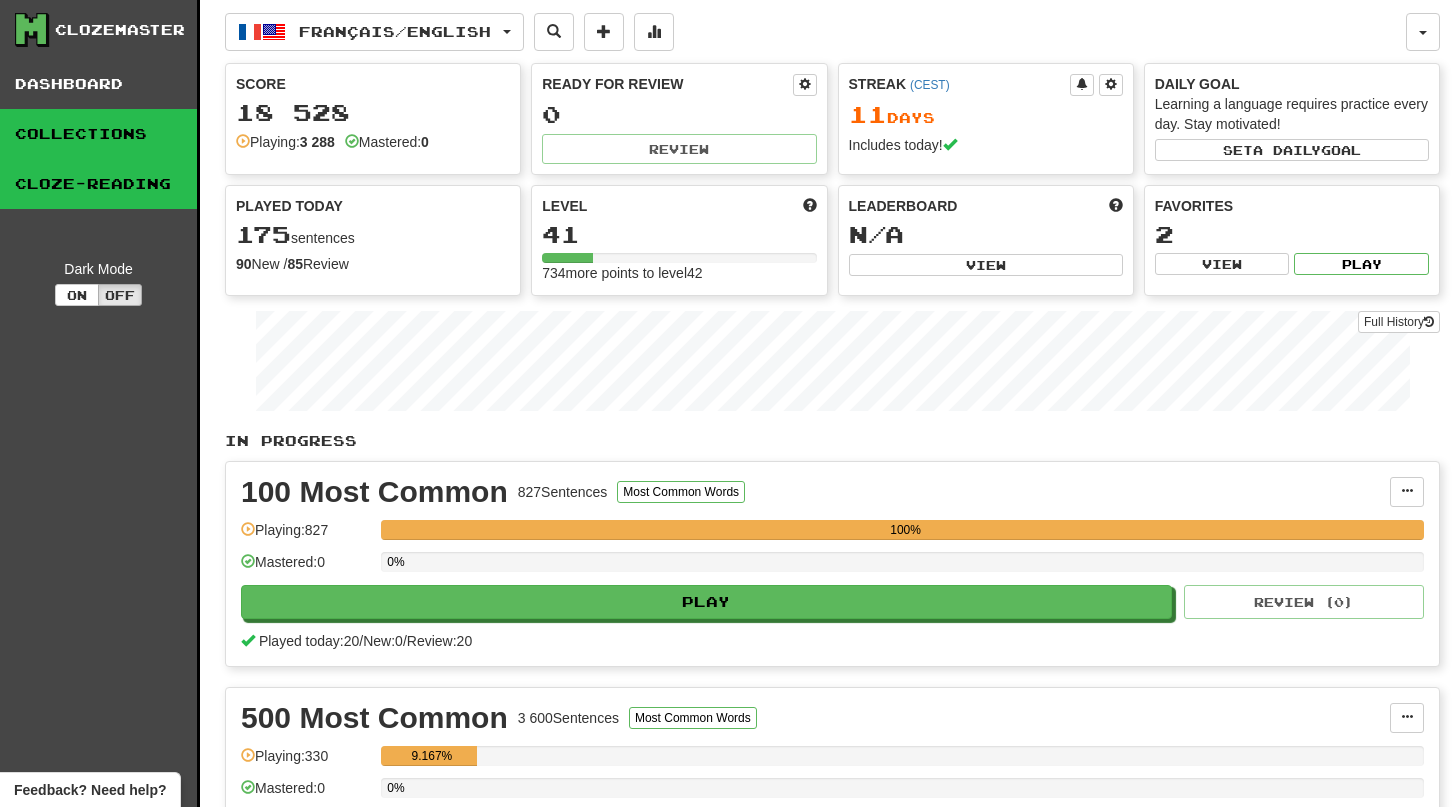 click on "Collections" at bounding box center [98, 134] 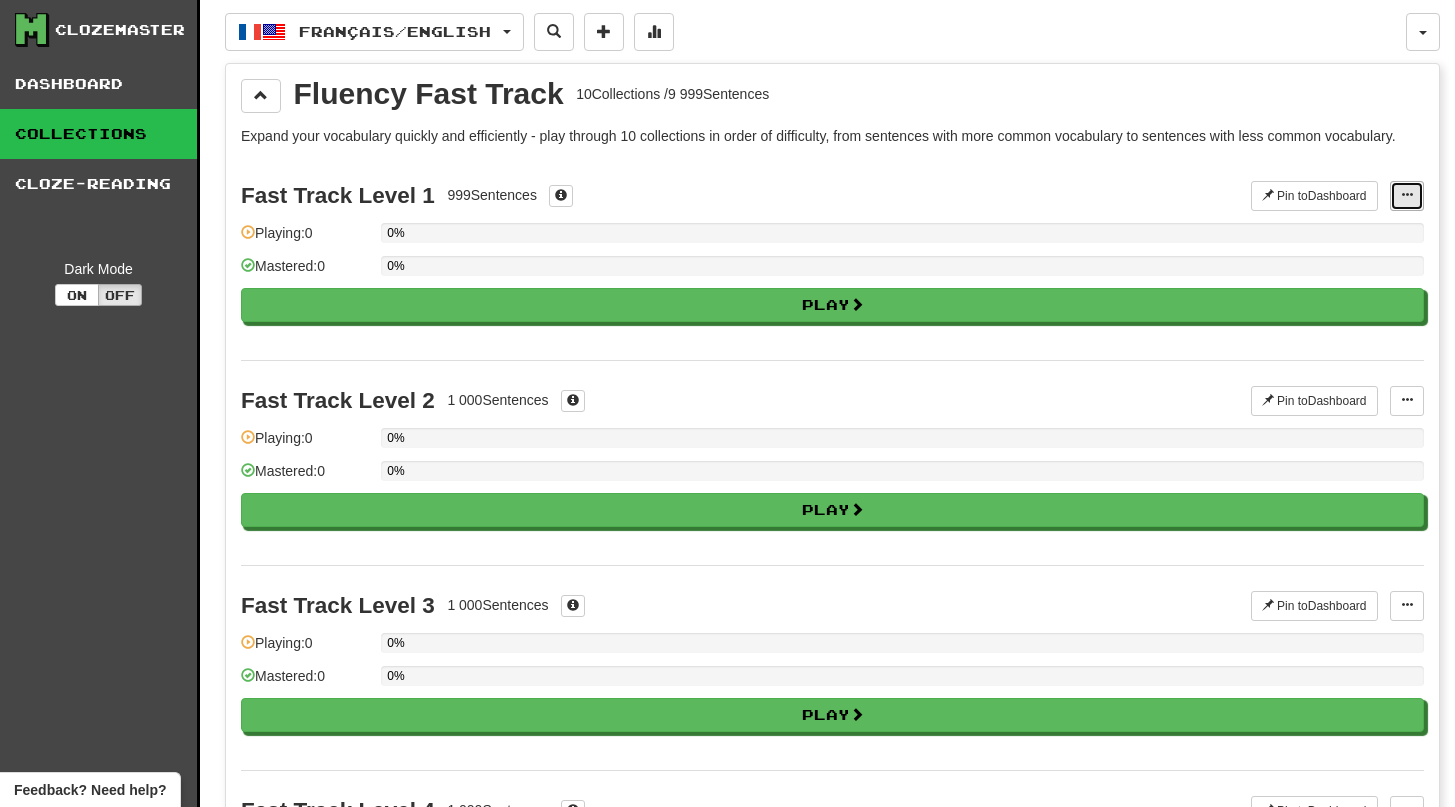 click at bounding box center (1407, 195) 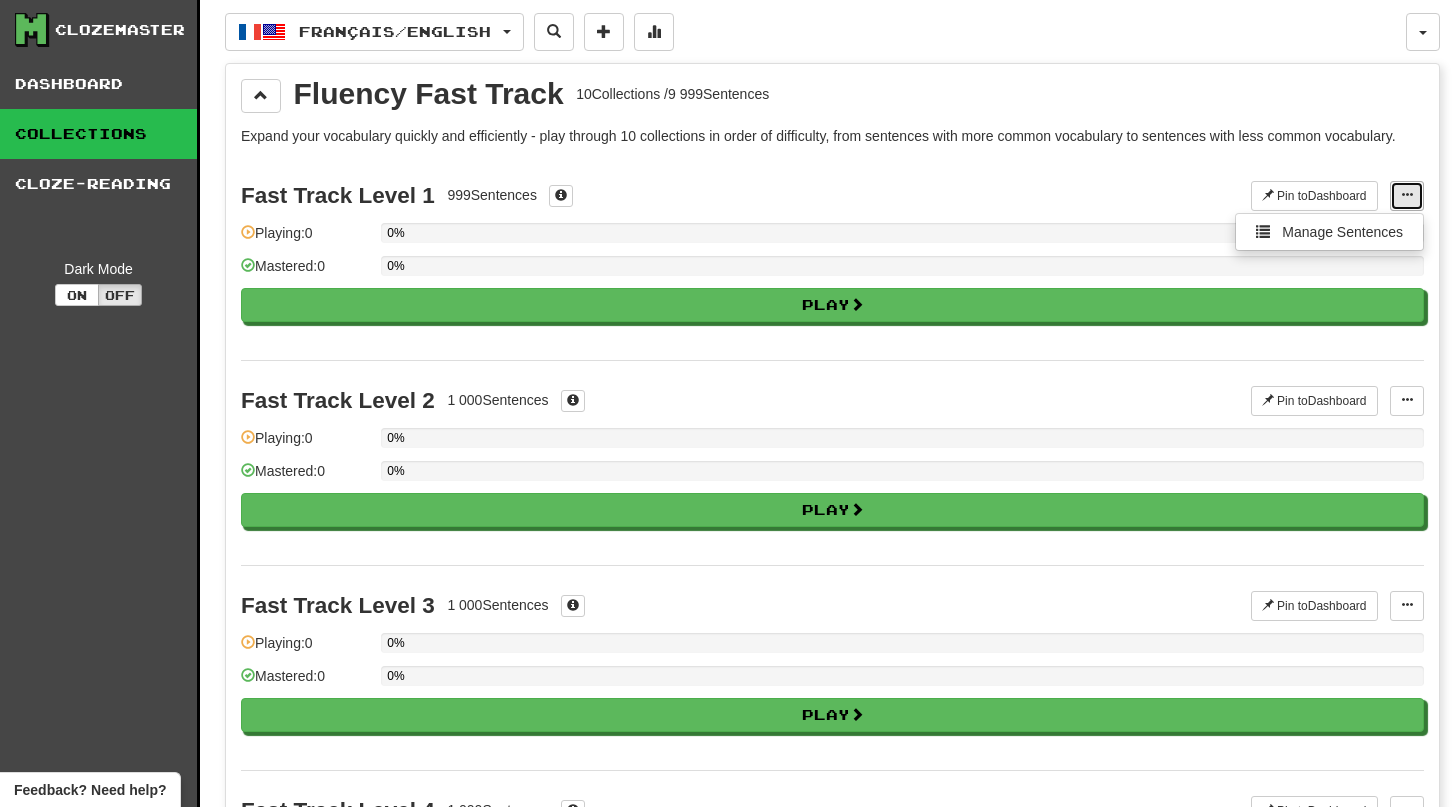 click at bounding box center (1407, 195) 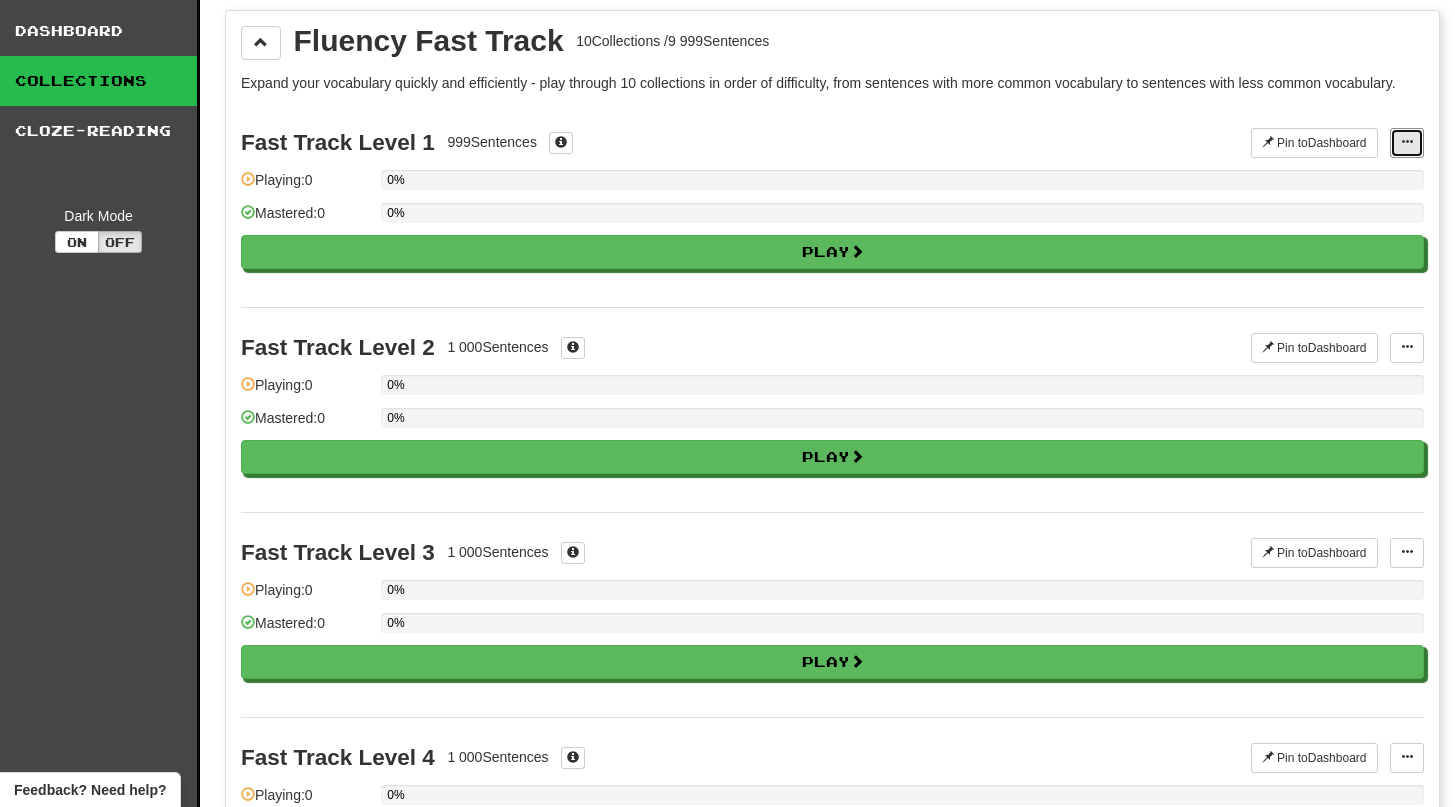 scroll, scrollTop: 0, scrollLeft: 0, axis: both 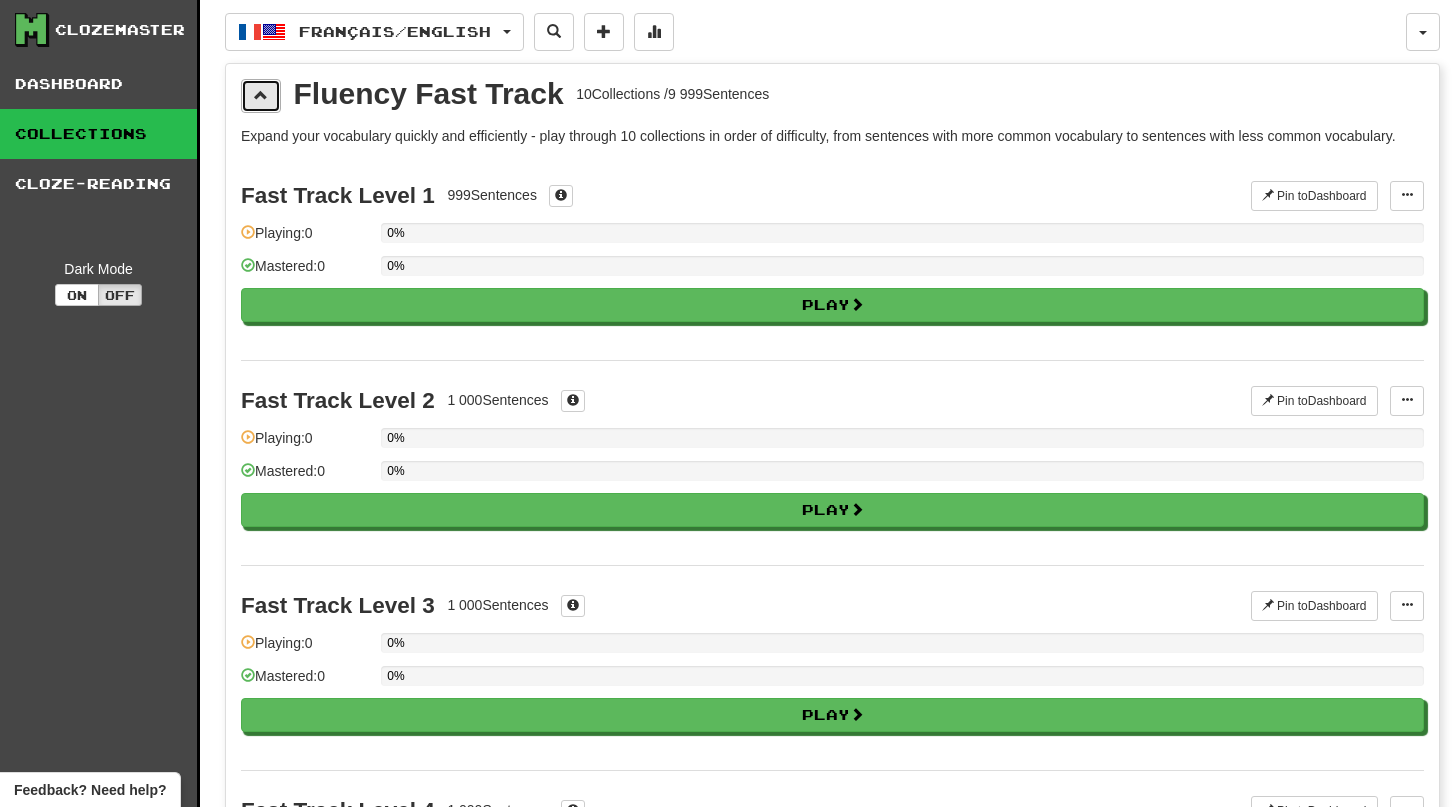 click at bounding box center [261, 95] 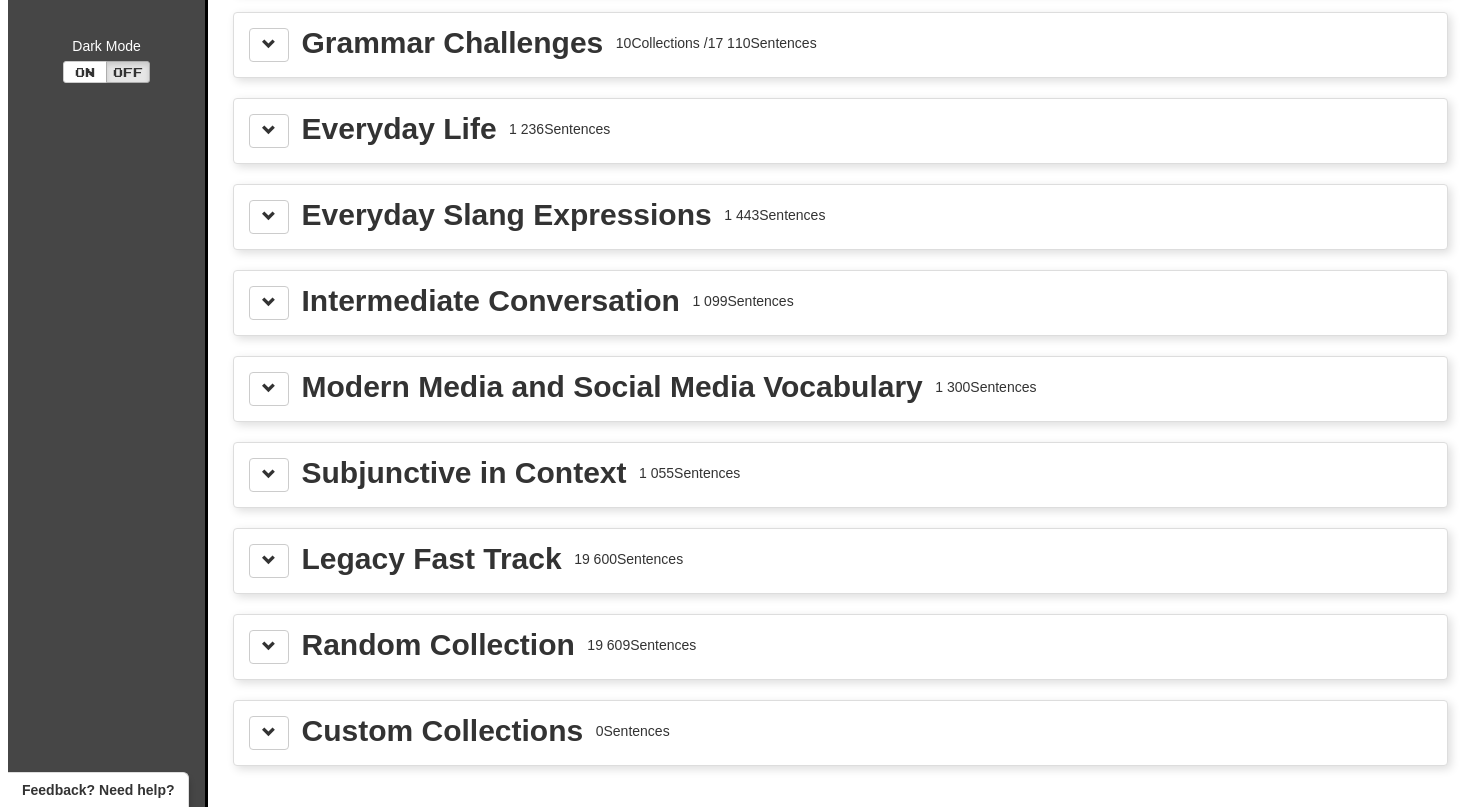 scroll, scrollTop: 0, scrollLeft: 0, axis: both 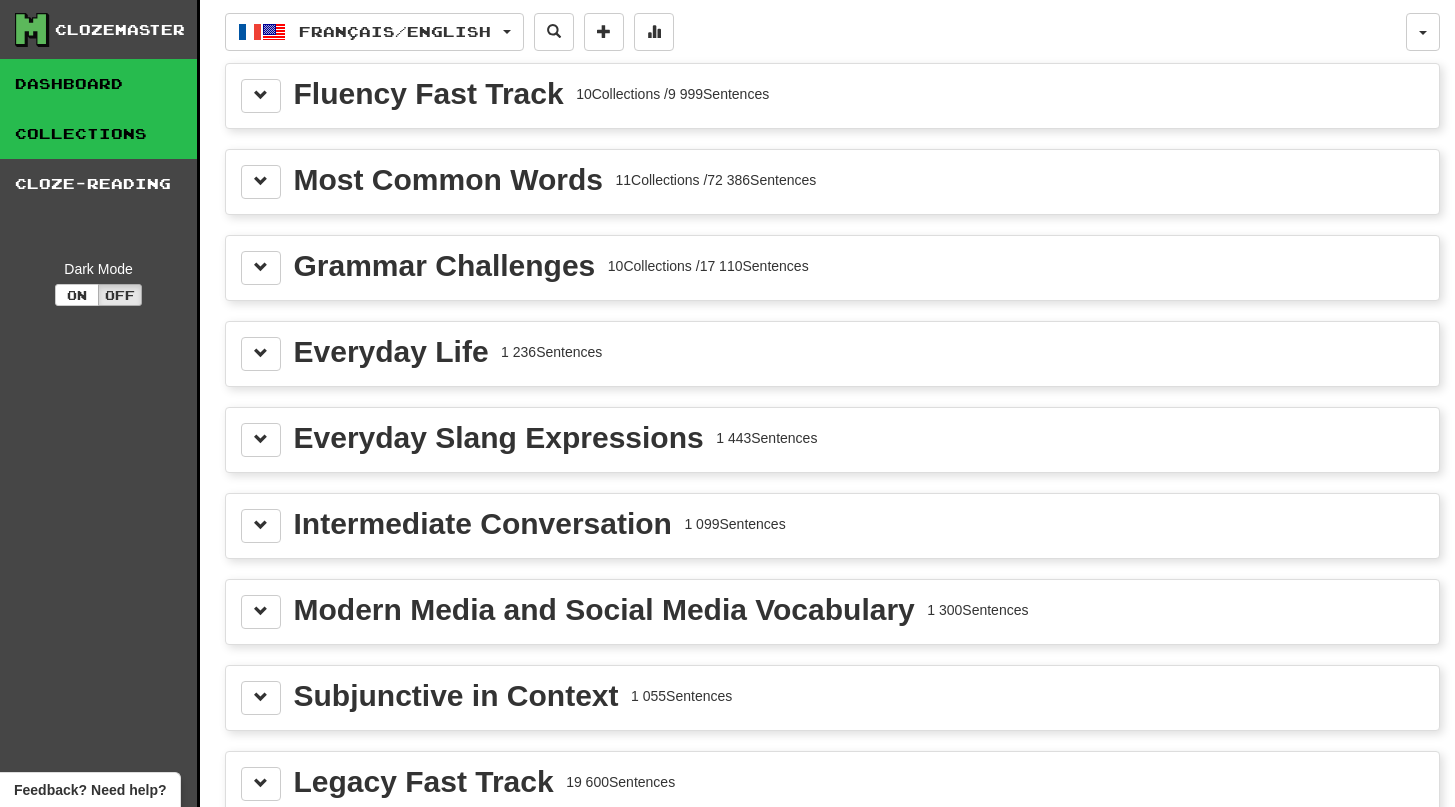 click on "Dashboard" at bounding box center (98, 84) 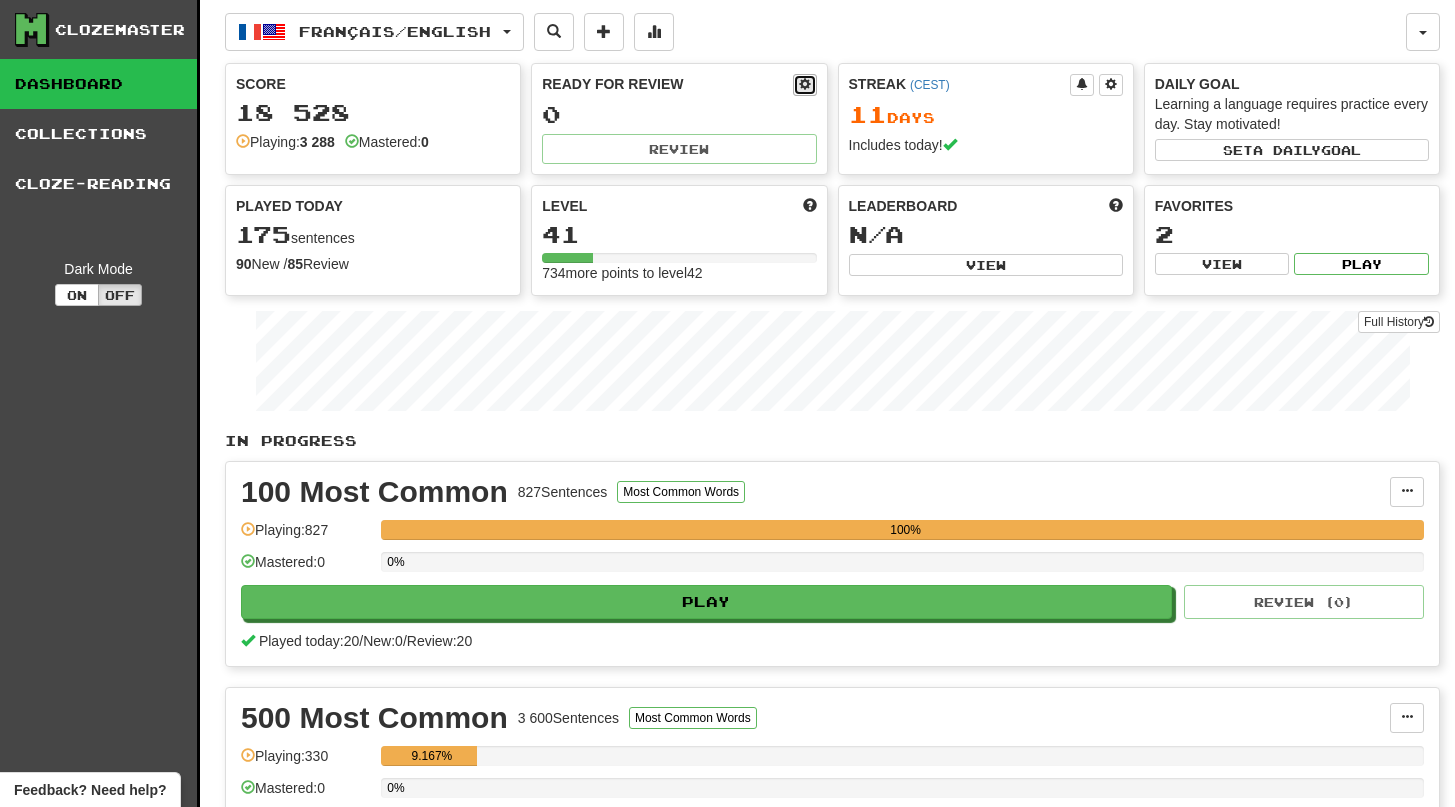 click at bounding box center [805, 84] 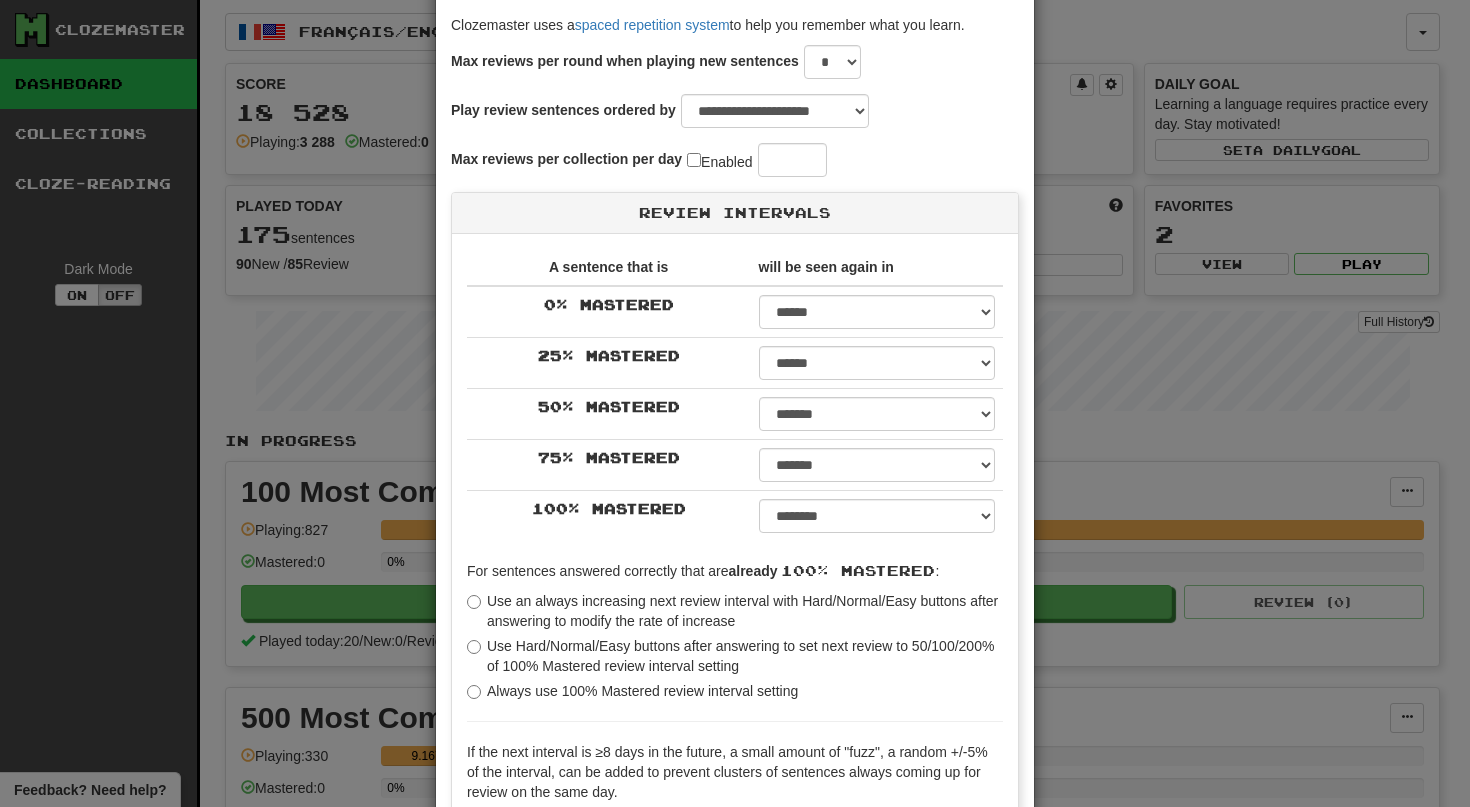 scroll, scrollTop: 85, scrollLeft: 0, axis: vertical 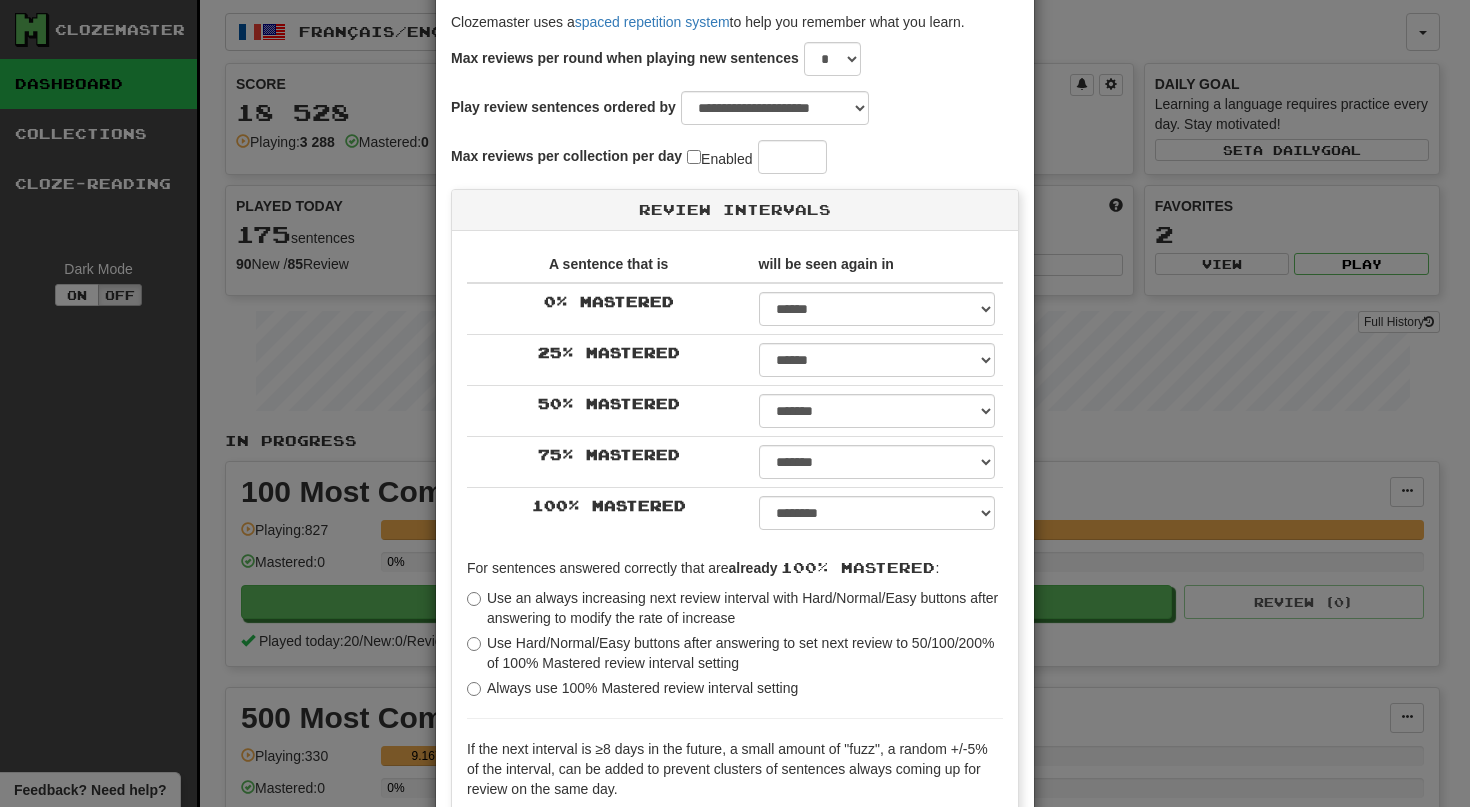 click on "**" at bounding box center (792, 157) 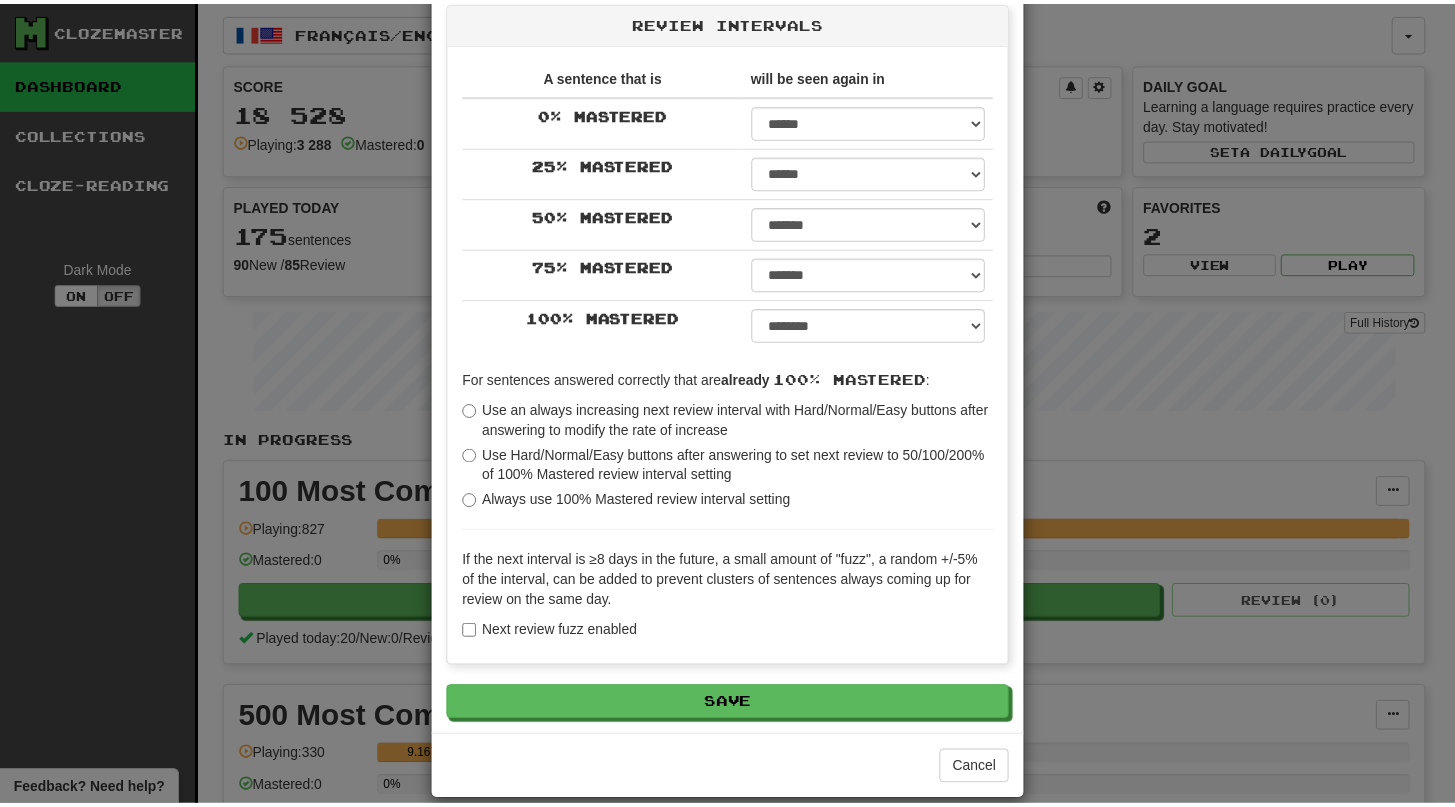 scroll, scrollTop: 299, scrollLeft: 0, axis: vertical 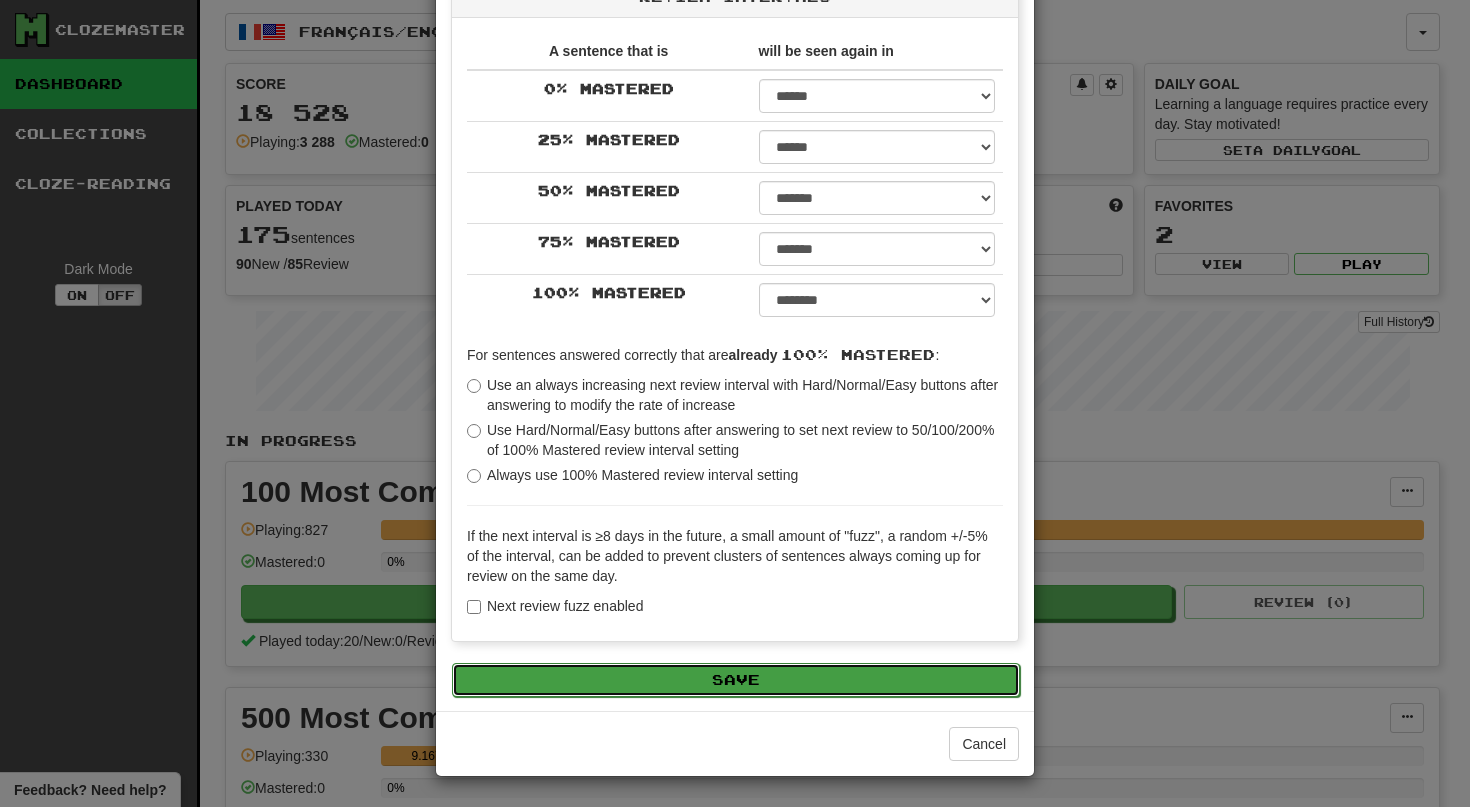 click on "Save" at bounding box center [736, 680] 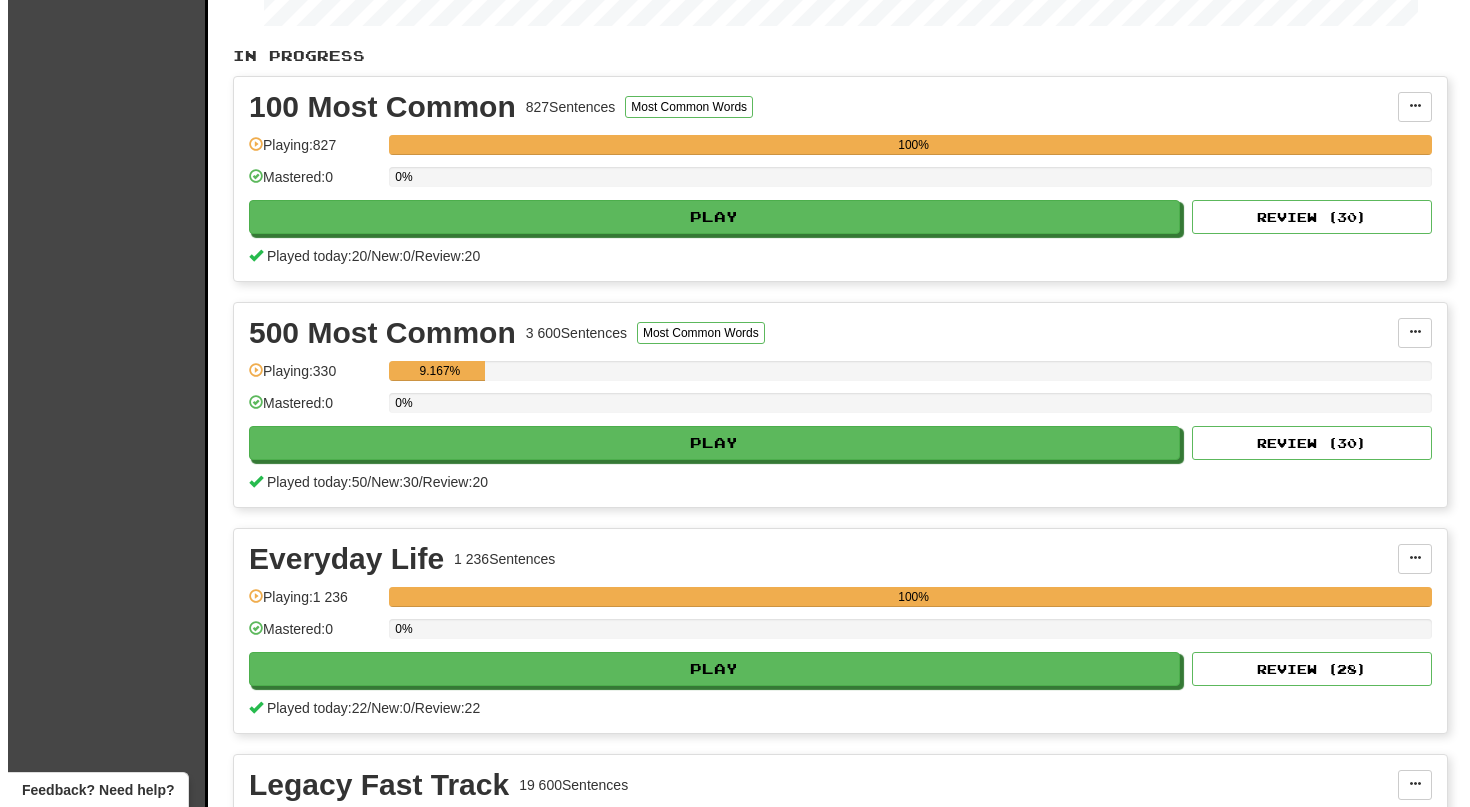 scroll, scrollTop: 0, scrollLeft: 0, axis: both 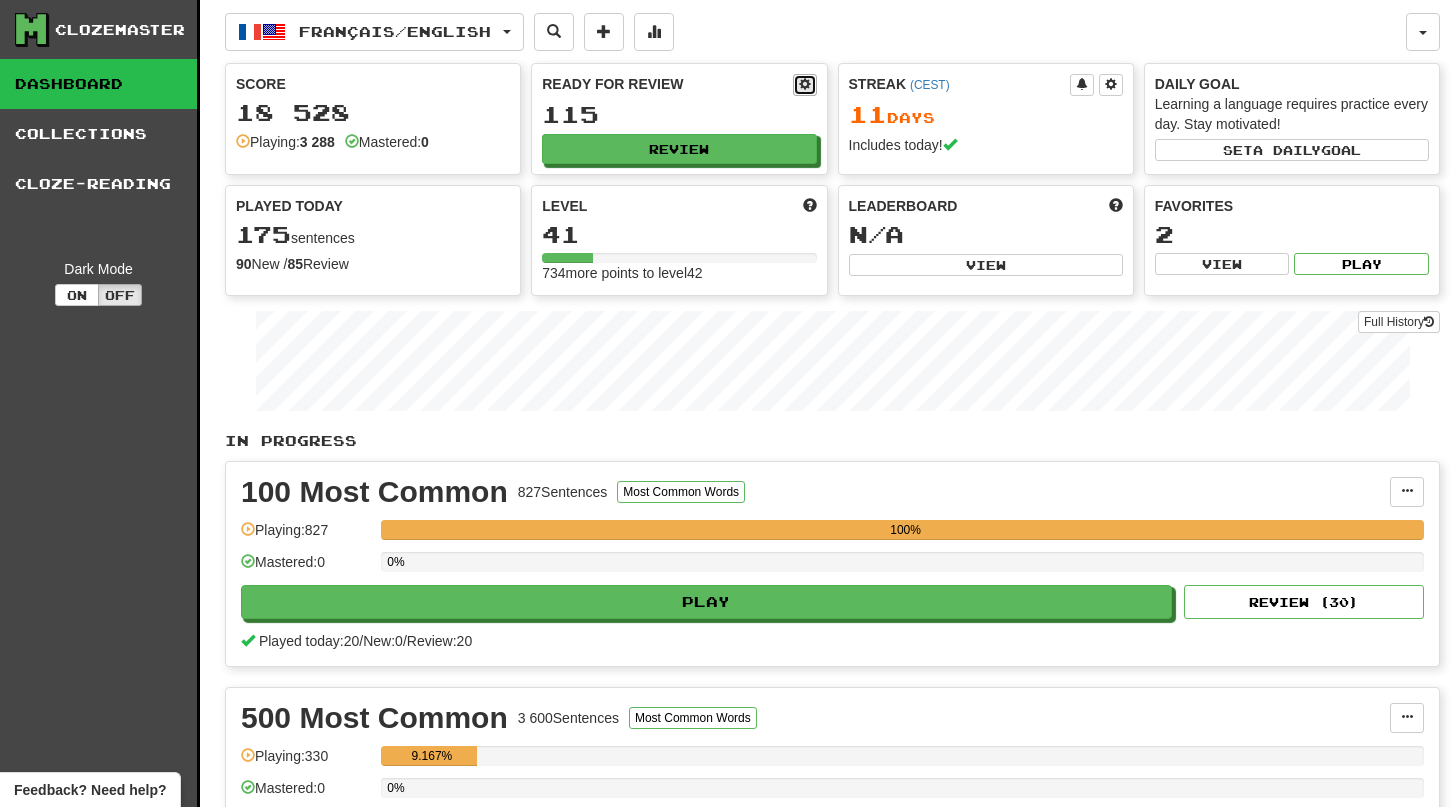 click at bounding box center (805, 84) 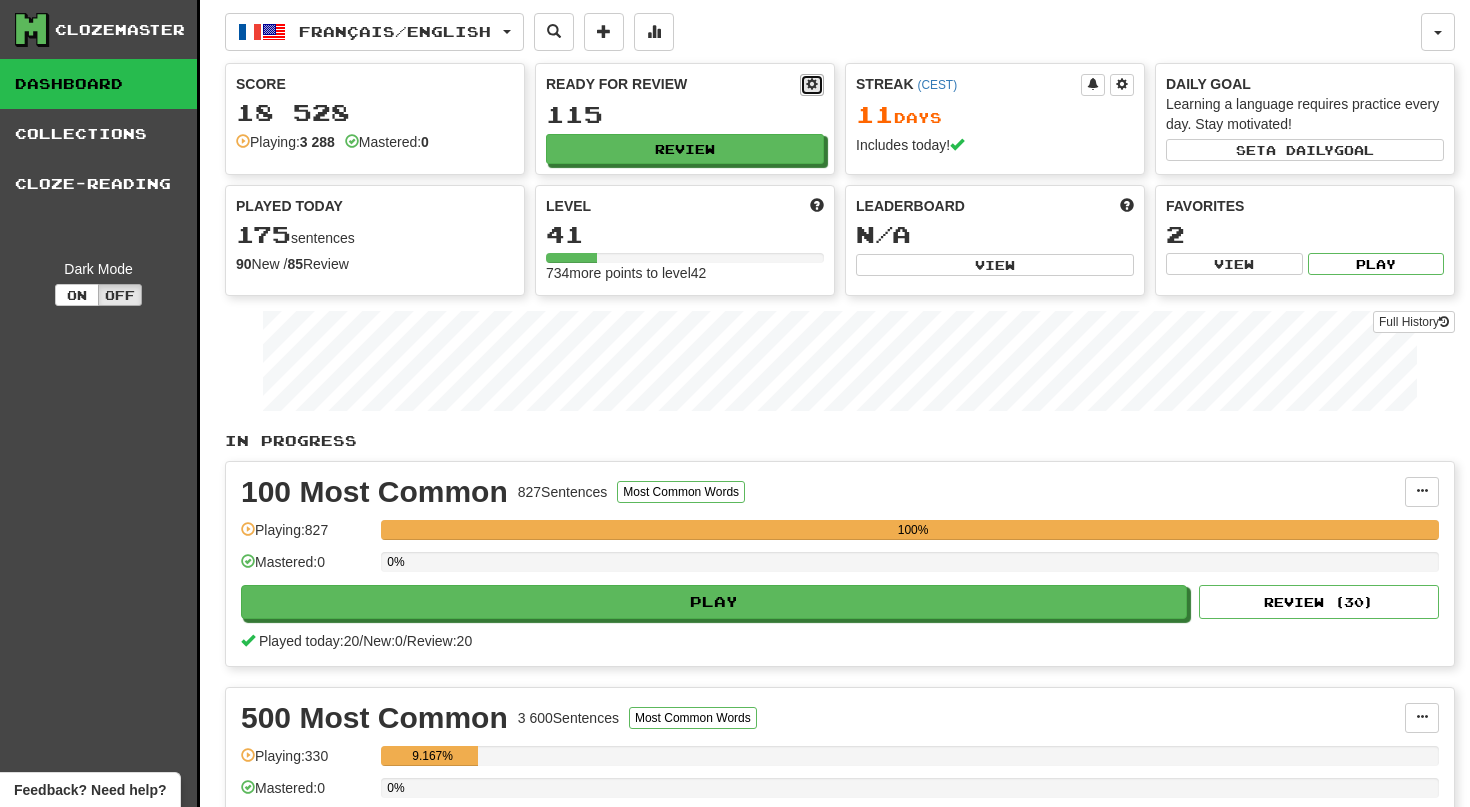 select on "*" 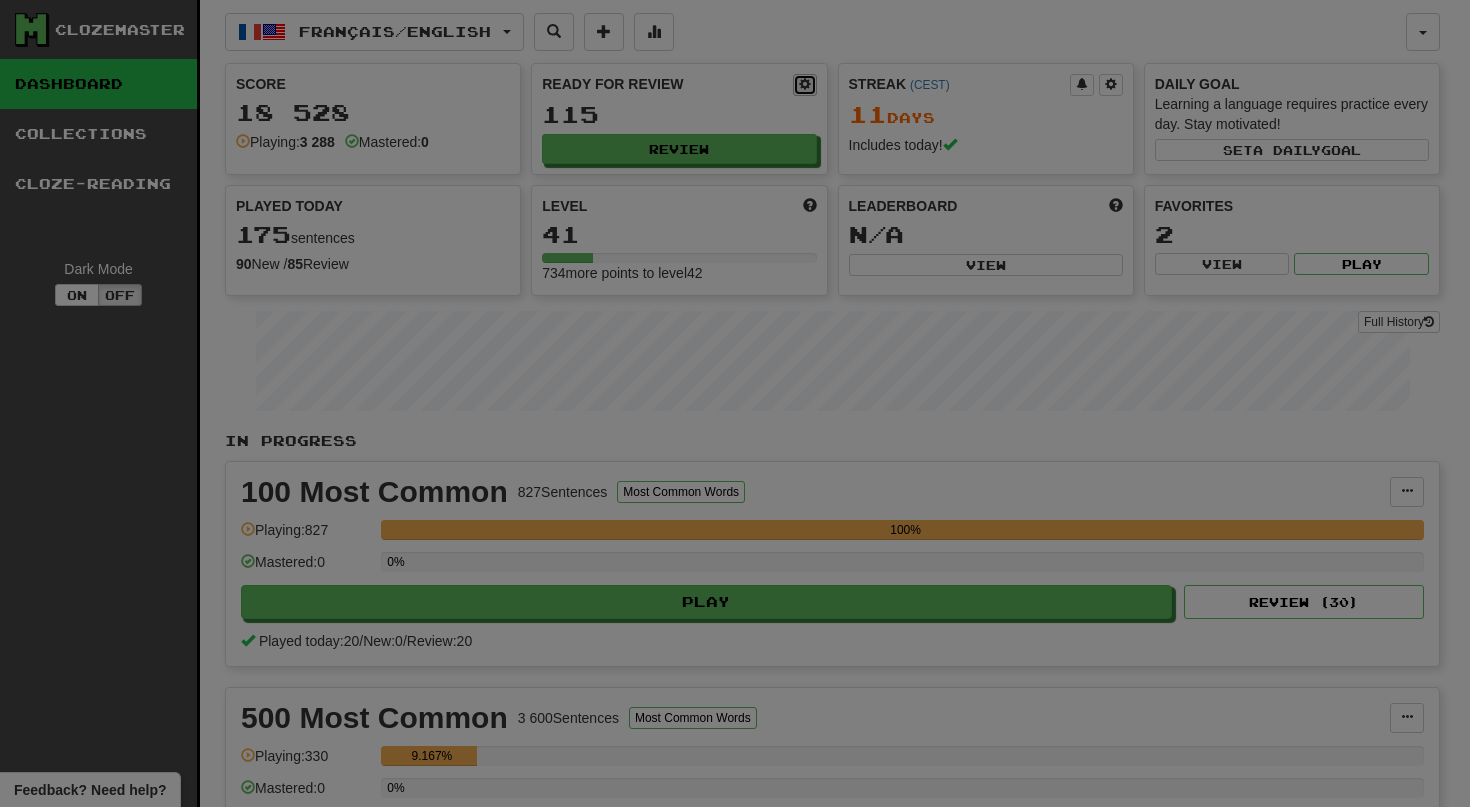 type on "**" 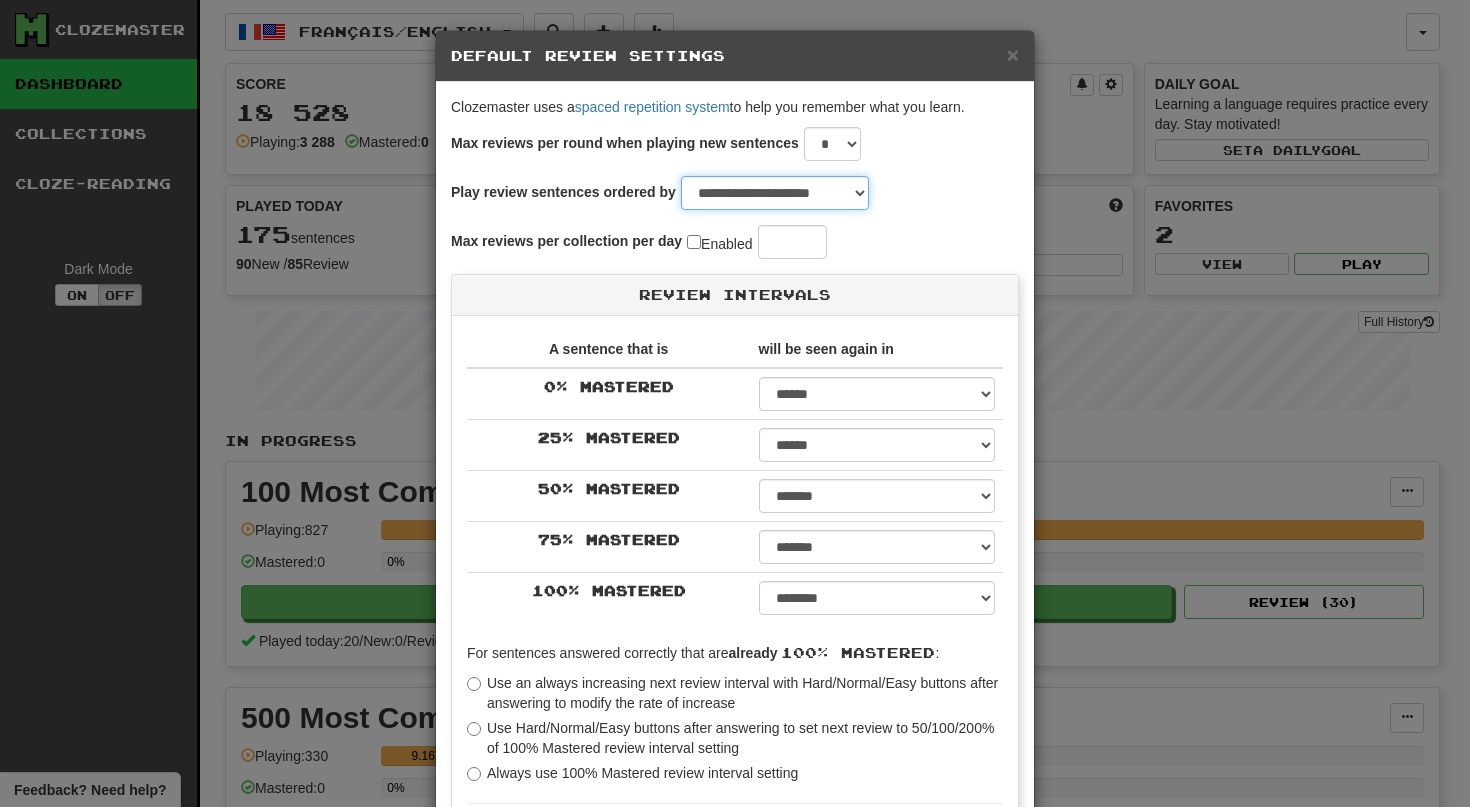 click on "**********" at bounding box center [0, 0] 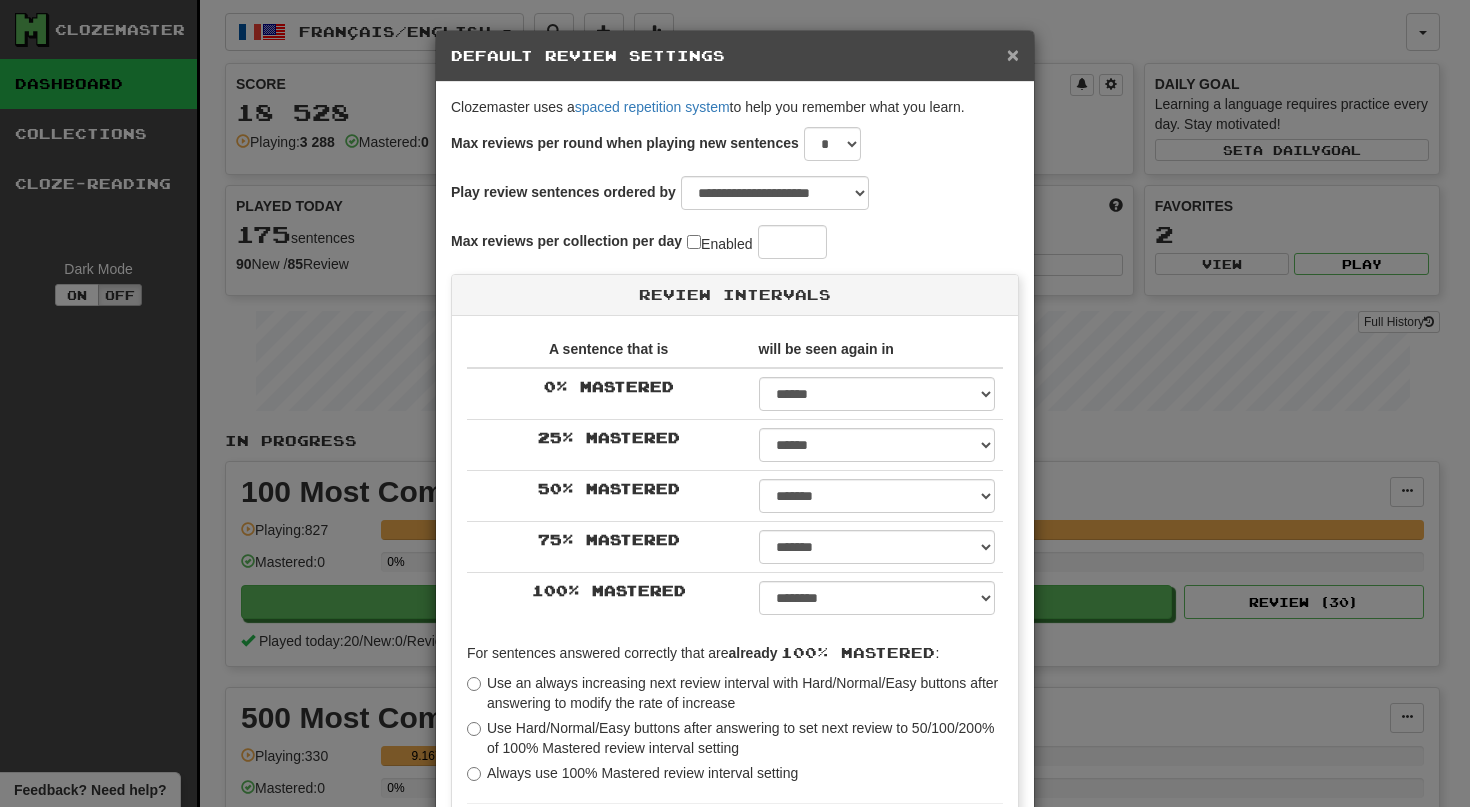 click on "×" at bounding box center (1013, 54) 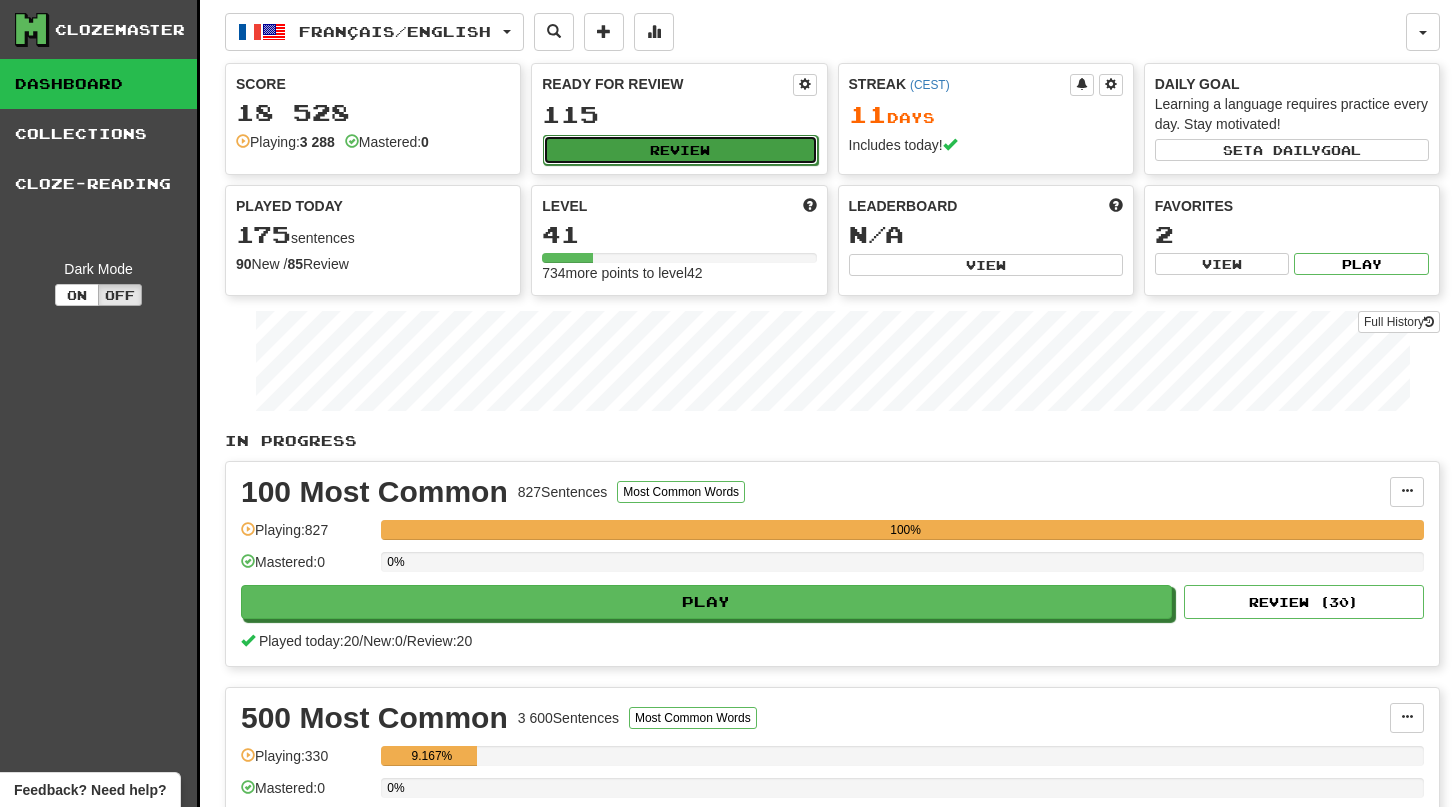 click on "Review" at bounding box center (680, 150) 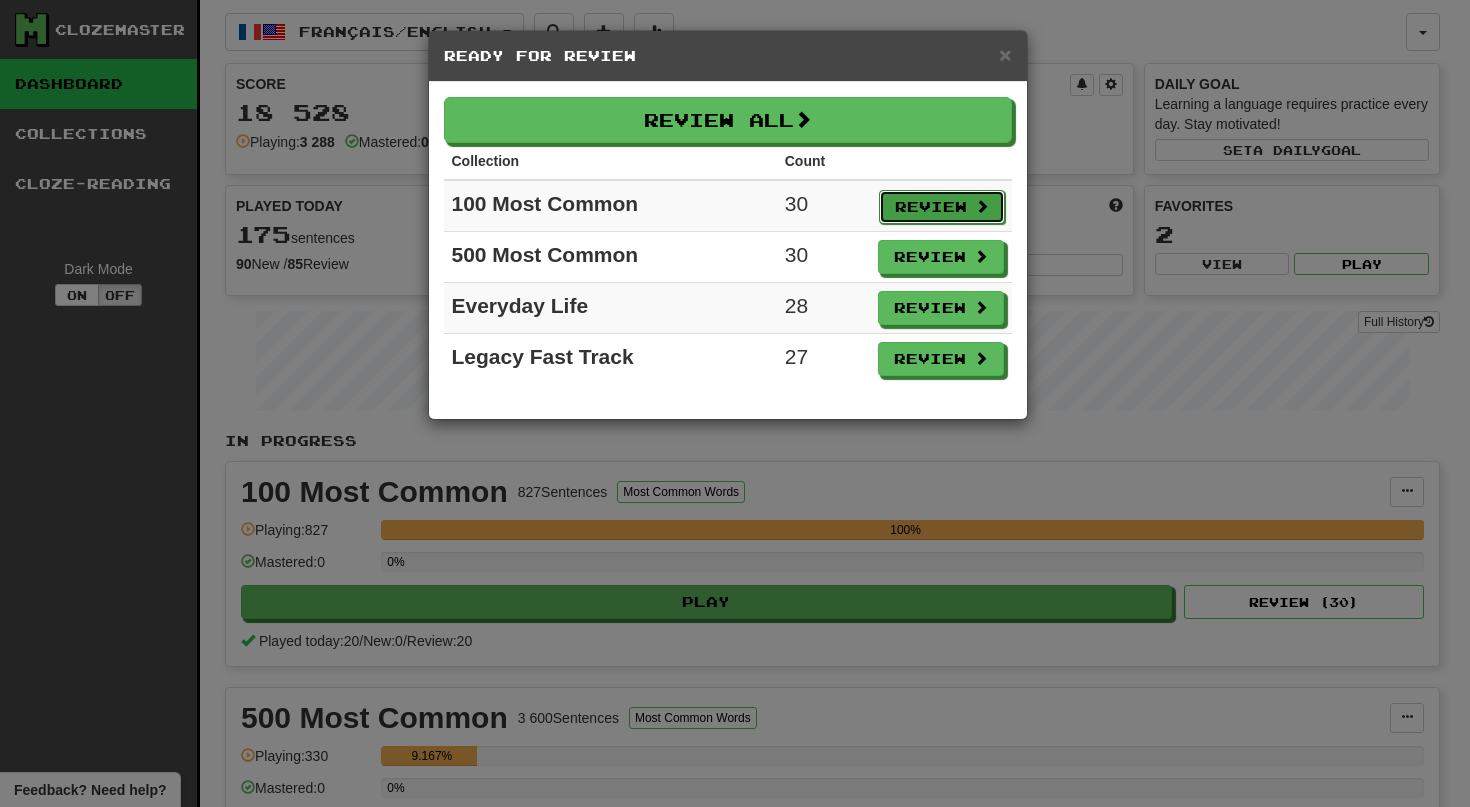 click on "Review" at bounding box center [942, 207] 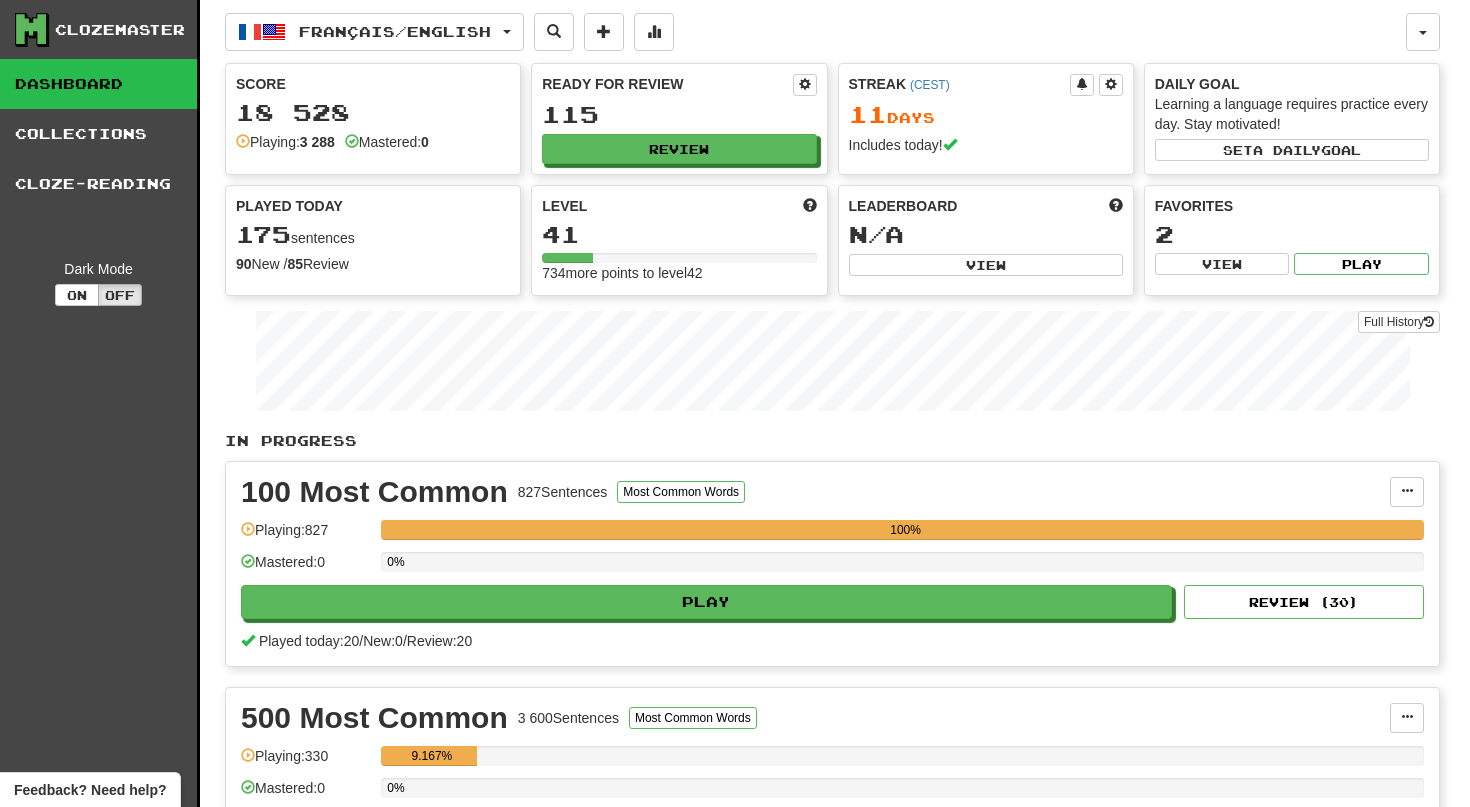 select on "**" 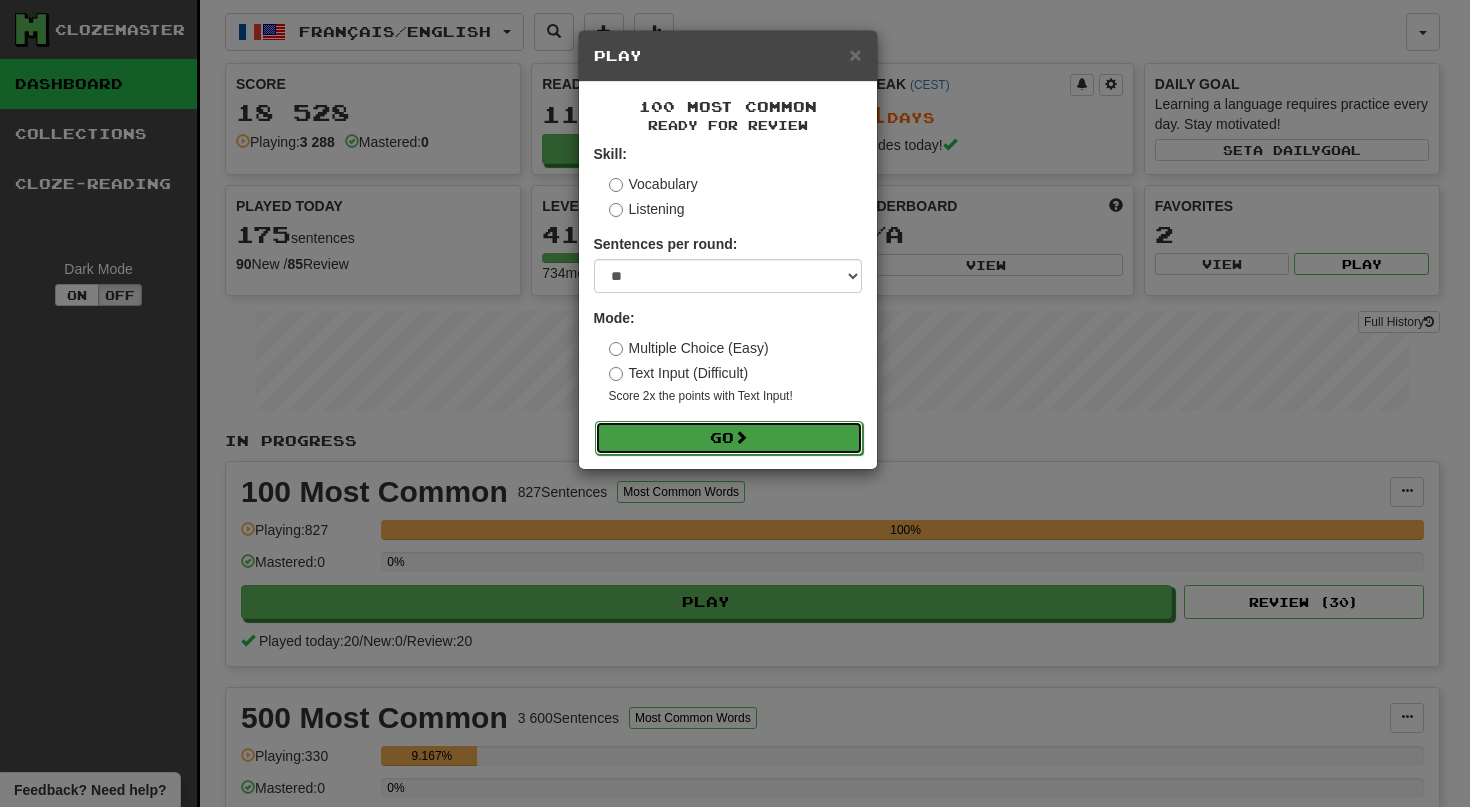 click on "Go" at bounding box center (729, 438) 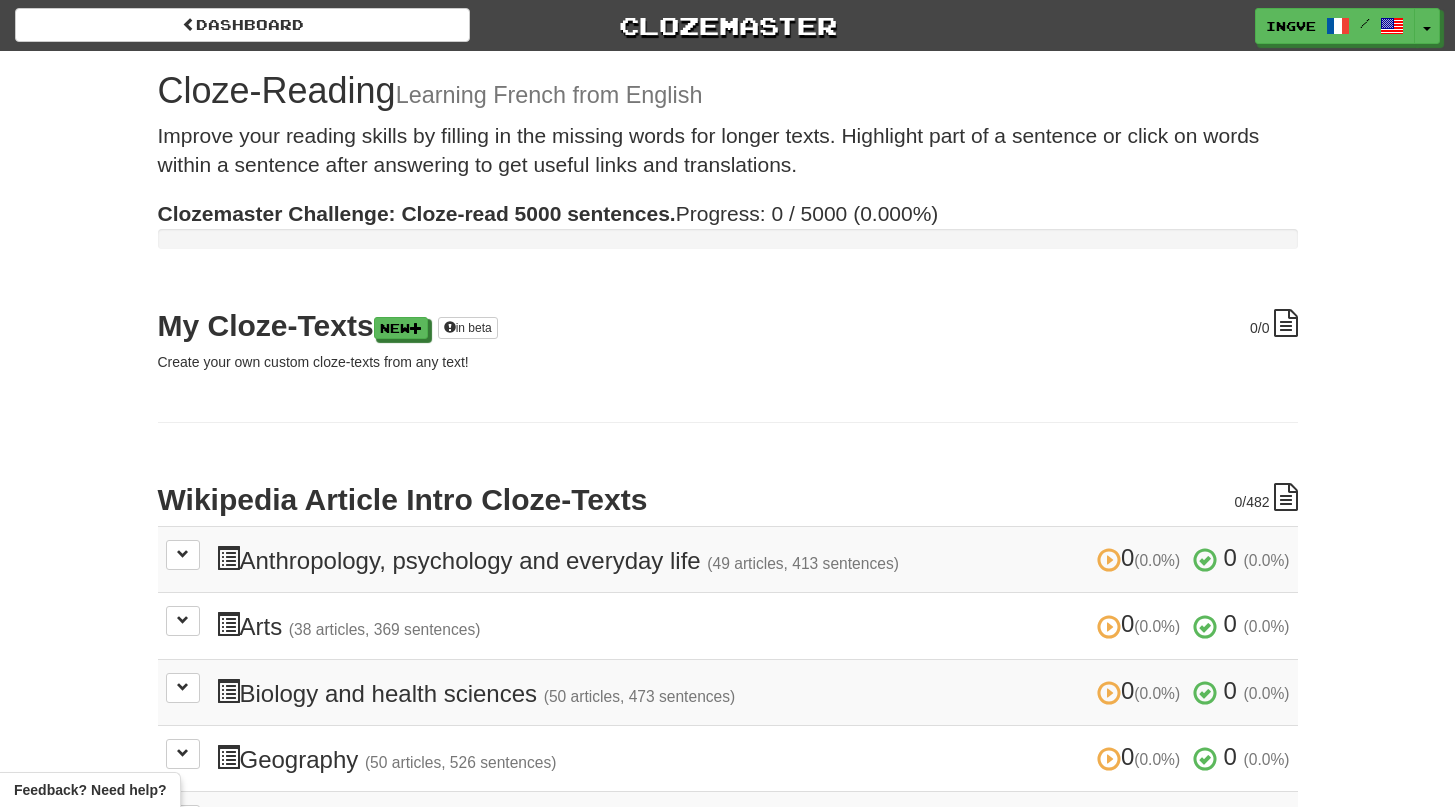 scroll, scrollTop: 0, scrollLeft: 0, axis: both 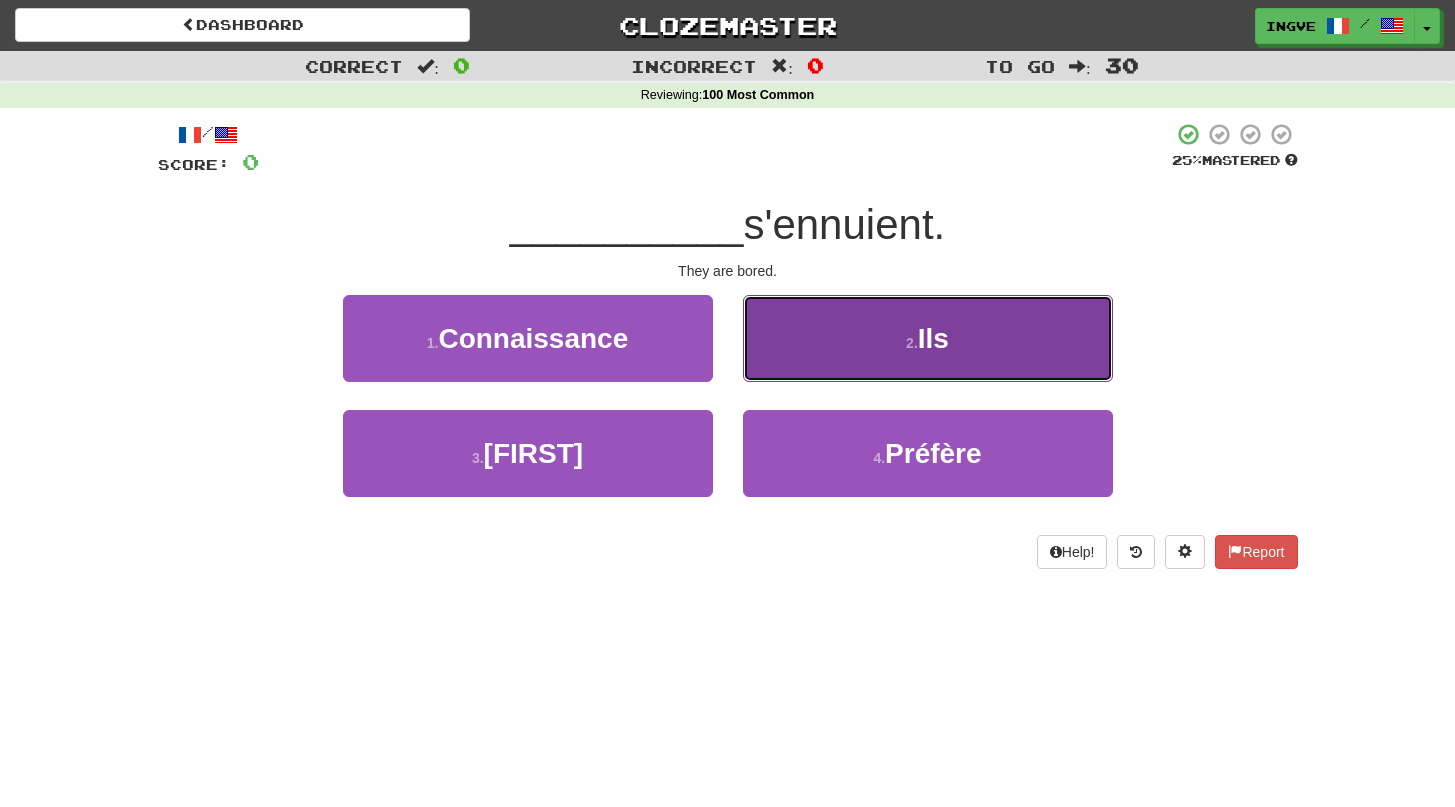 click on "2 .  Ils" at bounding box center (928, 338) 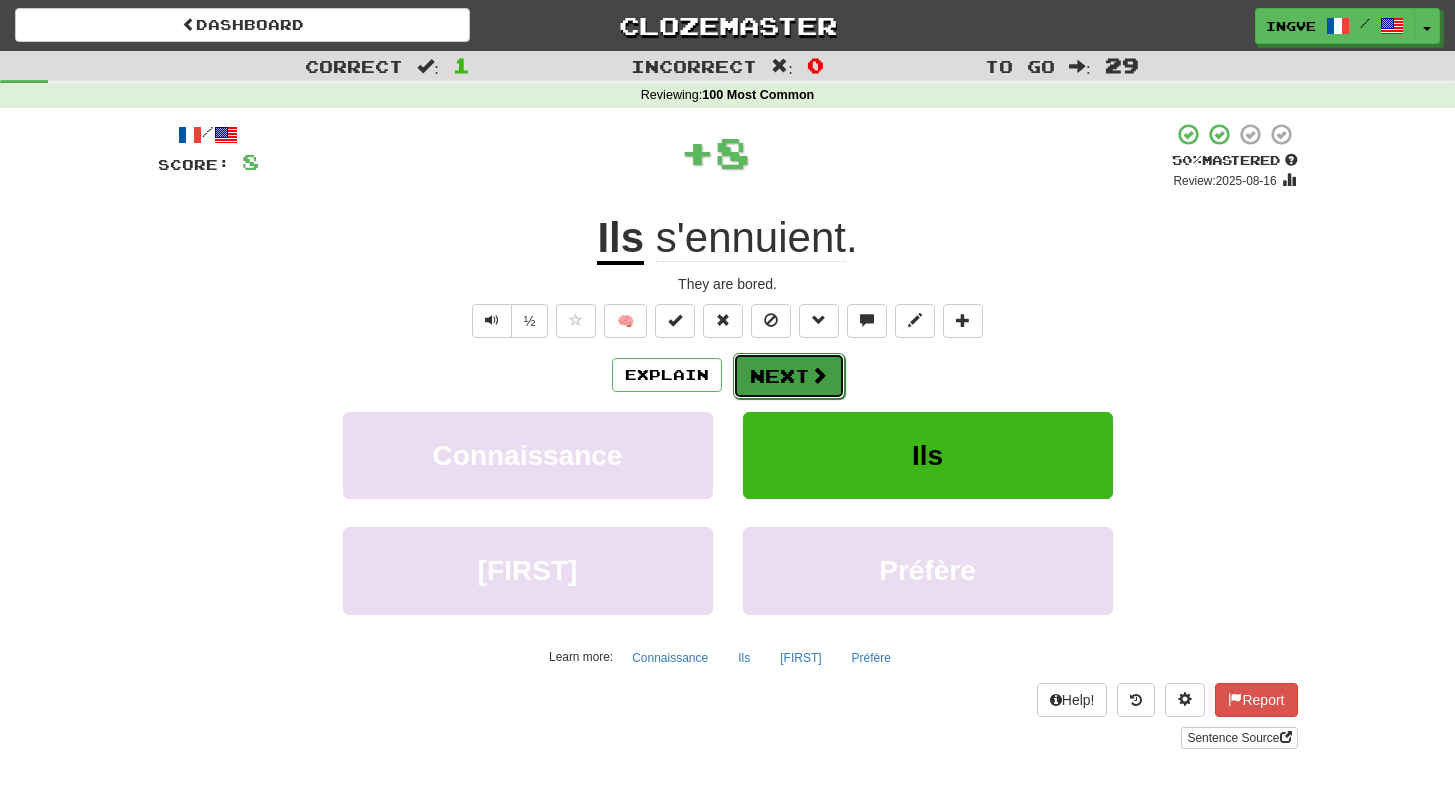 click on "Next" at bounding box center (789, 376) 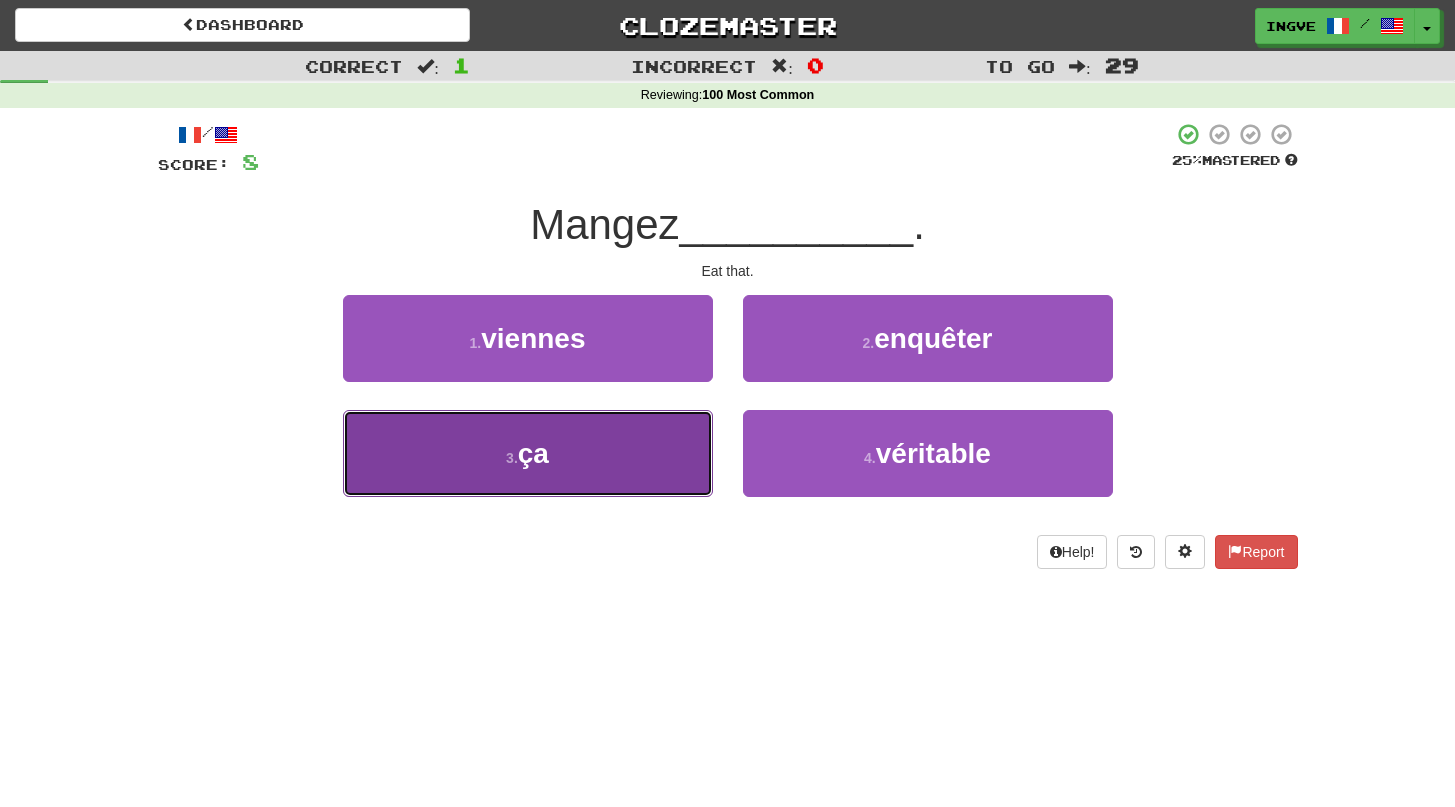 click on "3 .  ça" at bounding box center (528, 453) 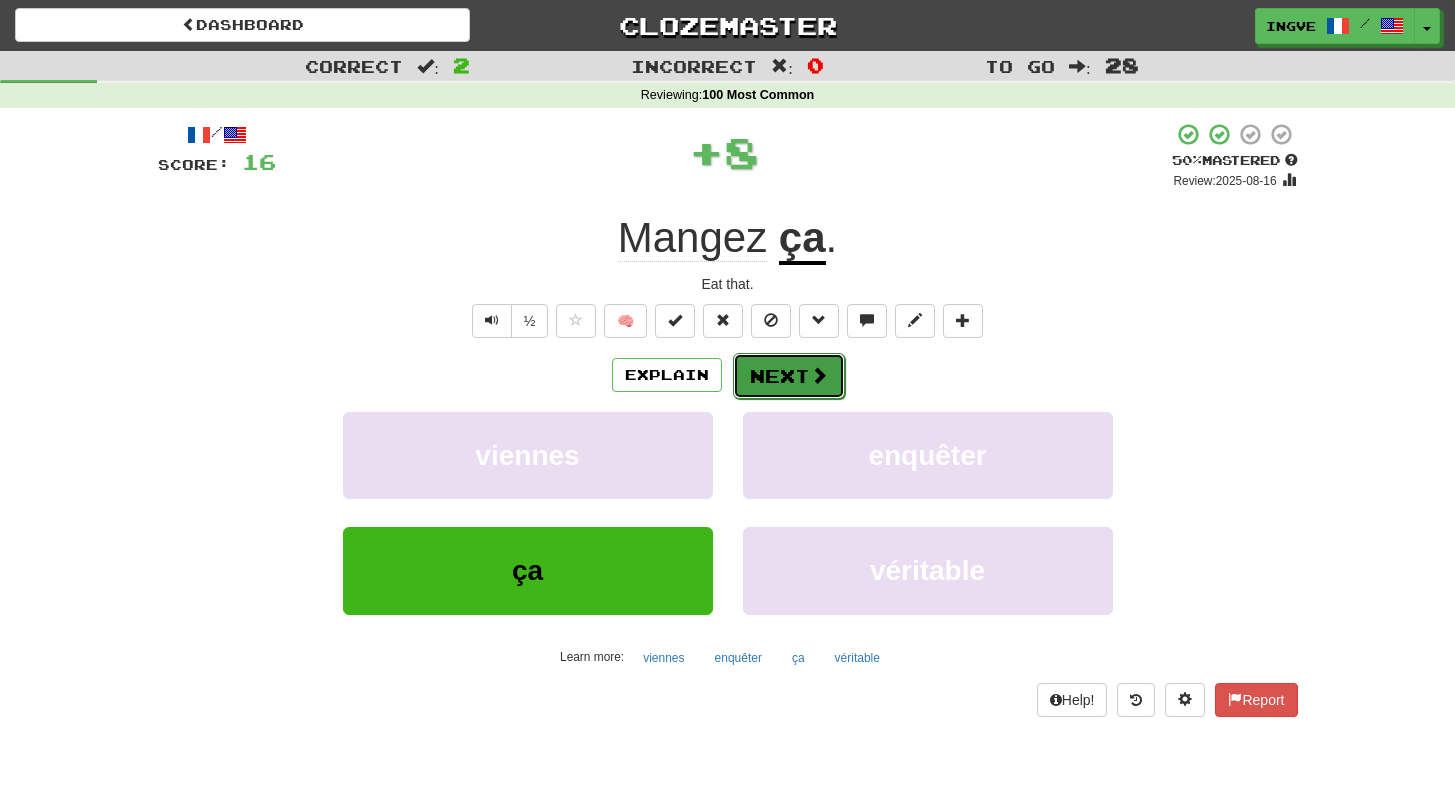 click on "Next" at bounding box center [789, 376] 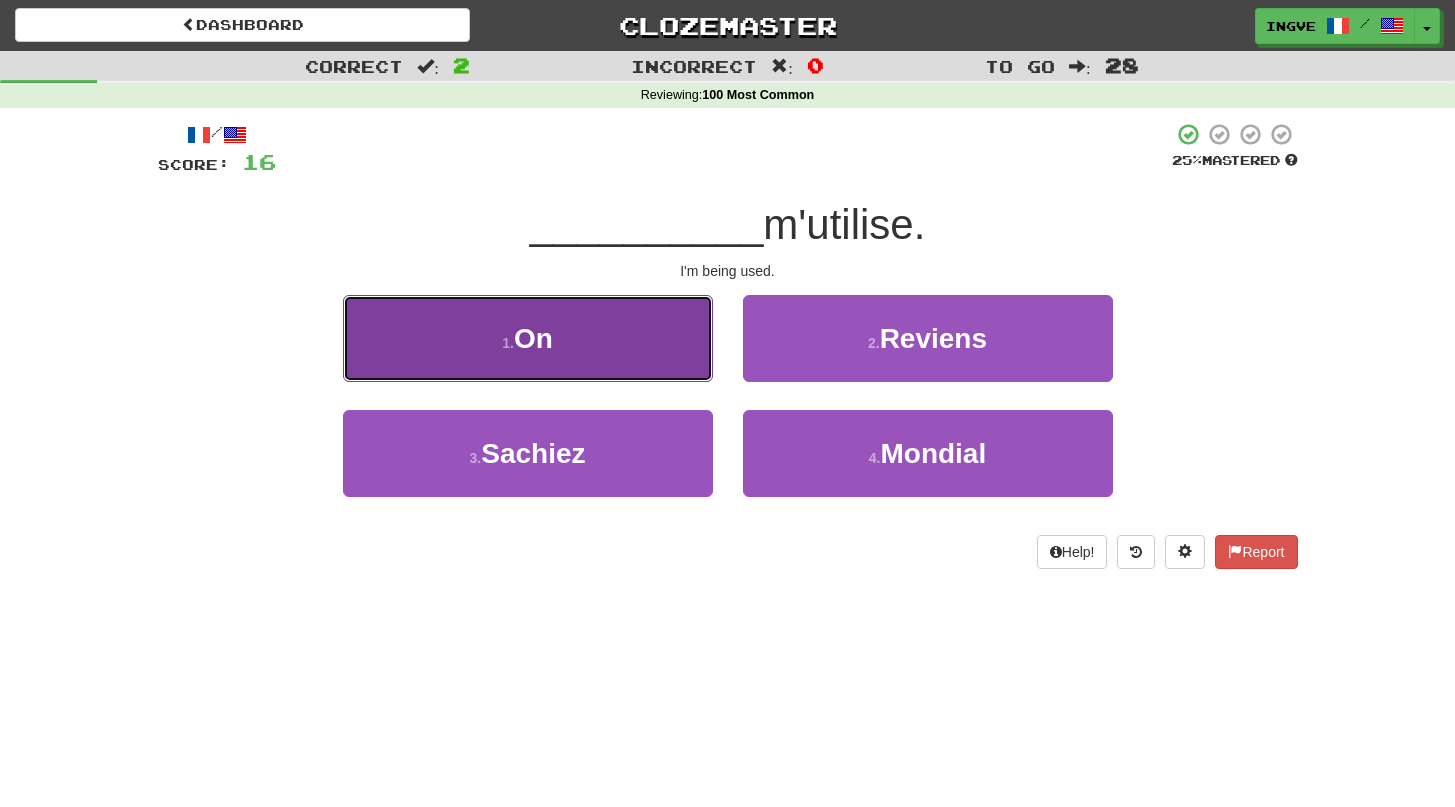 click on "1 .  On" at bounding box center (528, 338) 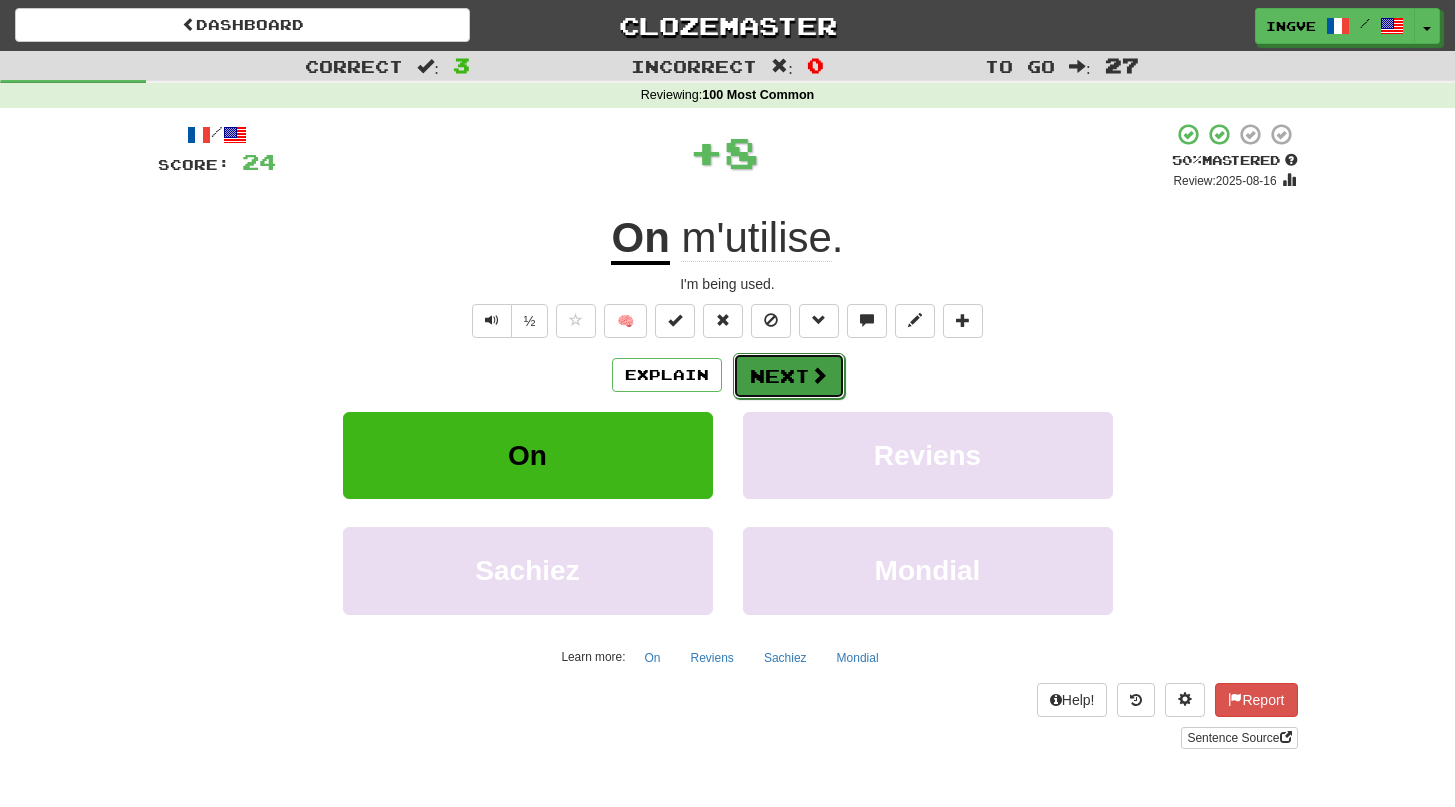 click at bounding box center (819, 375) 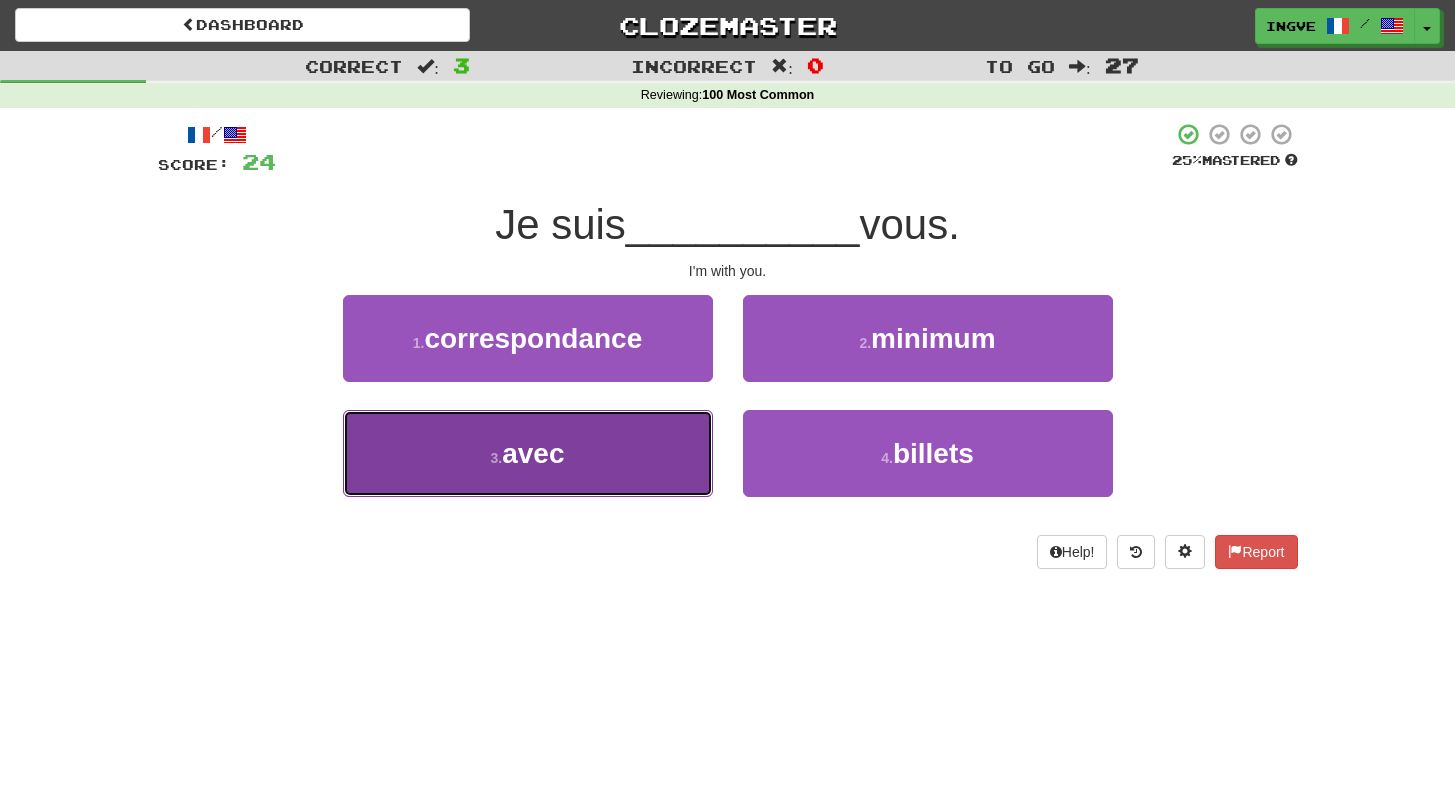 click on "3 .  avec" at bounding box center [528, 453] 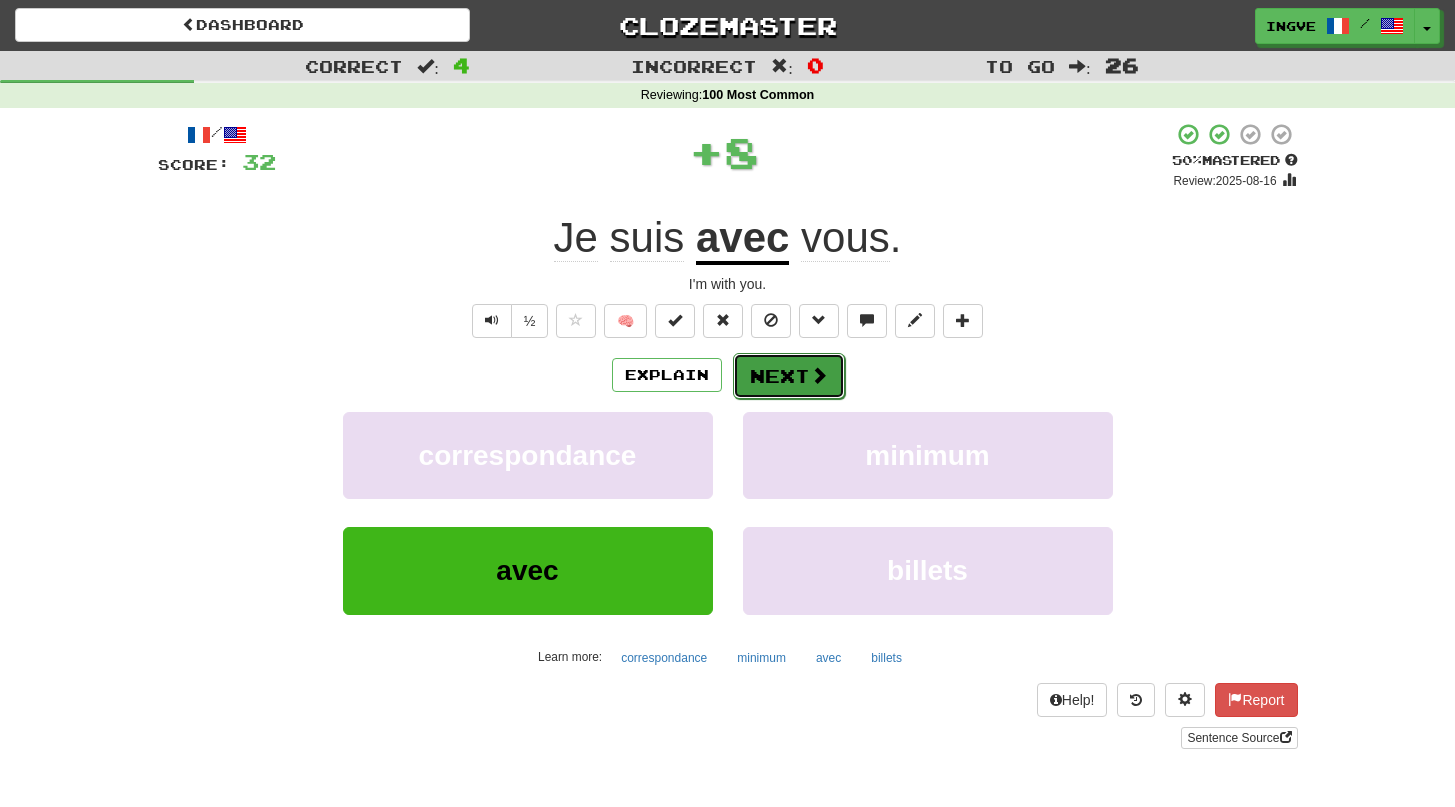 click on "Next" at bounding box center [789, 376] 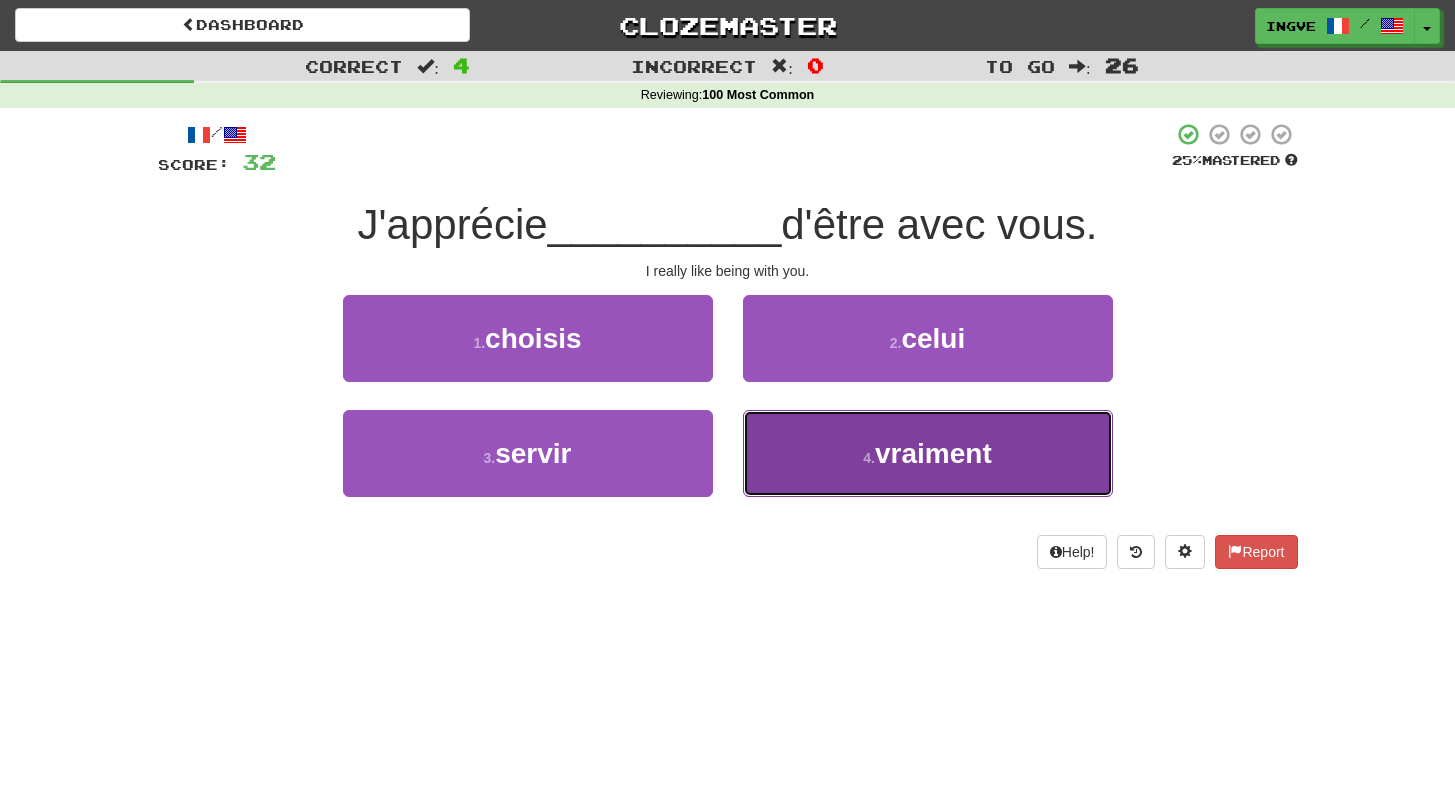 click on "vraiment" at bounding box center [933, 453] 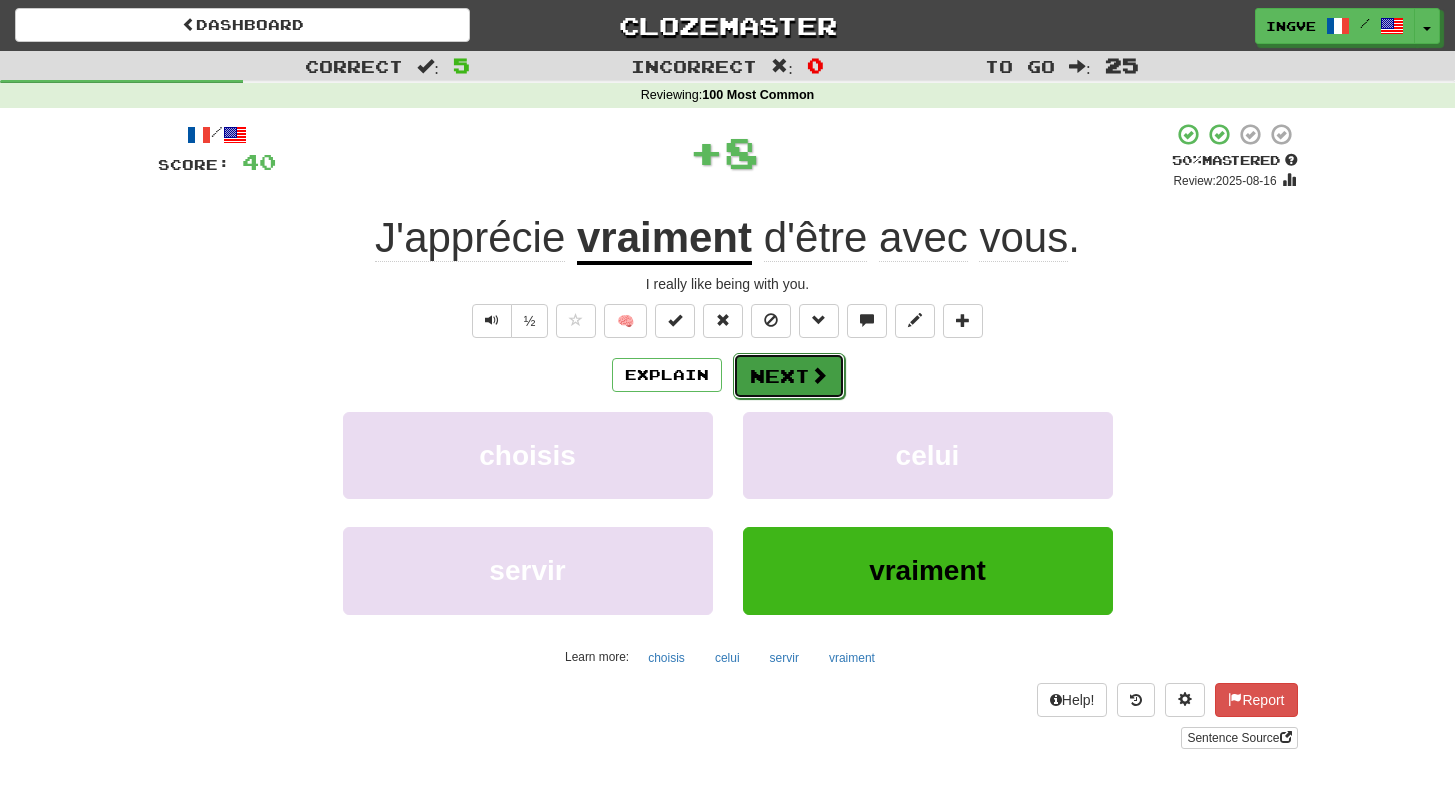 click on "Next" at bounding box center (789, 376) 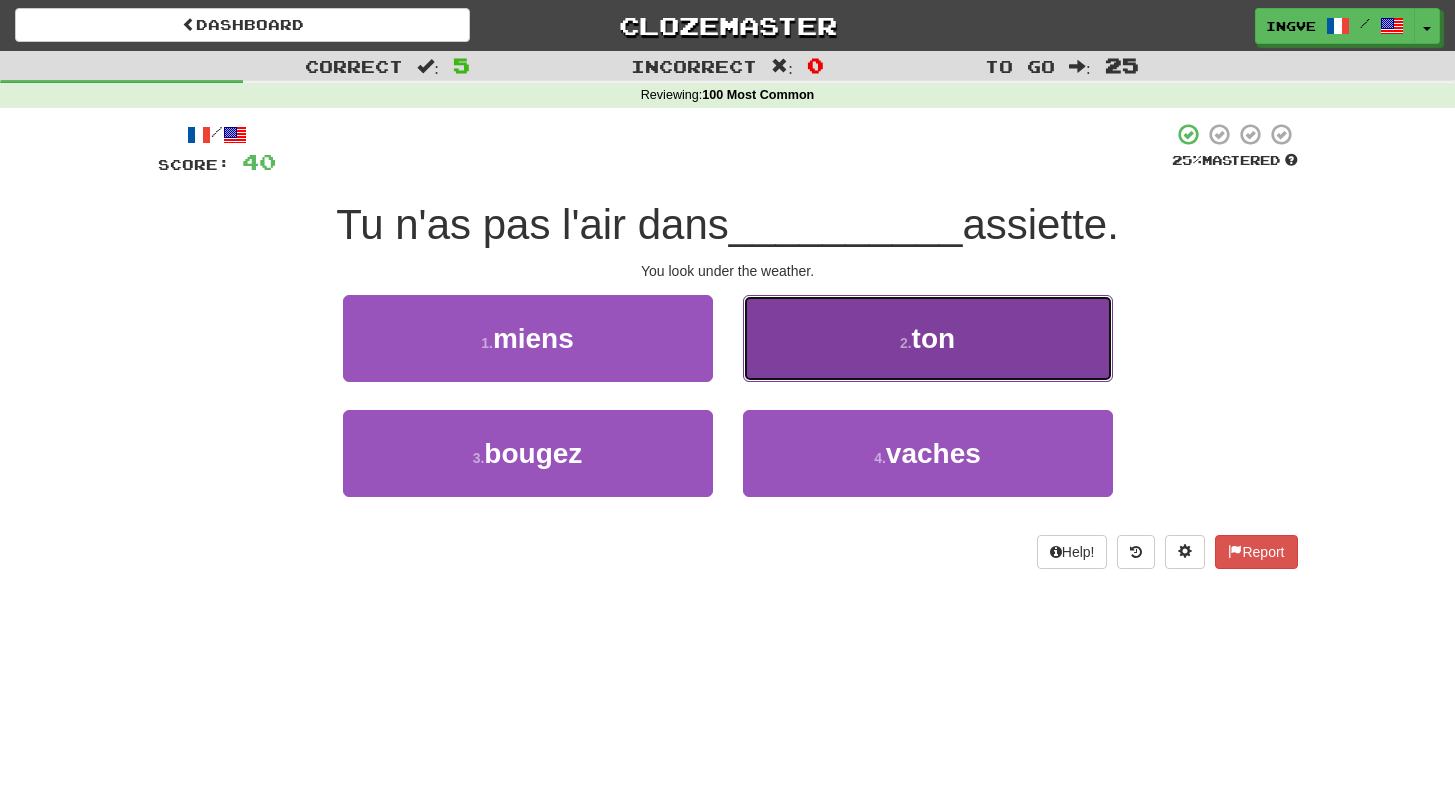 click on "2 .  ton" at bounding box center [928, 338] 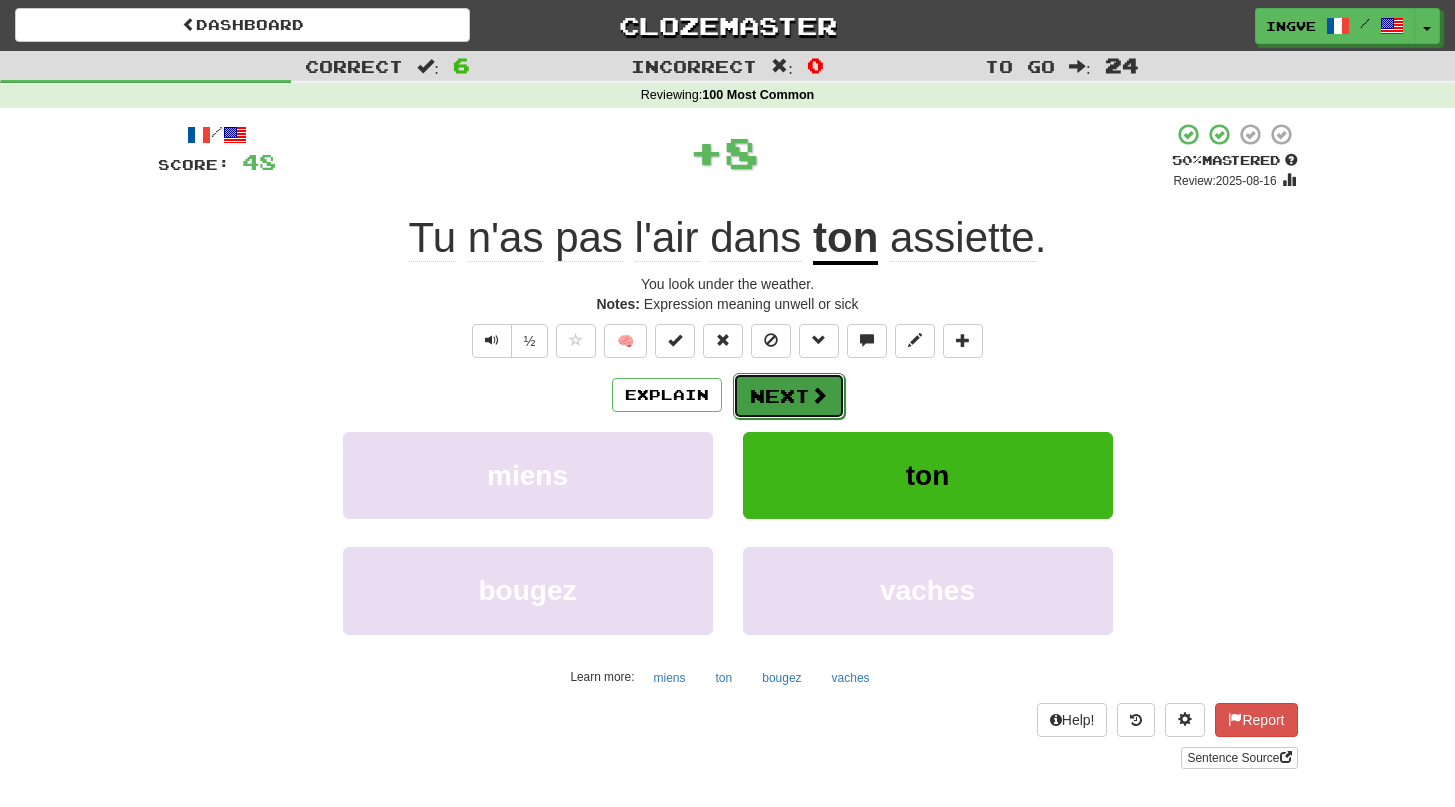 click on "Next" at bounding box center [789, 396] 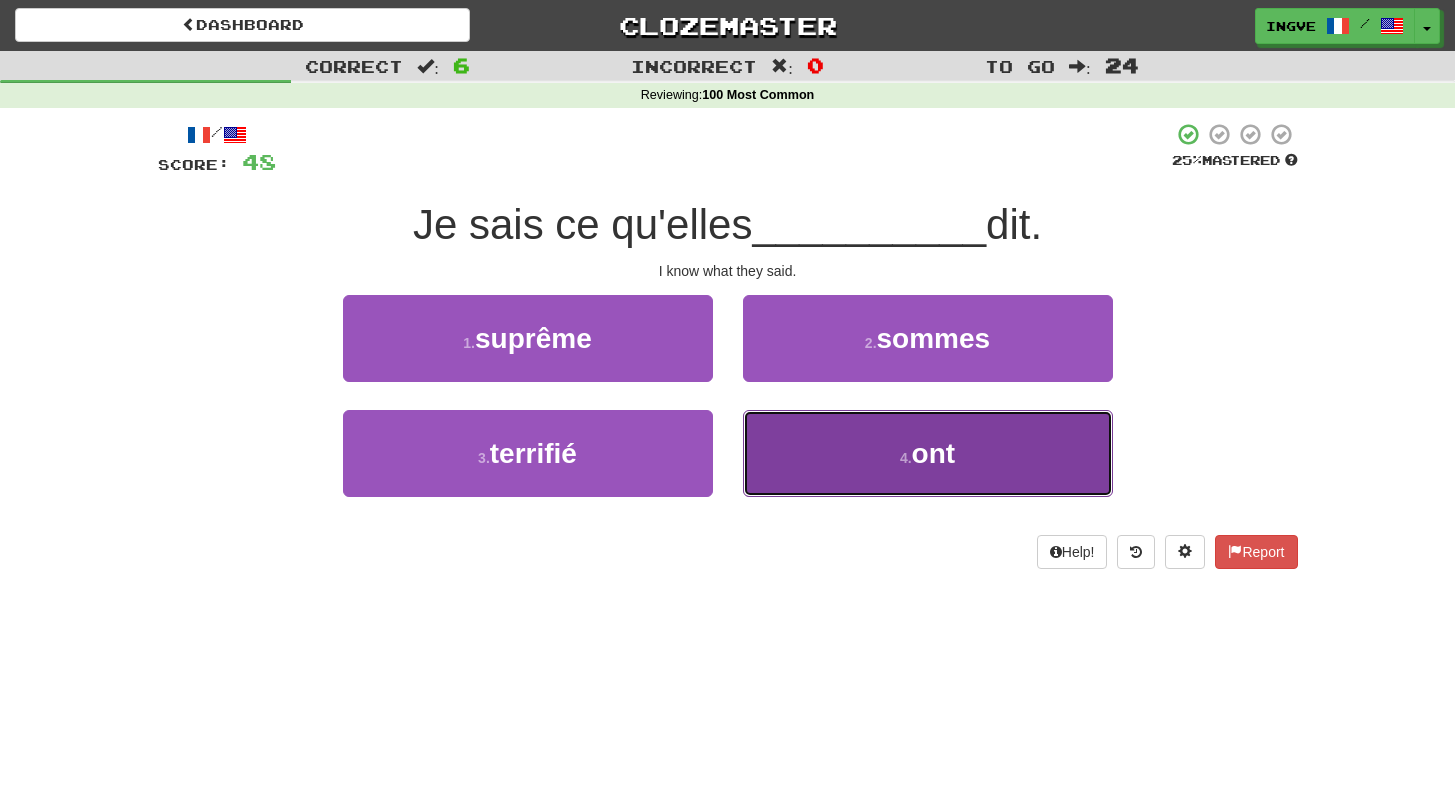 click on "4 .  ont" at bounding box center (928, 453) 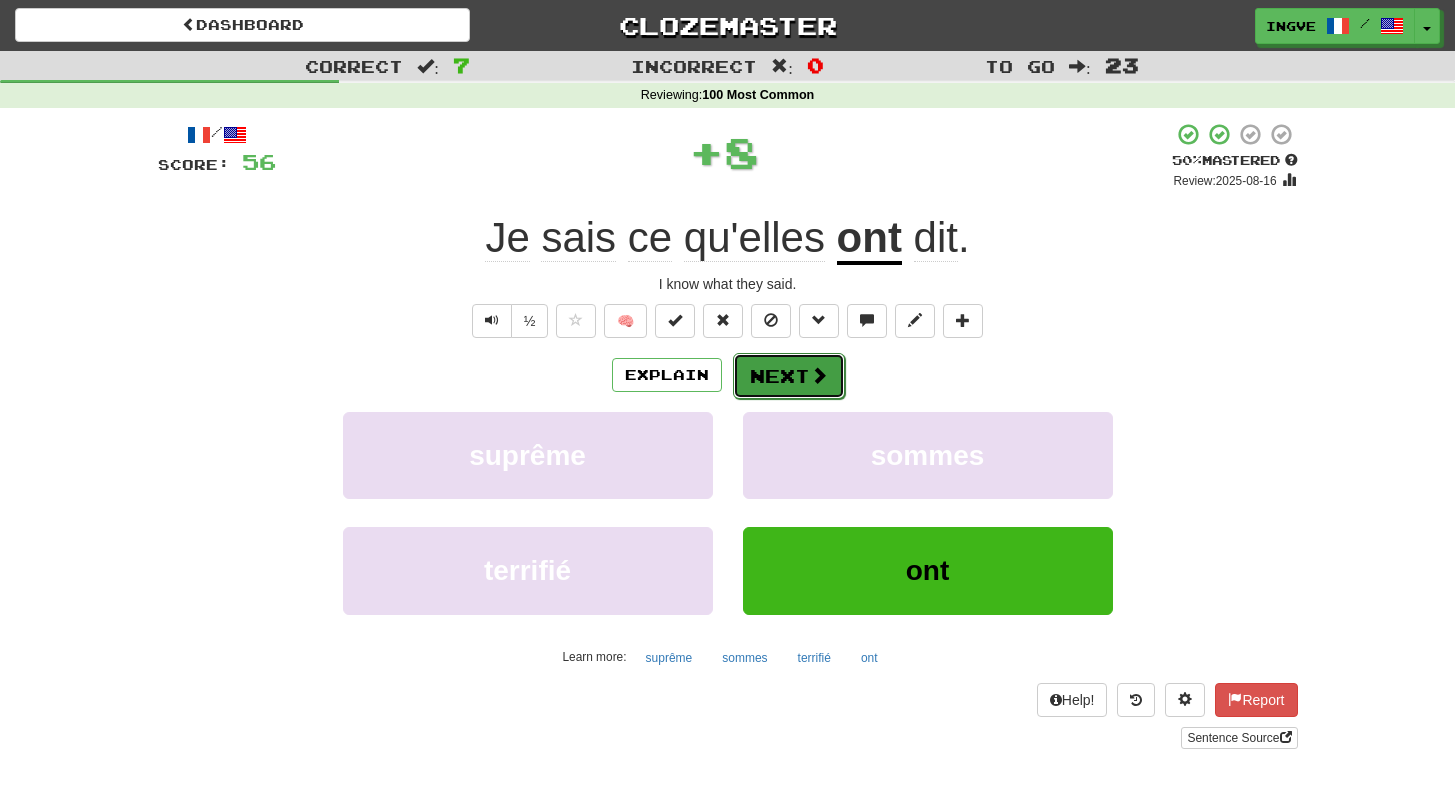 click on "Next" at bounding box center [789, 376] 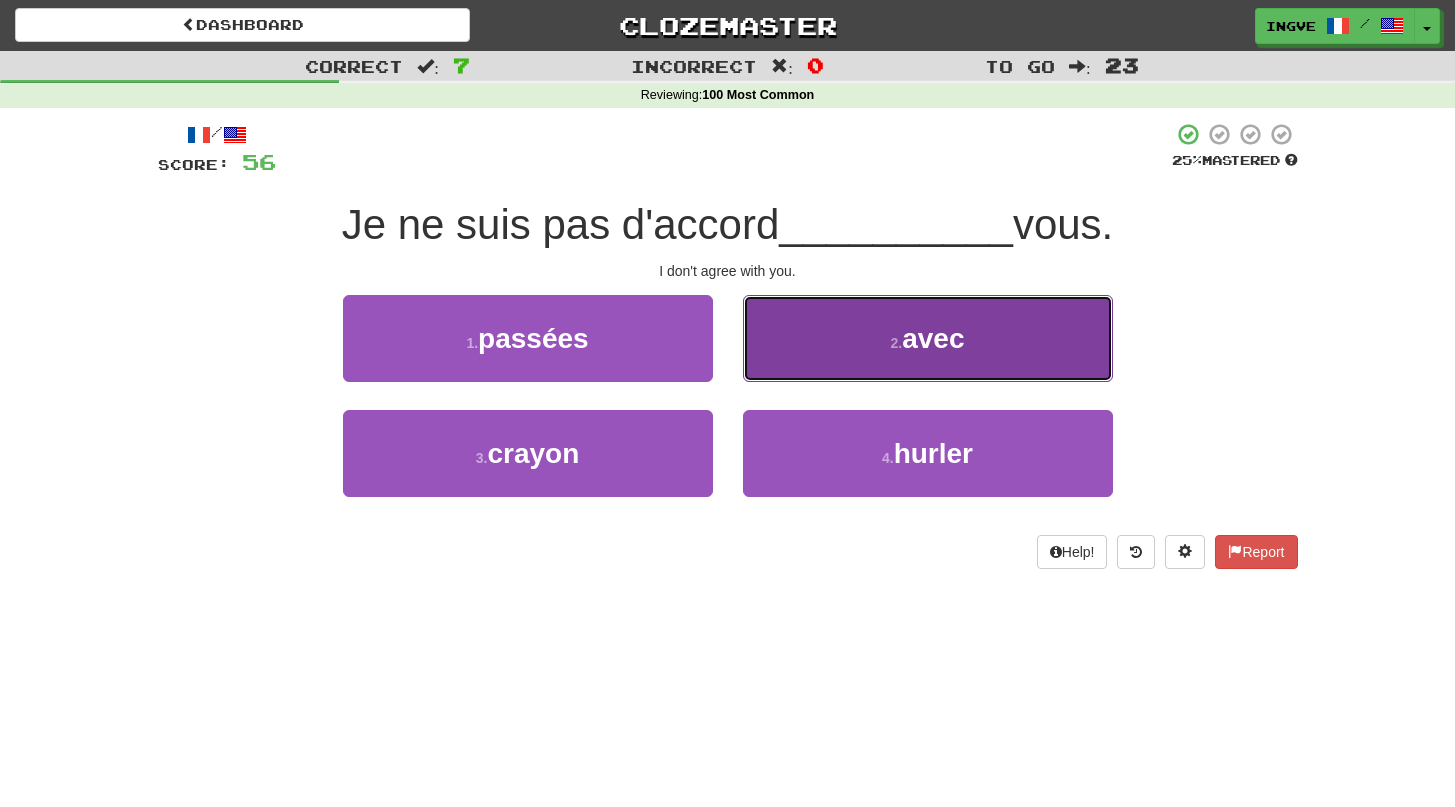 click on "2 .  avec" at bounding box center [928, 338] 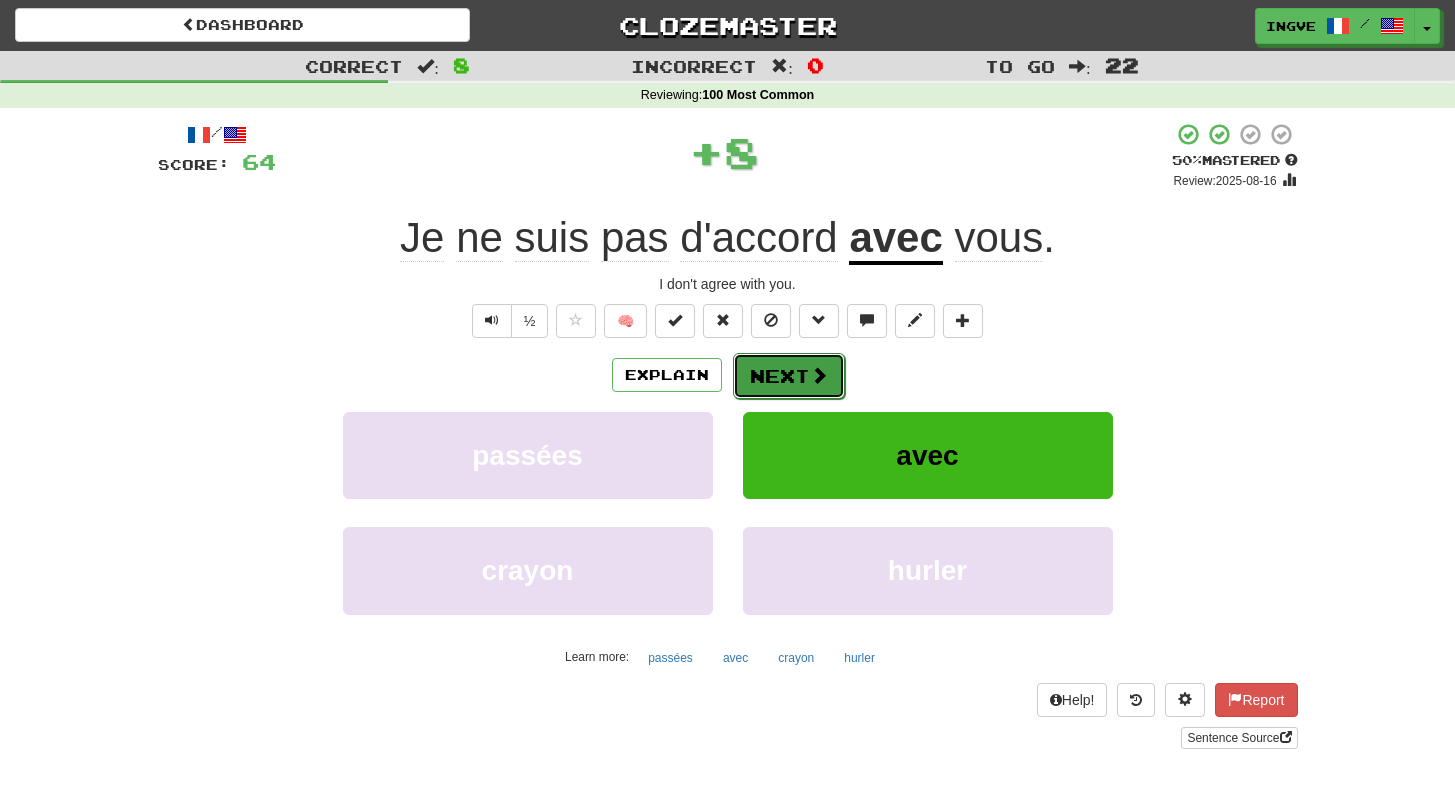 click on "Next" at bounding box center [789, 376] 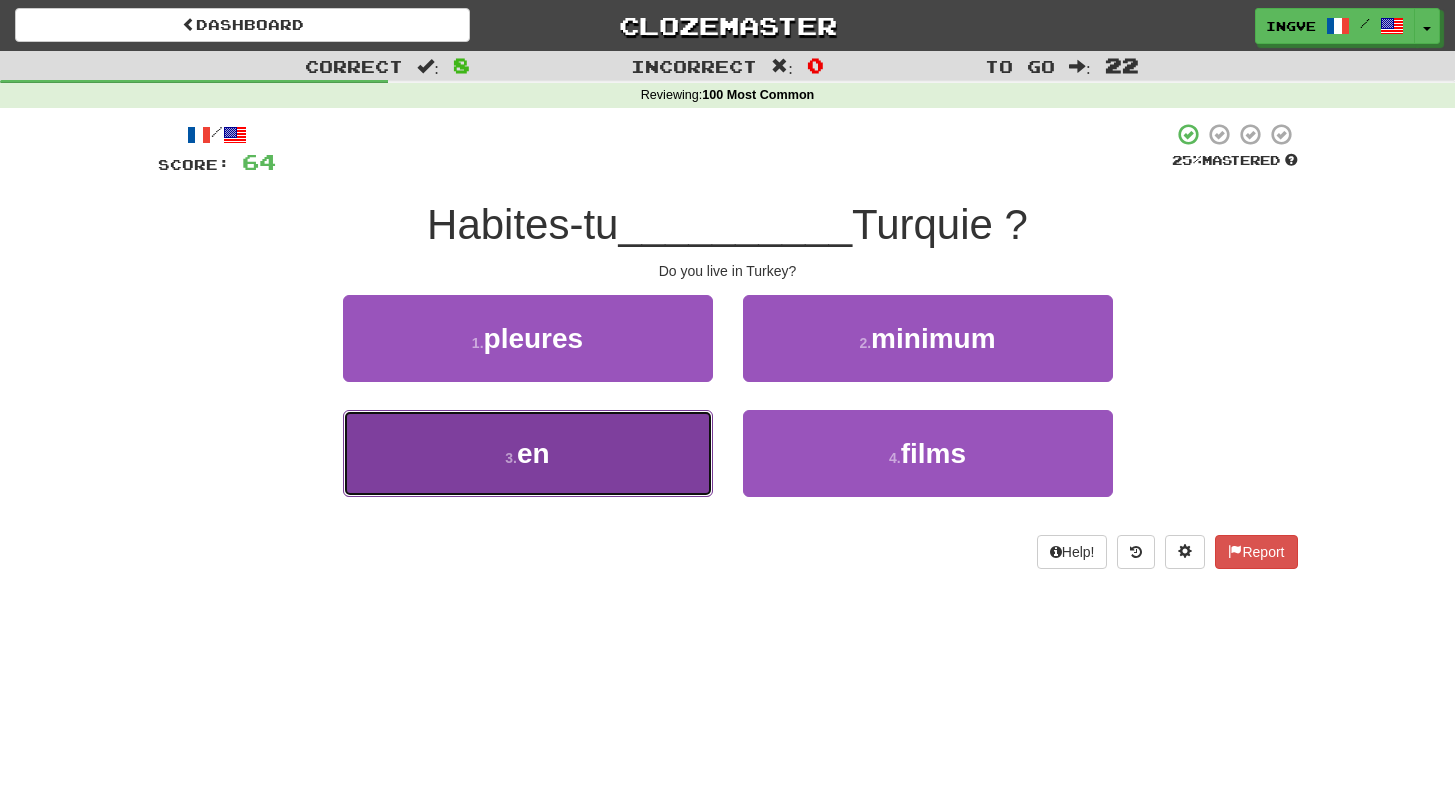 click on "3 .  en" at bounding box center [528, 453] 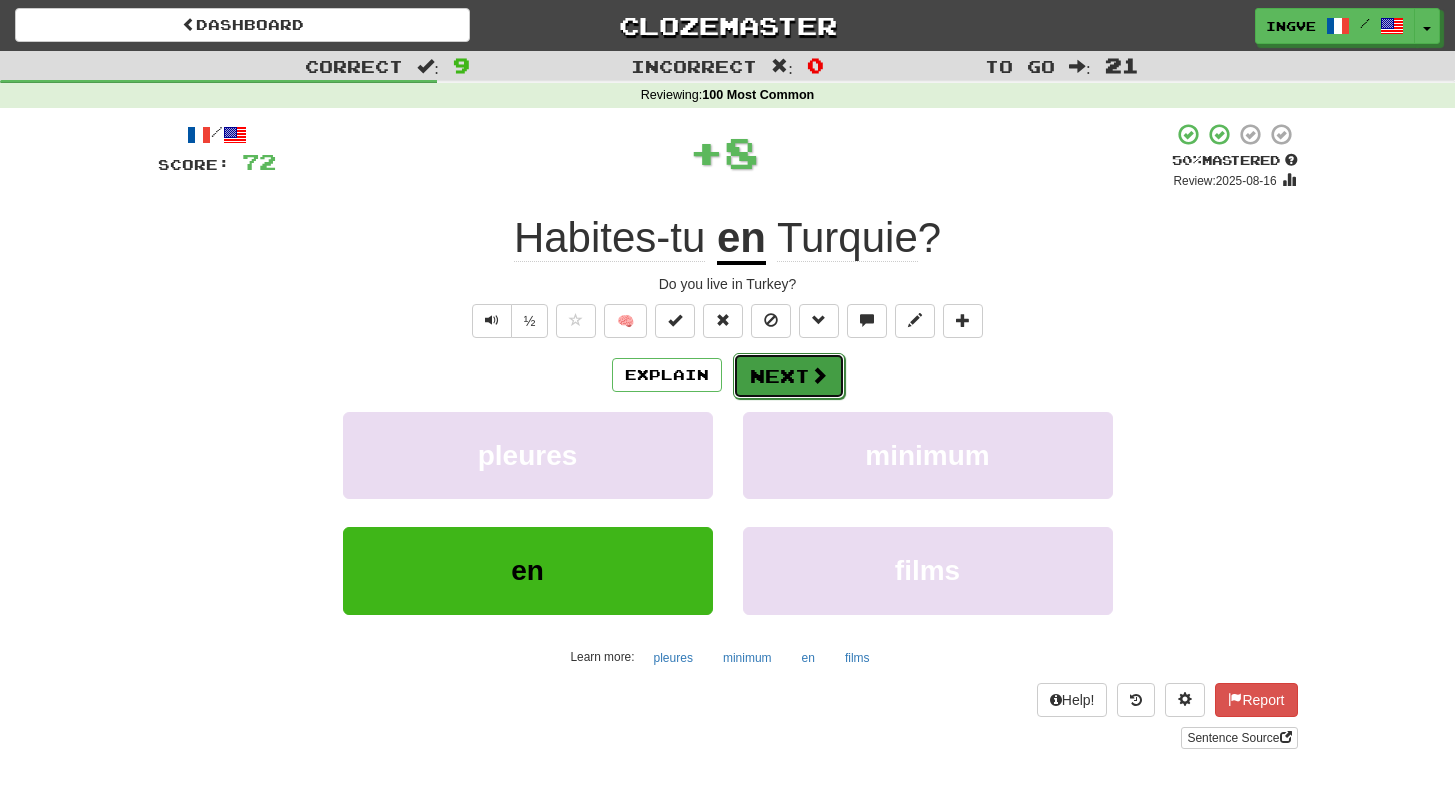 click on "Next" at bounding box center [789, 376] 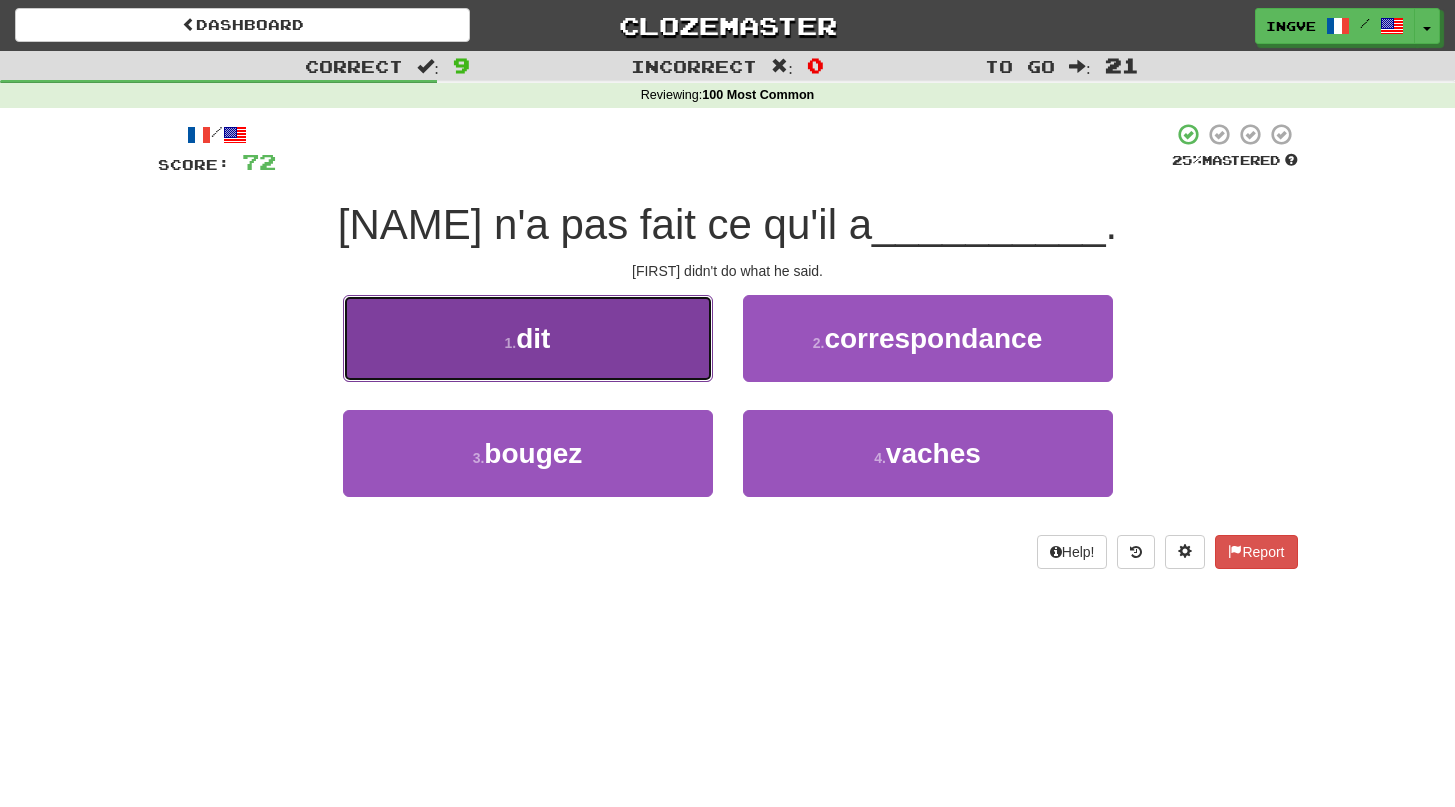 click on "1 .  dit" at bounding box center (528, 338) 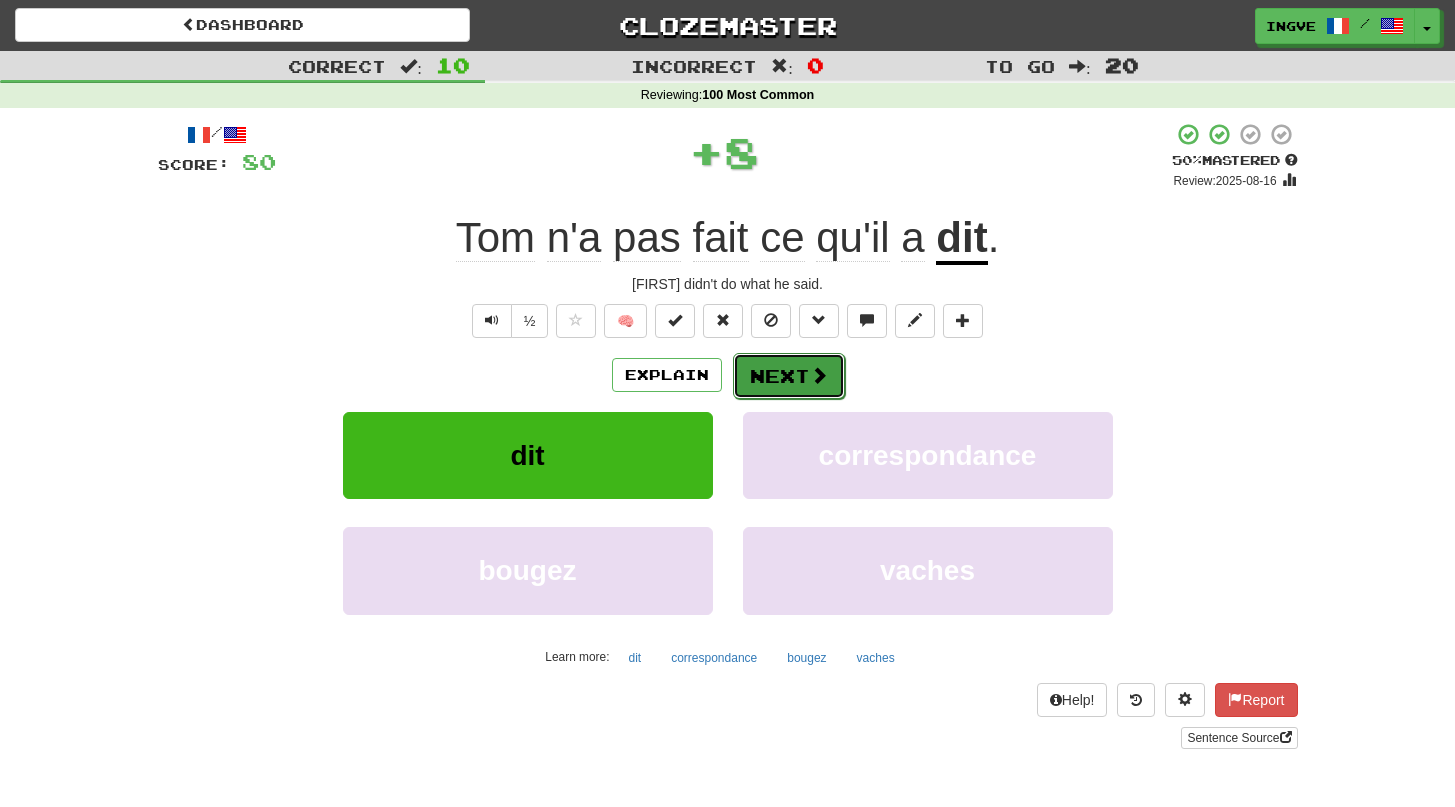 click on "Next" at bounding box center [789, 376] 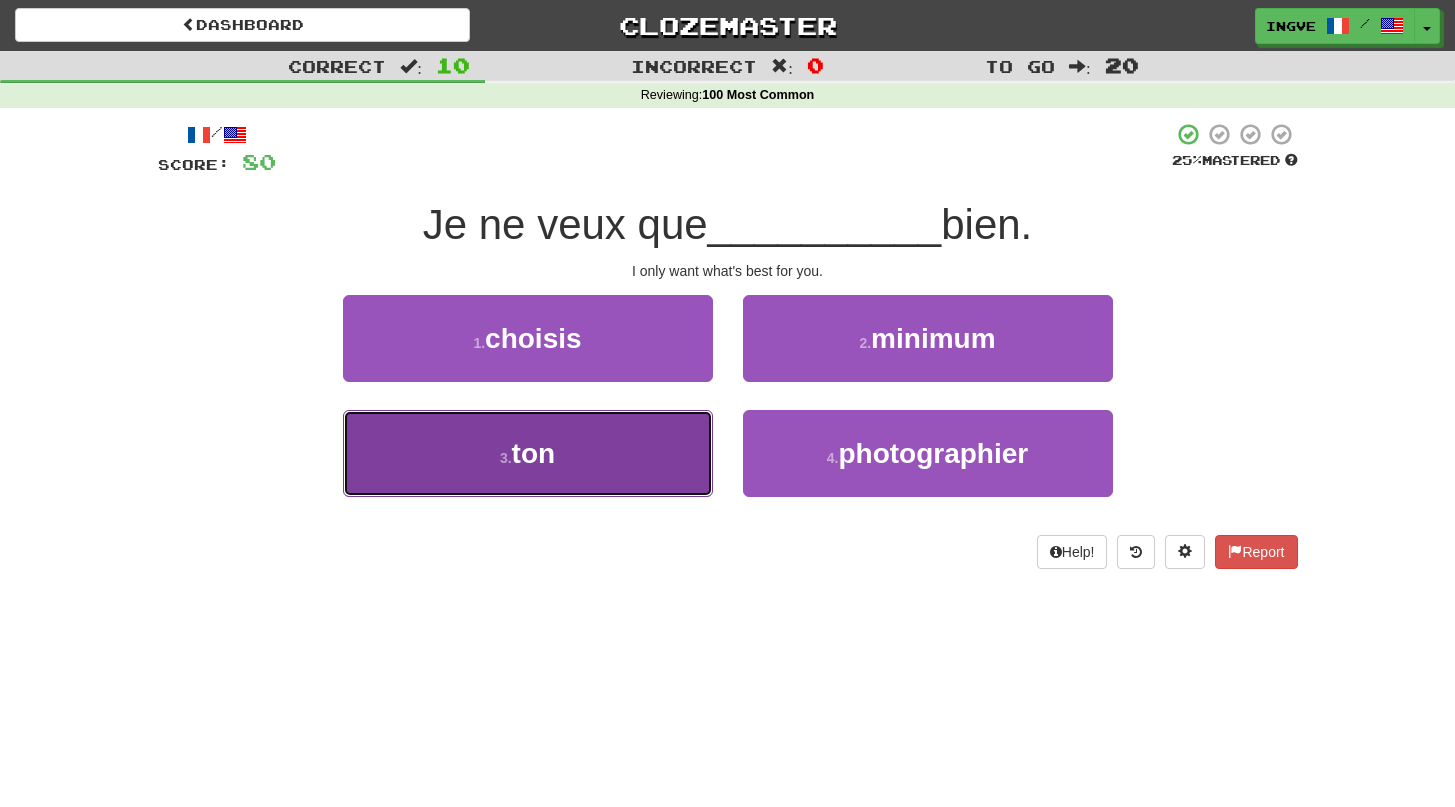 click on "3 .  ton" at bounding box center (528, 453) 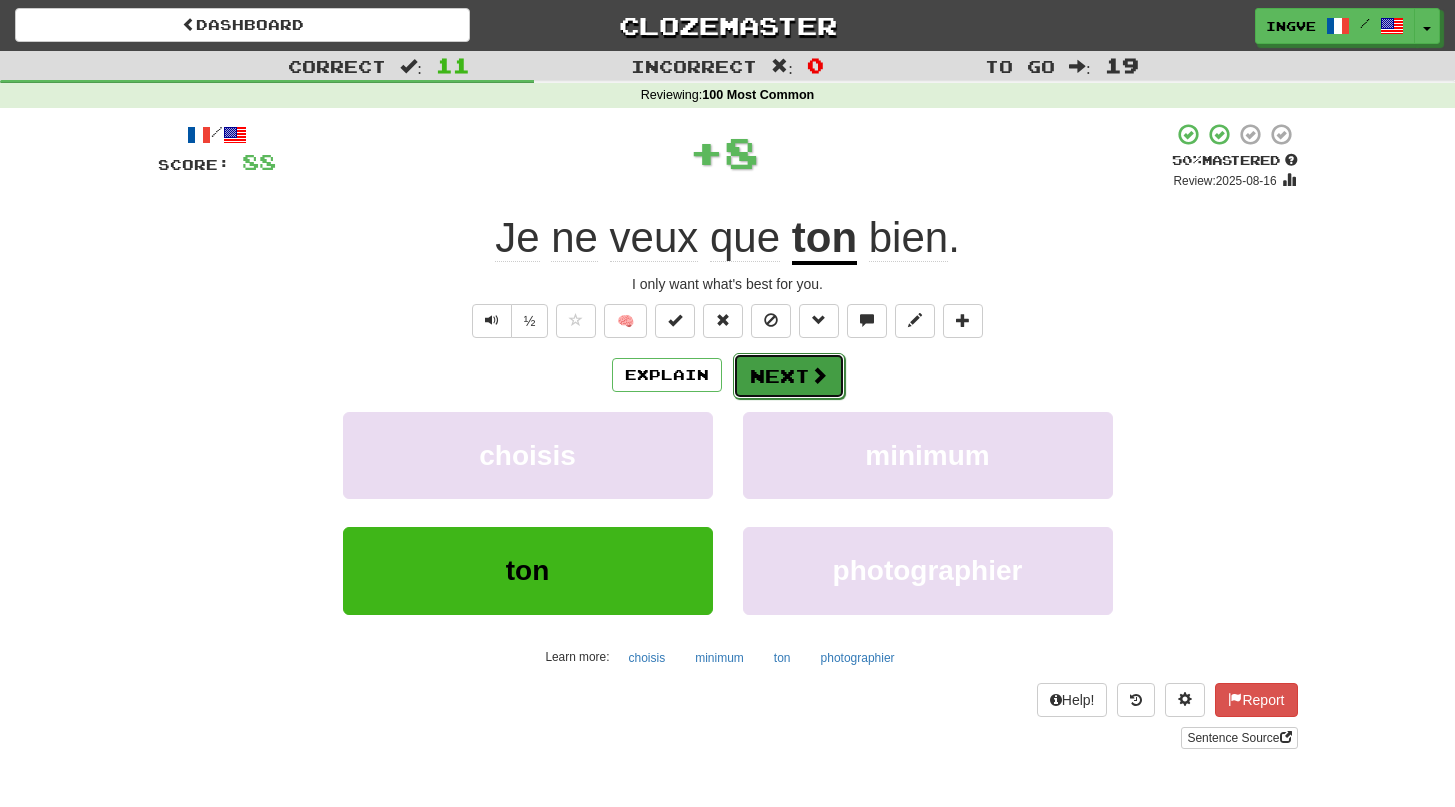 click on "Next" at bounding box center [789, 376] 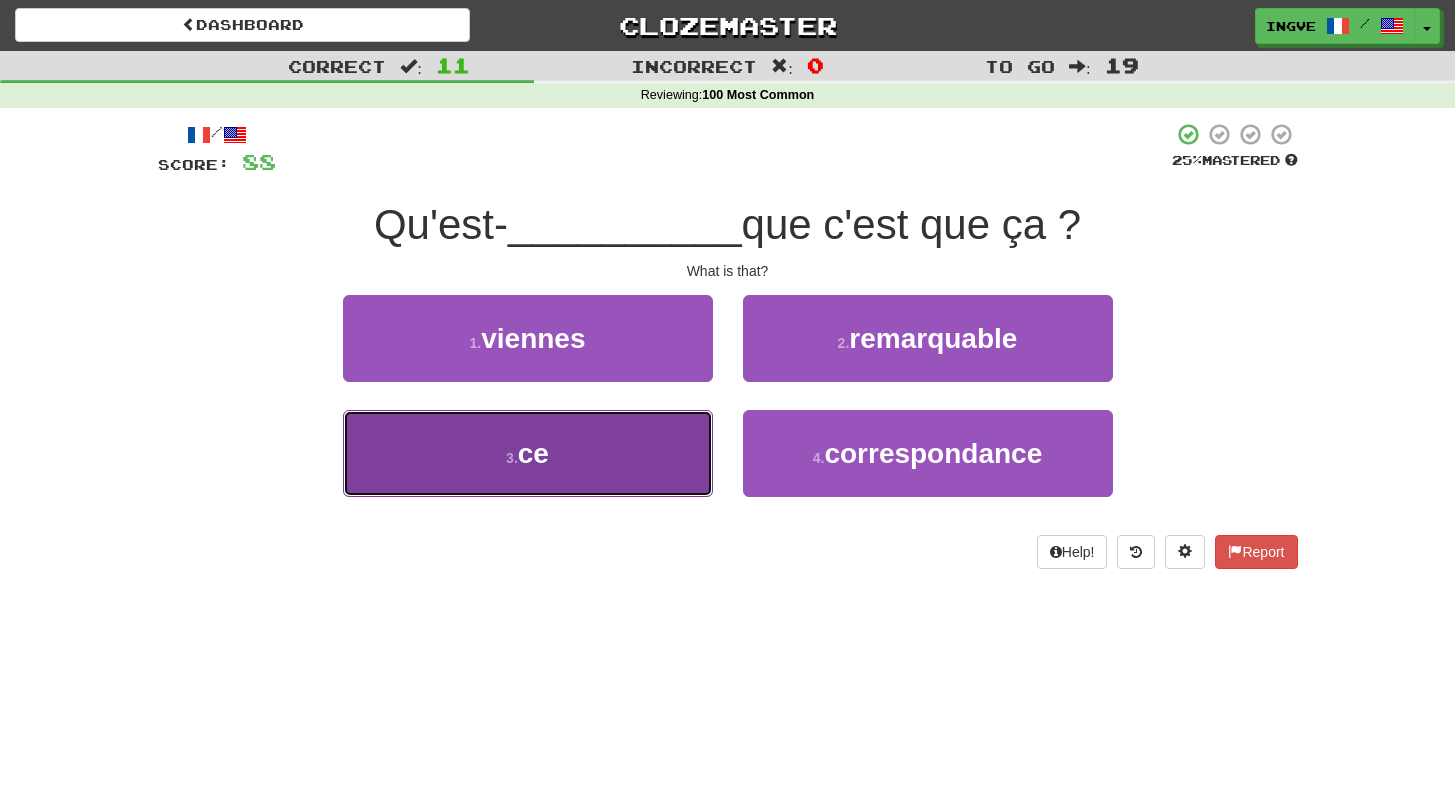 click on "3 .  ce" at bounding box center [528, 453] 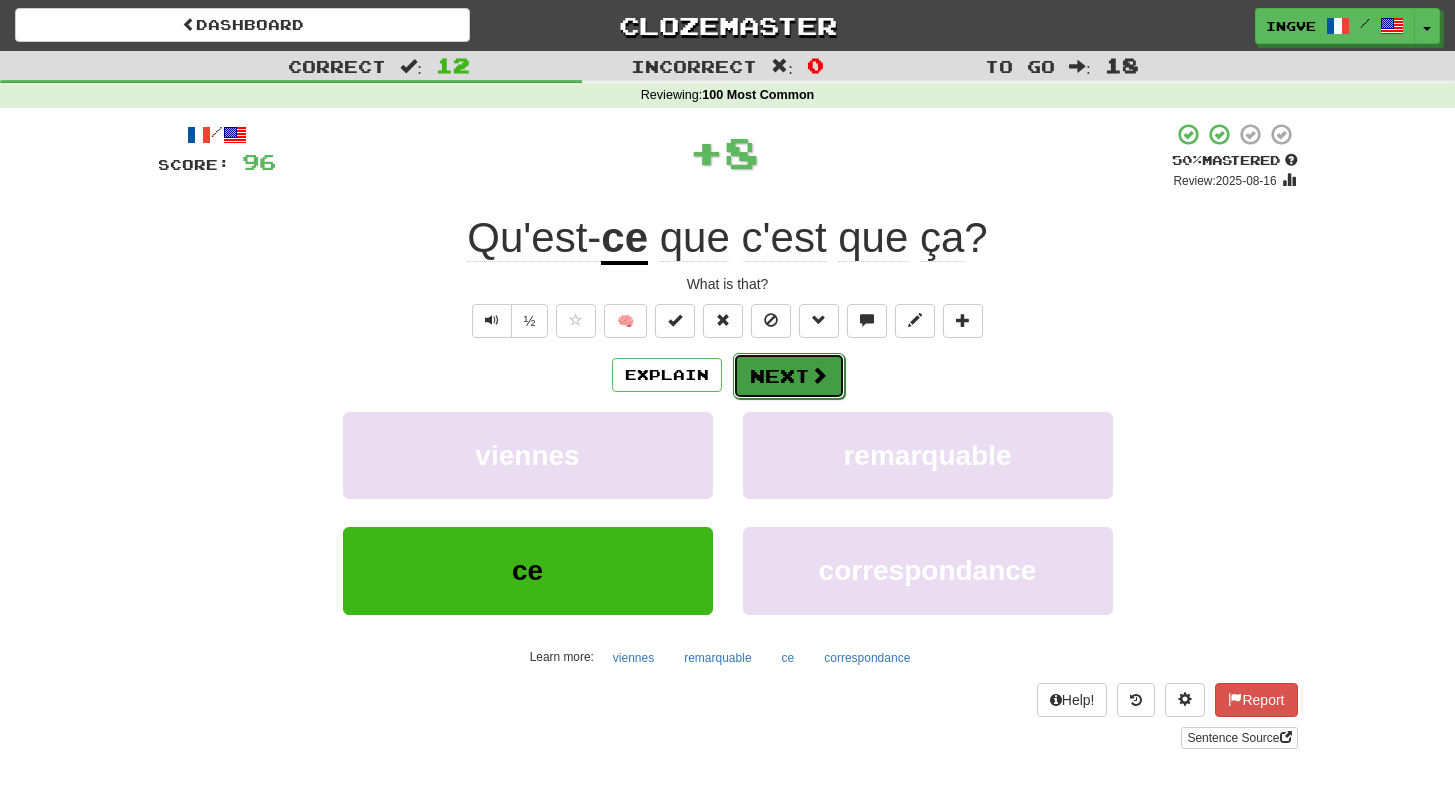 click on "Next" at bounding box center [789, 376] 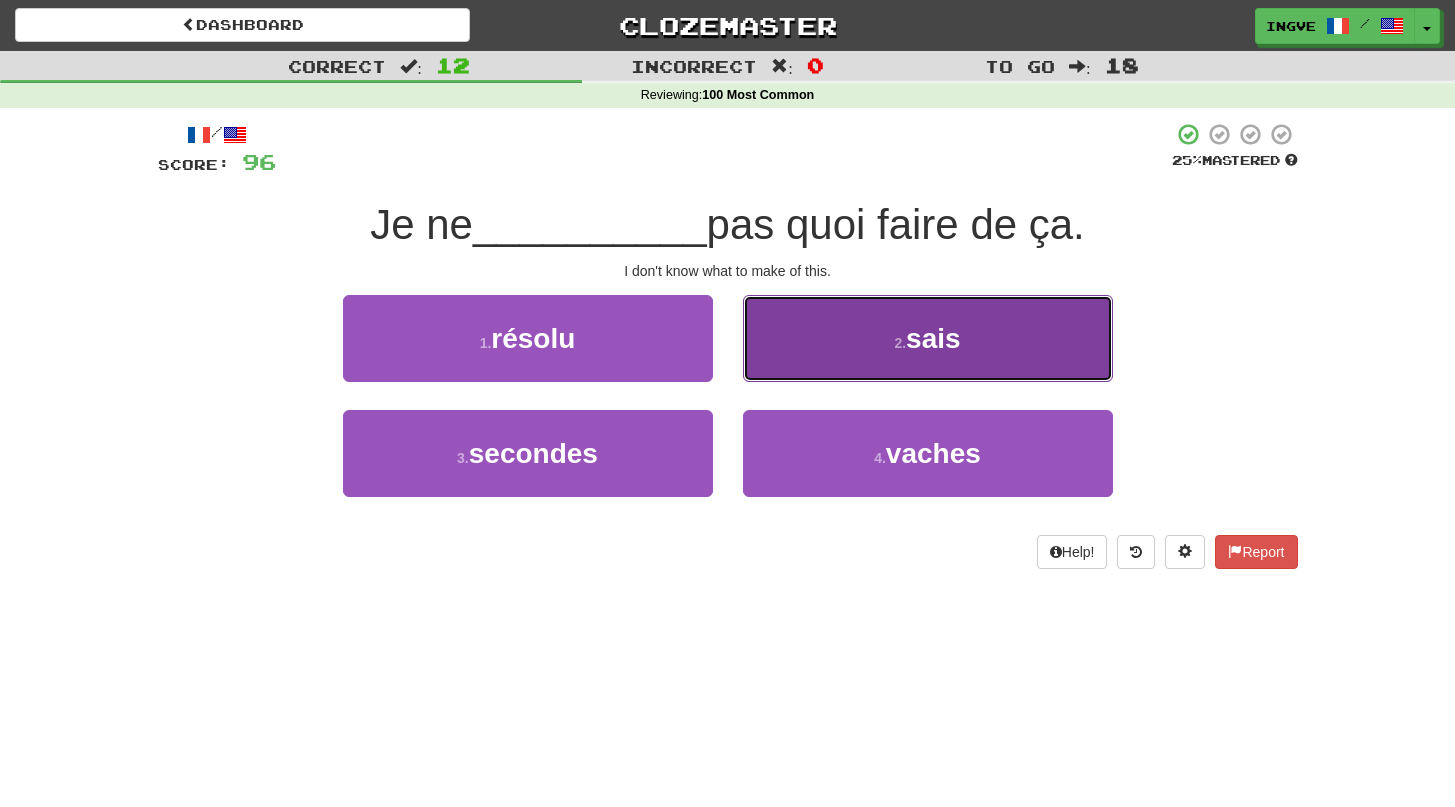 click on "2 .  sais" at bounding box center [928, 338] 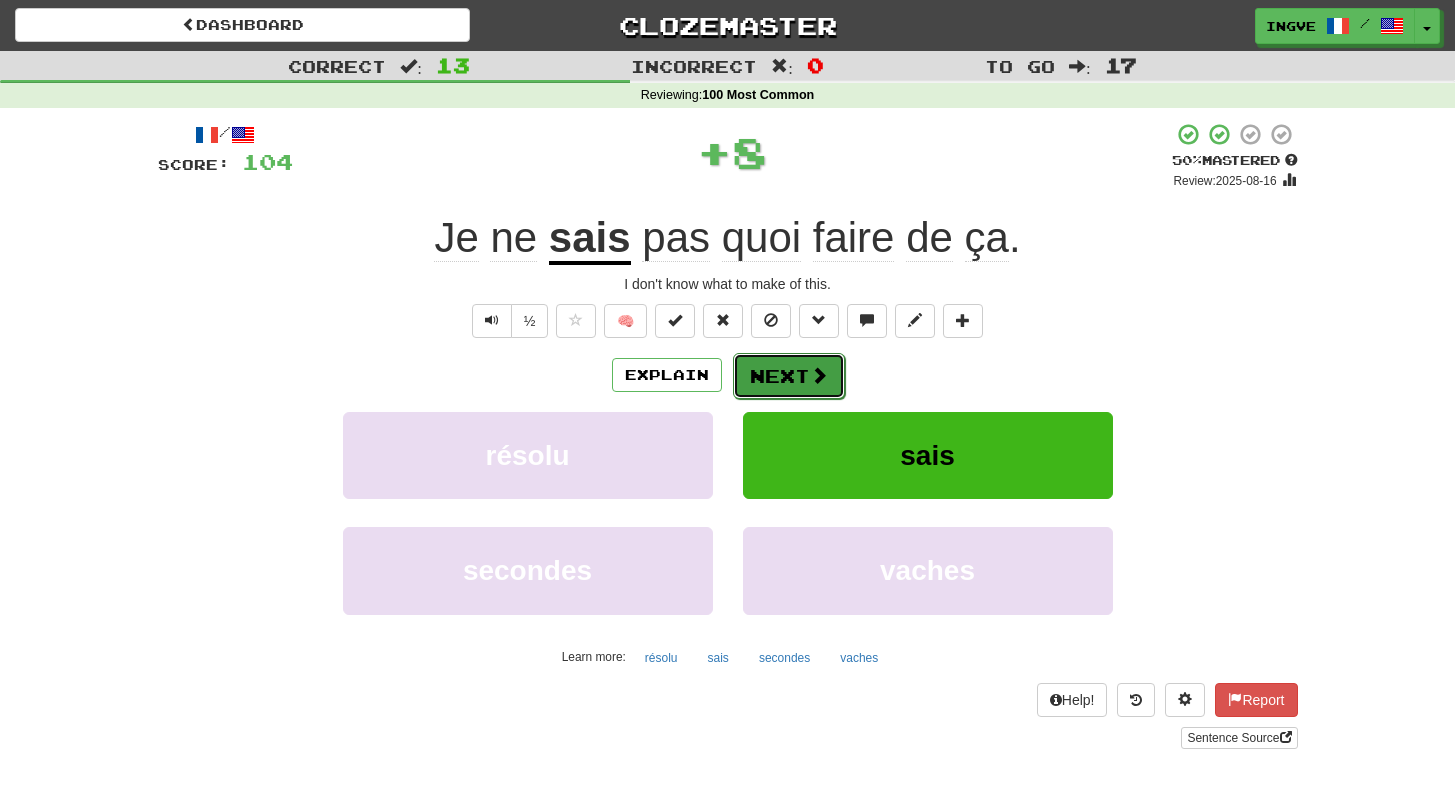 click on "Next" at bounding box center (789, 376) 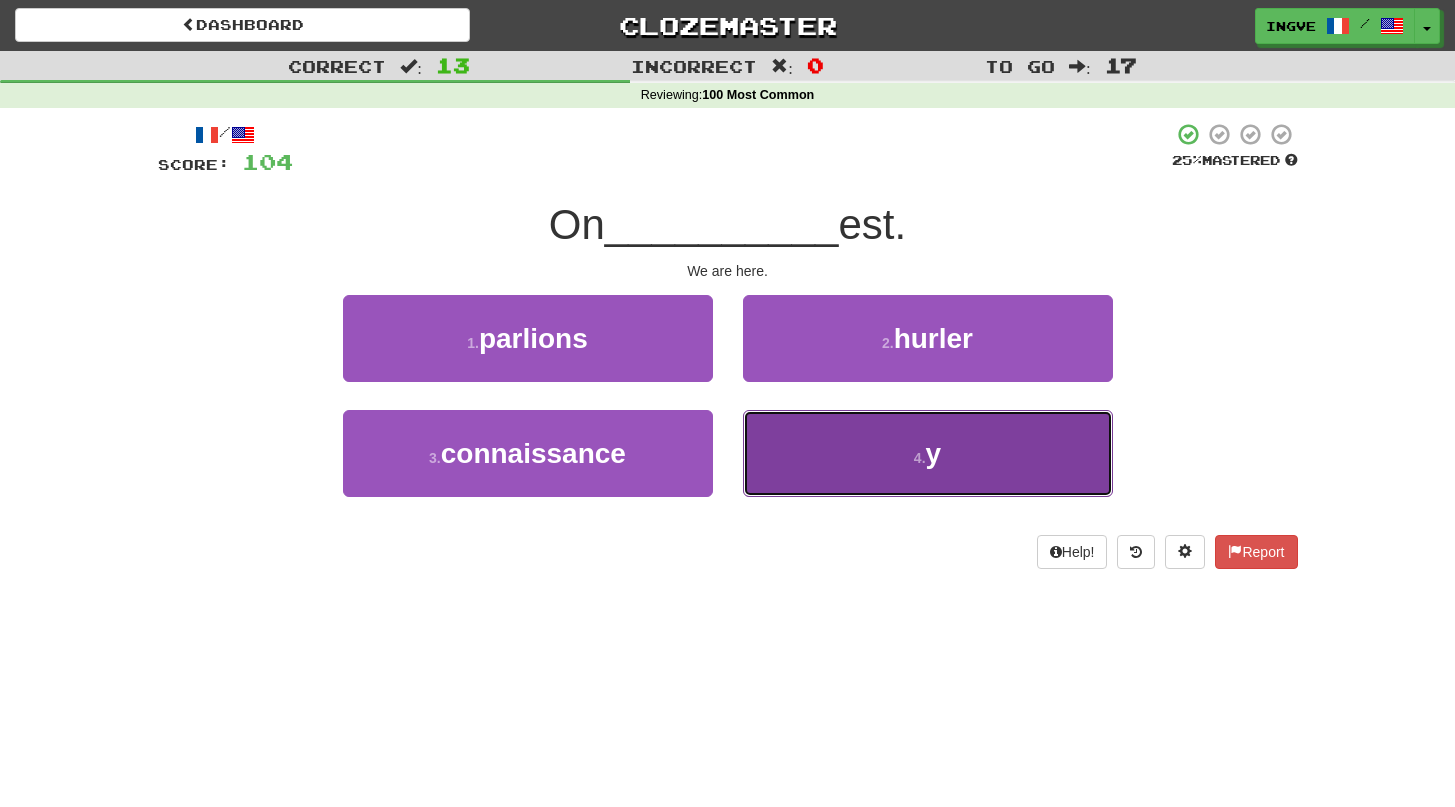 click on "4 .  y" at bounding box center (928, 453) 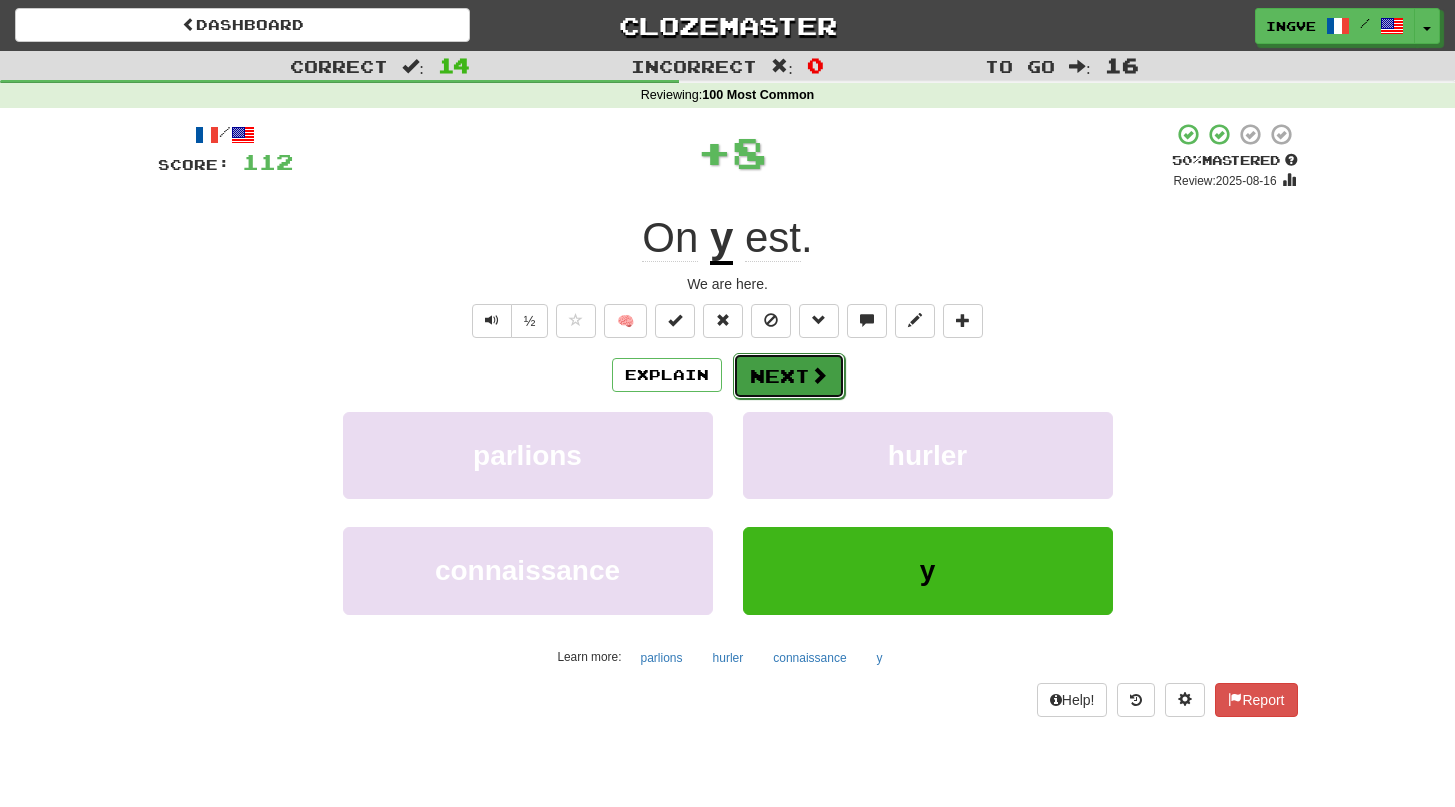 click on "Next" at bounding box center [789, 376] 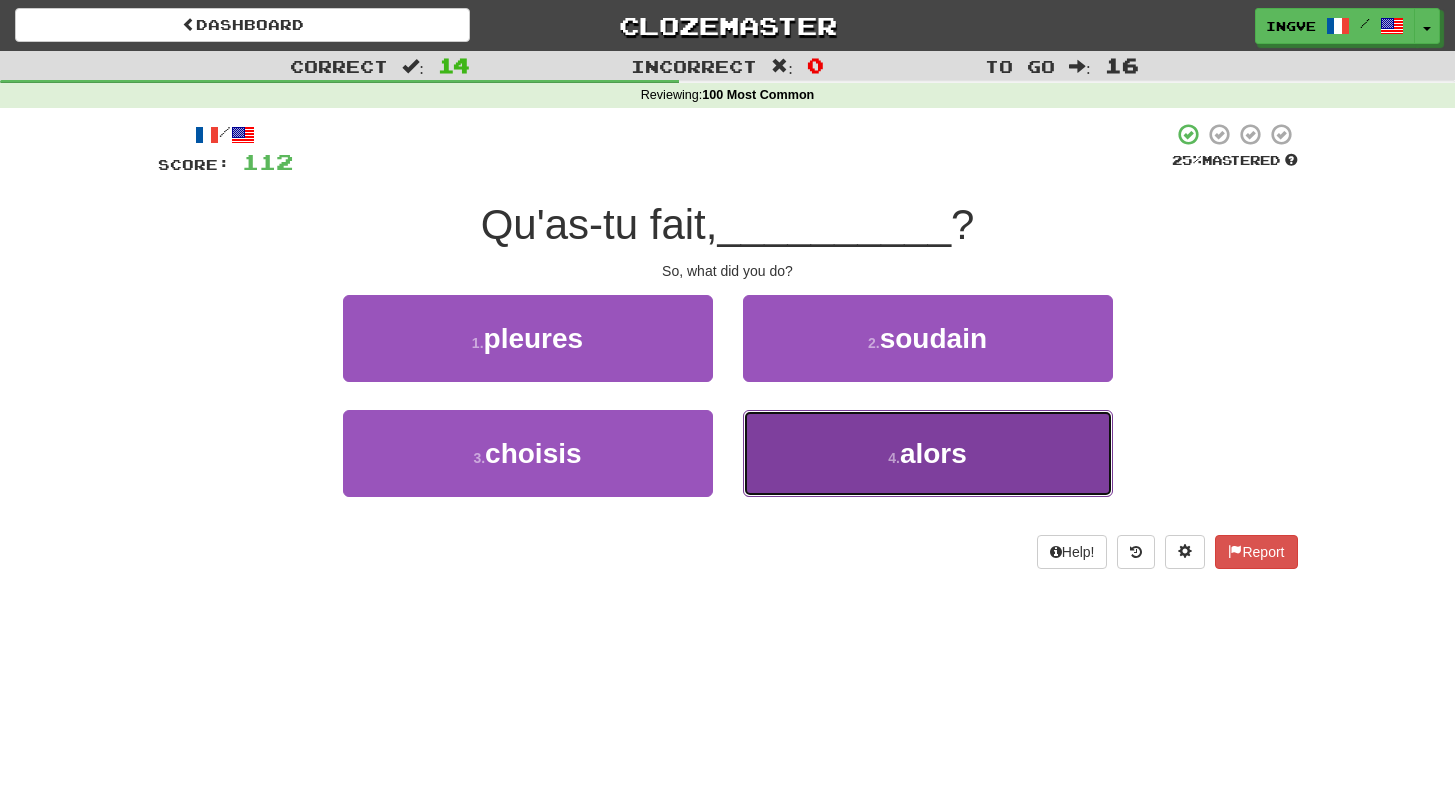click on "4 .  alors" at bounding box center [928, 453] 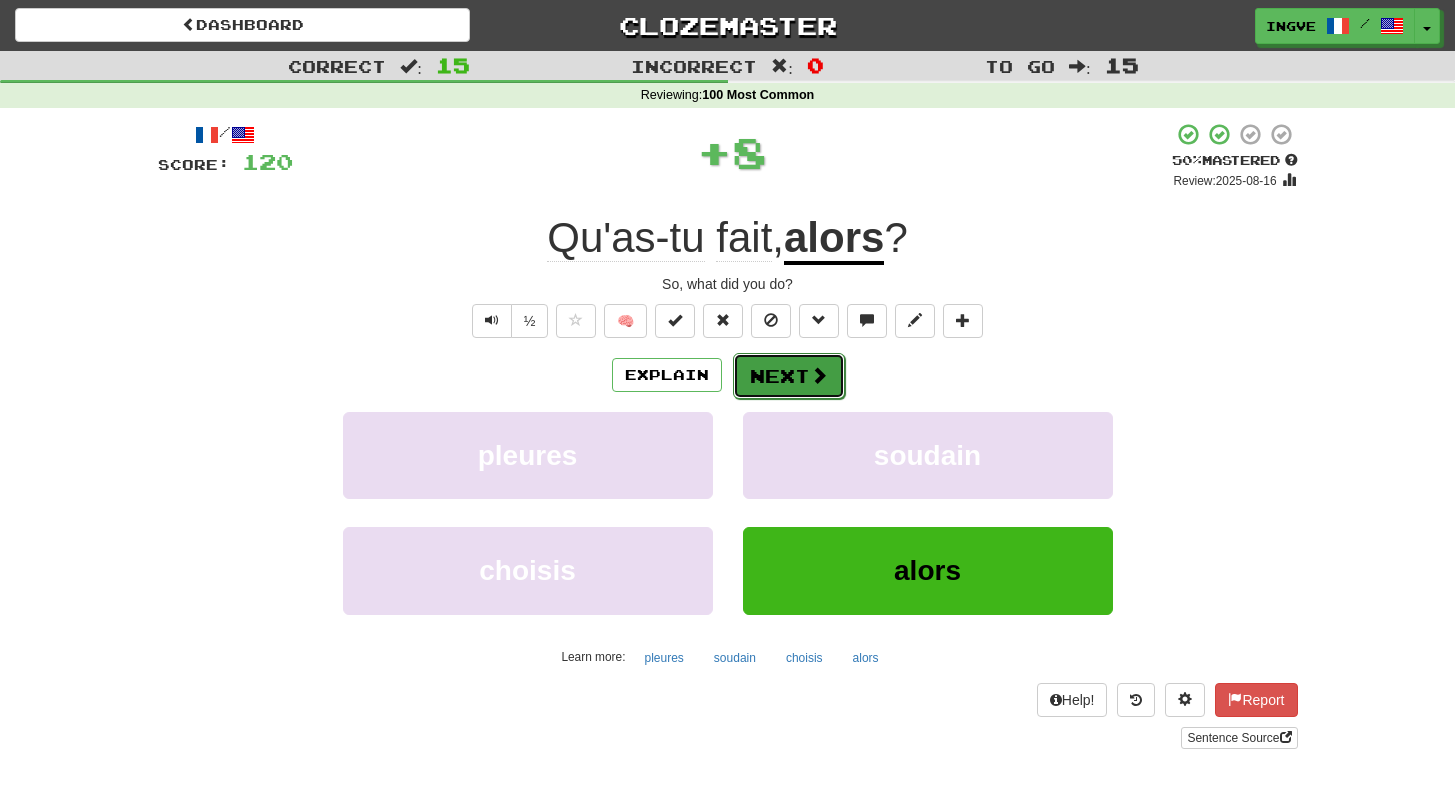 click on "Next" at bounding box center [789, 376] 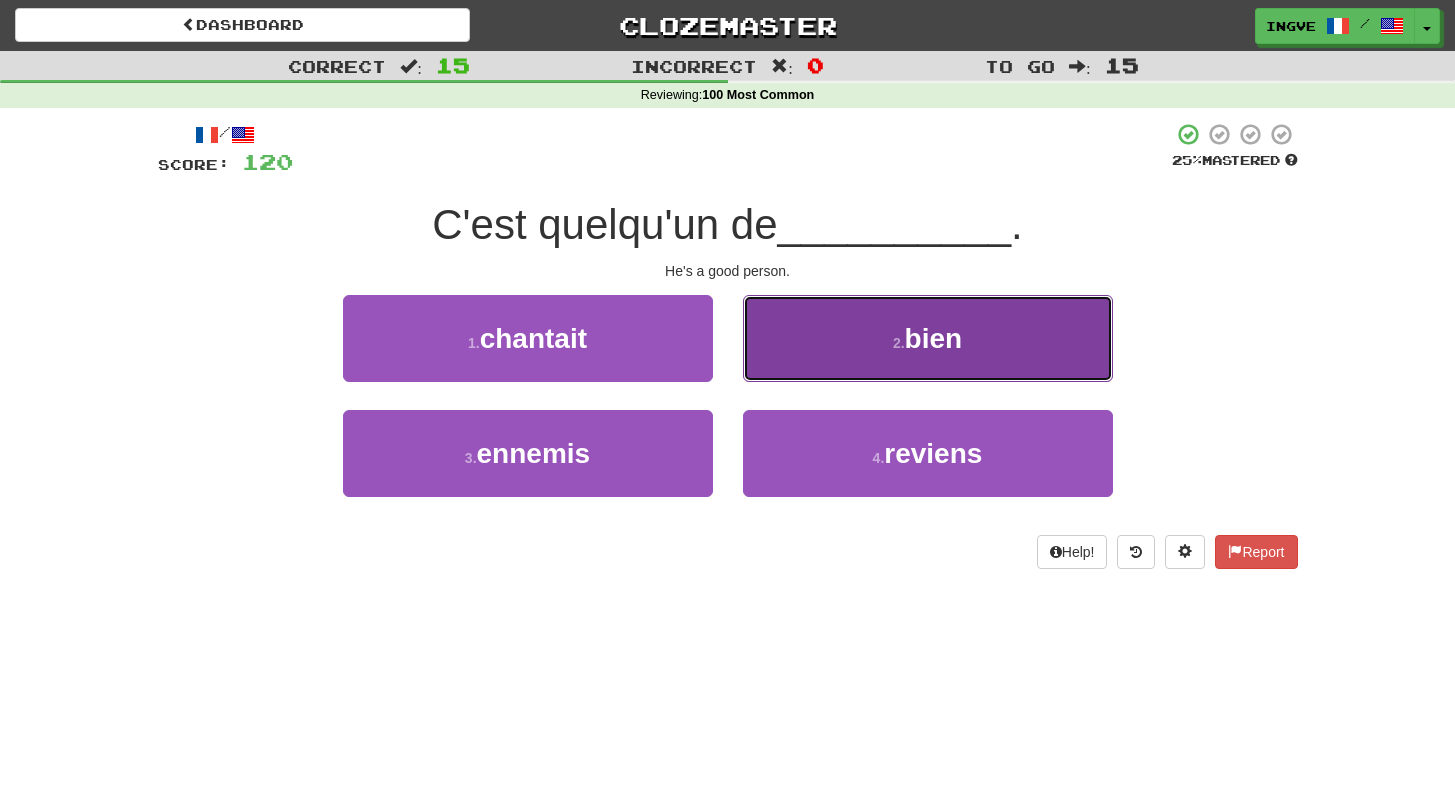 click on "2 .  bien" at bounding box center [928, 338] 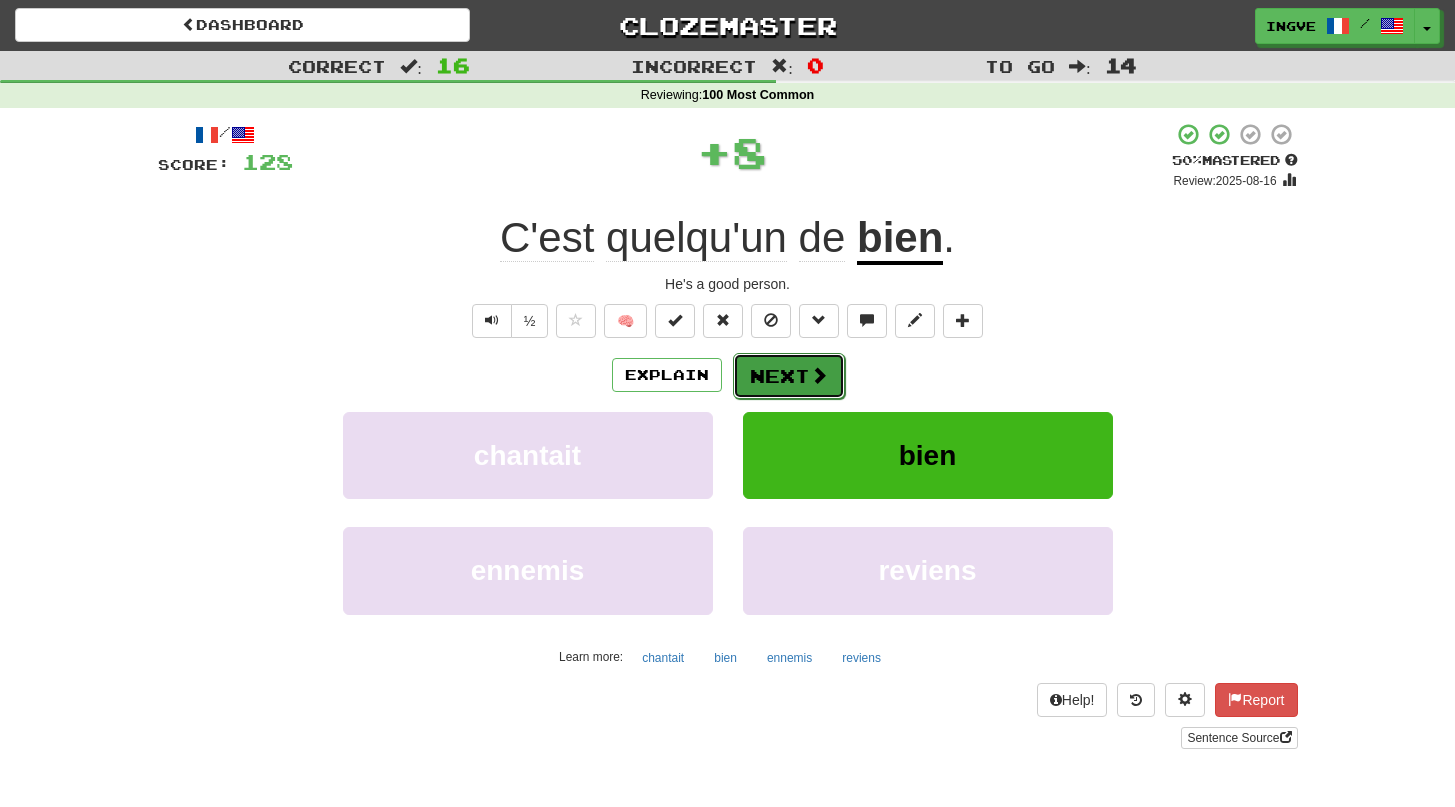 click on "Next" at bounding box center [789, 376] 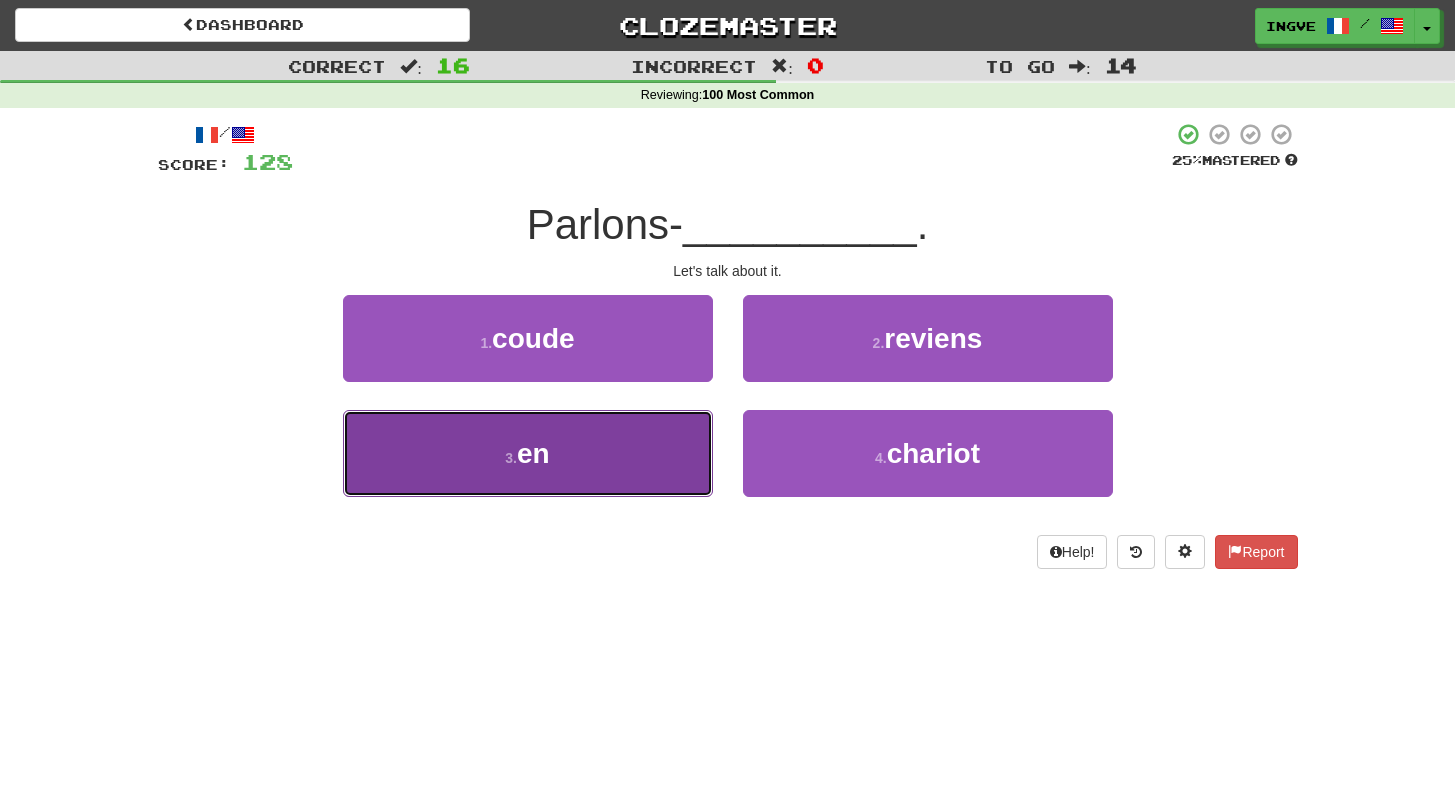 click on "3 .  en" at bounding box center (528, 453) 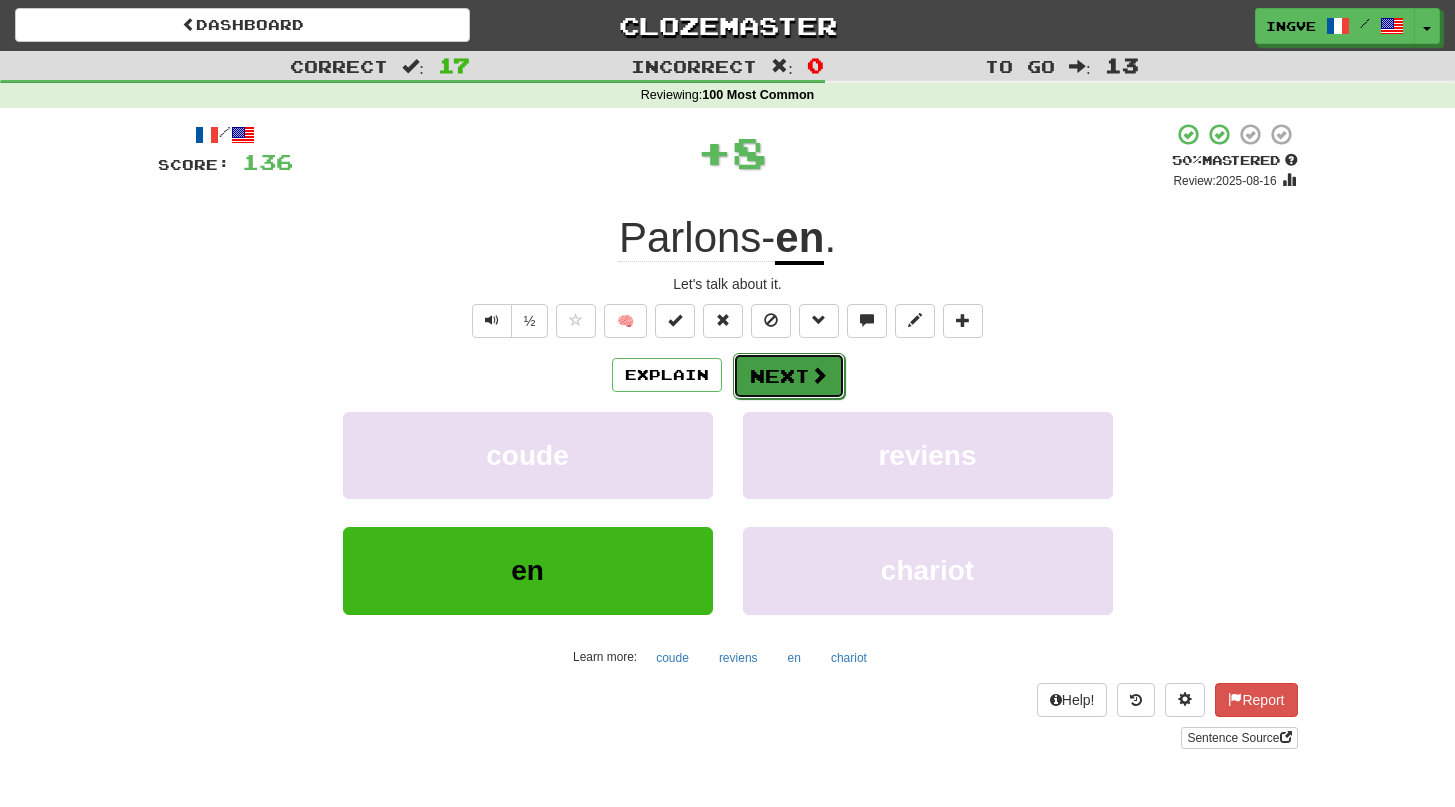 click on "Next" at bounding box center [789, 376] 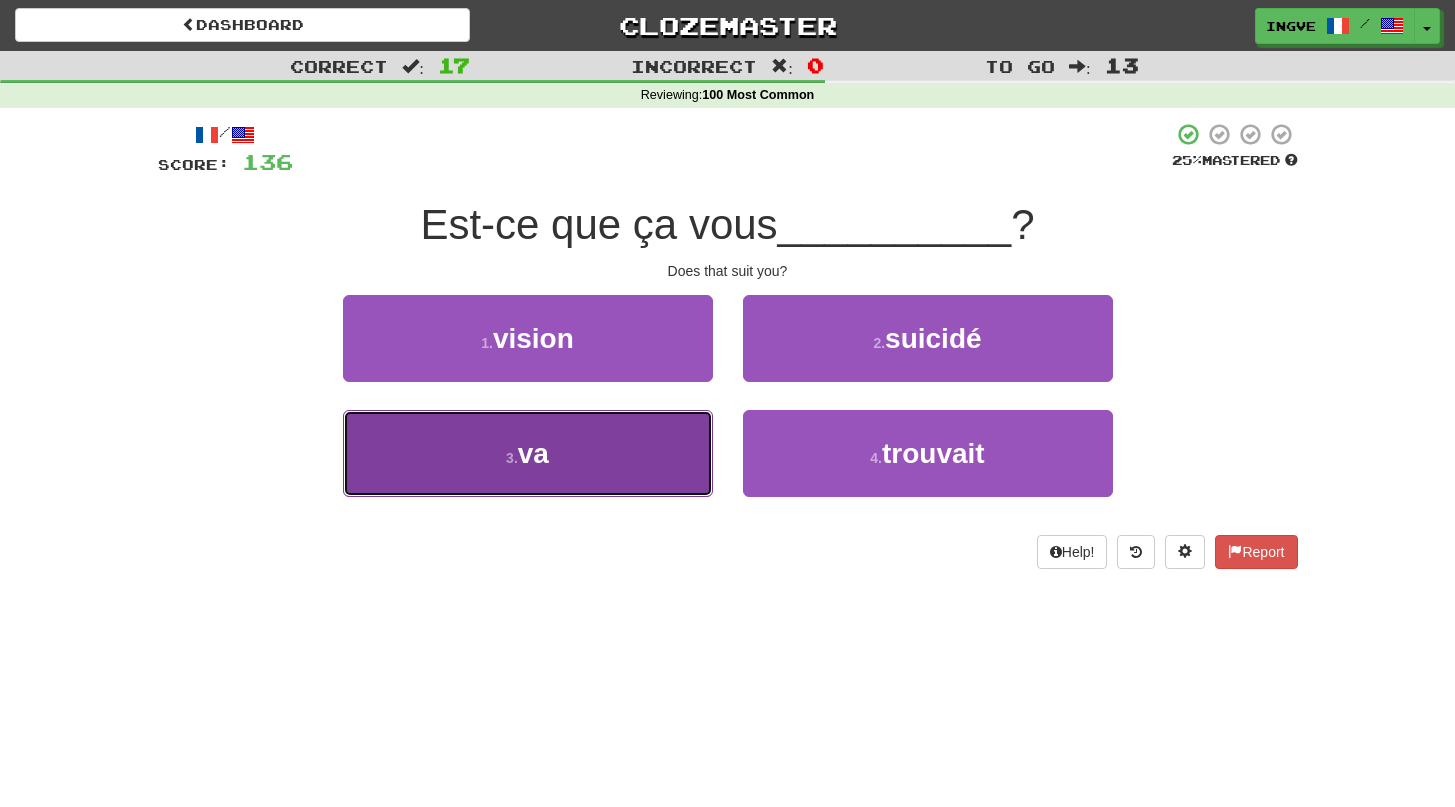 click on "3 .  va" at bounding box center (528, 453) 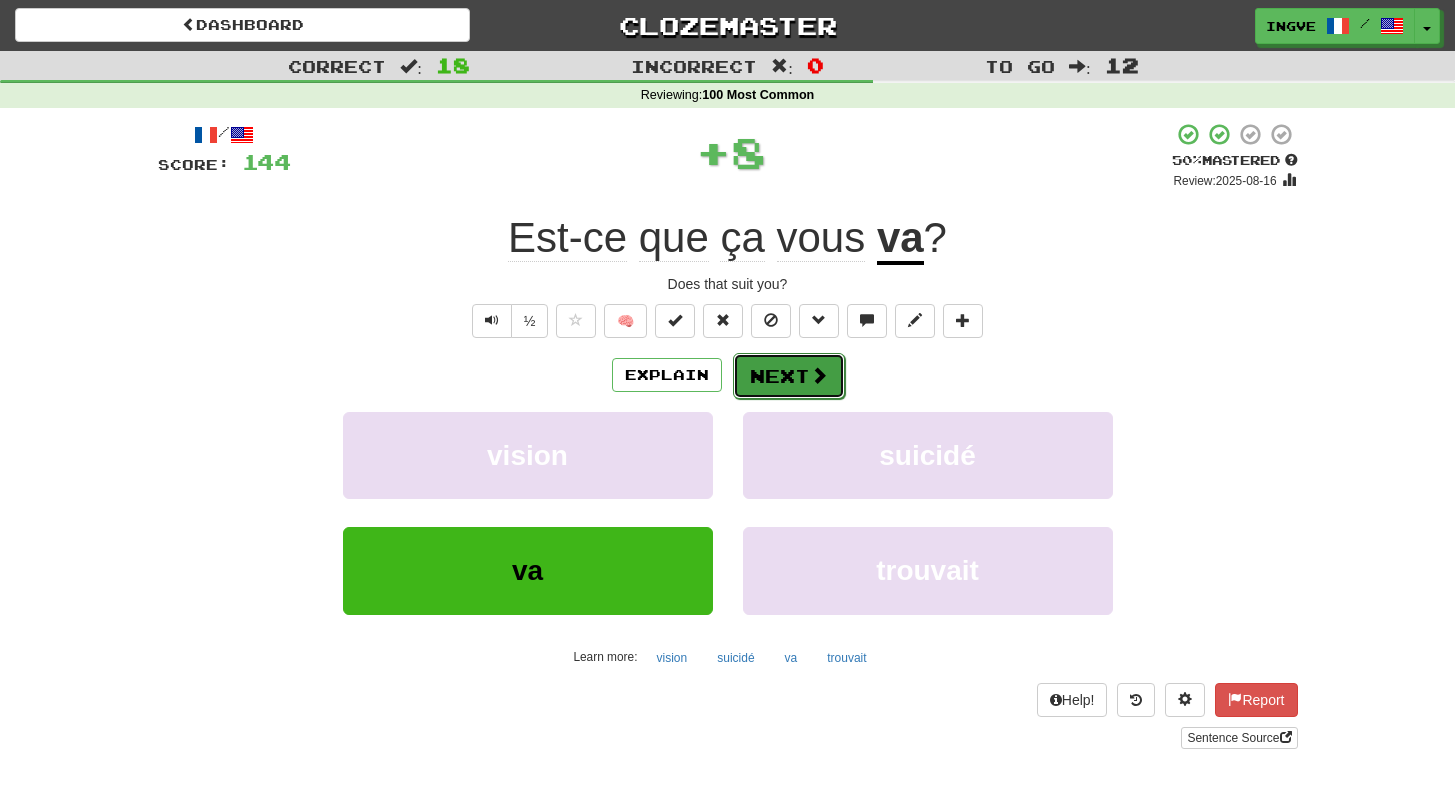 click on "Next" at bounding box center [789, 376] 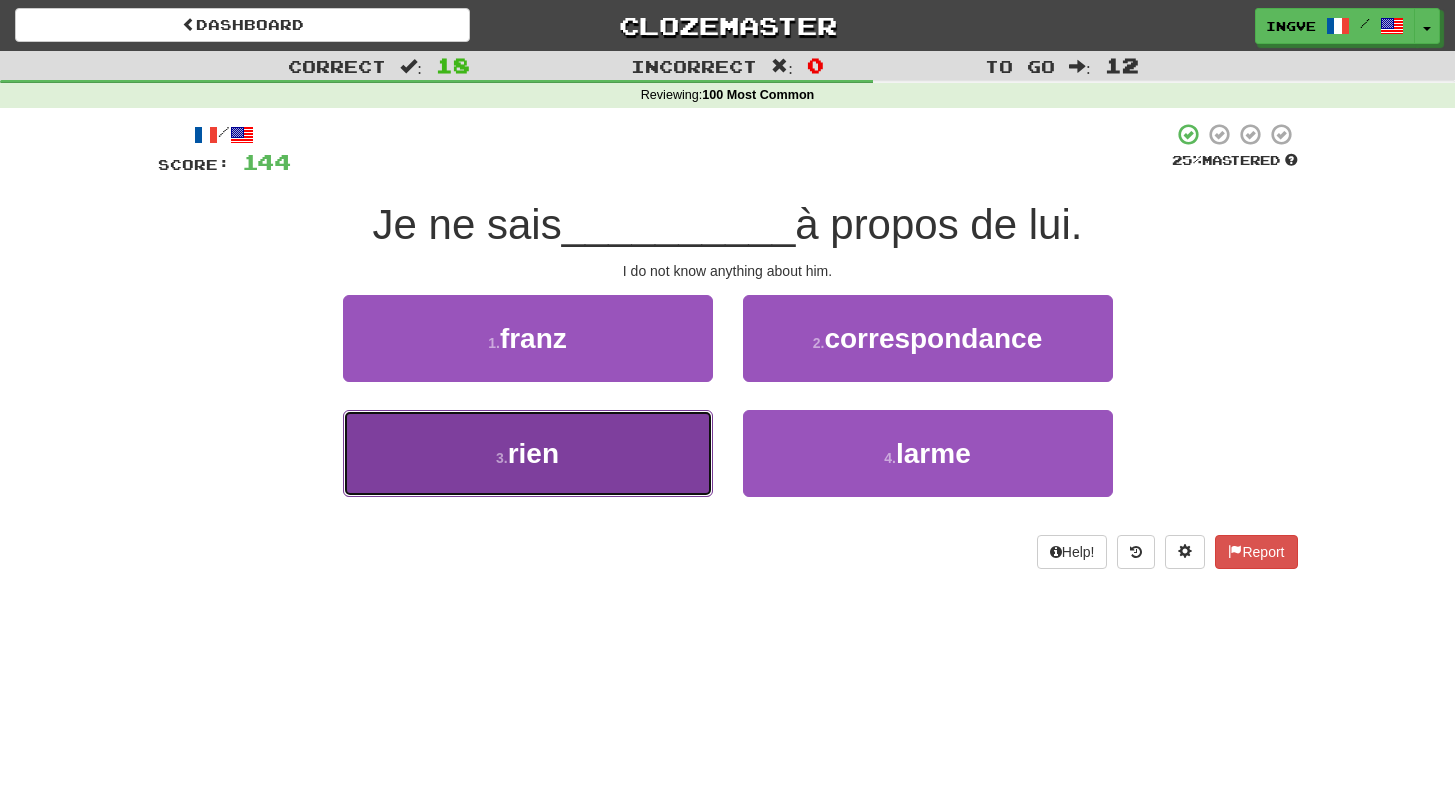 click on "3 .  rien" at bounding box center [528, 453] 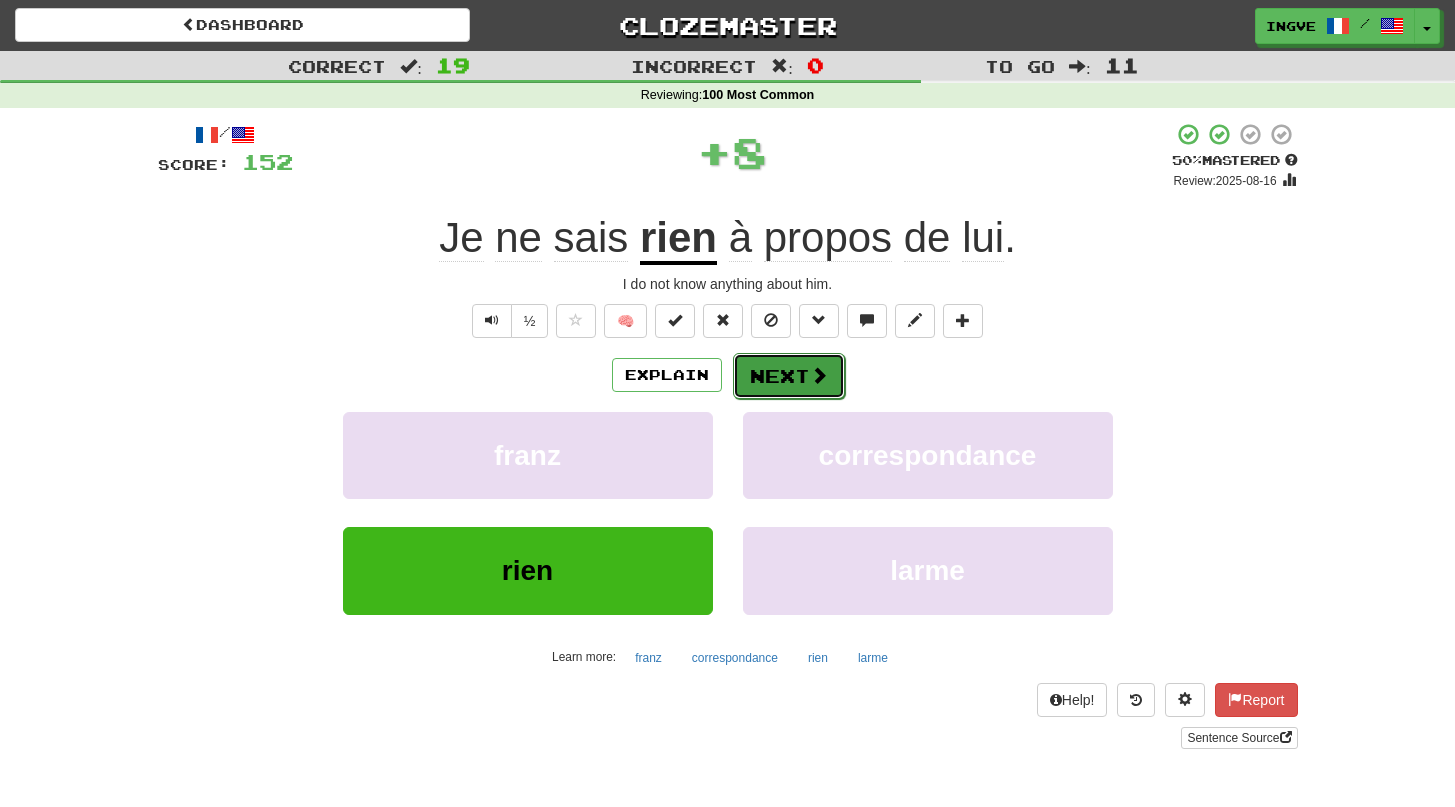 click on "Next" at bounding box center (789, 376) 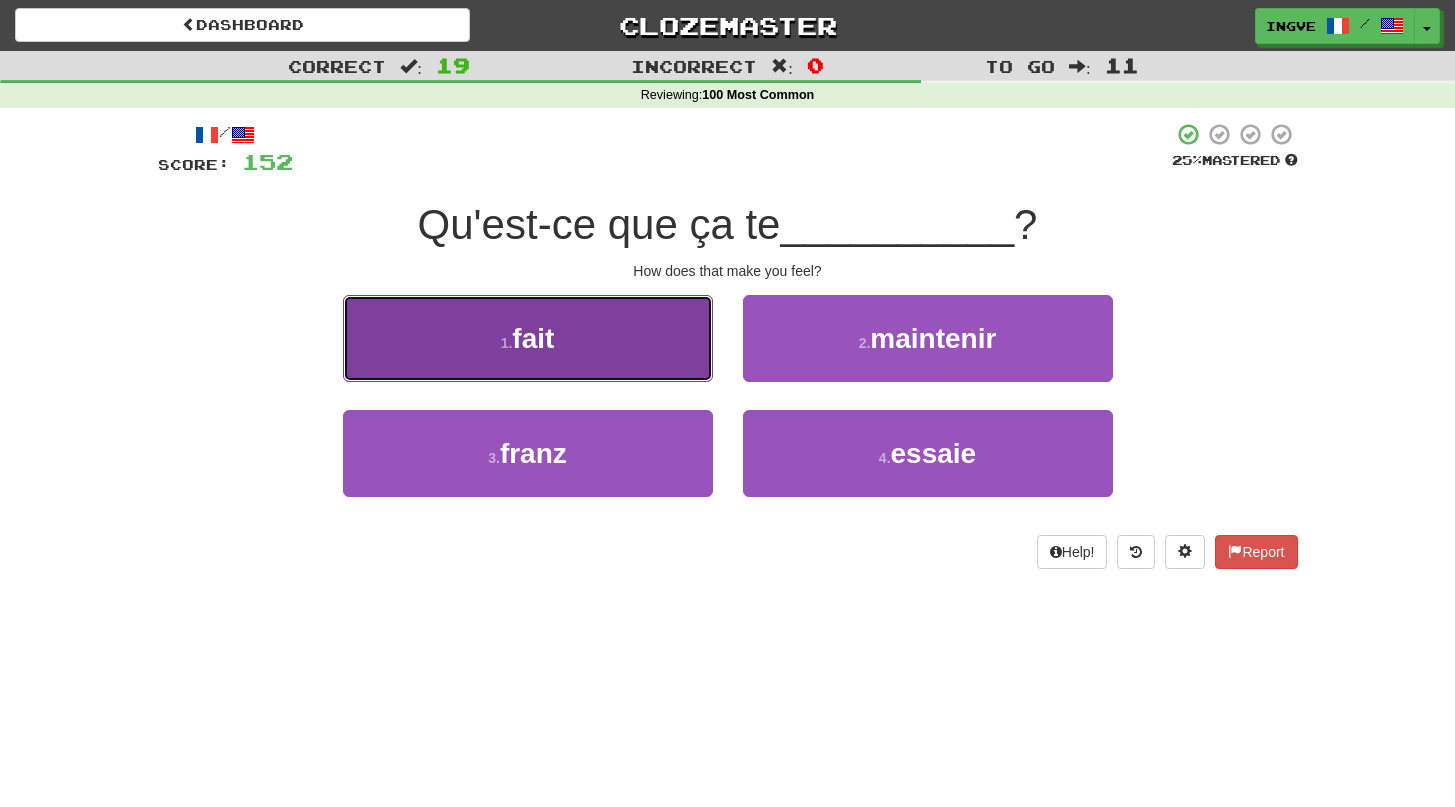 click on "1 .  fait" at bounding box center (528, 338) 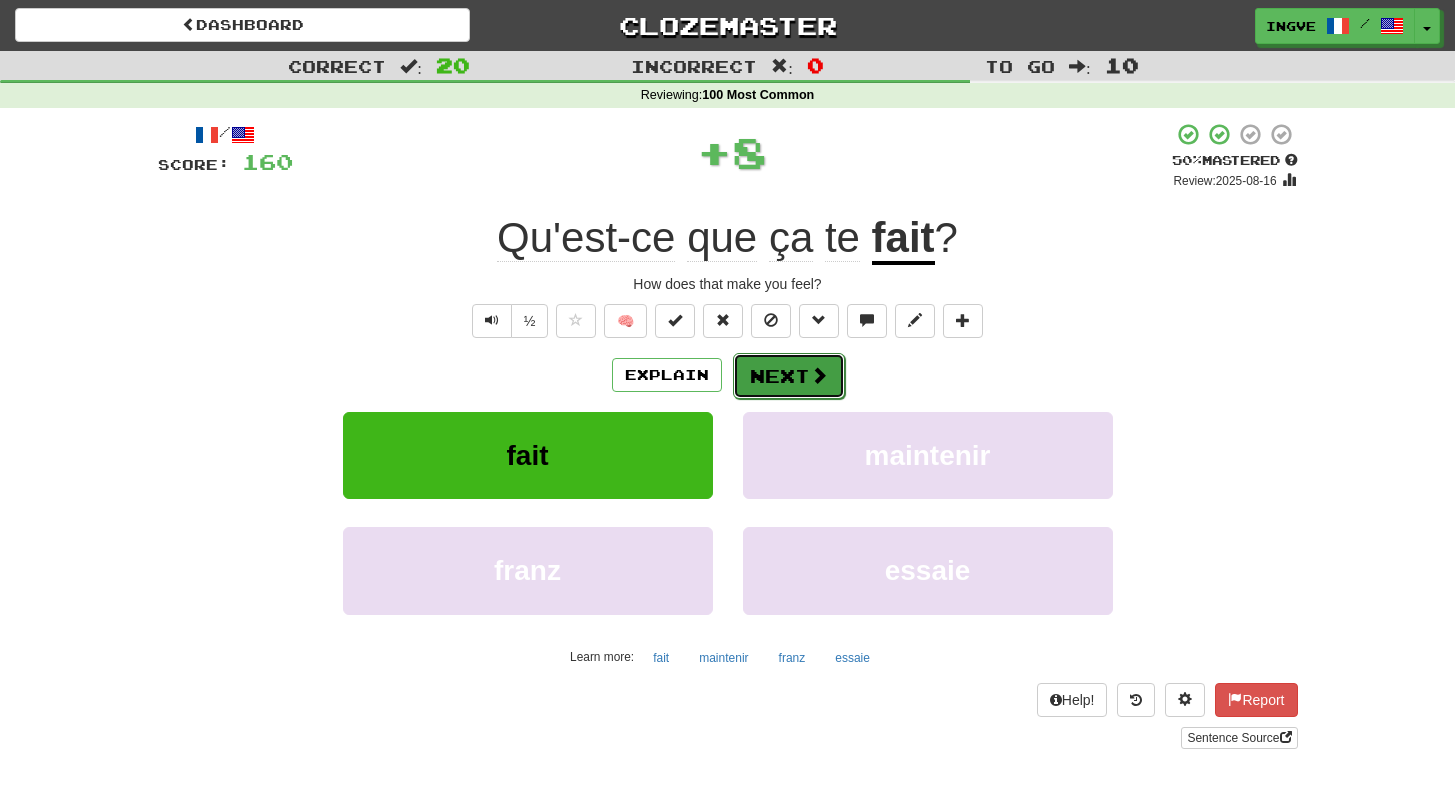 click on "Next" at bounding box center (789, 376) 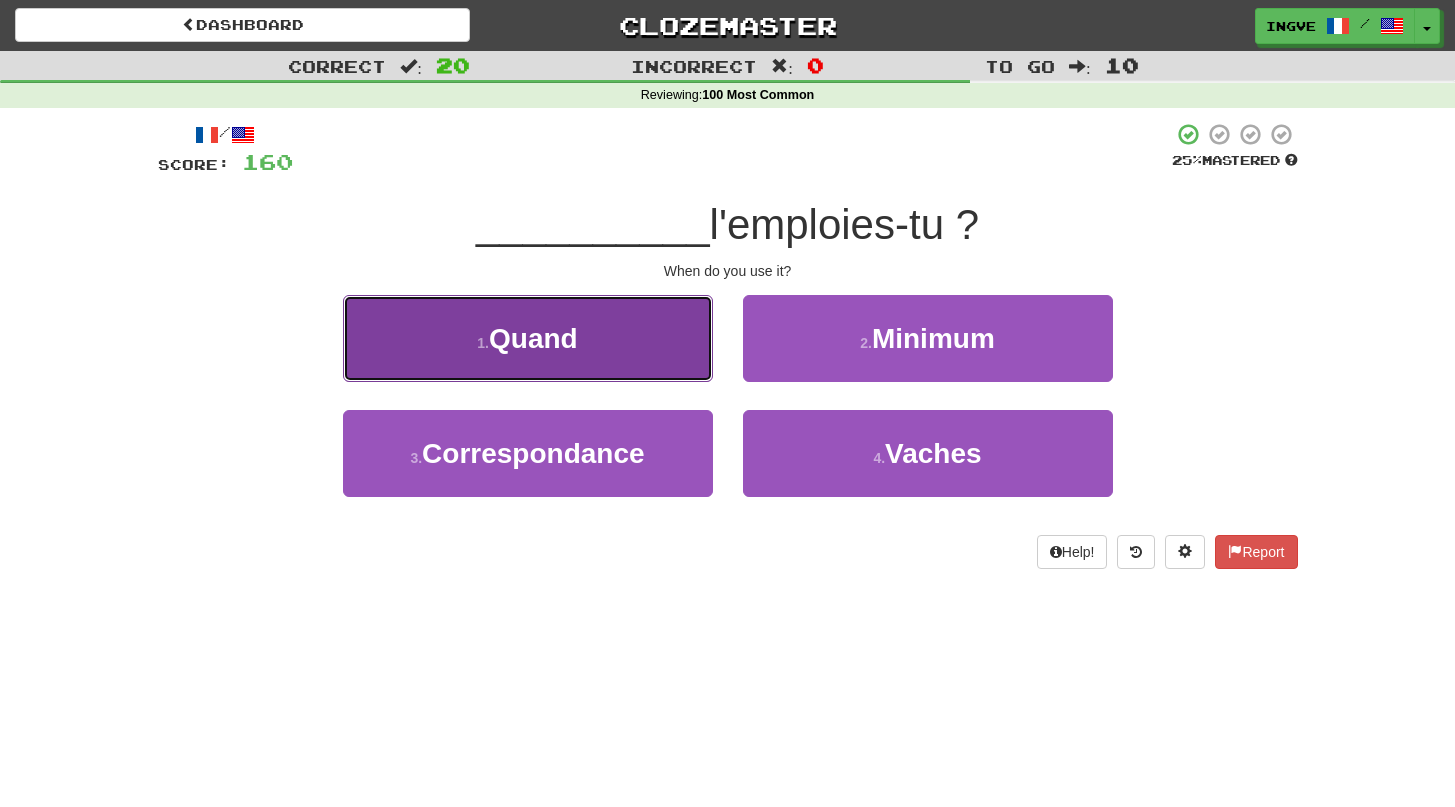 click on "1 .  Quand" at bounding box center [528, 338] 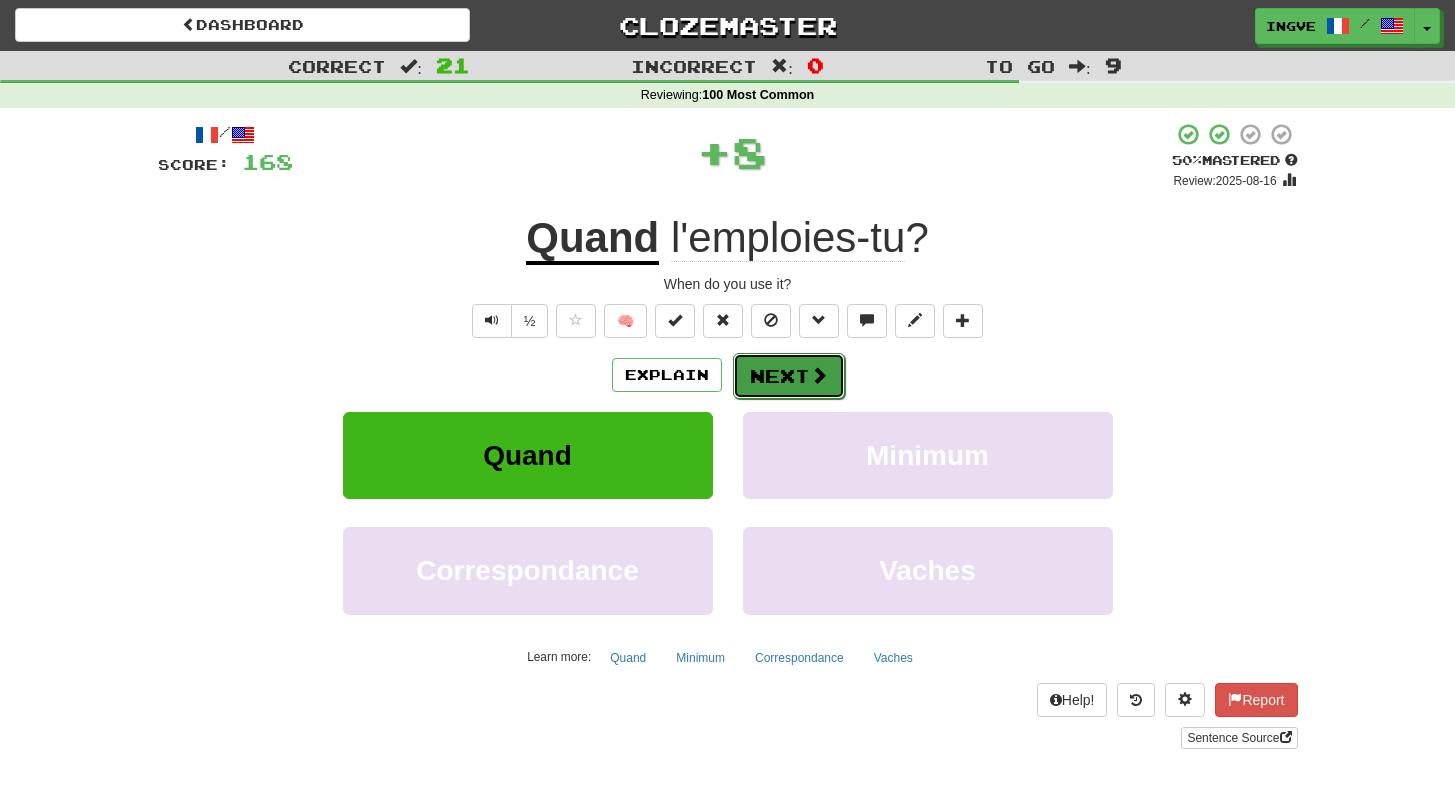 click on "Next" at bounding box center (789, 376) 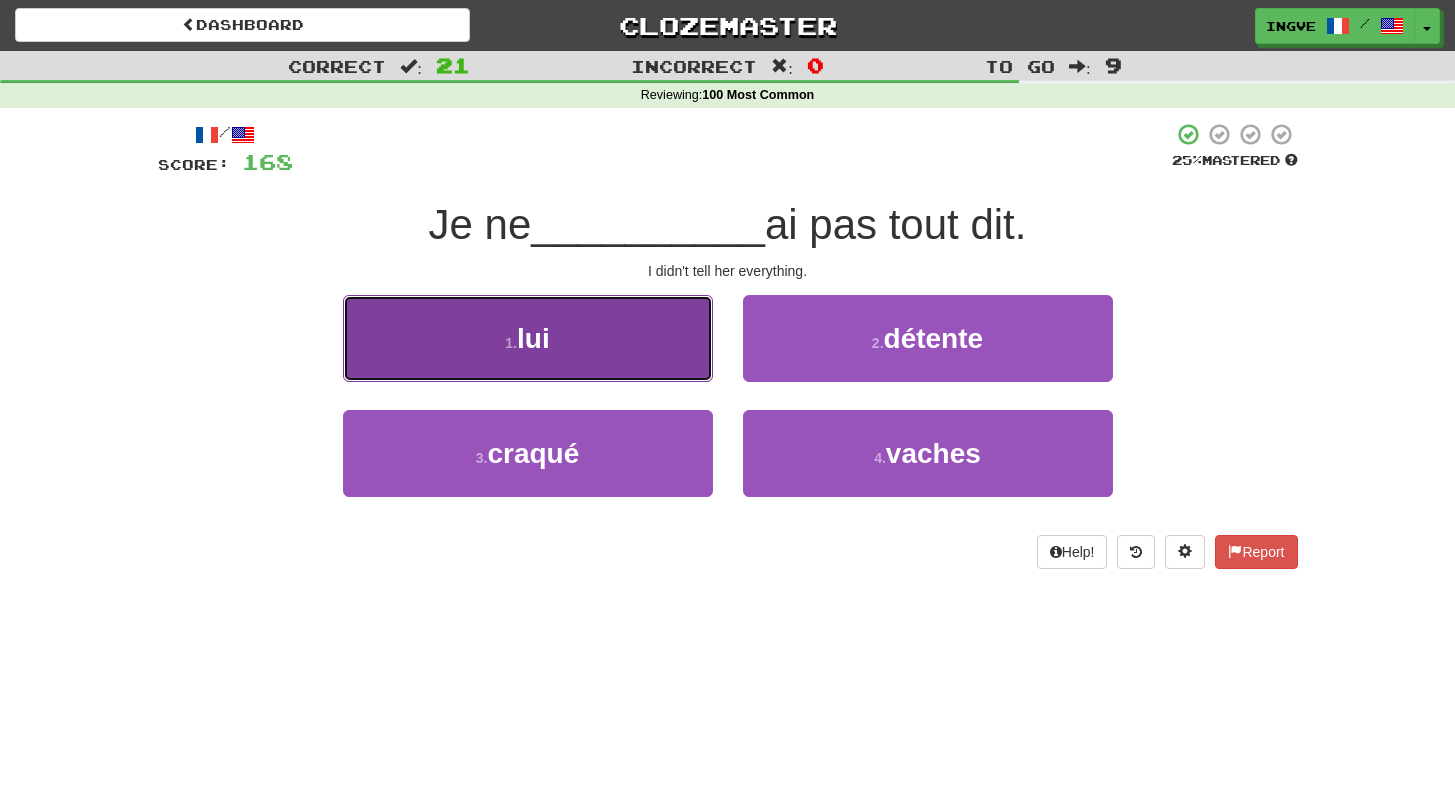 click on "1 .  lui" at bounding box center (528, 338) 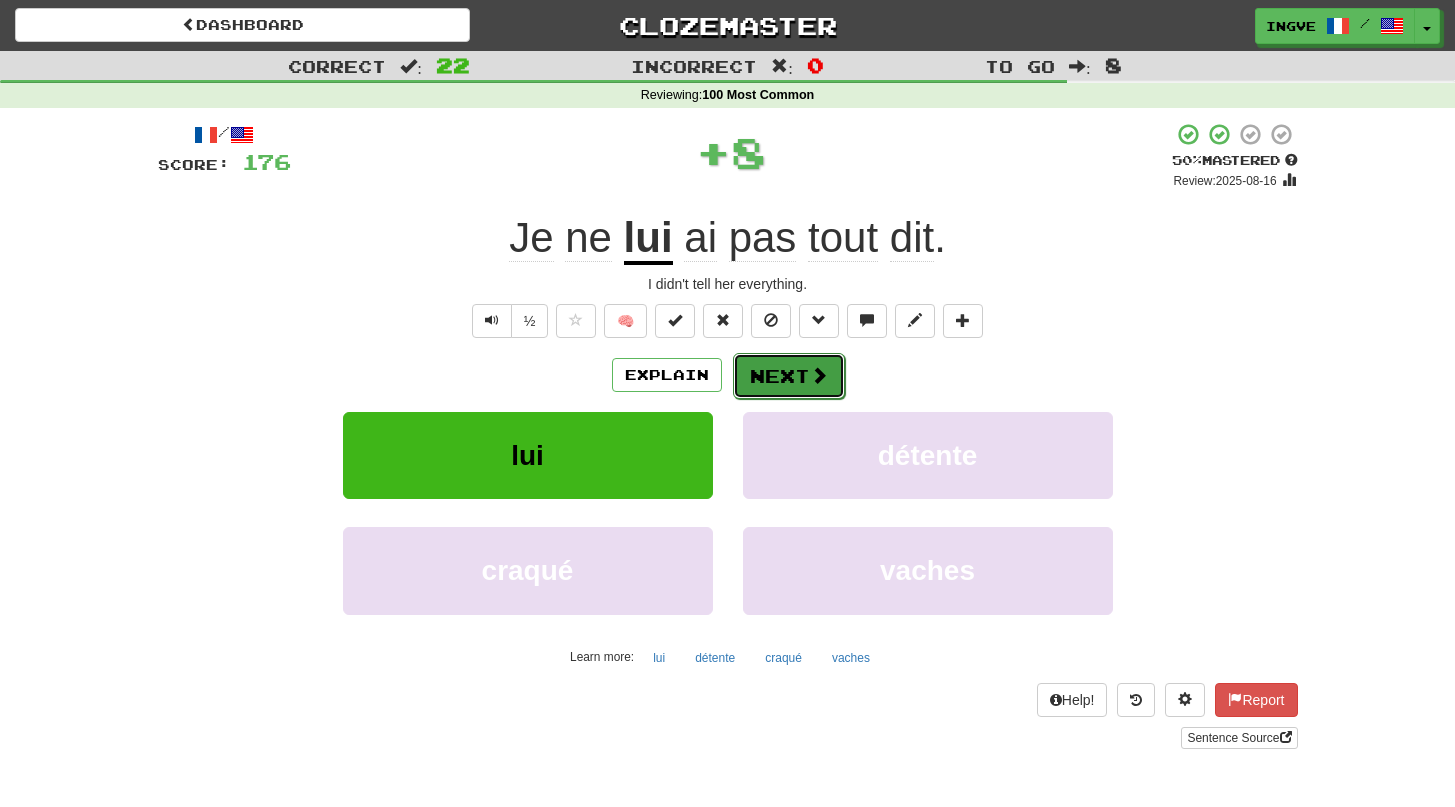 click on "Next" at bounding box center (789, 376) 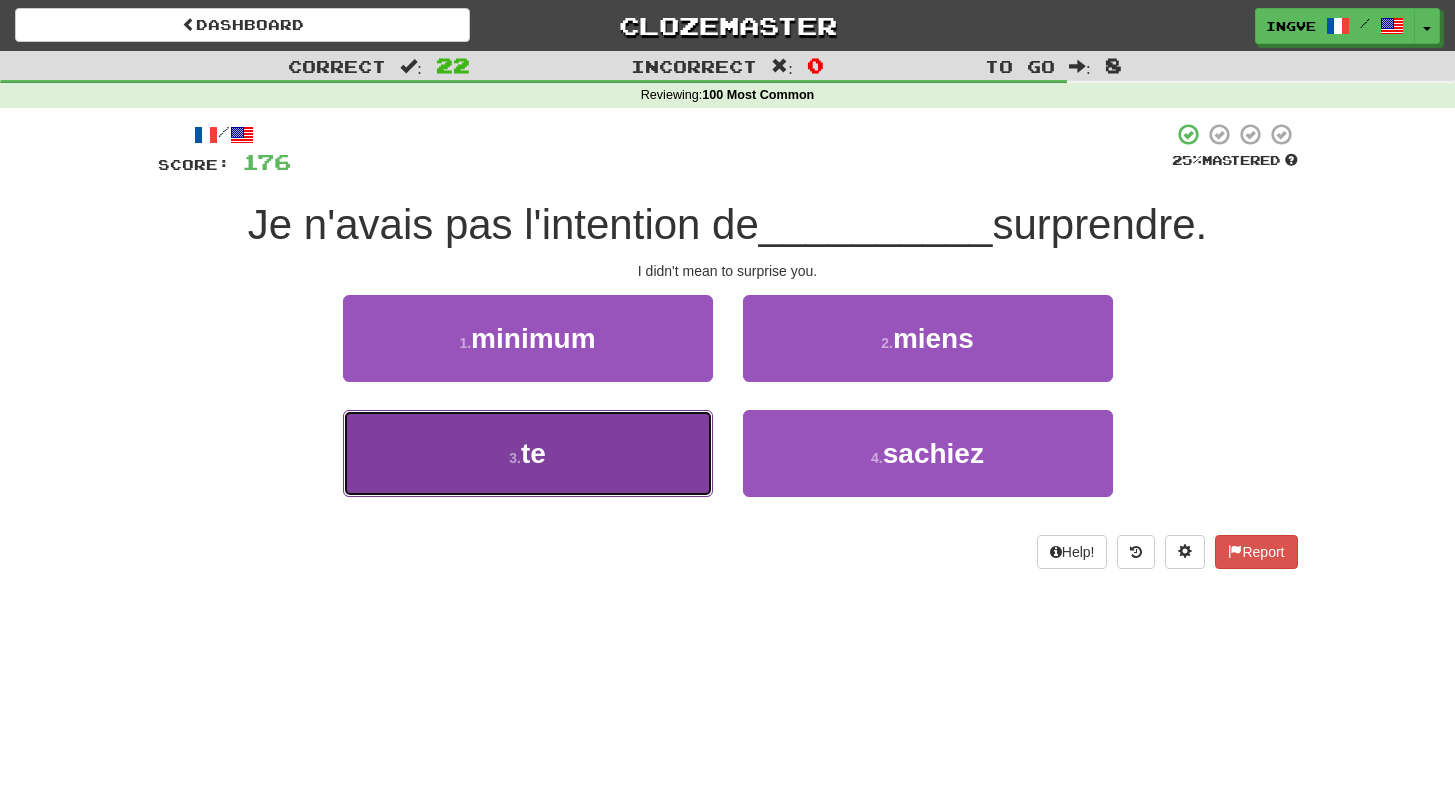click on "3 .  te" at bounding box center (528, 453) 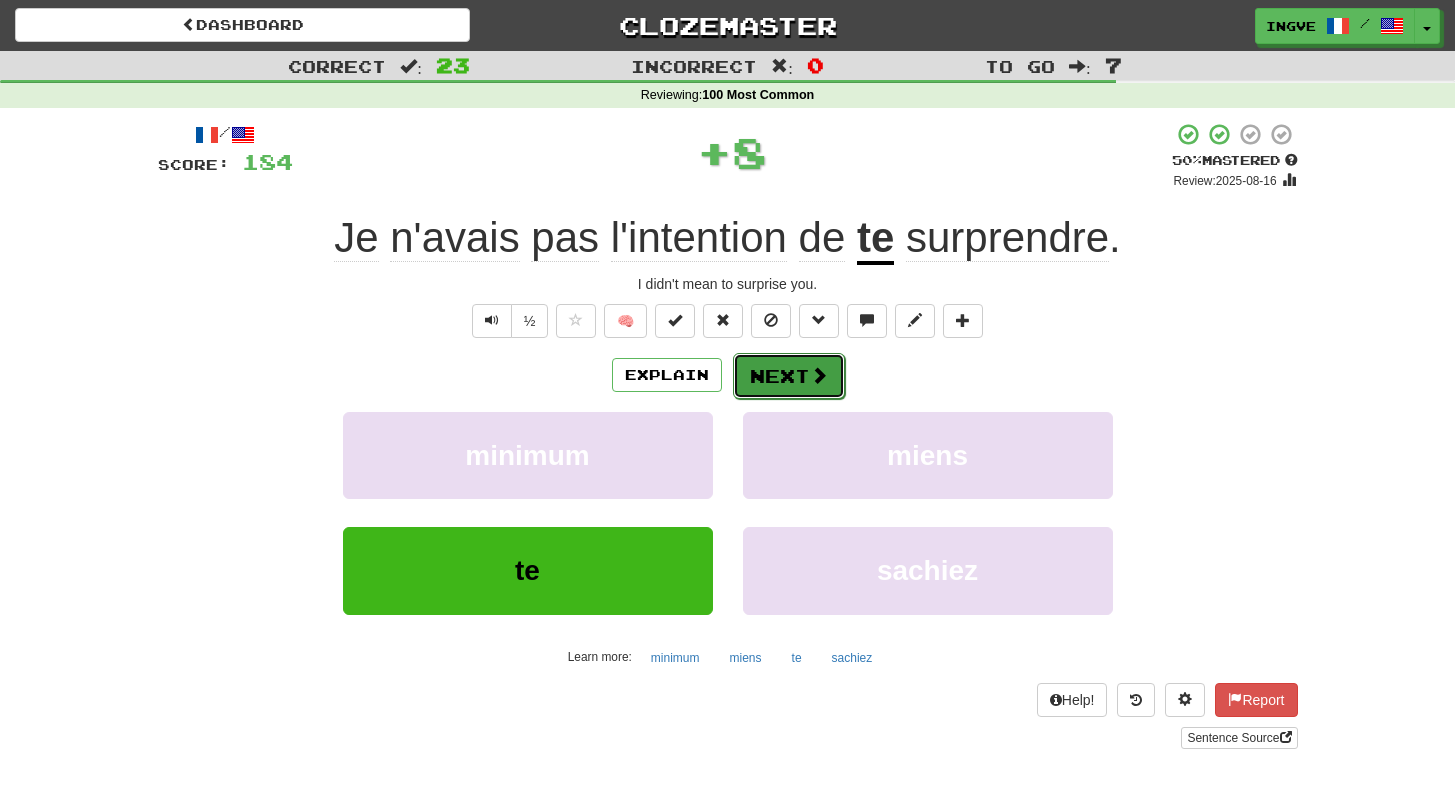 click on "Next" at bounding box center [789, 376] 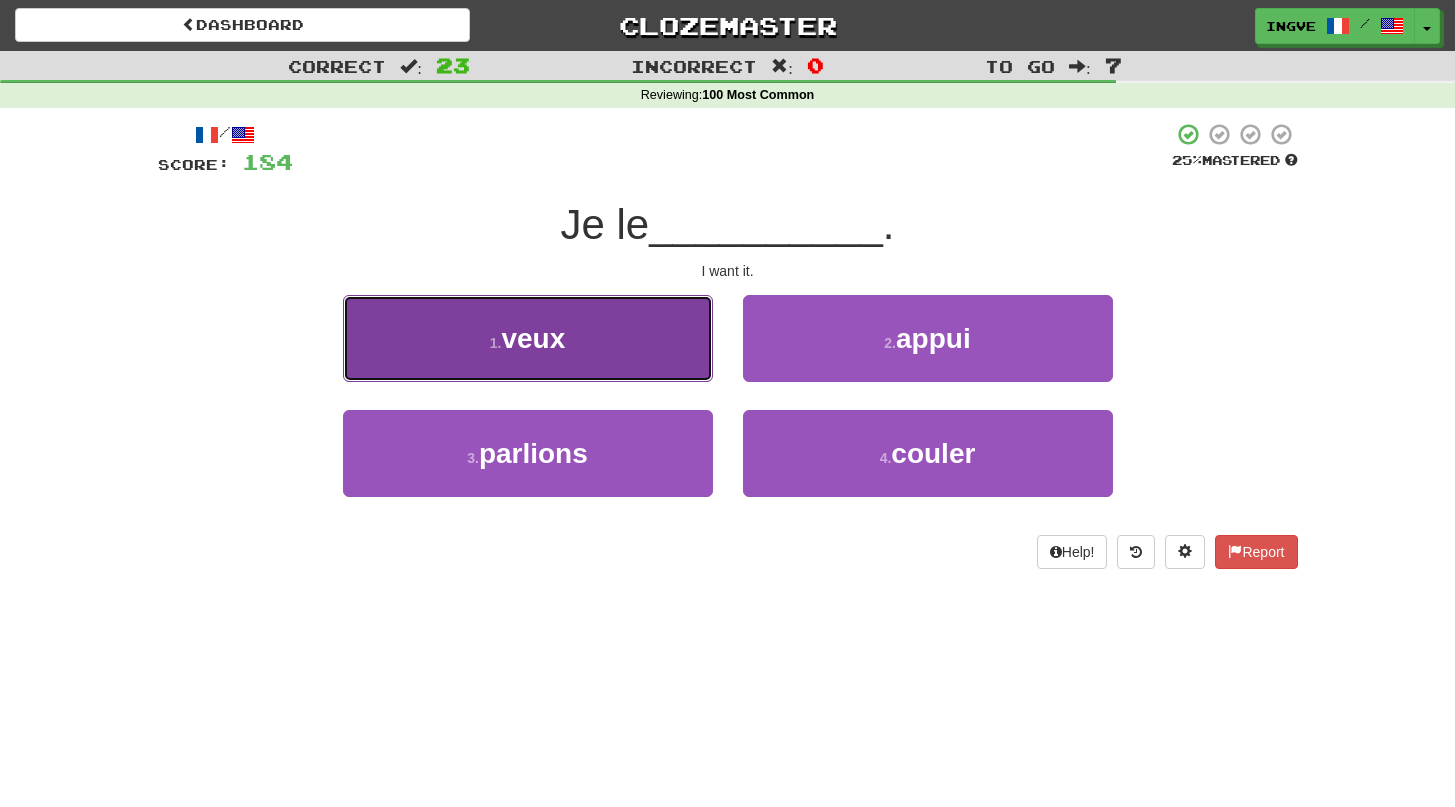 click on "1 .  veux" at bounding box center (528, 338) 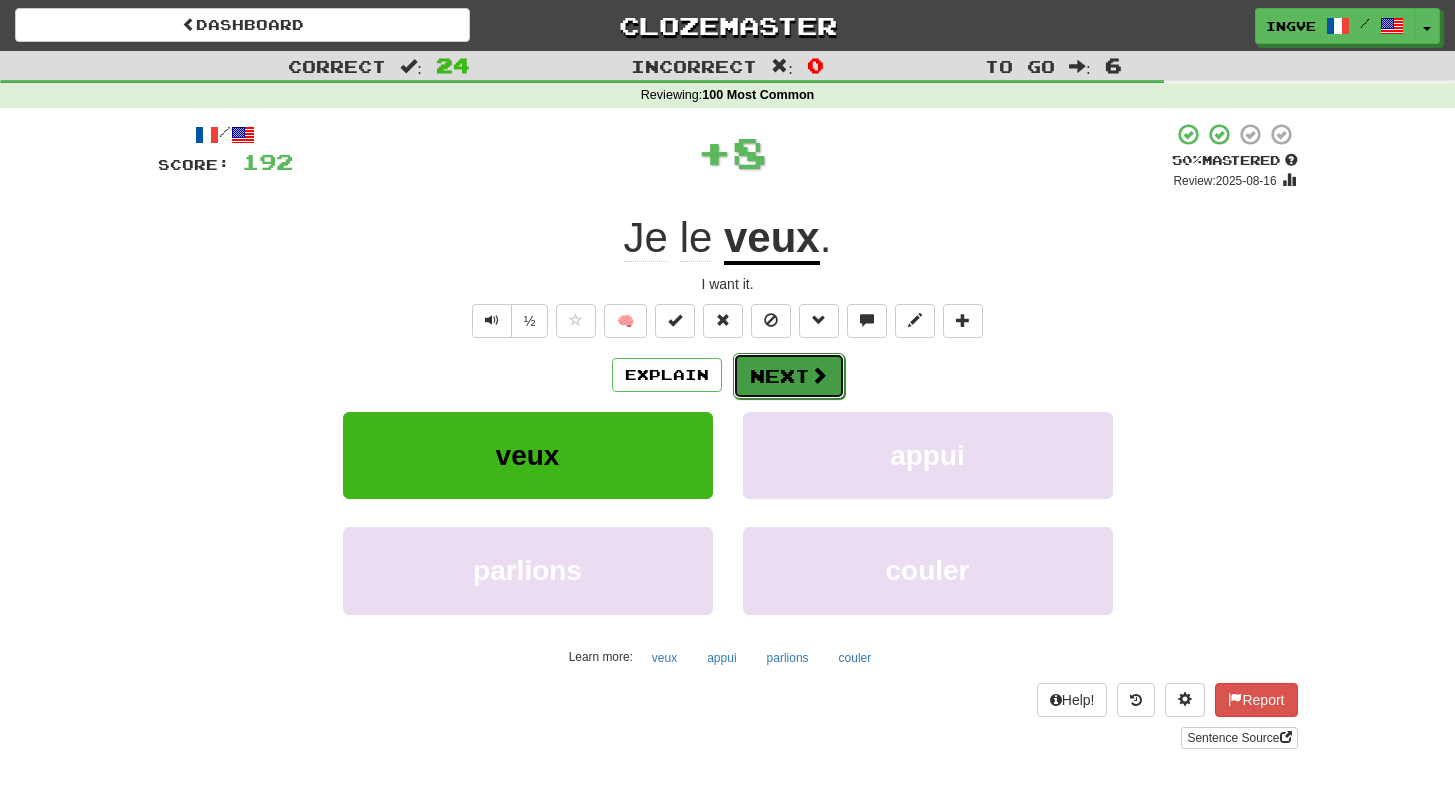 click on "Next" at bounding box center [789, 376] 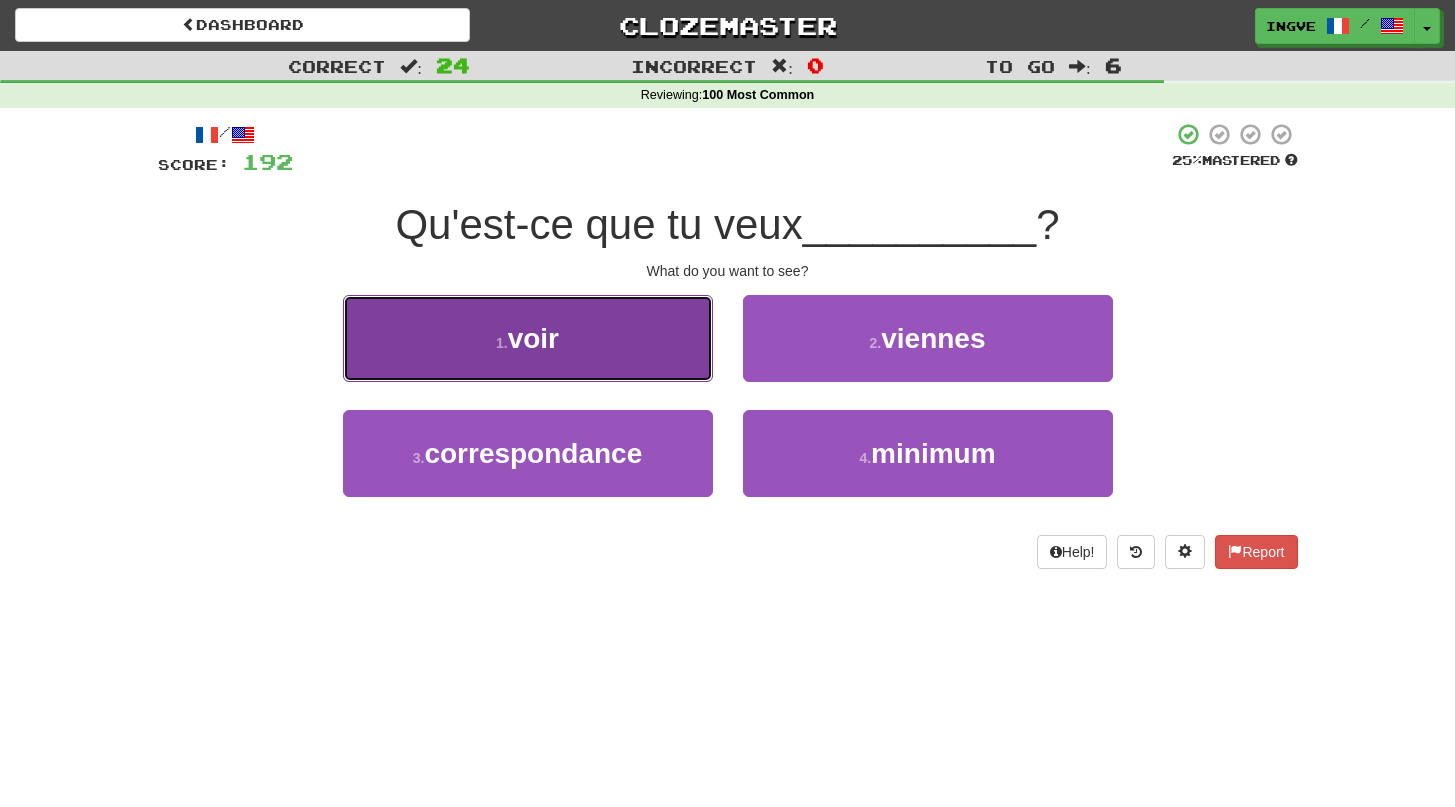 click on "1 .  voir" at bounding box center (528, 338) 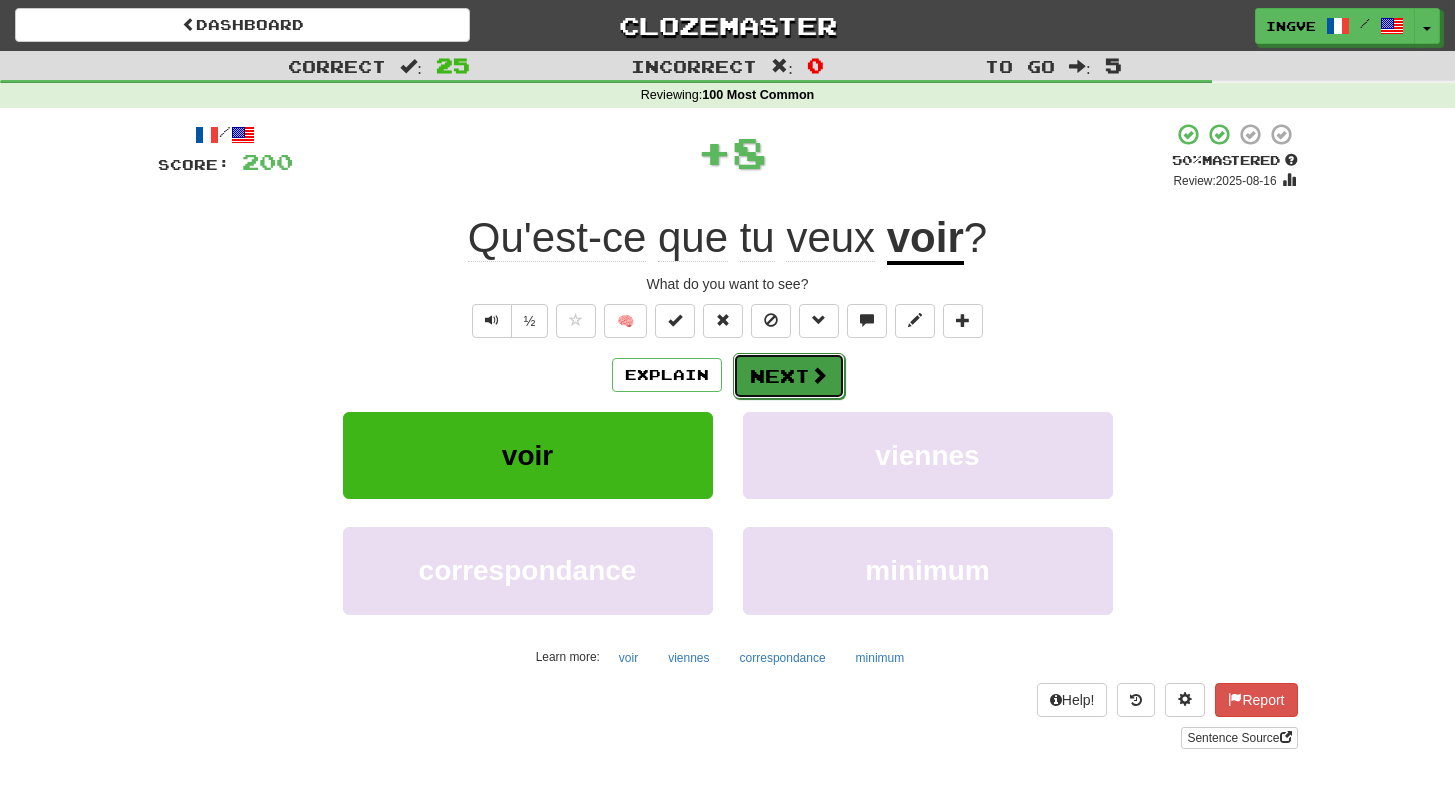 click on "Next" at bounding box center [789, 376] 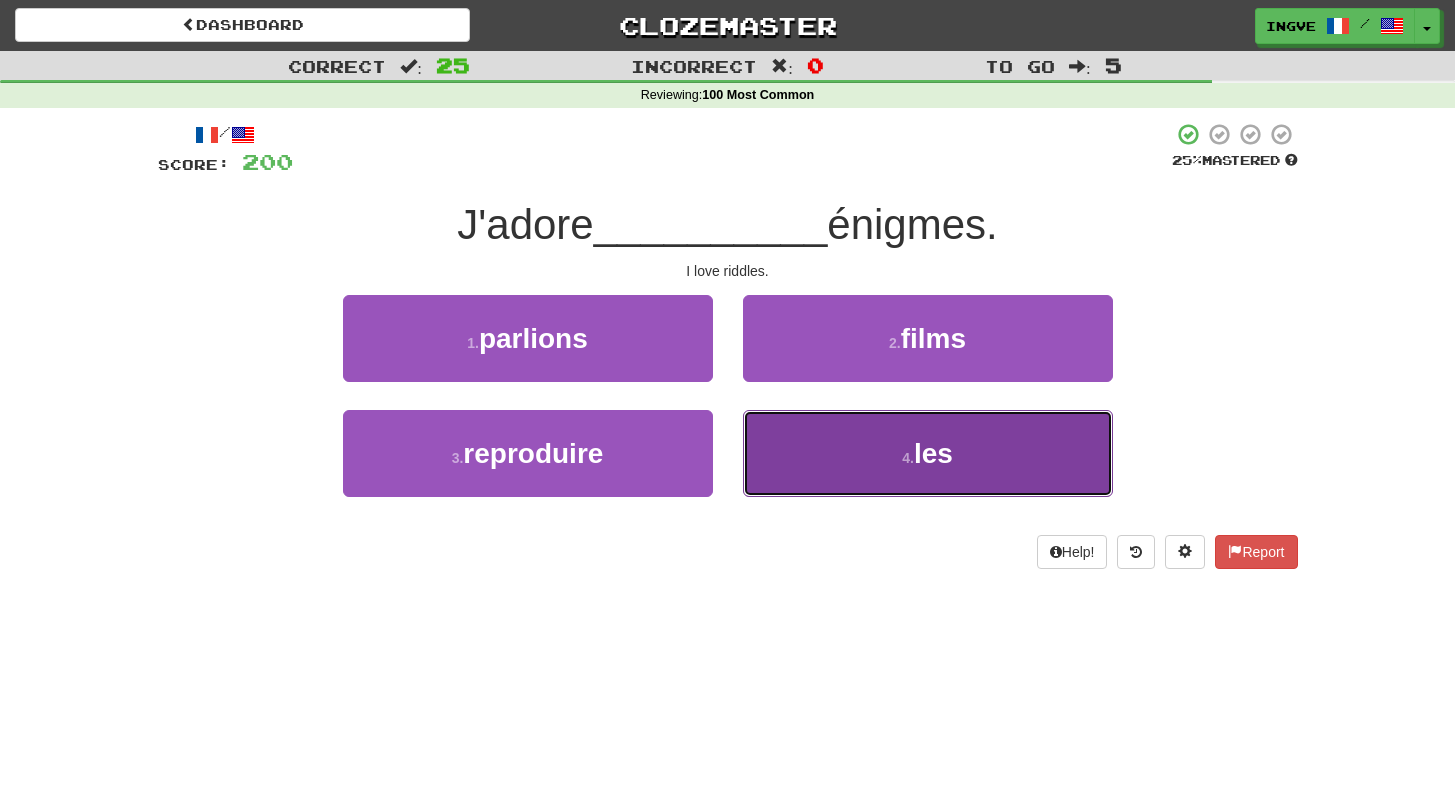 click on "4 .  les" at bounding box center (928, 453) 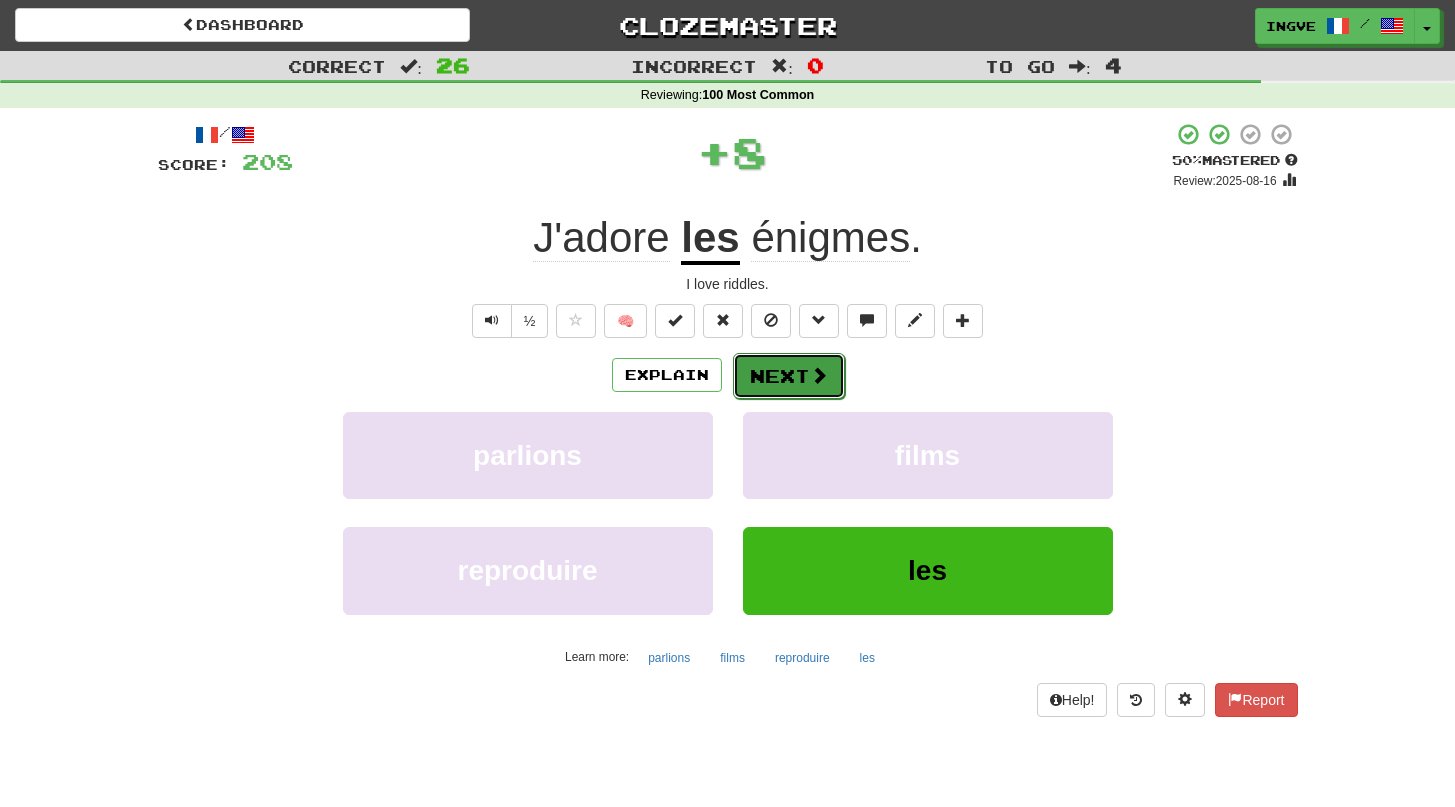 click on "Next" at bounding box center (789, 376) 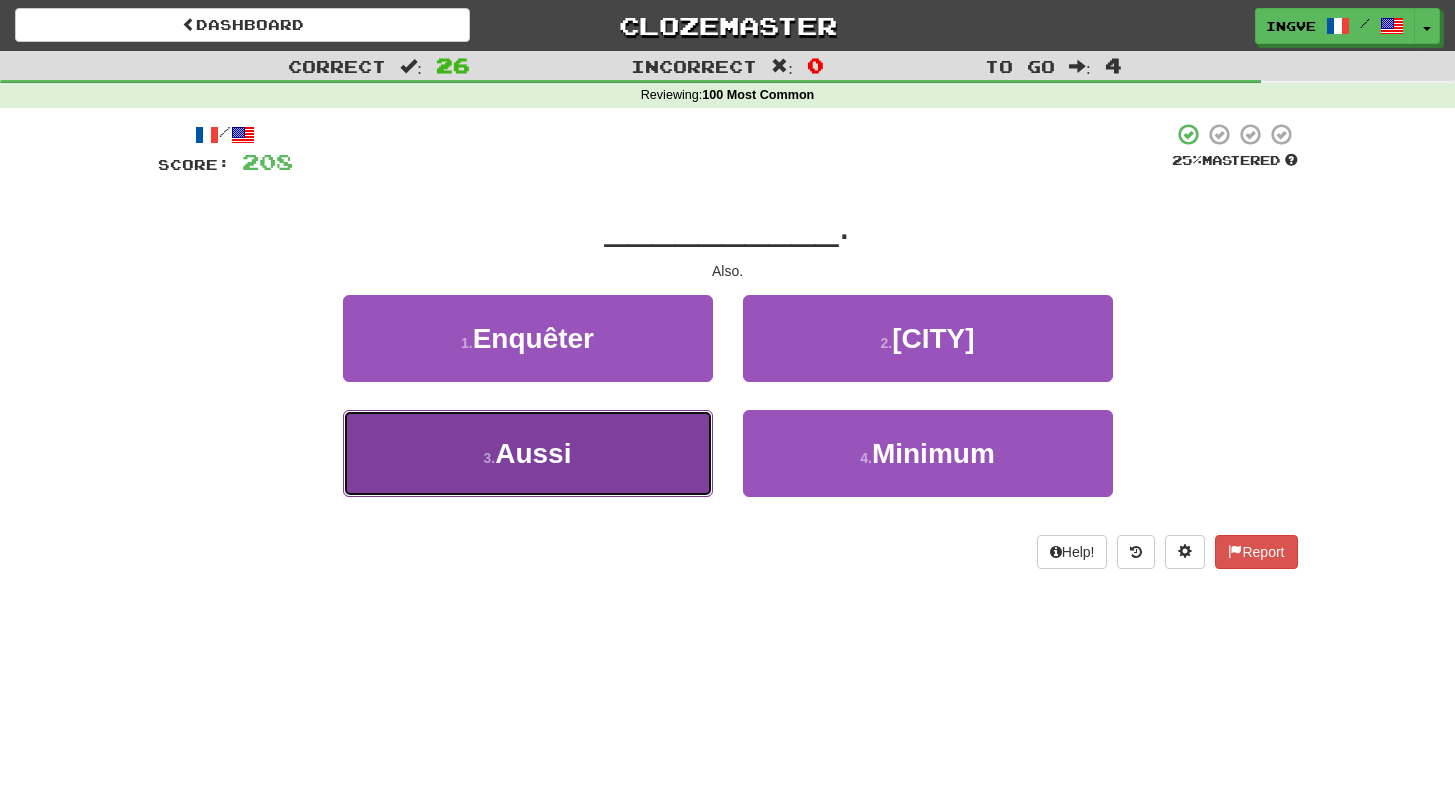 click on "3 .  Aussi" at bounding box center [528, 453] 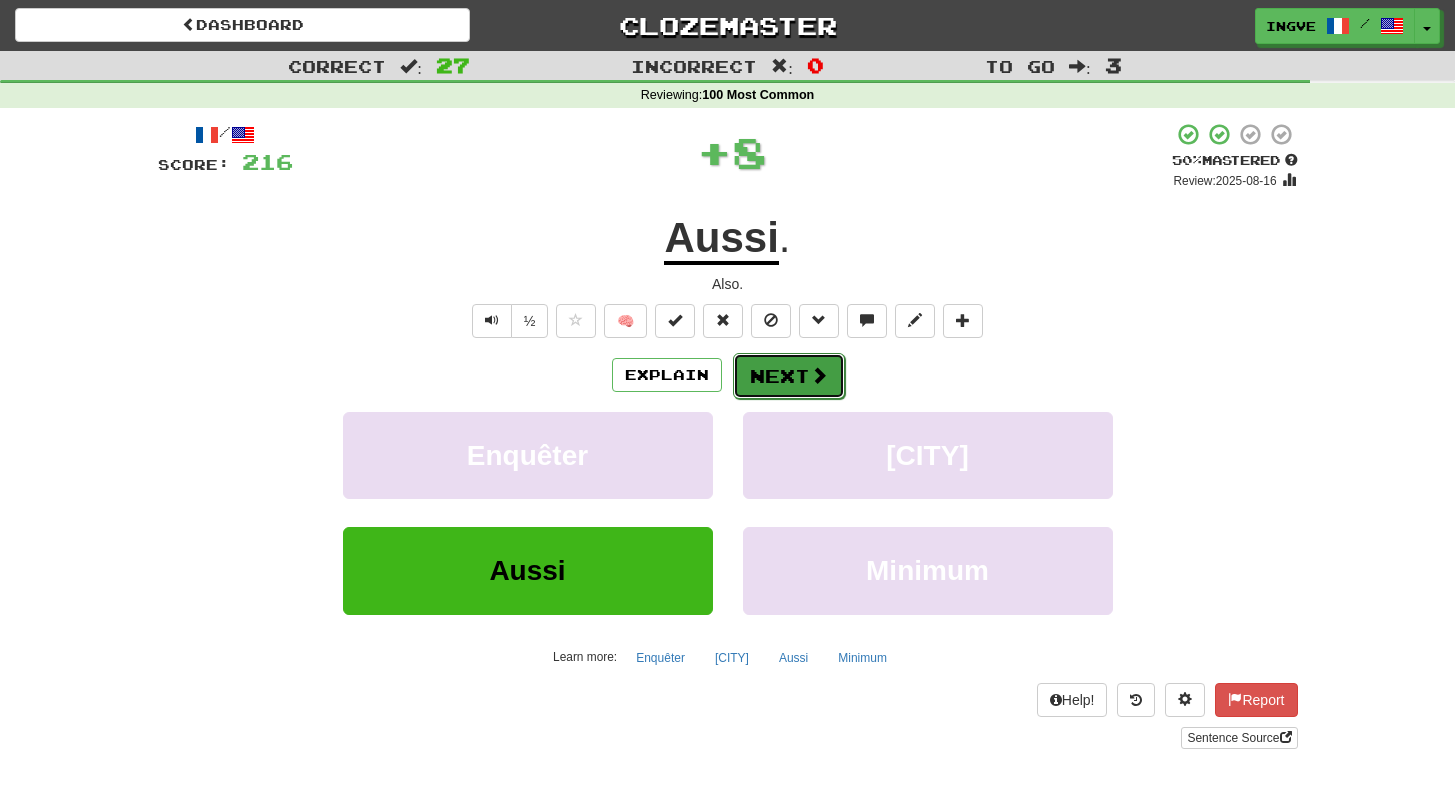 click on "Next" at bounding box center (789, 376) 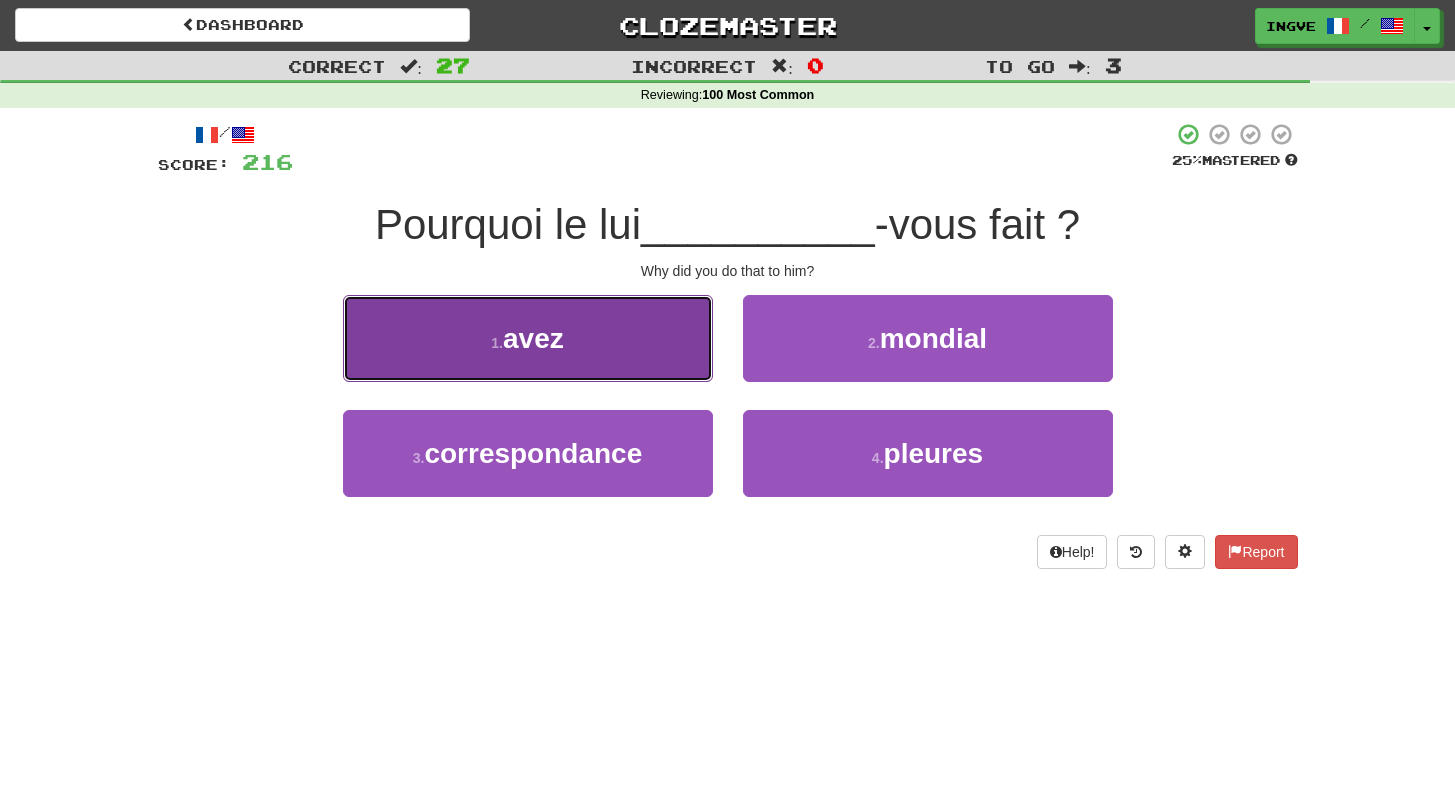 click on "1 .  avez" at bounding box center [528, 338] 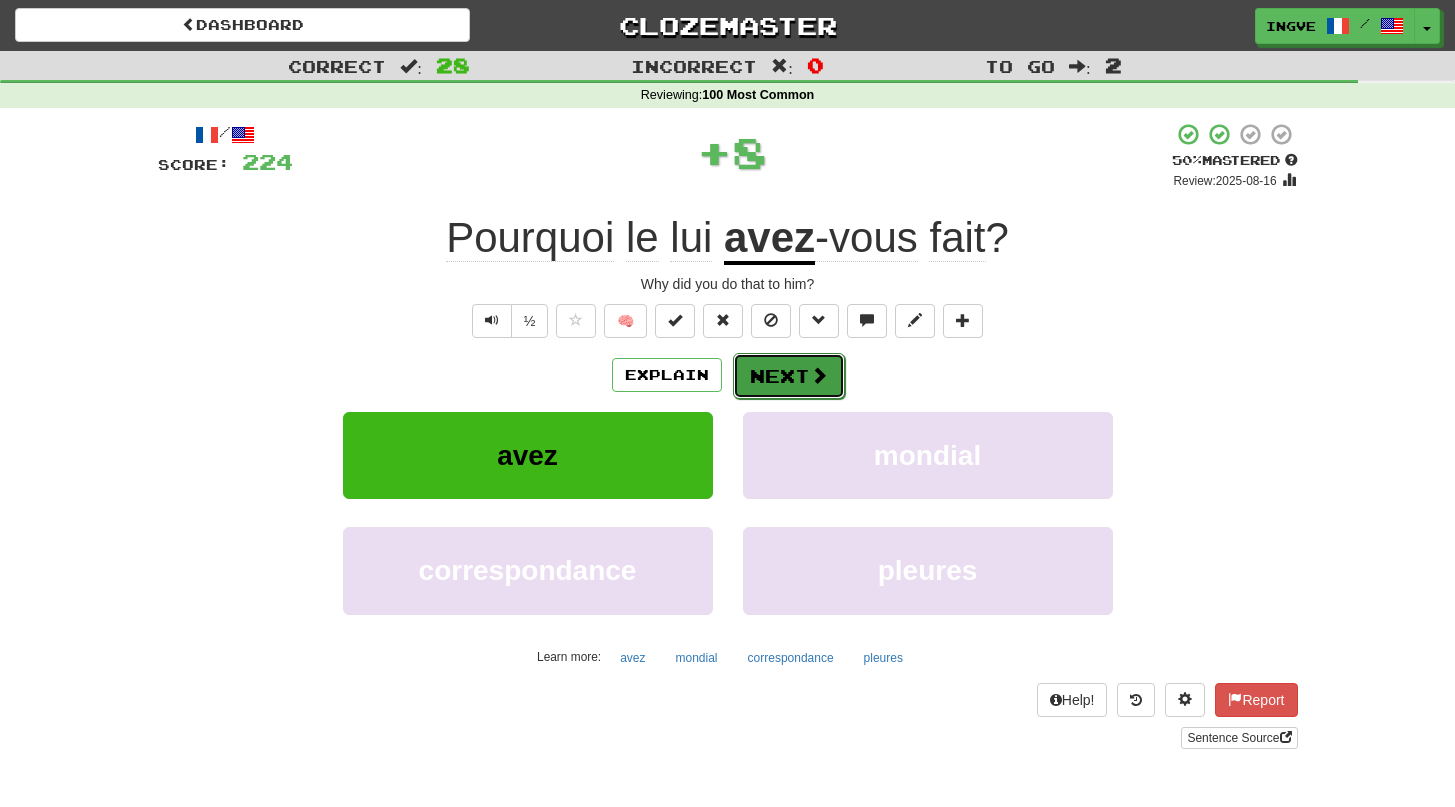 click on "Next" at bounding box center [789, 376] 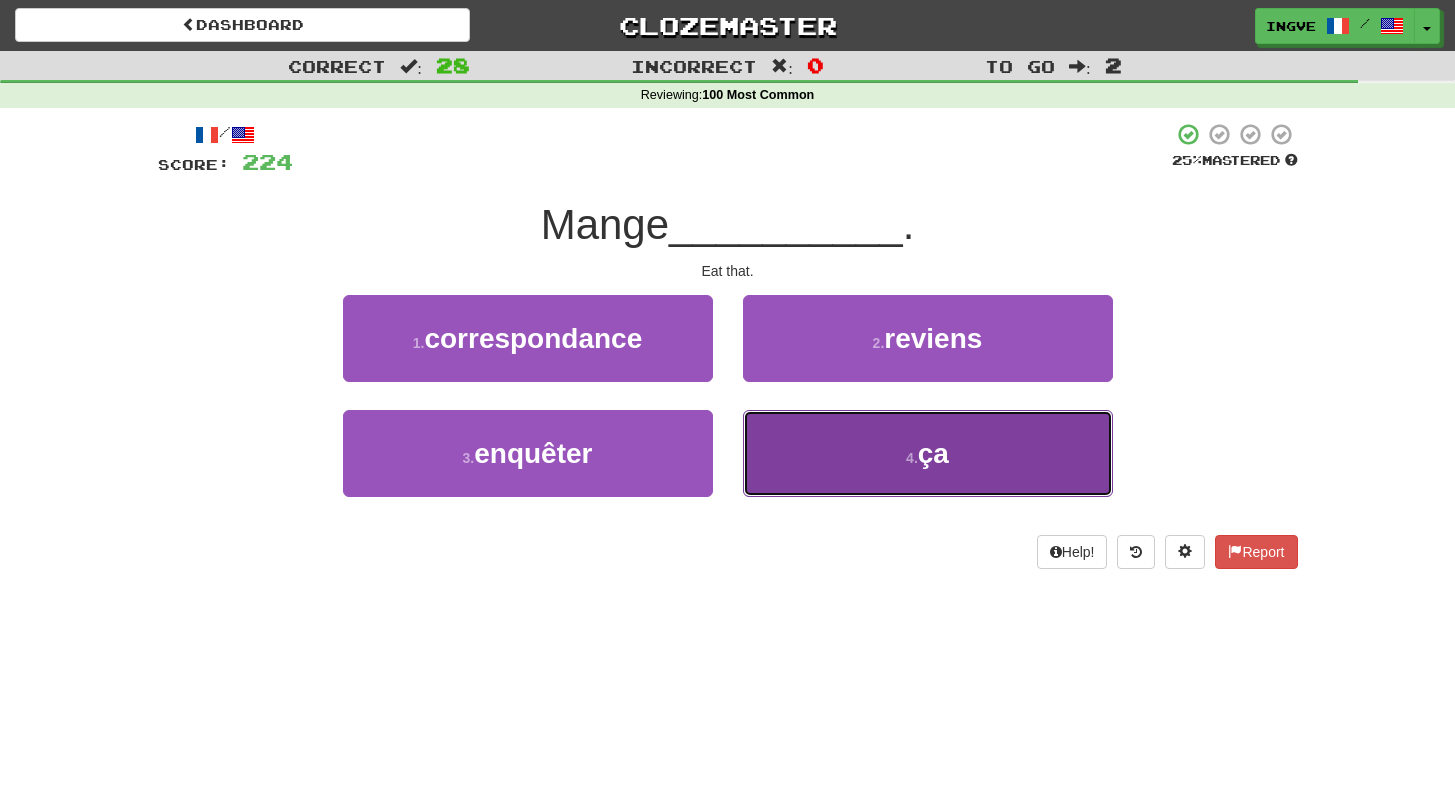 click on "4 .  ça" at bounding box center [928, 453] 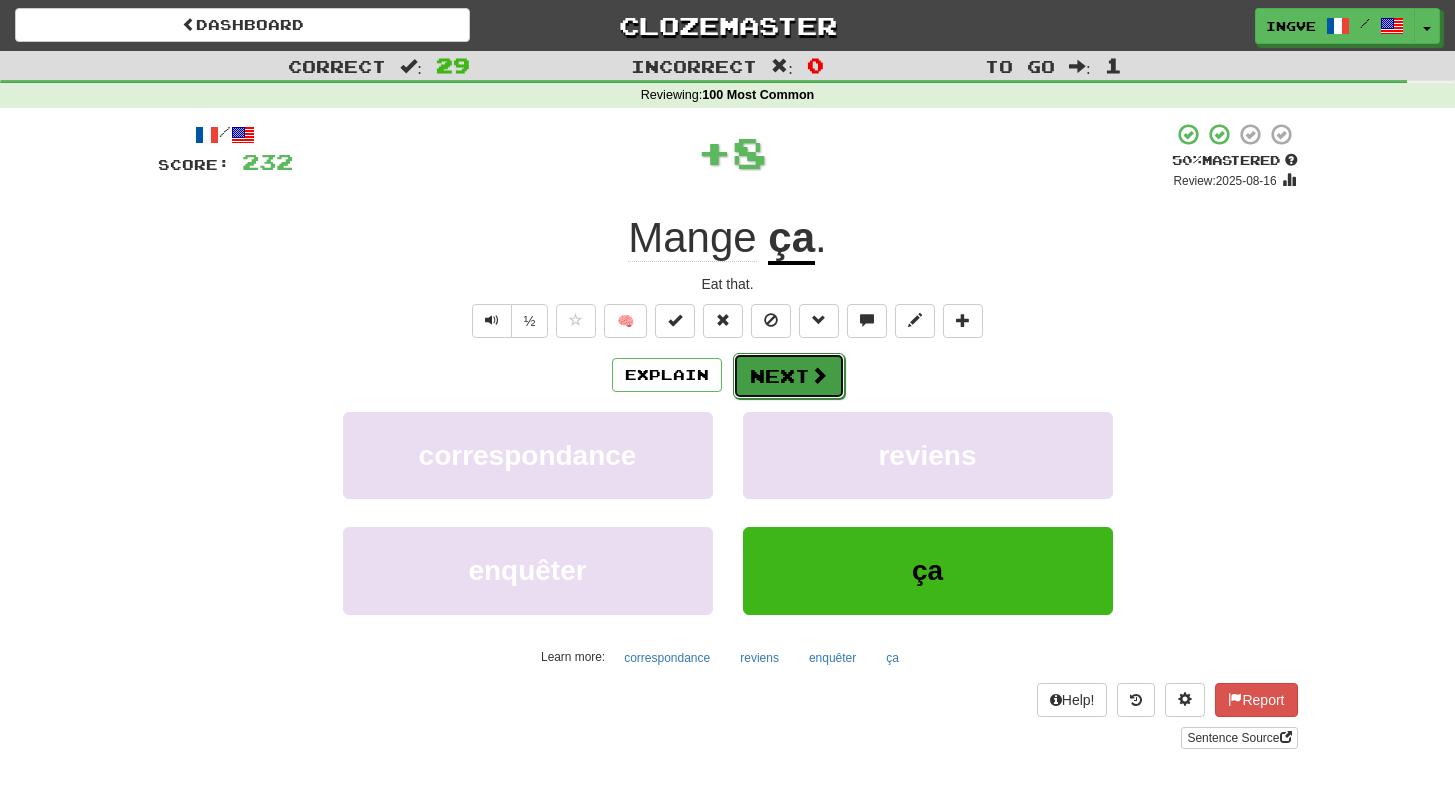 click on "Next" at bounding box center [789, 376] 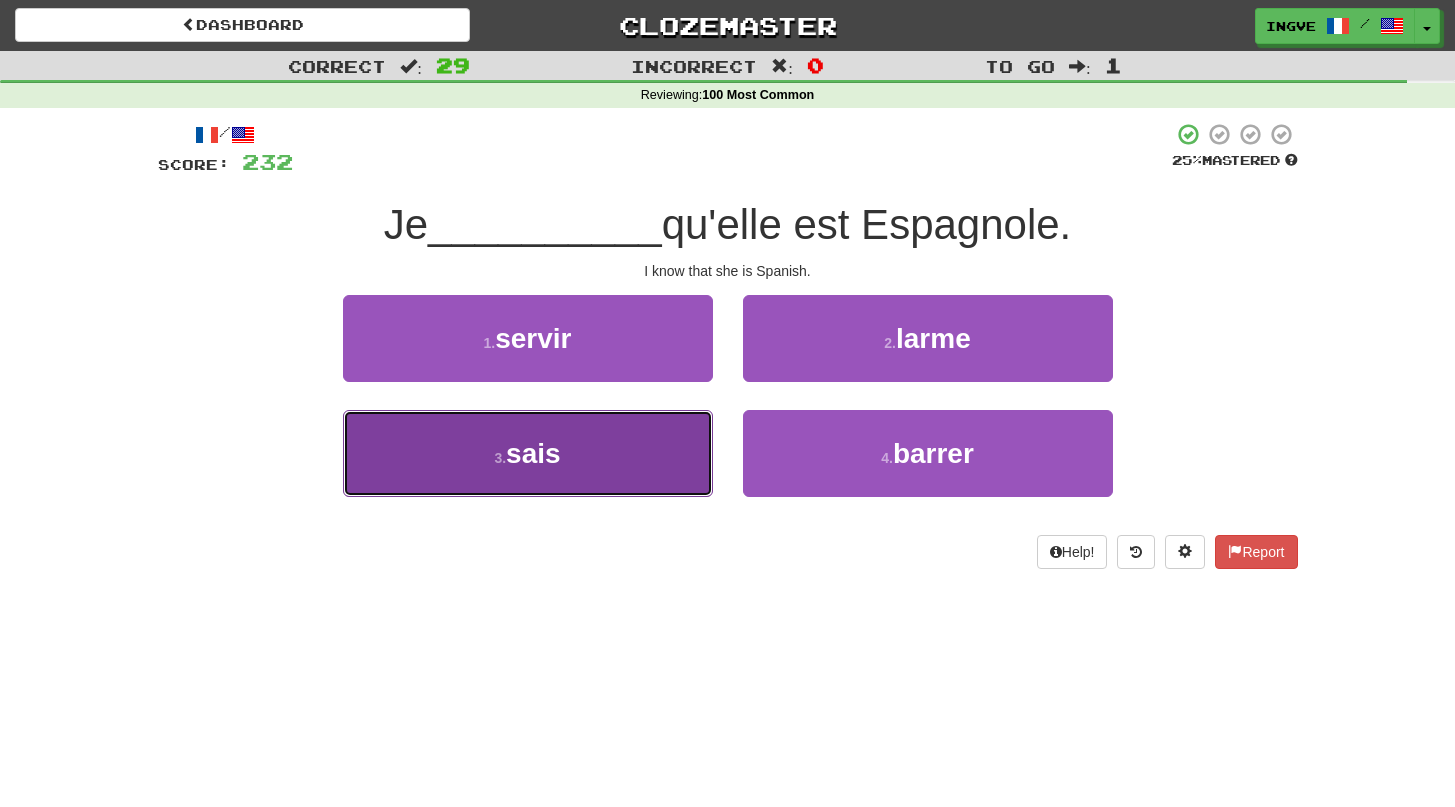 click on "3 .  sais" at bounding box center (528, 453) 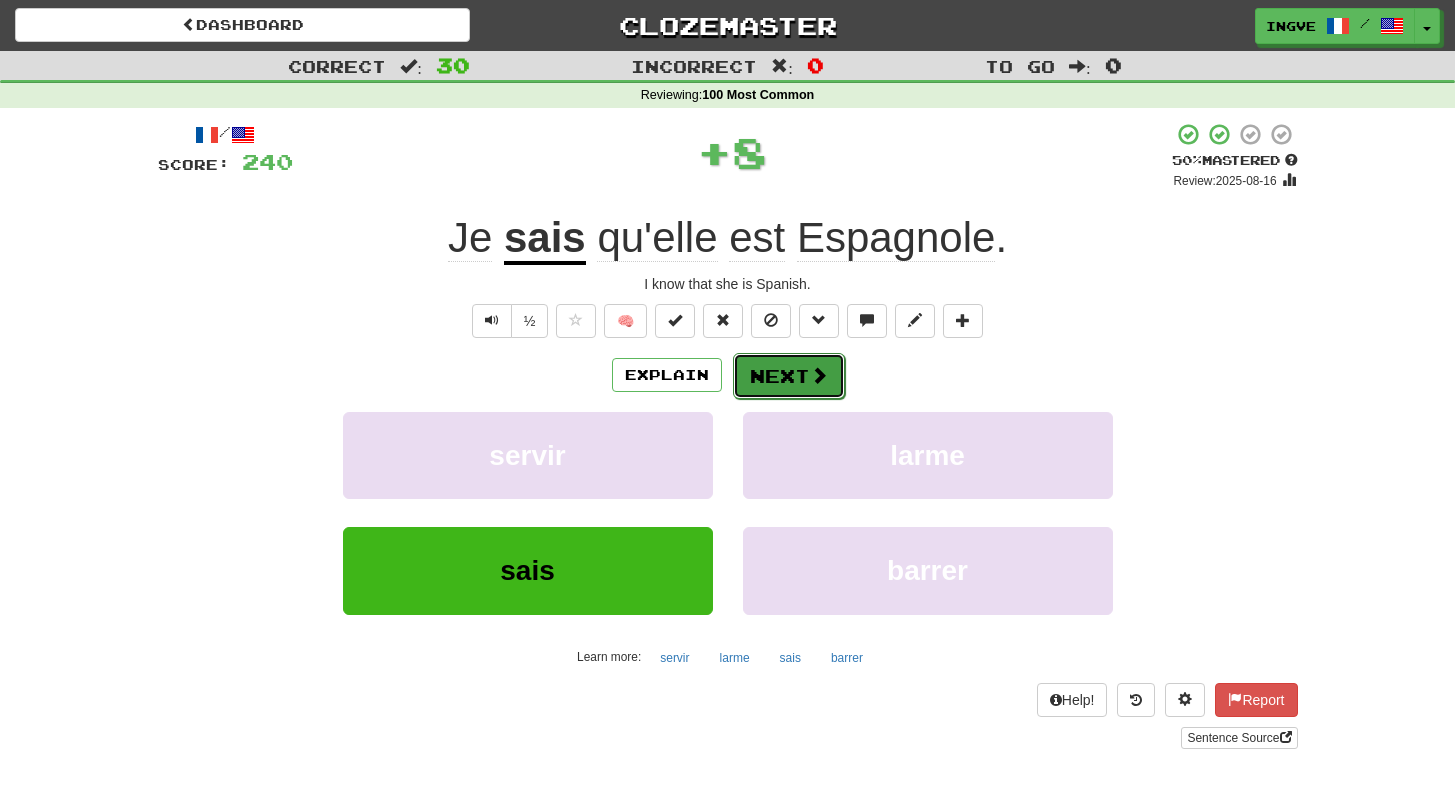 click on "Next" at bounding box center (789, 376) 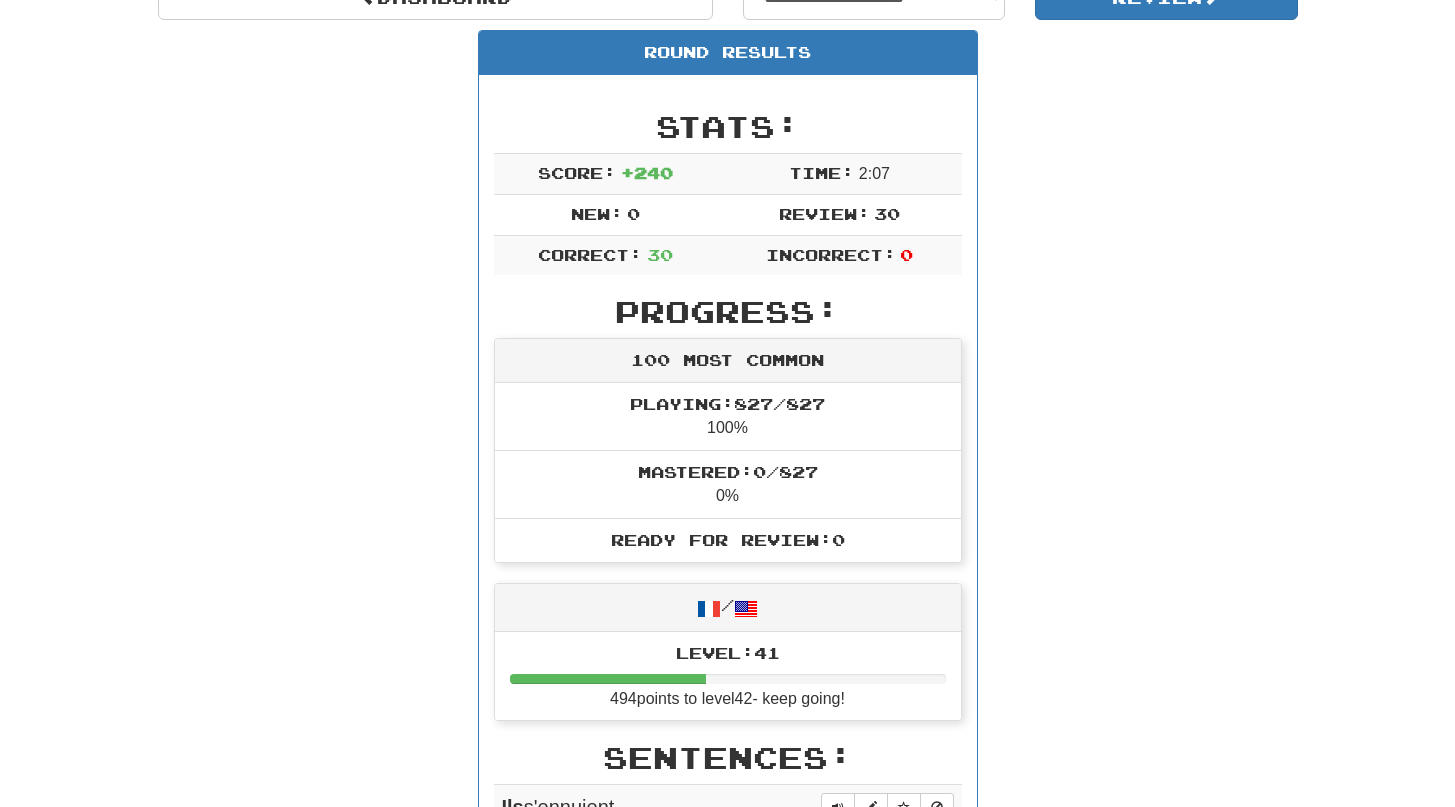 scroll, scrollTop: 0, scrollLeft: 0, axis: both 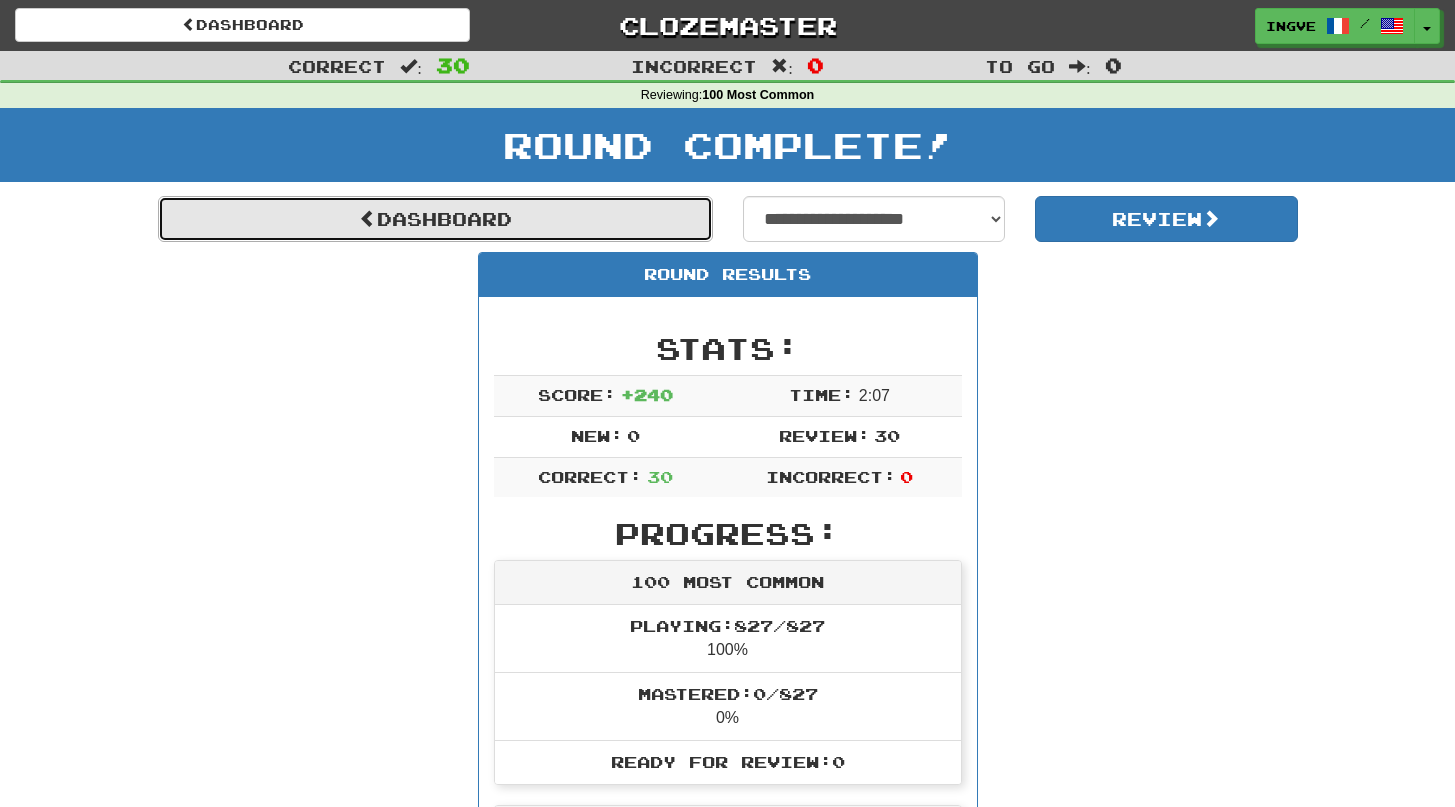 click on "Dashboard" at bounding box center (435, 219) 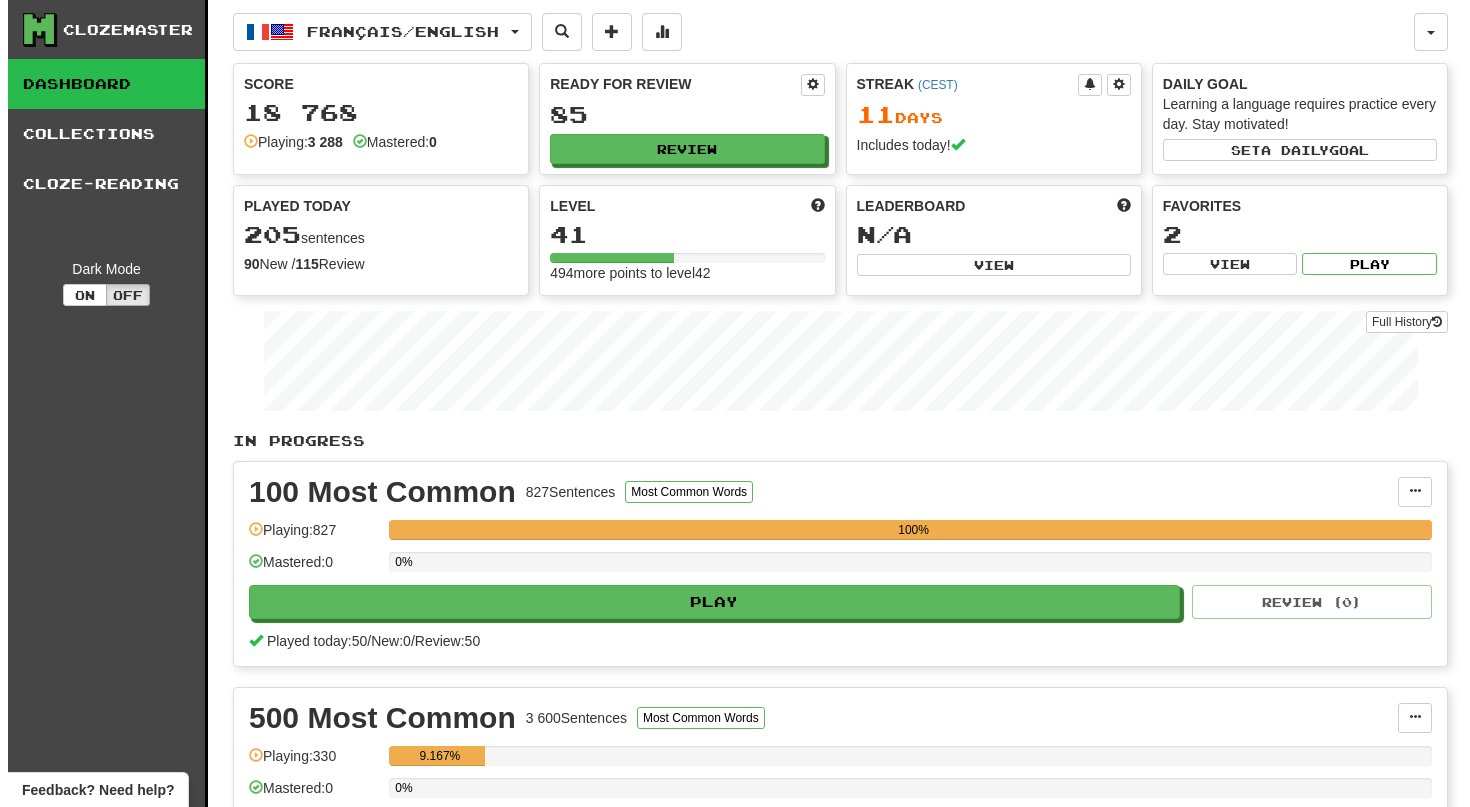scroll, scrollTop: 0, scrollLeft: 0, axis: both 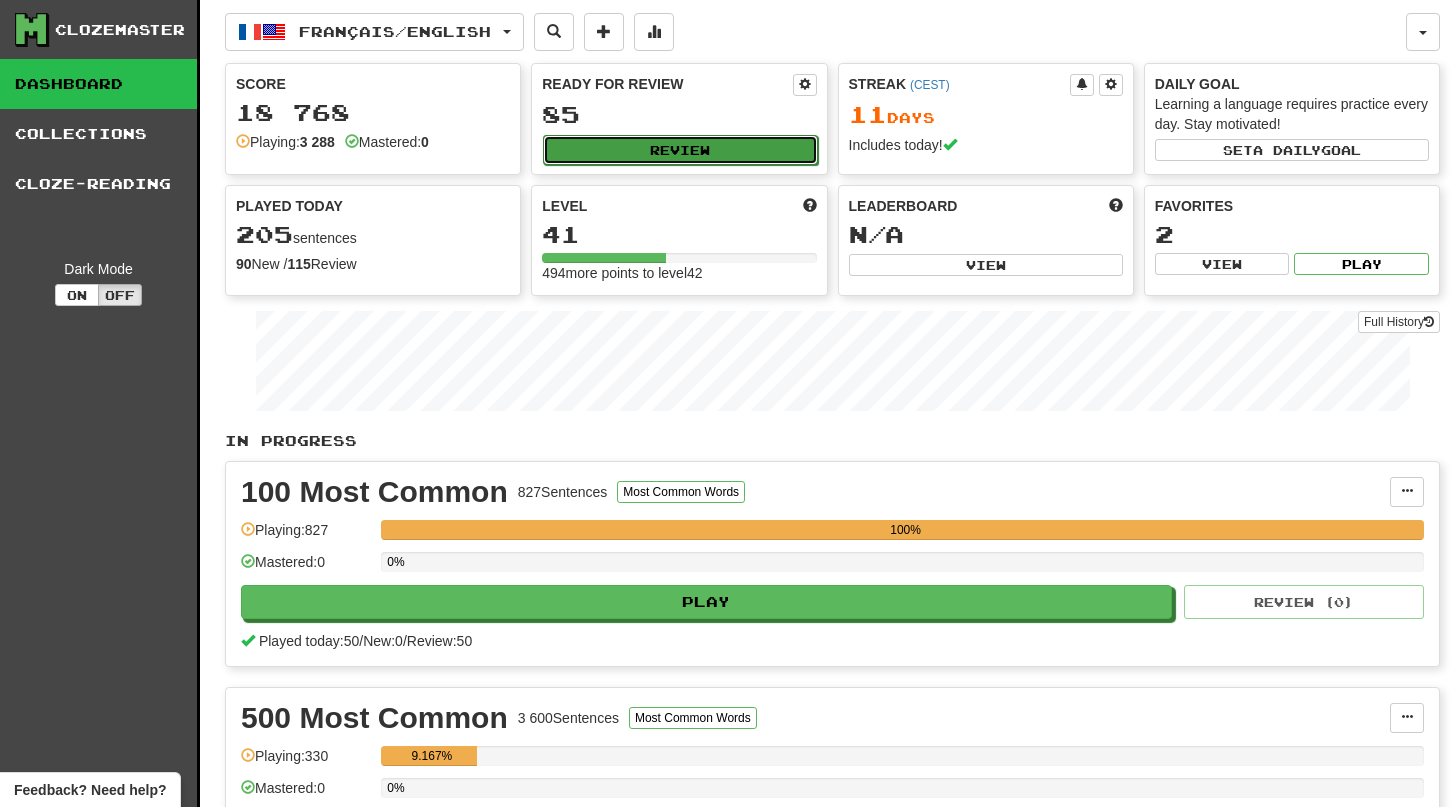 click on "Review" at bounding box center [680, 150] 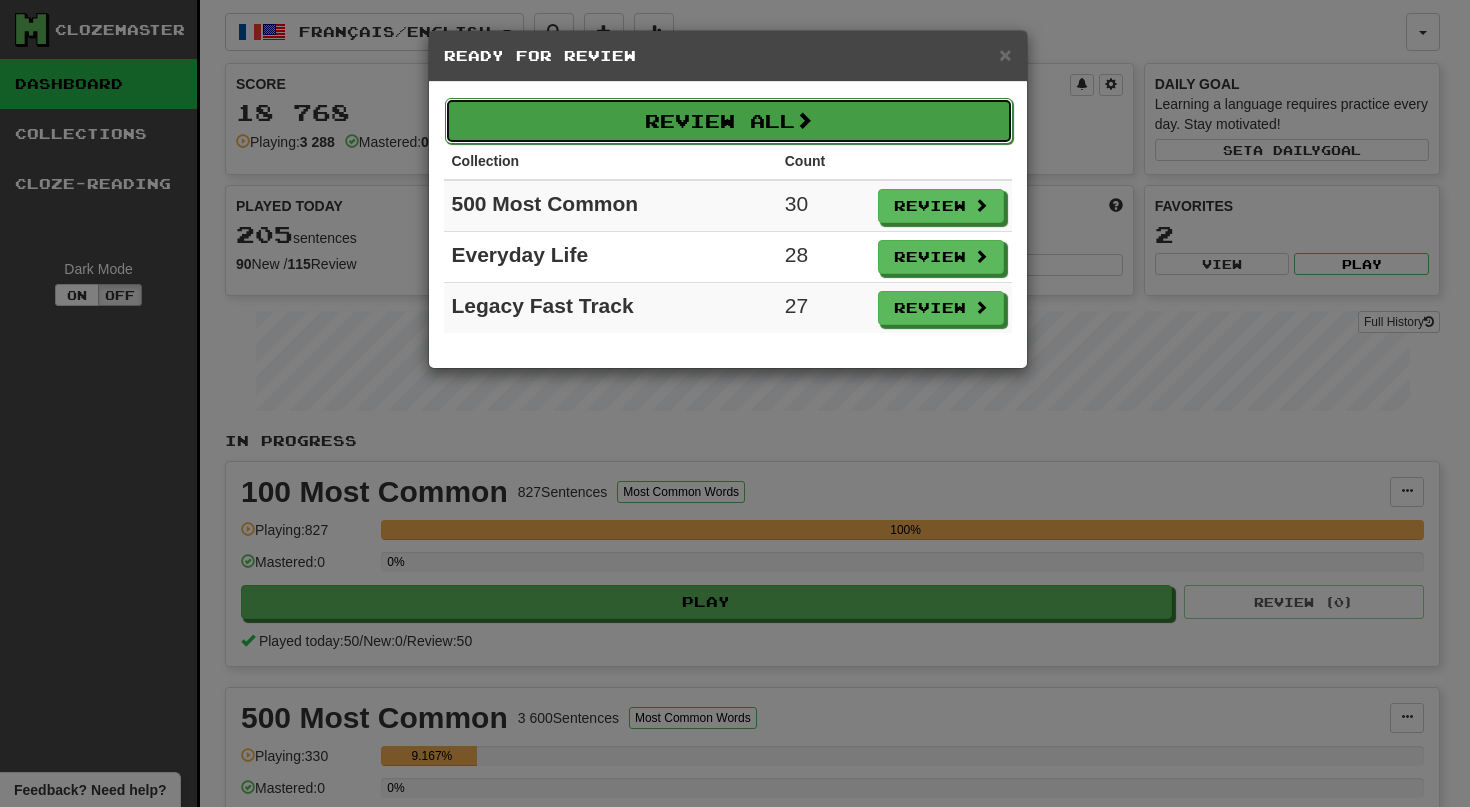 click on "Review All" at bounding box center (729, 121) 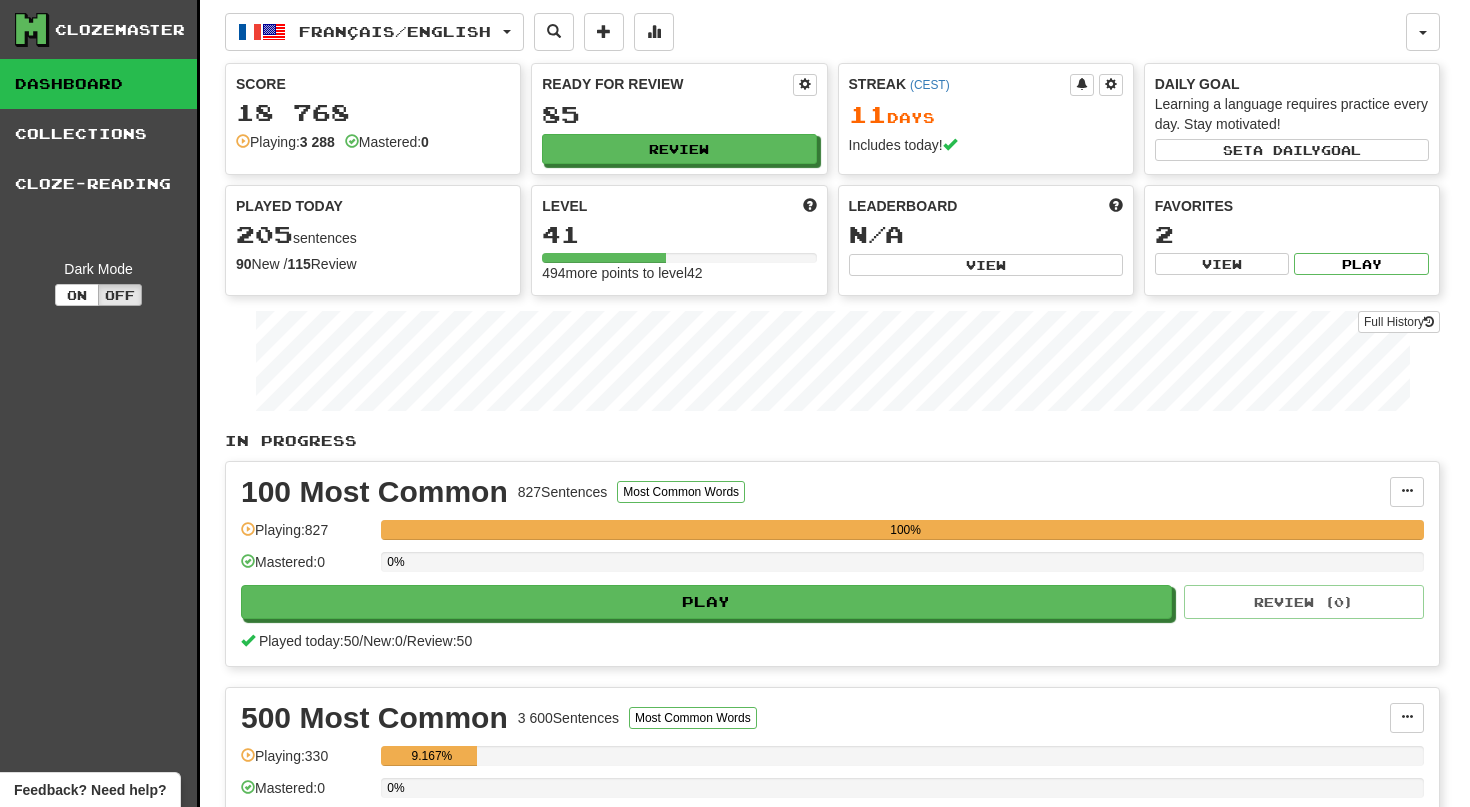 select on "**" 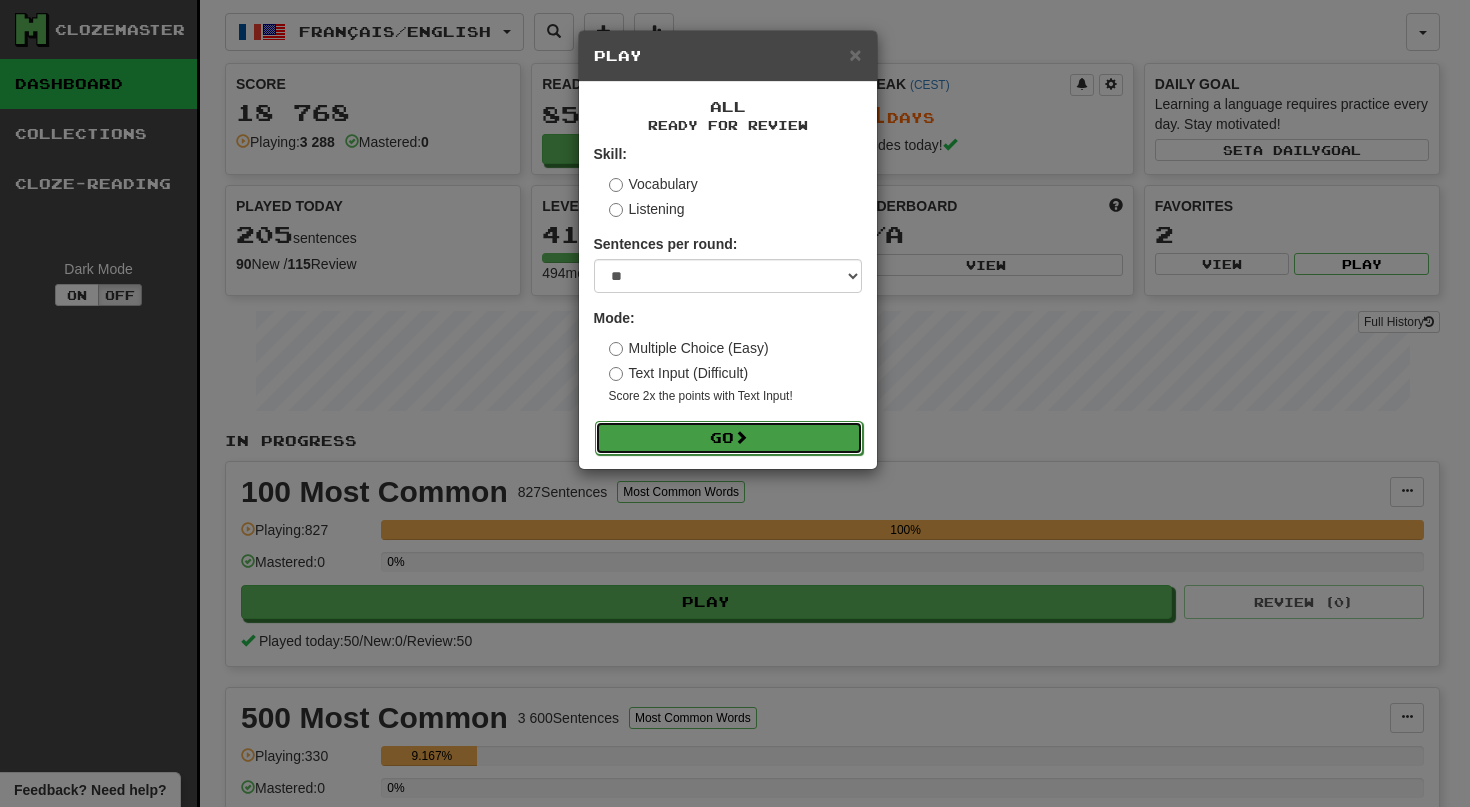 click on "Go" at bounding box center [729, 438] 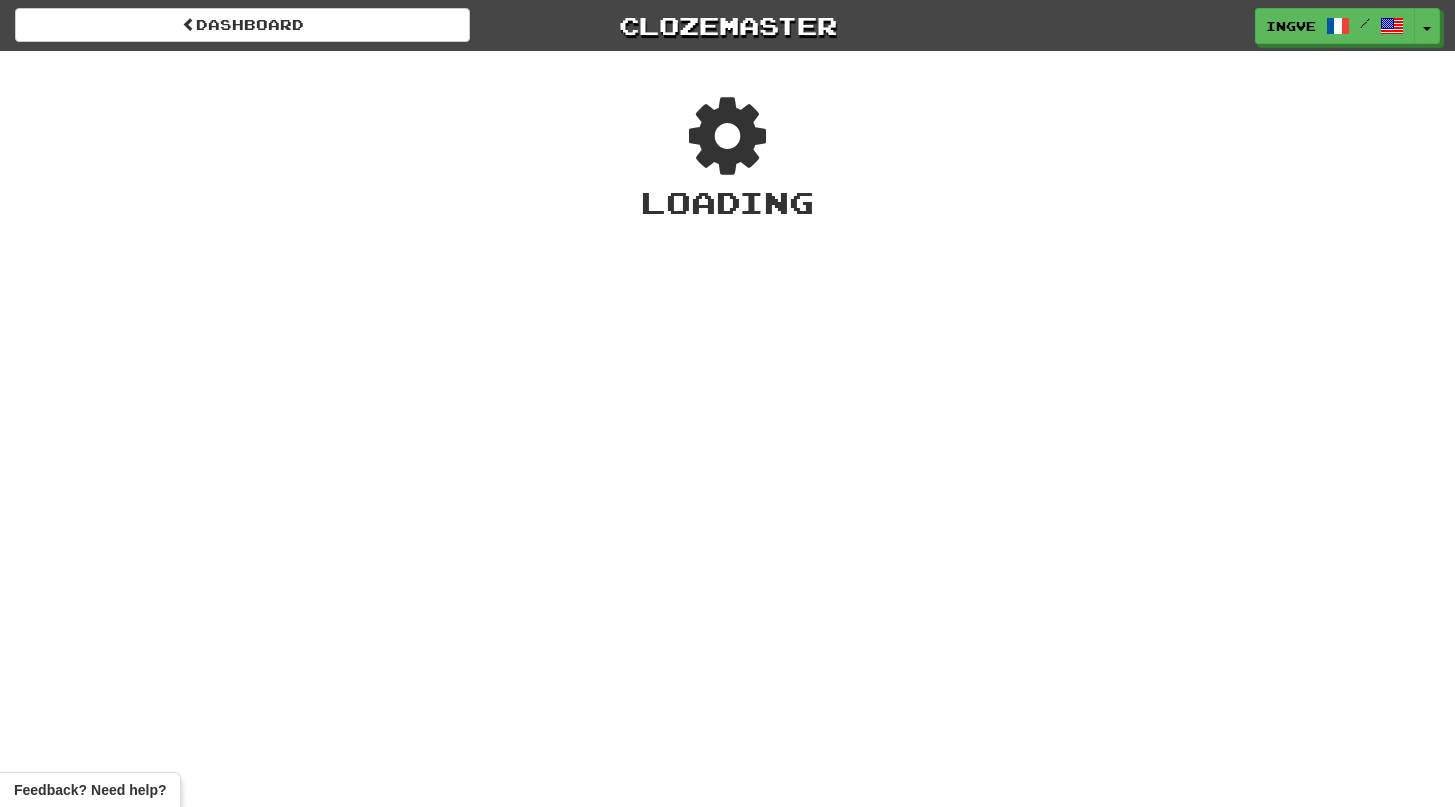 scroll, scrollTop: 0, scrollLeft: 0, axis: both 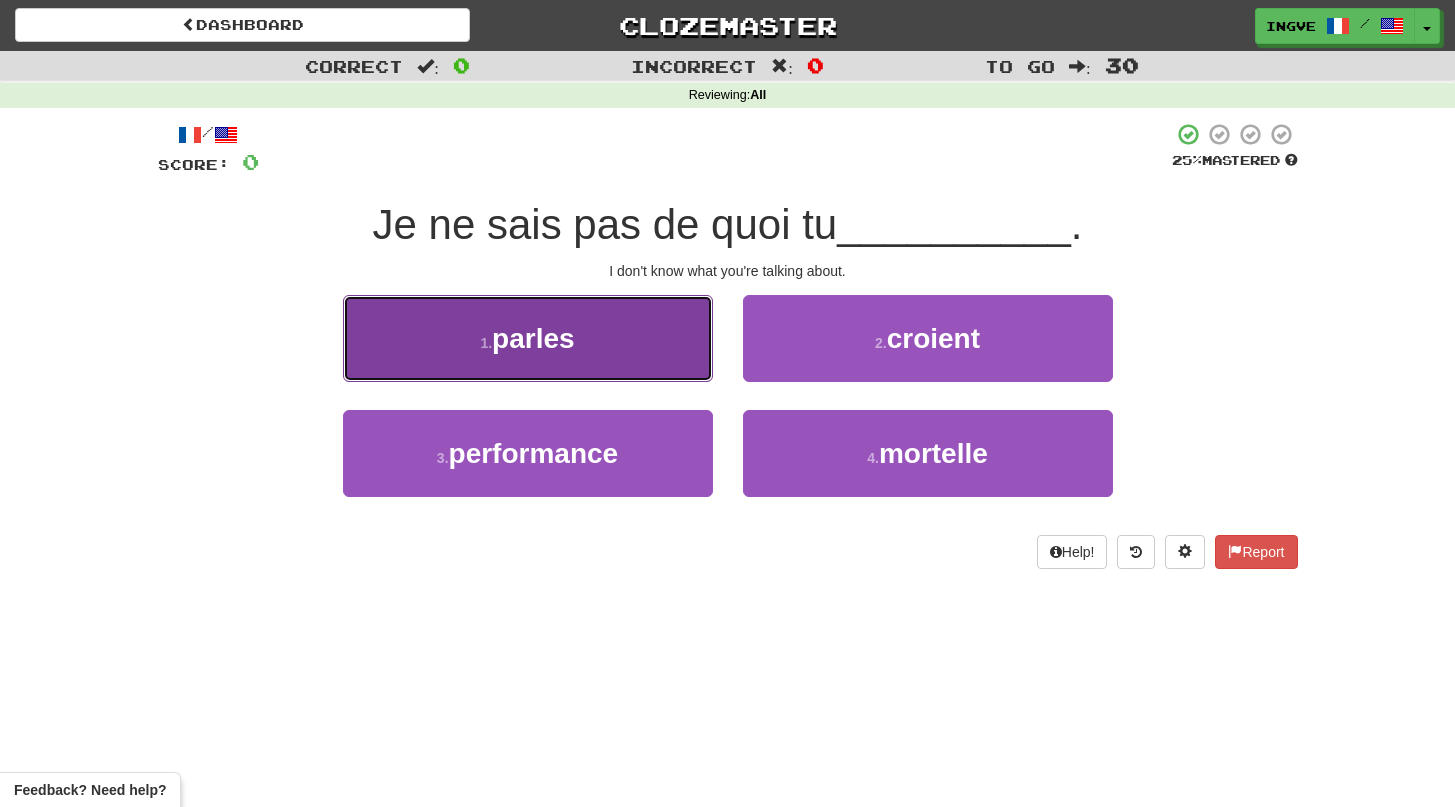 click on "1 .  parles" at bounding box center (528, 338) 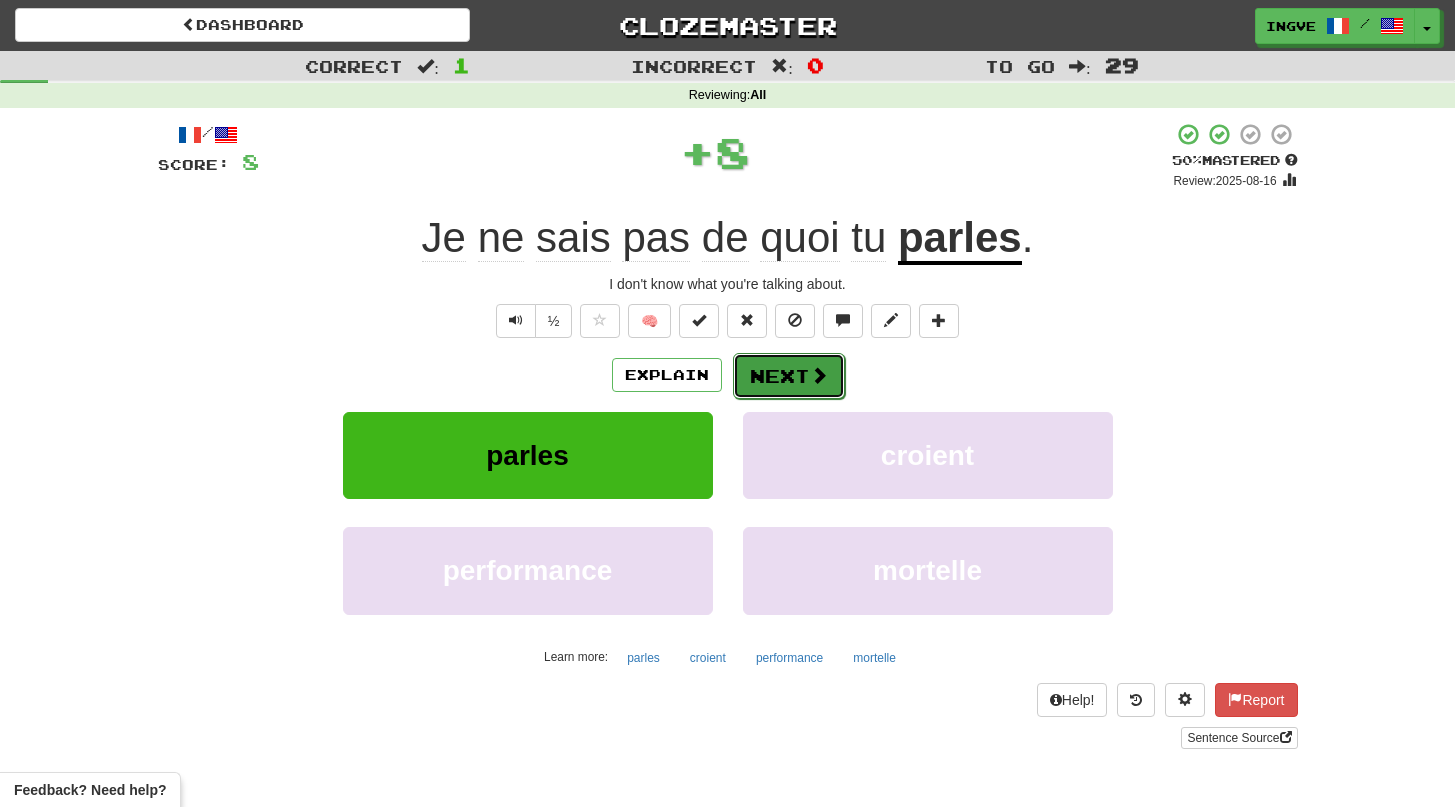 click on "Next" at bounding box center [789, 376] 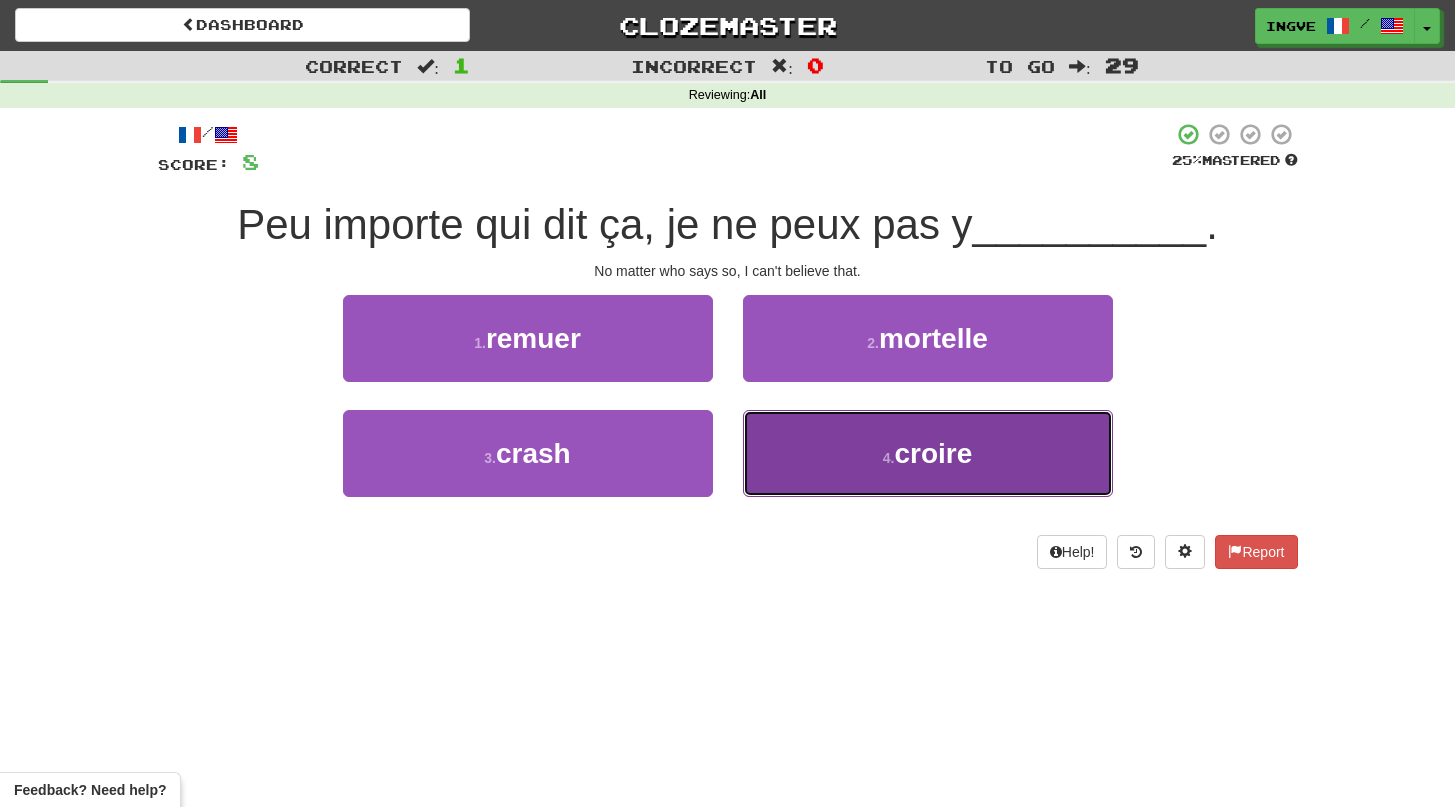 click on "4 .  croire" at bounding box center (928, 453) 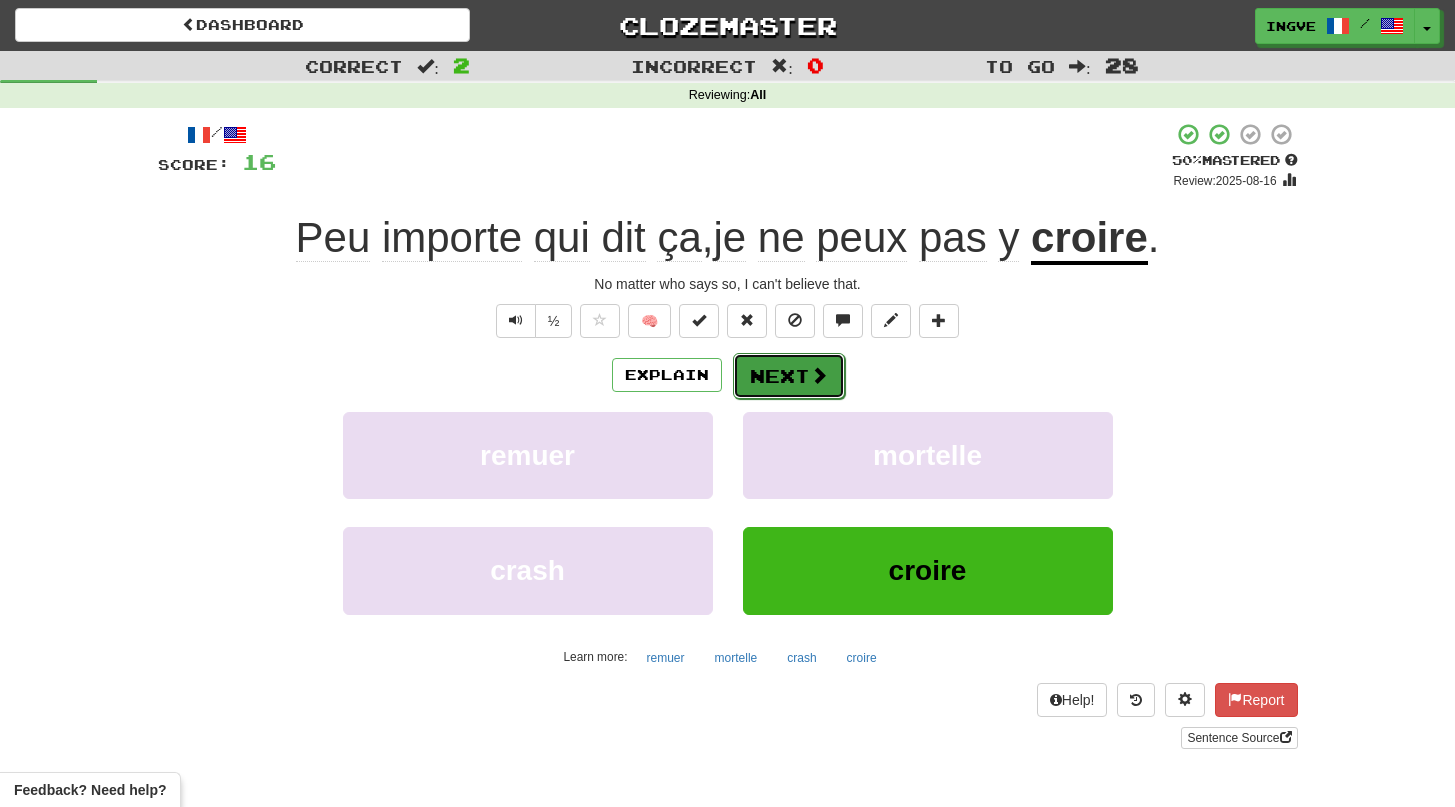 click on "Next" at bounding box center (789, 376) 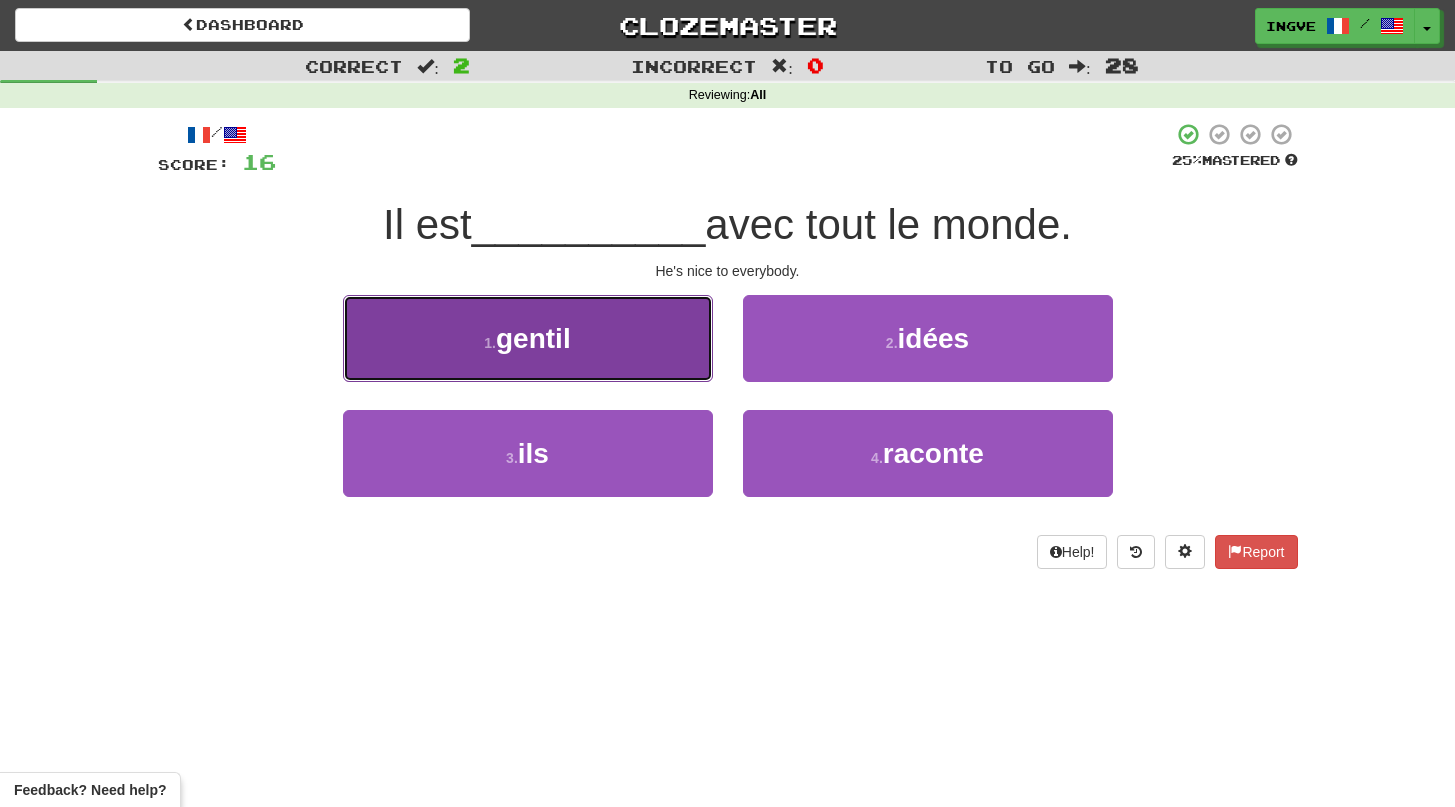 click on "1 .  gentil" at bounding box center (528, 338) 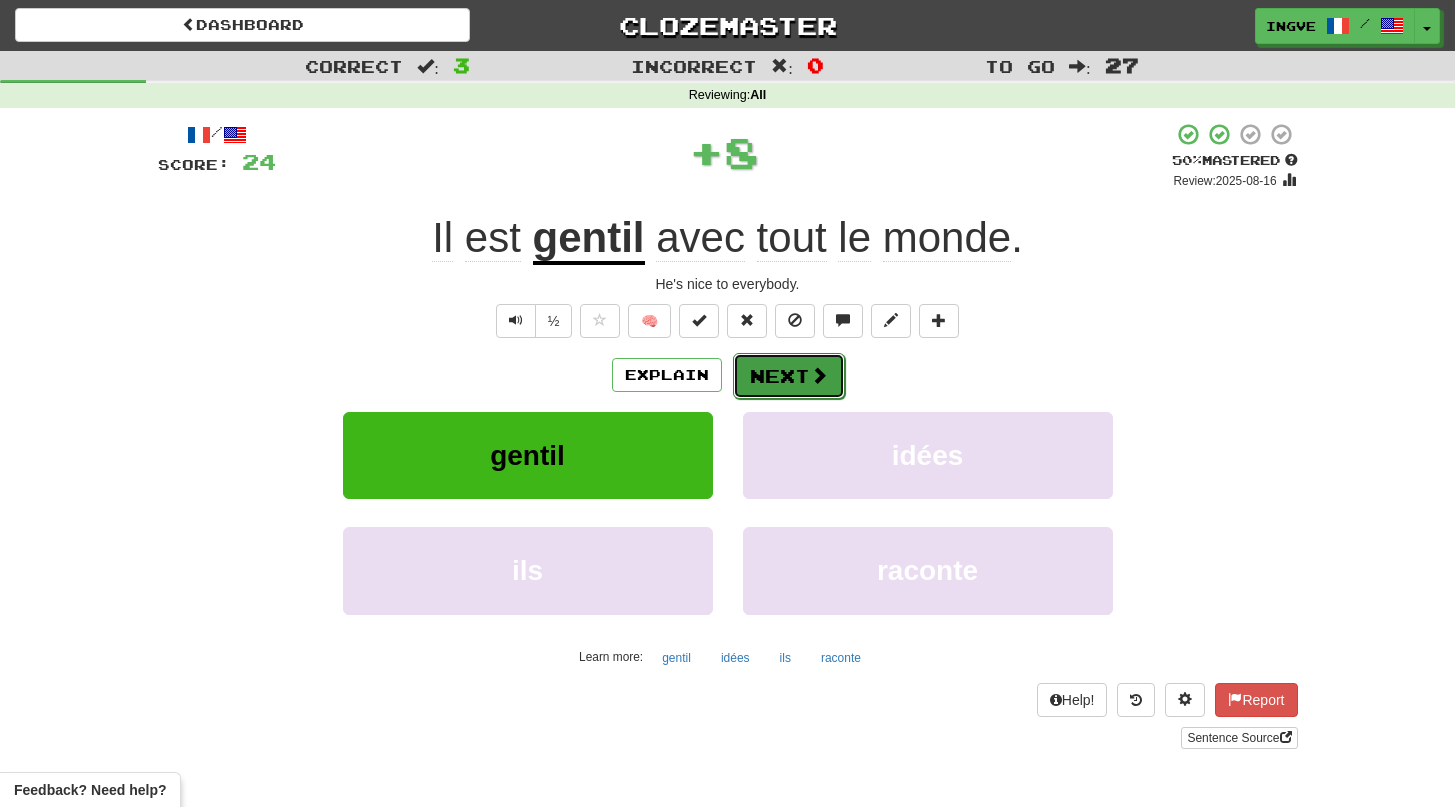click on "Next" at bounding box center (789, 376) 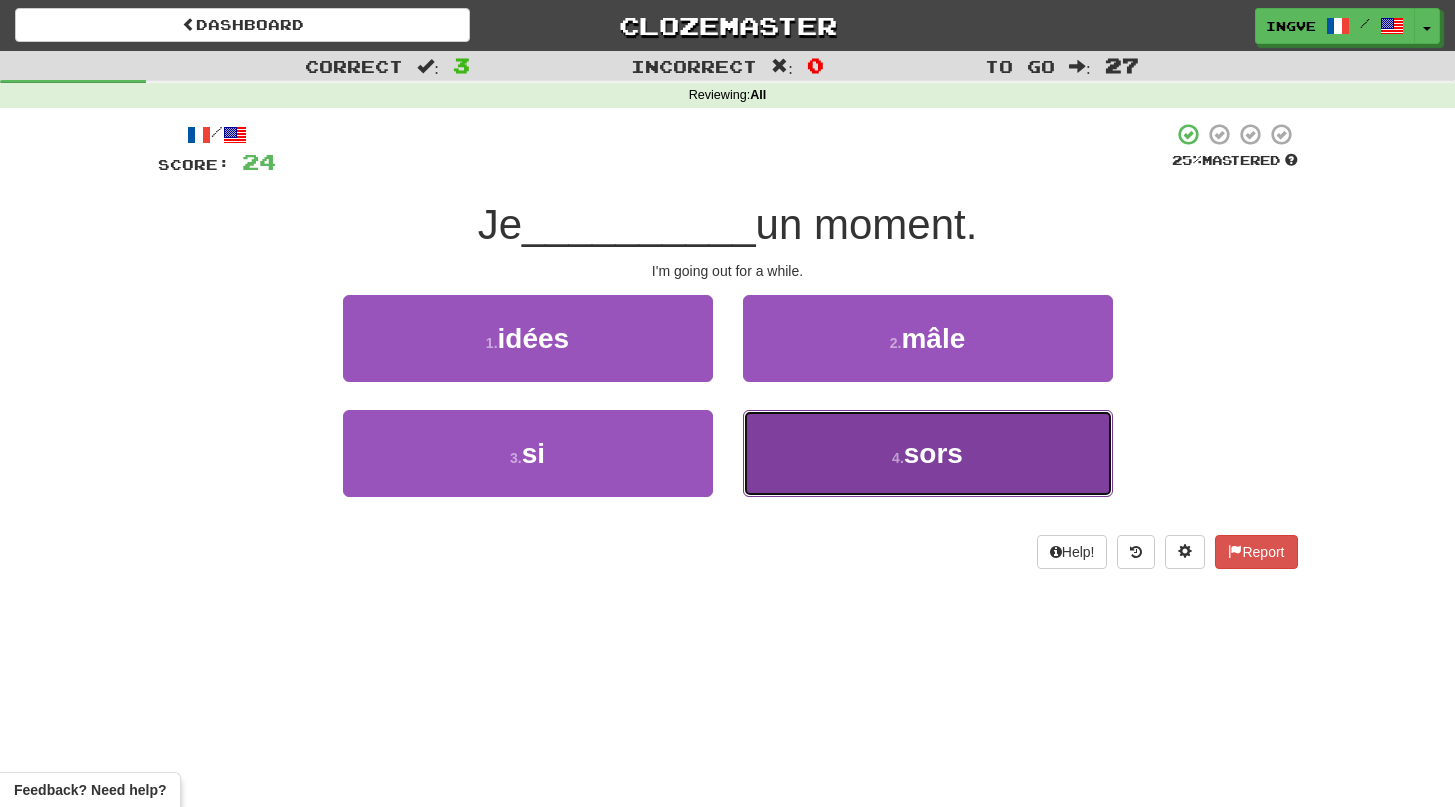 click on "4 .  sors" at bounding box center (928, 453) 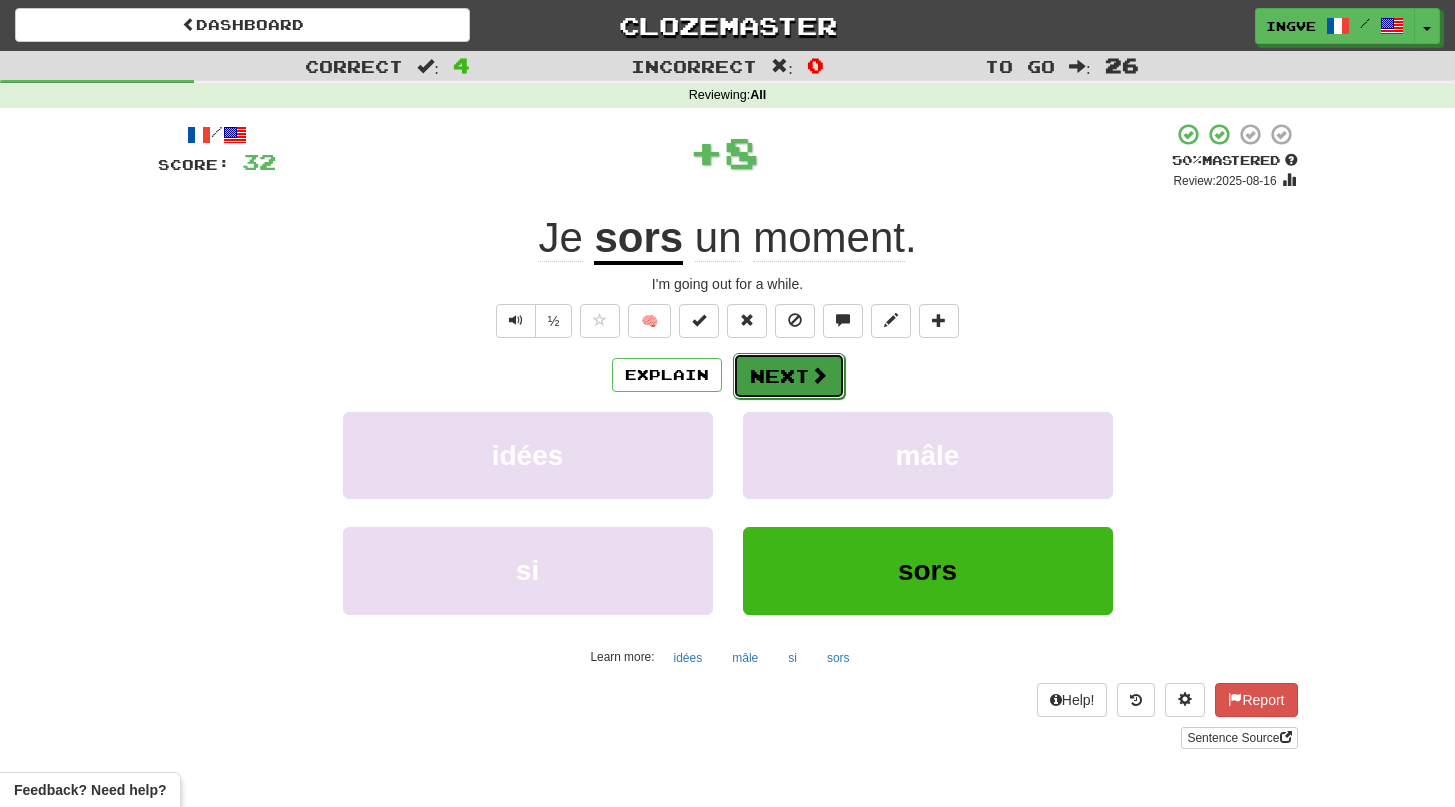 click on "Next" at bounding box center [789, 376] 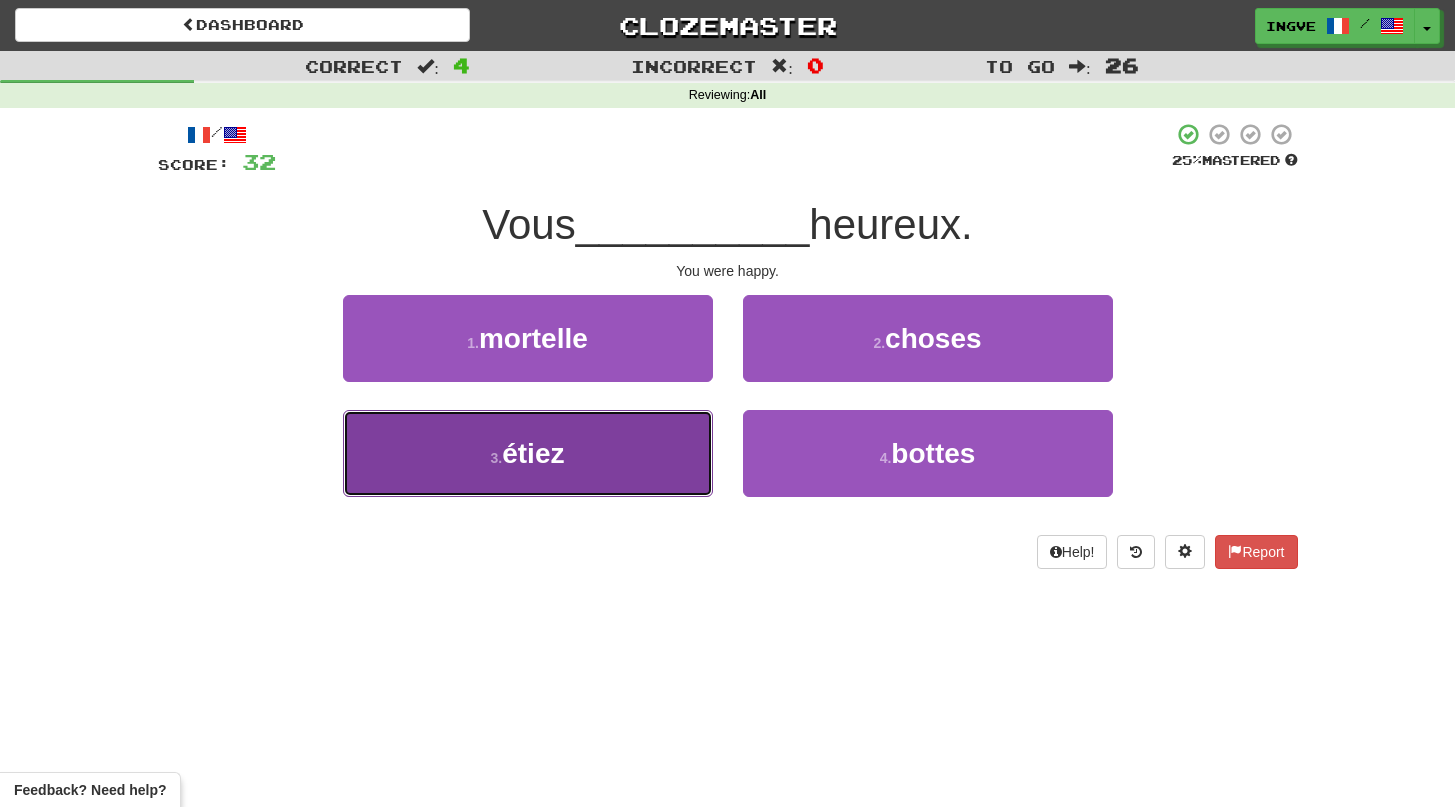 click on "3 .  étiez" at bounding box center (528, 453) 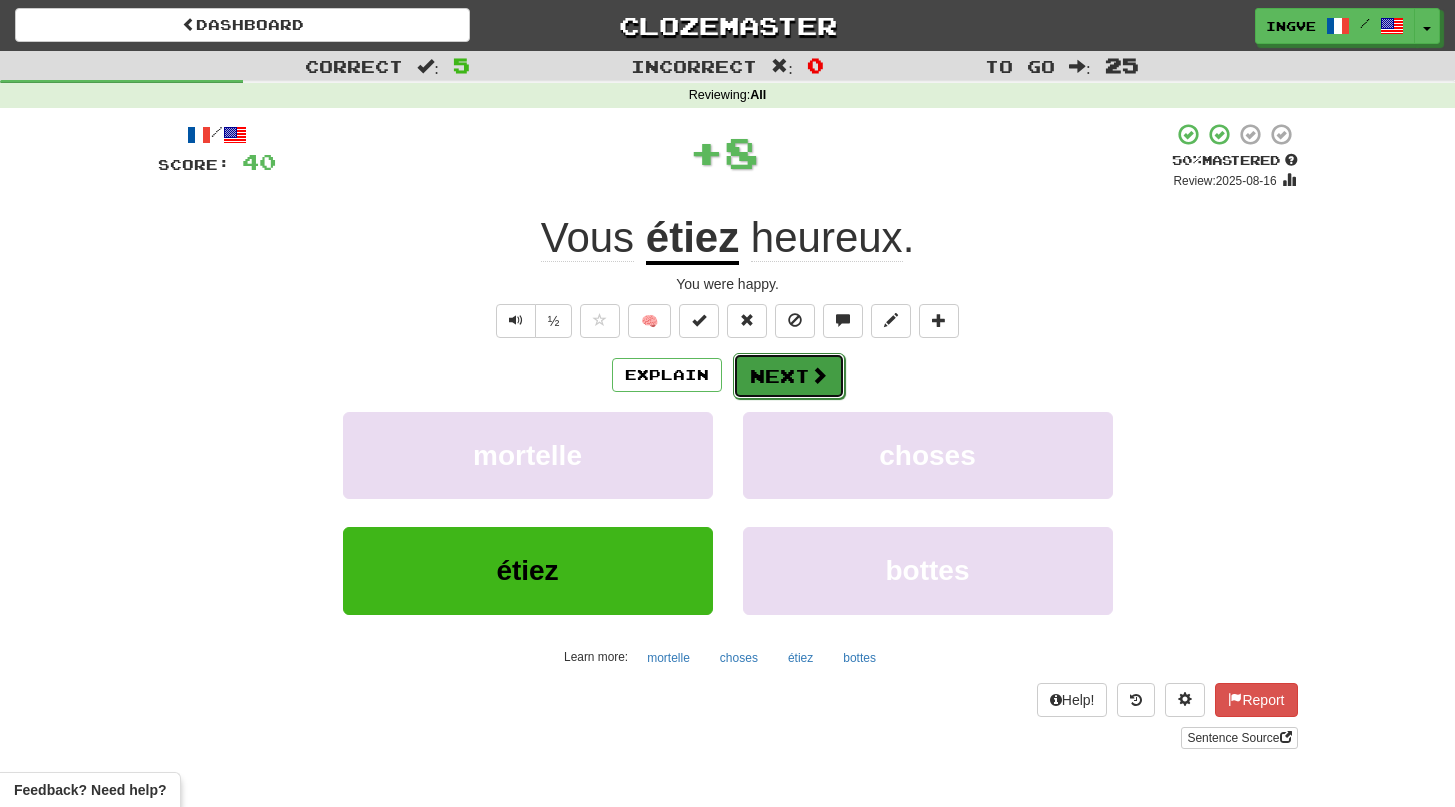 click on "Next" at bounding box center (789, 376) 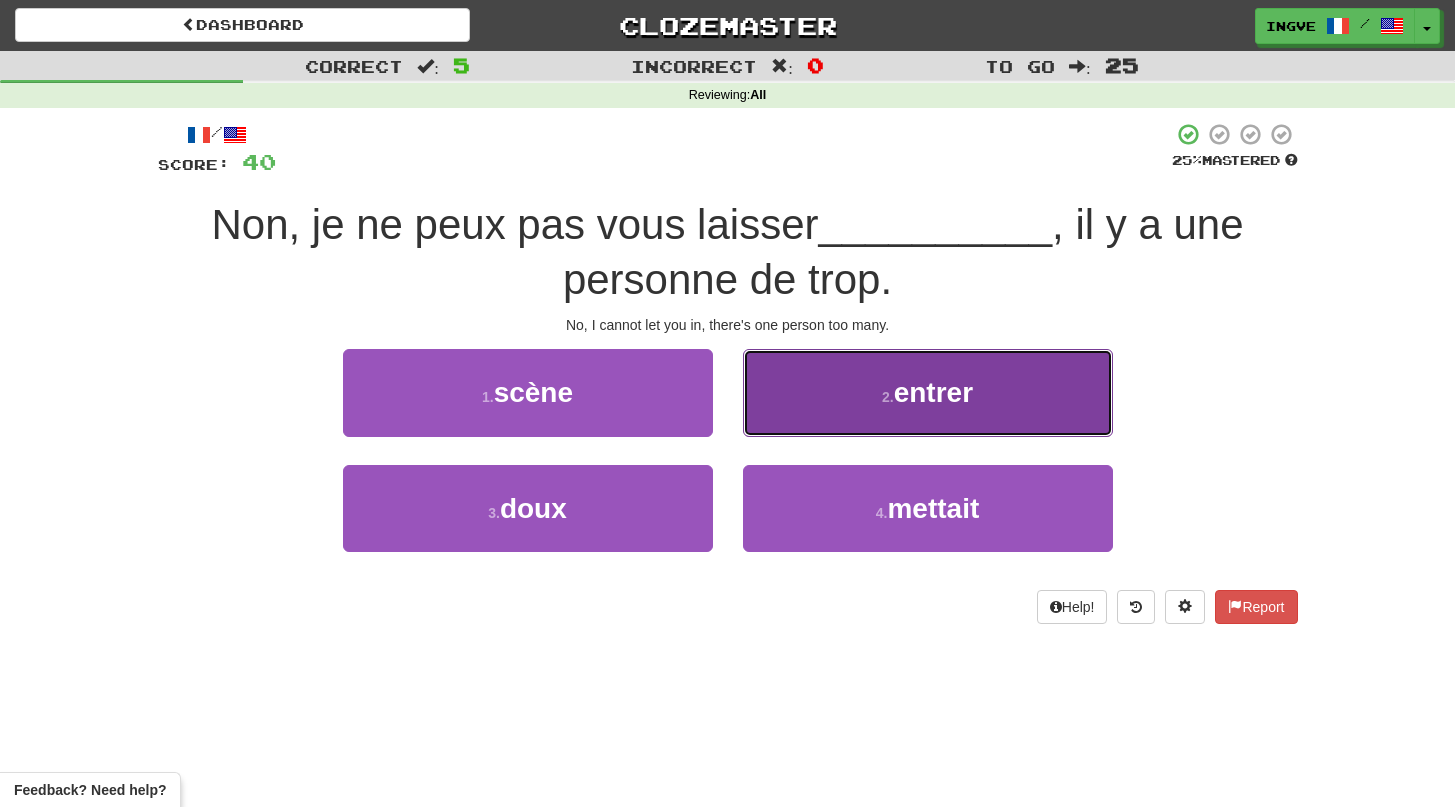 click on "2 .  entrer" at bounding box center [928, 392] 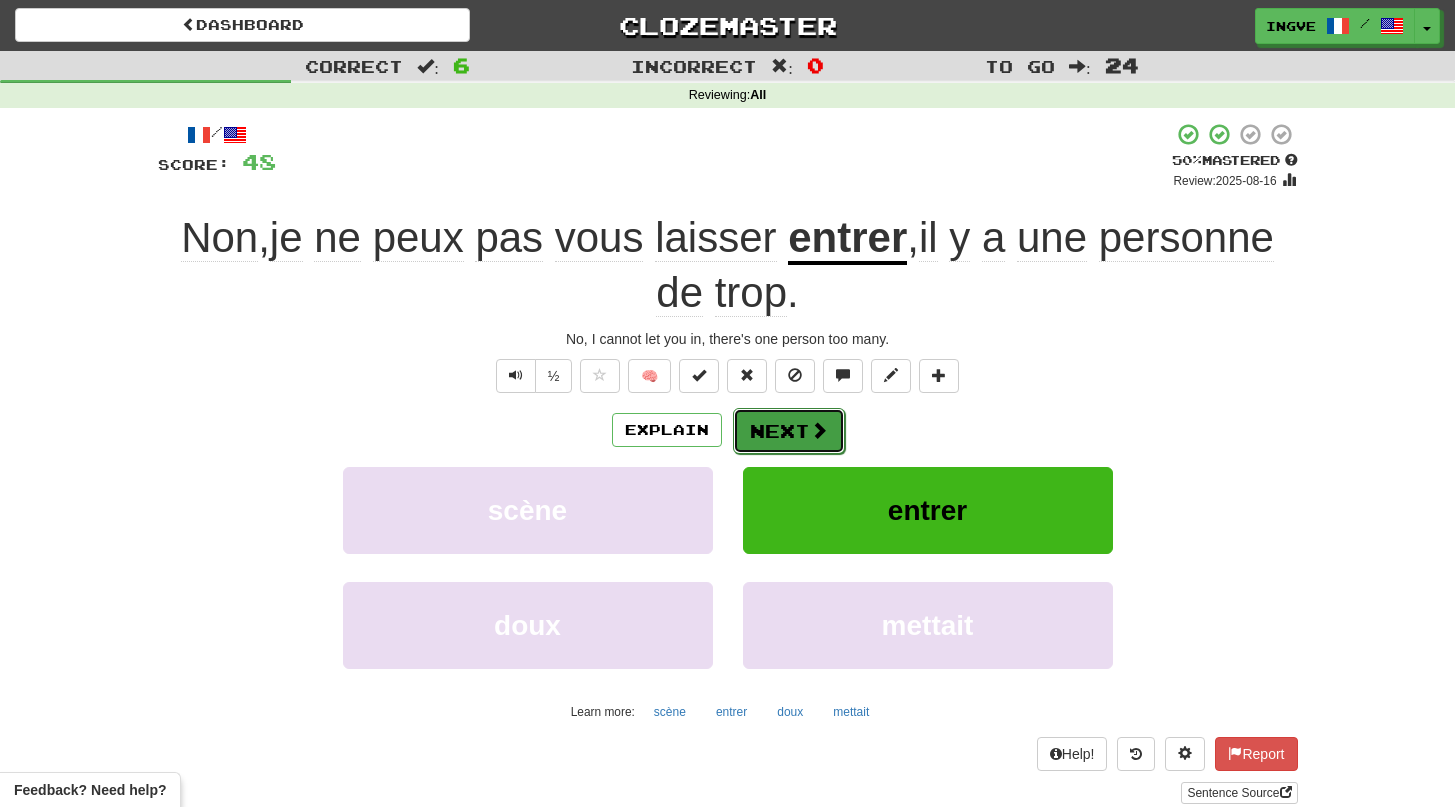 click on "Next" at bounding box center [789, 431] 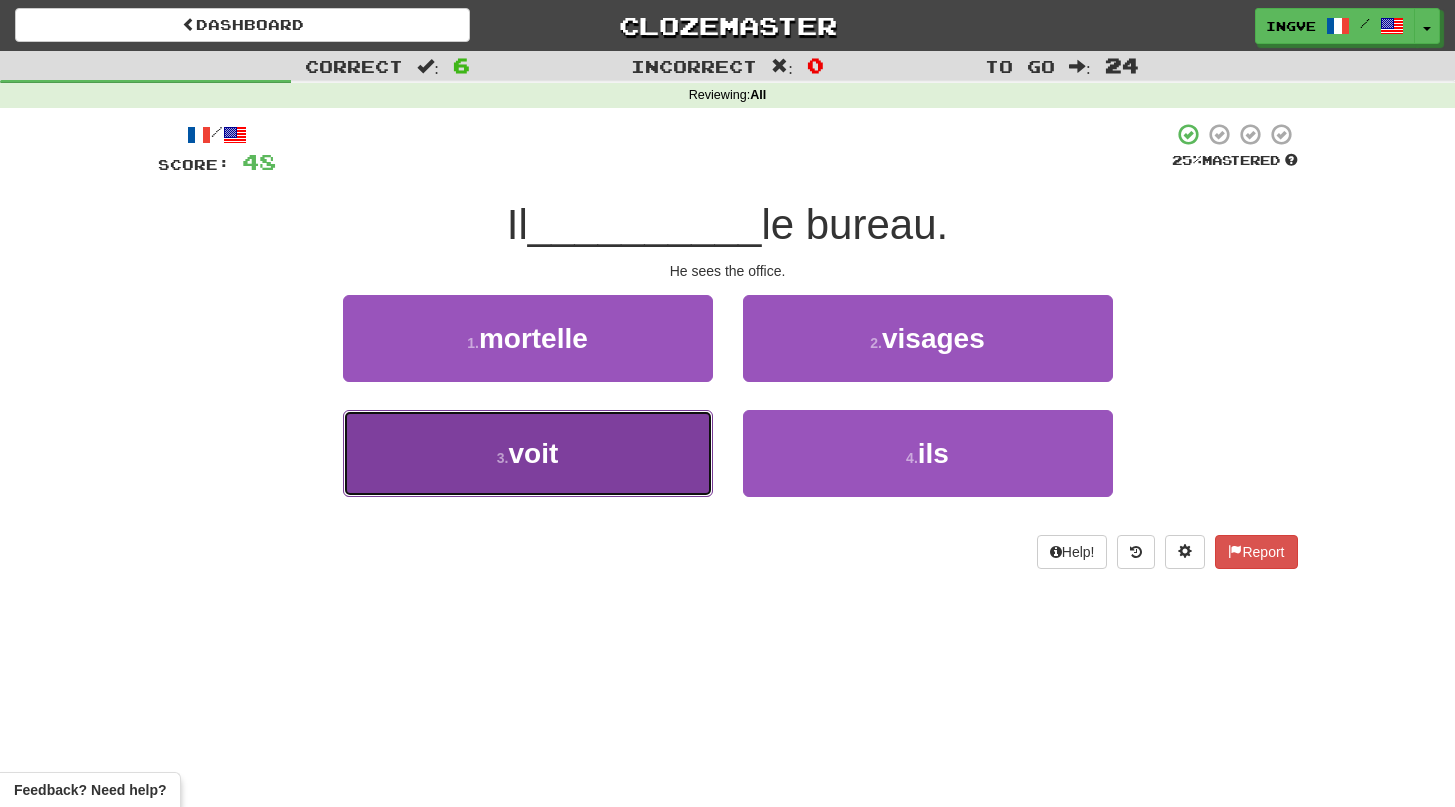 click on "3 .  voit" at bounding box center (528, 453) 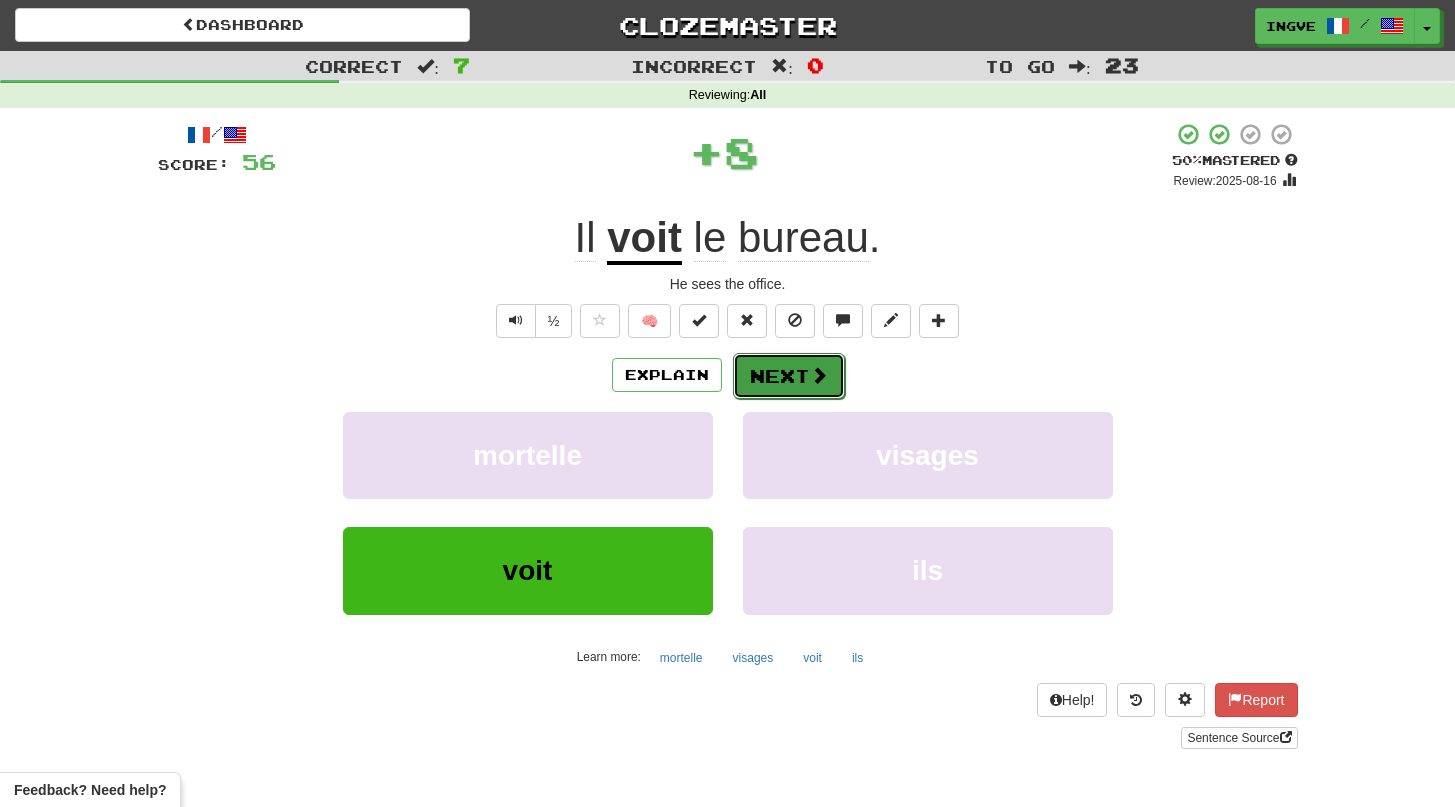 click on "Next" at bounding box center (789, 376) 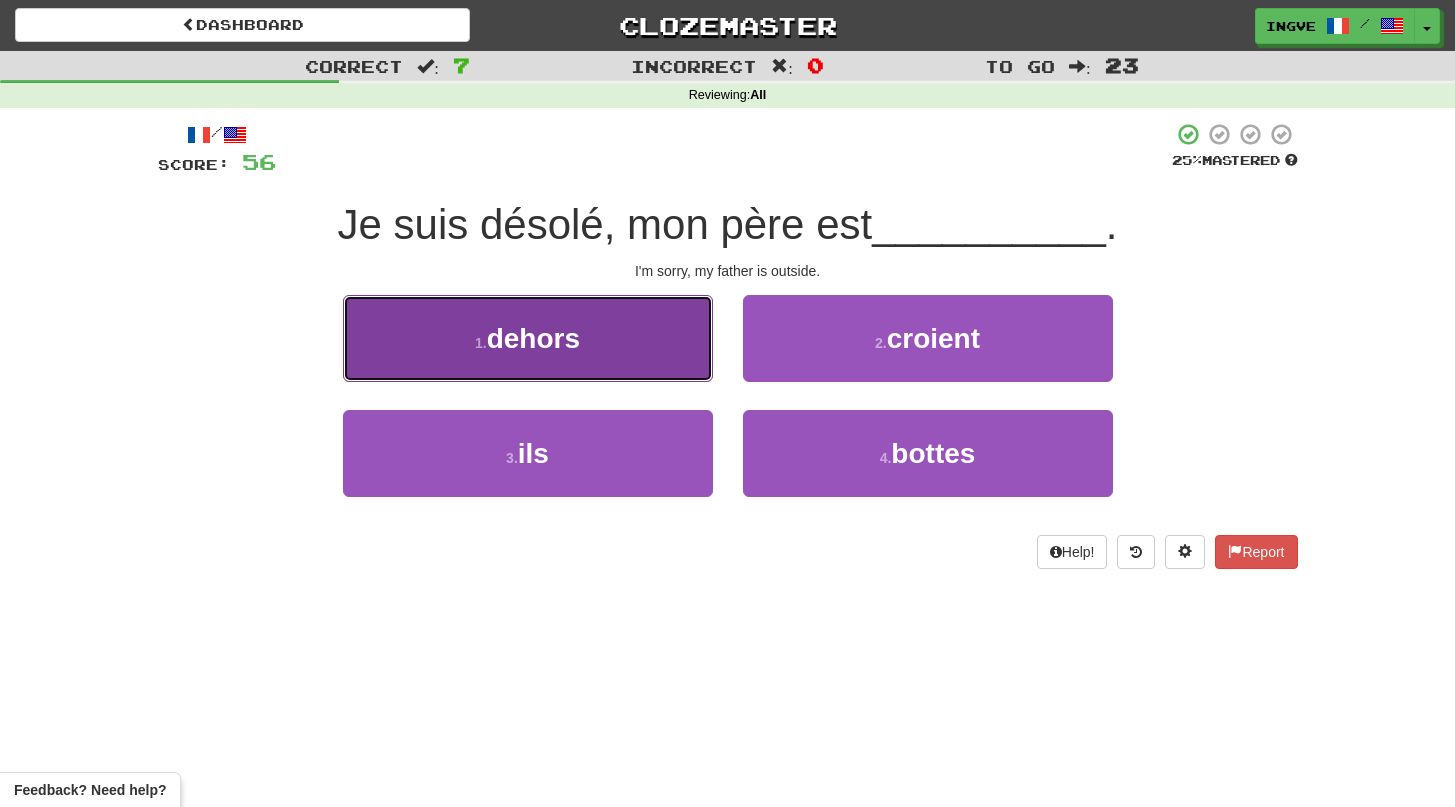 click on "1 .  dehors" at bounding box center (528, 338) 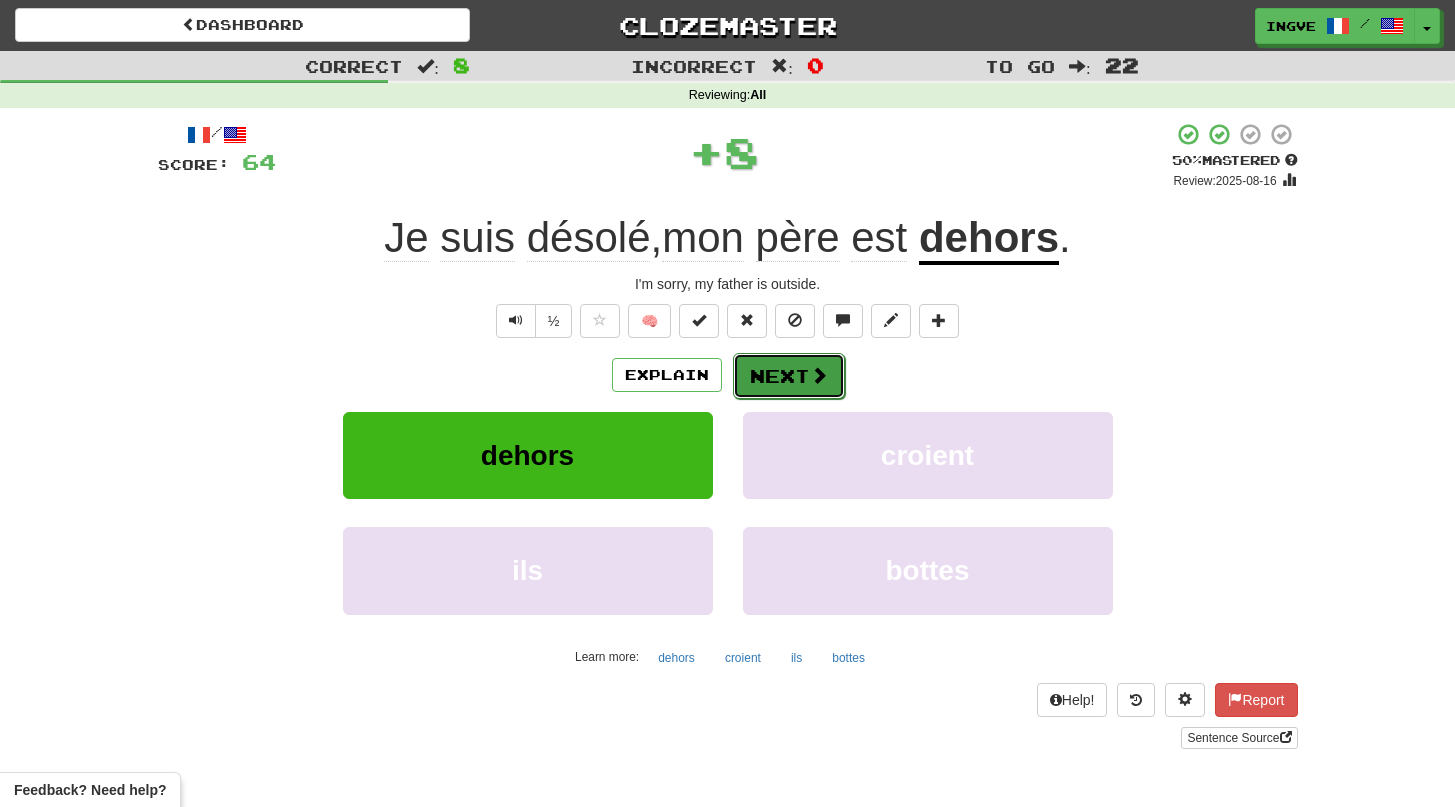 click on "Next" at bounding box center [789, 376] 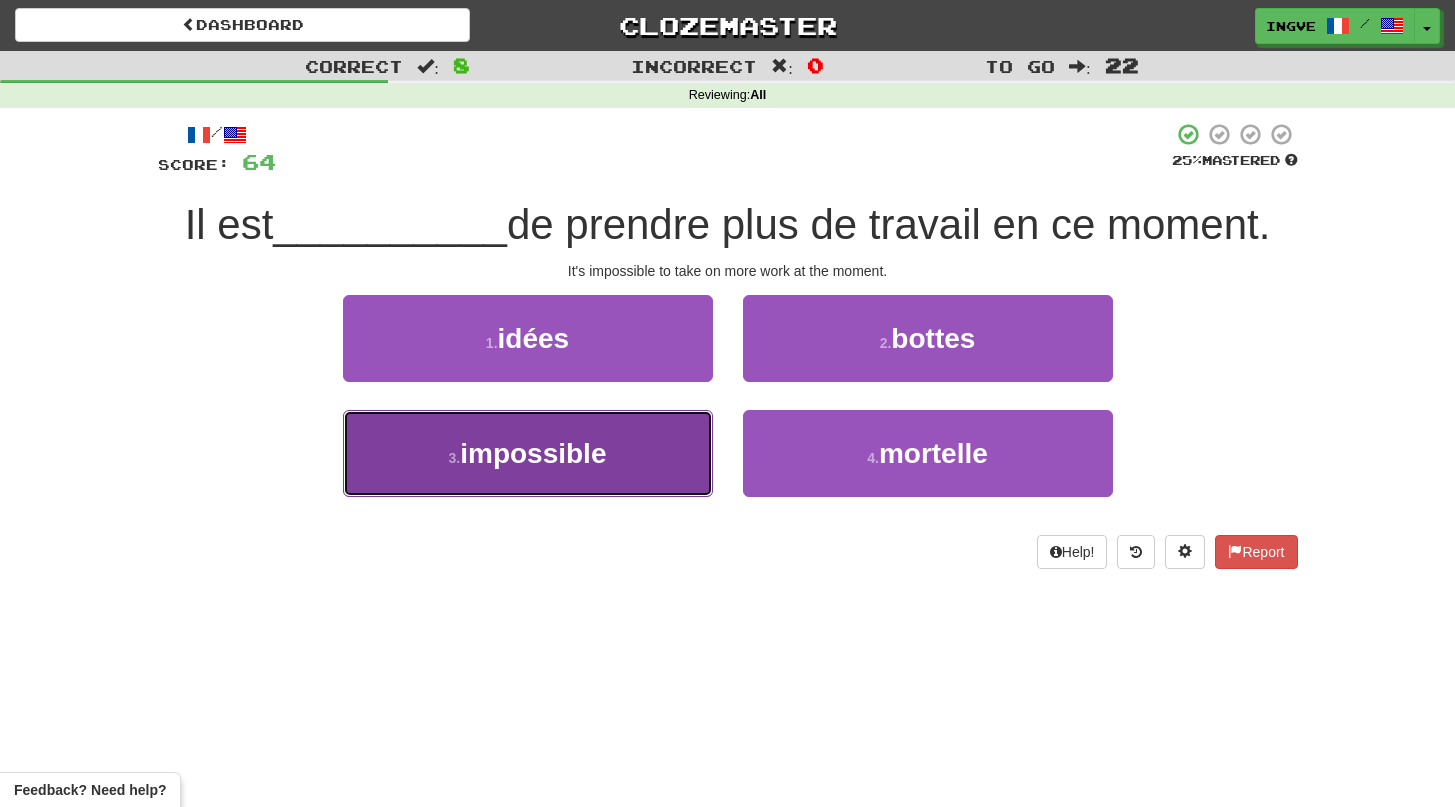 click on "impossible" at bounding box center (533, 453) 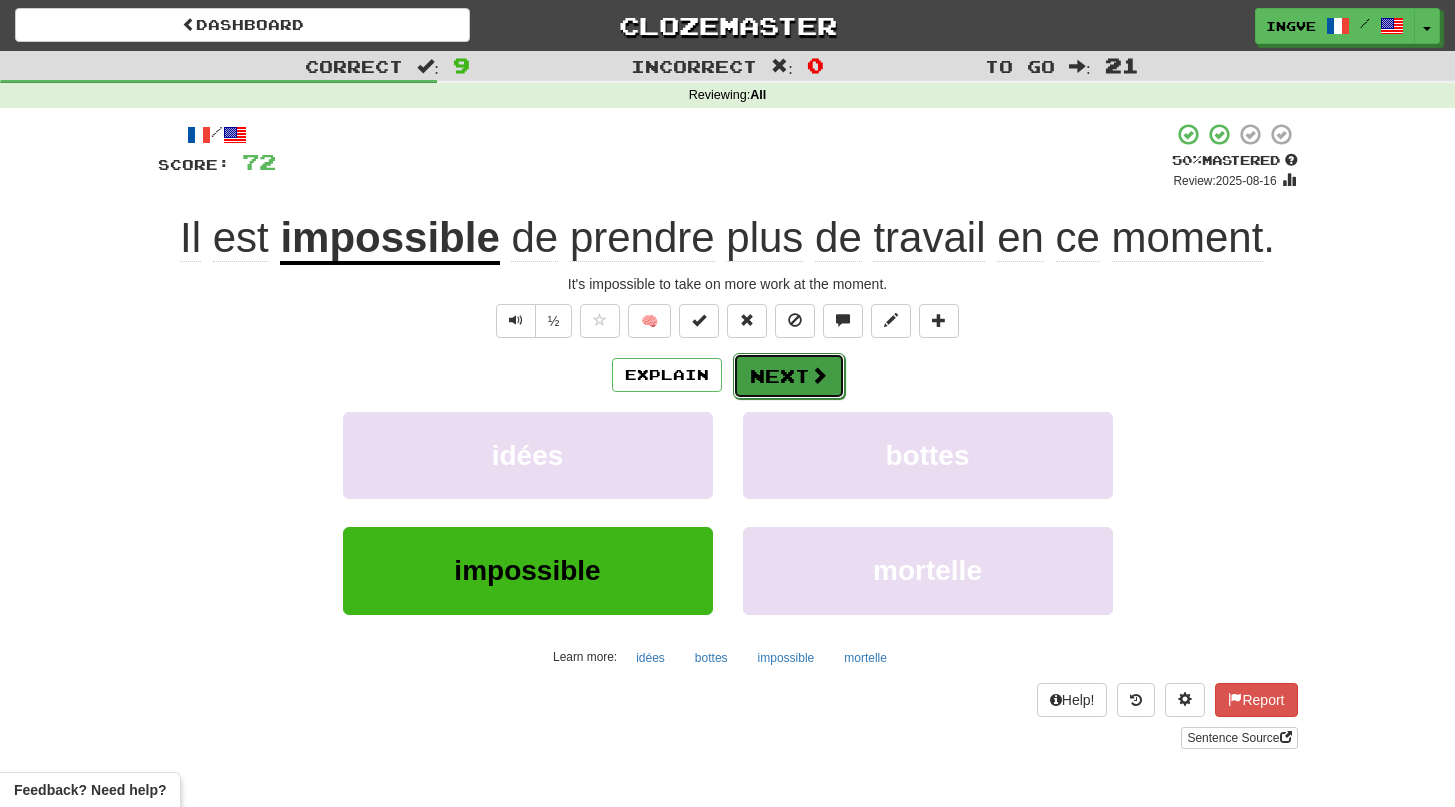 click on "Next" at bounding box center [789, 376] 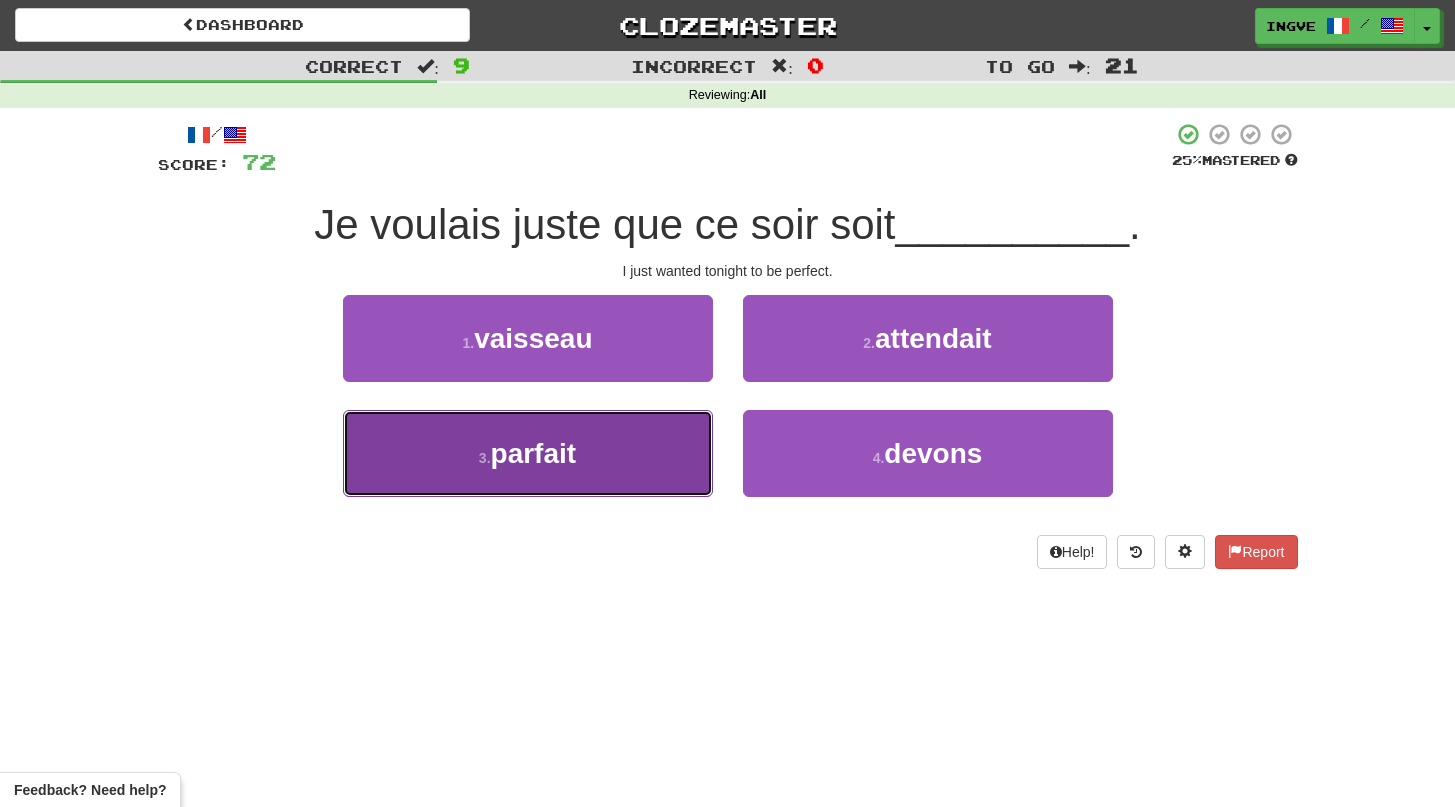 click on "parfait" at bounding box center [534, 453] 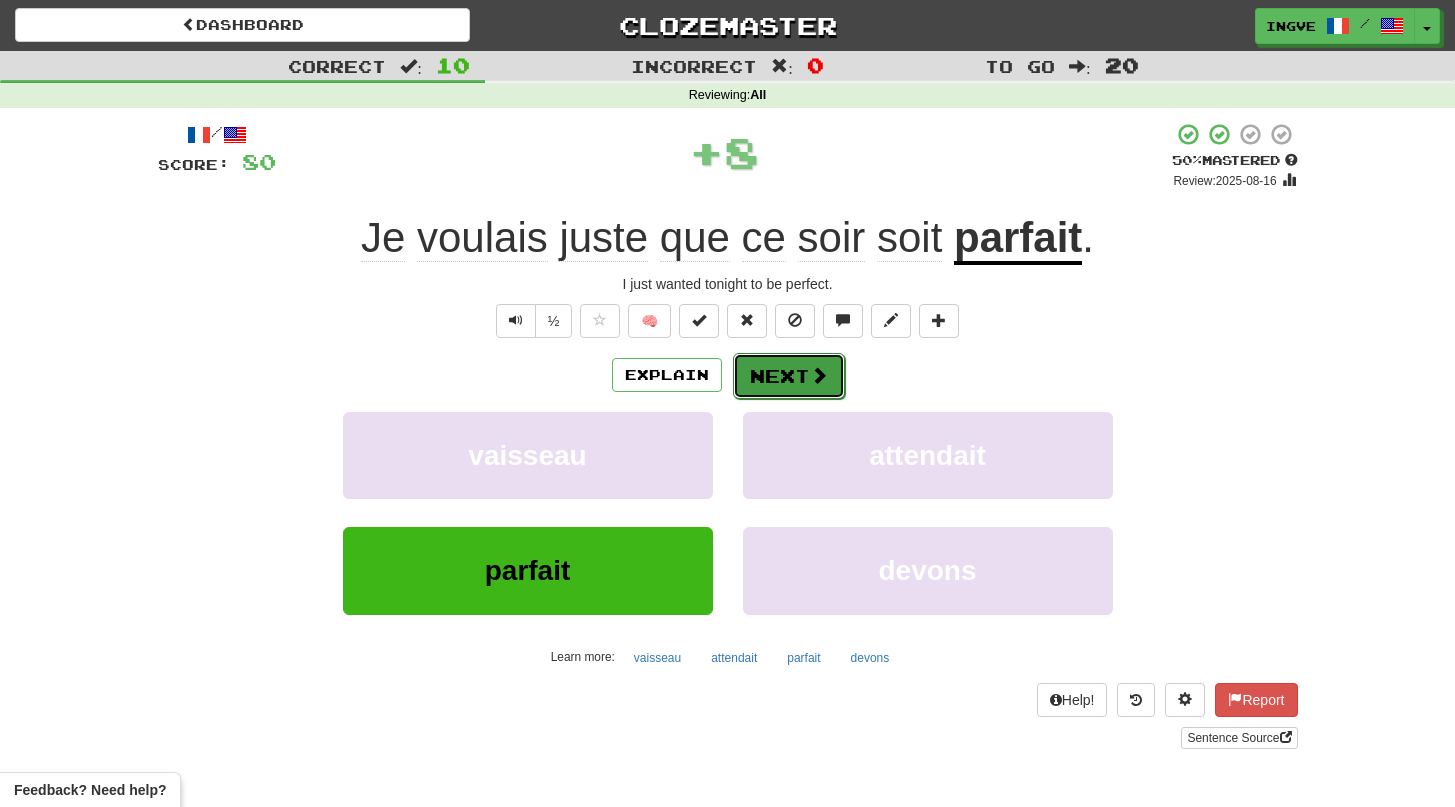 click on "Next" at bounding box center (789, 376) 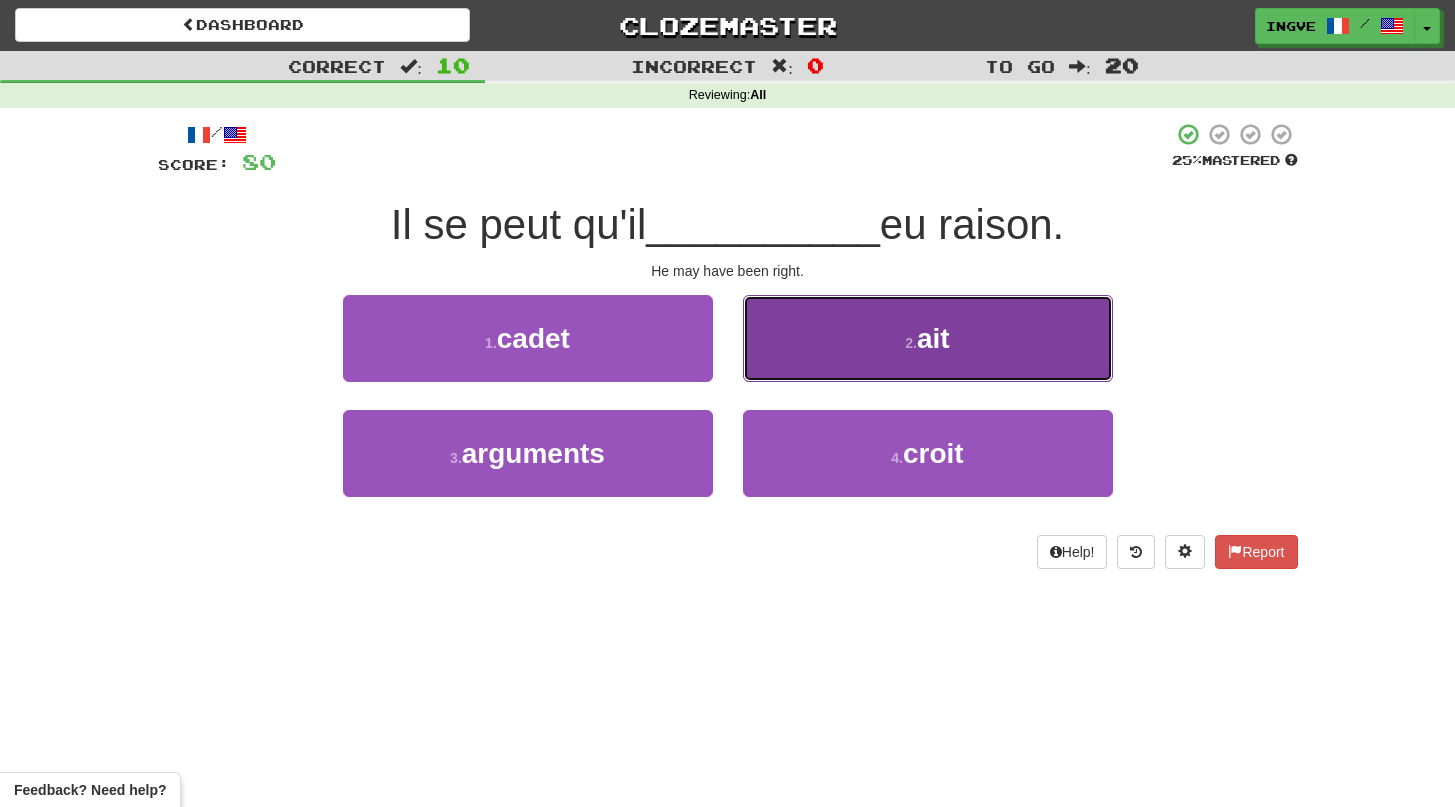 click on "2 .  ait" at bounding box center (928, 338) 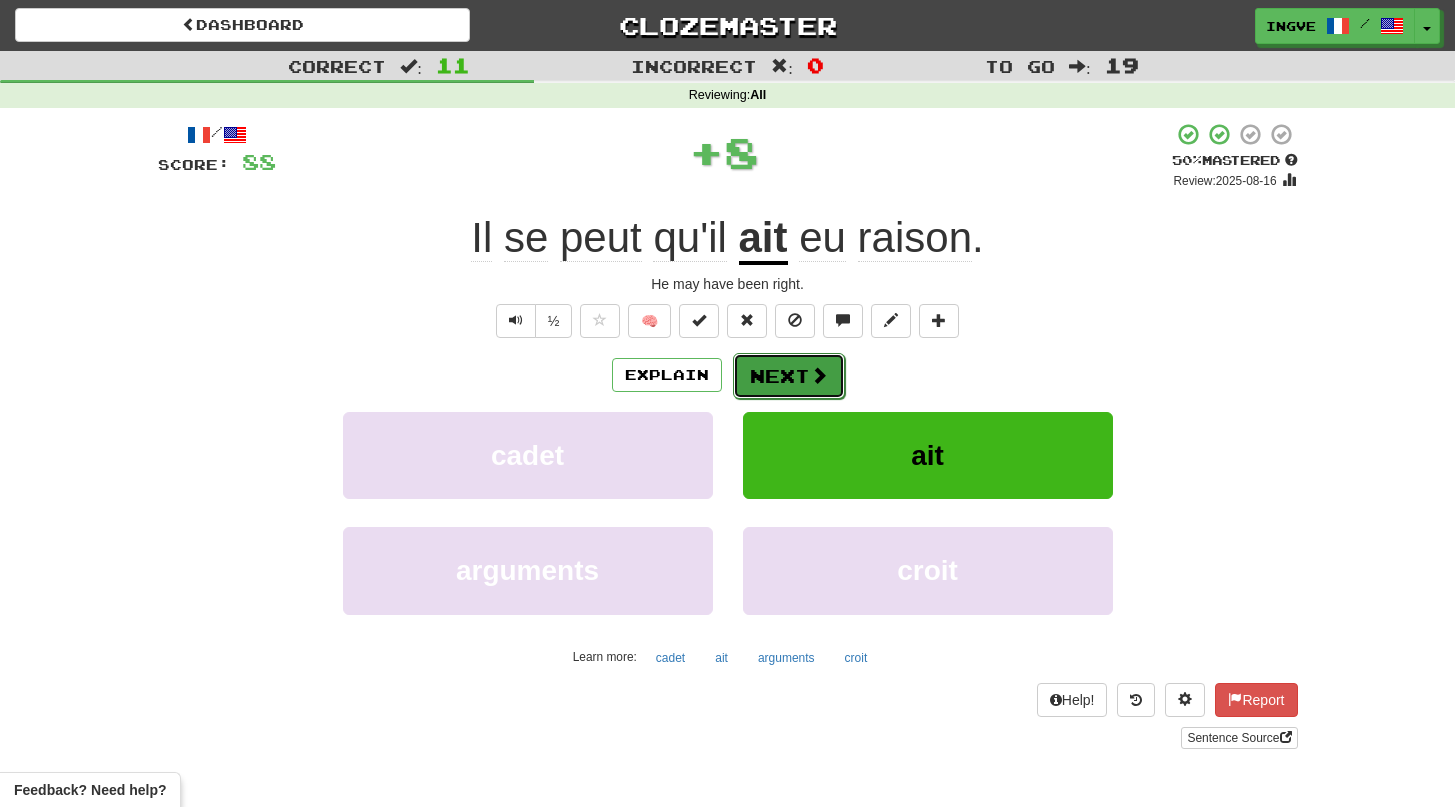 click on "Next" at bounding box center (789, 376) 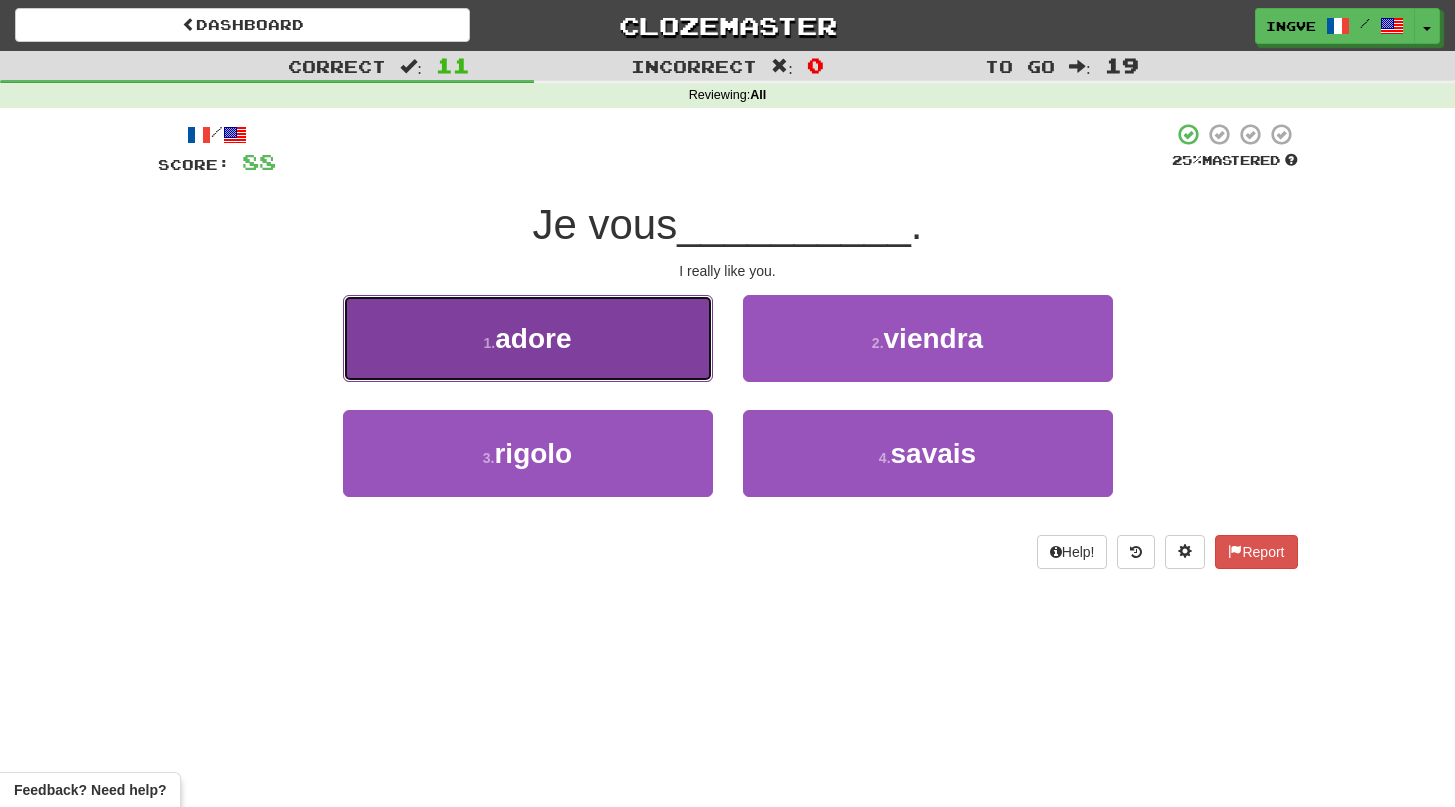 click on "1 .  adore" at bounding box center [528, 338] 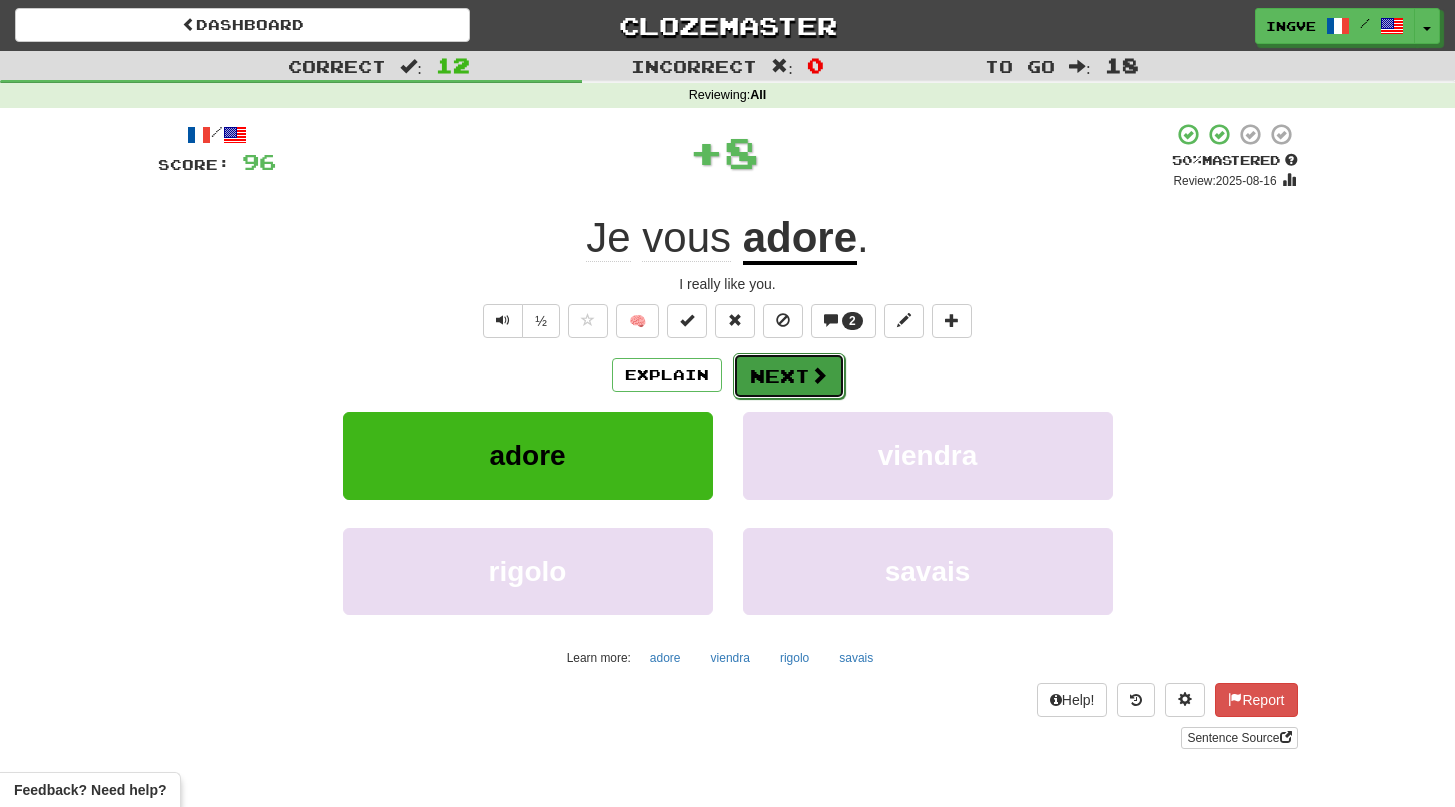 click on "Next" at bounding box center (789, 376) 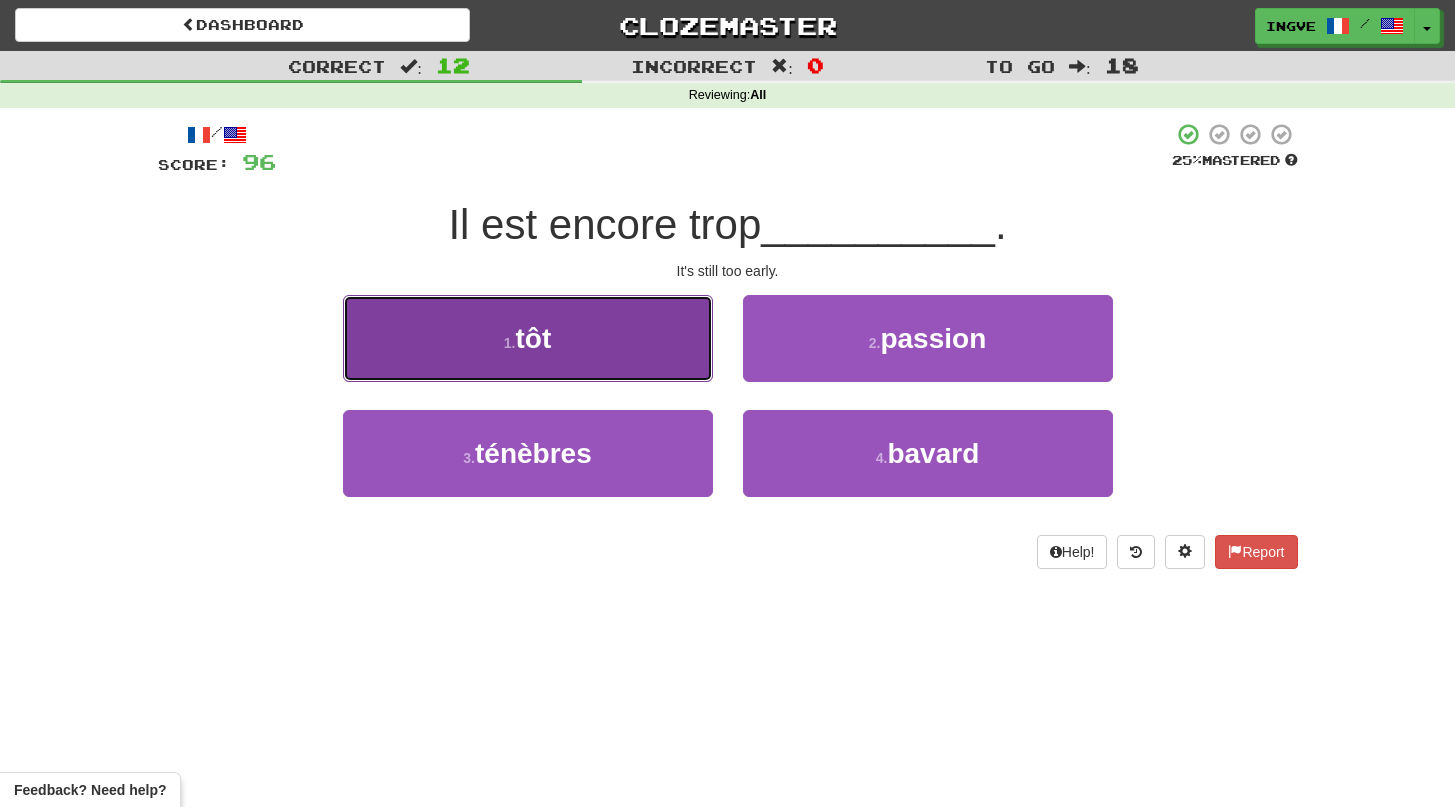 click on "1 .  tôt" at bounding box center [528, 338] 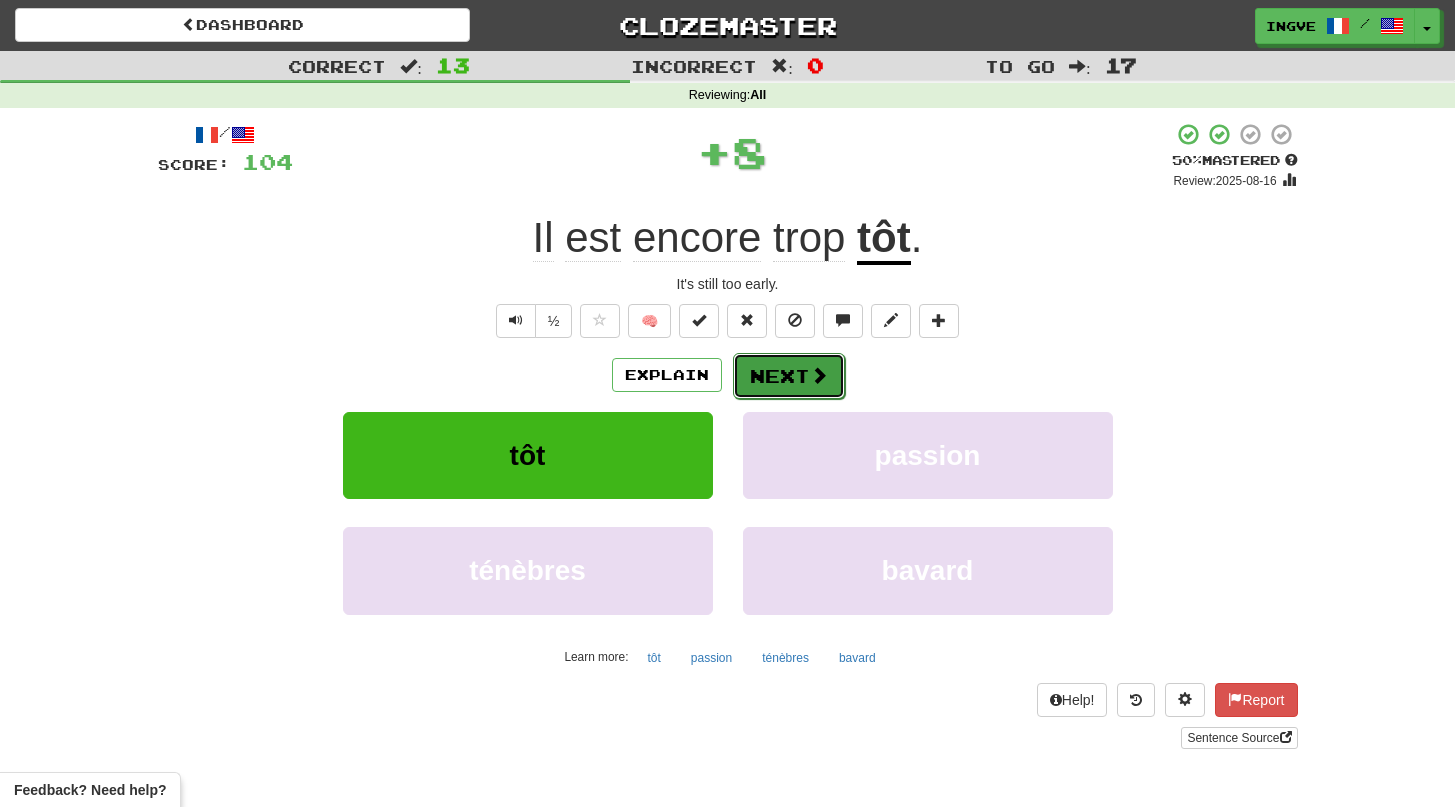 click on "Next" at bounding box center [789, 376] 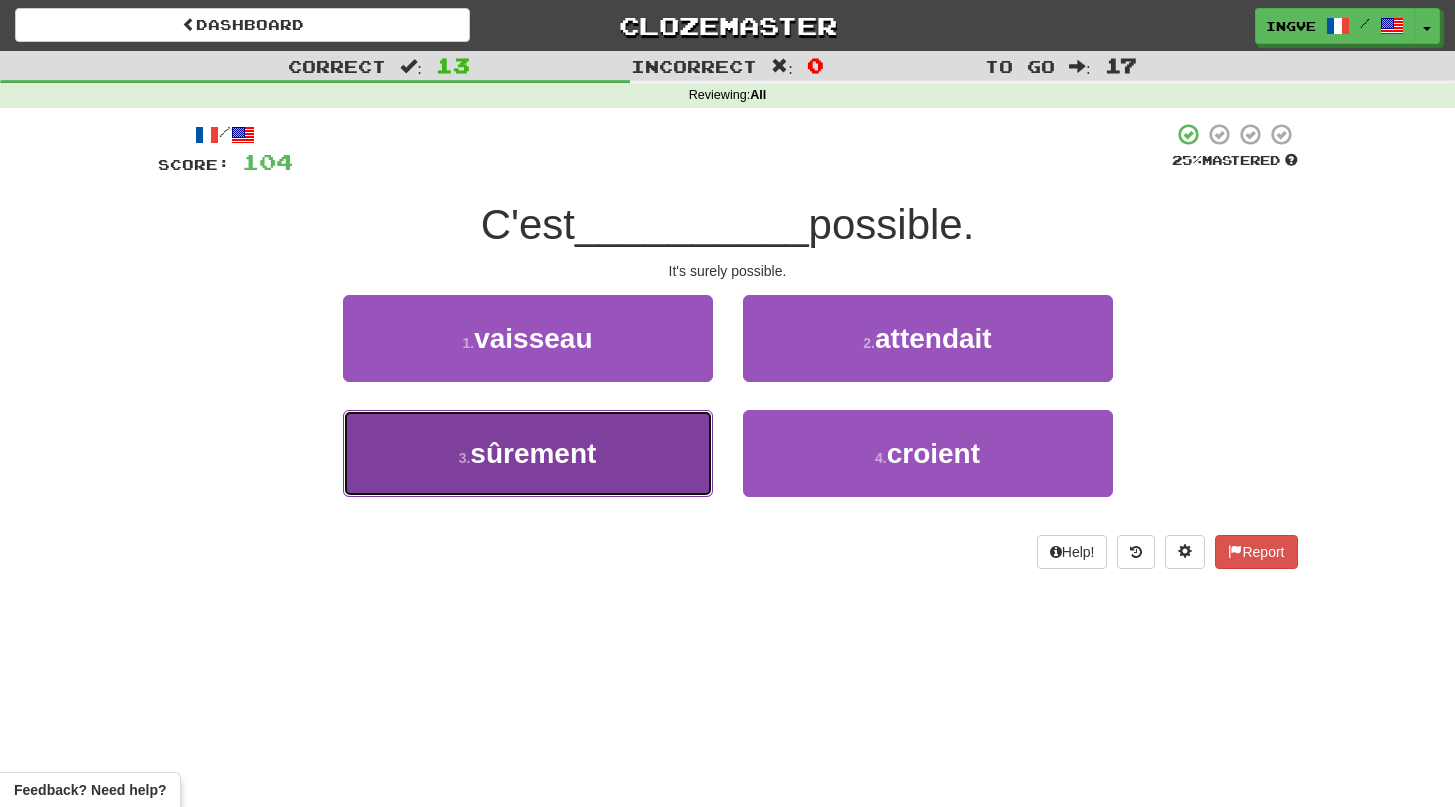 click on "3 .  sûrement" at bounding box center [528, 453] 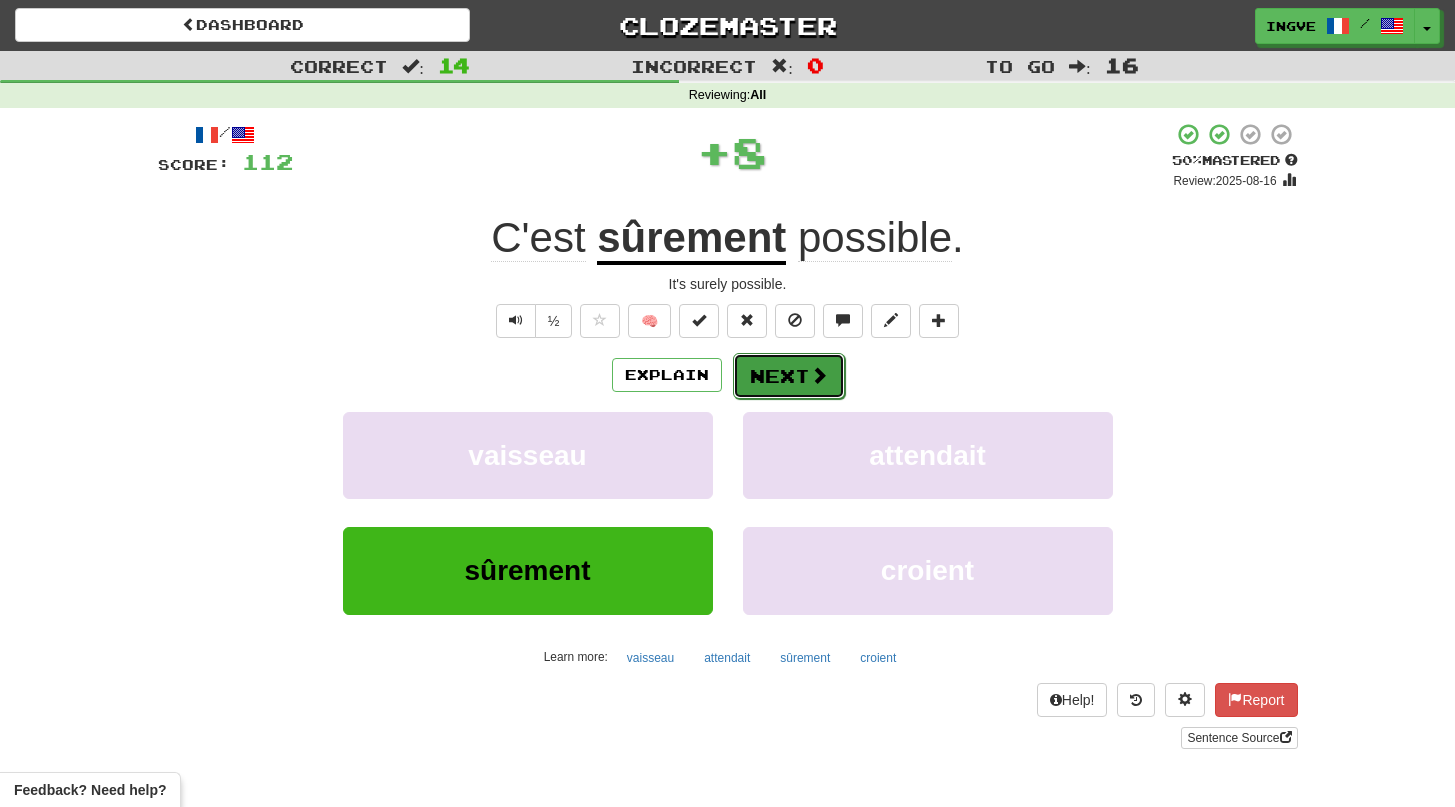click on "Next" at bounding box center [789, 376] 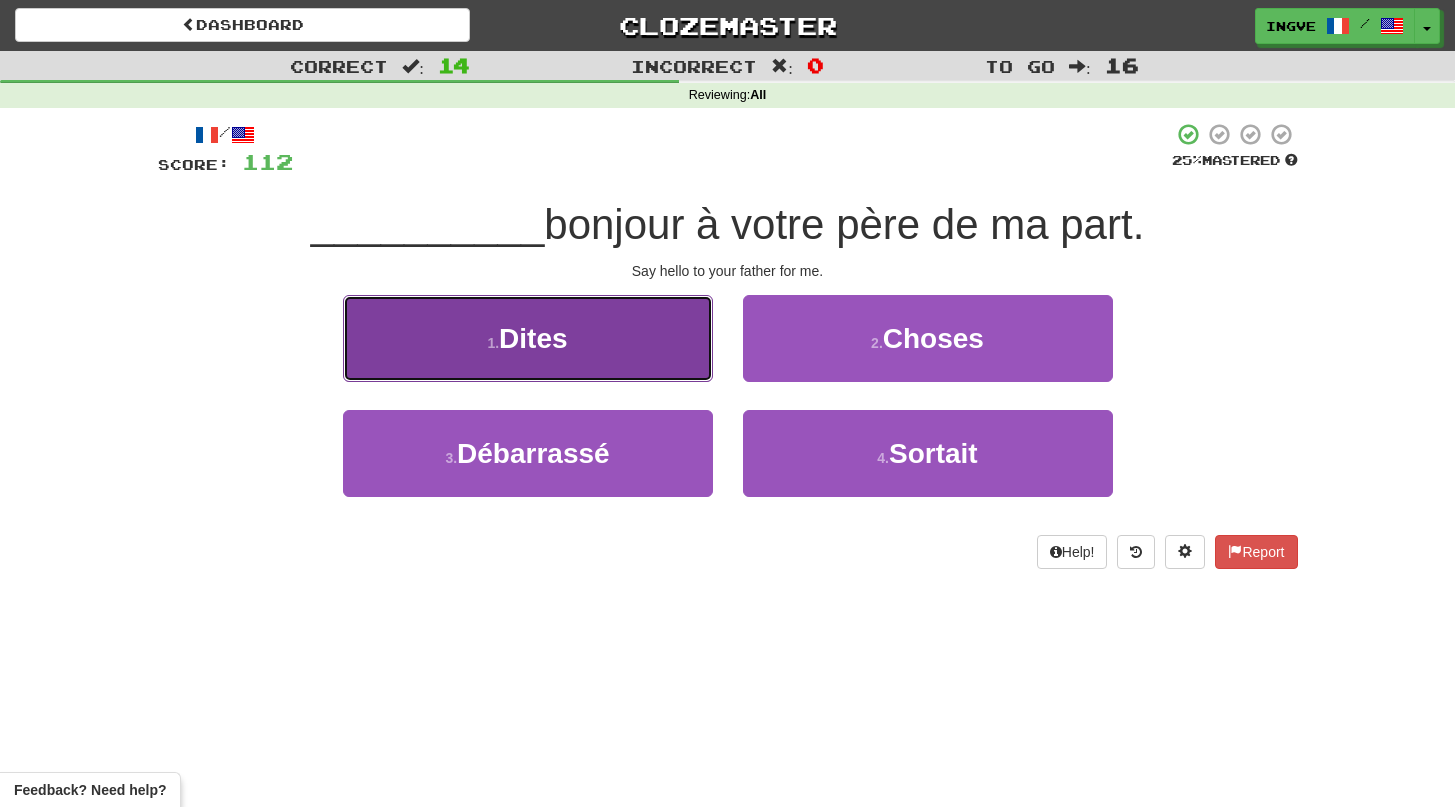 click on "1 .  Dites" at bounding box center (528, 338) 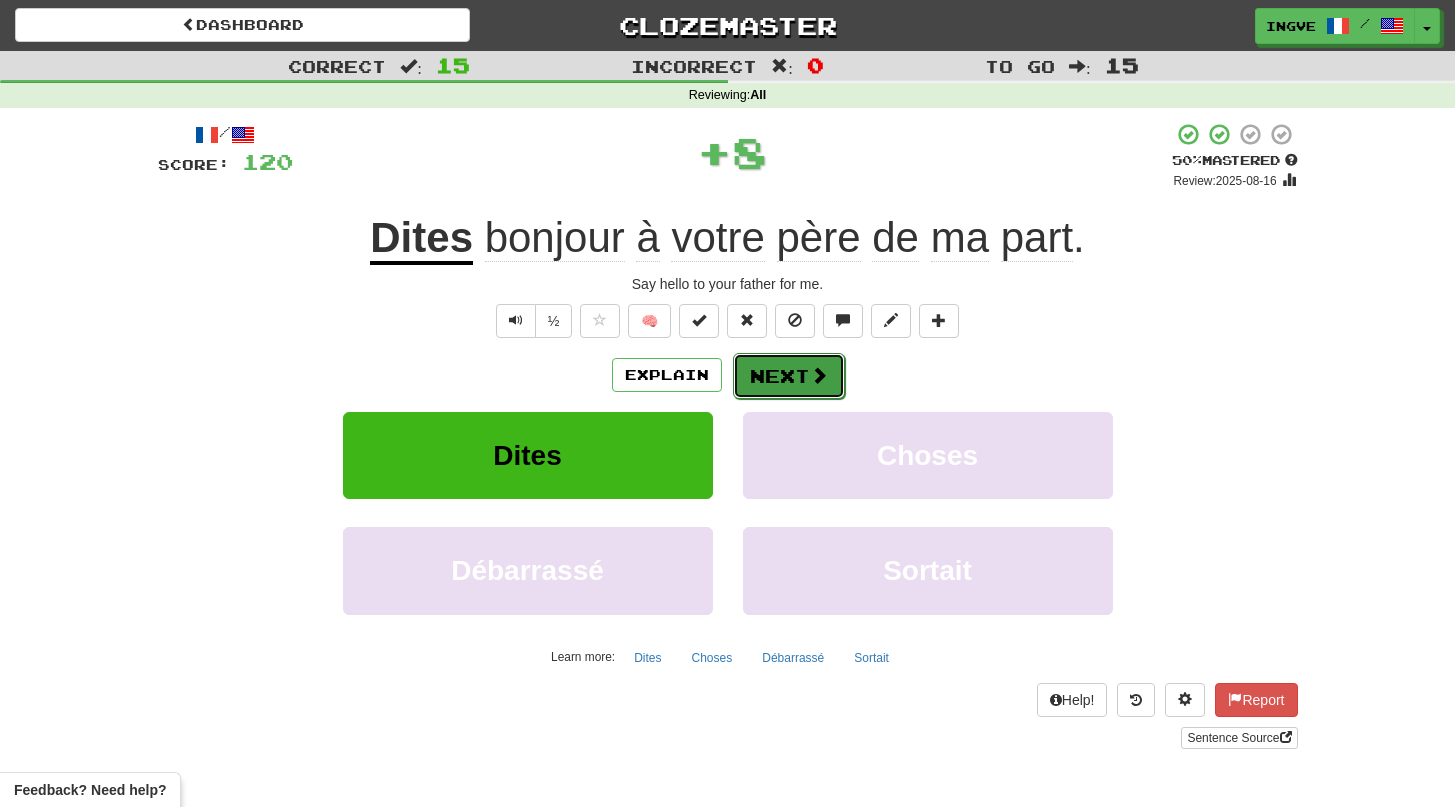 click on "Next" at bounding box center [789, 376] 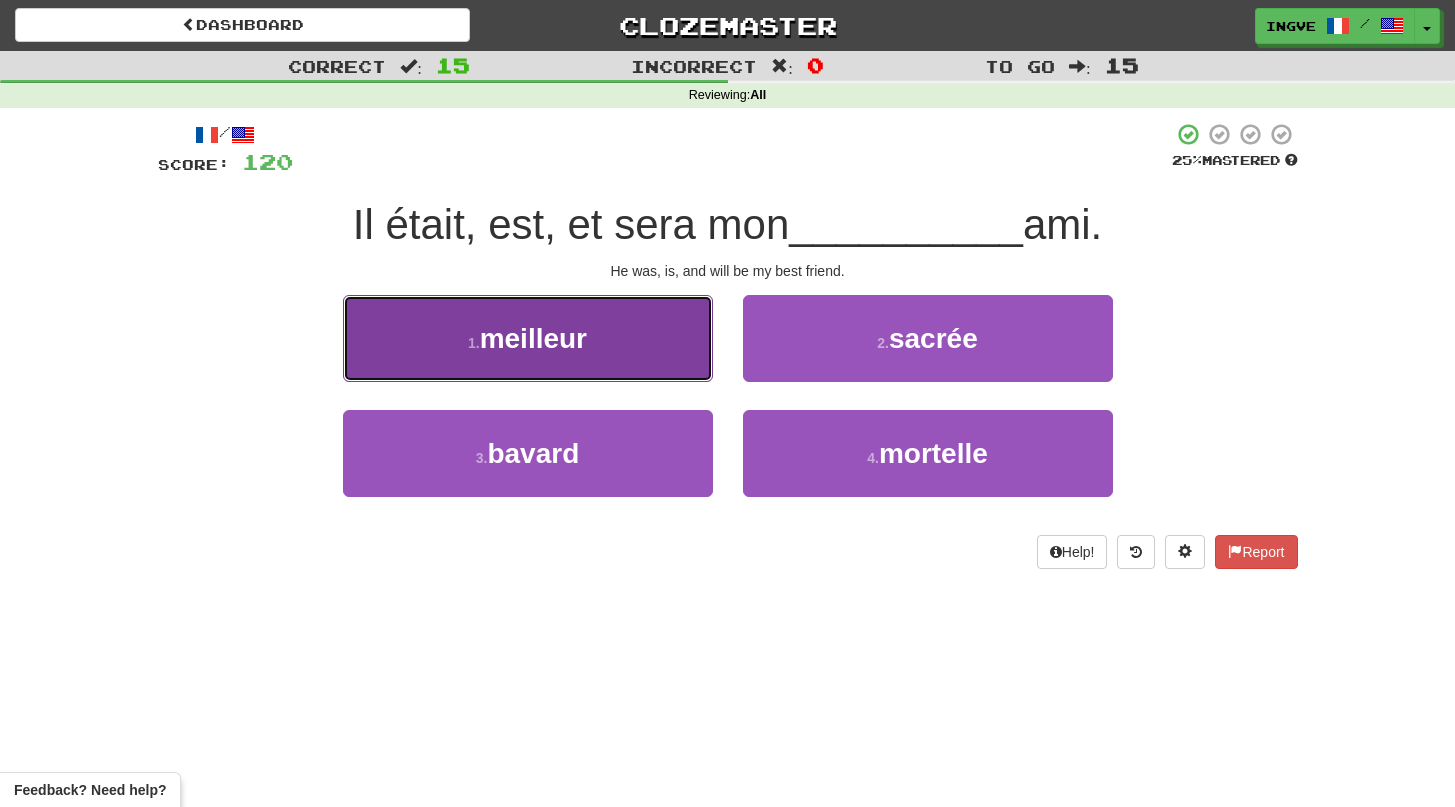click on "meilleur" at bounding box center (533, 338) 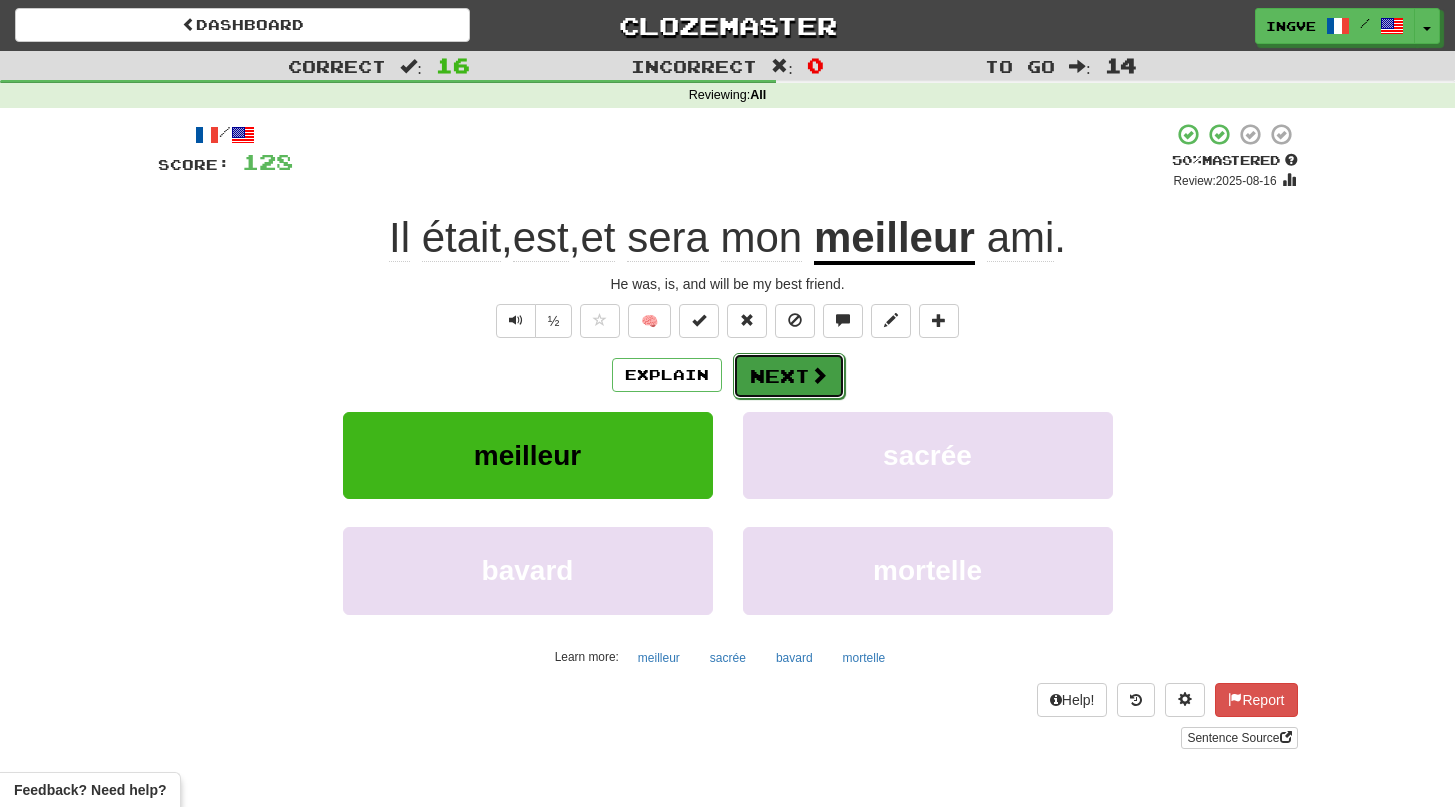 click on "Next" at bounding box center (789, 376) 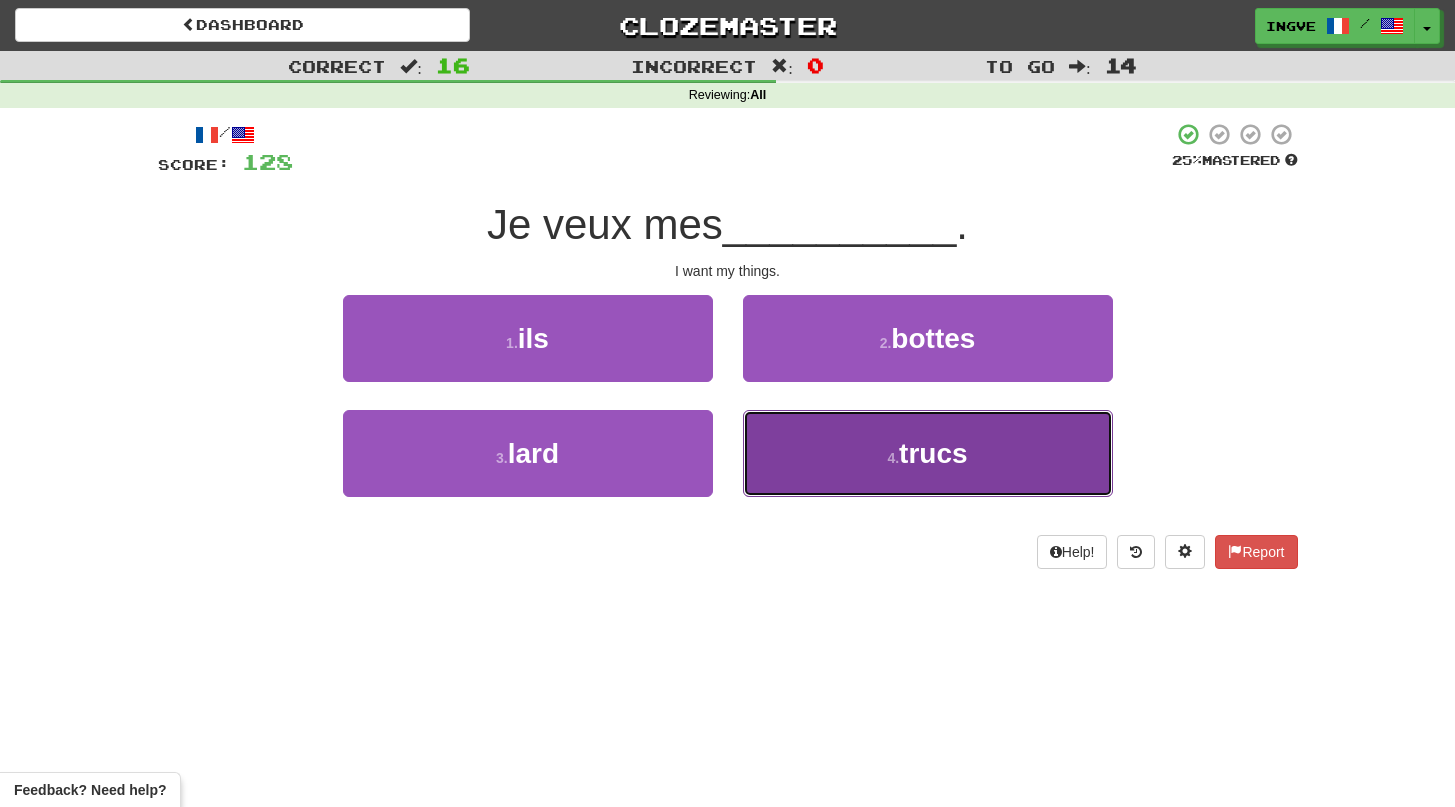 click on "4 .  trucs" at bounding box center (928, 453) 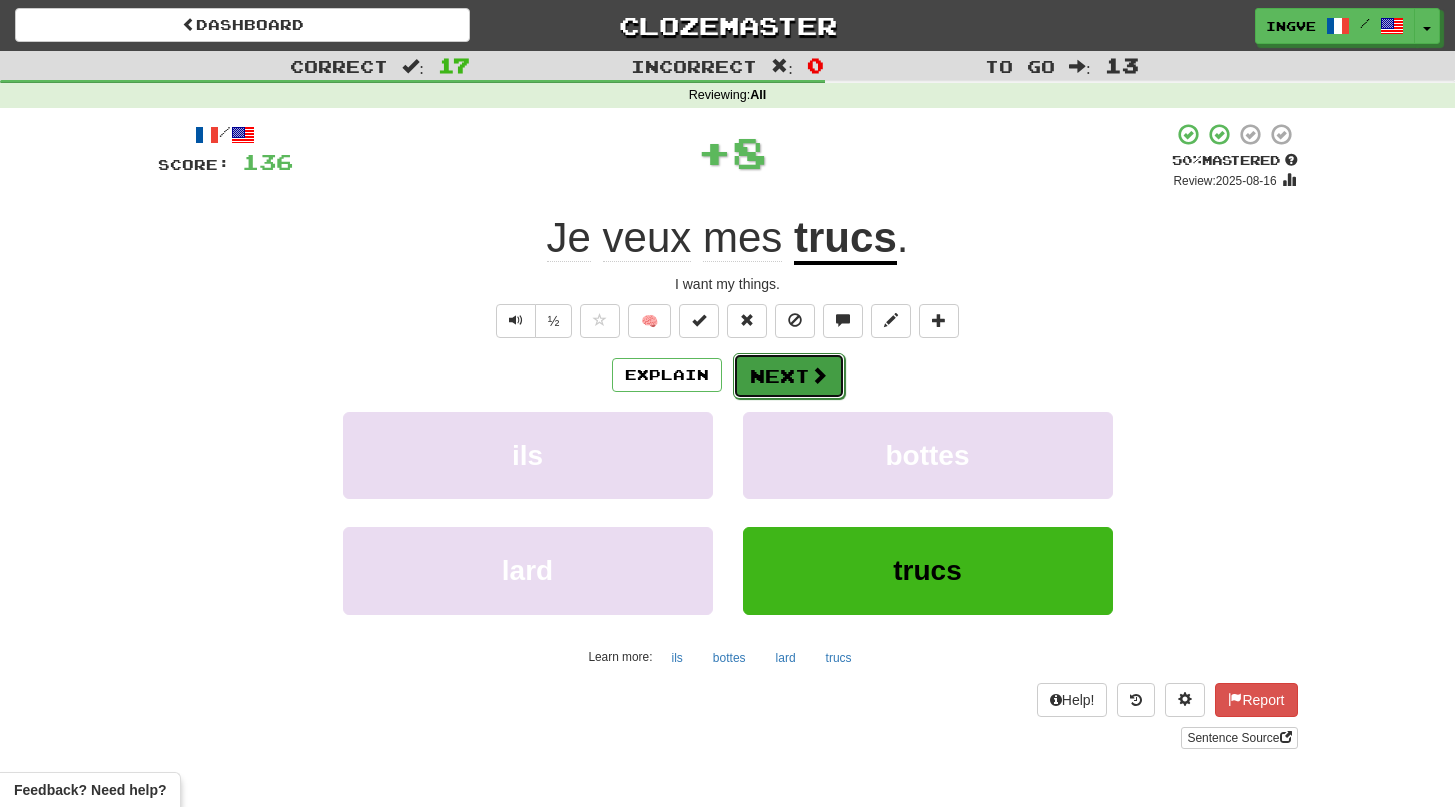 click on "Next" at bounding box center [789, 376] 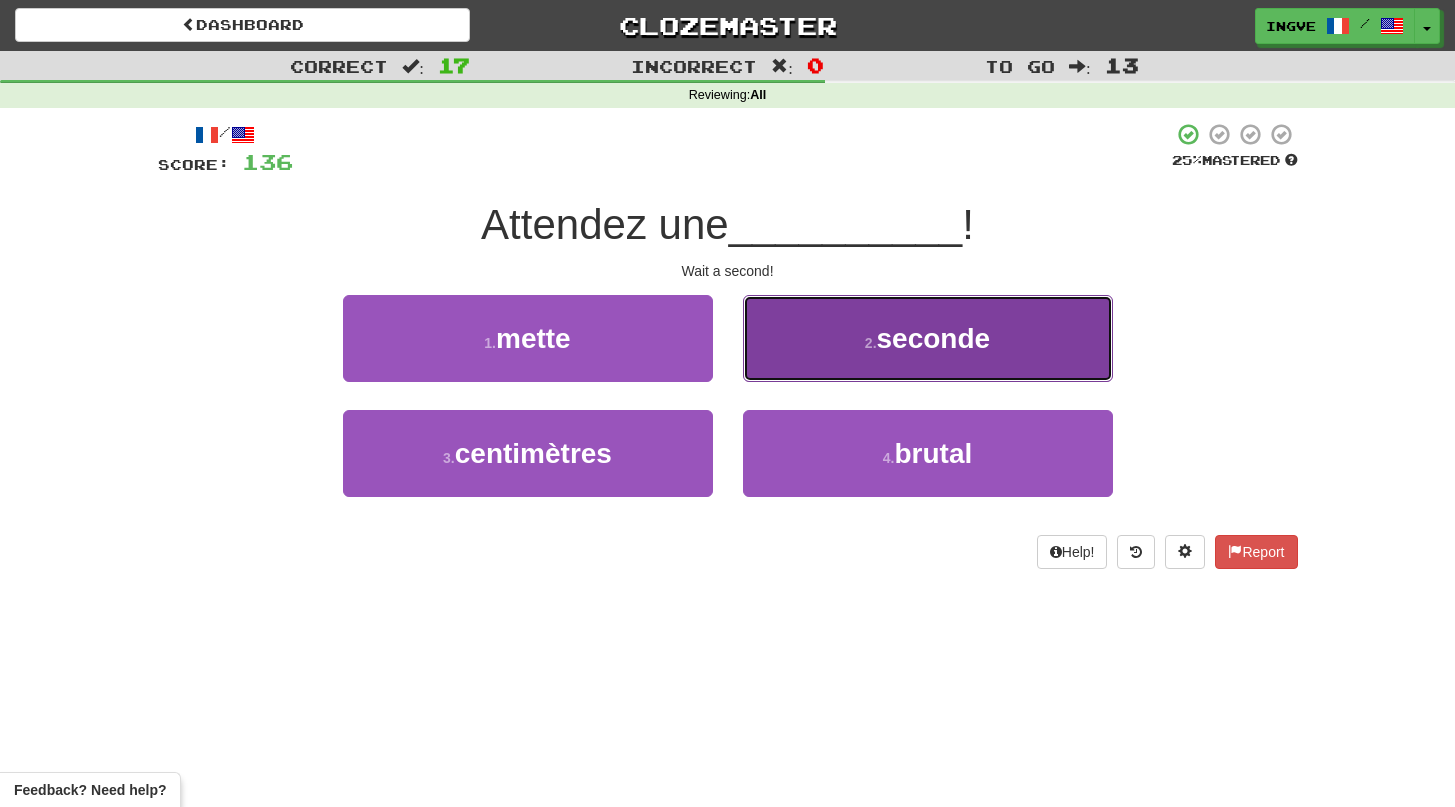 click on "2 .  seconde" at bounding box center (928, 338) 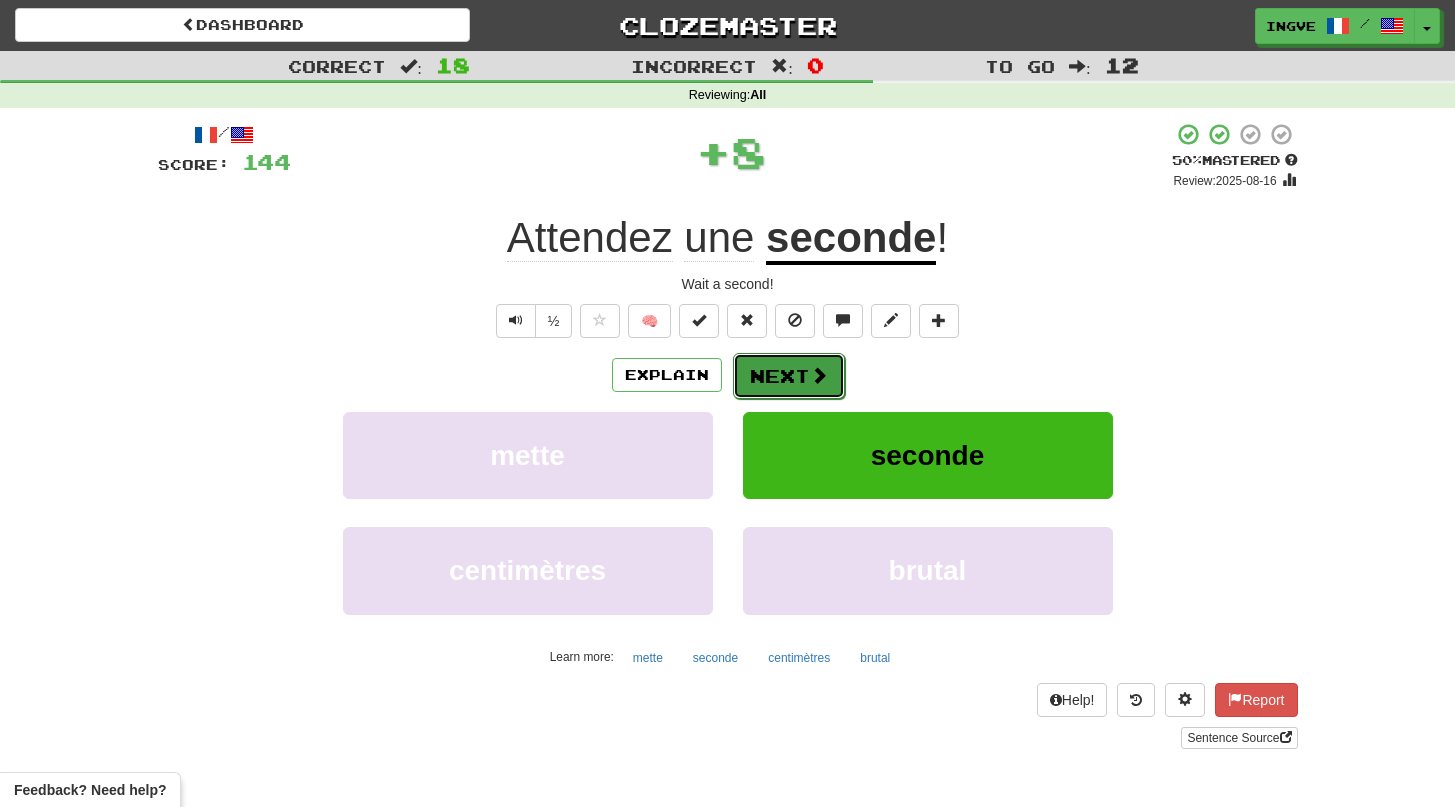 click on "Next" at bounding box center [789, 376] 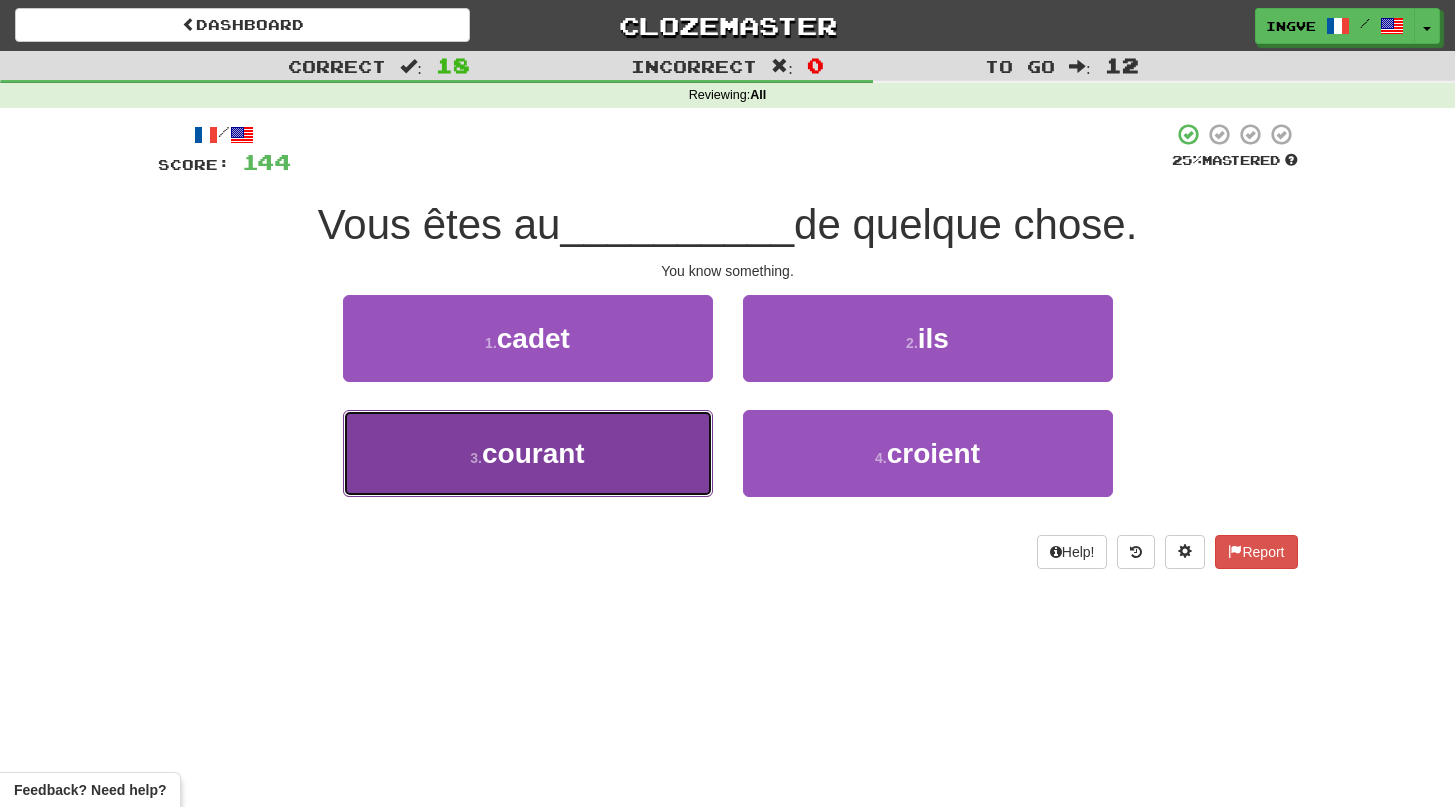 click on "3 .  courant" at bounding box center (528, 453) 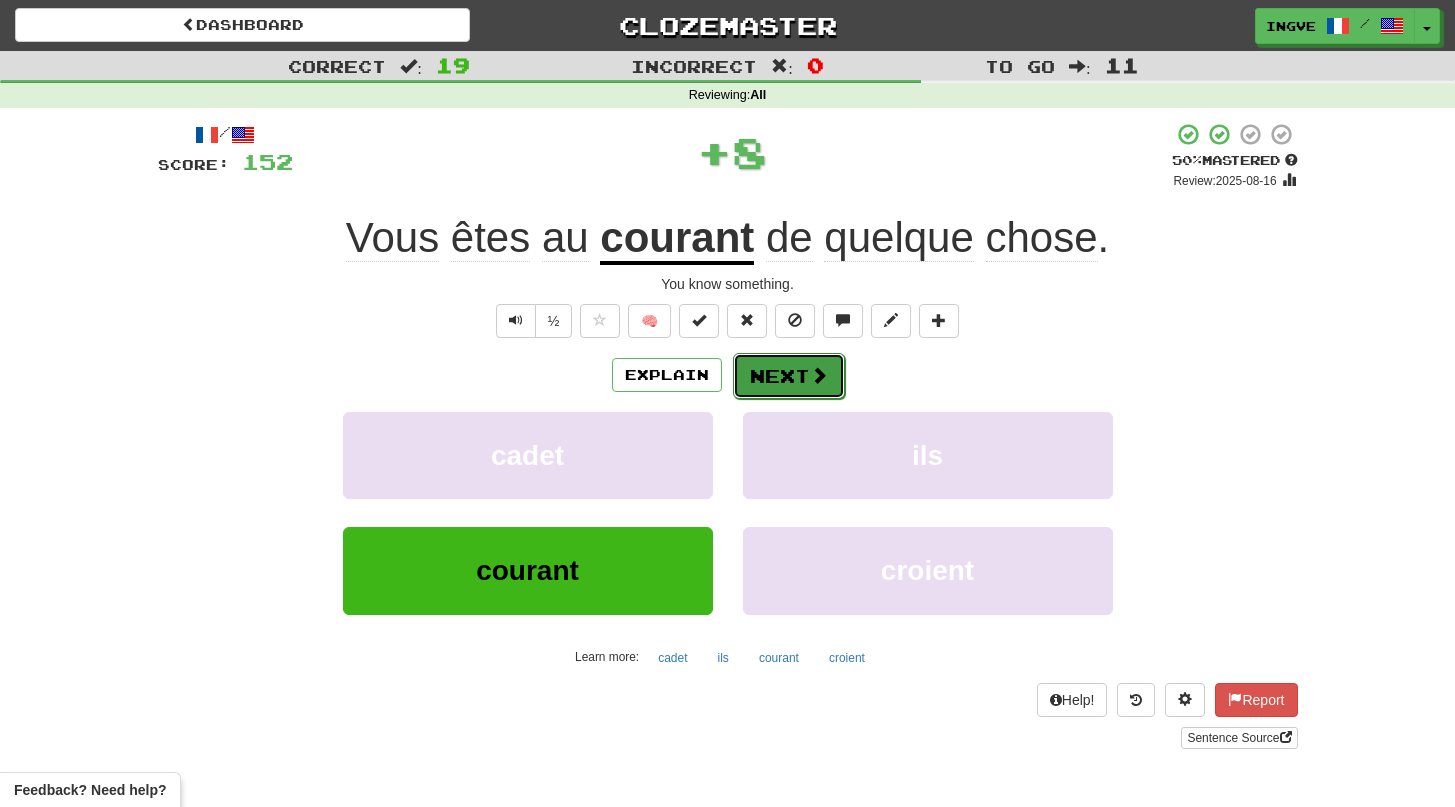 click on "Next" at bounding box center [789, 376] 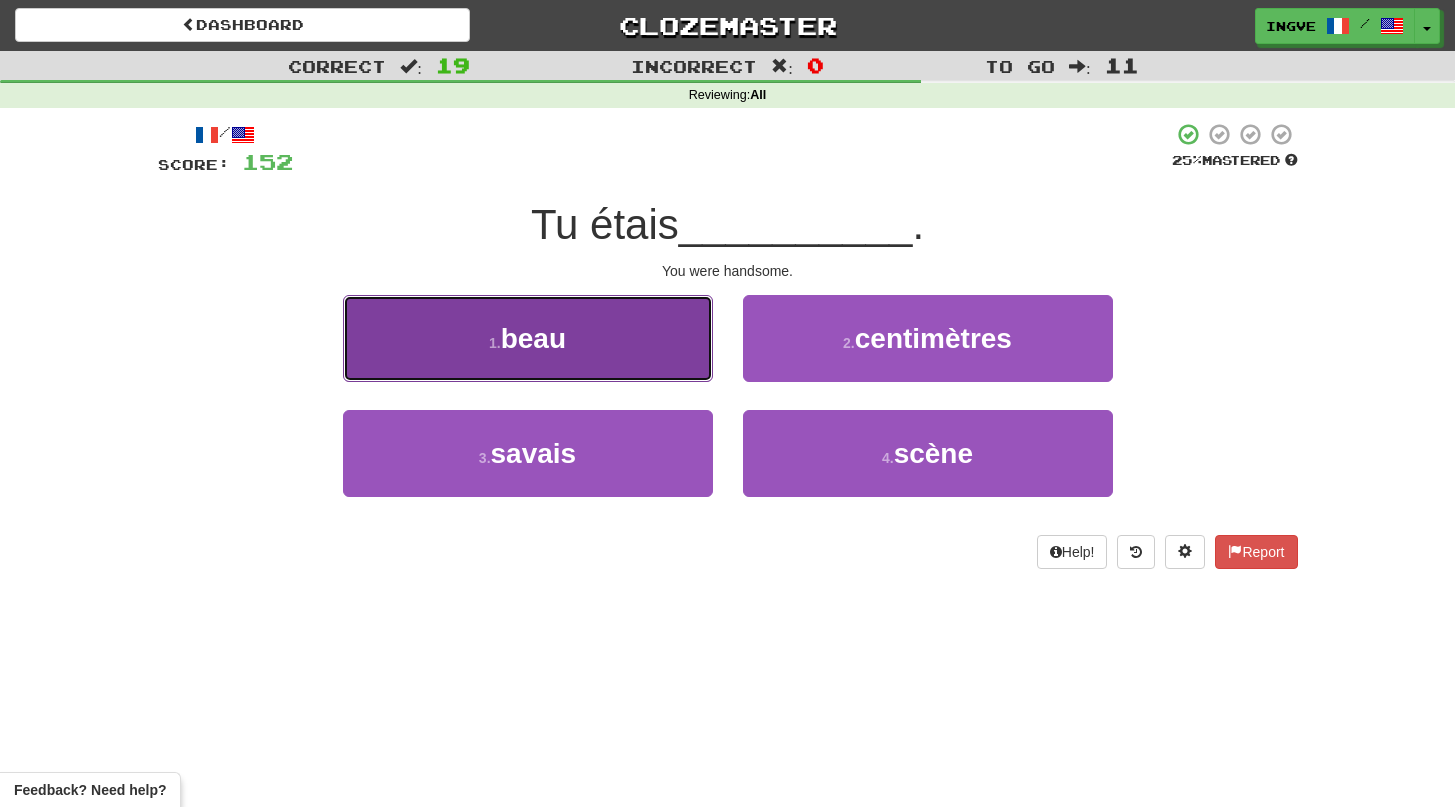 click on "1 .  beau" at bounding box center [528, 338] 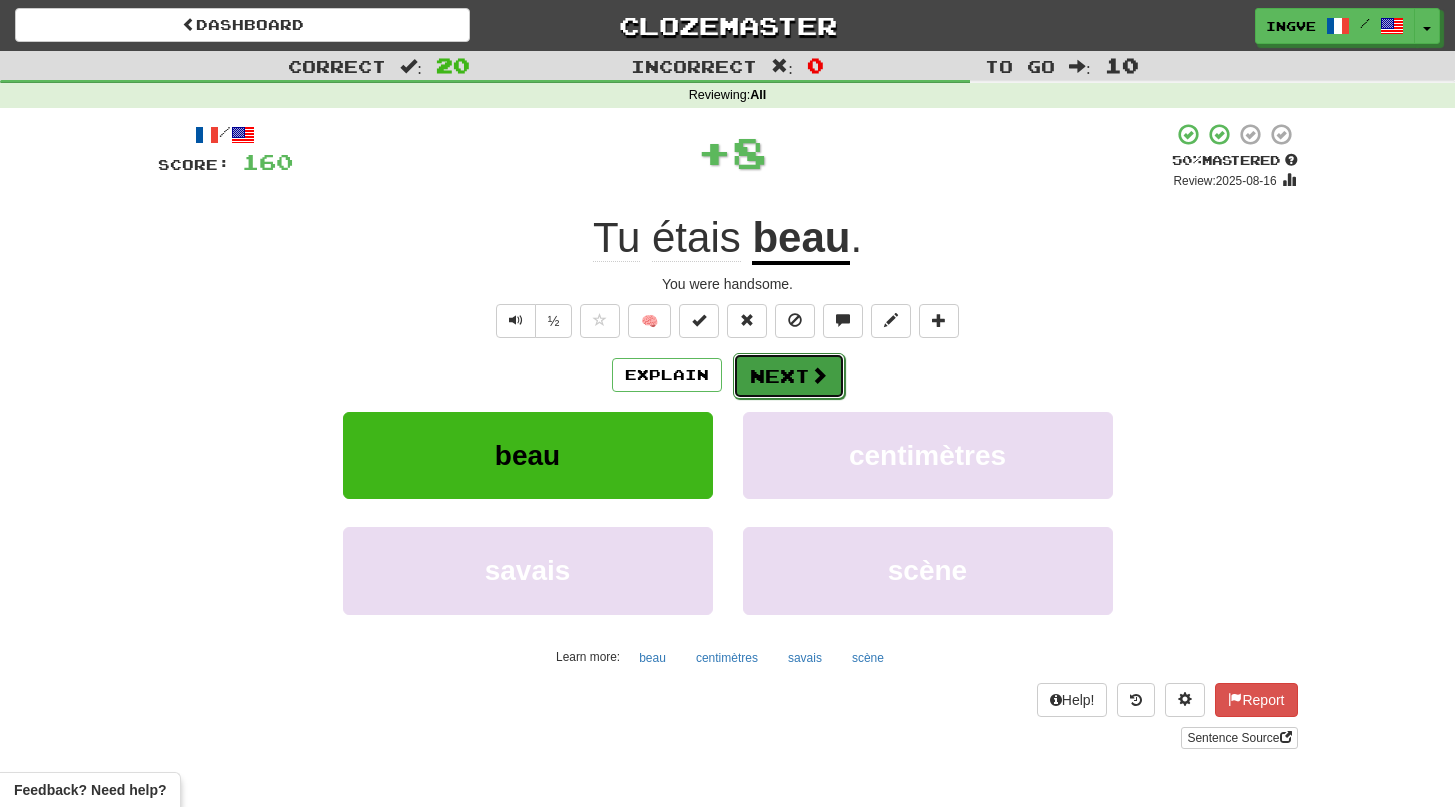 click on "Next" at bounding box center [789, 376] 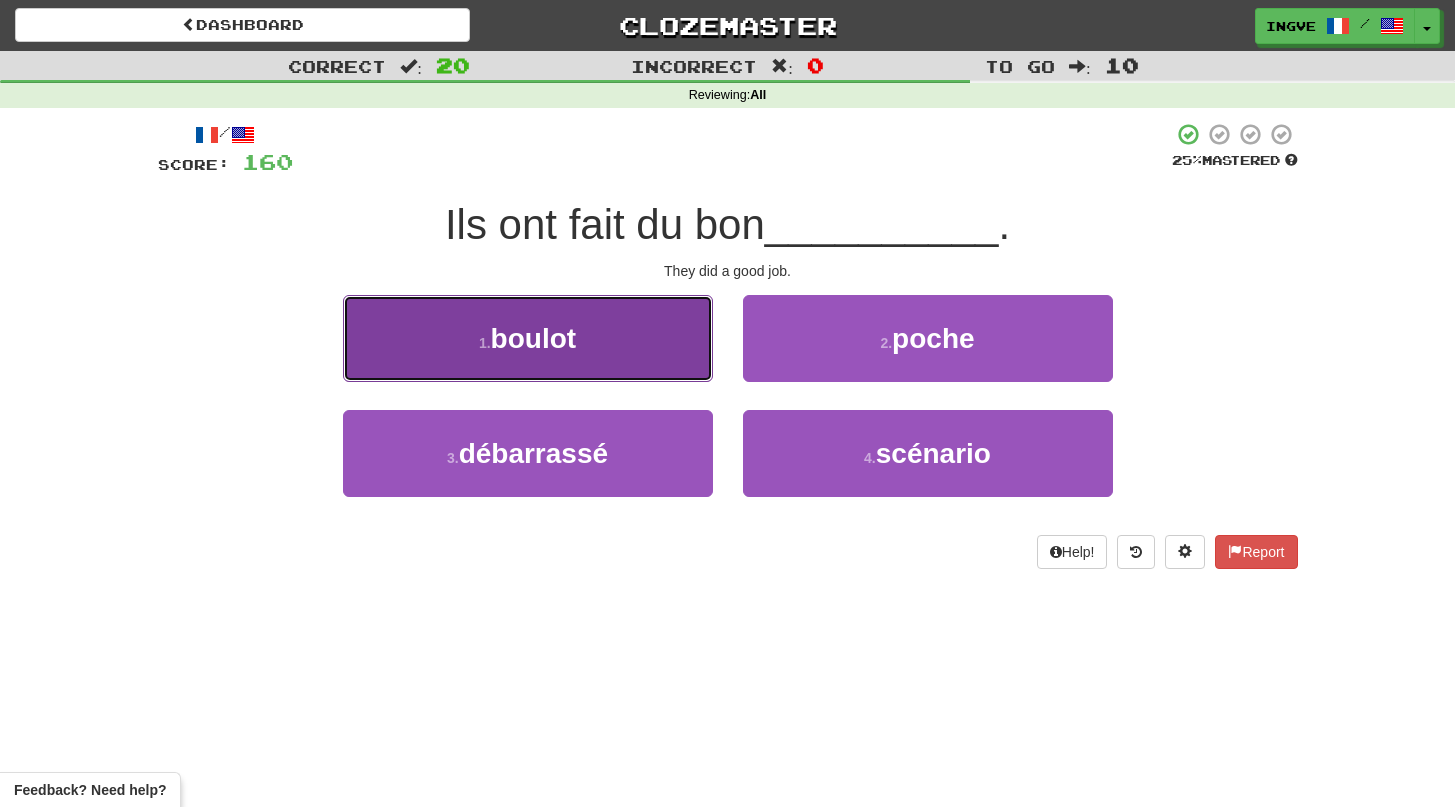 click on "1 .  boulot" at bounding box center [528, 338] 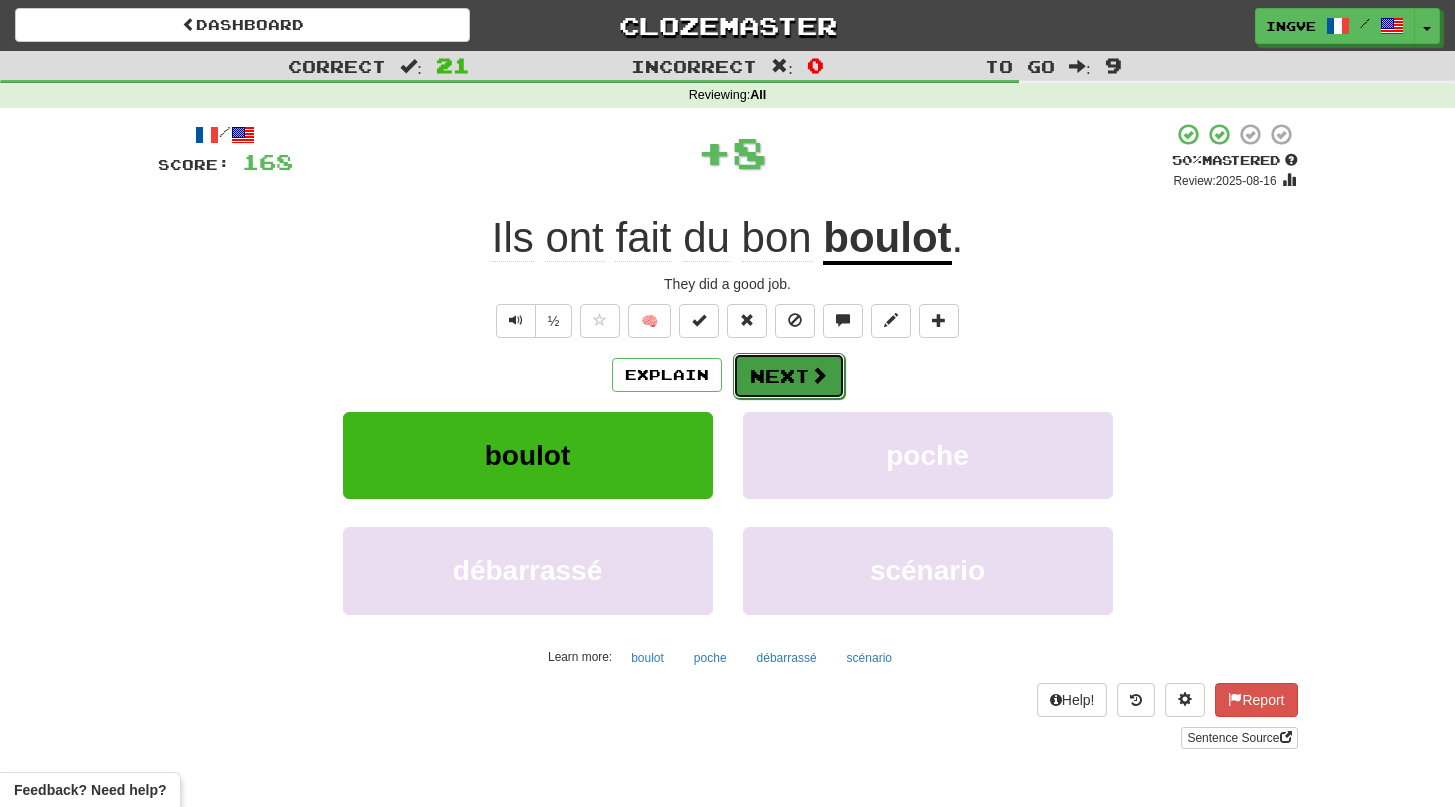 click on "Next" at bounding box center [789, 376] 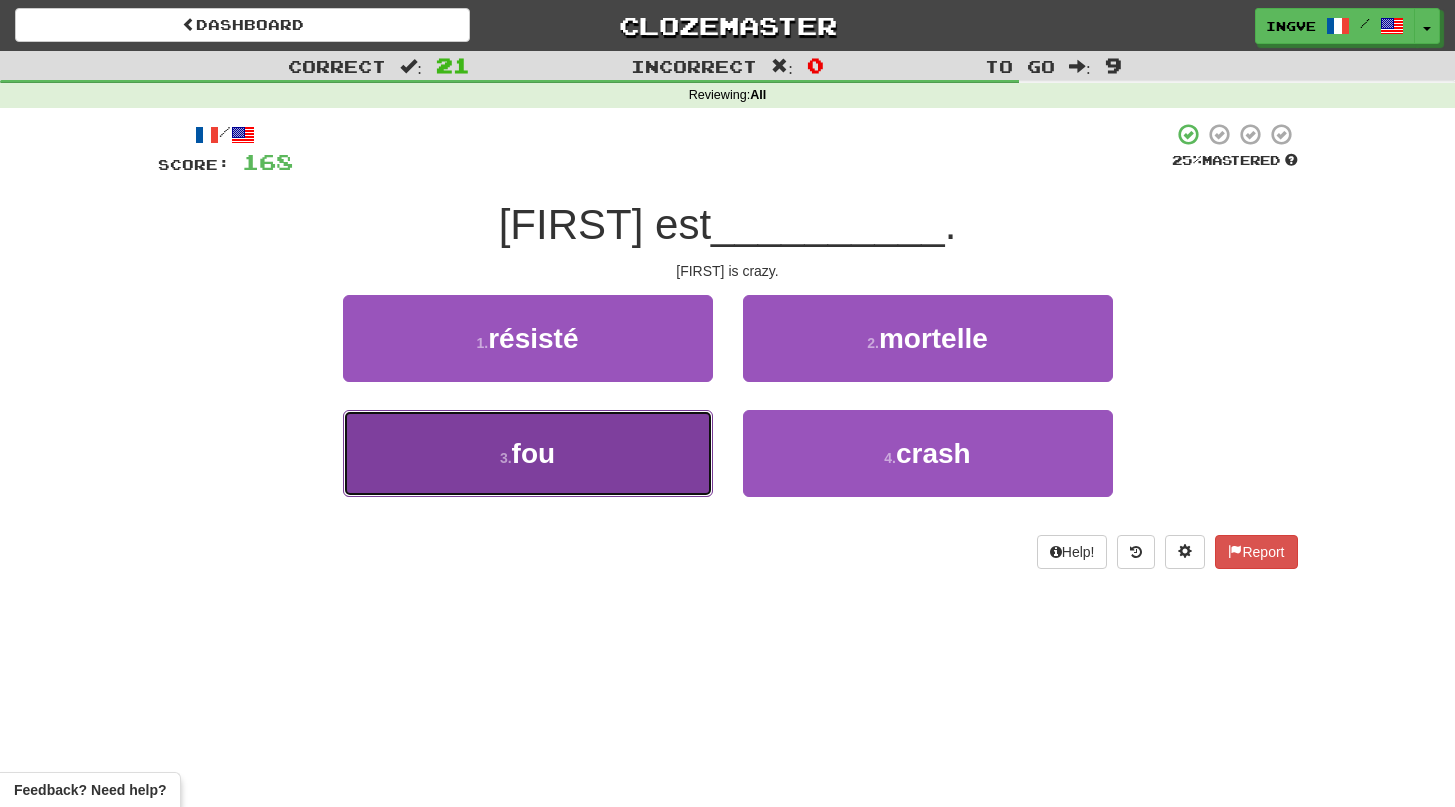 click on "3 .  fou" at bounding box center (528, 453) 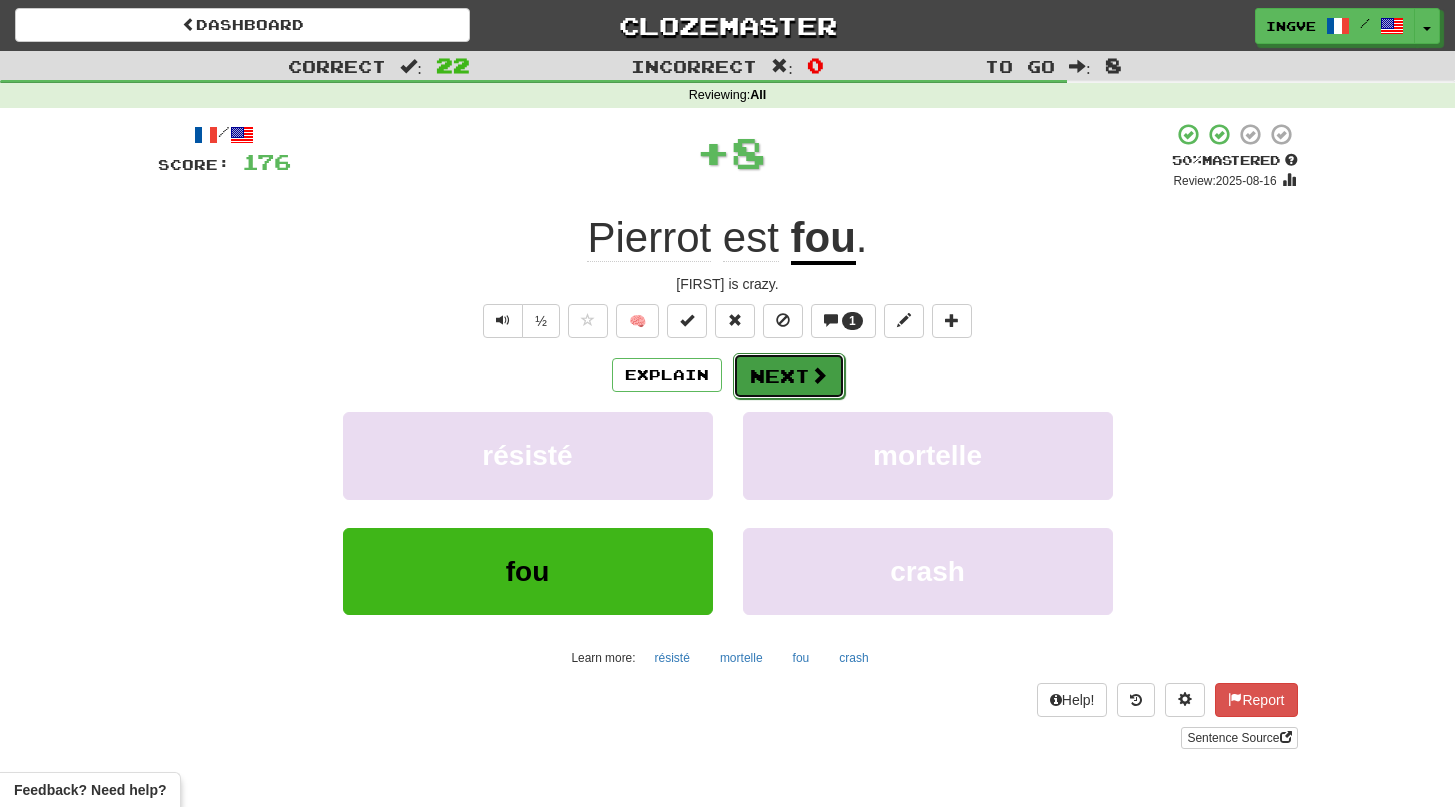 click on "Next" at bounding box center [789, 376] 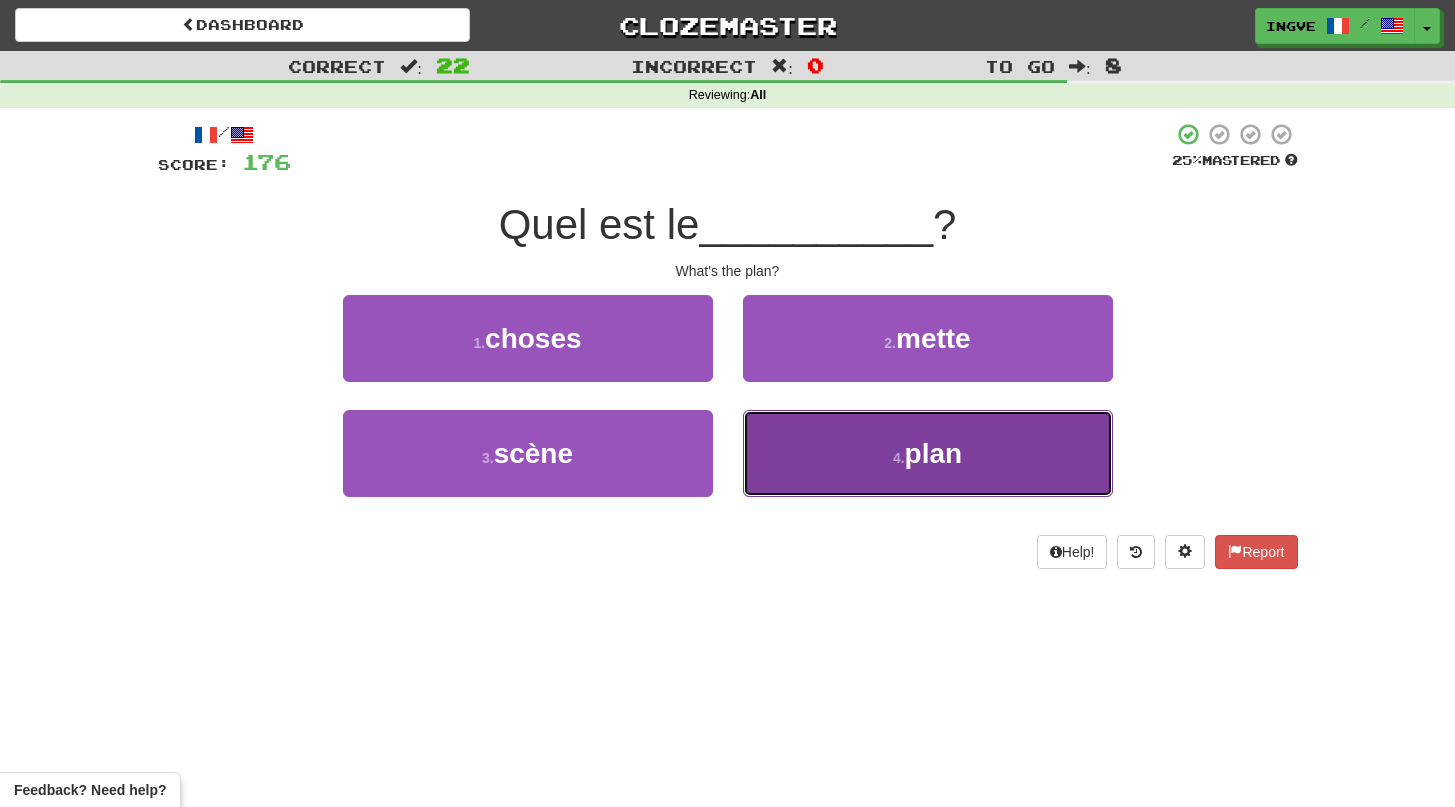 click on "4 ." at bounding box center [899, 458] 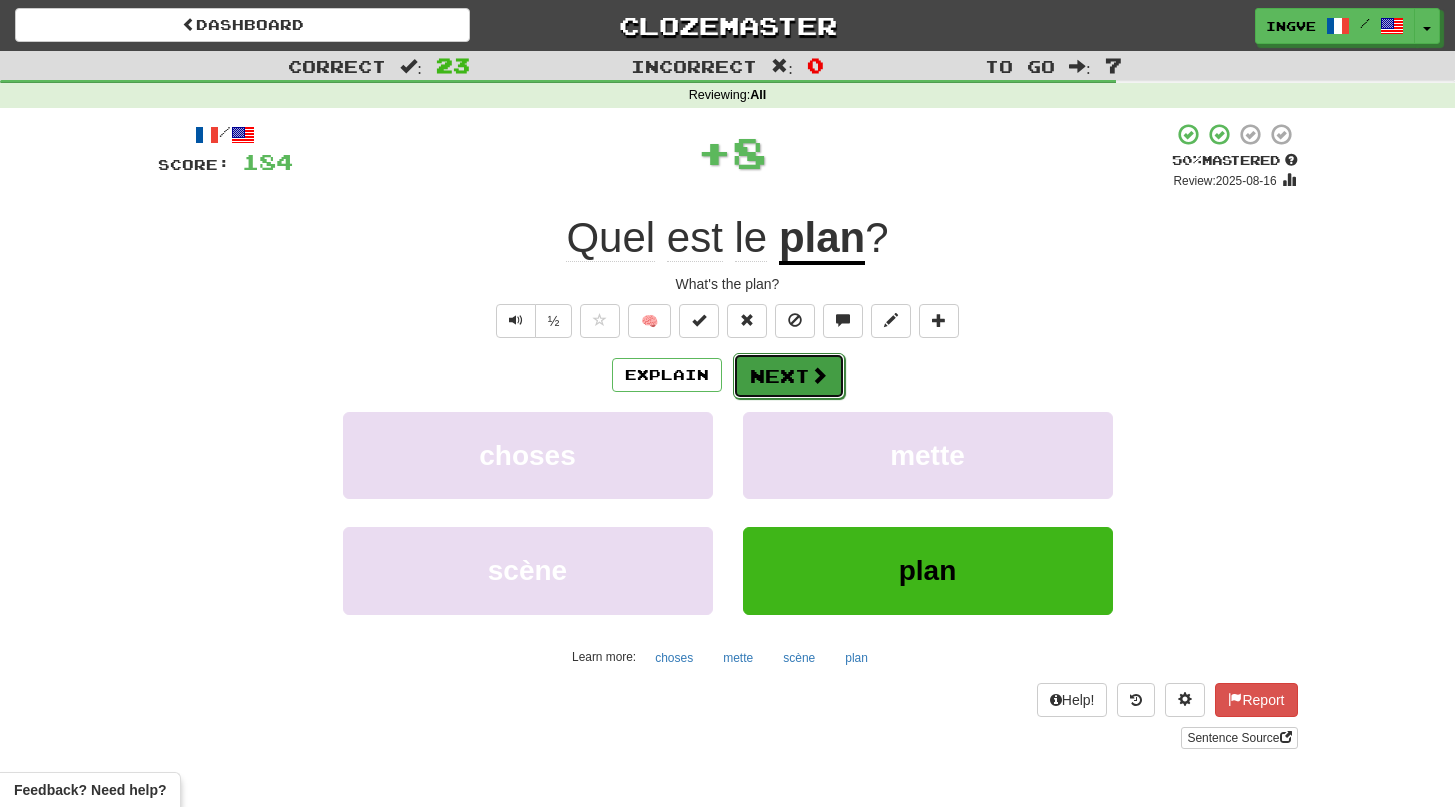 click on "Next" at bounding box center (789, 376) 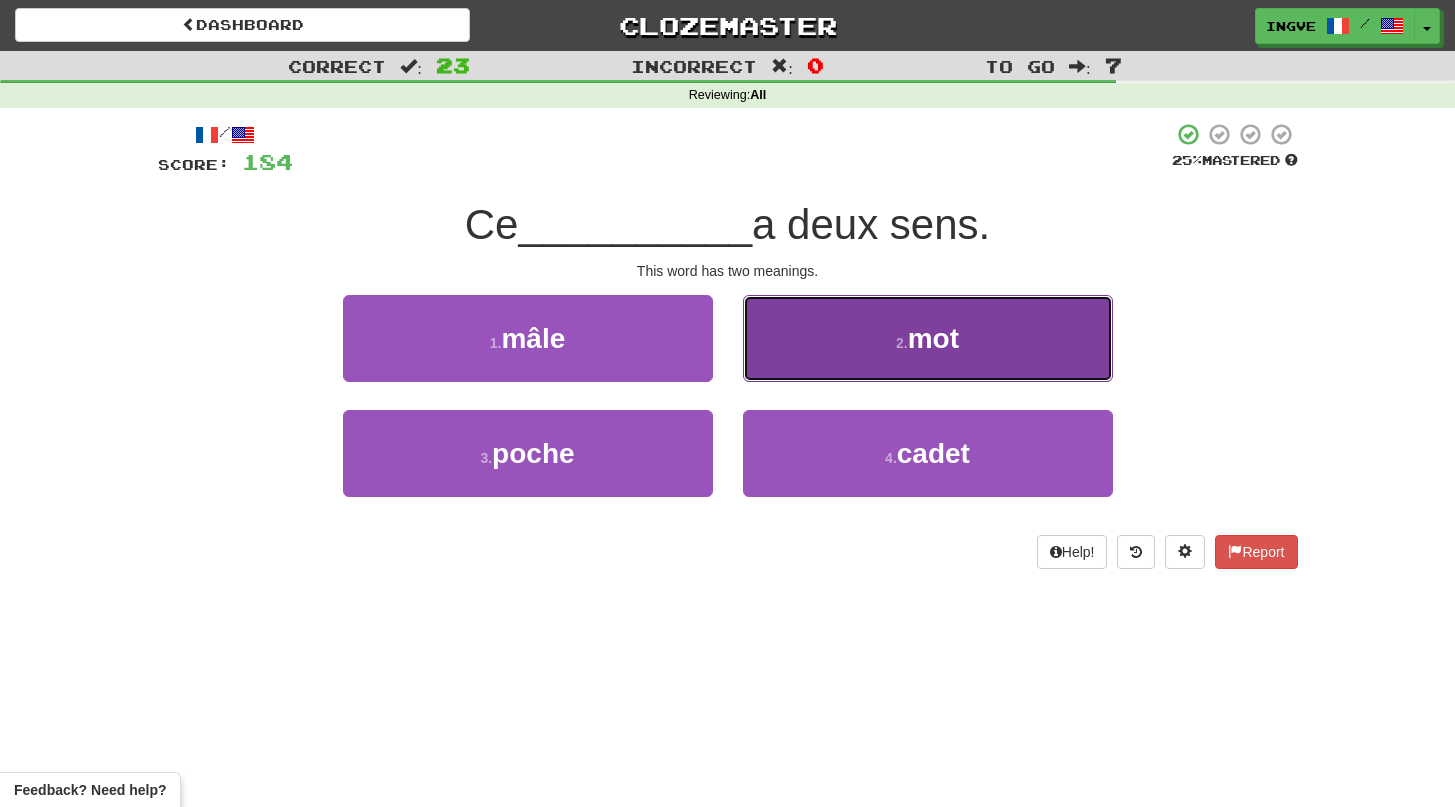 click on "2 ." at bounding box center [902, 343] 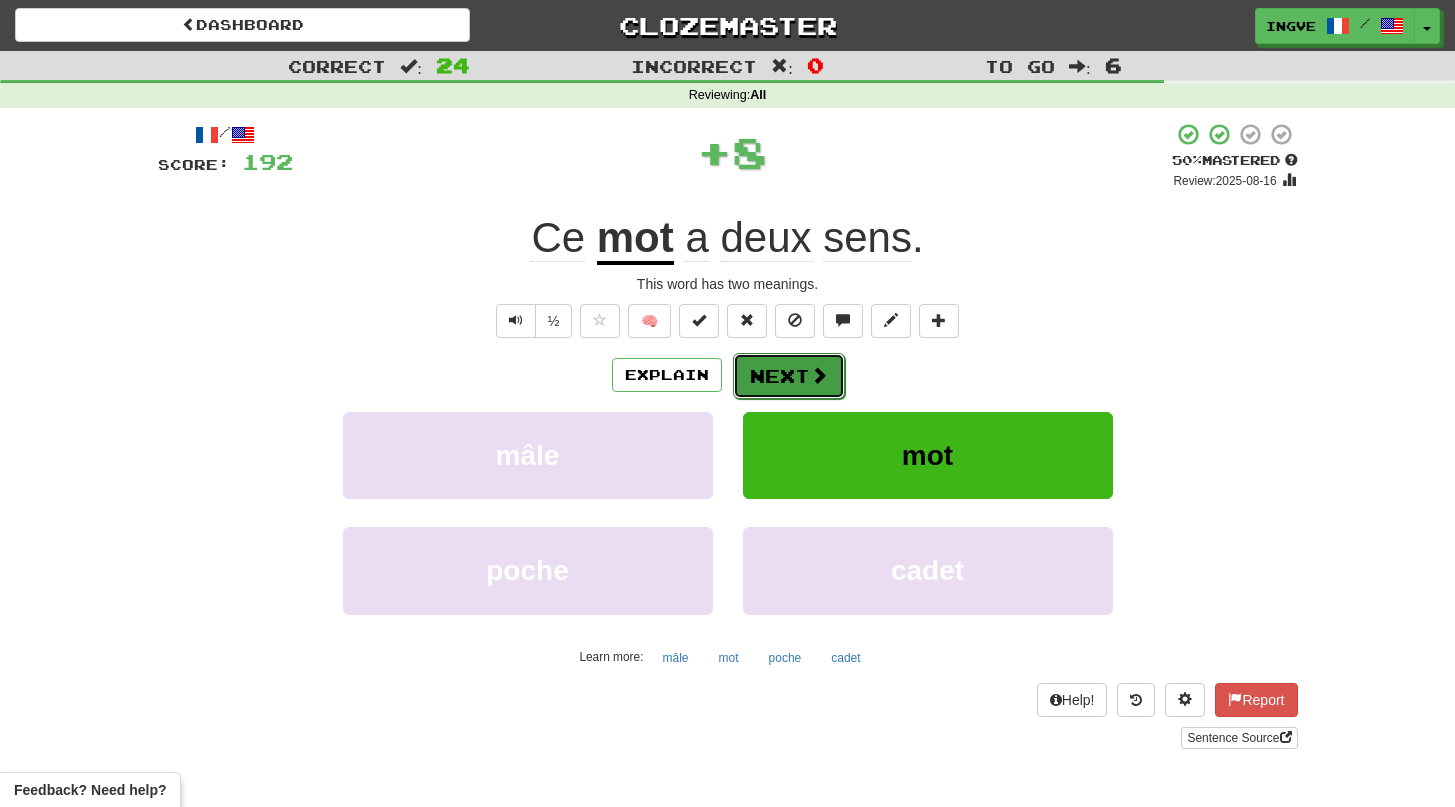 click on "Next" at bounding box center [789, 376] 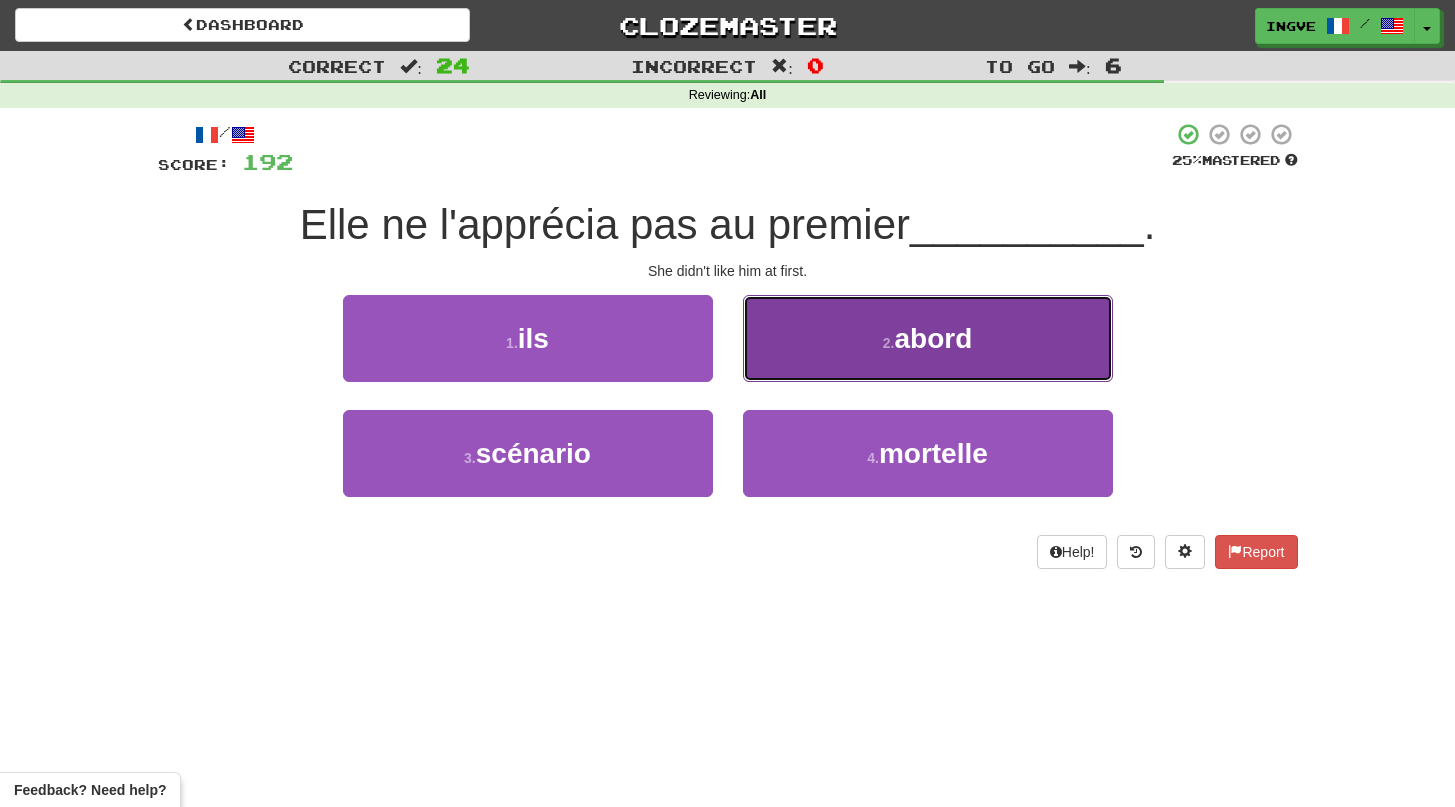 click on "2 .  abord" at bounding box center (928, 338) 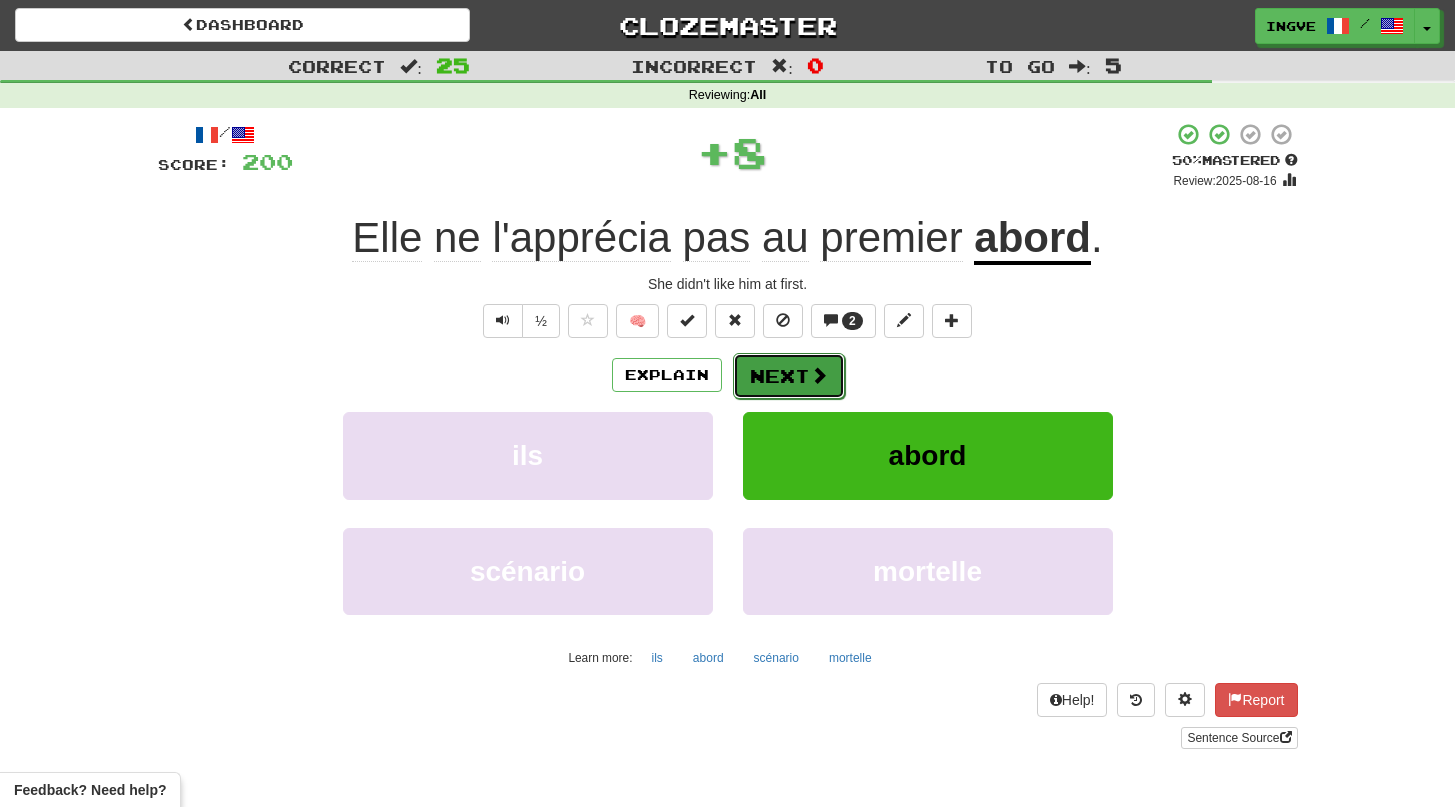 click on "Next" at bounding box center [789, 376] 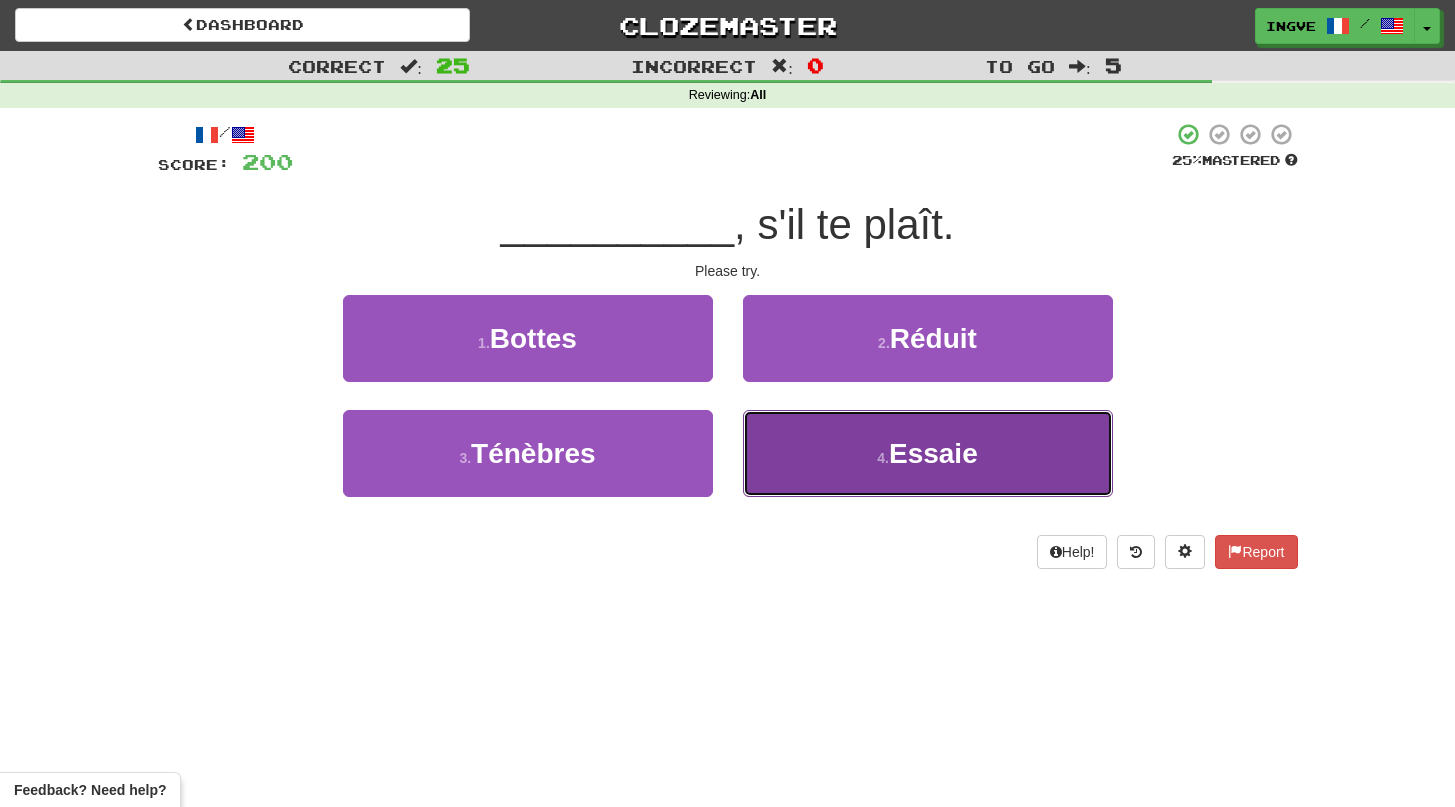 click on "4 .  Essaie" at bounding box center (928, 453) 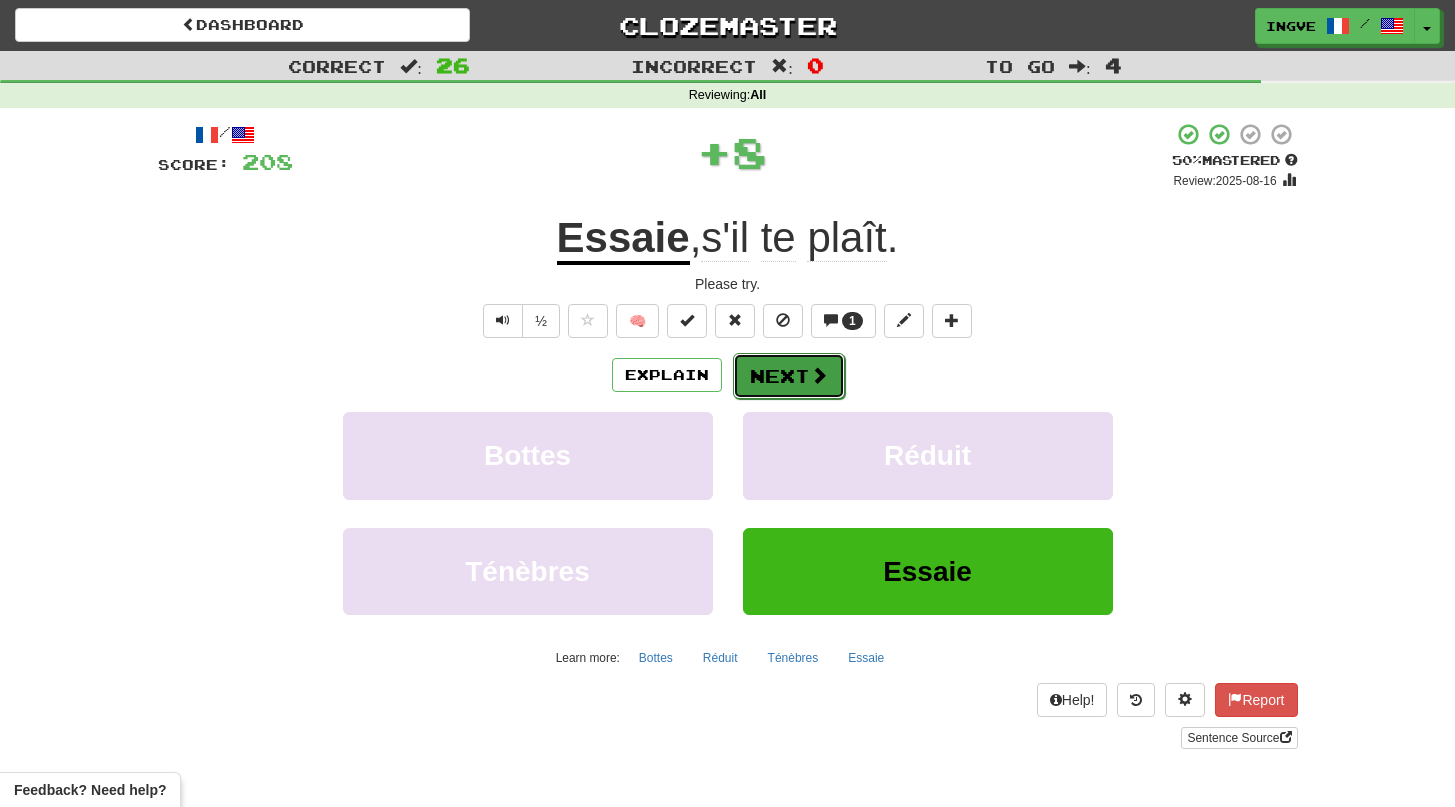 click on "Next" at bounding box center [789, 376] 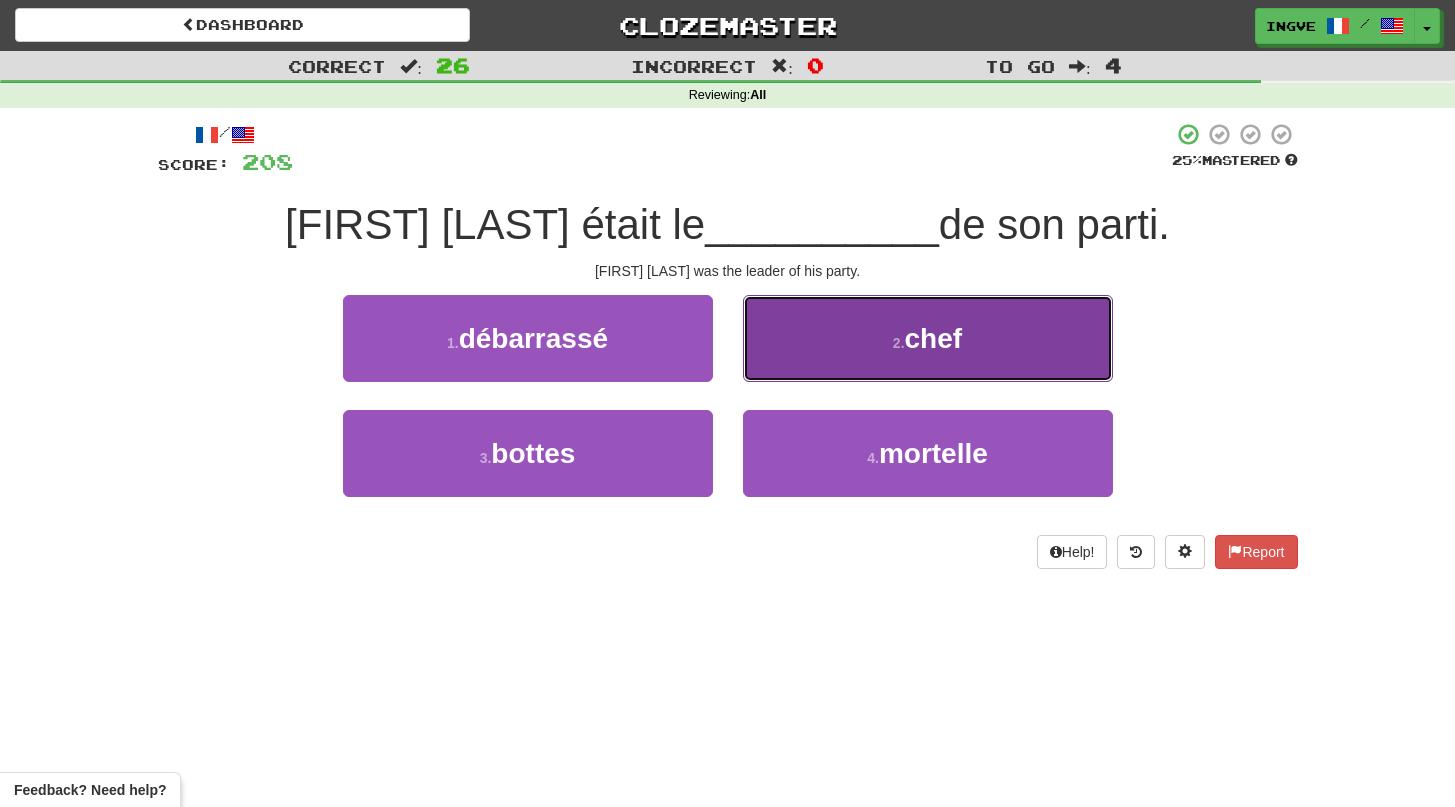 click on "2 .  chef" at bounding box center [928, 338] 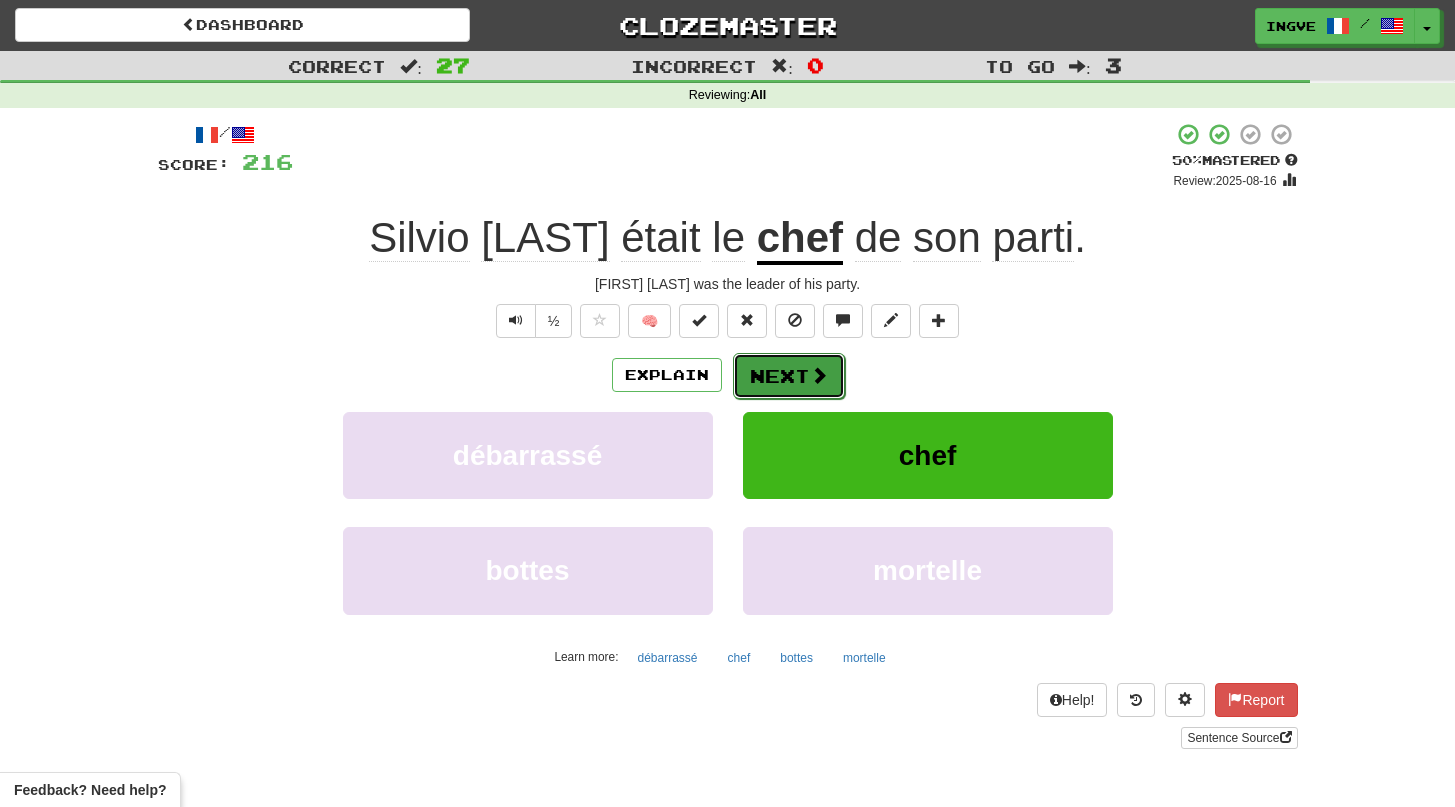 click on "Next" at bounding box center (789, 376) 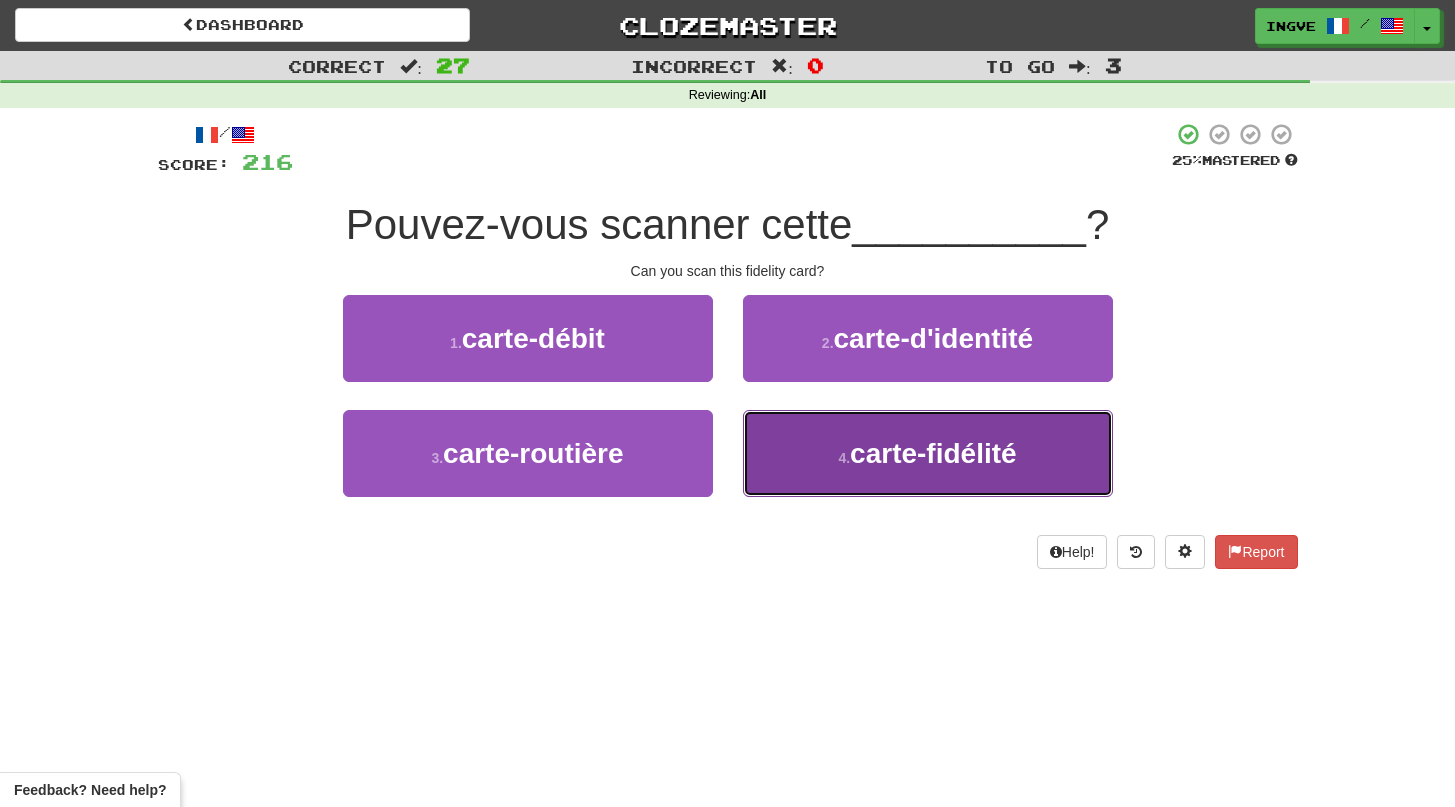click on "carte-fidélité" at bounding box center [933, 453] 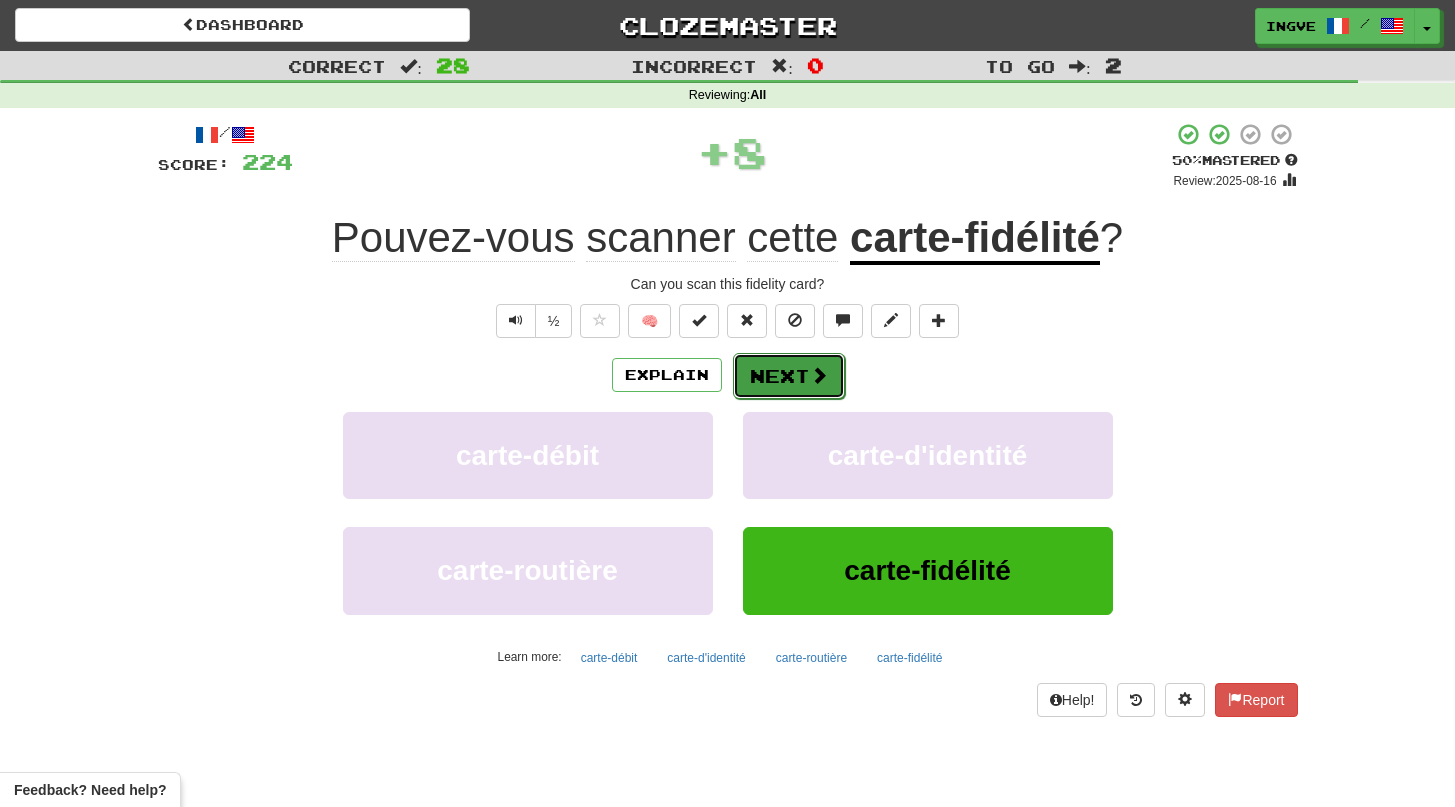 click at bounding box center [819, 375] 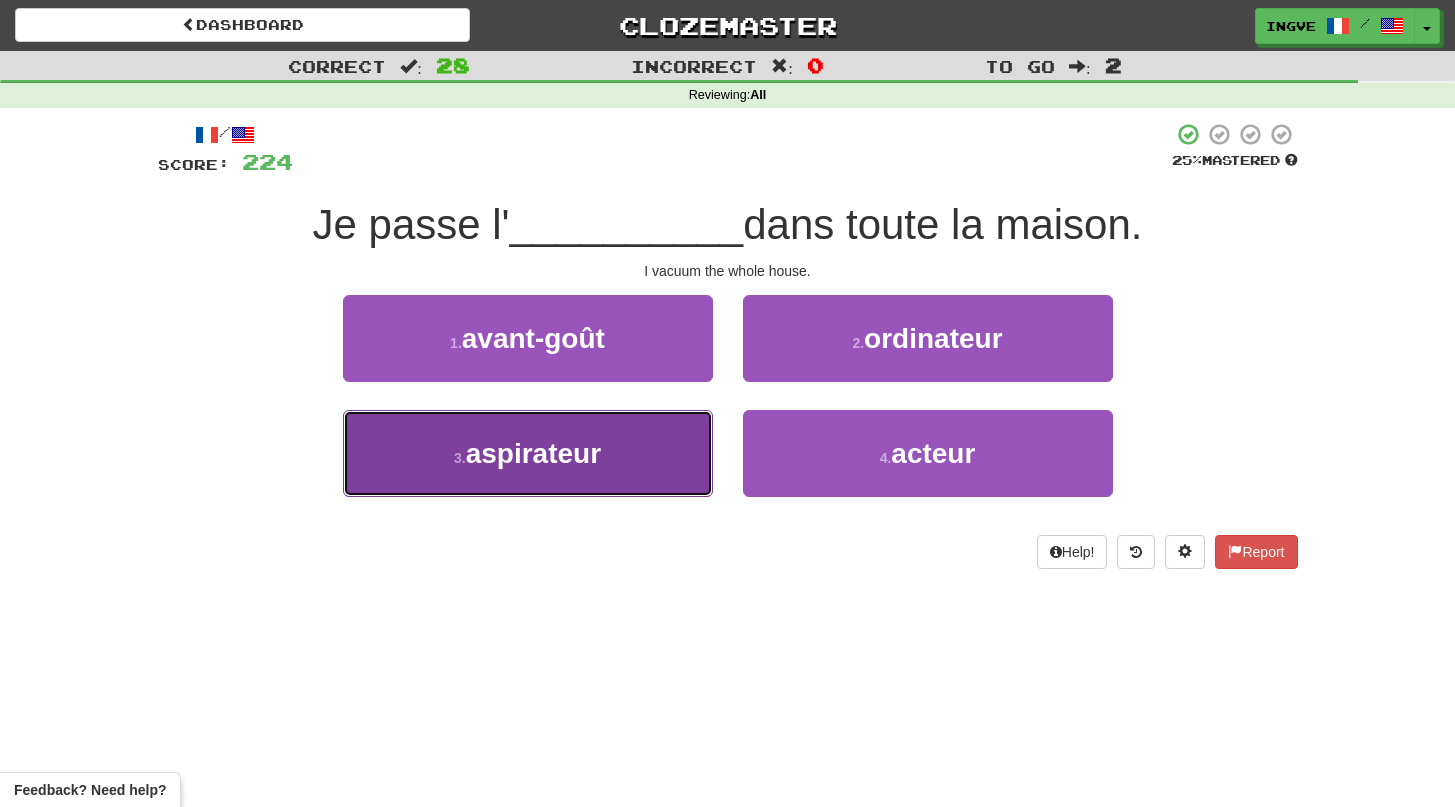 click on "3 .  aspirateur" at bounding box center [528, 453] 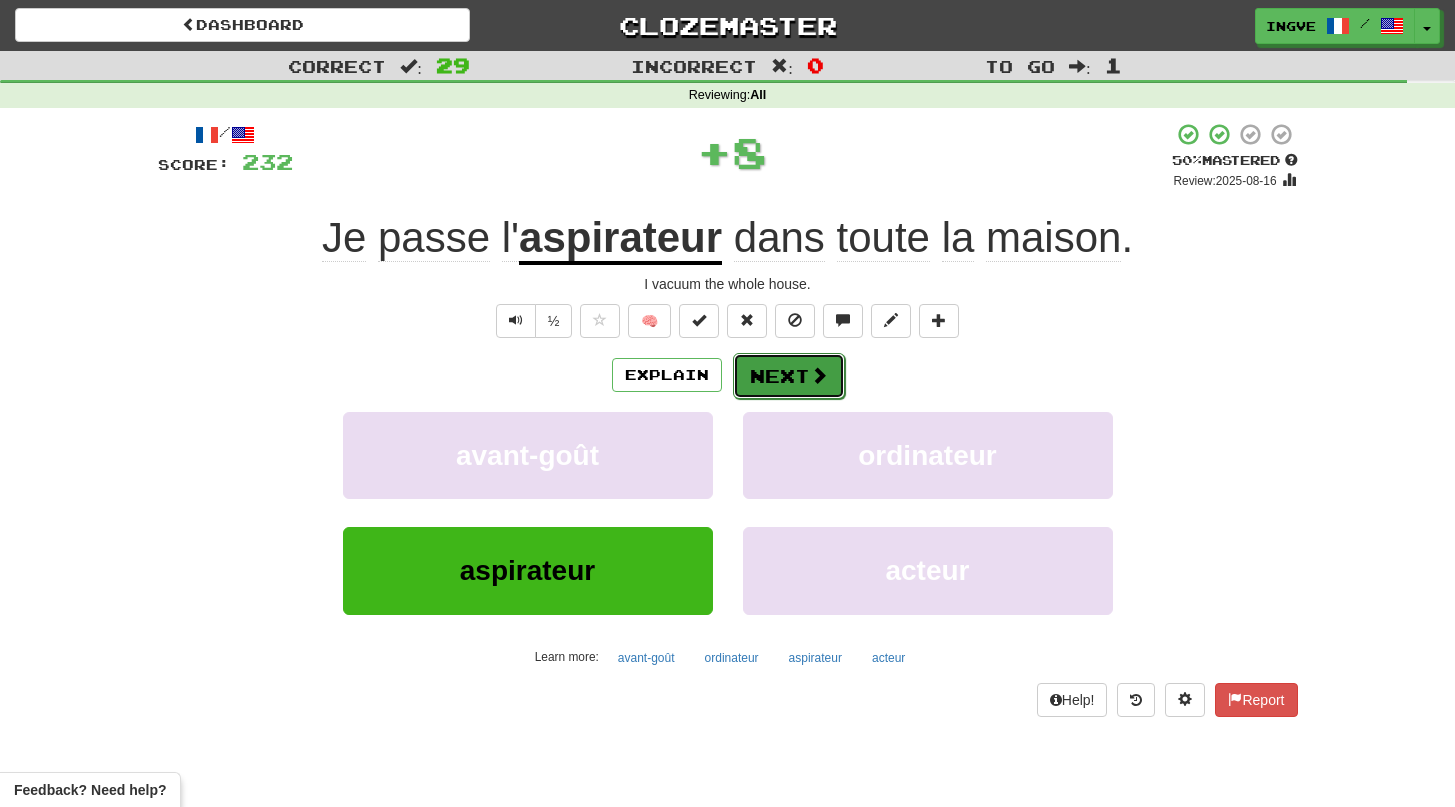 click on "Next" at bounding box center [789, 376] 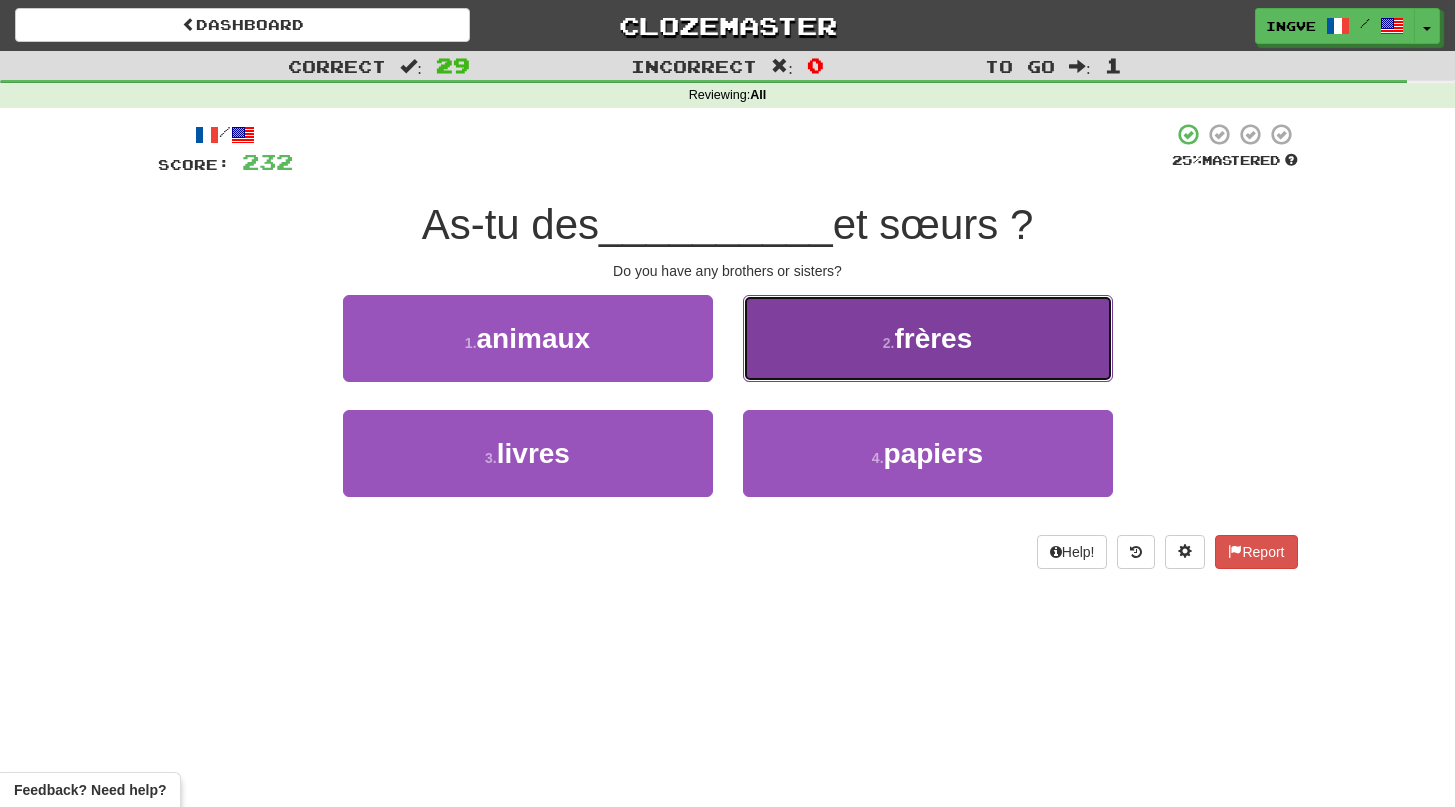click on "2 .  frères" at bounding box center [928, 338] 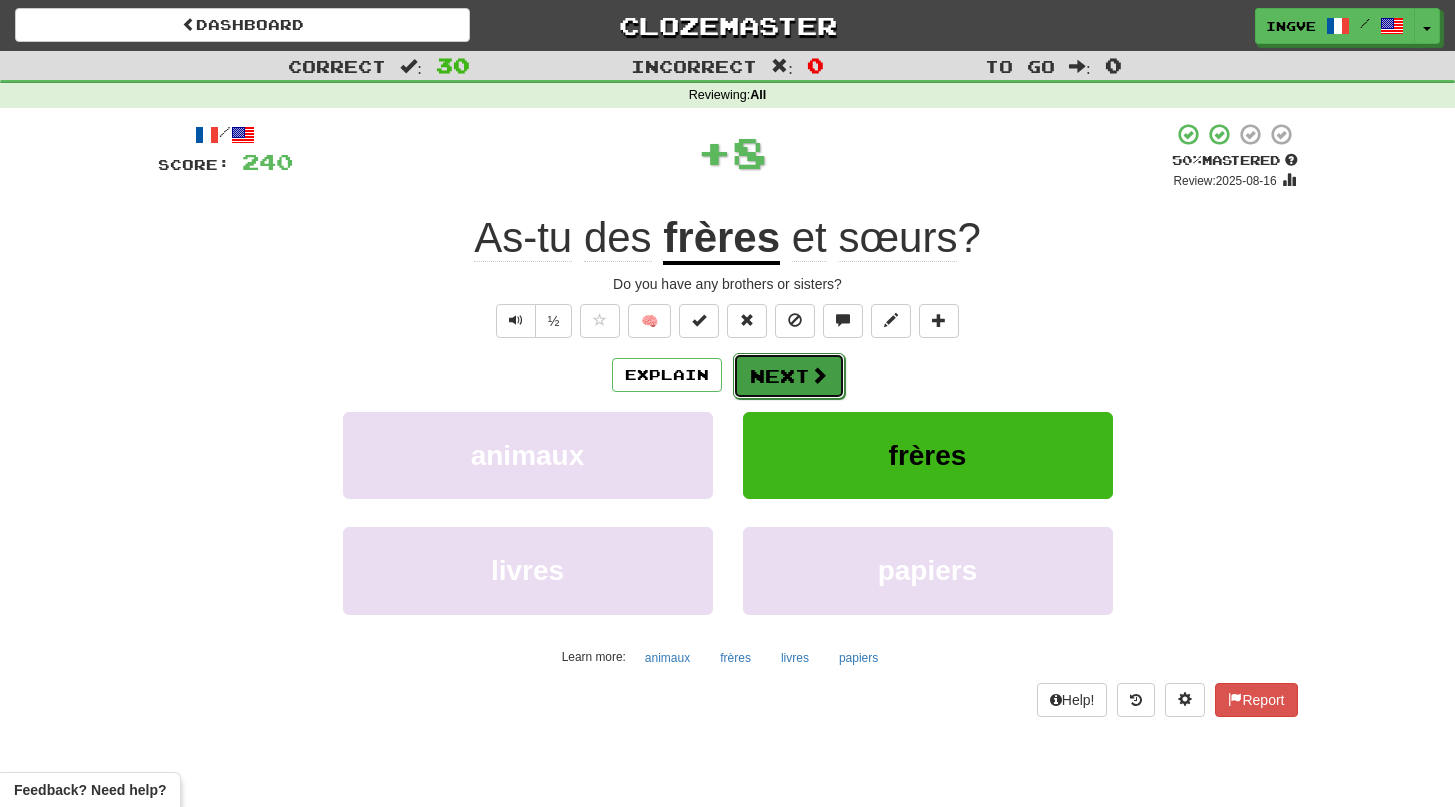click on "Next" at bounding box center [789, 376] 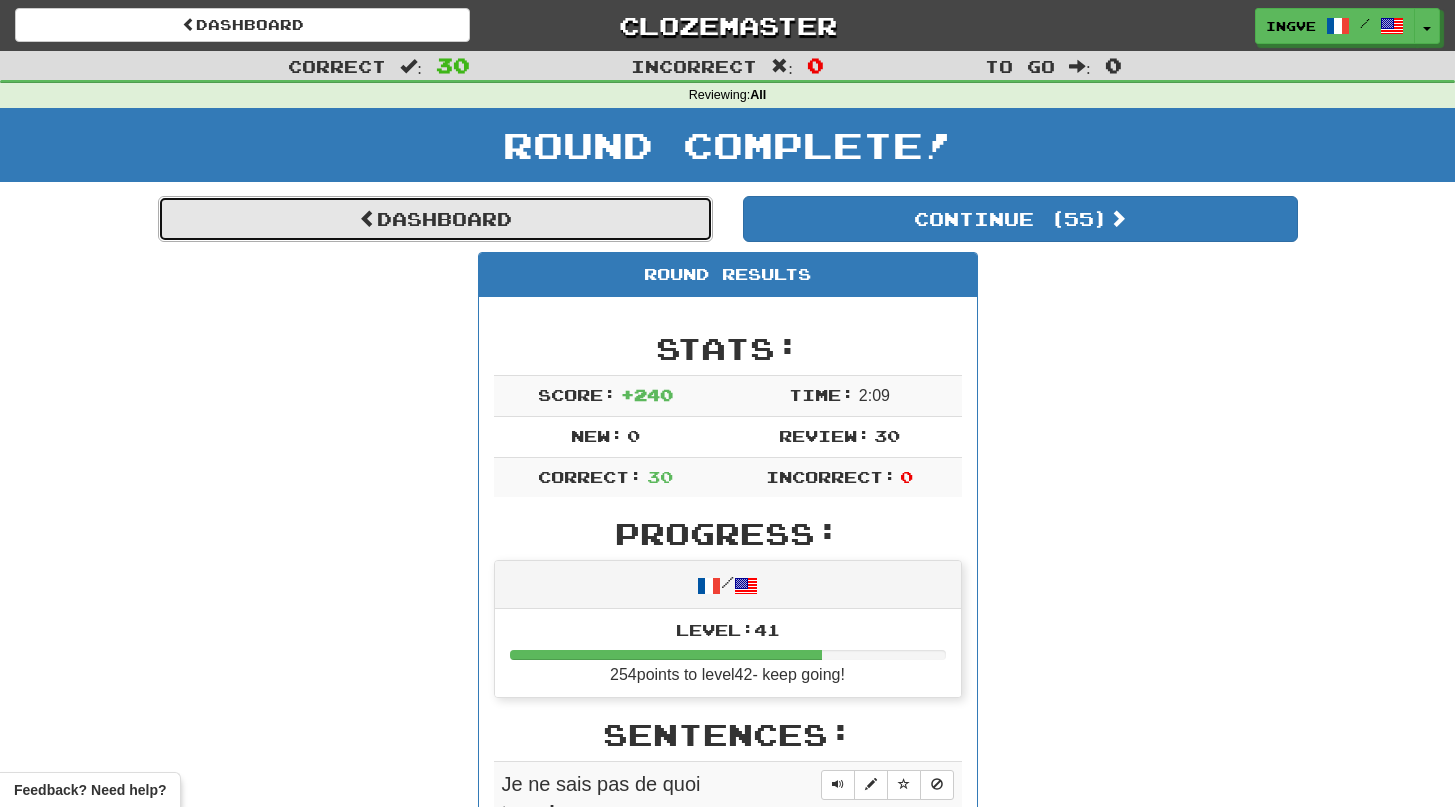 click on "Dashboard" at bounding box center (435, 219) 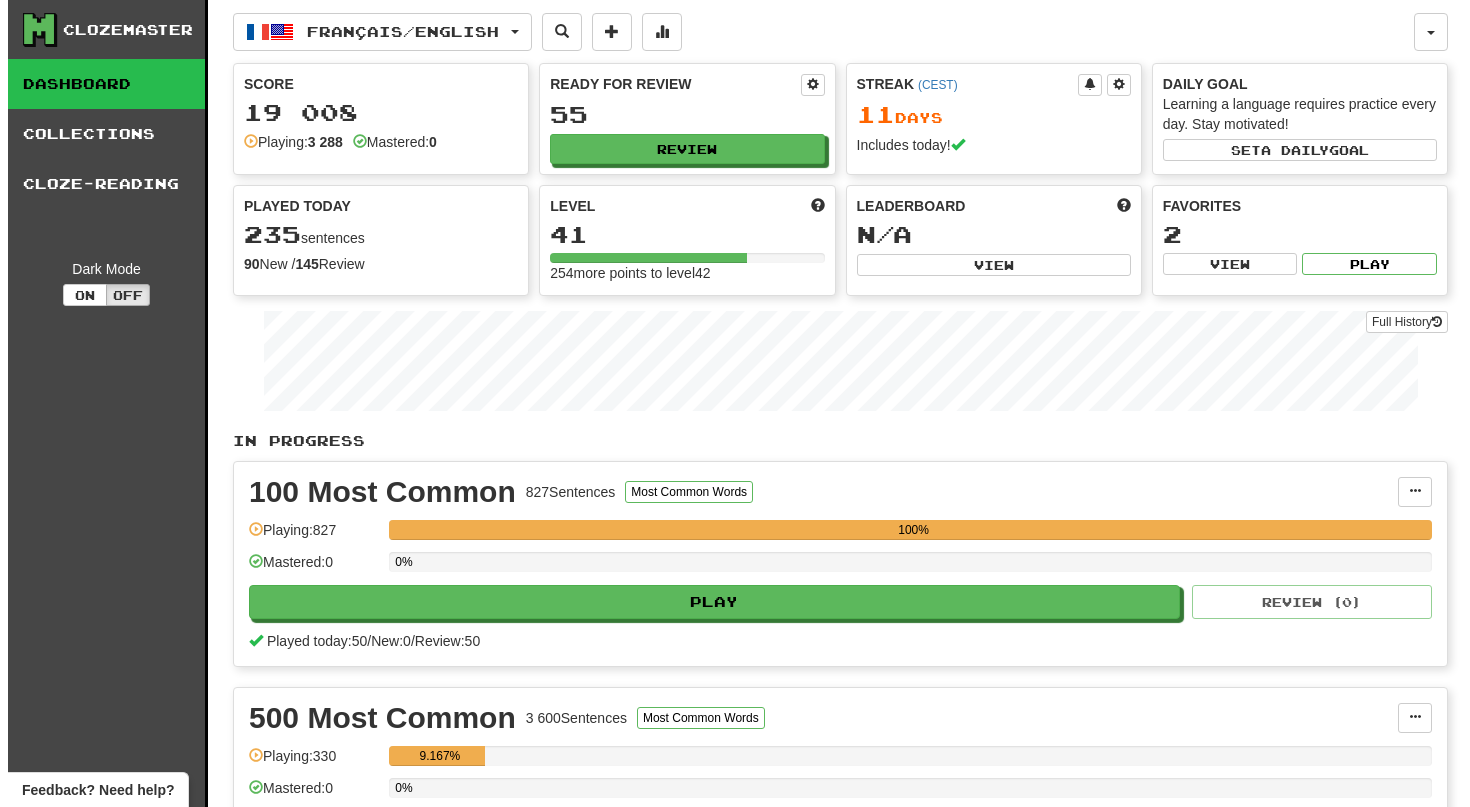 scroll, scrollTop: 0, scrollLeft: 0, axis: both 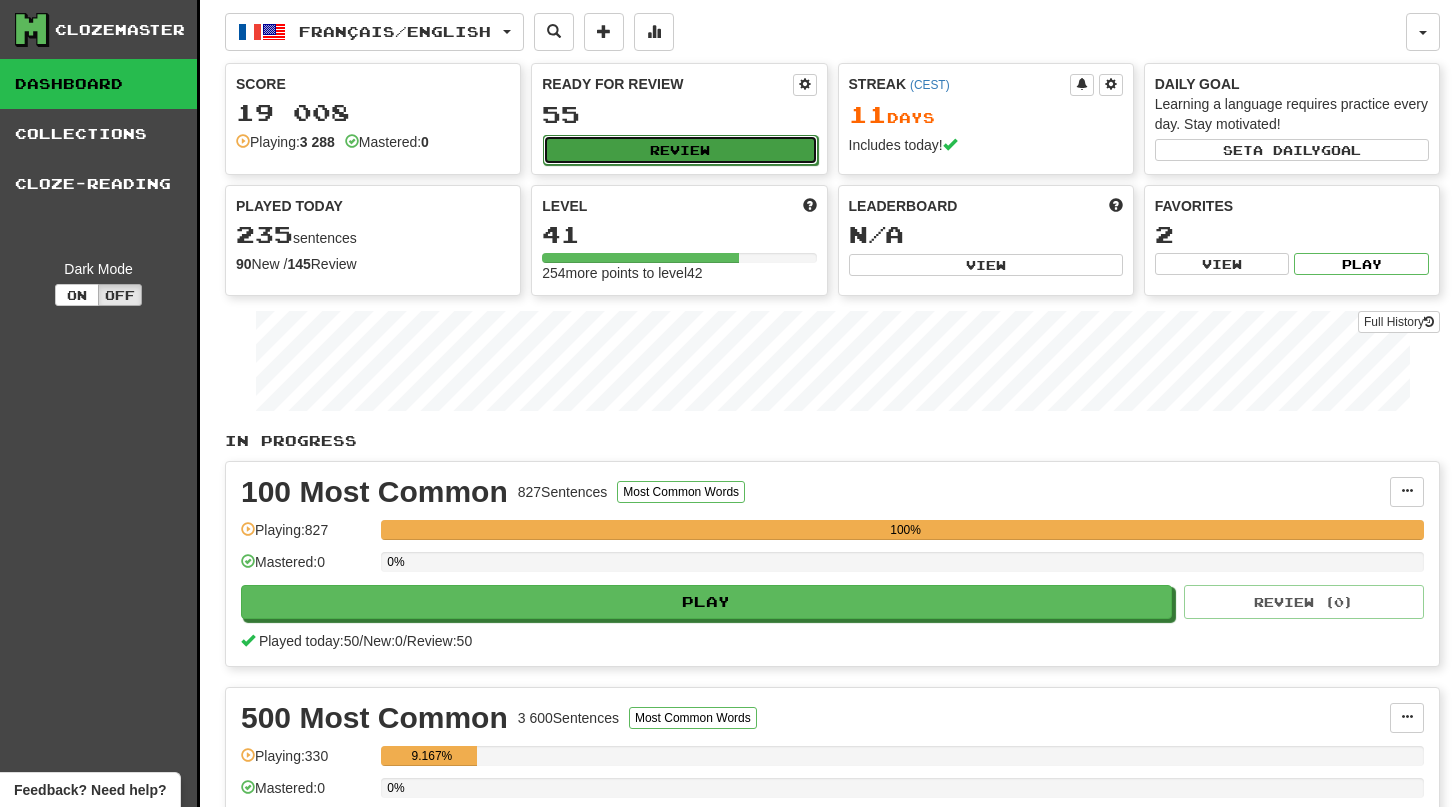 click on "Review" at bounding box center [680, 150] 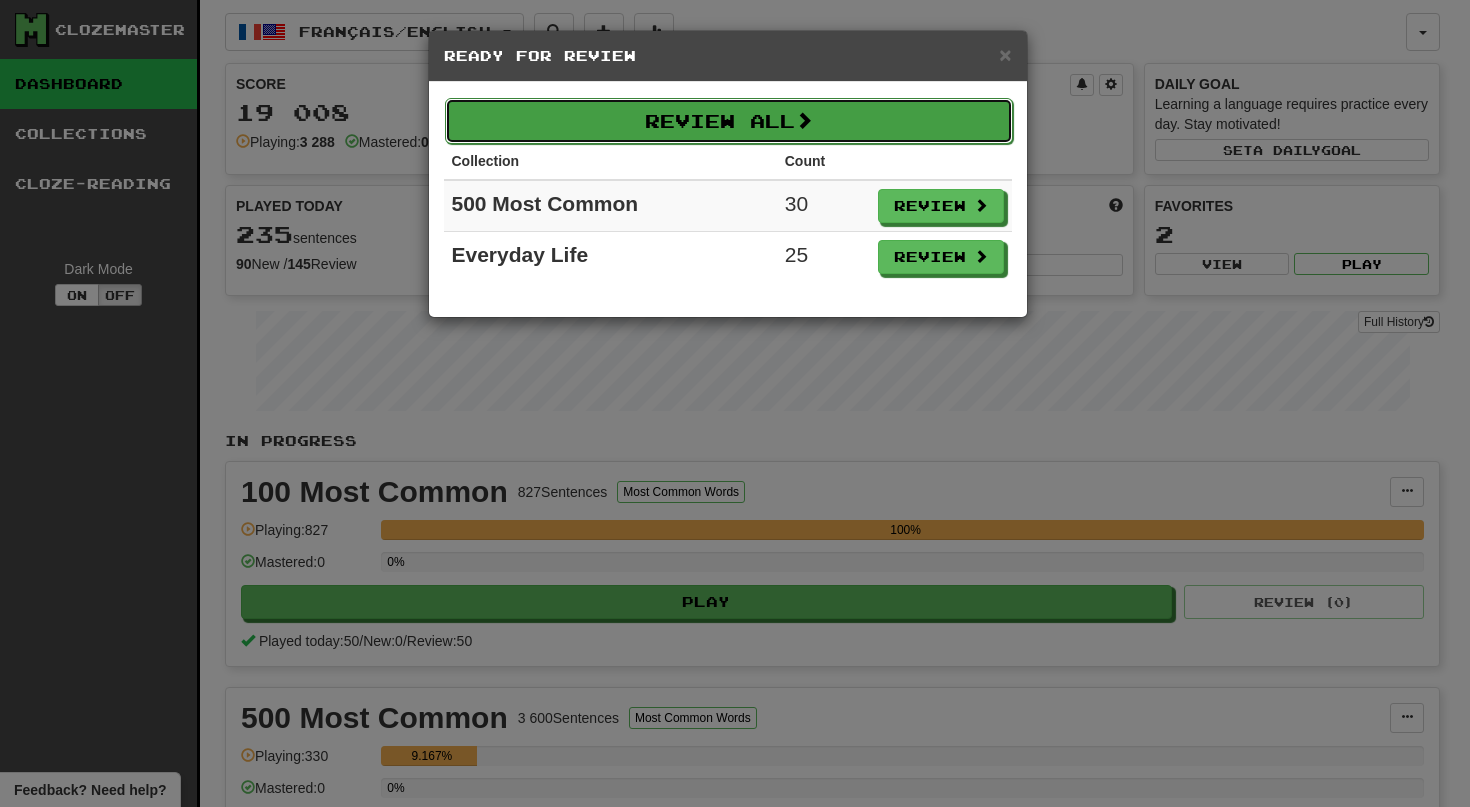 click on "Review All" at bounding box center (729, 121) 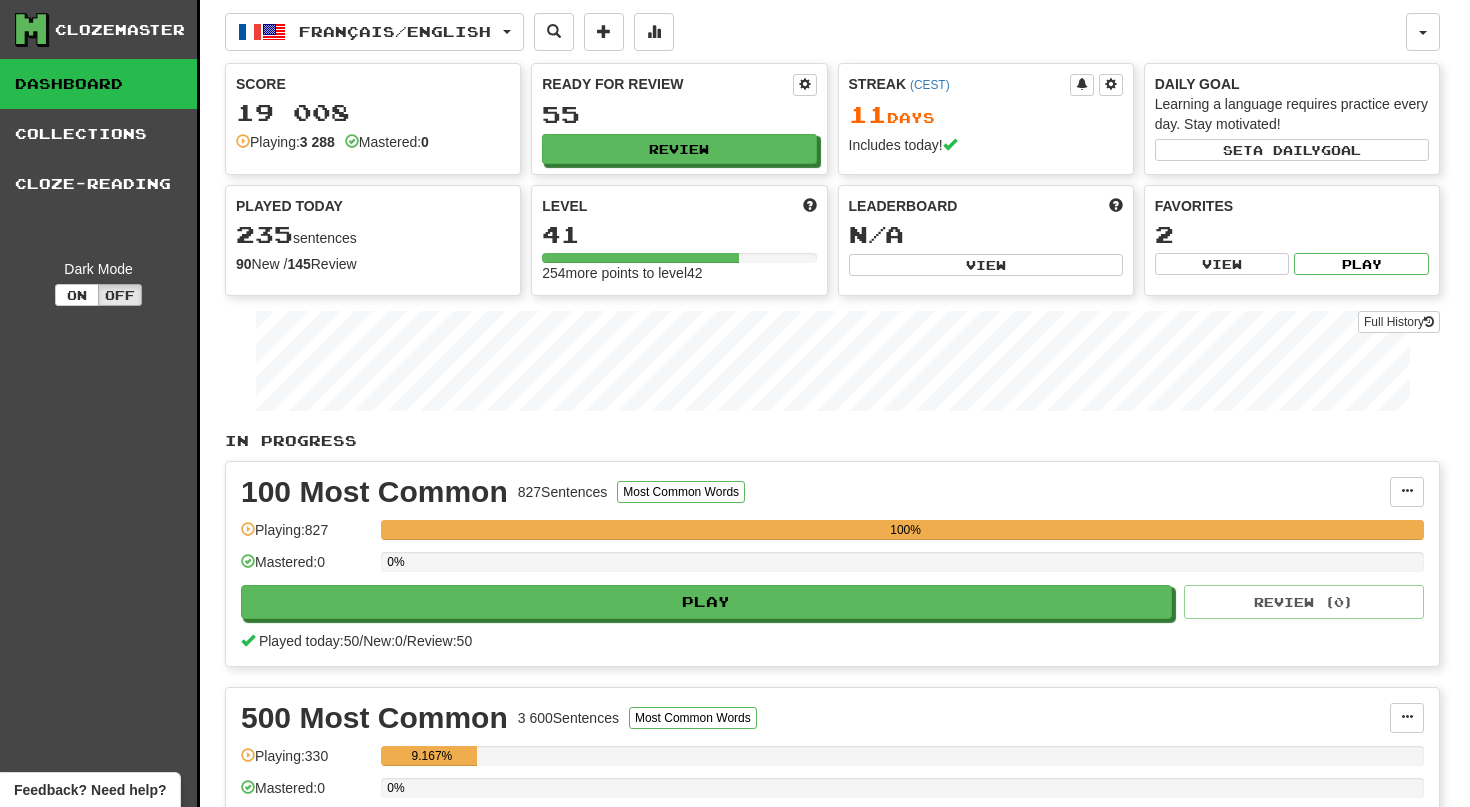 select on "**" 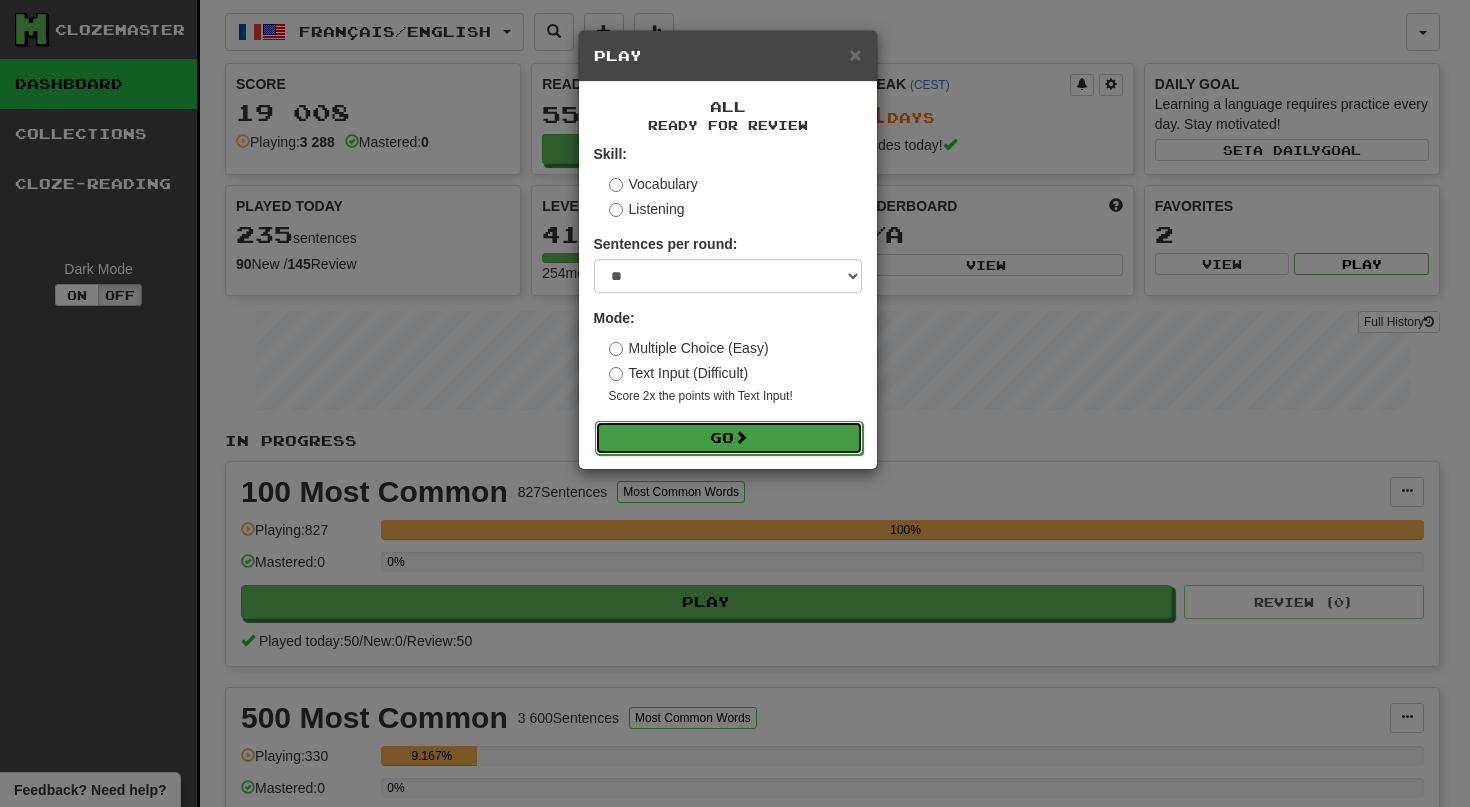 click on "Go" at bounding box center [729, 438] 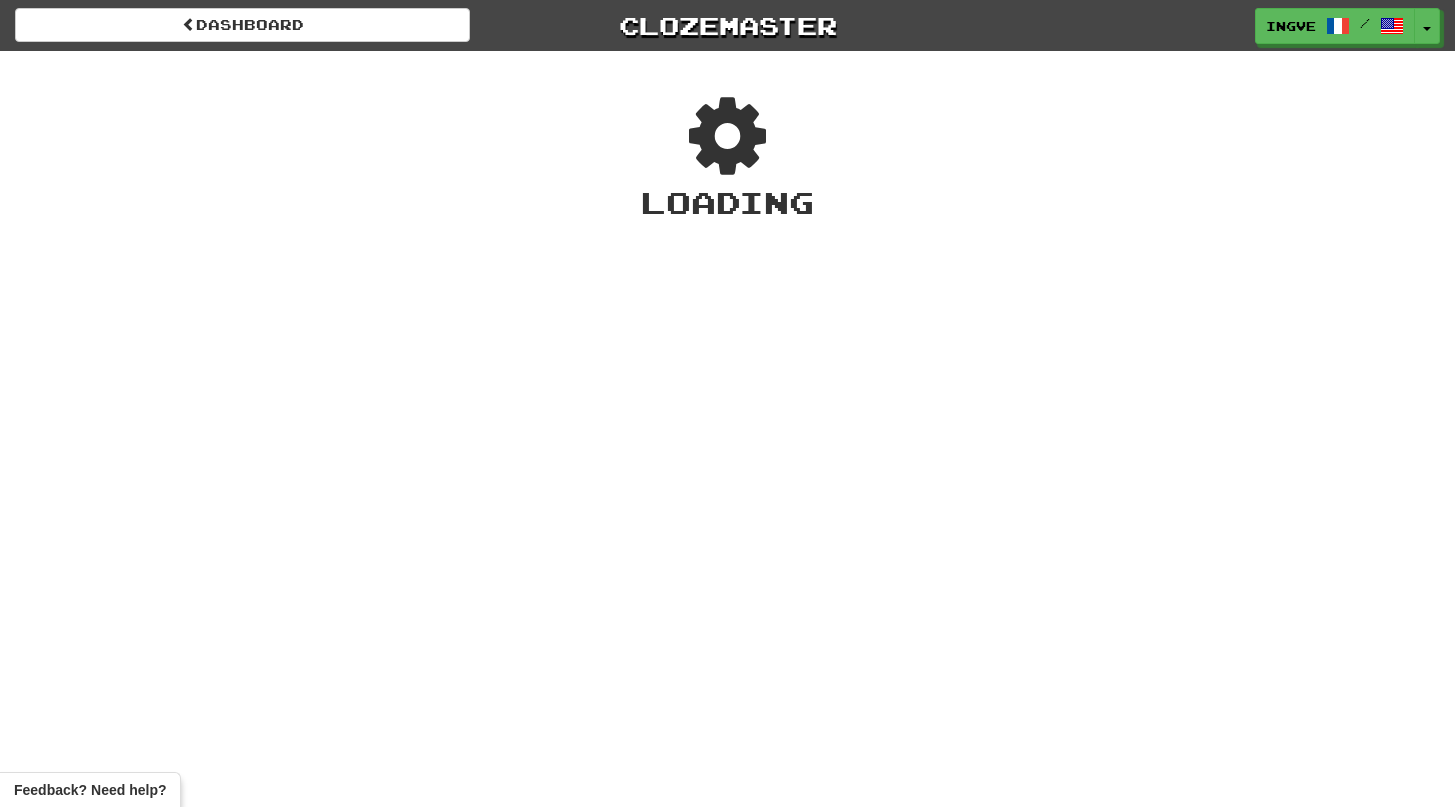 scroll, scrollTop: 0, scrollLeft: 0, axis: both 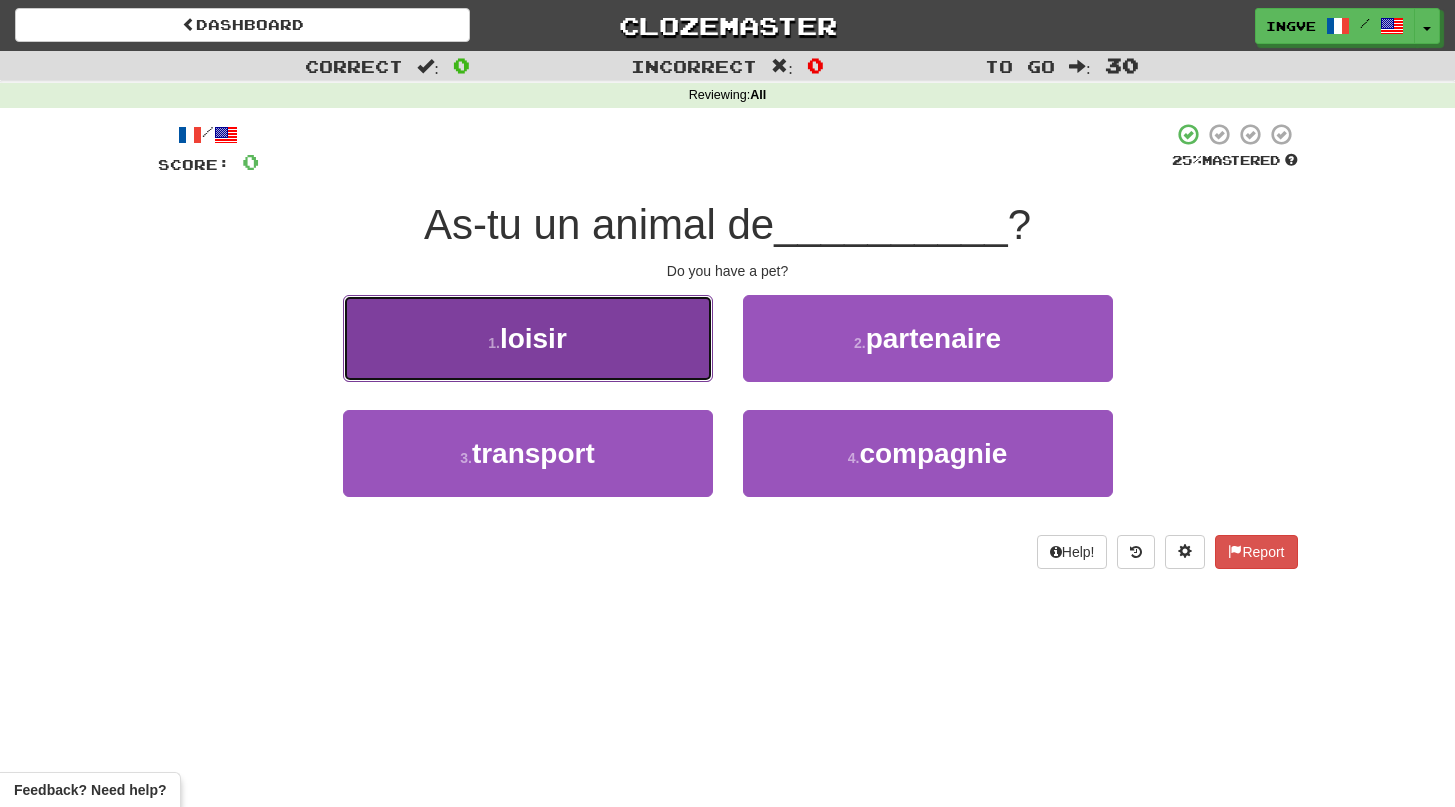 click on "loisir" at bounding box center [533, 338] 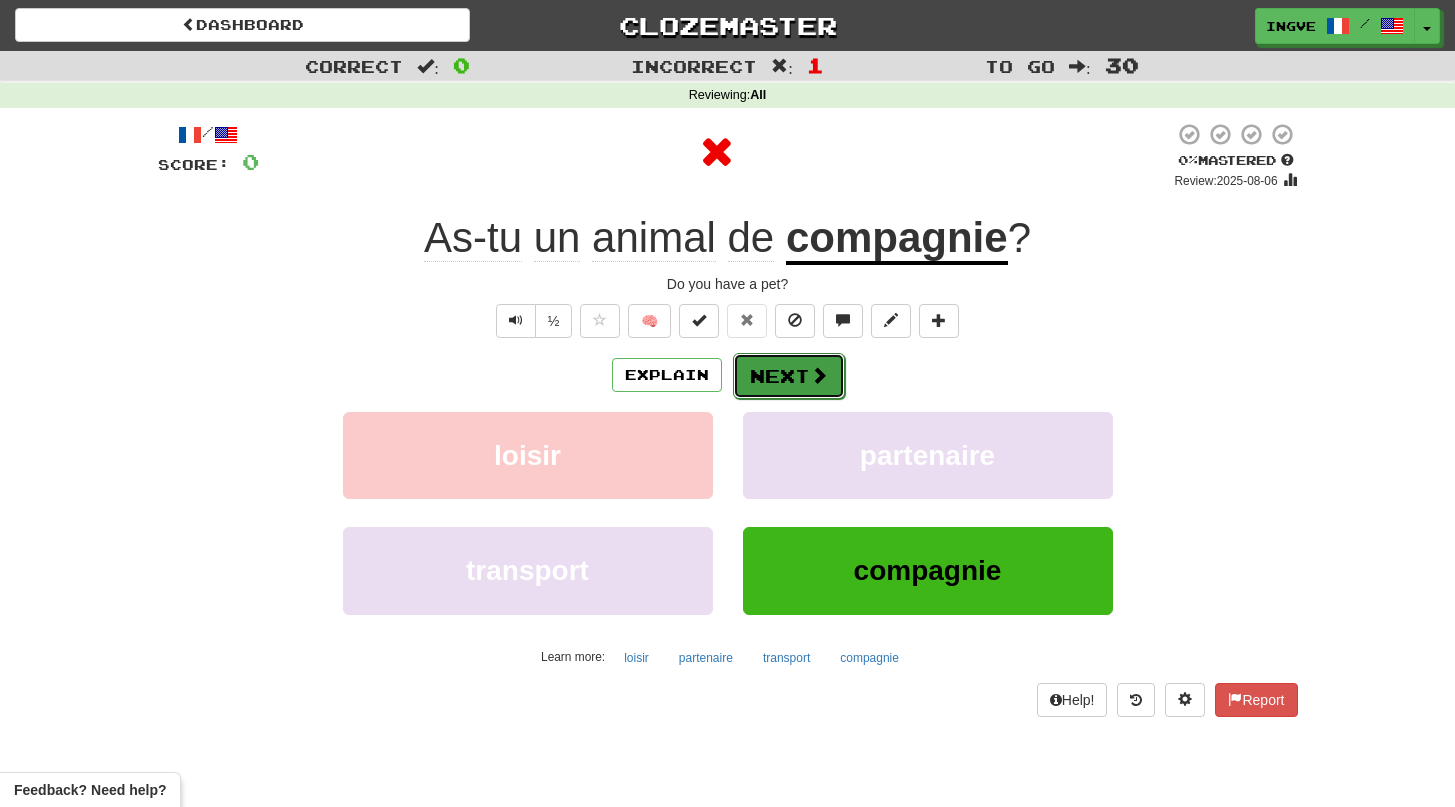 click on "Next" at bounding box center (789, 376) 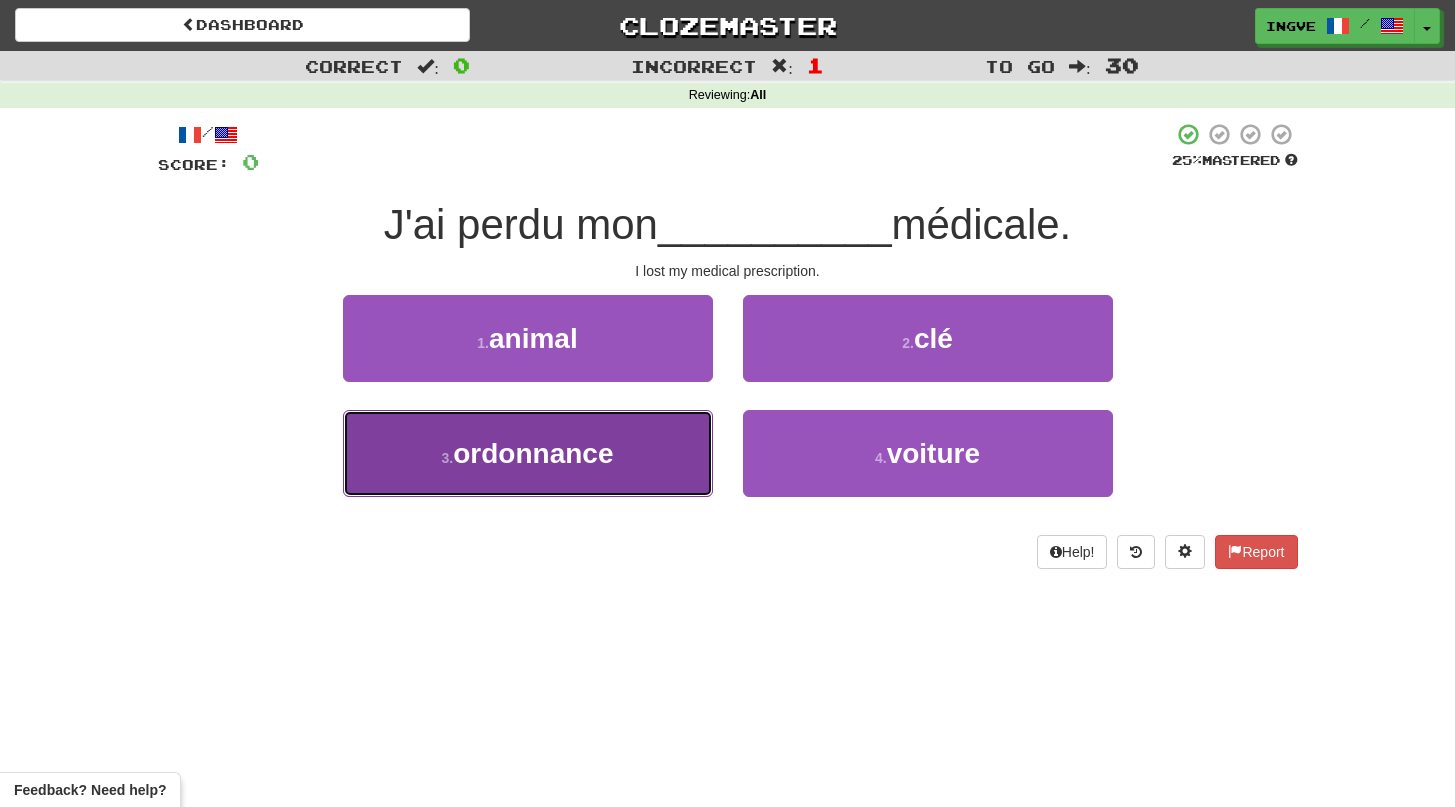 click on "3 .  ordonnance" at bounding box center (528, 453) 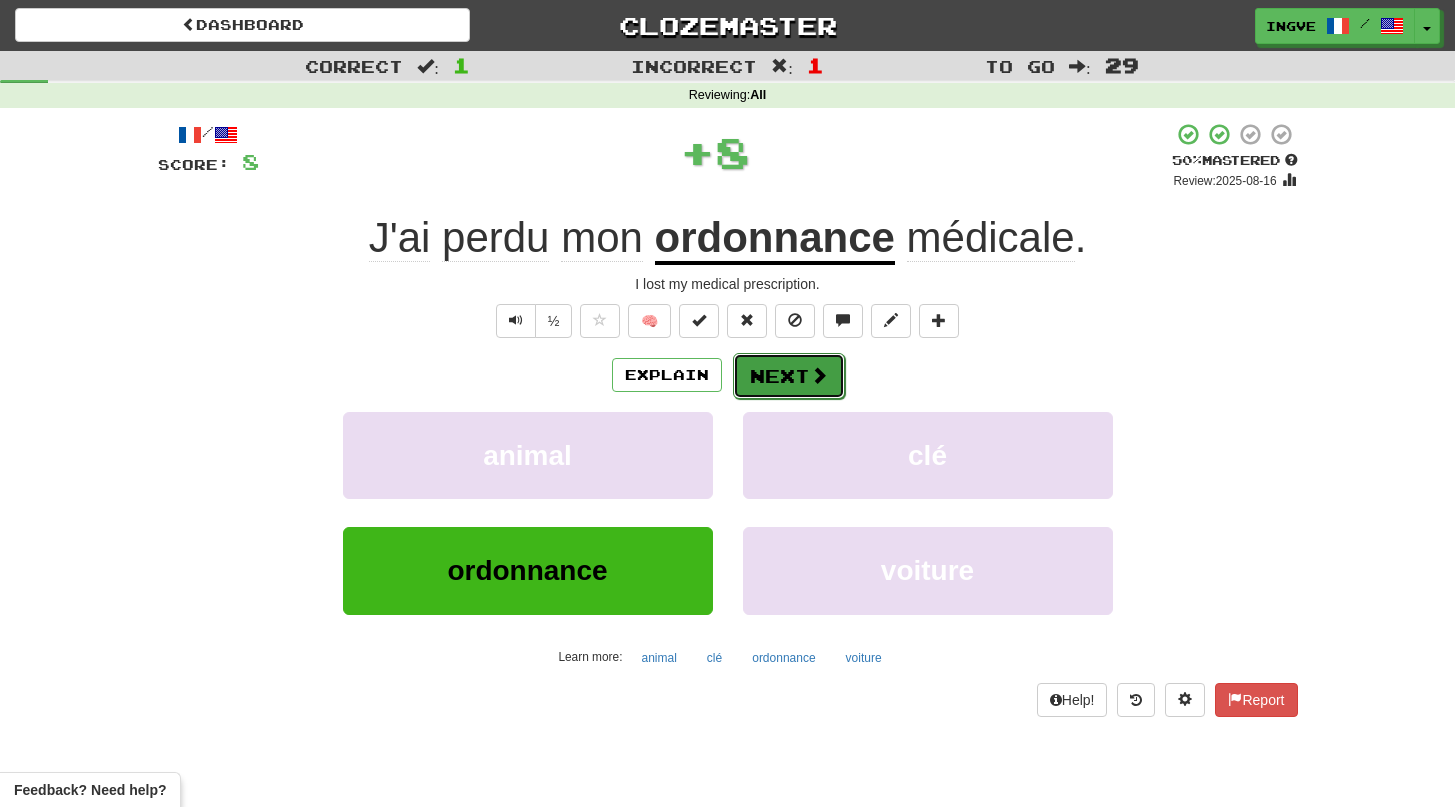 click on "Next" at bounding box center (789, 376) 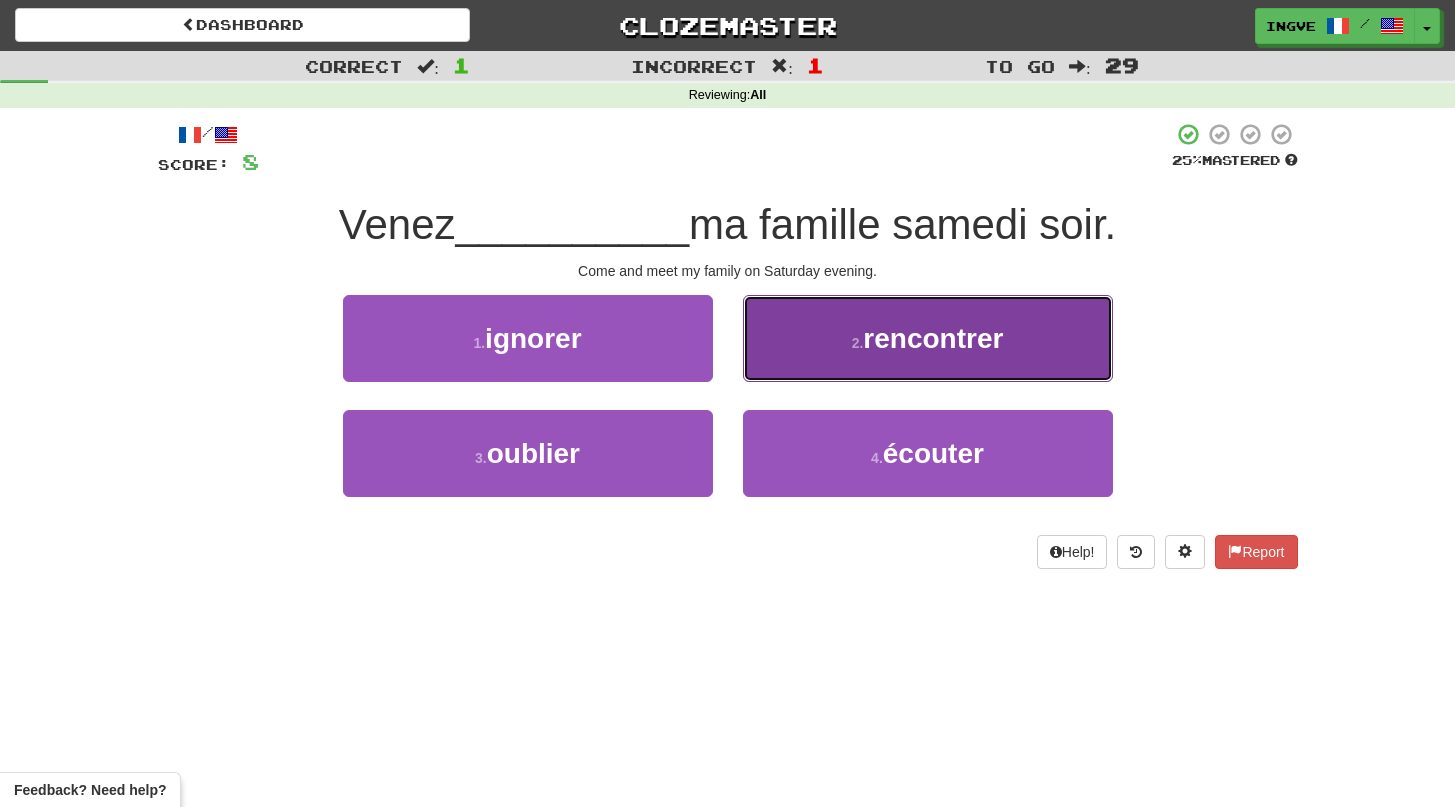click on "2 .  rencontrer" at bounding box center [928, 338] 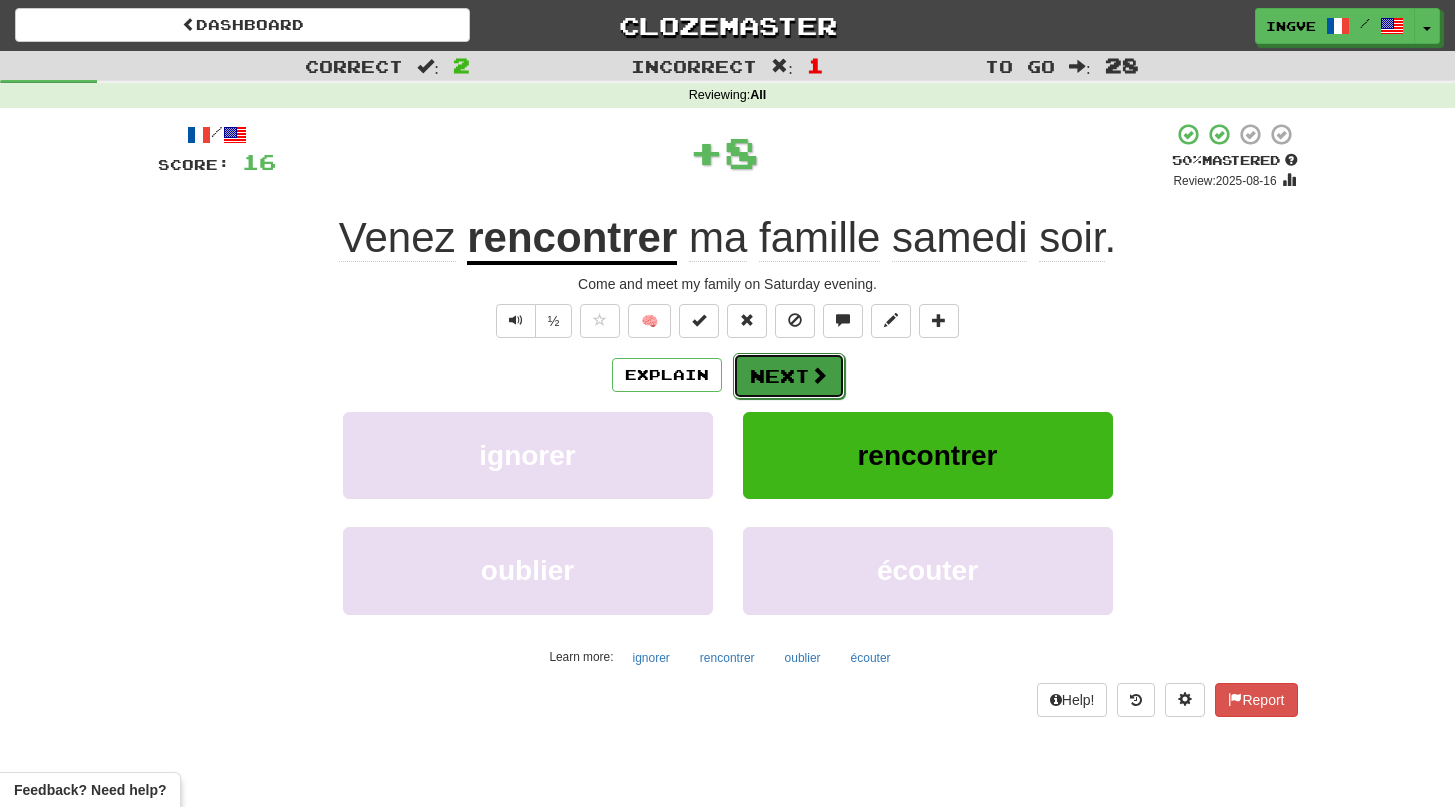 click on "Next" at bounding box center (789, 376) 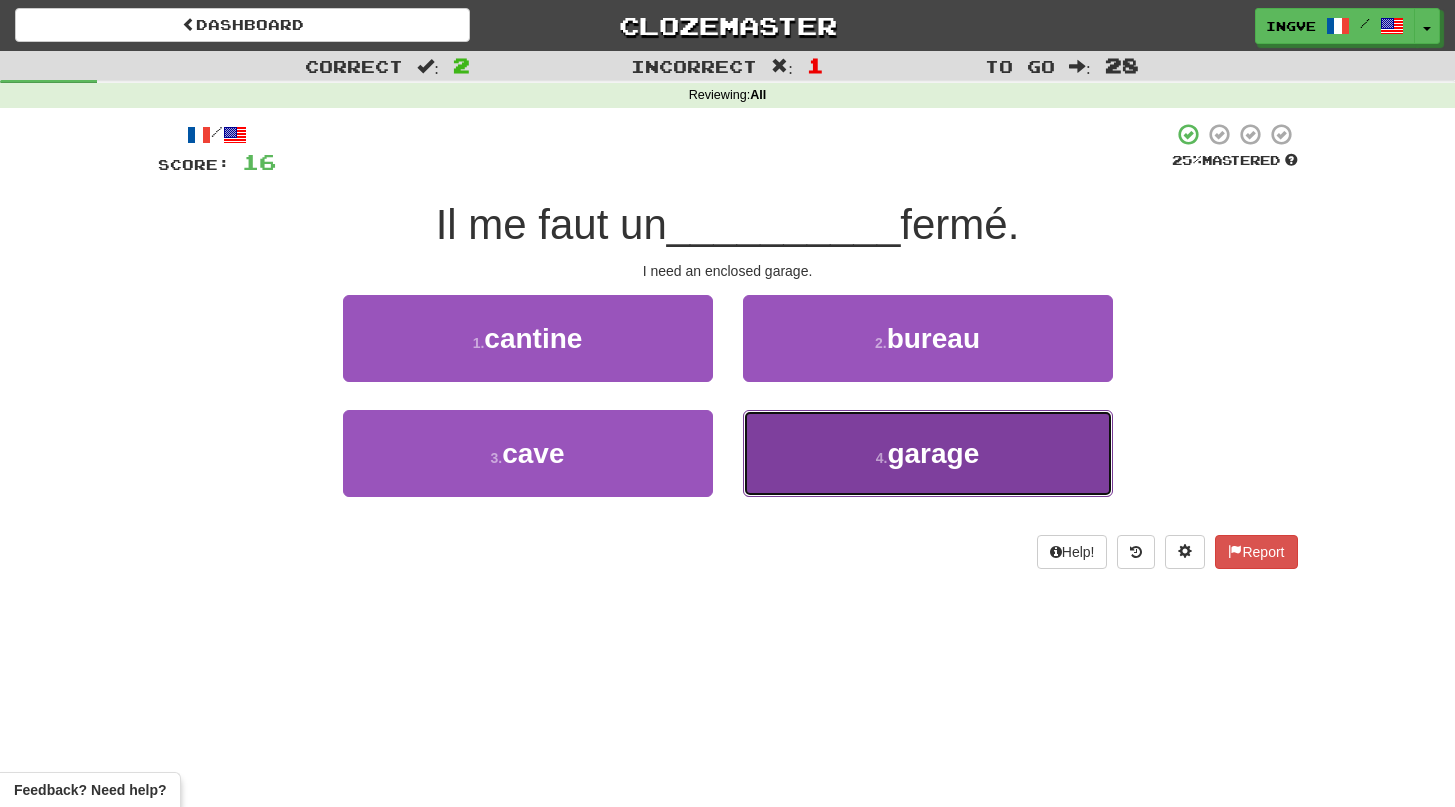 click on "4 .  garage" at bounding box center [928, 453] 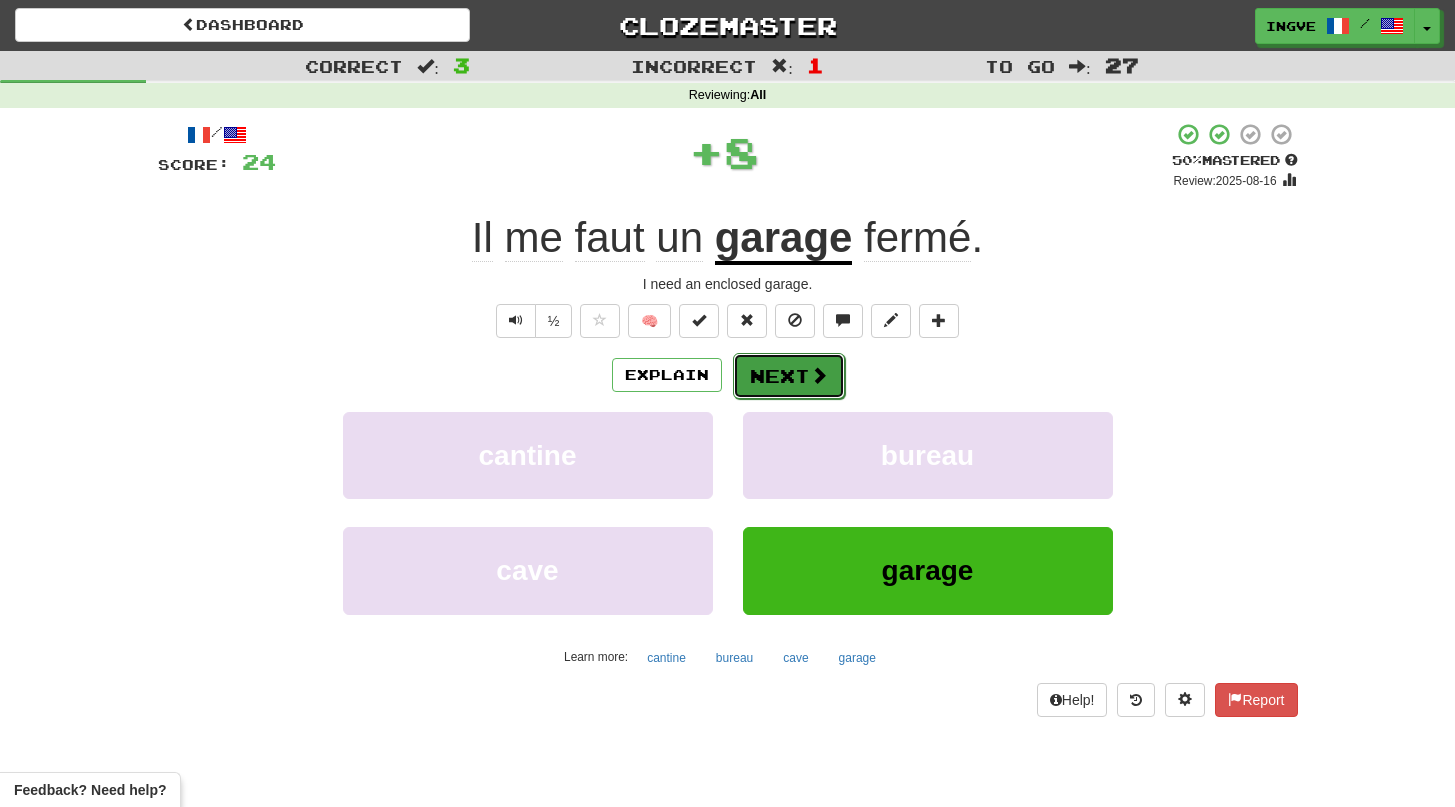 click on "Next" at bounding box center [789, 376] 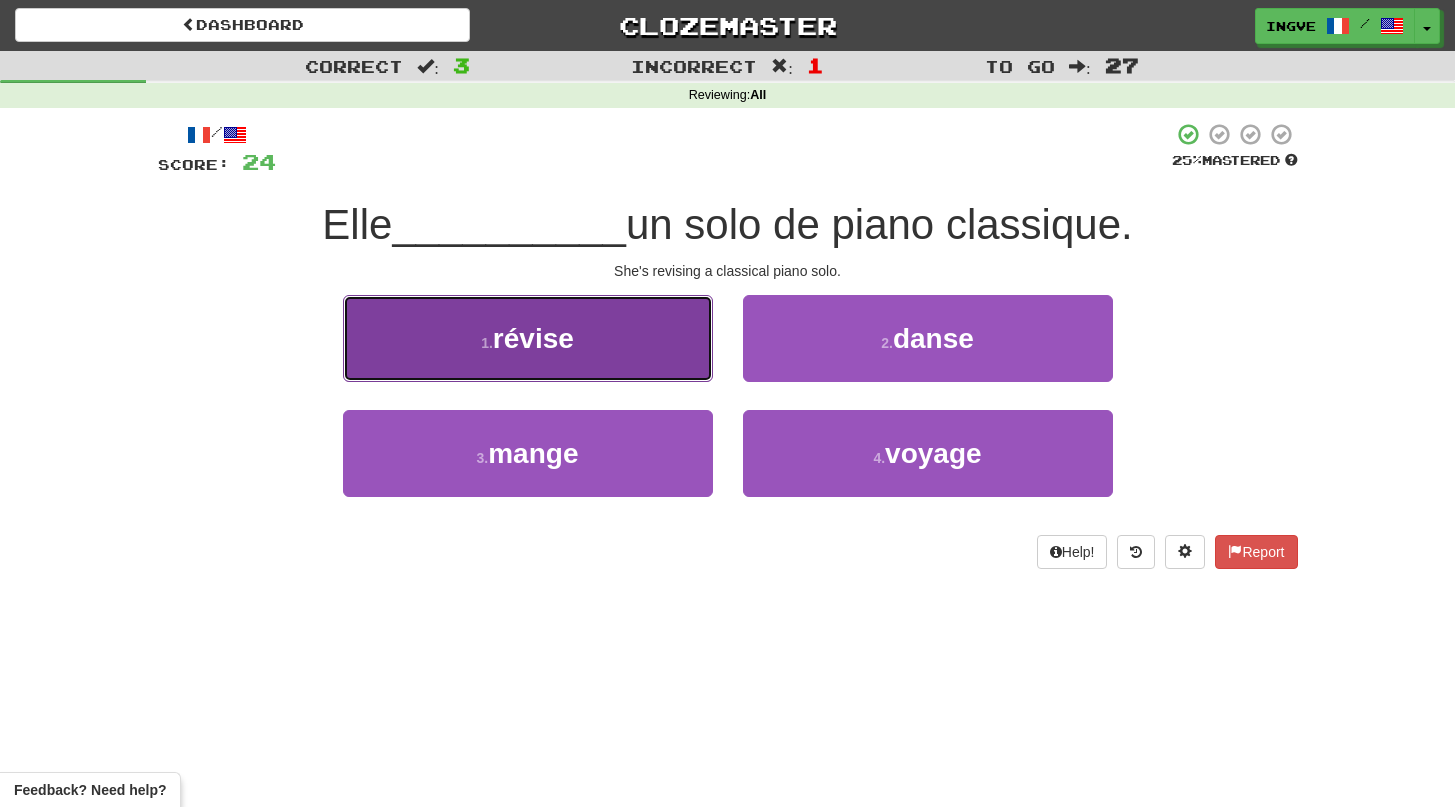 click on "1 .  révise" at bounding box center (528, 338) 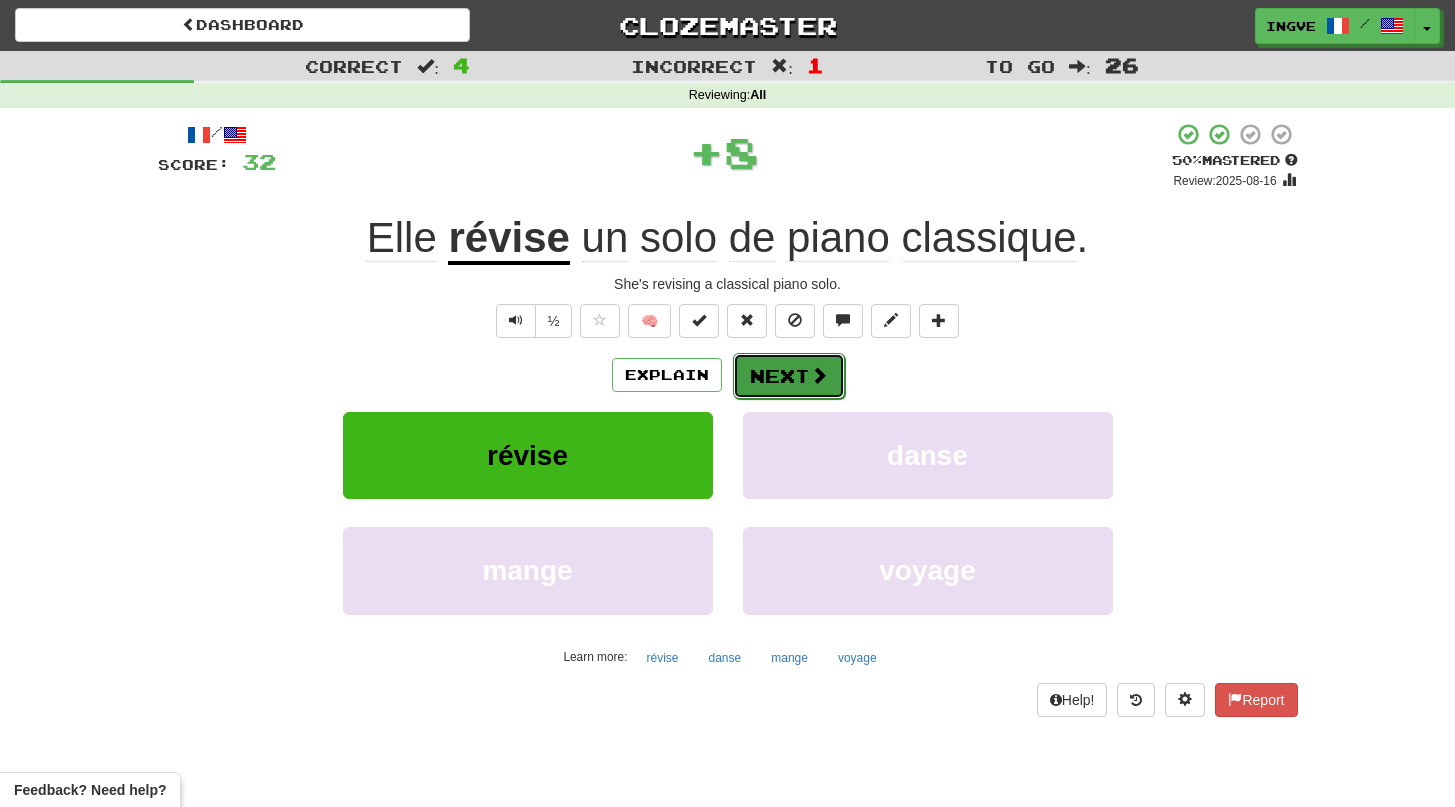 click on "Next" at bounding box center [789, 376] 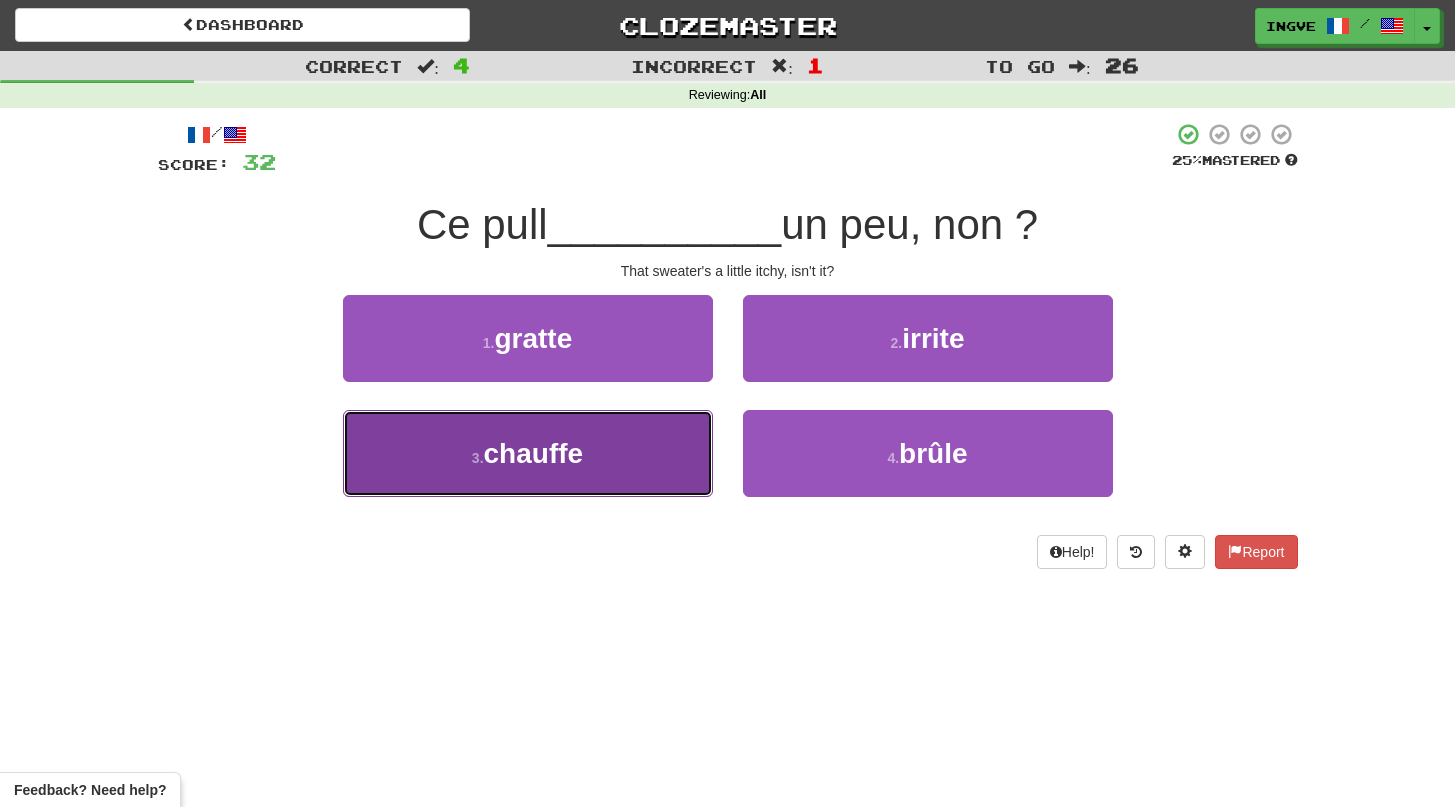 click on "3 .  chauffe" at bounding box center [528, 453] 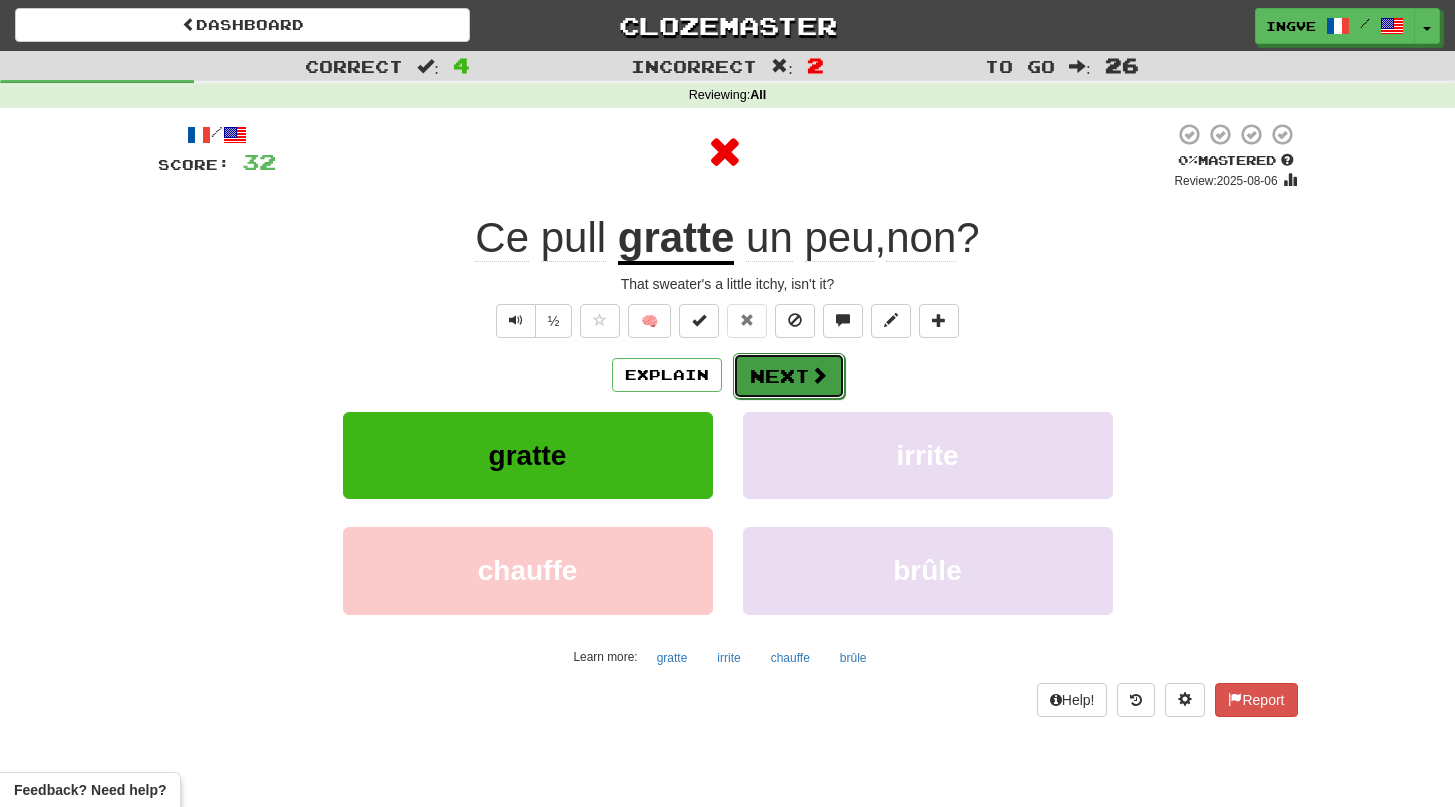 click on "Next" at bounding box center (789, 376) 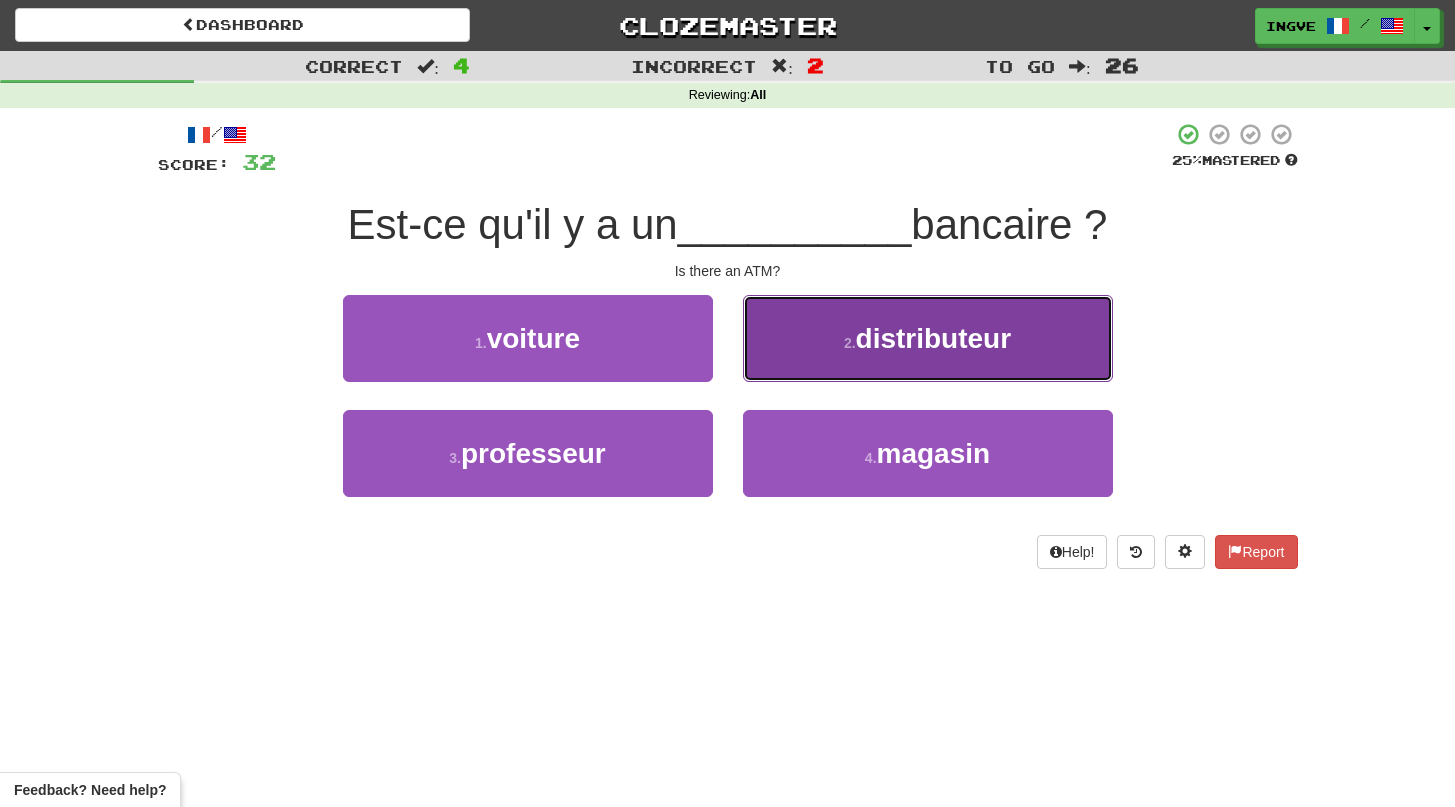 click on "2 .  distributeur" at bounding box center [928, 338] 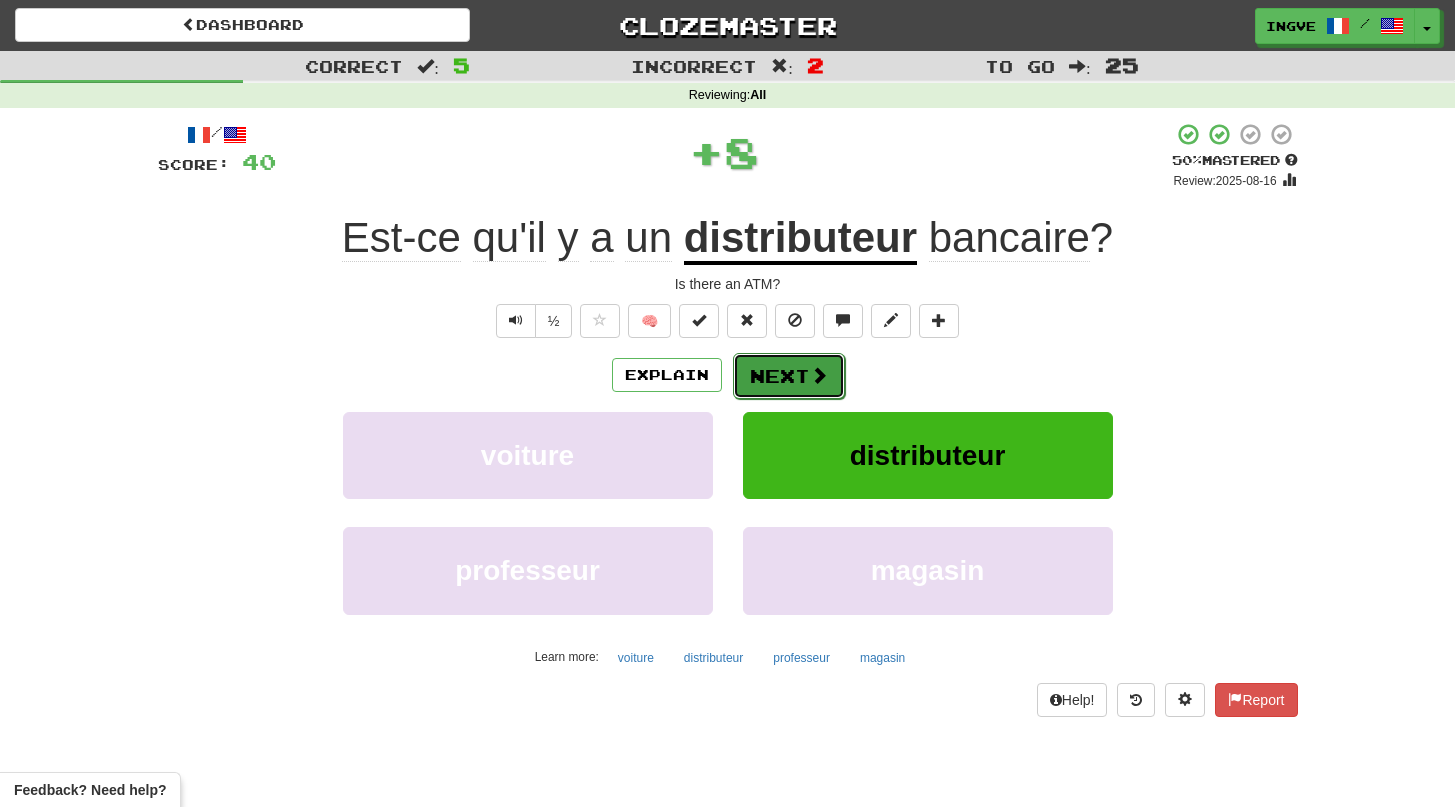click on "Next" at bounding box center (789, 376) 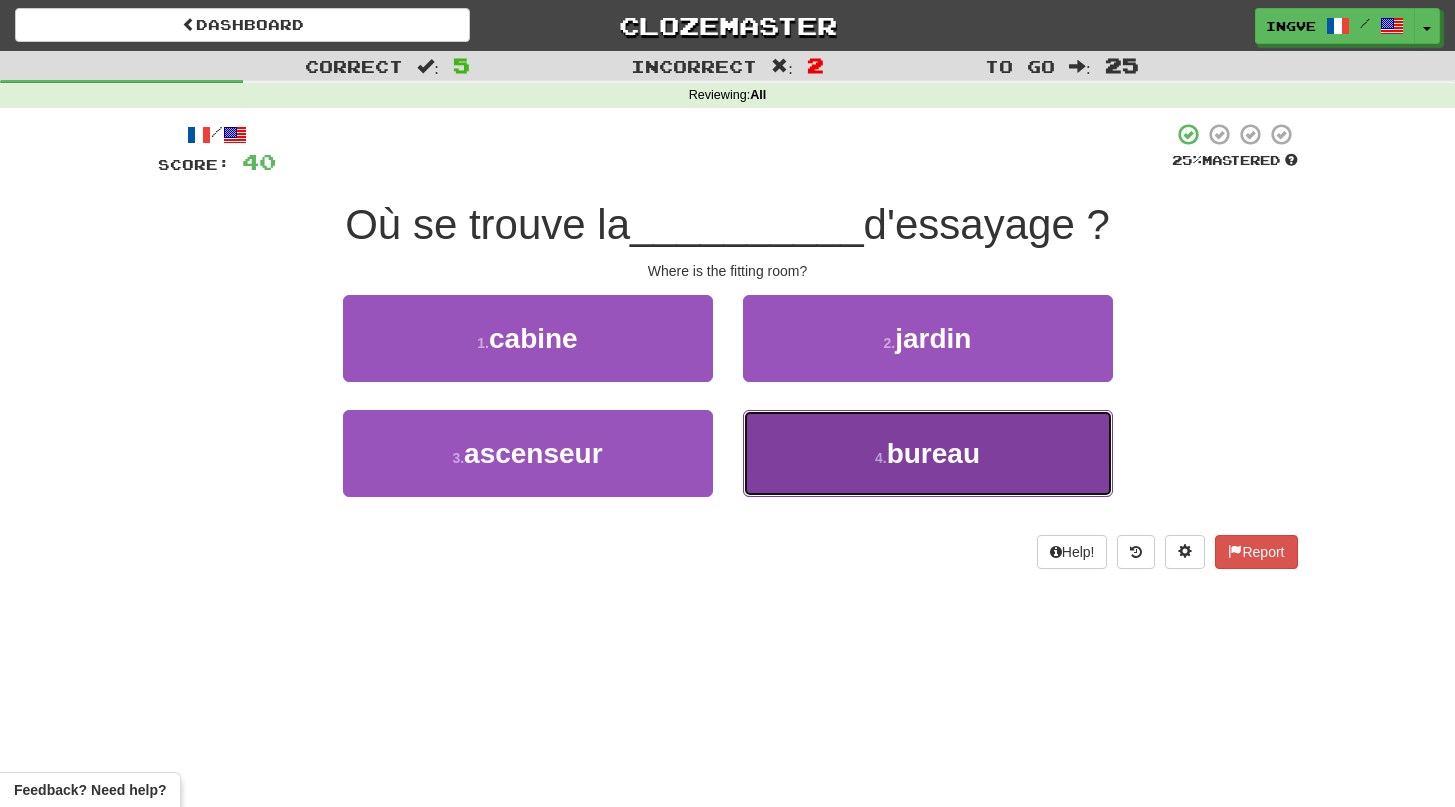 click on "4 ." at bounding box center [881, 458] 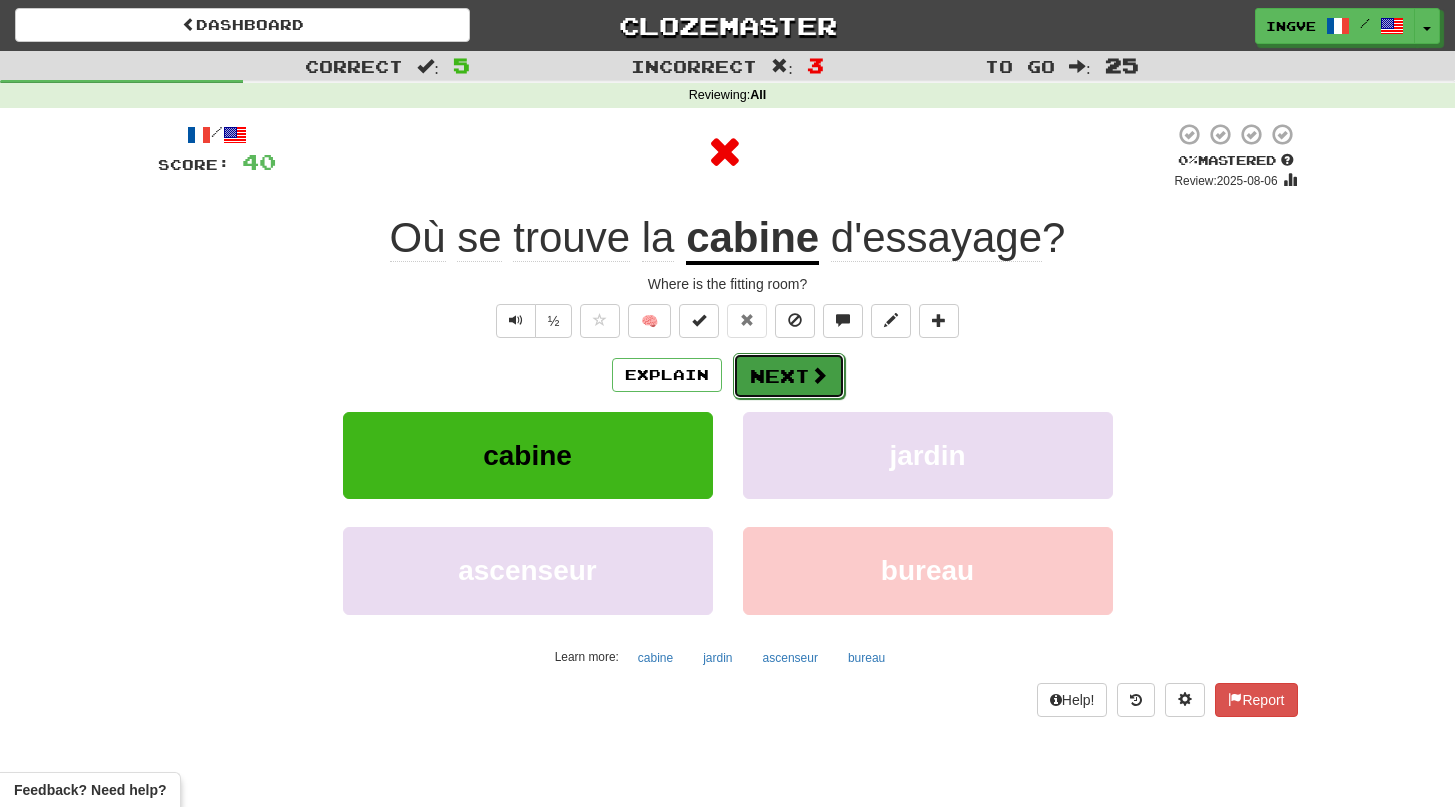 click on "Next" at bounding box center (789, 376) 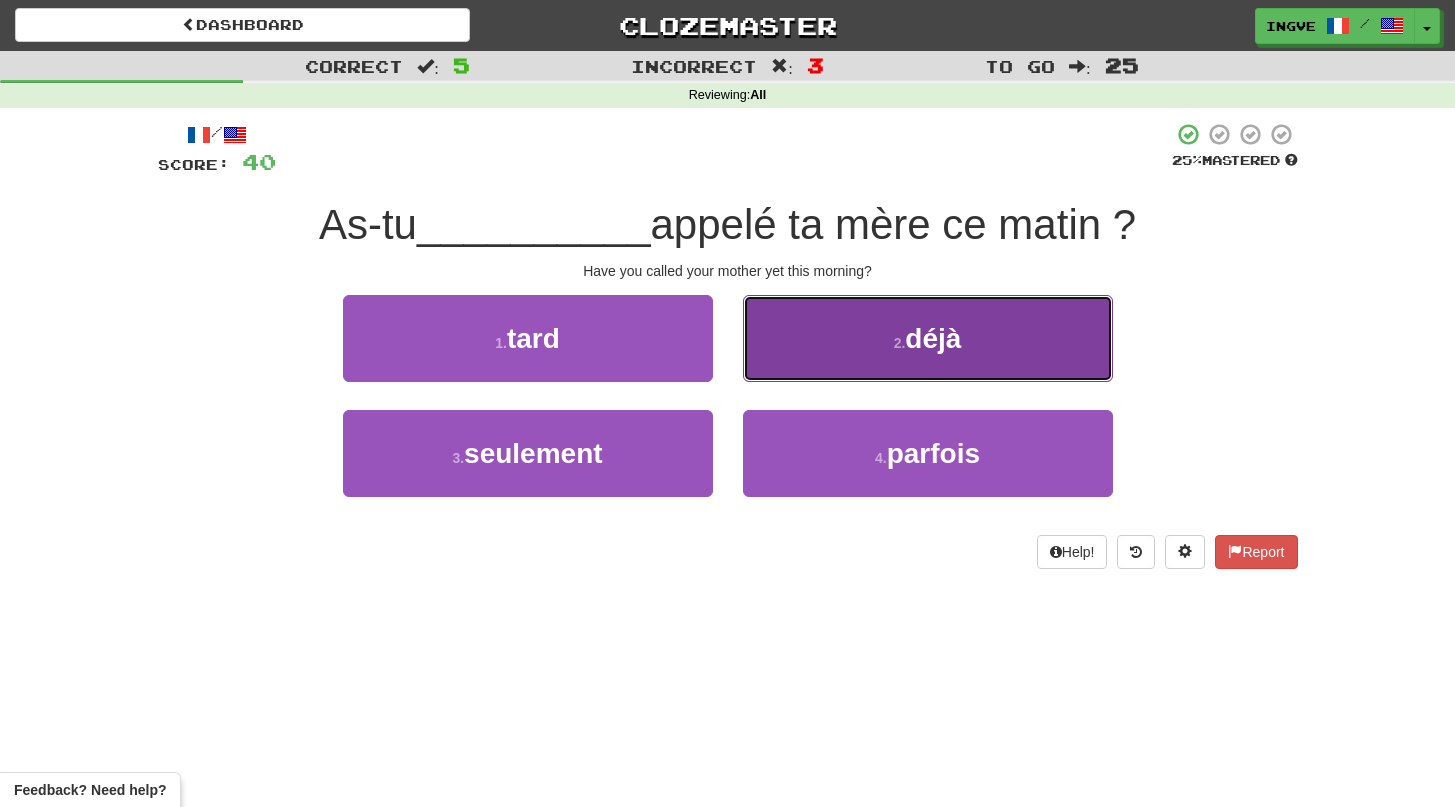 click on "2 .  déjà" at bounding box center [928, 338] 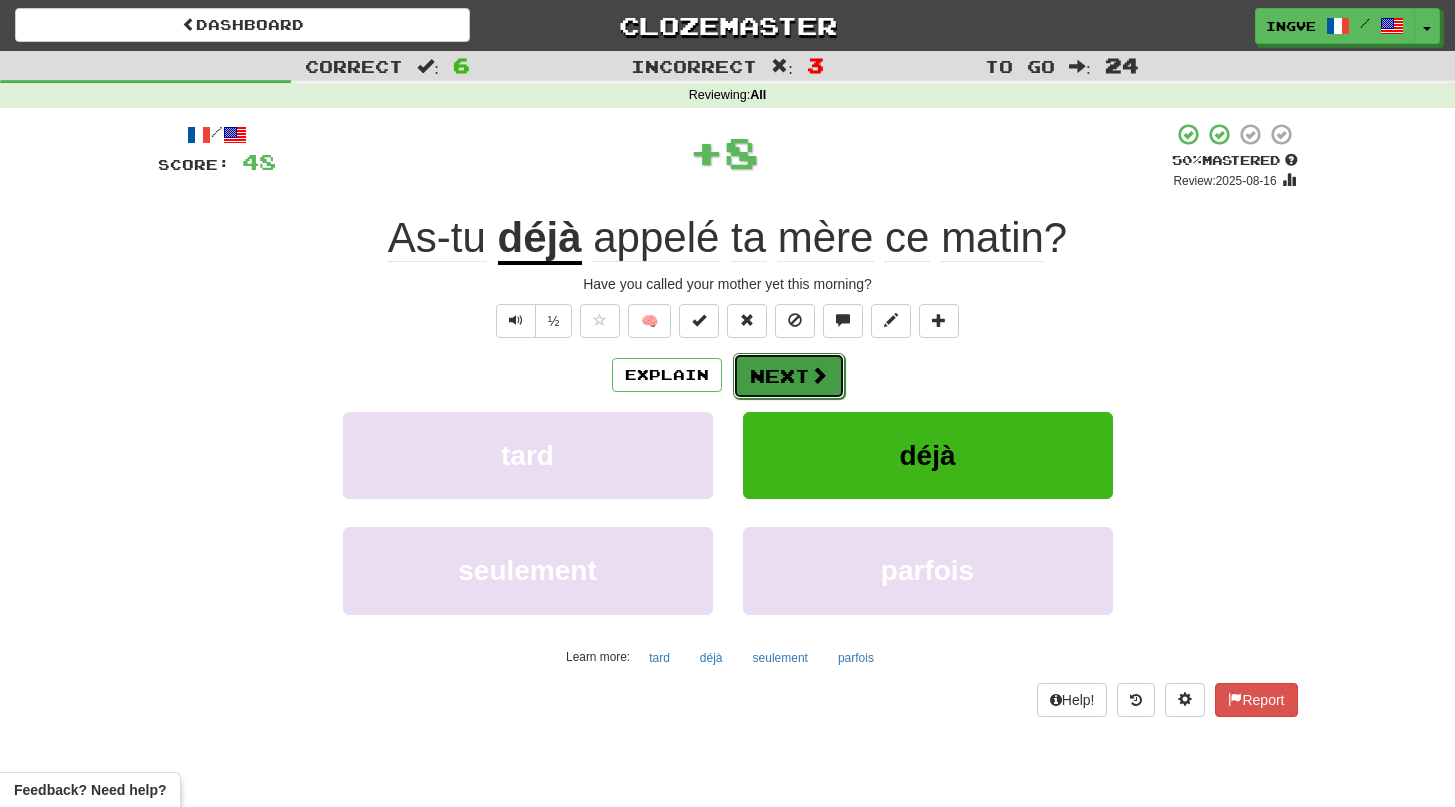 click on "Next" at bounding box center (789, 376) 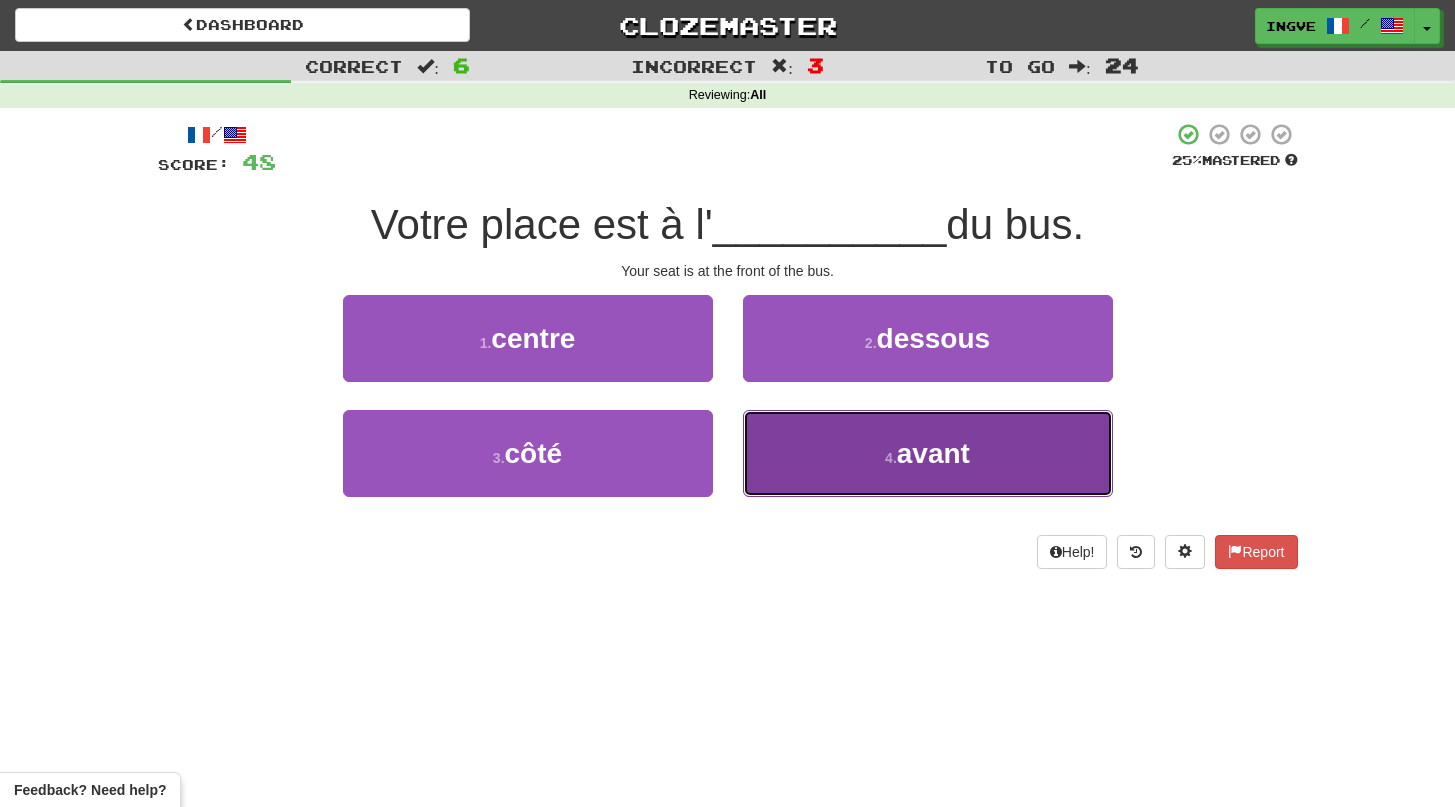 click on "4 .  avant" at bounding box center (928, 453) 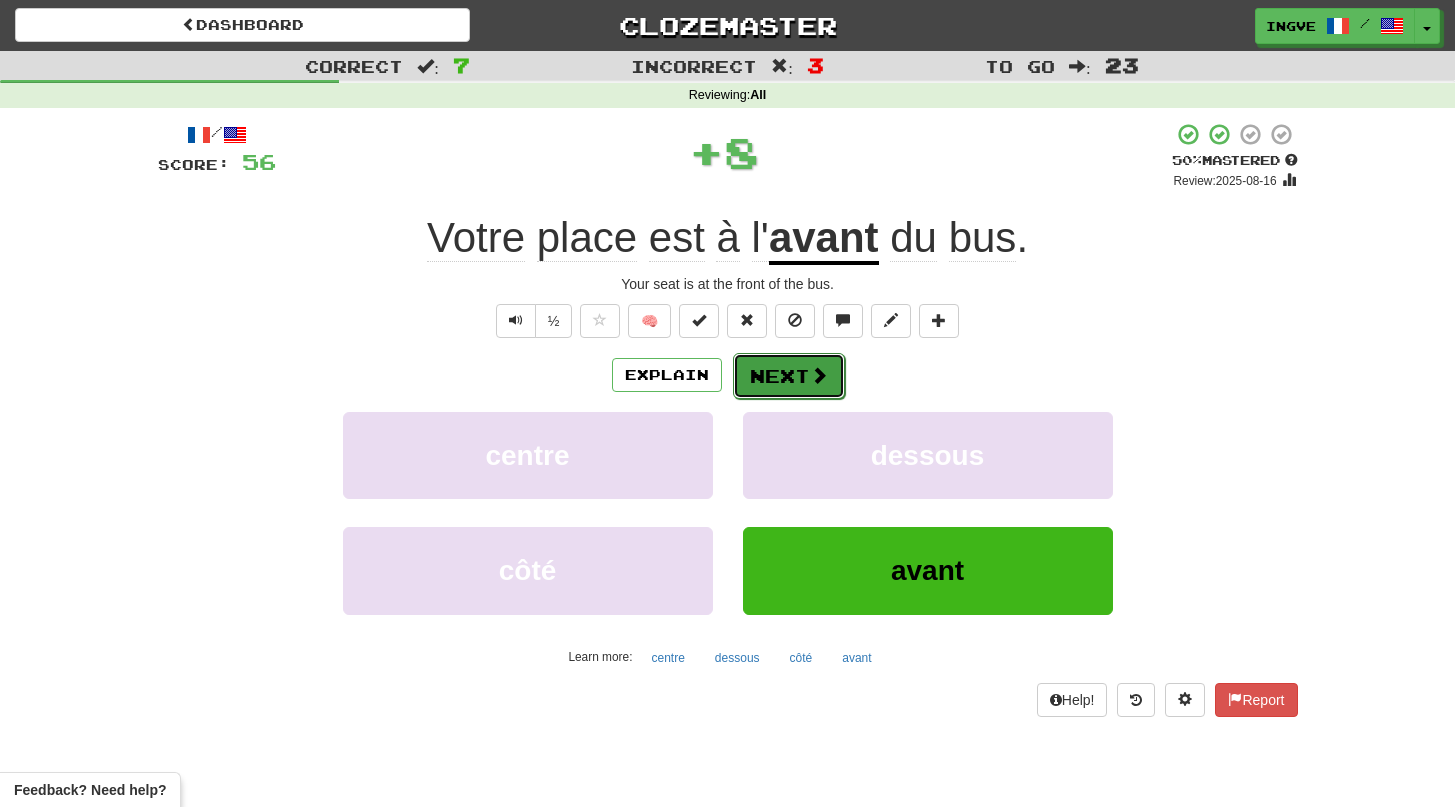 click on "Next" at bounding box center [789, 376] 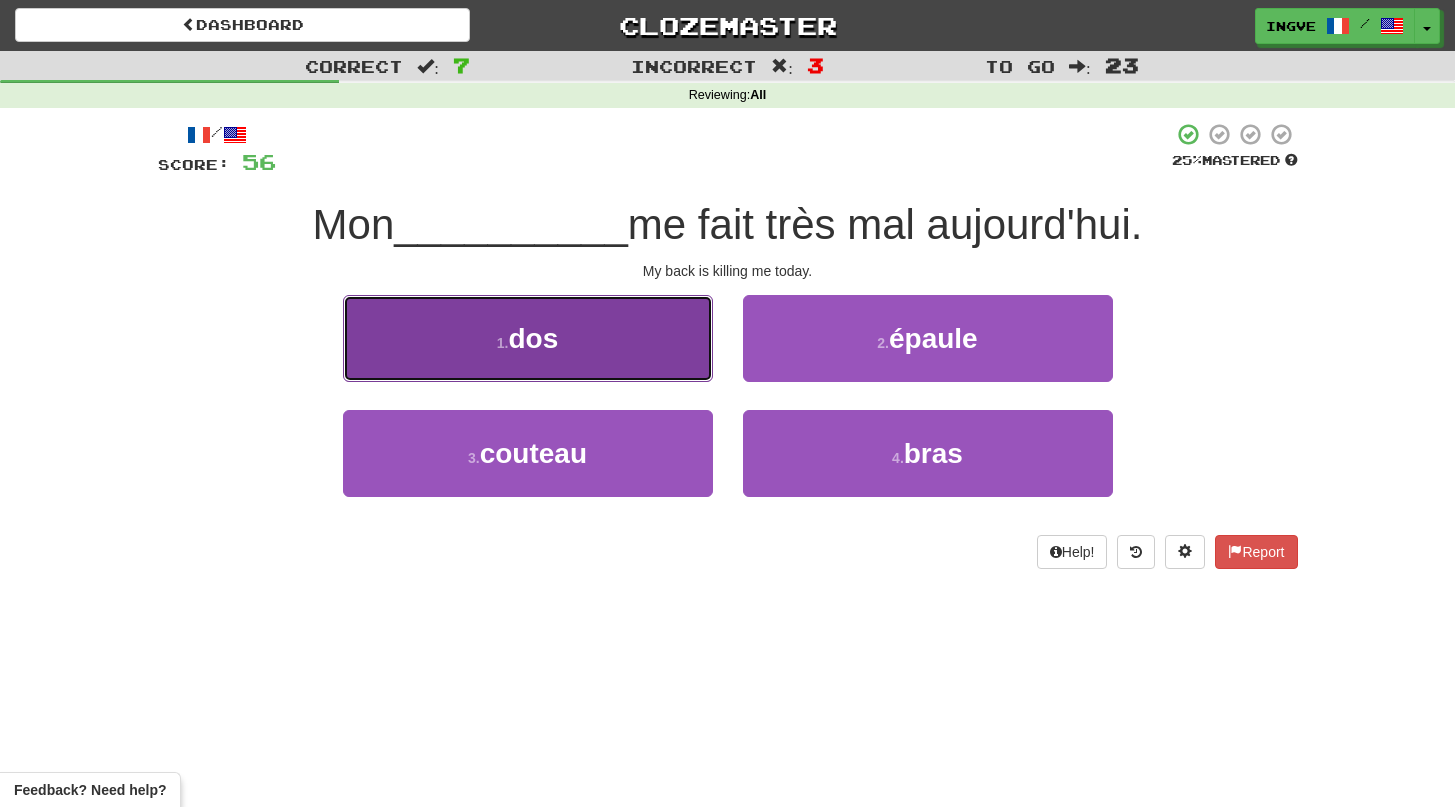 click on "1 .  dos" at bounding box center (528, 338) 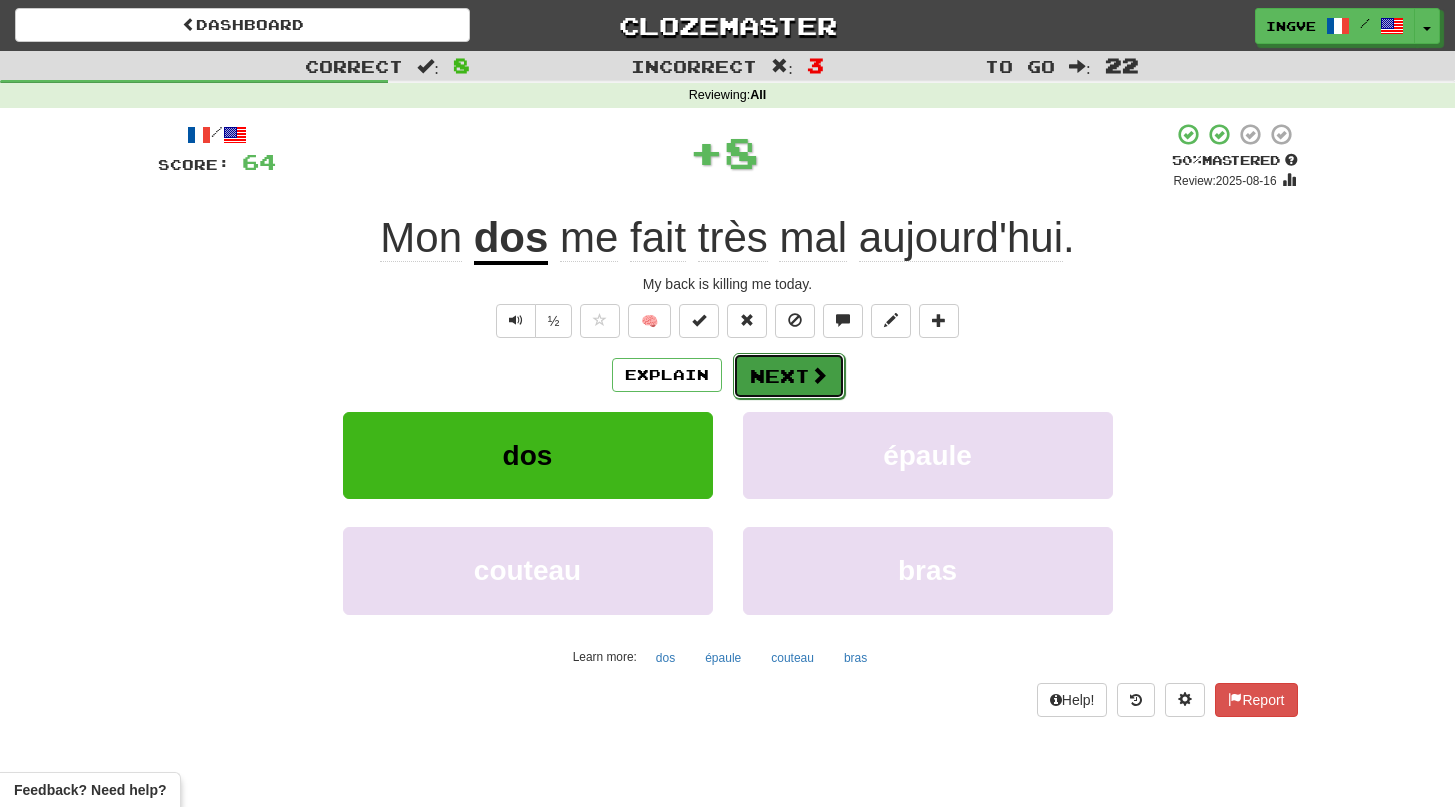 click on "Next" at bounding box center [789, 376] 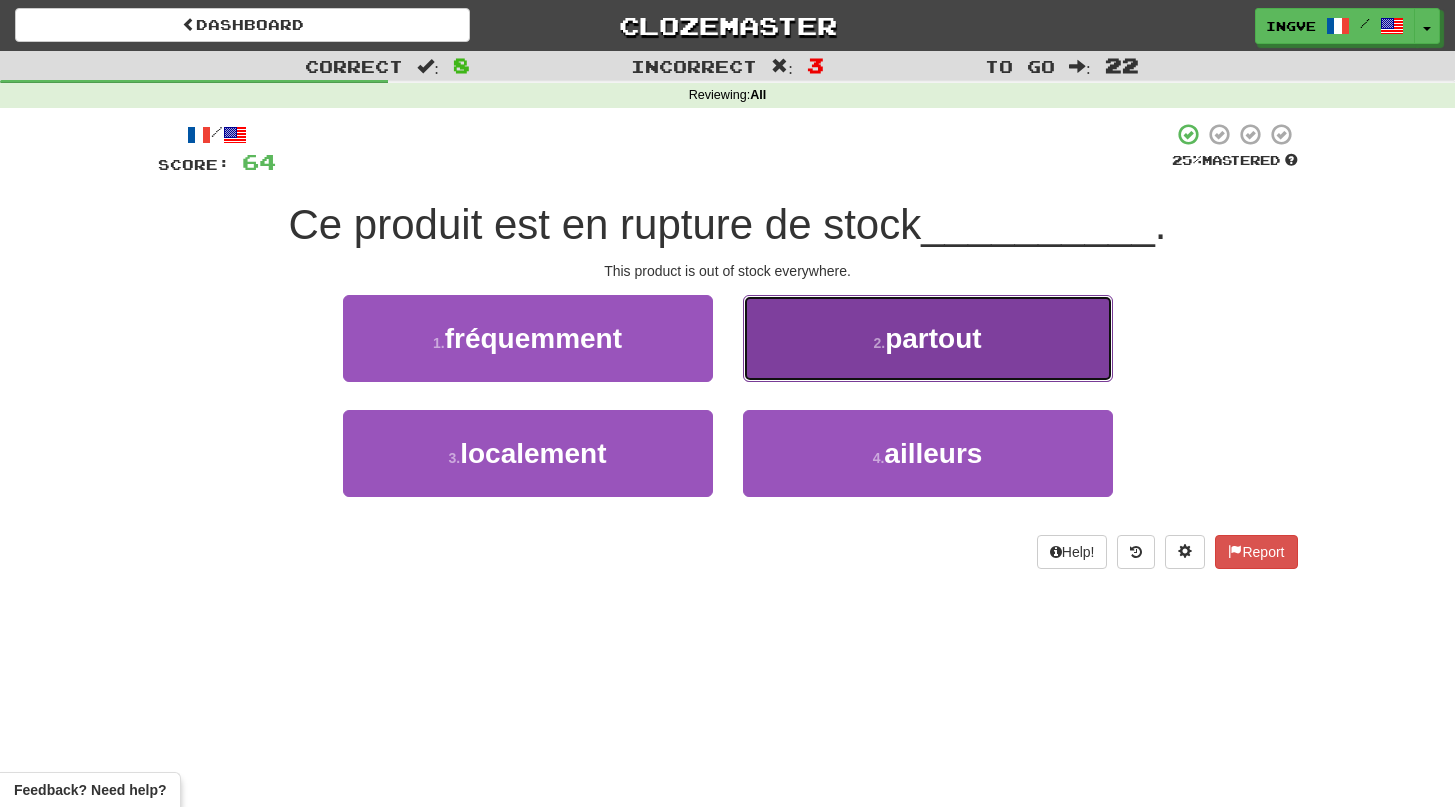 click on "2 .  partout" at bounding box center (928, 338) 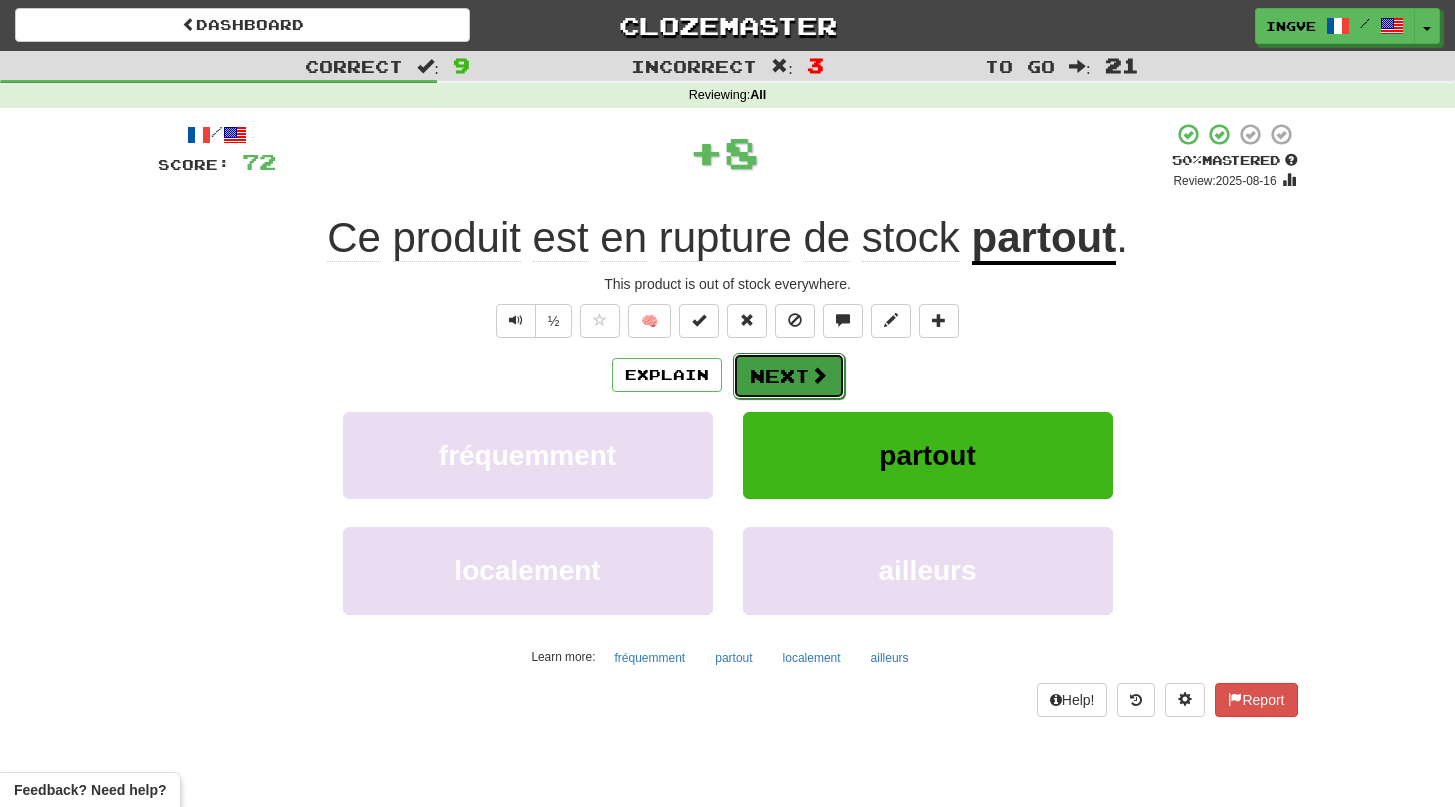 click on "Next" at bounding box center (789, 376) 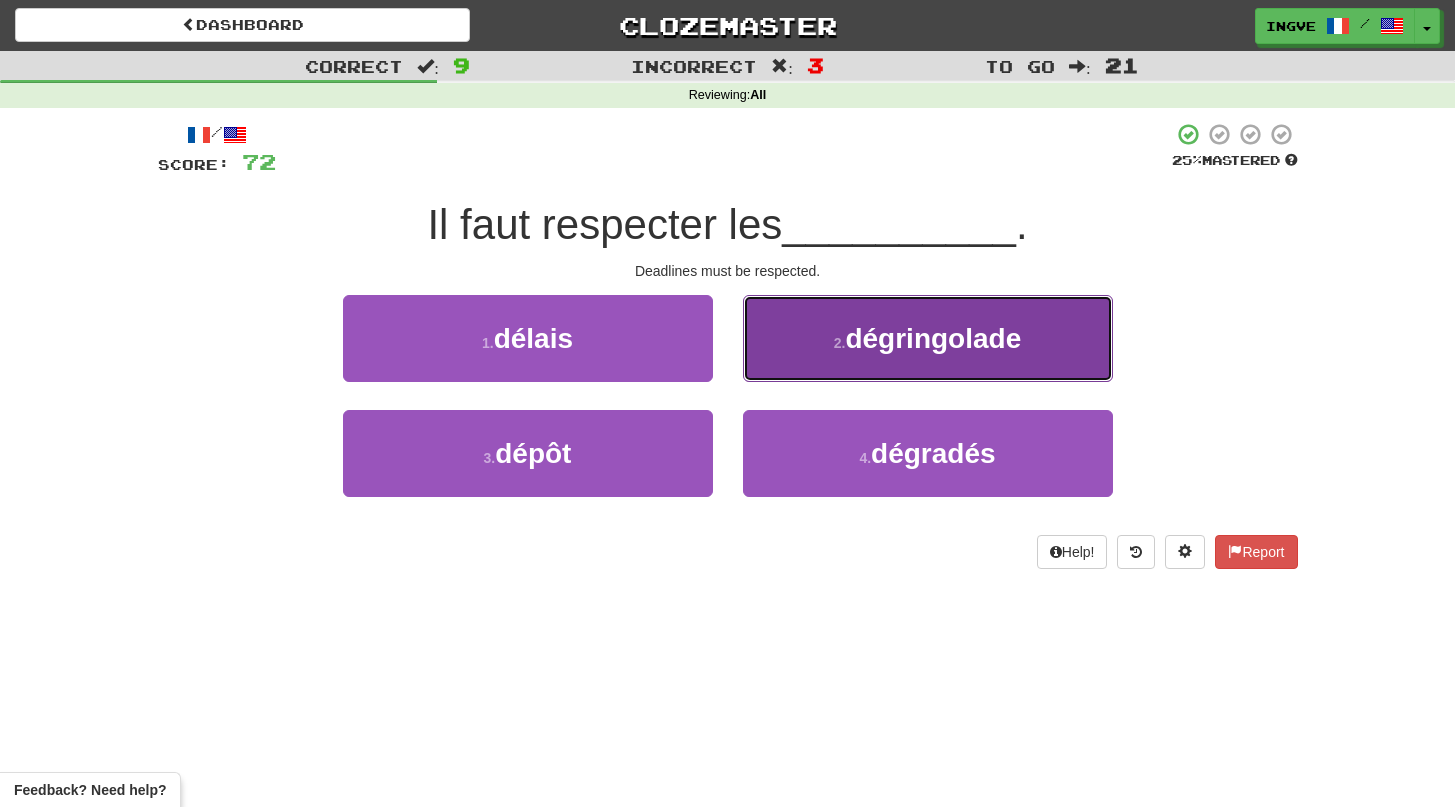 click on "dégringolade" at bounding box center [933, 338] 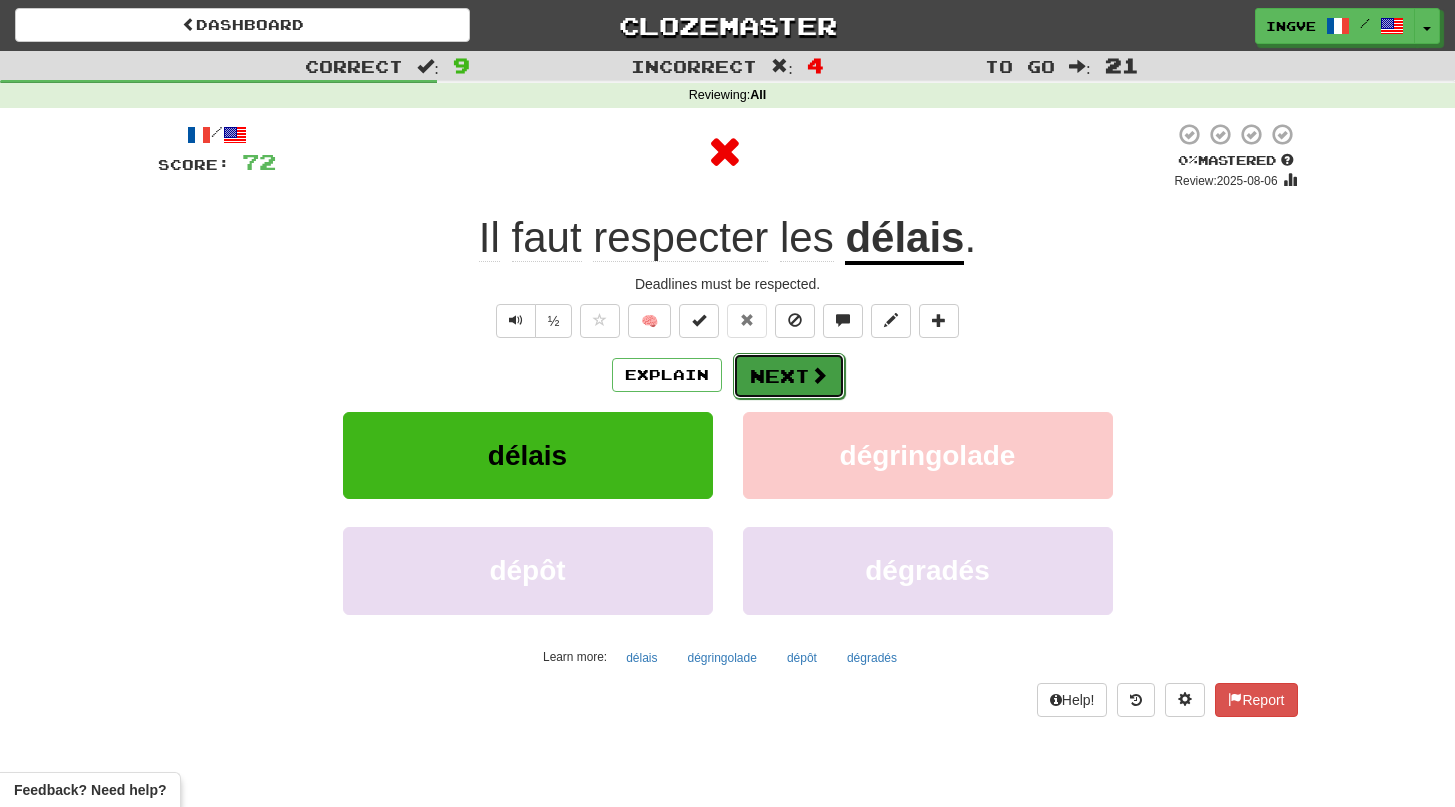 click on "Next" at bounding box center [789, 376] 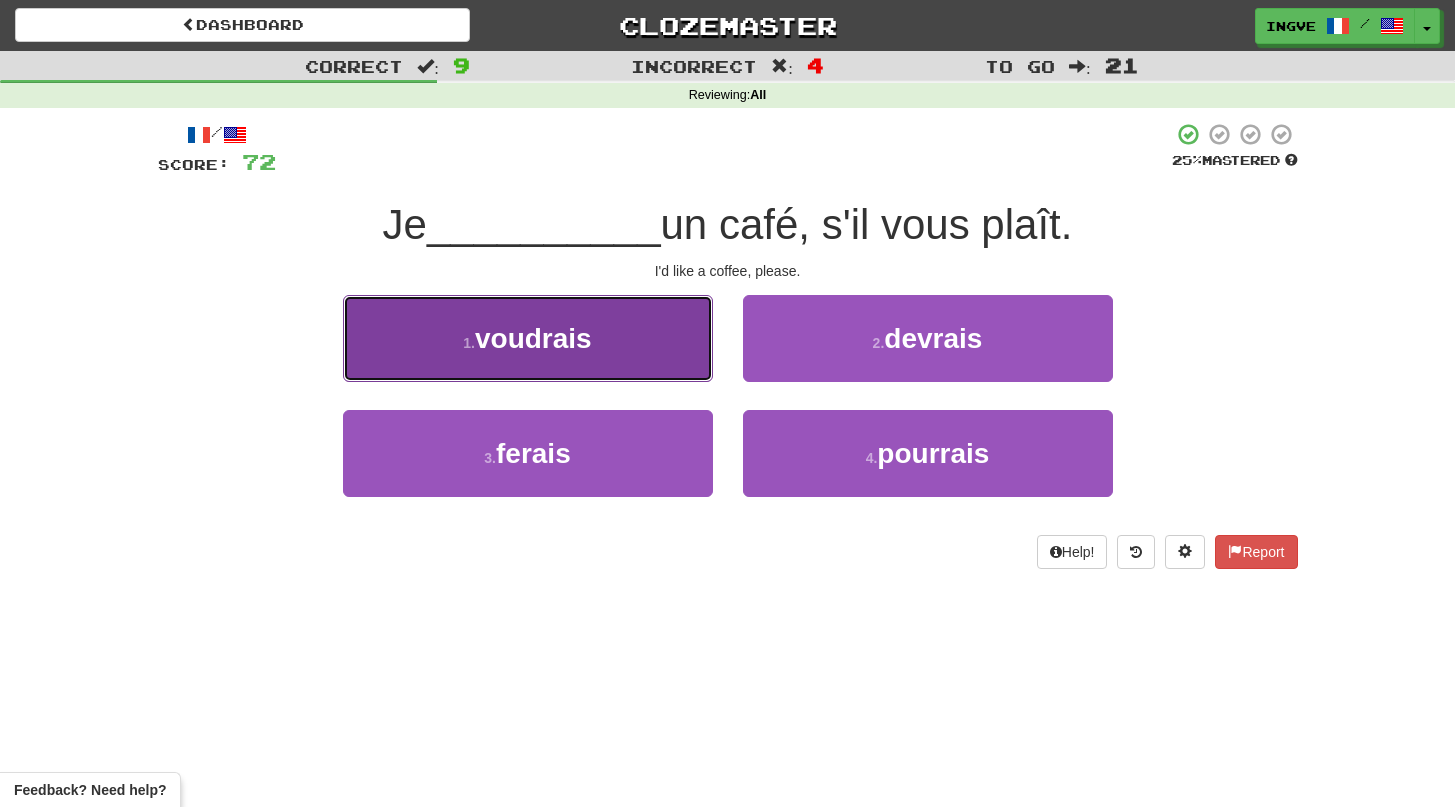 click on "1 .  voudrais" at bounding box center [528, 338] 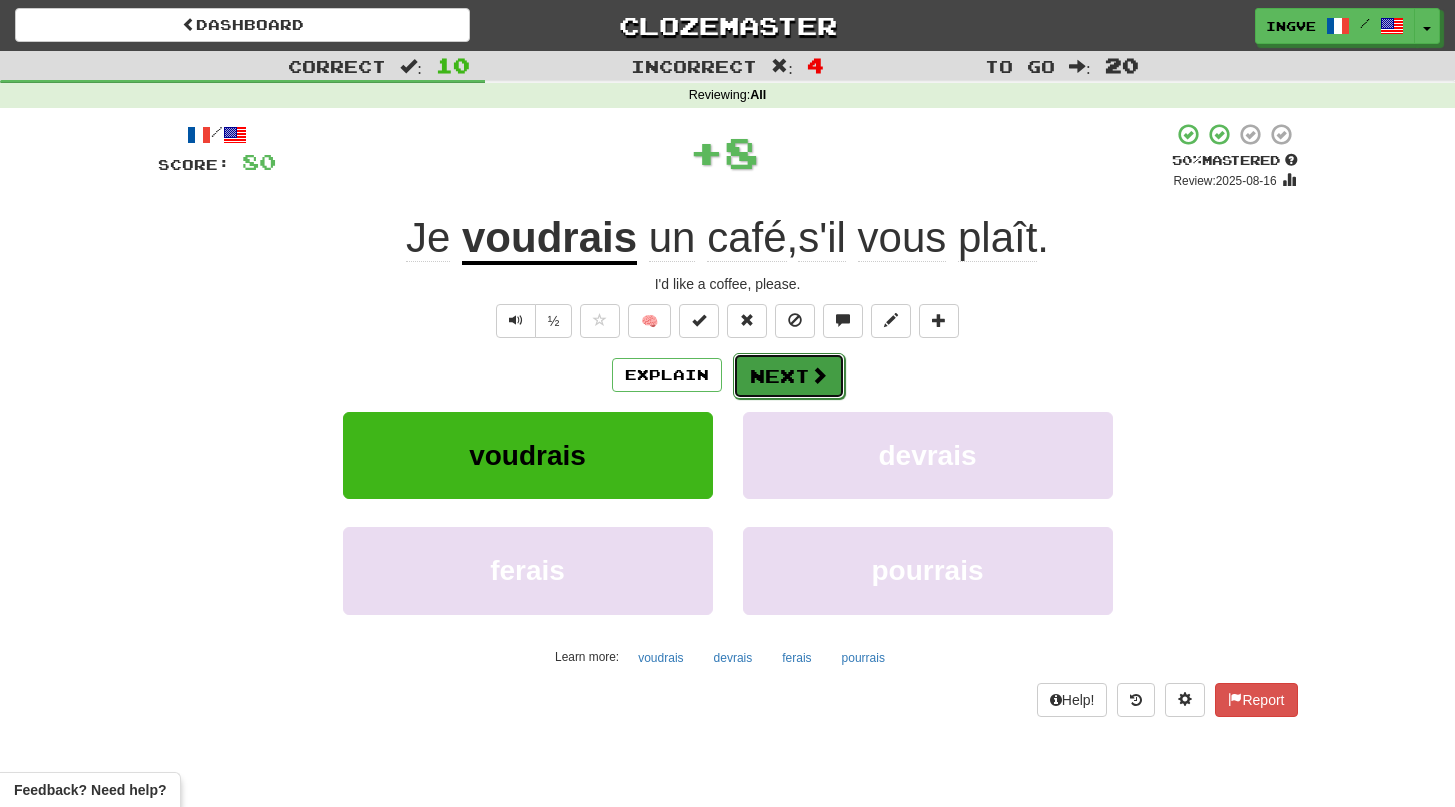click on "Next" at bounding box center [789, 376] 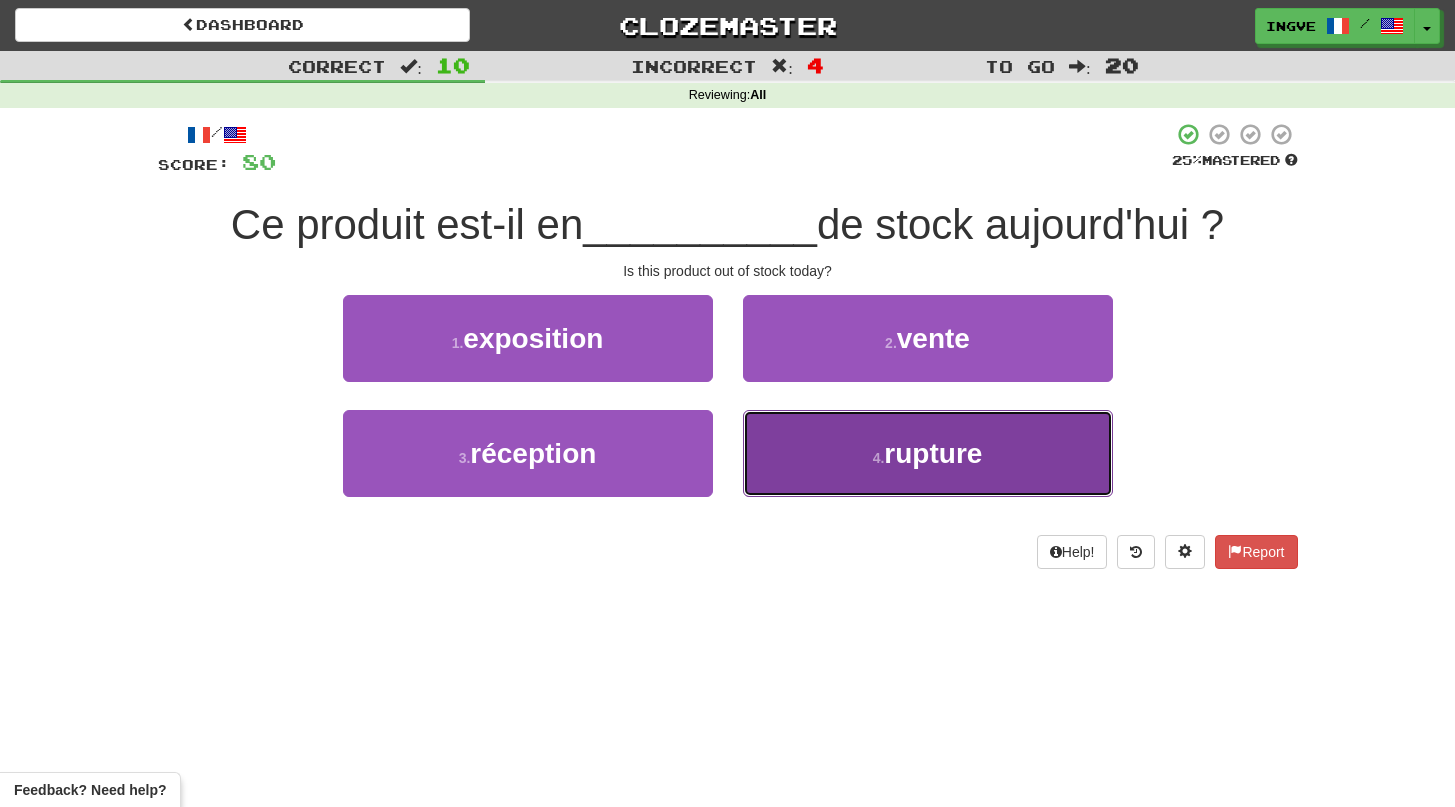 click on "rupture" at bounding box center (933, 453) 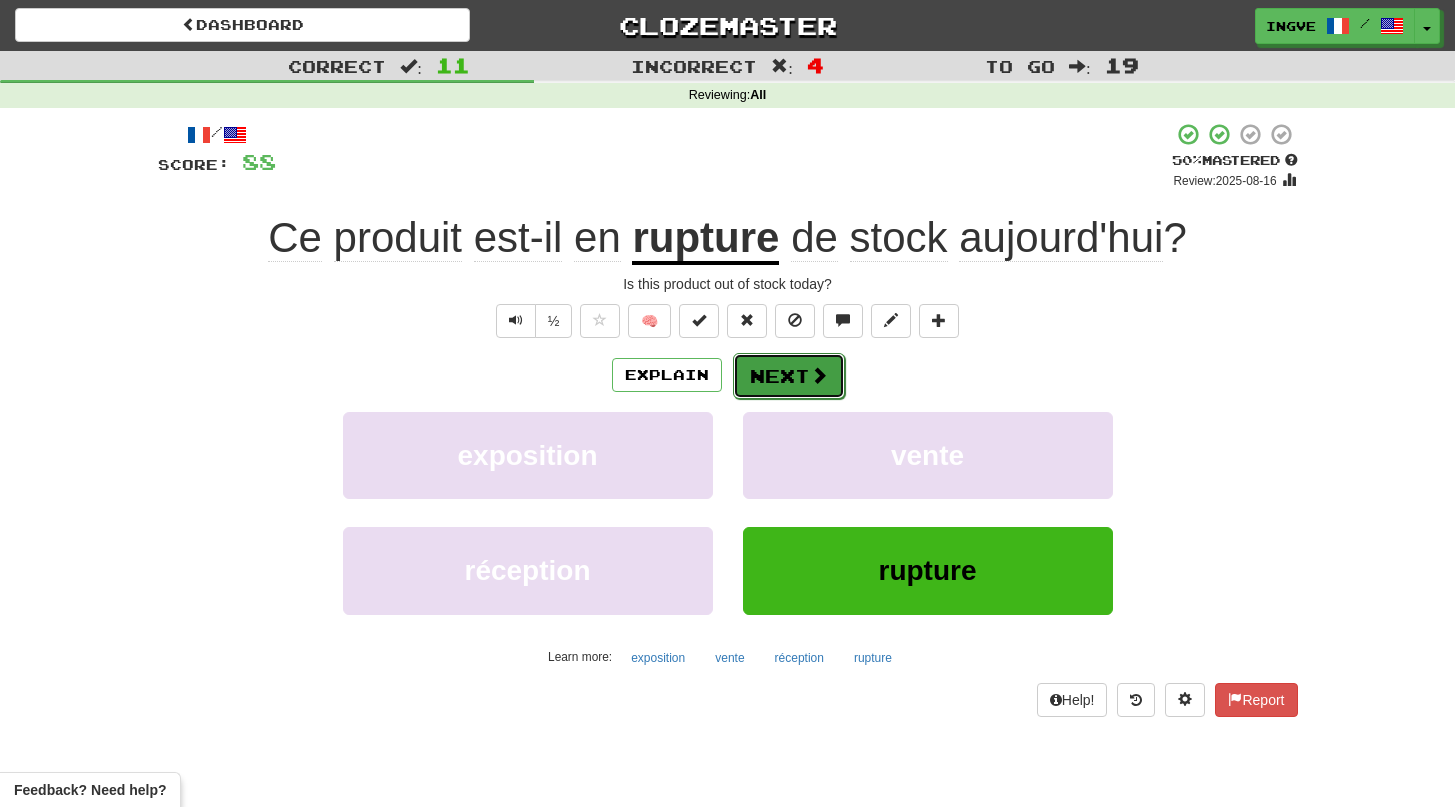 click on "Next" at bounding box center [789, 376] 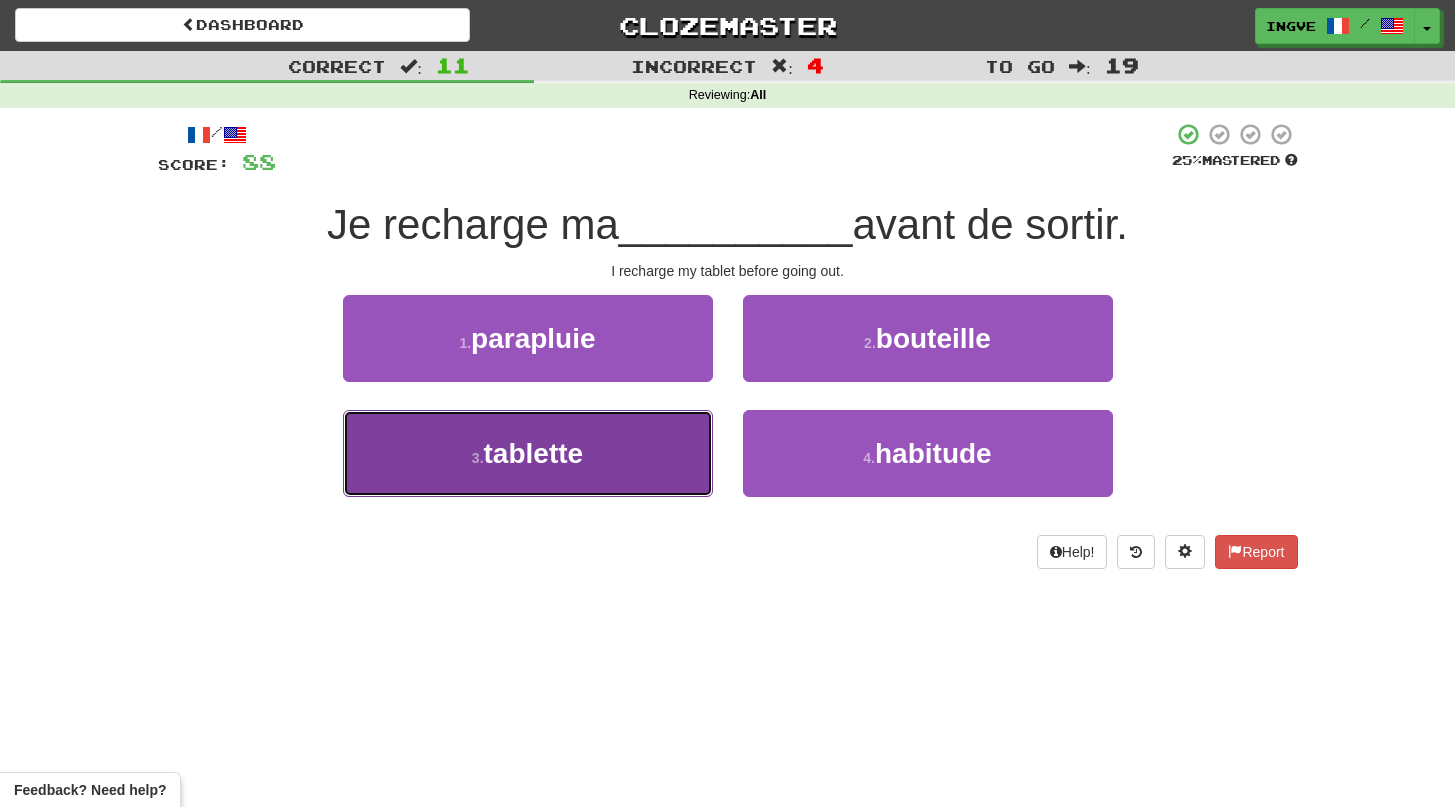 click on "3 .  tablette" at bounding box center (528, 453) 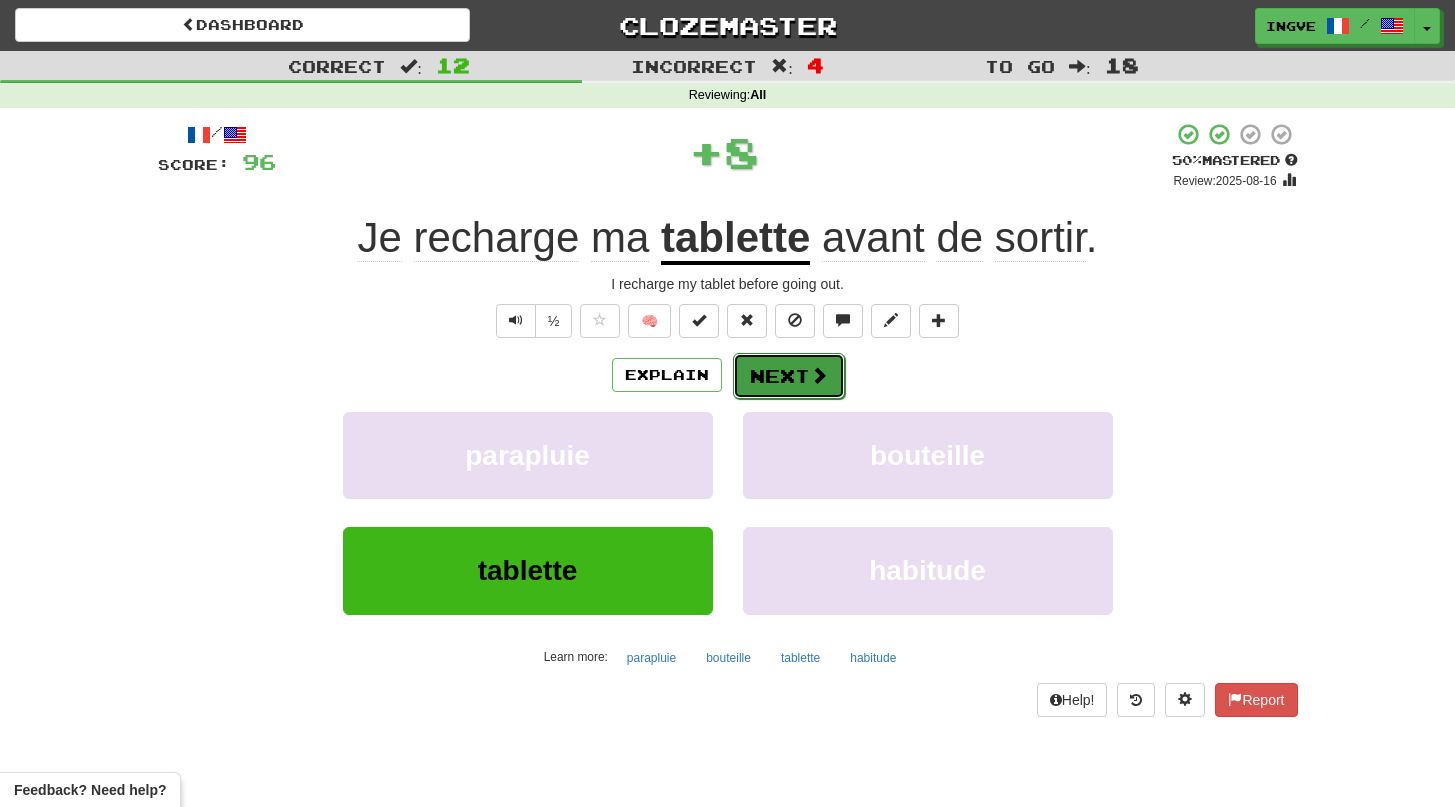 click on "Next" at bounding box center (789, 376) 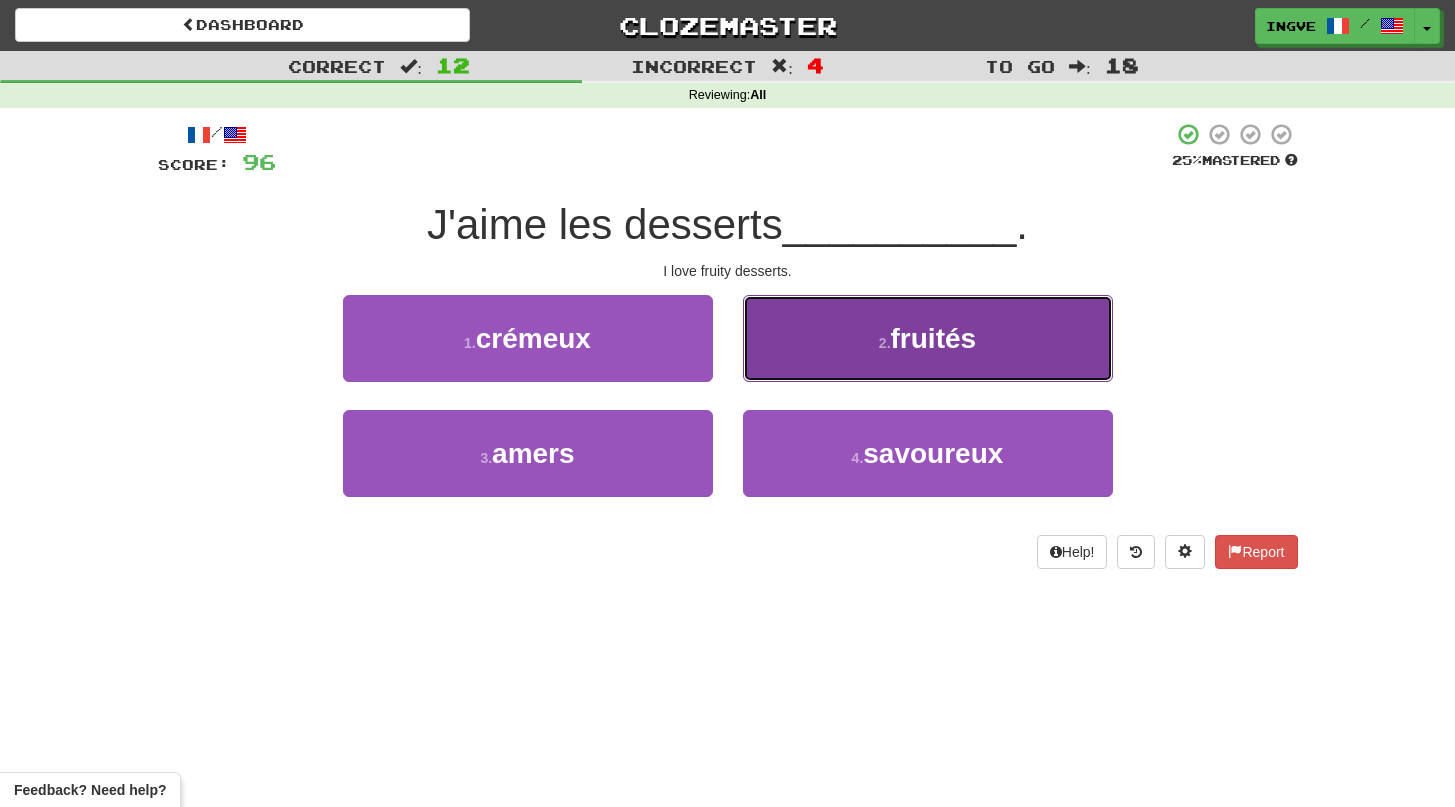 click on "fruités" at bounding box center [934, 338] 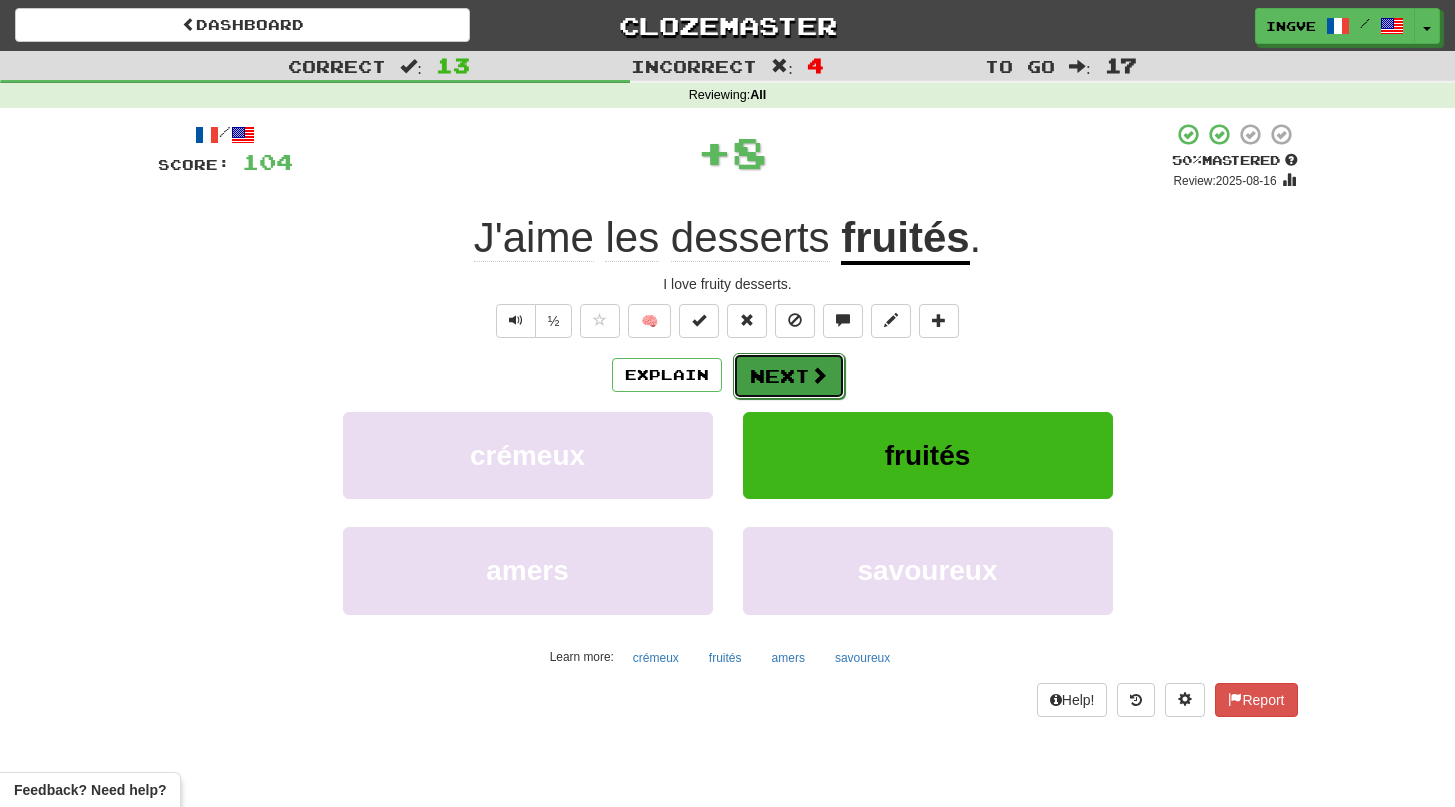 click on "Next" at bounding box center (789, 376) 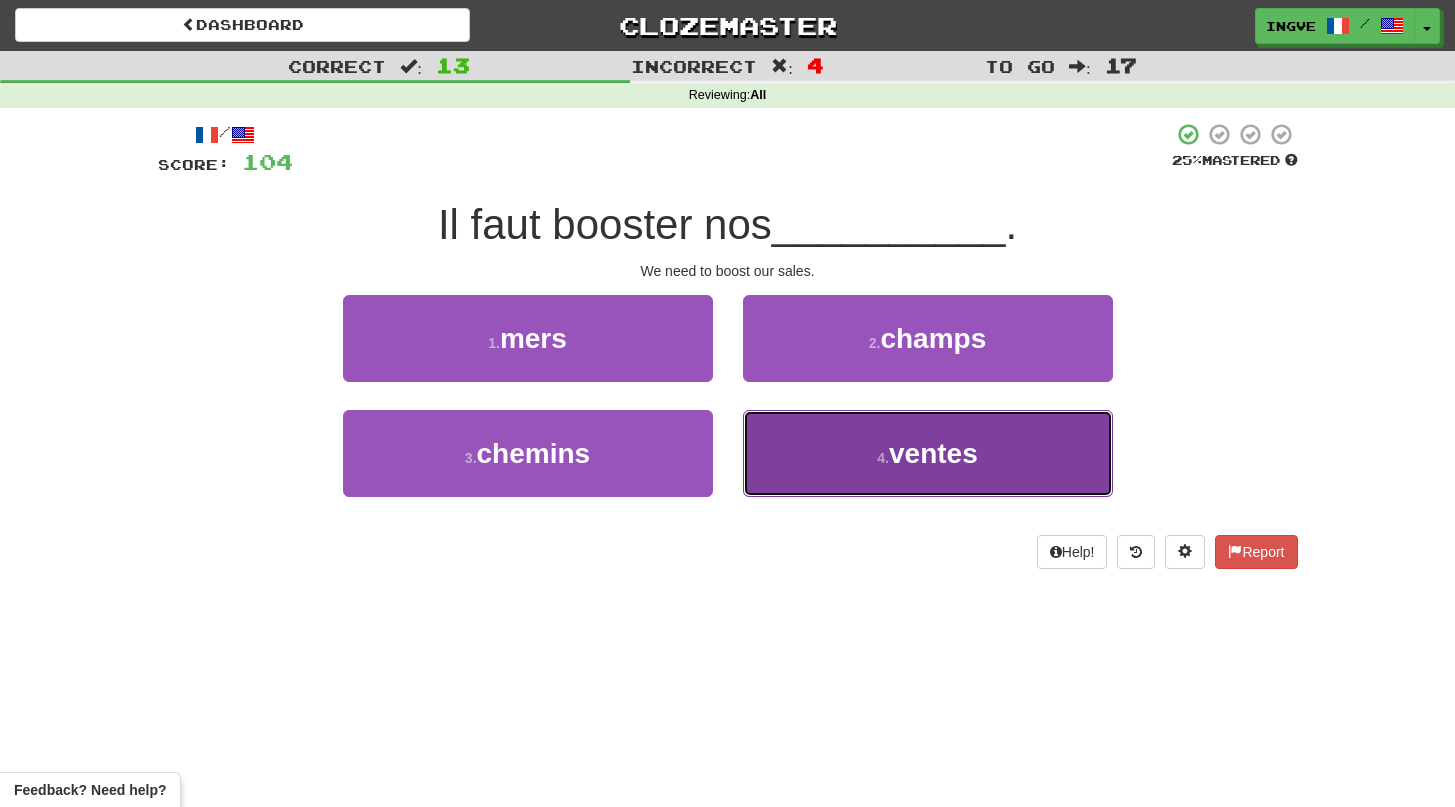 click on "4 .  ventes" at bounding box center [928, 453] 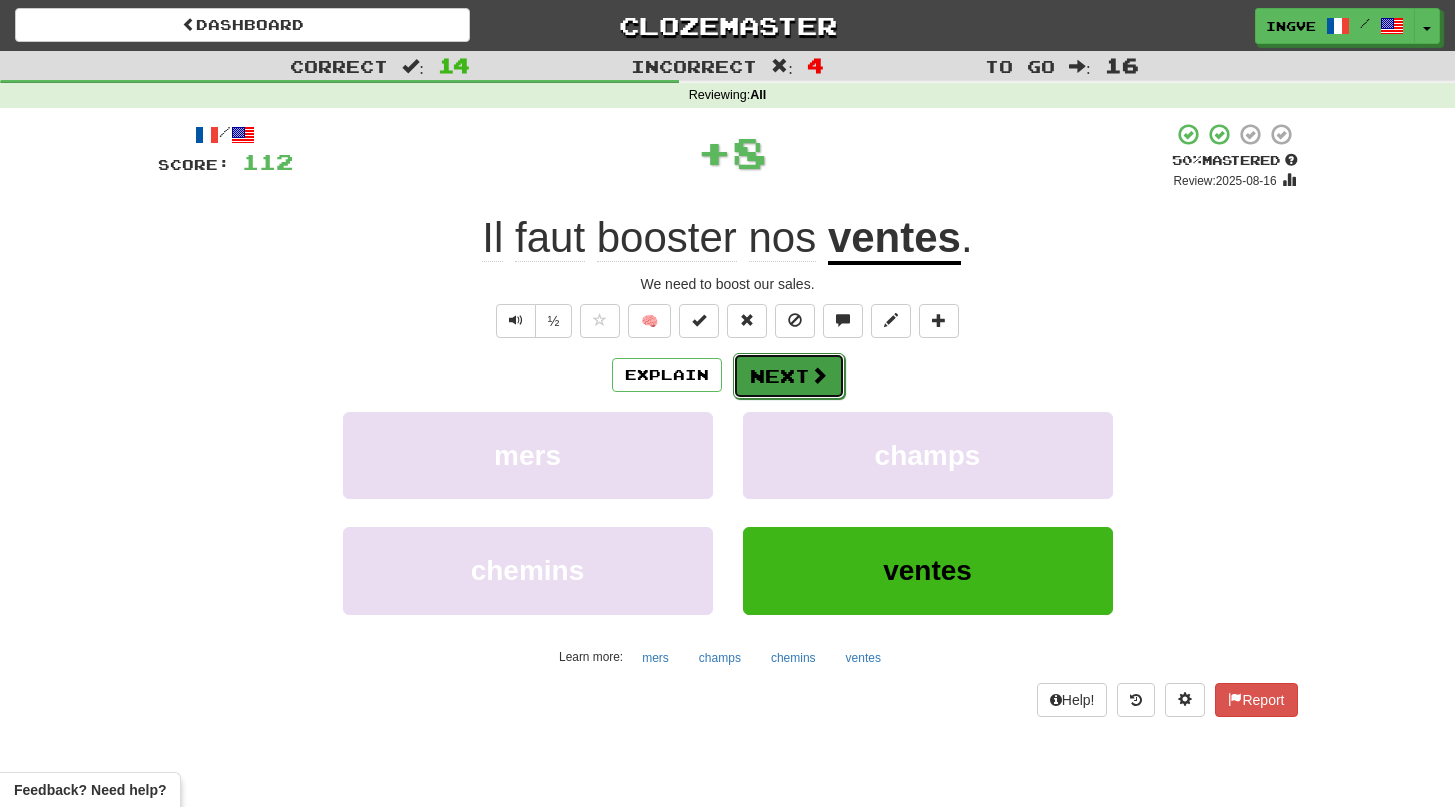 click on "Next" at bounding box center (789, 376) 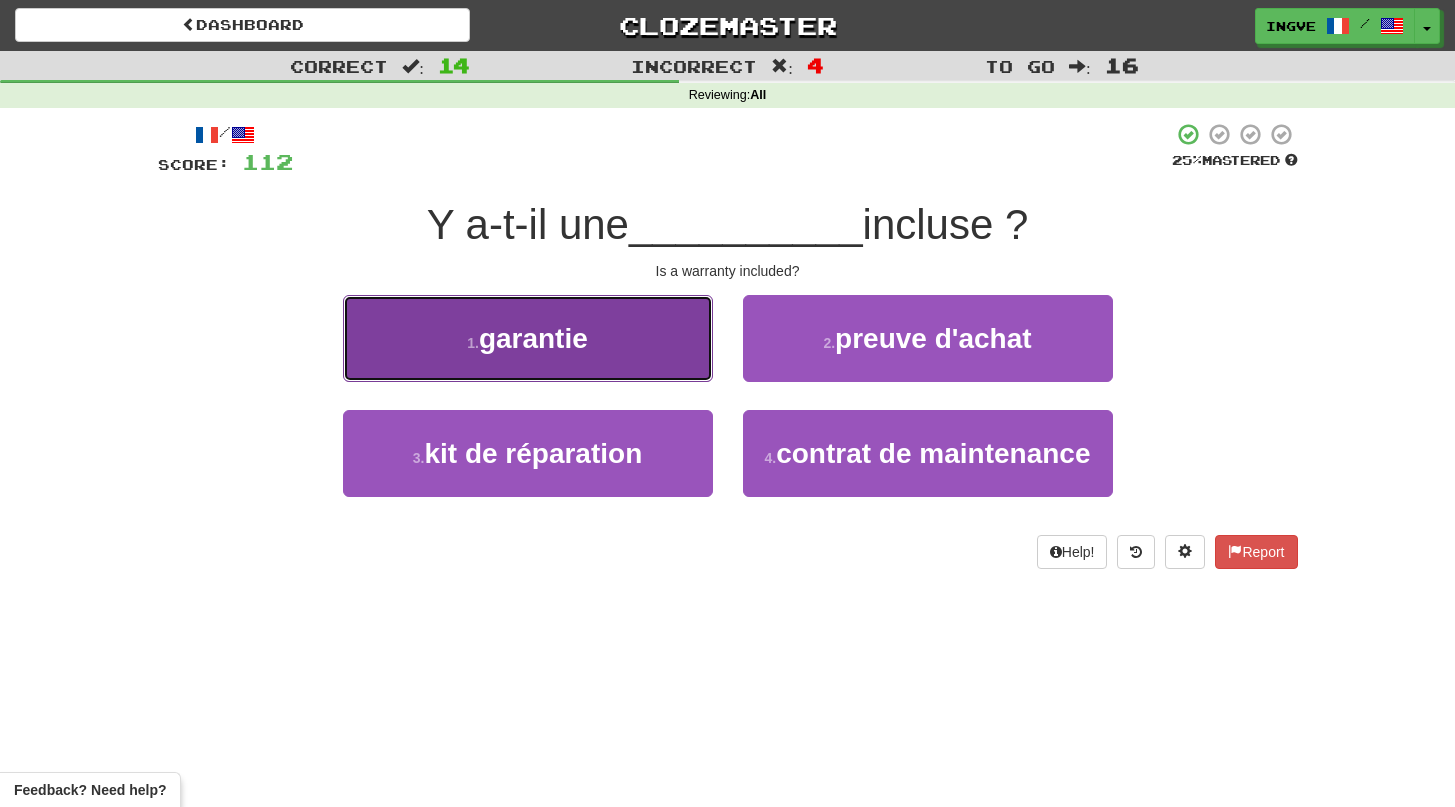 click on "1 .  garantie" at bounding box center (528, 338) 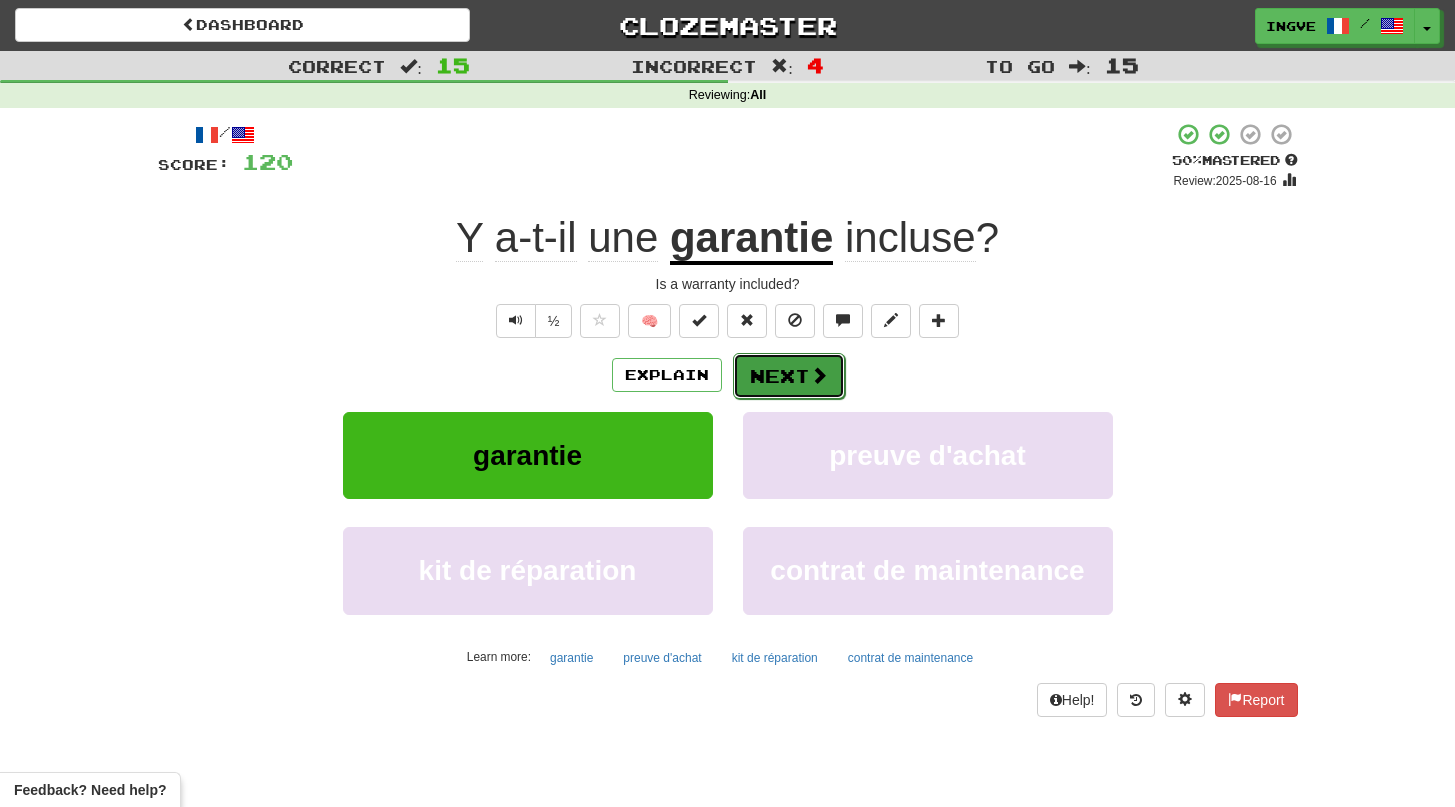 click on "Next" at bounding box center (789, 376) 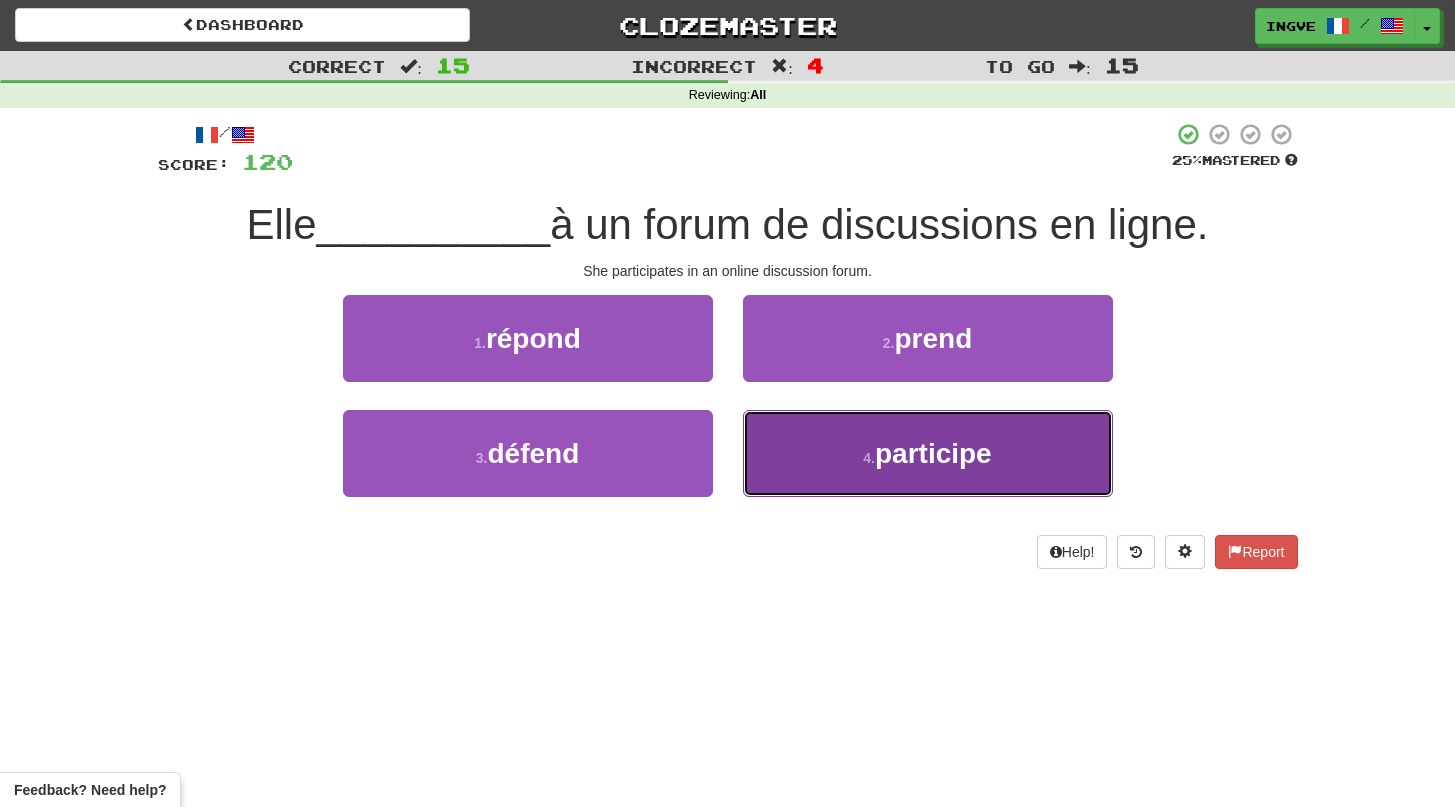click on "participe" at bounding box center [933, 453] 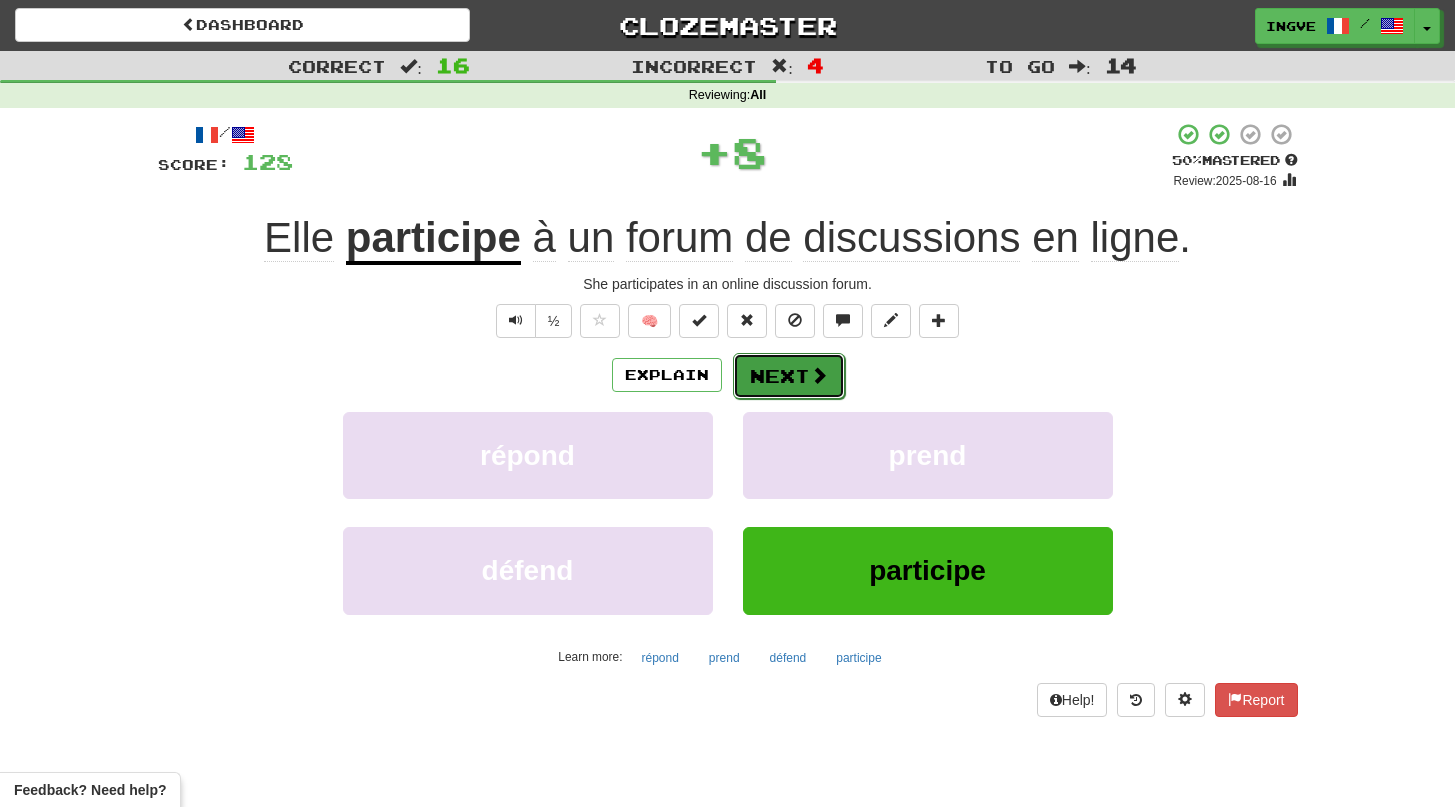 click on "Next" at bounding box center (789, 376) 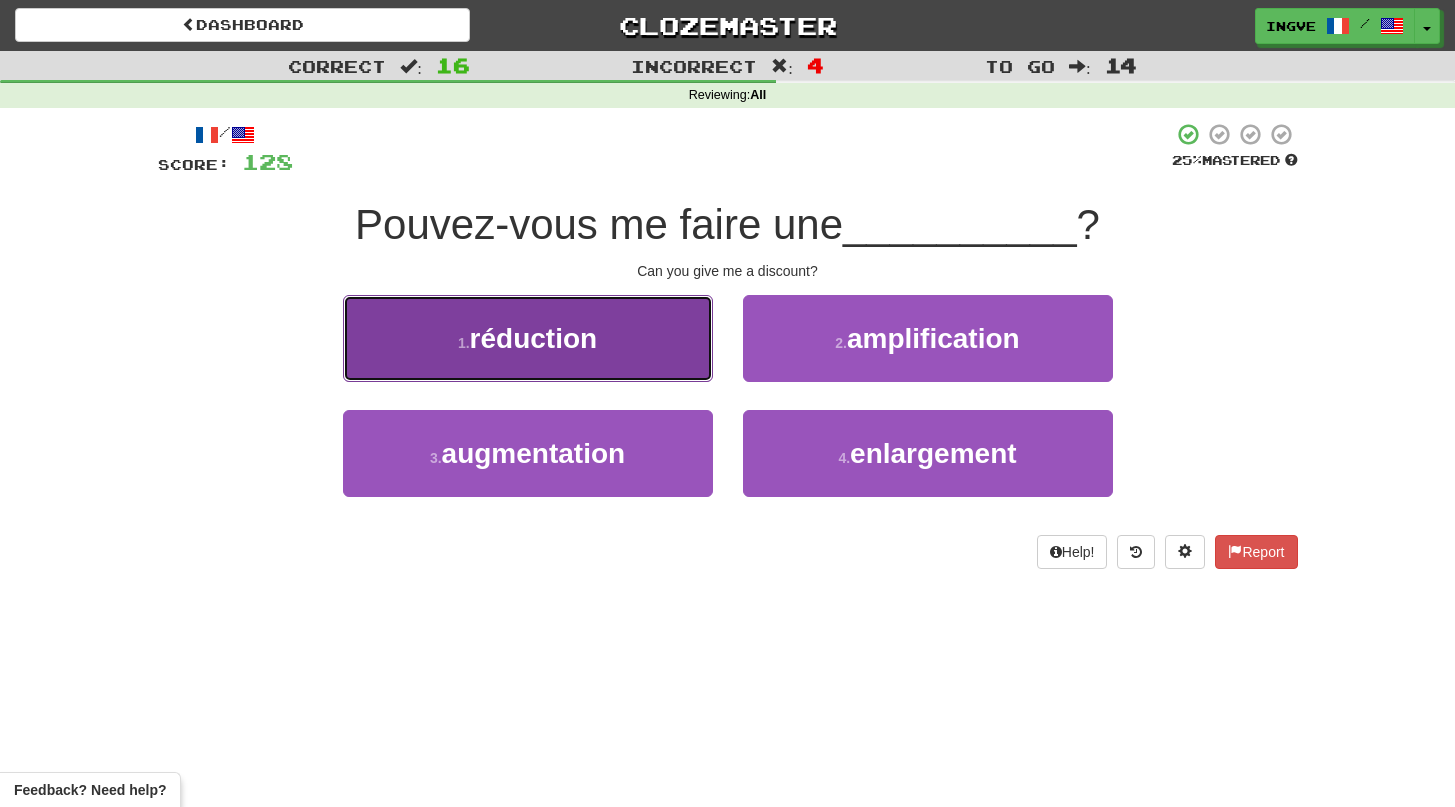 click on "réduction" at bounding box center [534, 338] 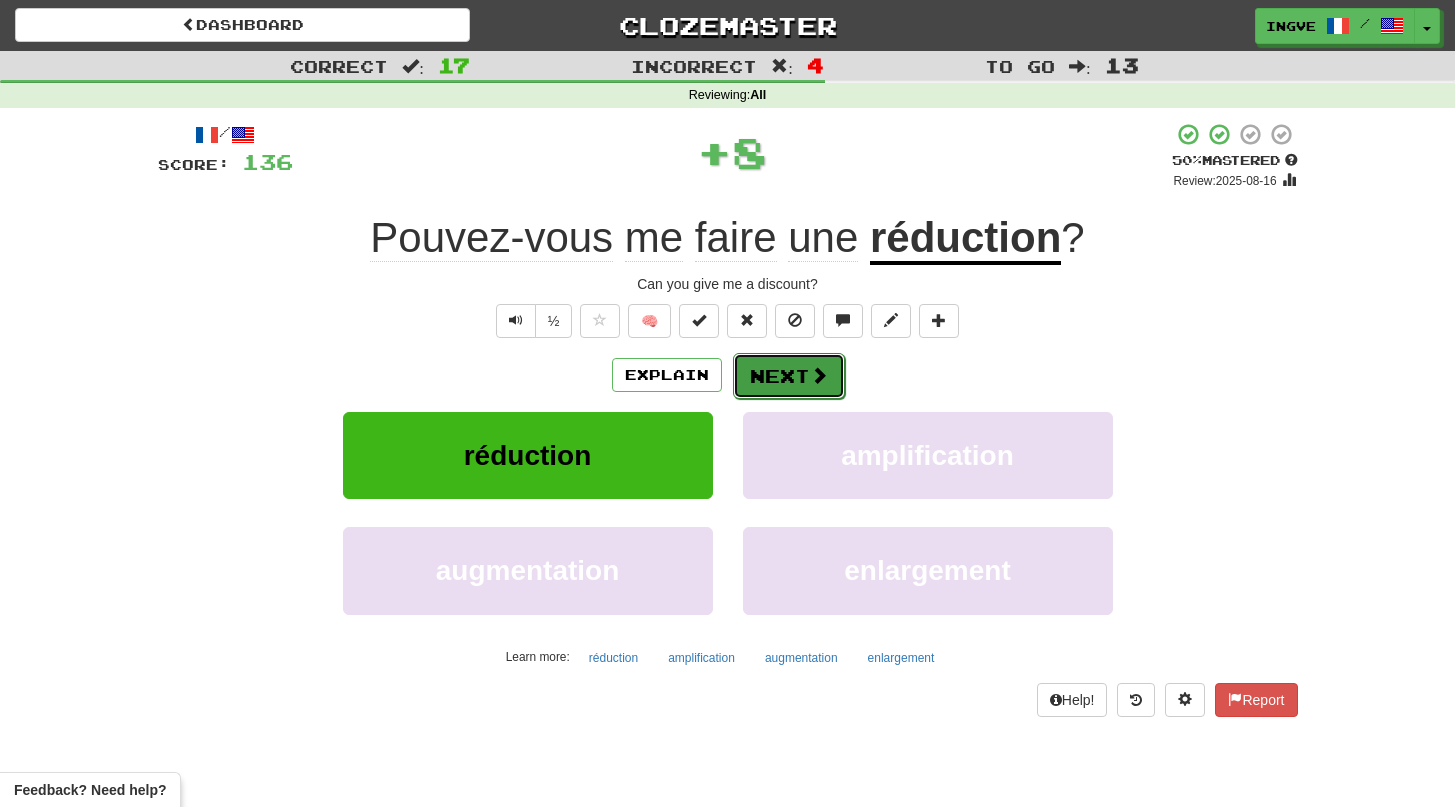 click on "Next" at bounding box center [789, 376] 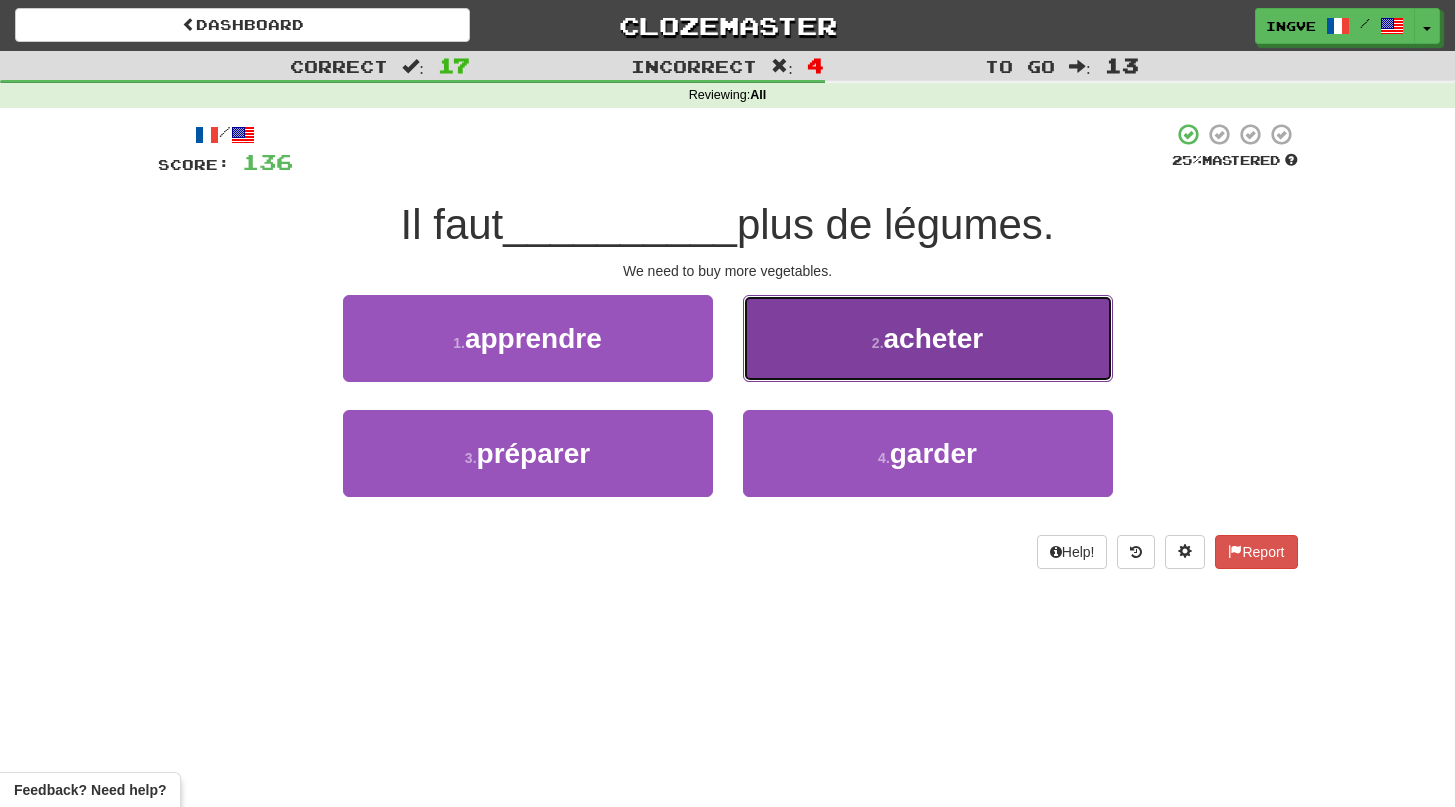 click on "2 .  acheter" at bounding box center [928, 338] 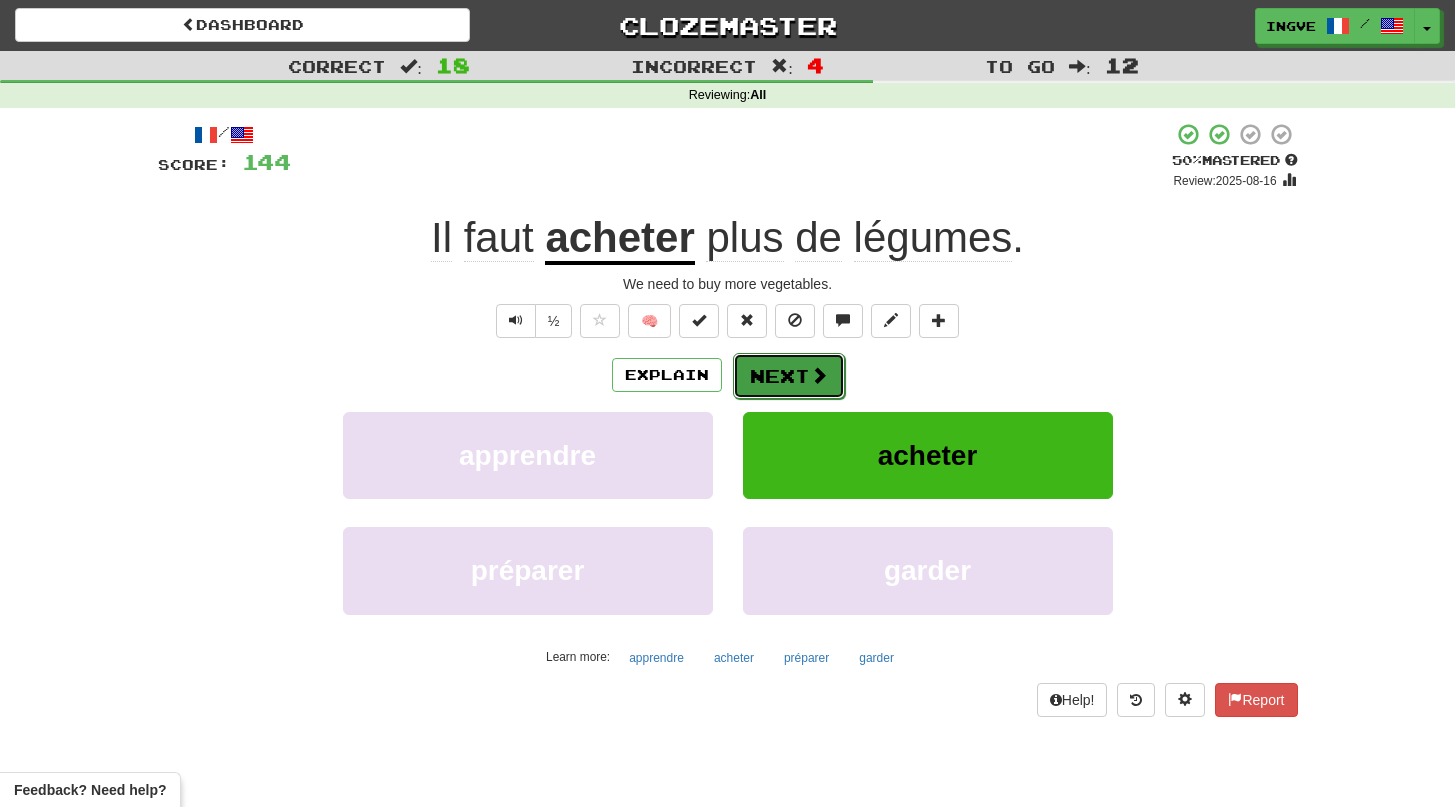 click on "Next" at bounding box center [789, 376] 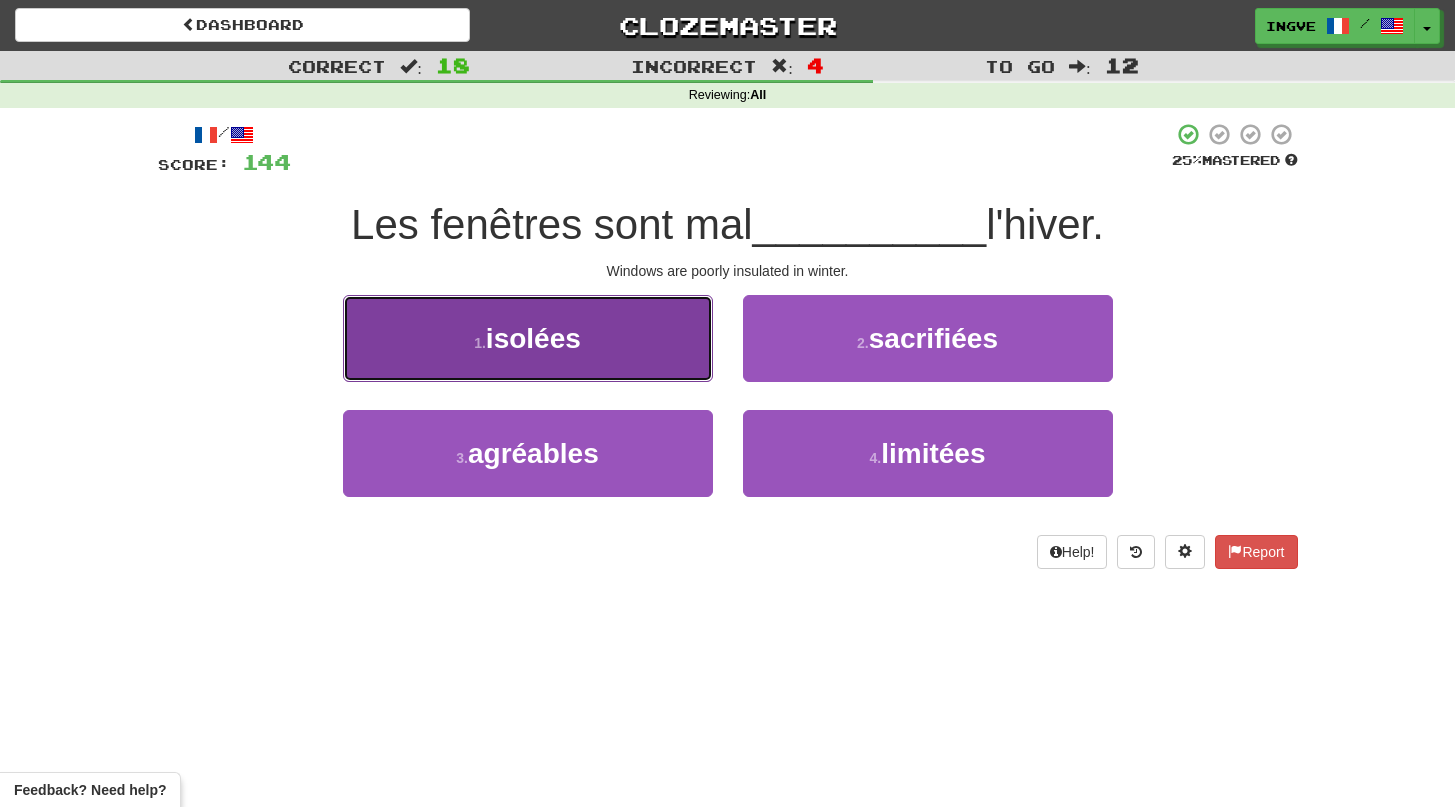click on "1 .  isolées" at bounding box center [528, 338] 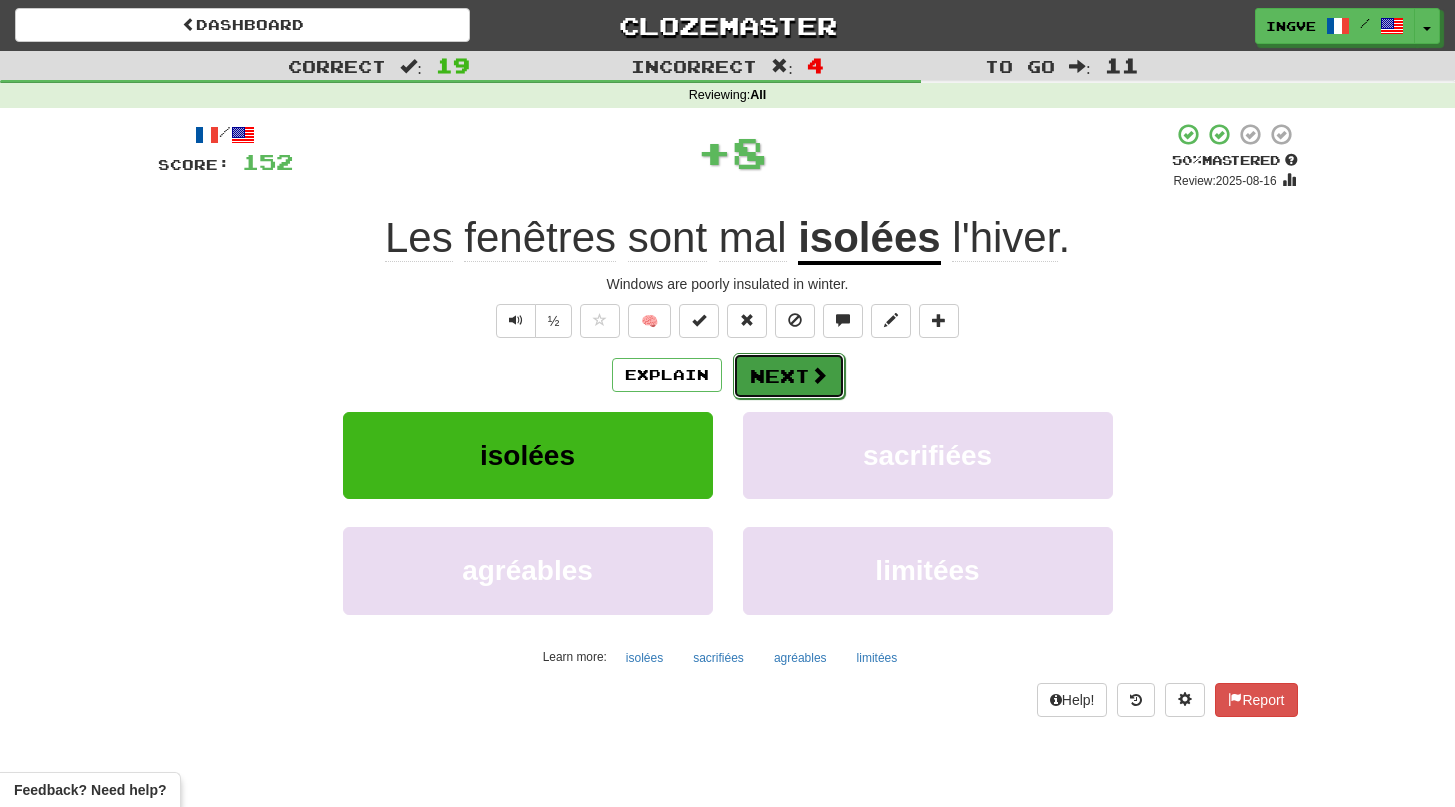 click on "Next" at bounding box center [789, 376] 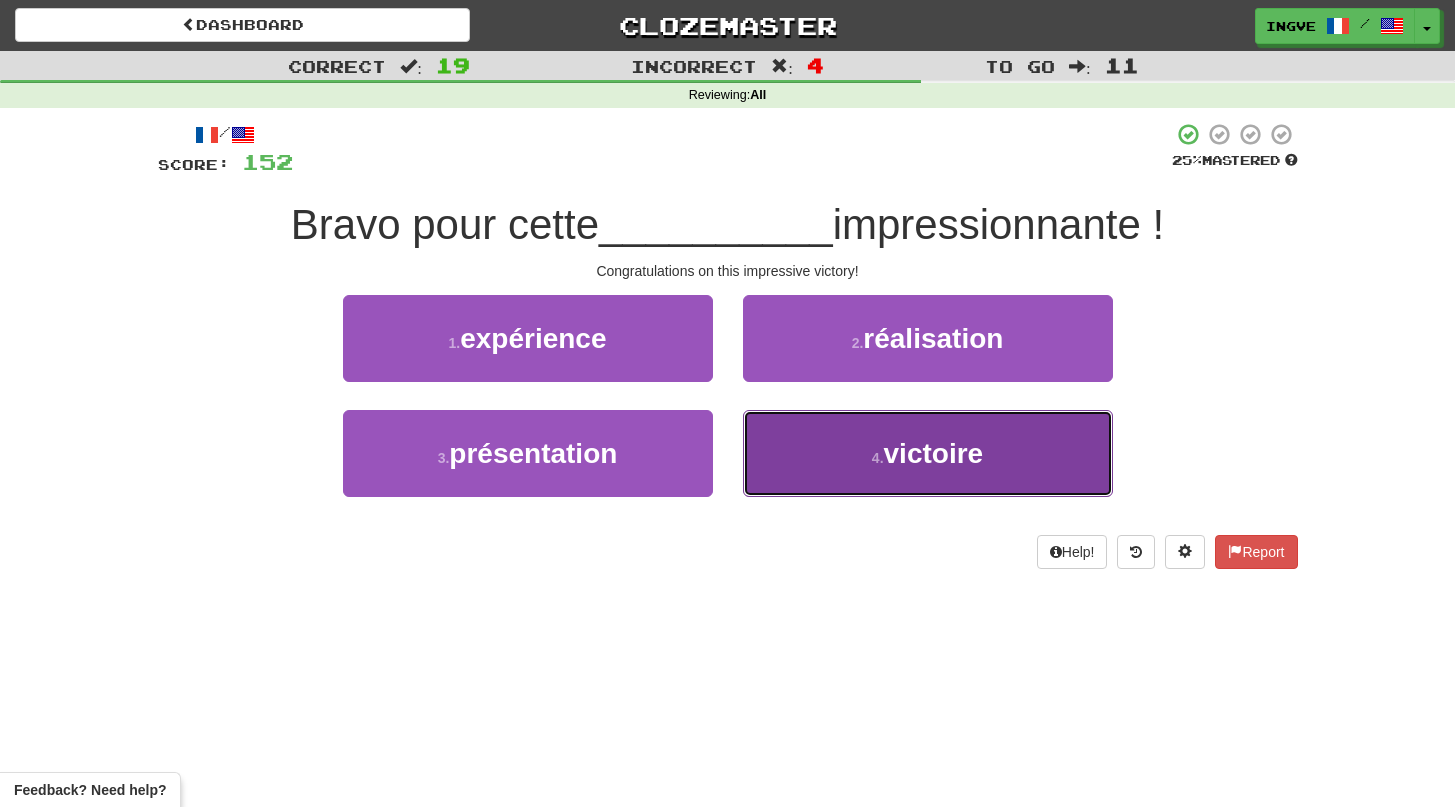 click on "4 ." at bounding box center [878, 458] 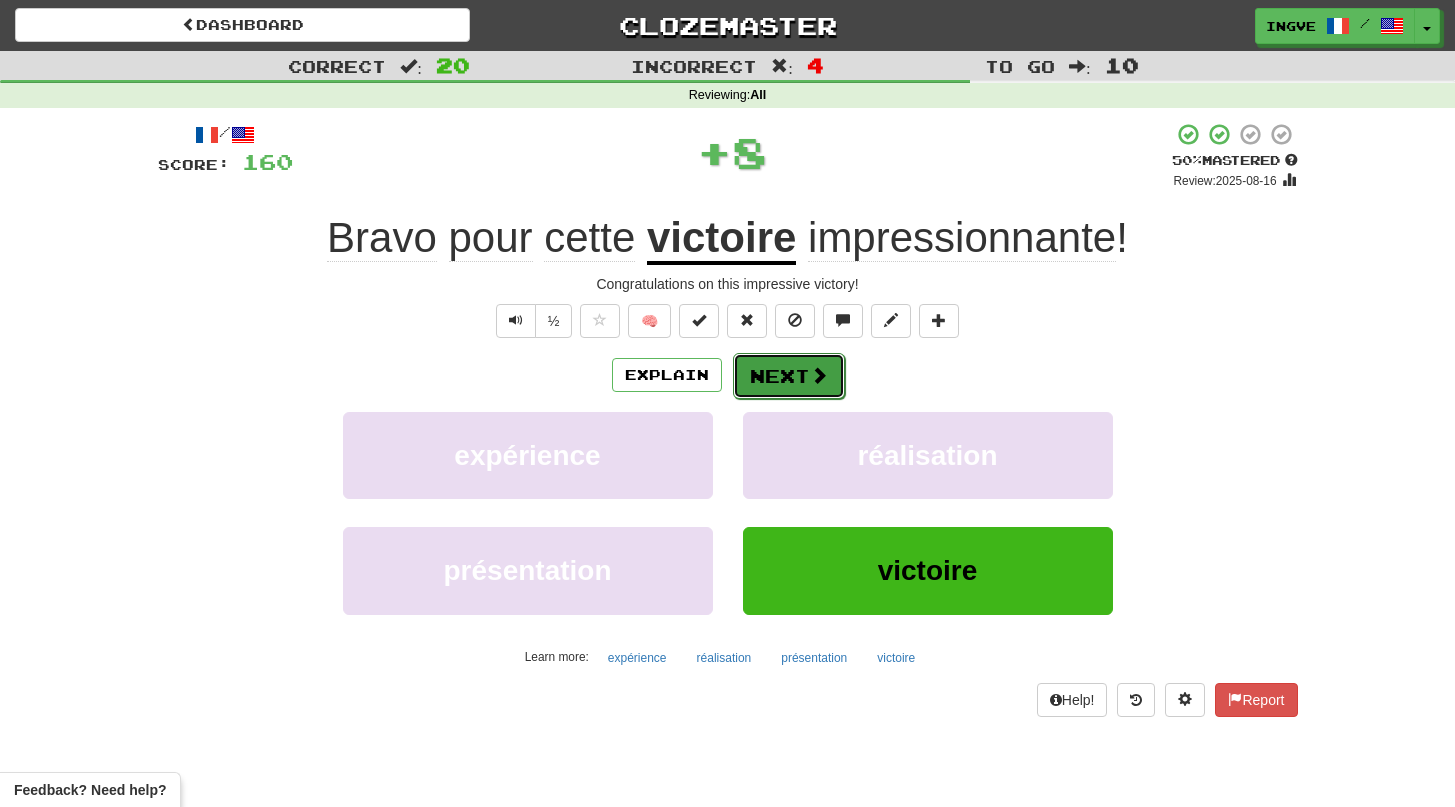 click on "Next" at bounding box center [789, 376] 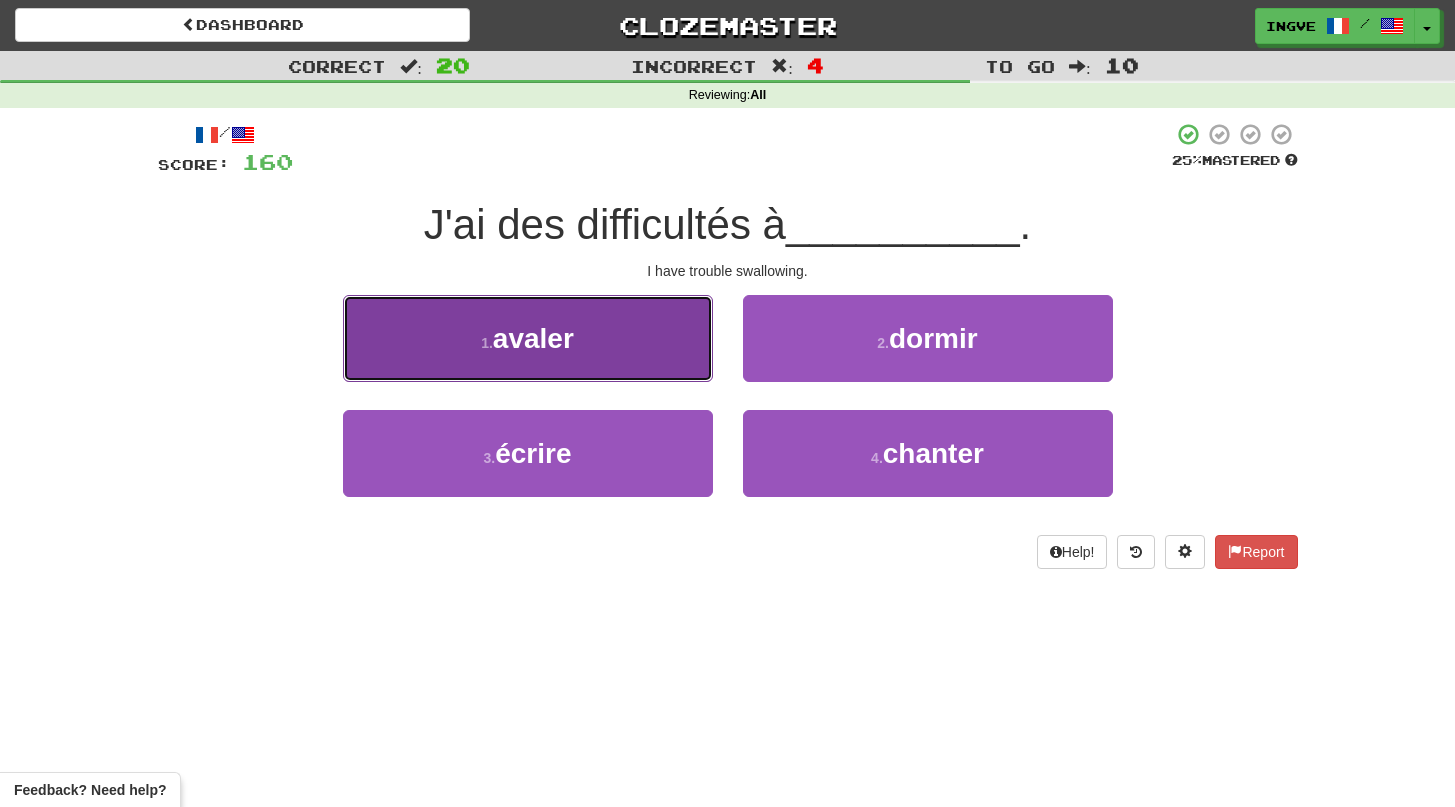 click on "1 .  avaler" at bounding box center (528, 338) 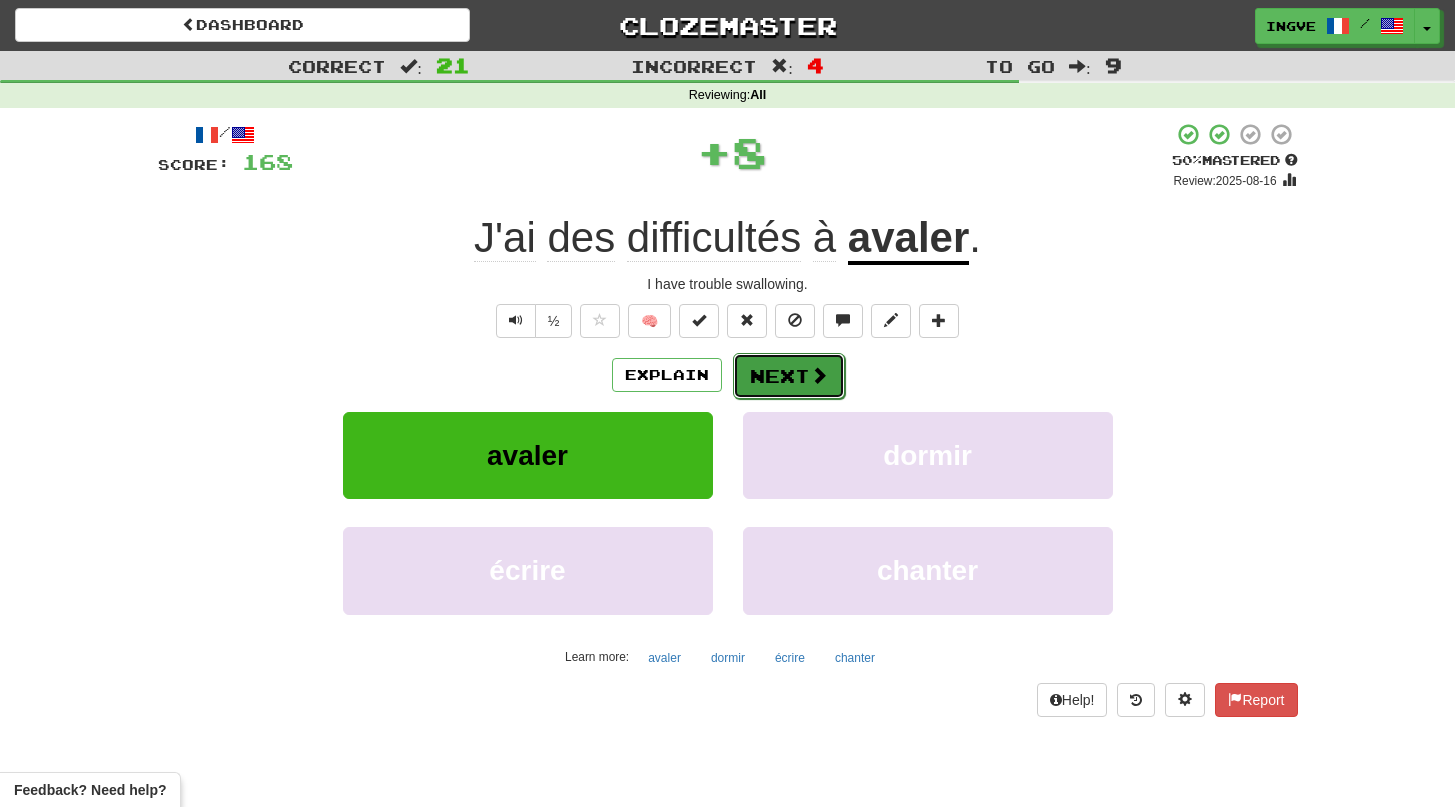 click on "Next" at bounding box center (789, 376) 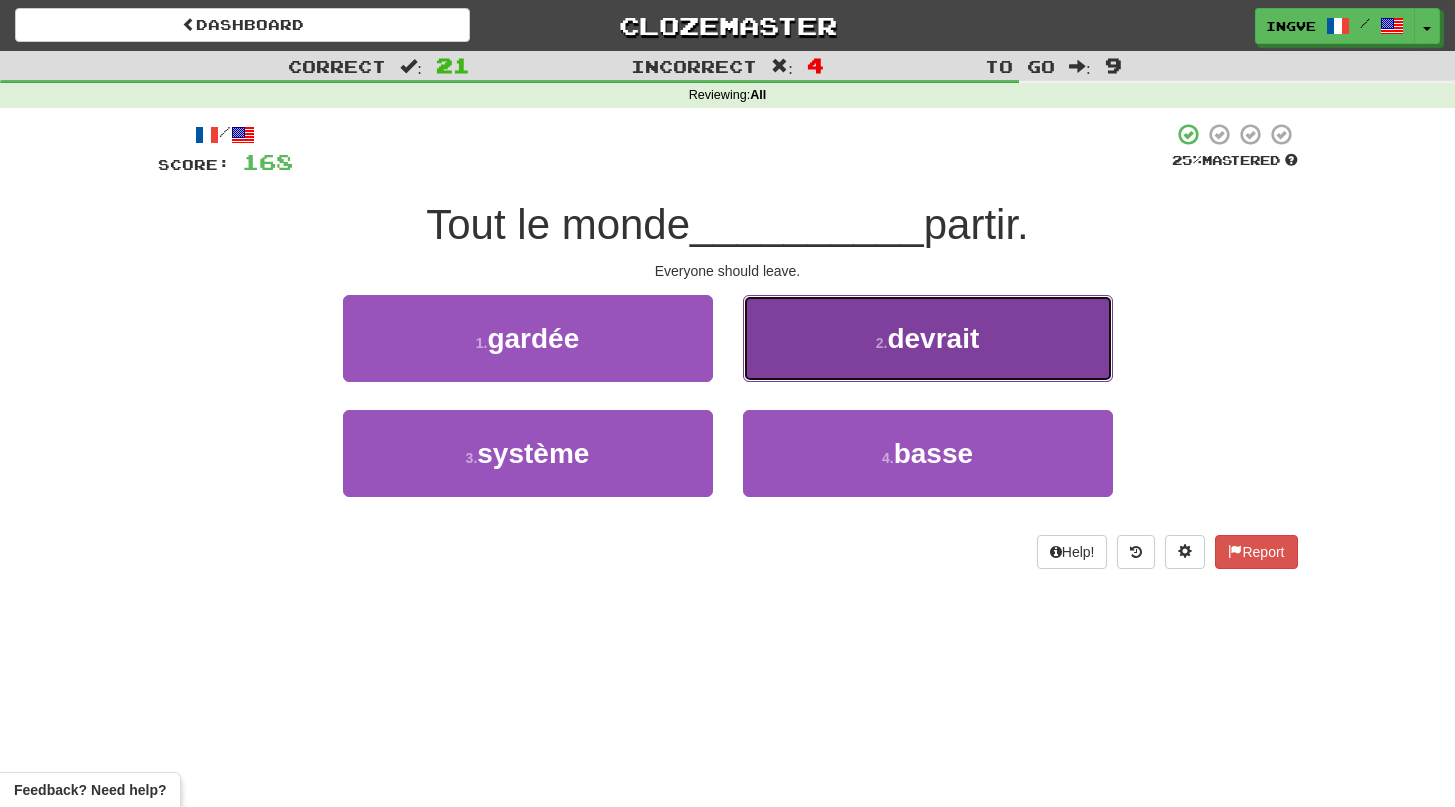 click on "2 .  devrait" at bounding box center (928, 338) 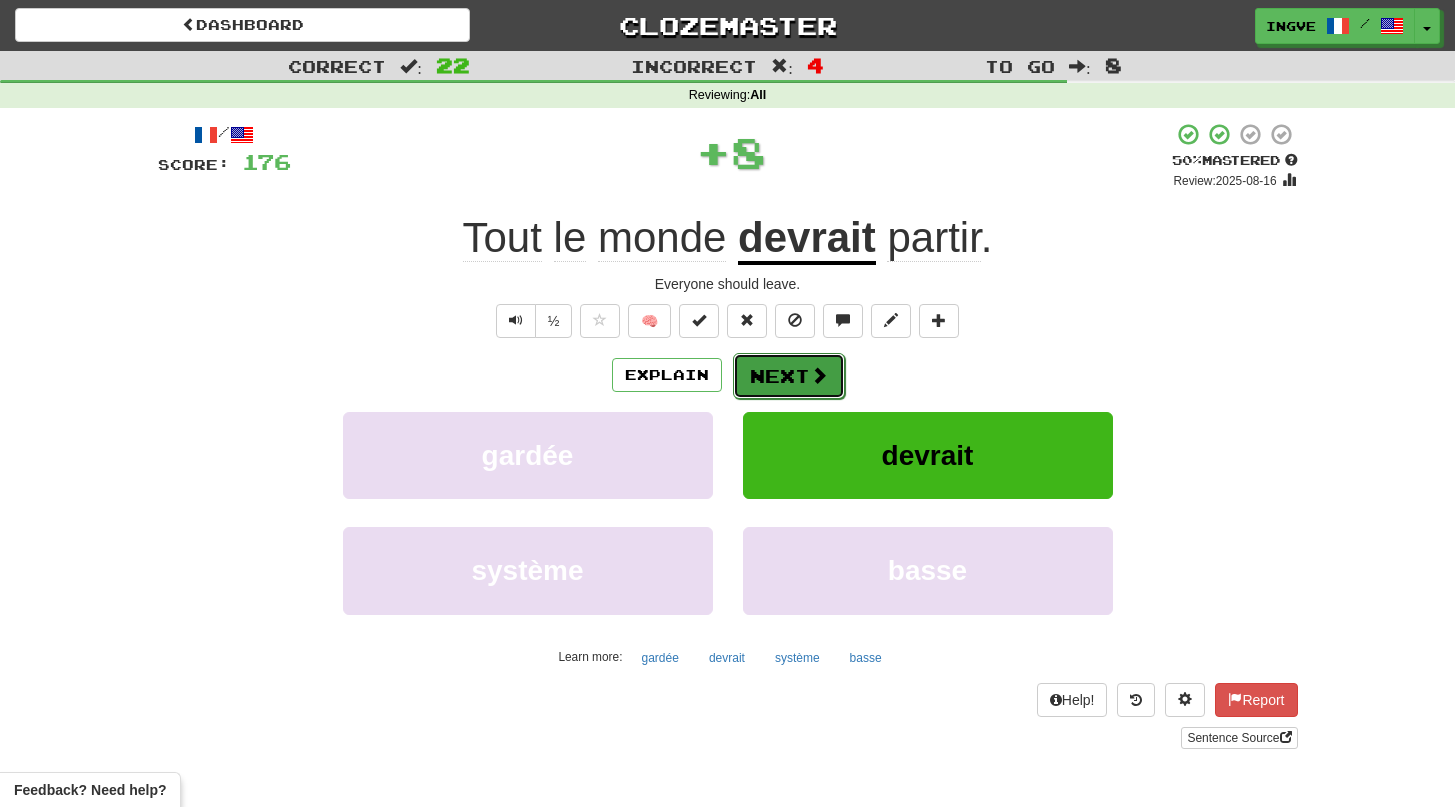 click on "Next" at bounding box center [789, 376] 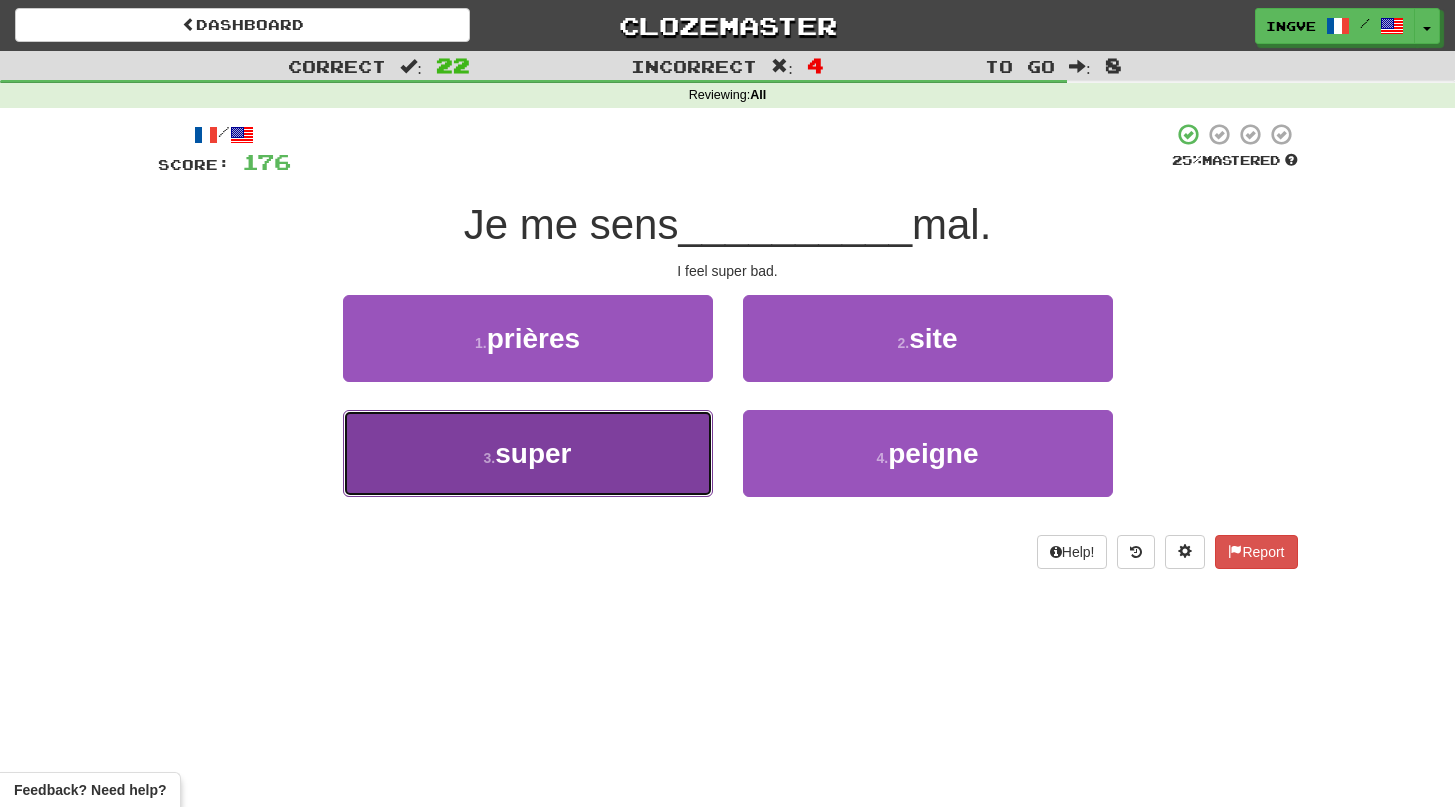 click on "3 .  super" at bounding box center [528, 453] 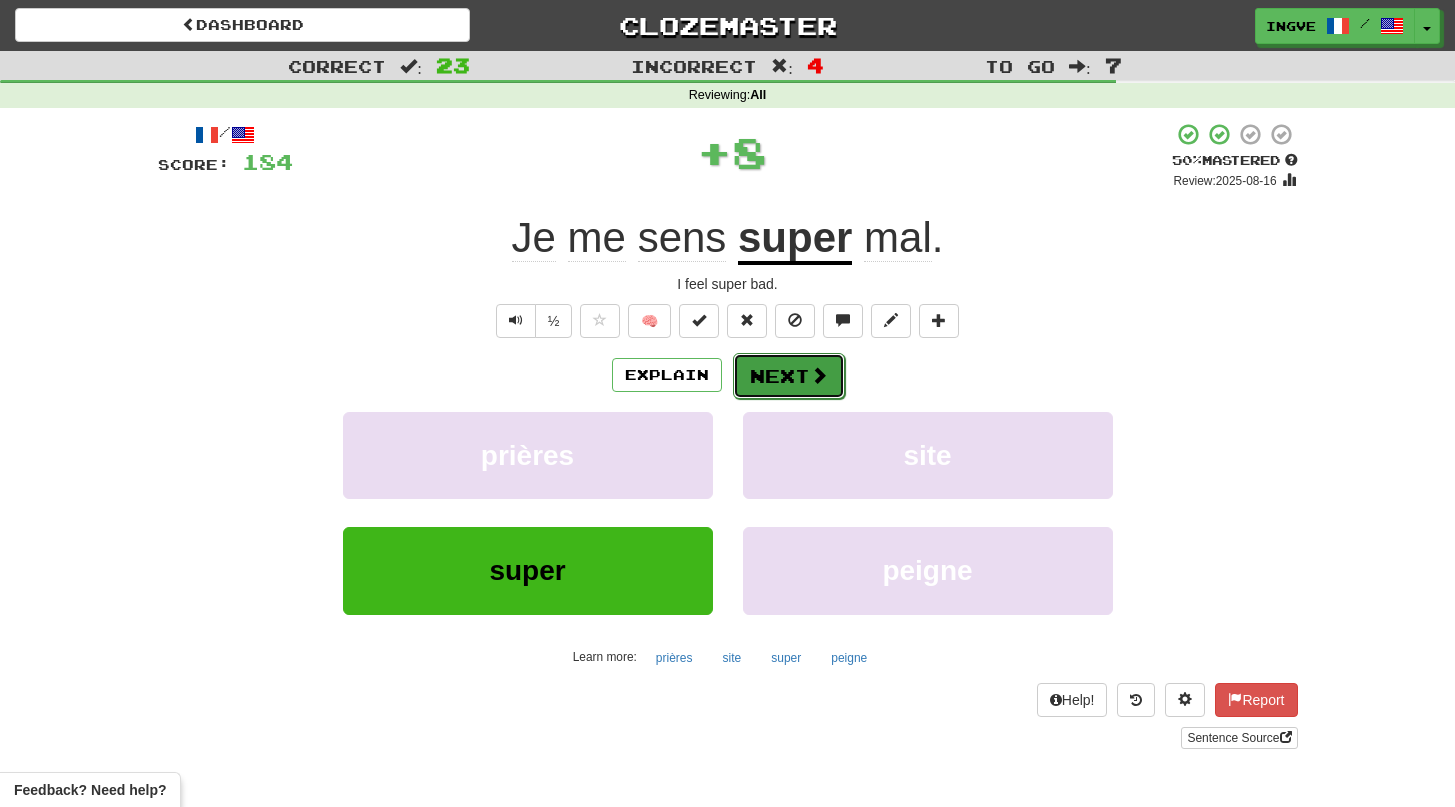 click on "Next" at bounding box center (789, 376) 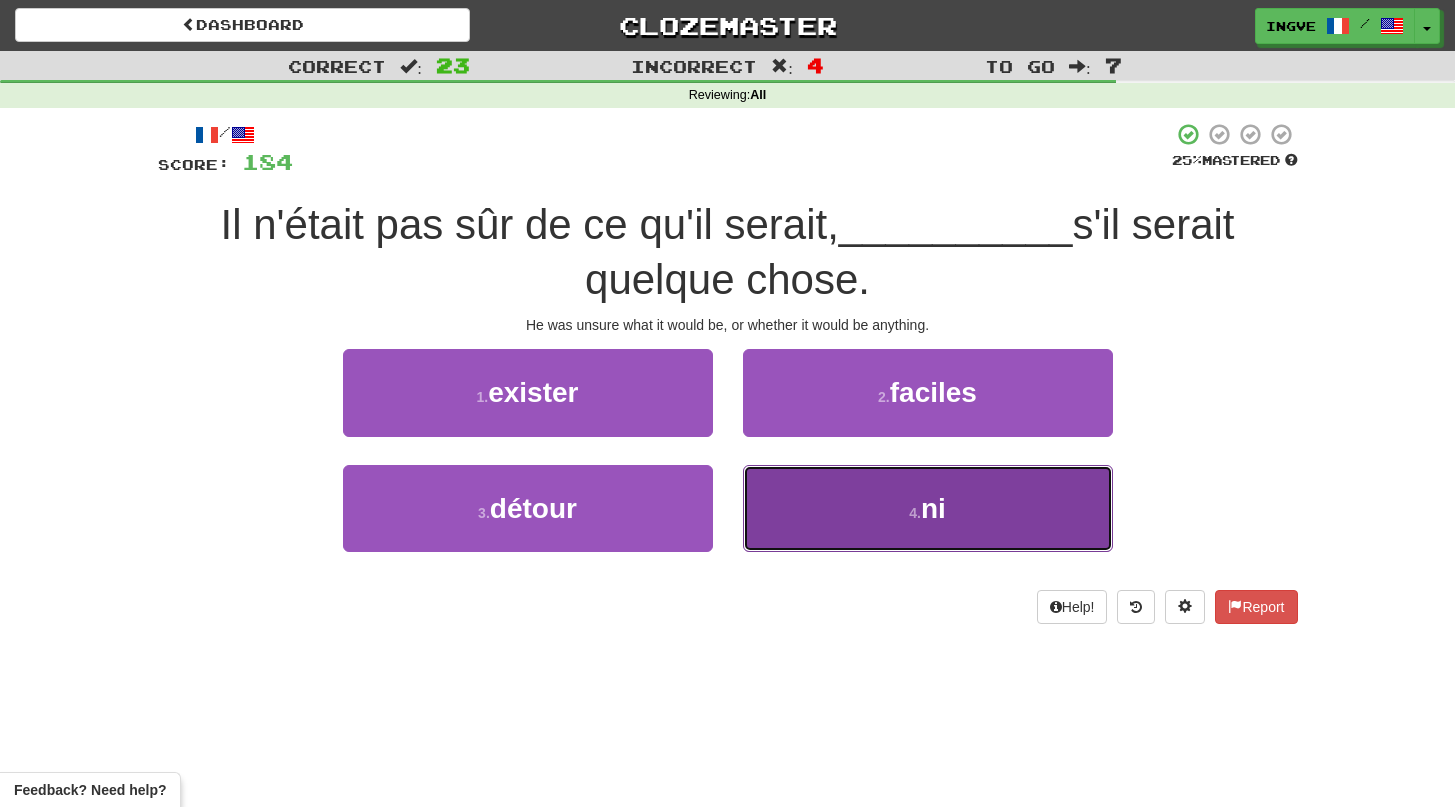 click on "ni" at bounding box center (933, 508) 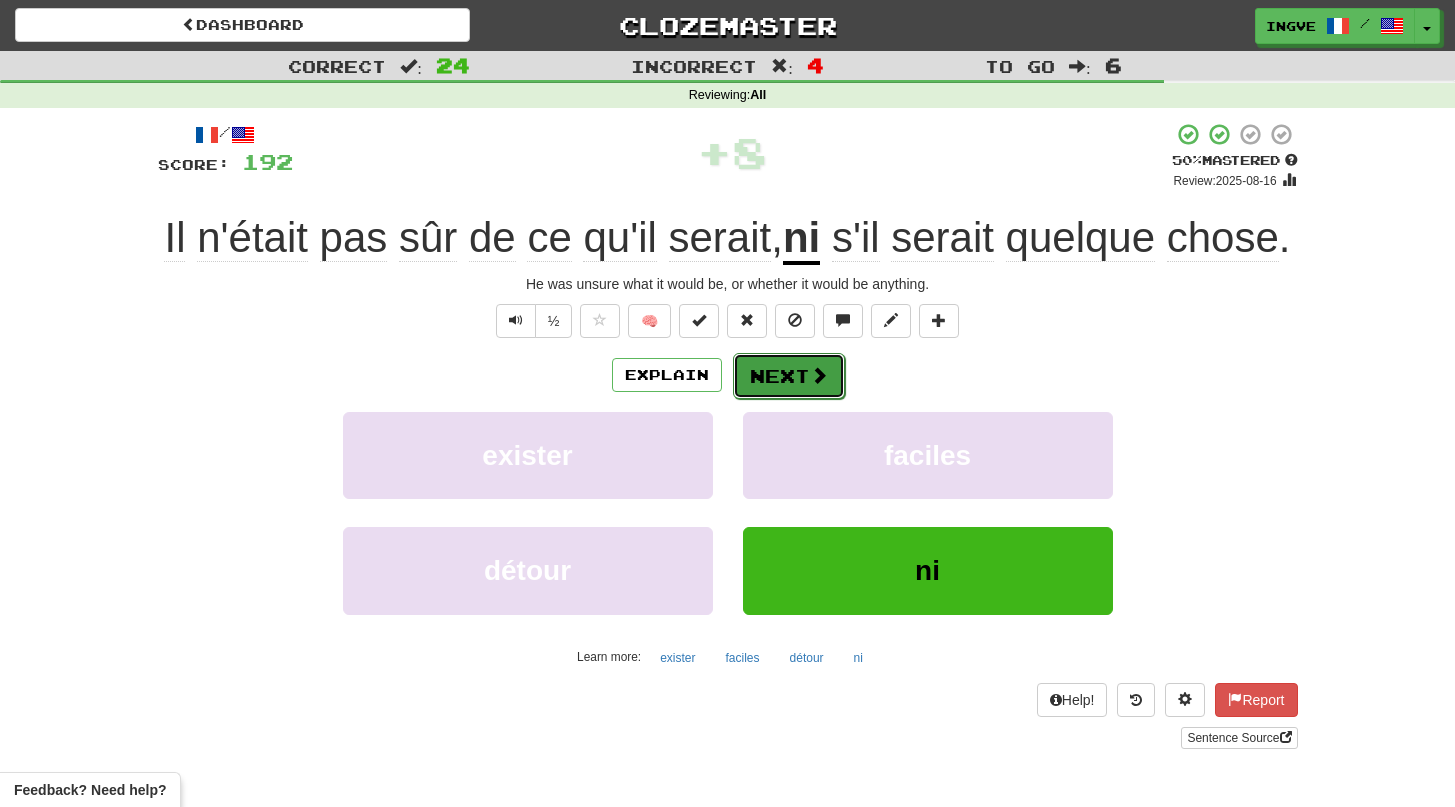 click at bounding box center [819, 375] 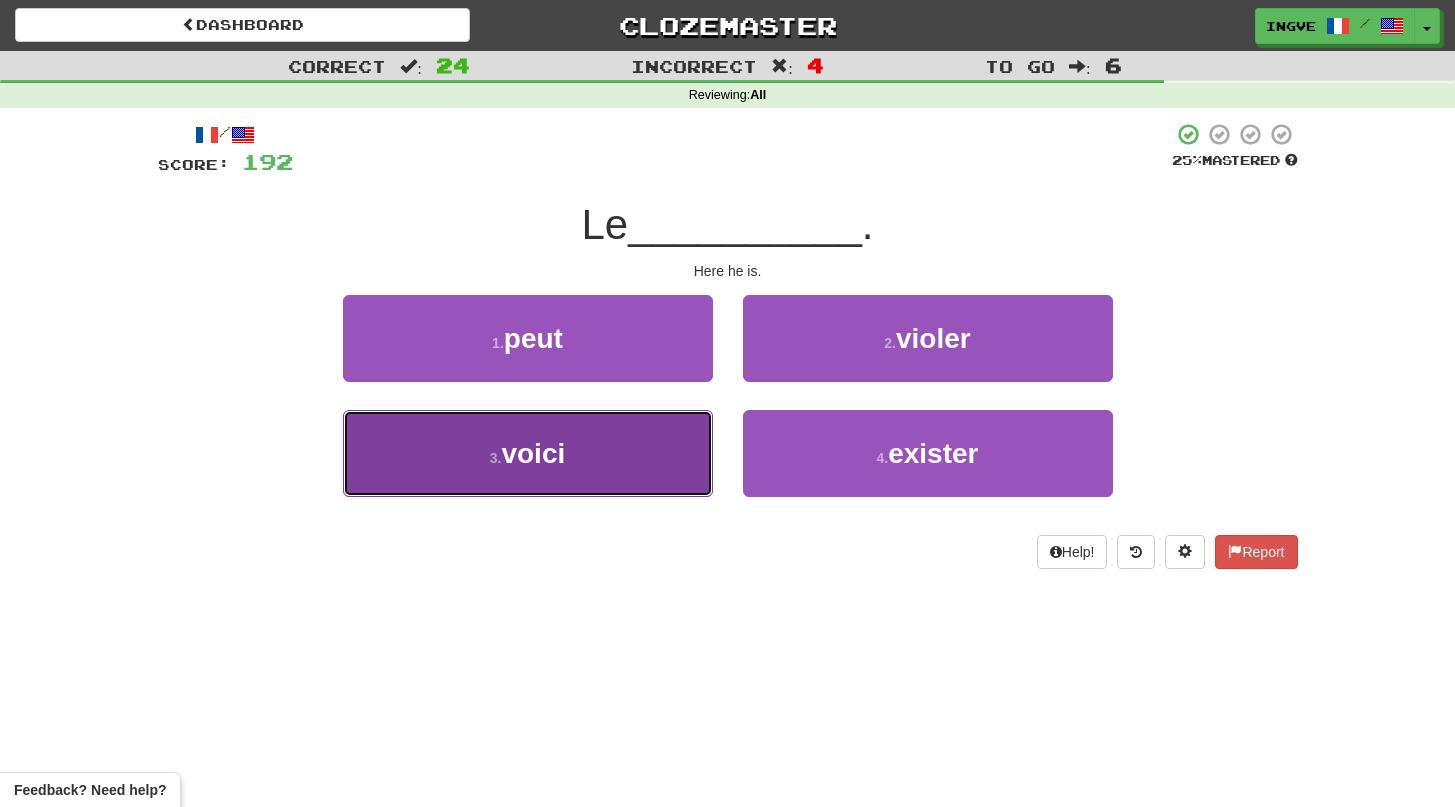 click on "3 .  voici" at bounding box center [528, 453] 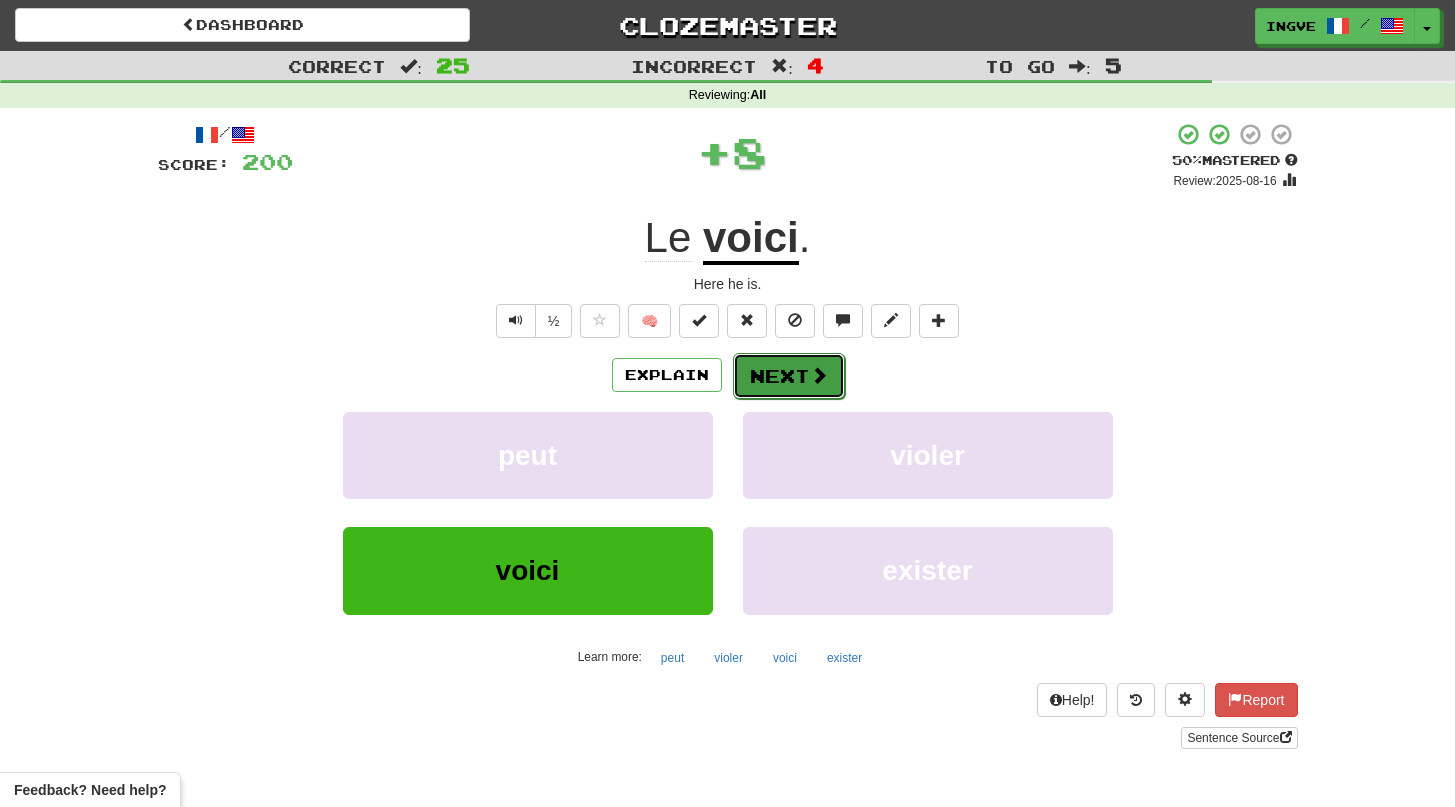 click at bounding box center [819, 375] 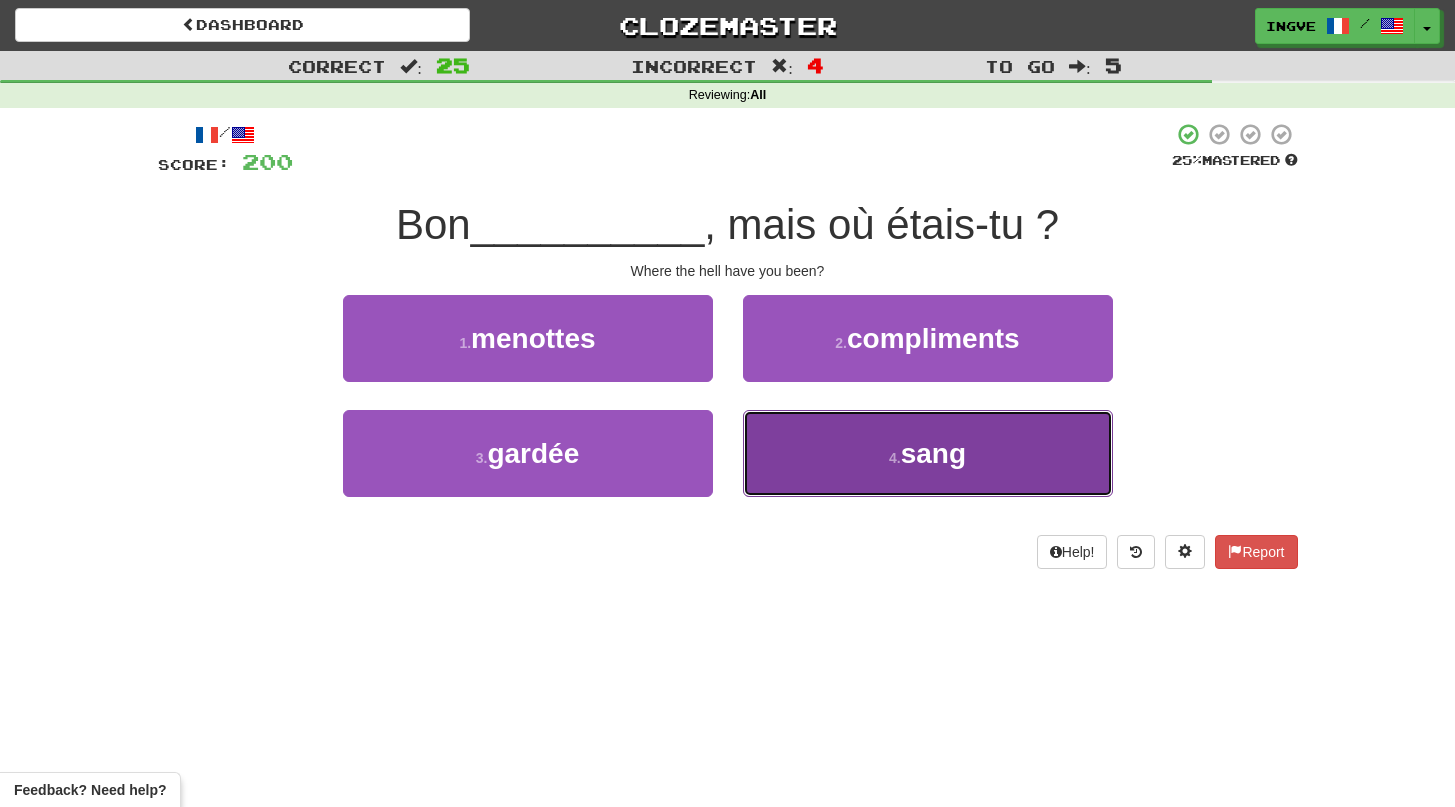 click on "4 .  sang" at bounding box center [928, 453] 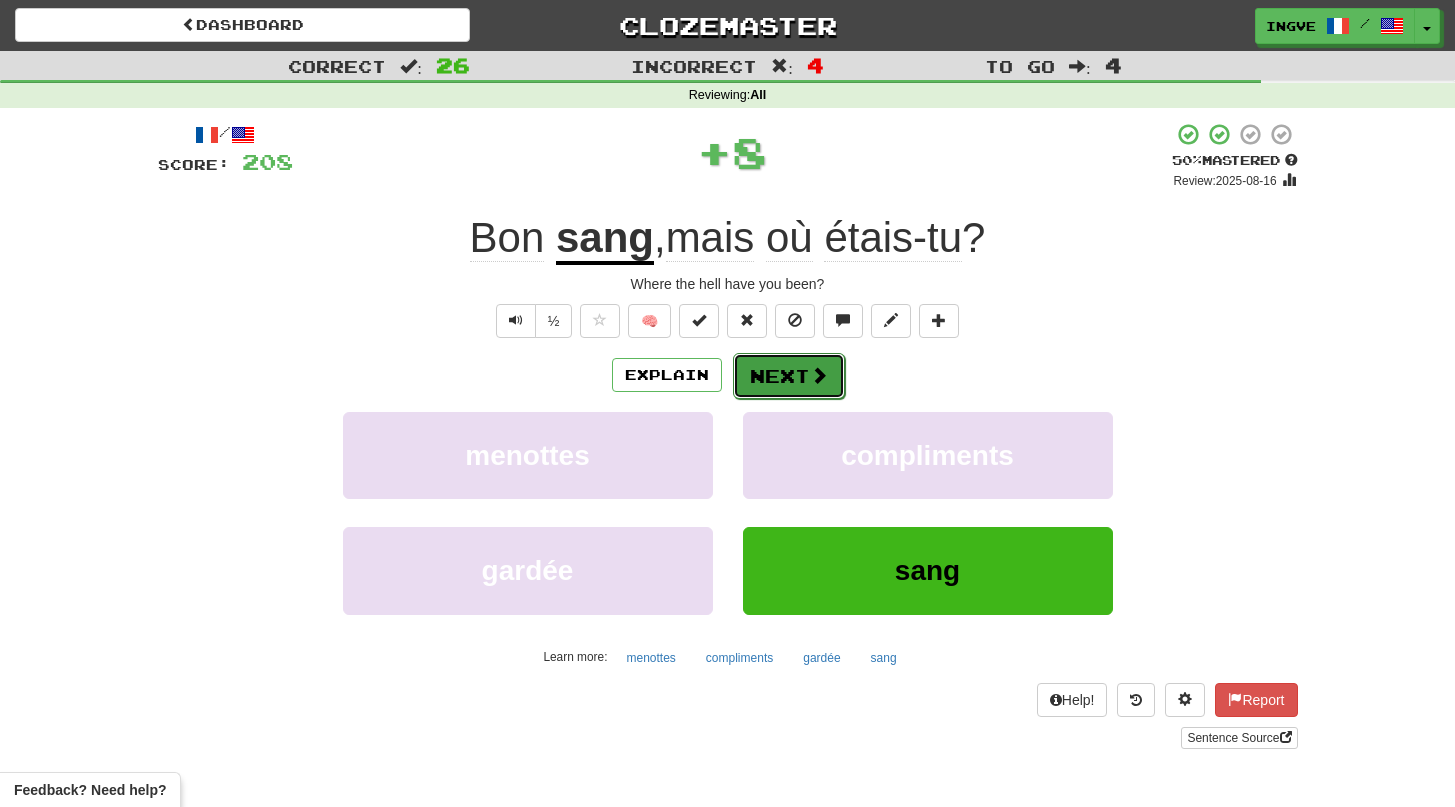 click on "Next" at bounding box center (789, 376) 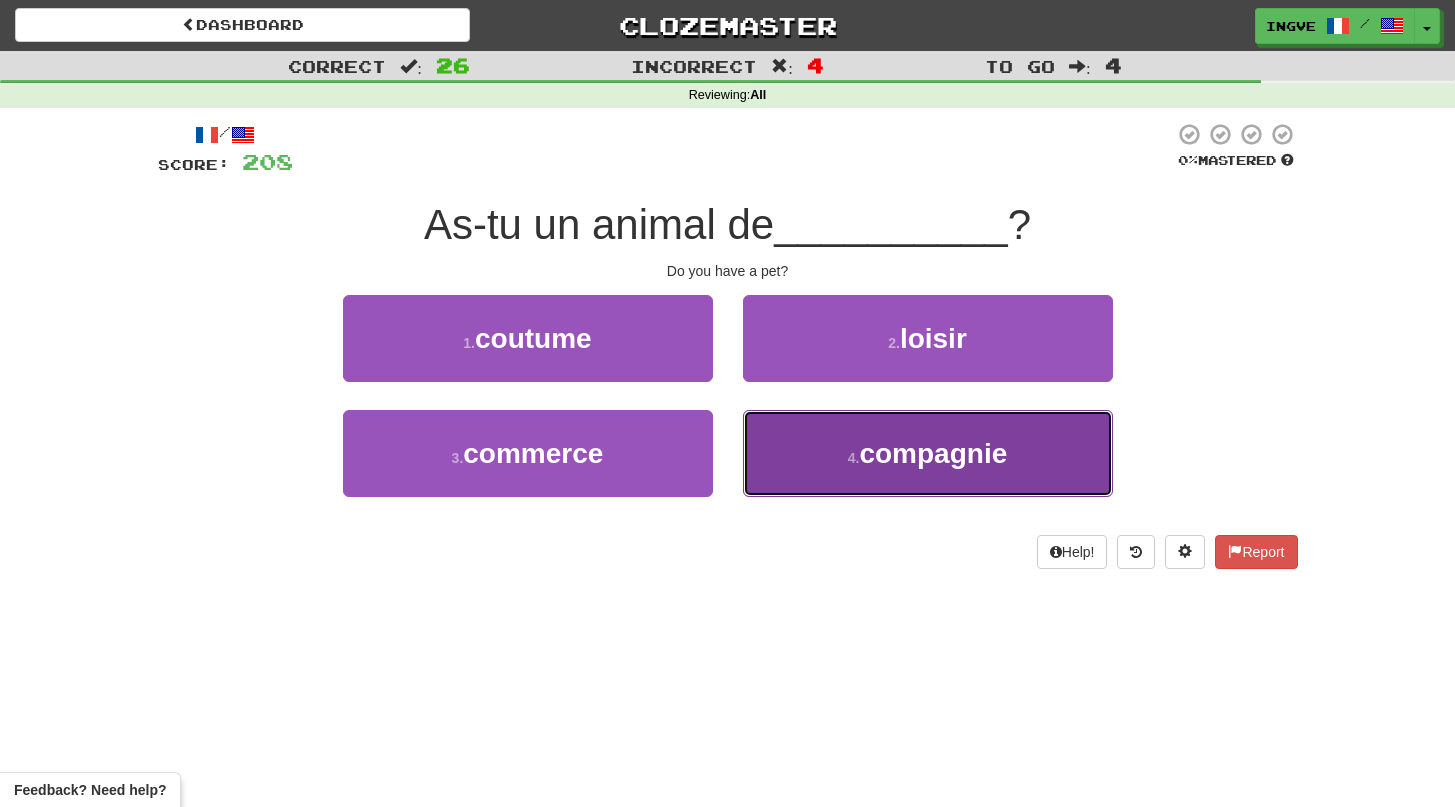 click on "4 .  compagnie" at bounding box center [928, 453] 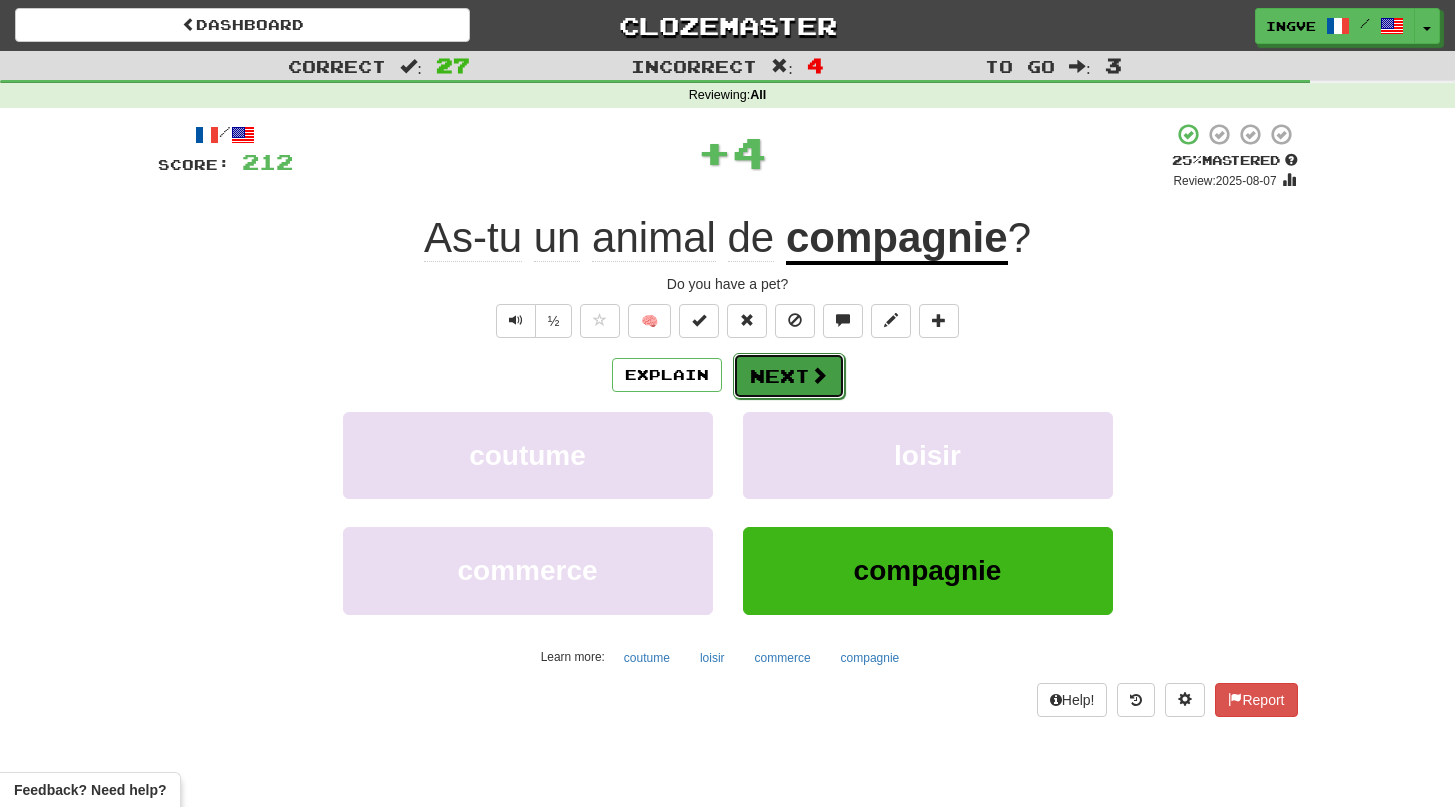 click on "Next" at bounding box center (789, 376) 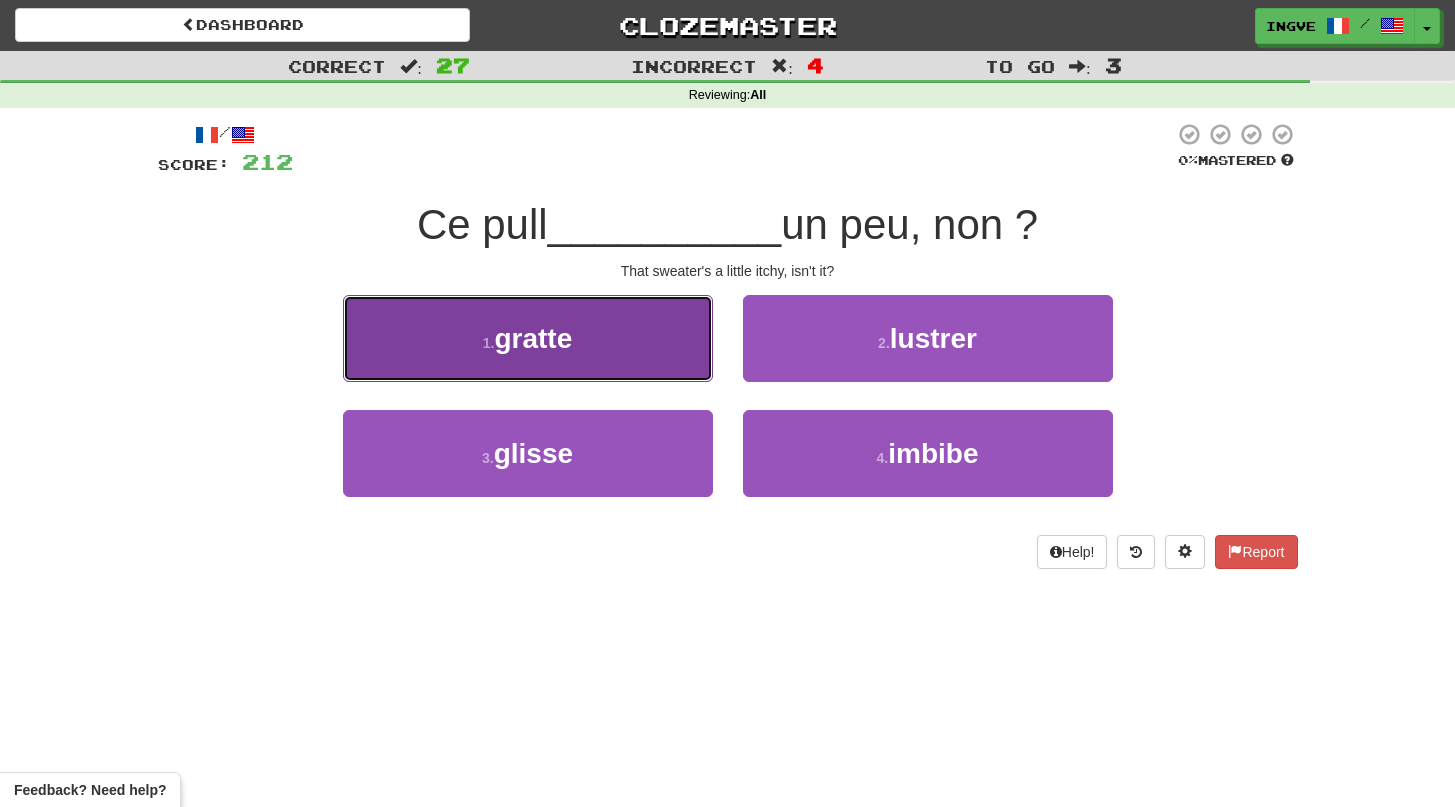 click on "1 .  gratte" at bounding box center [528, 338] 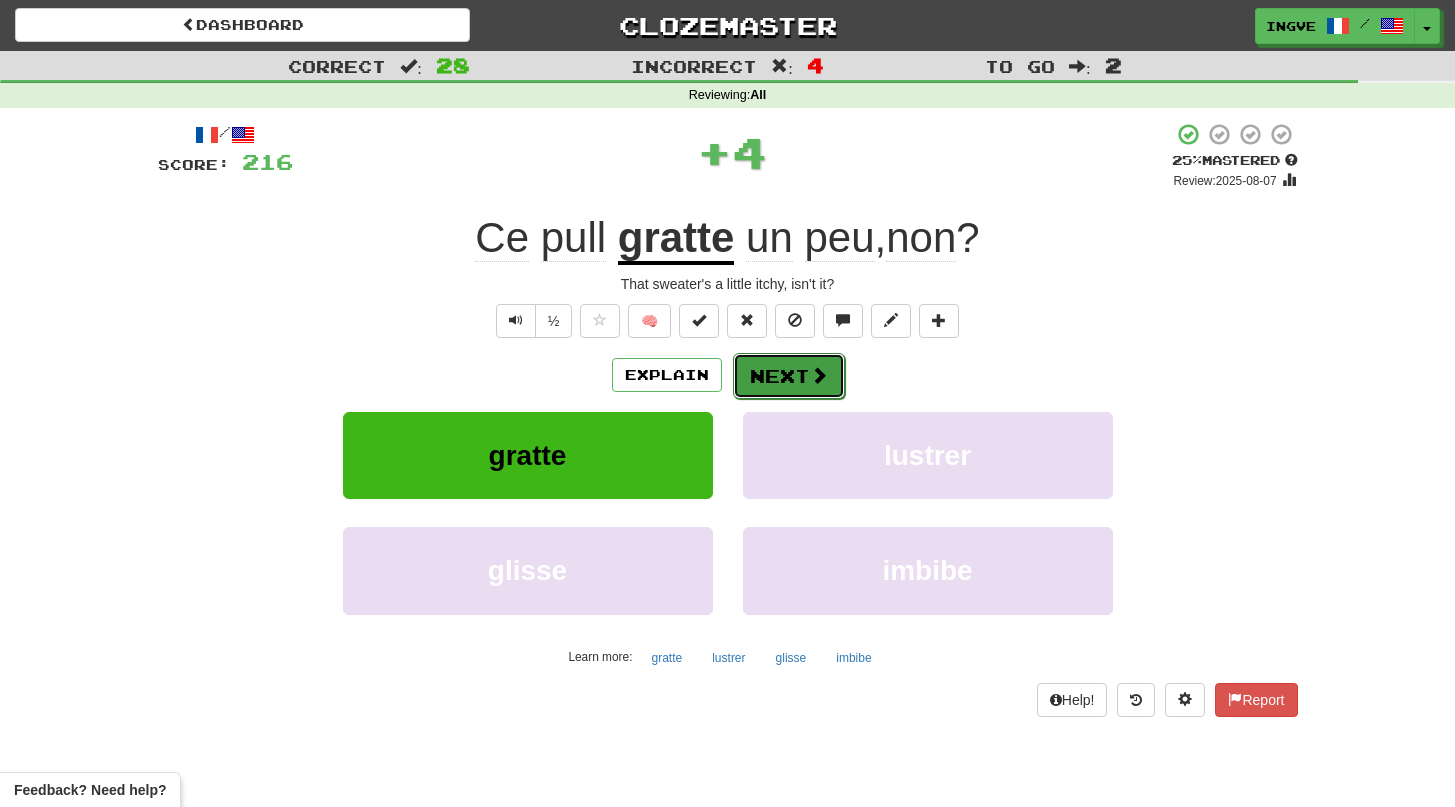 click on "Next" at bounding box center (789, 376) 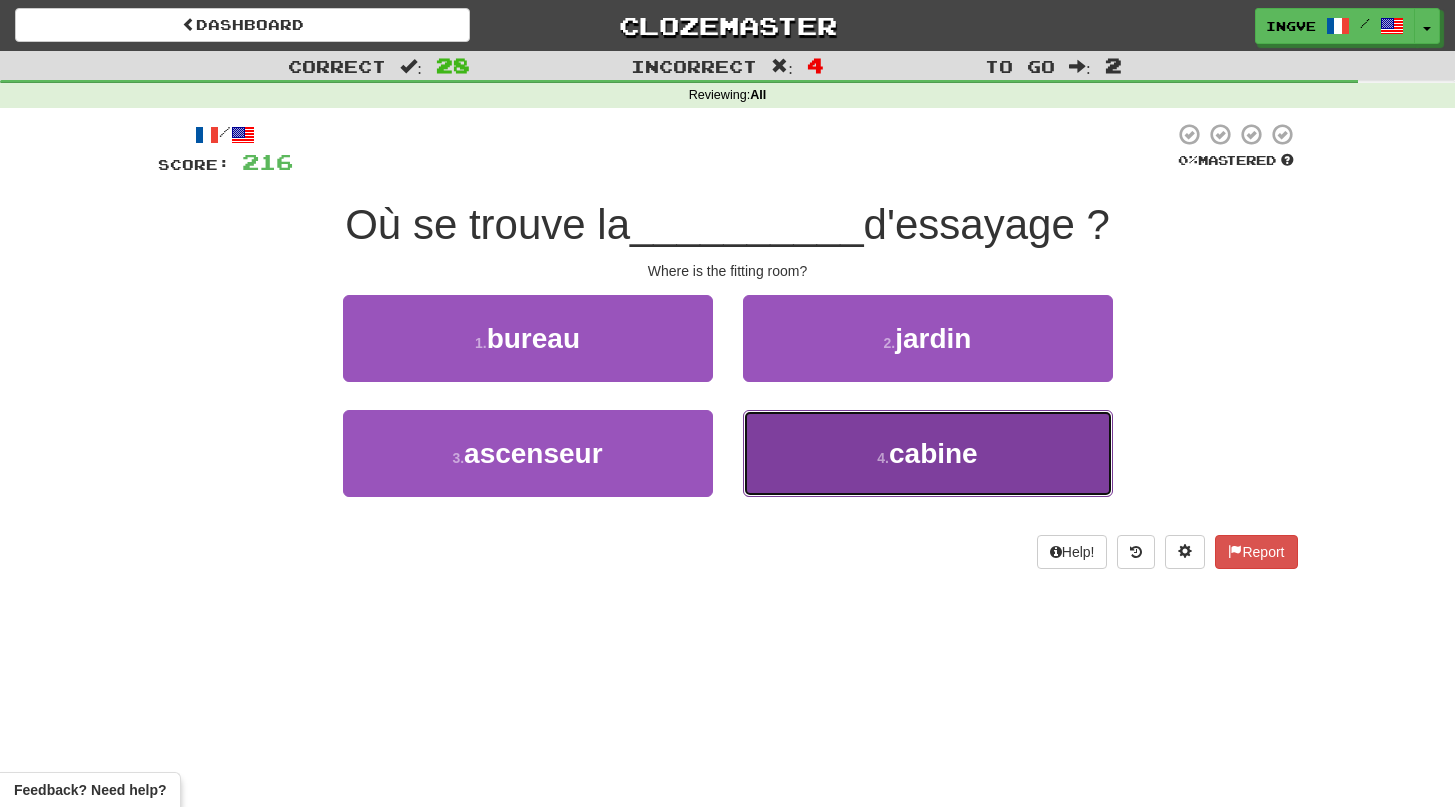 click on "4 .  cabine" at bounding box center [928, 453] 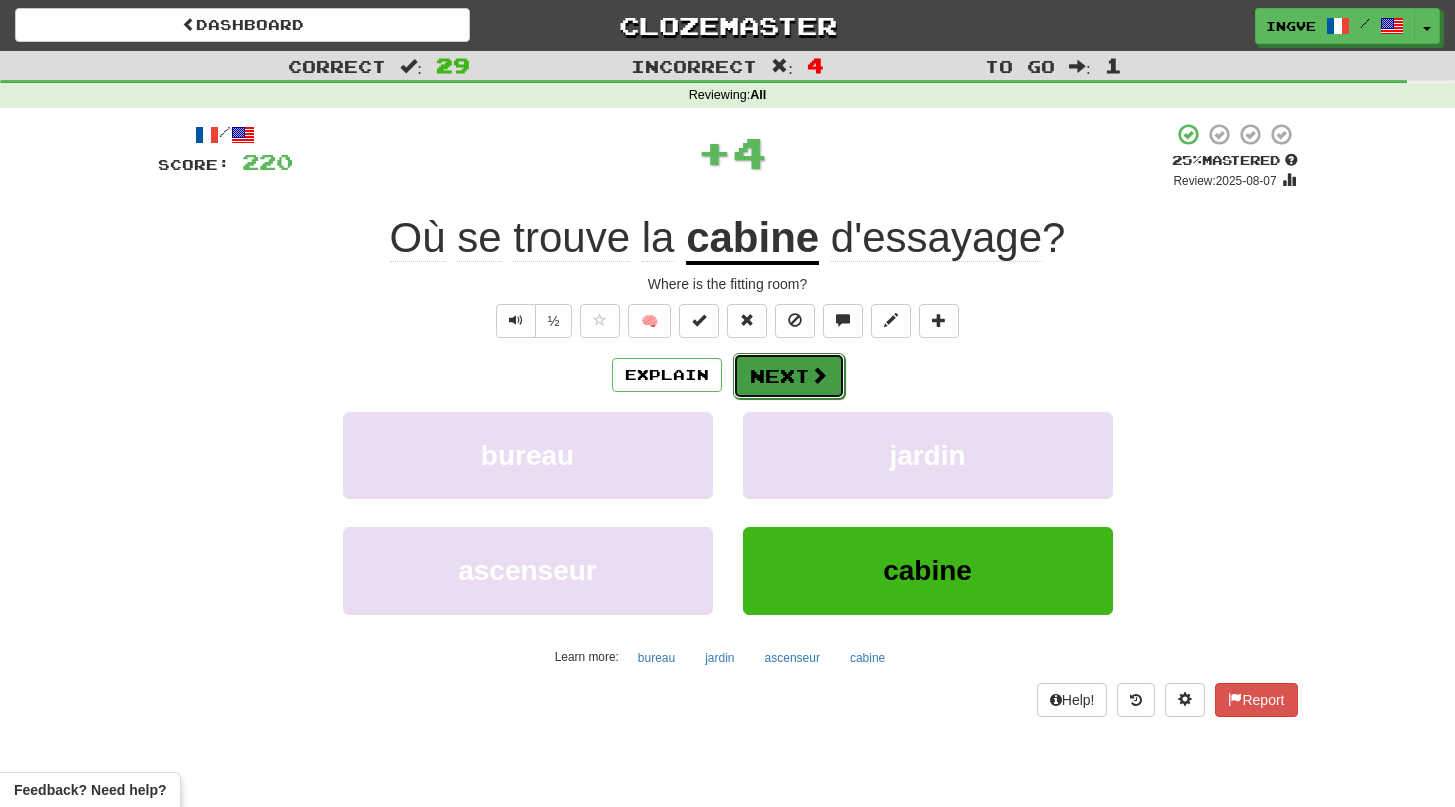 click on "Next" at bounding box center (789, 376) 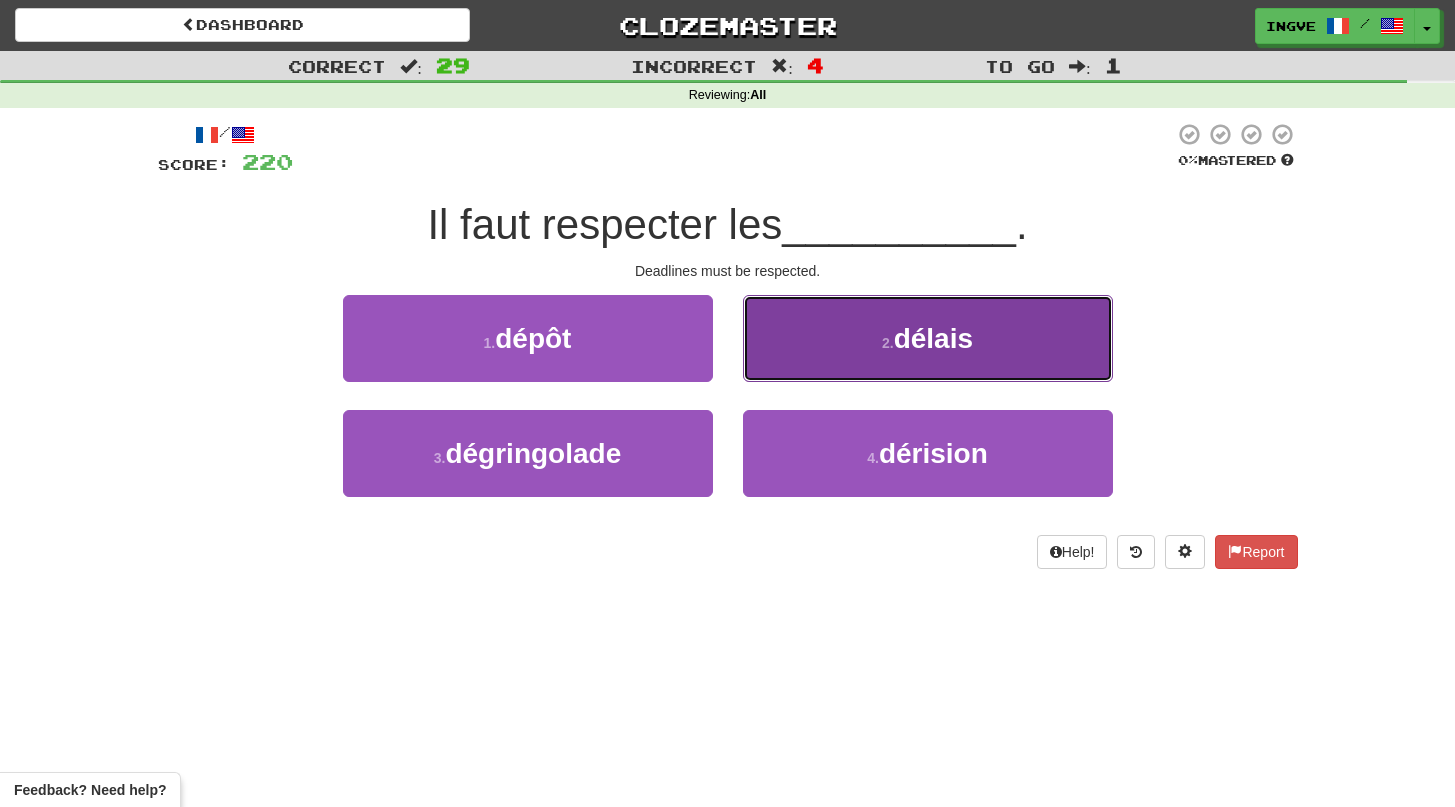 click on "délais" at bounding box center (933, 338) 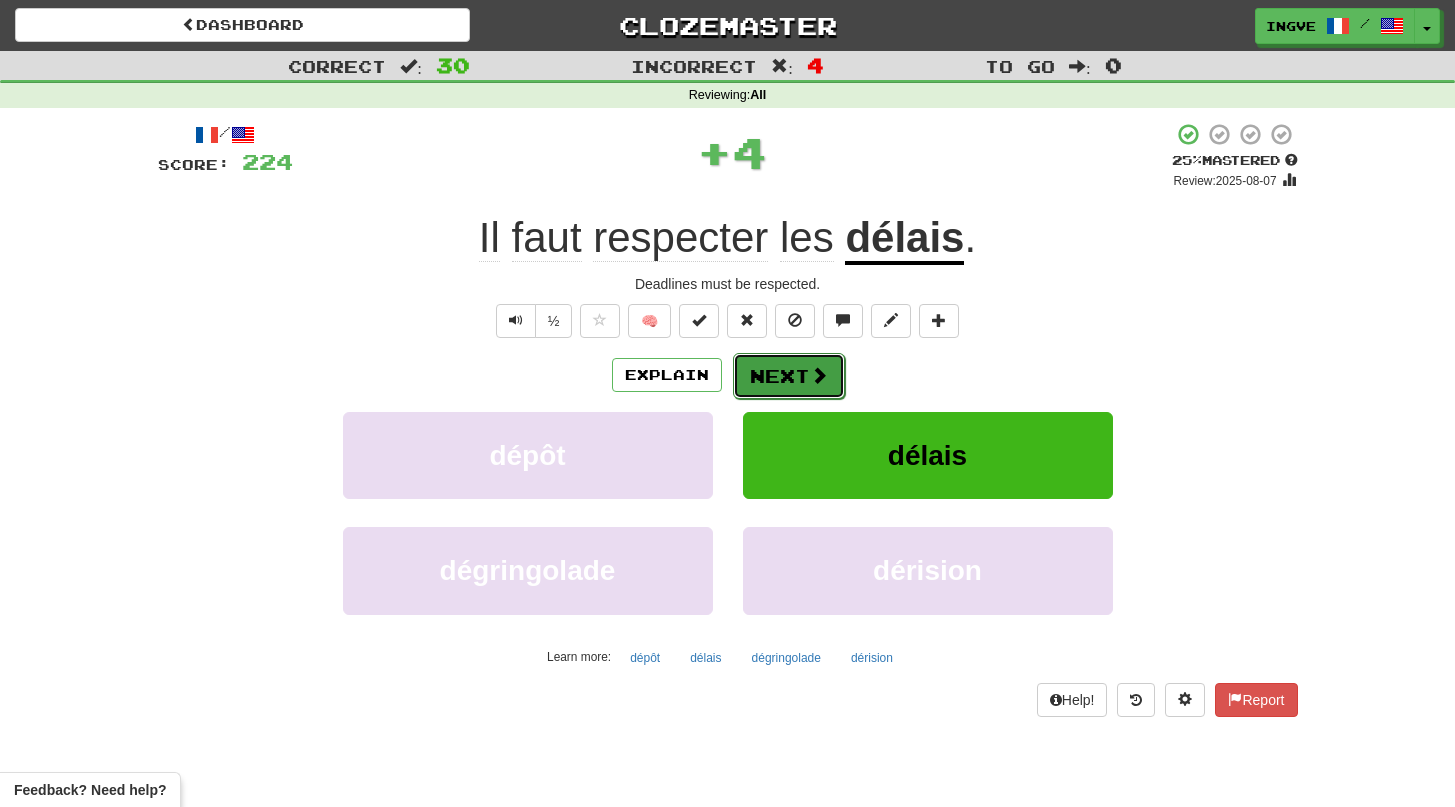 click on "Next" at bounding box center [789, 376] 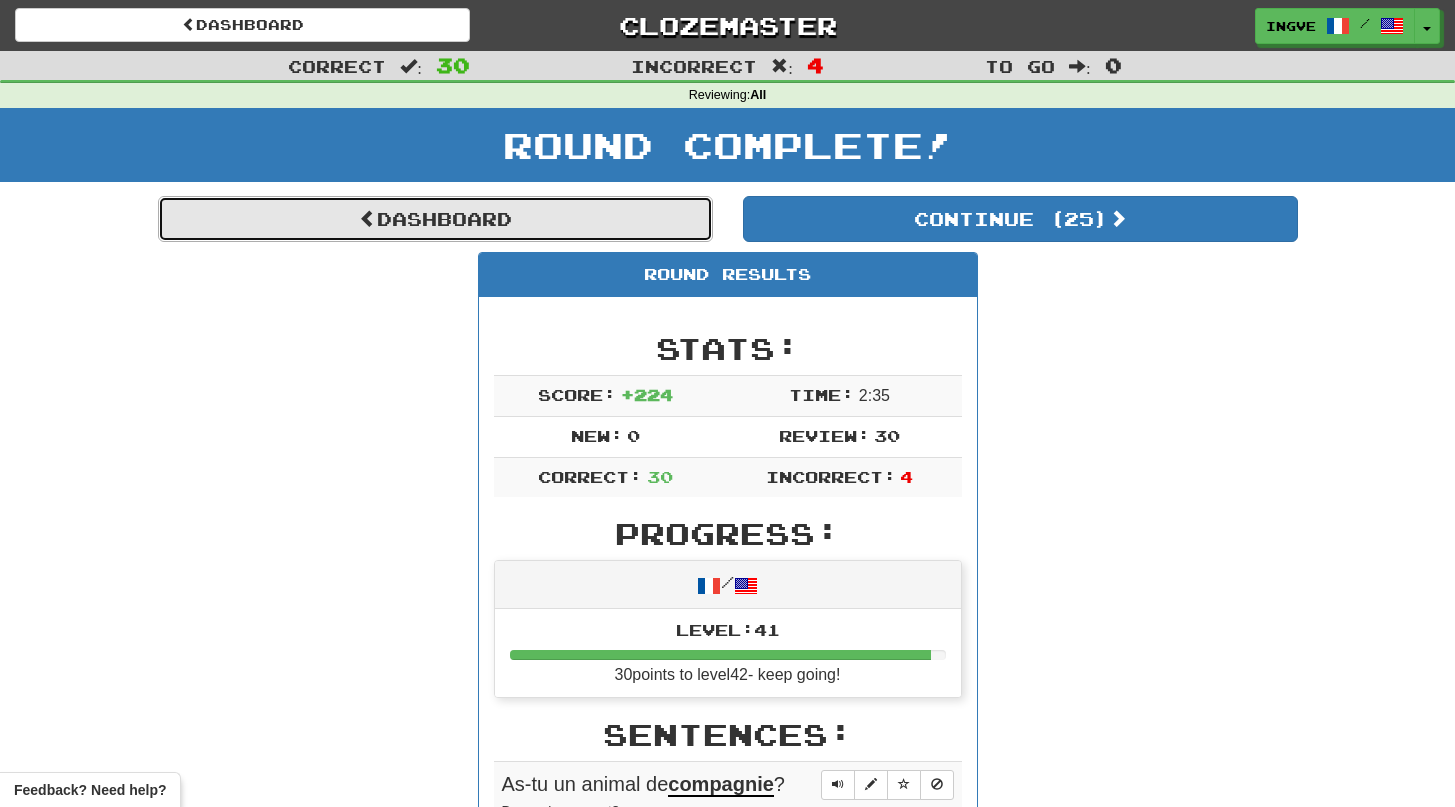 click on "Dashboard" at bounding box center (435, 219) 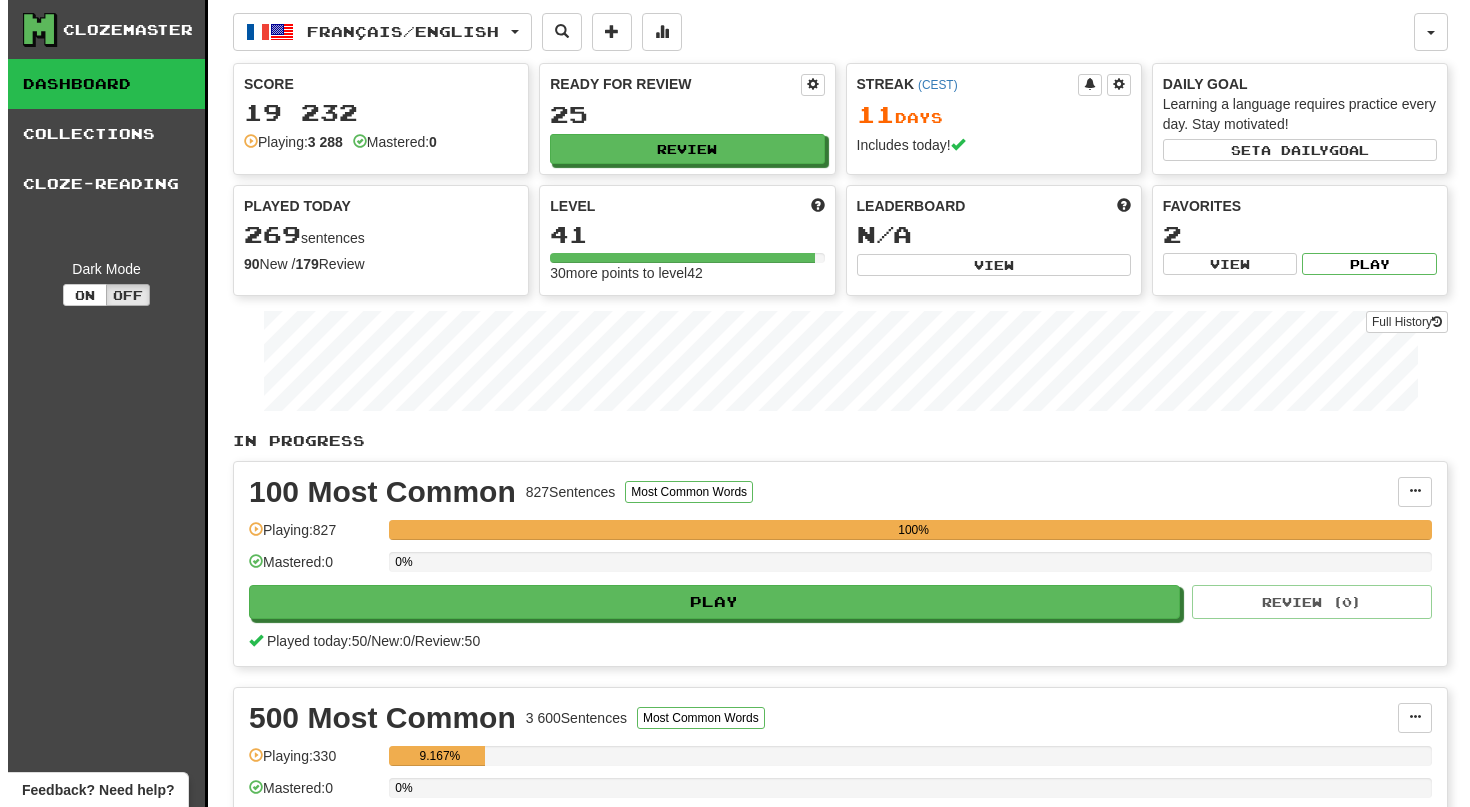 scroll, scrollTop: 0, scrollLeft: 0, axis: both 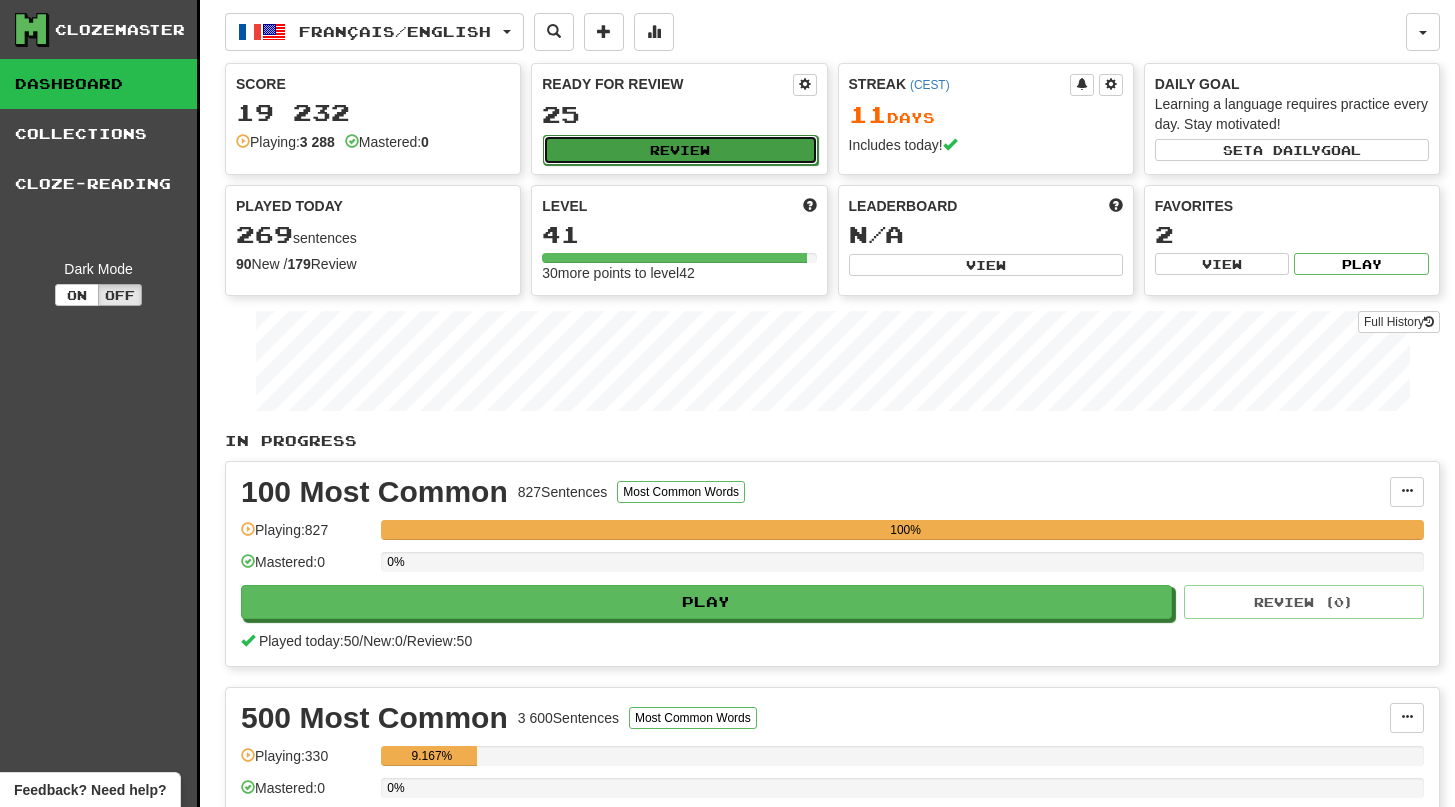 click on "Review" at bounding box center (680, 150) 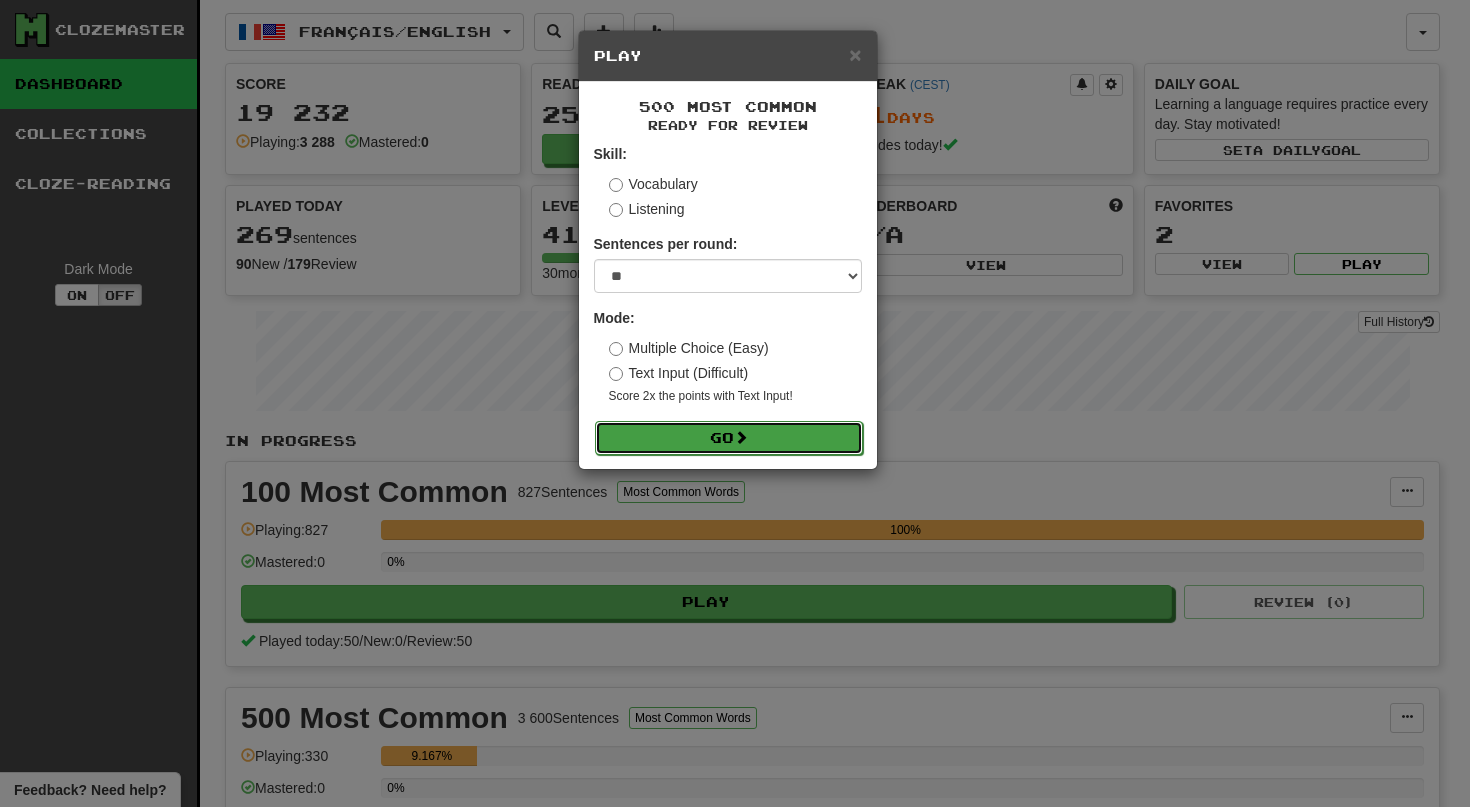 click on "Go" at bounding box center [729, 438] 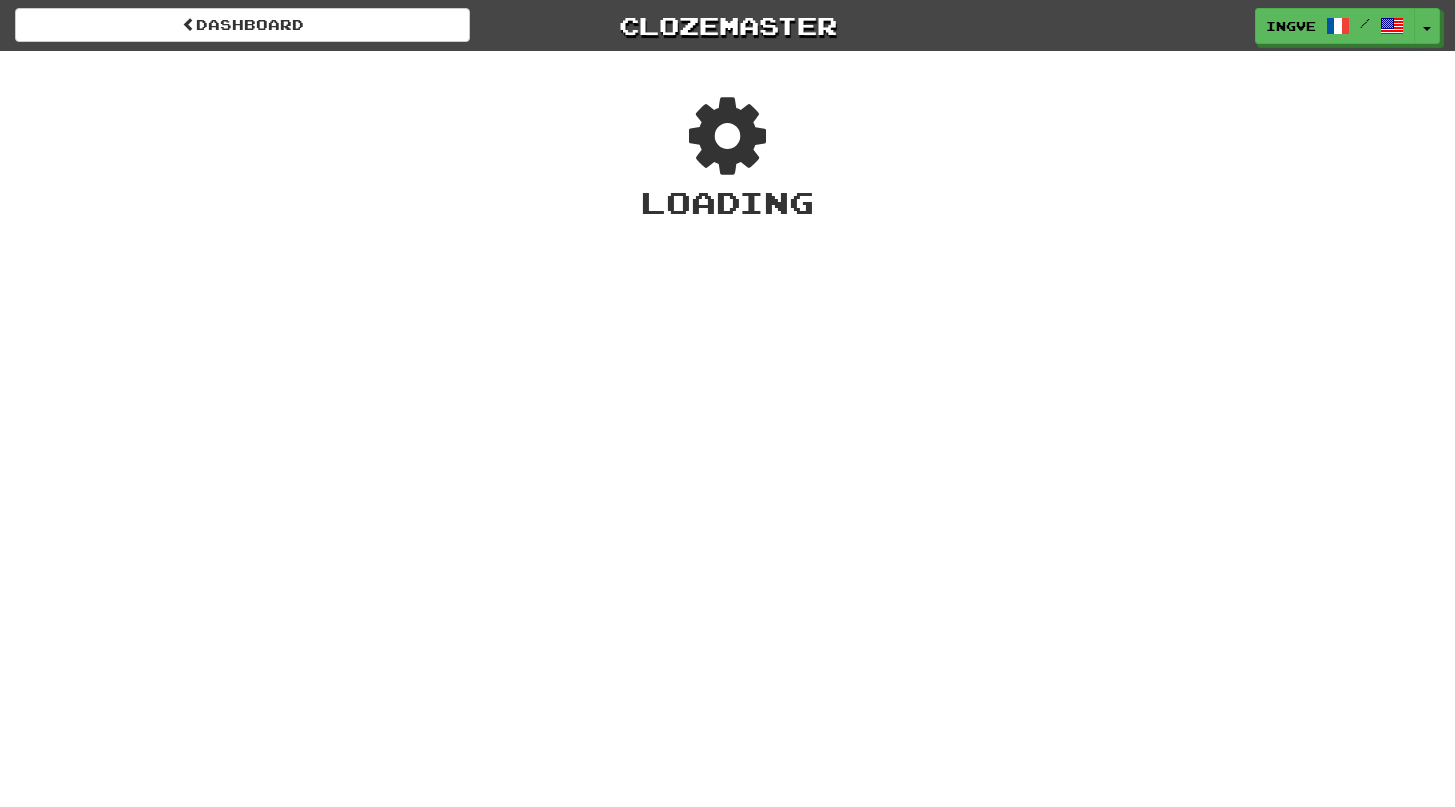 scroll, scrollTop: 0, scrollLeft: 0, axis: both 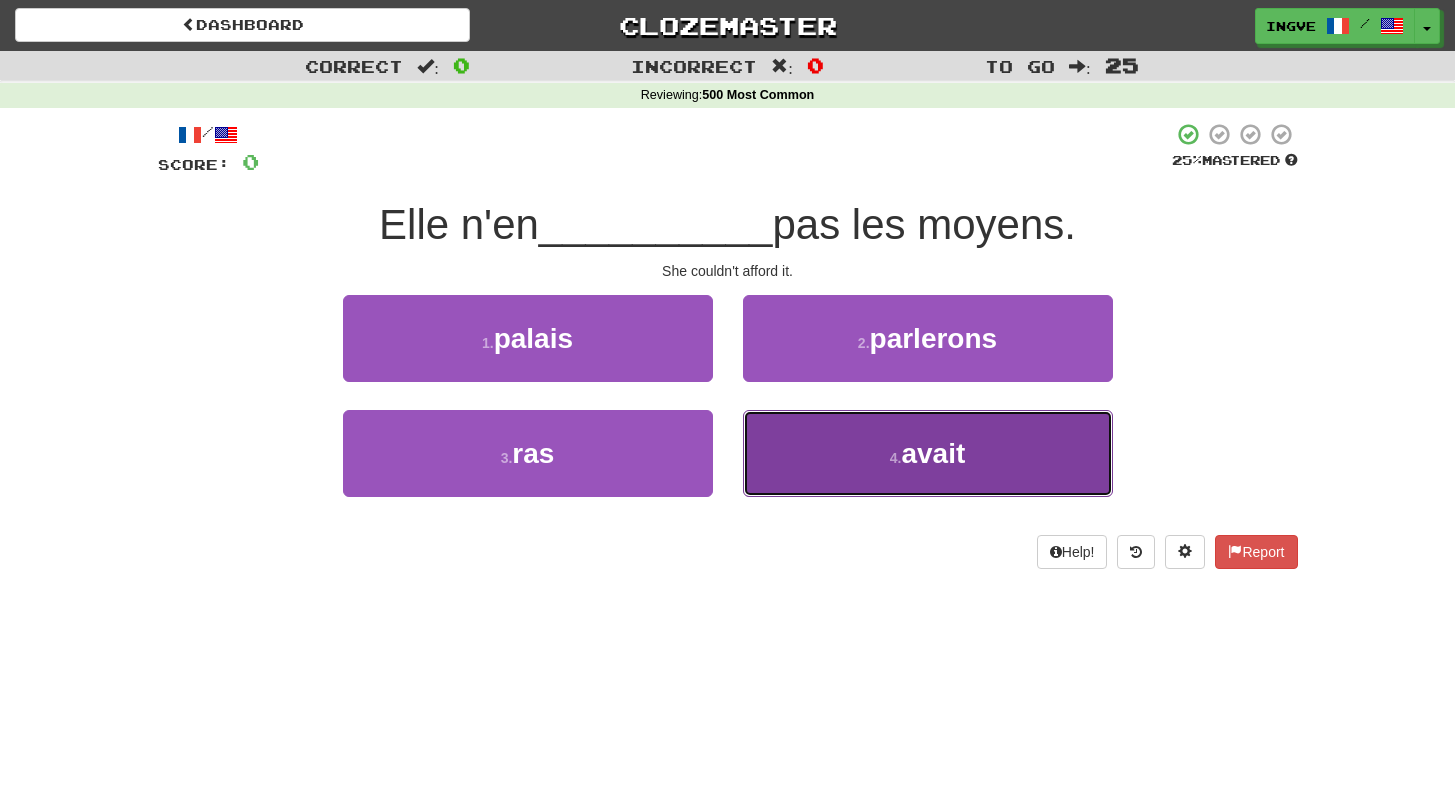 click on "avait" at bounding box center [933, 453] 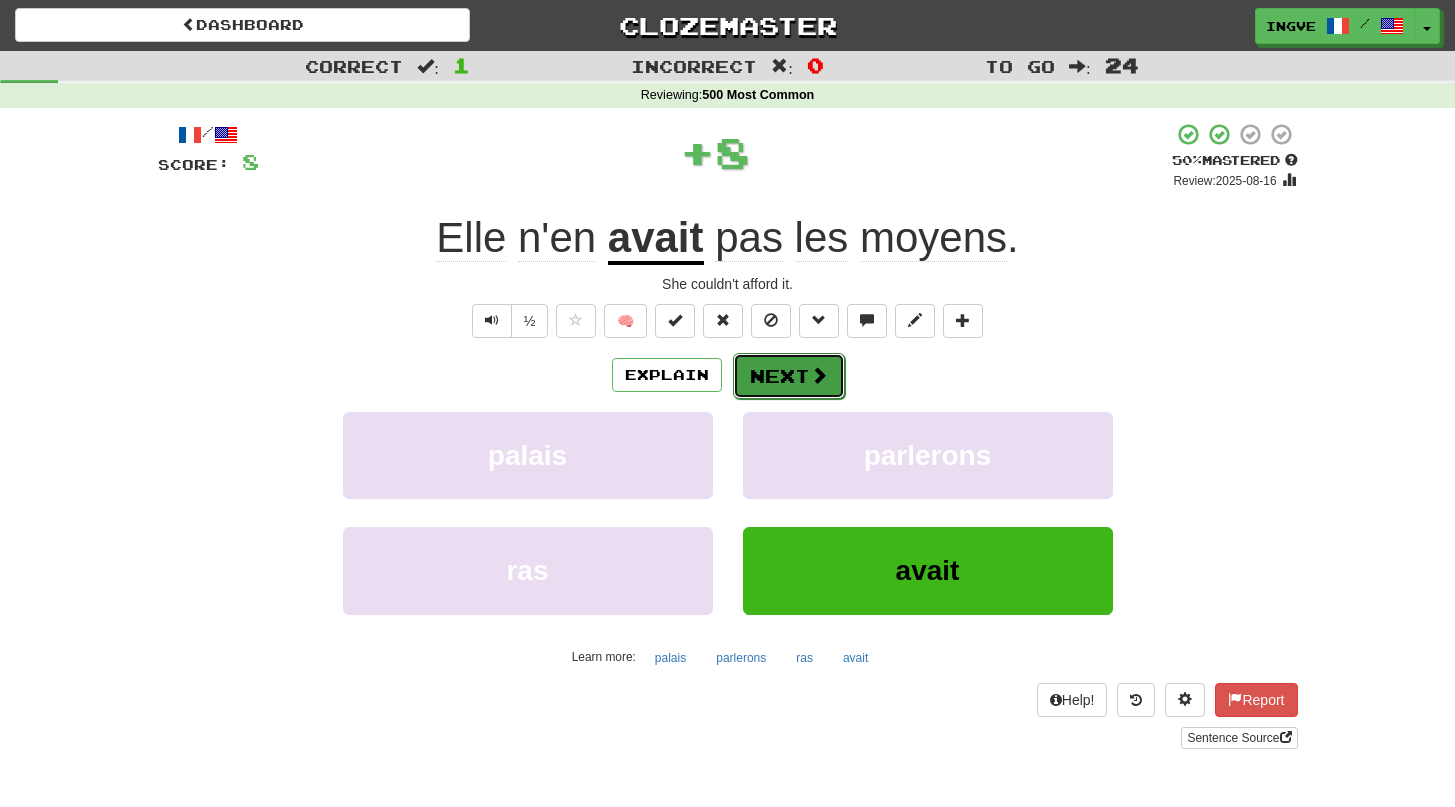 click on "Next" at bounding box center (789, 376) 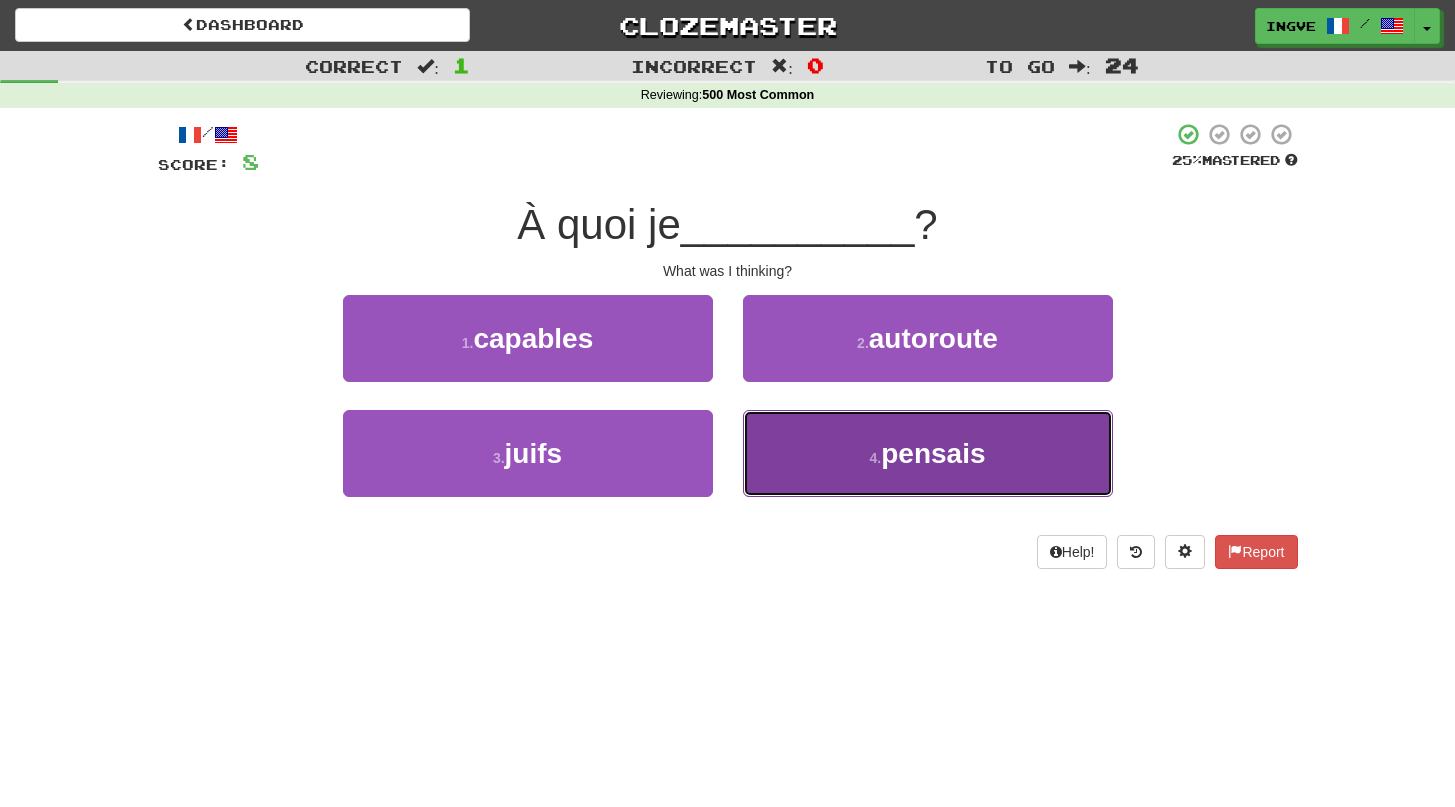 click on "4 .  pensais" at bounding box center [928, 453] 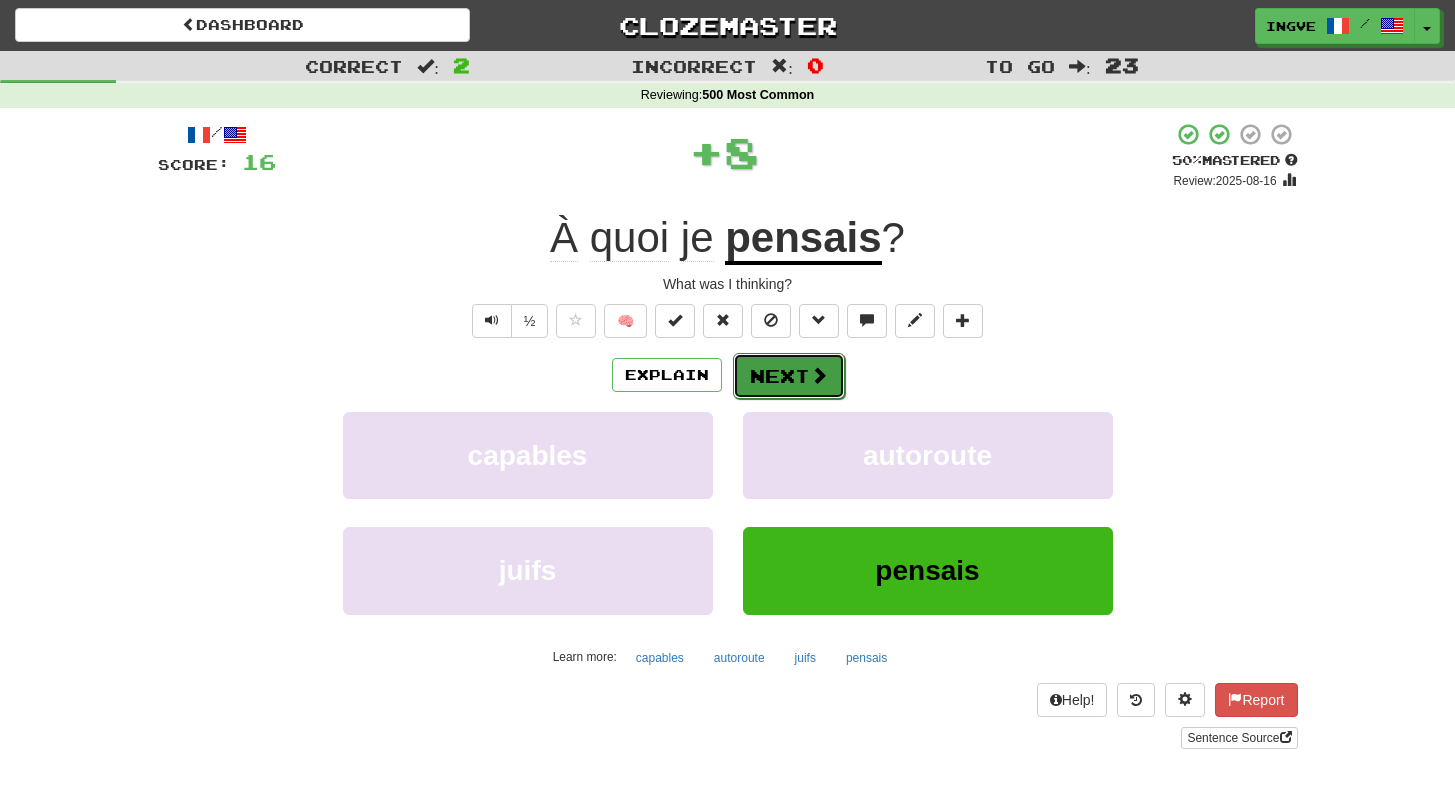 click on "Next" at bounding box center [789, 376] 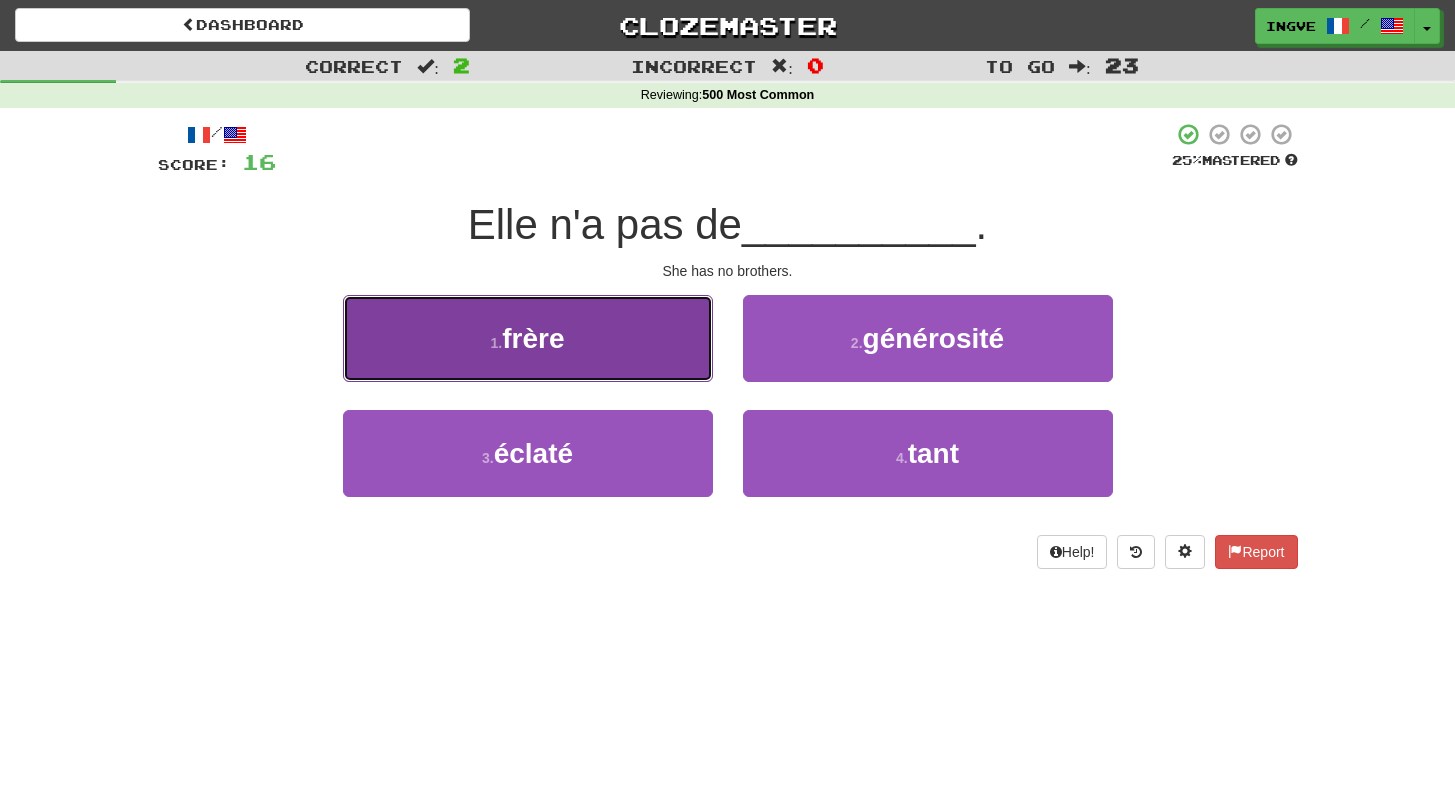 click on "1 .  frère" at bounding box center [528, 338] 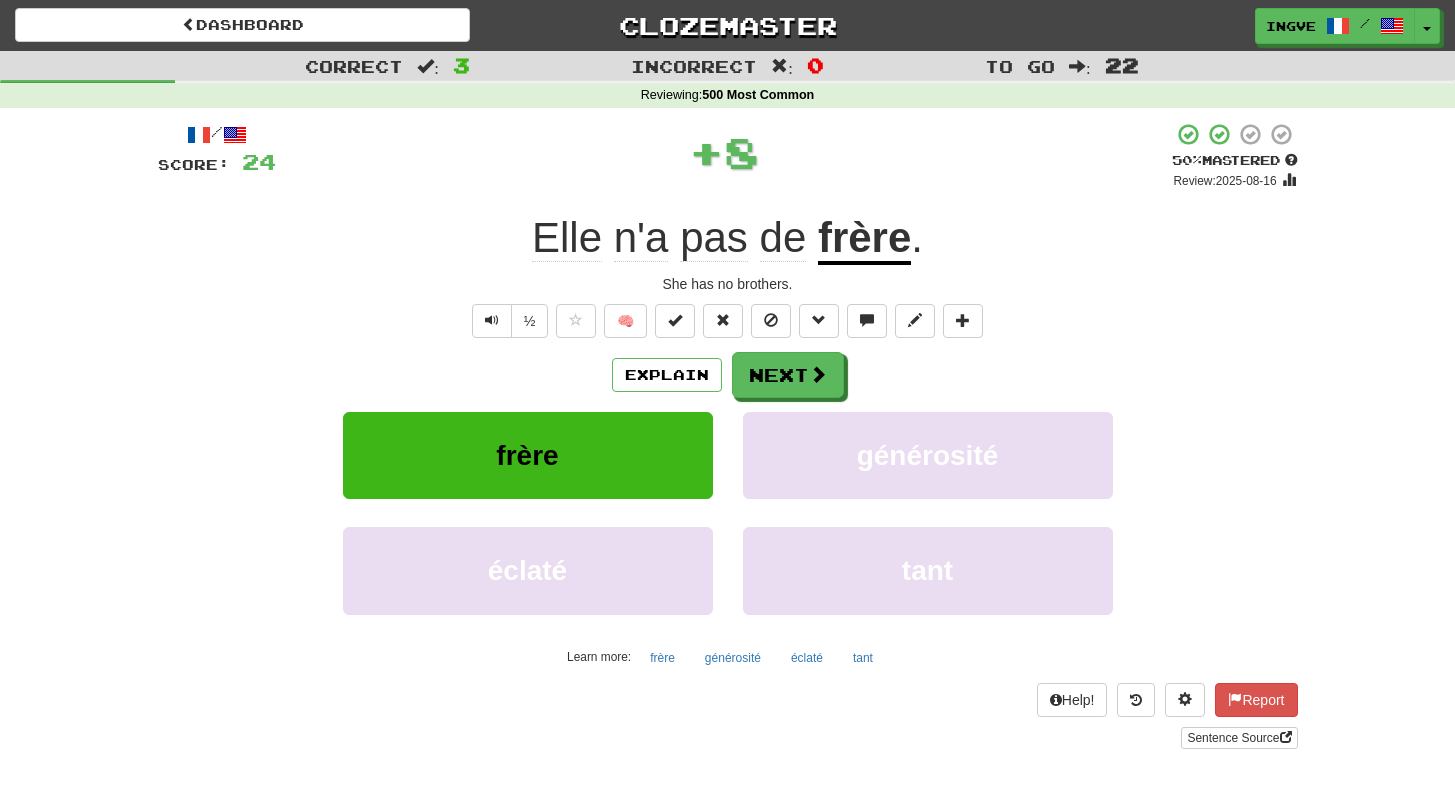 click on "Explain Next frère générosité éclaté tant Learn more: frère générosité éclaté tant" at bounding box center (728, 512) 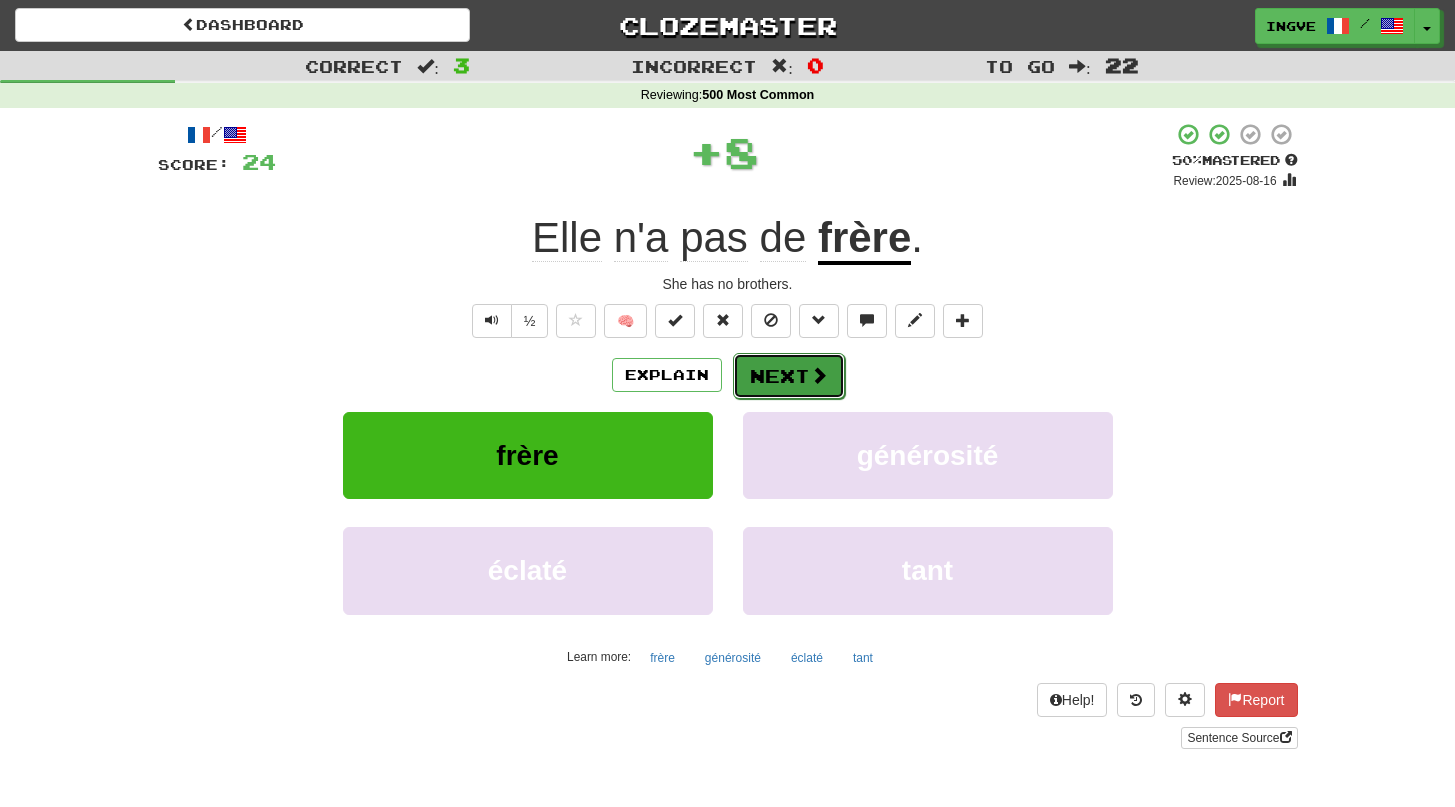 click on "Next" at bounding box center (789, 376) 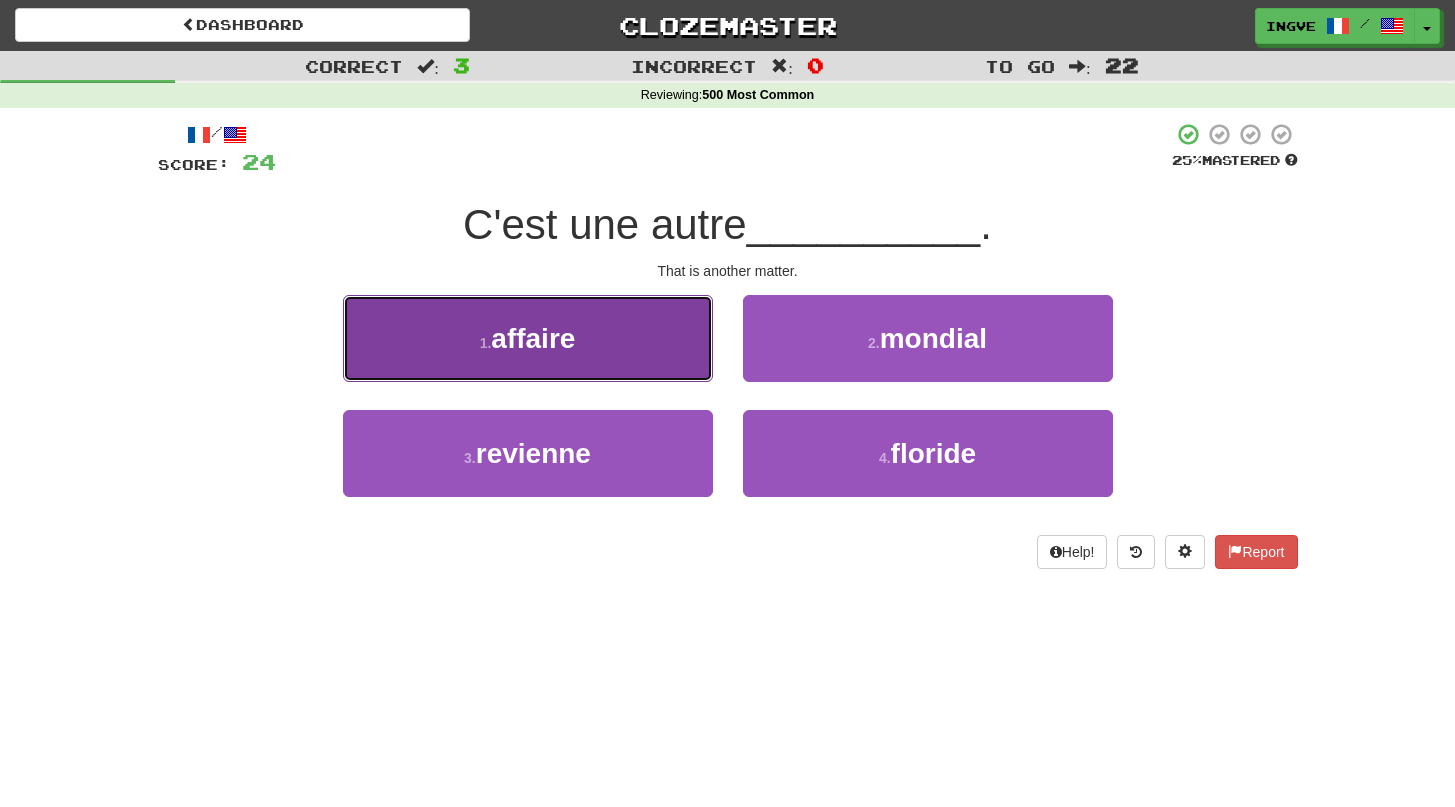 click on "1 .  affaire" at bounding box center [528, 338] 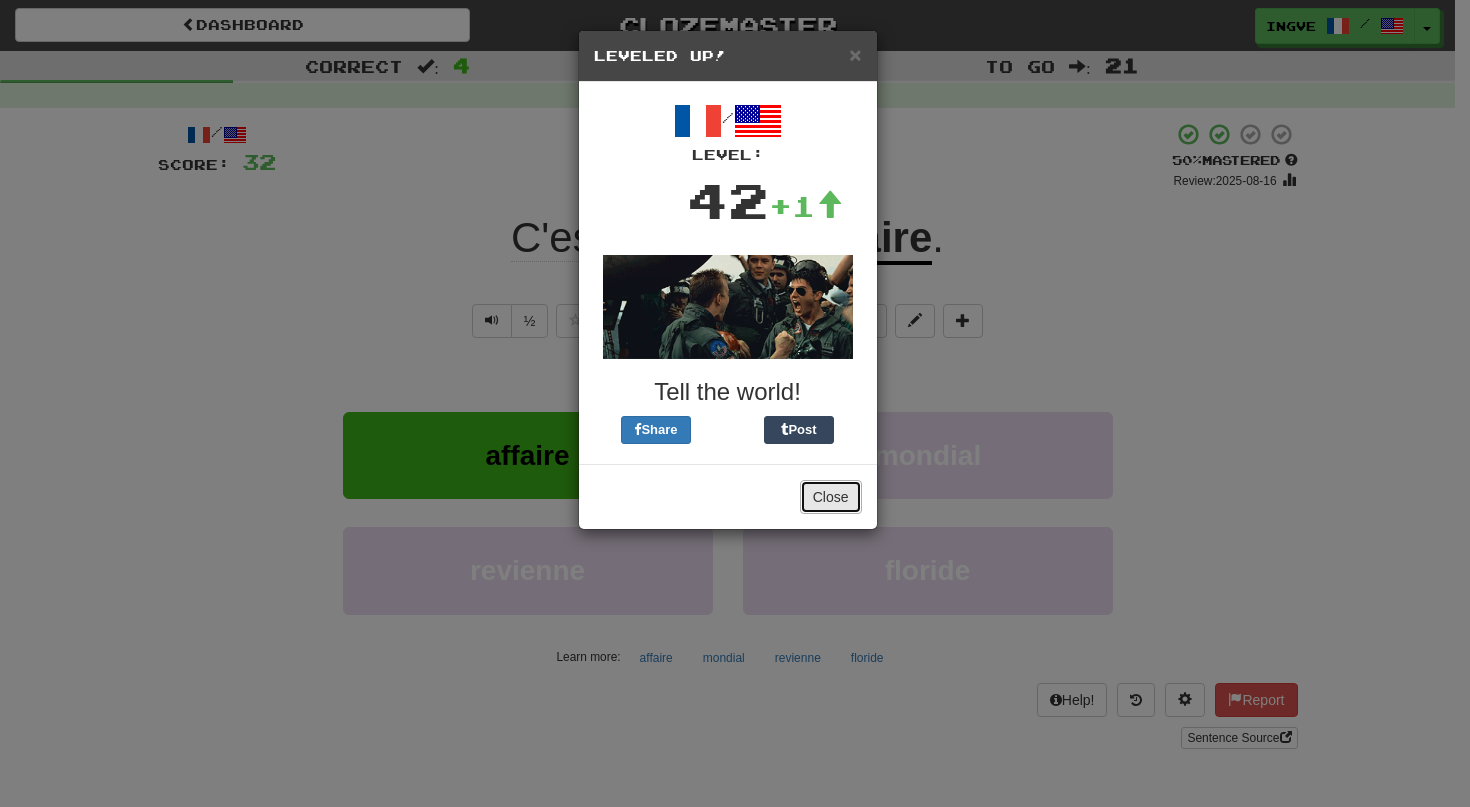 click on "Close" at bounding box center [831, 497] 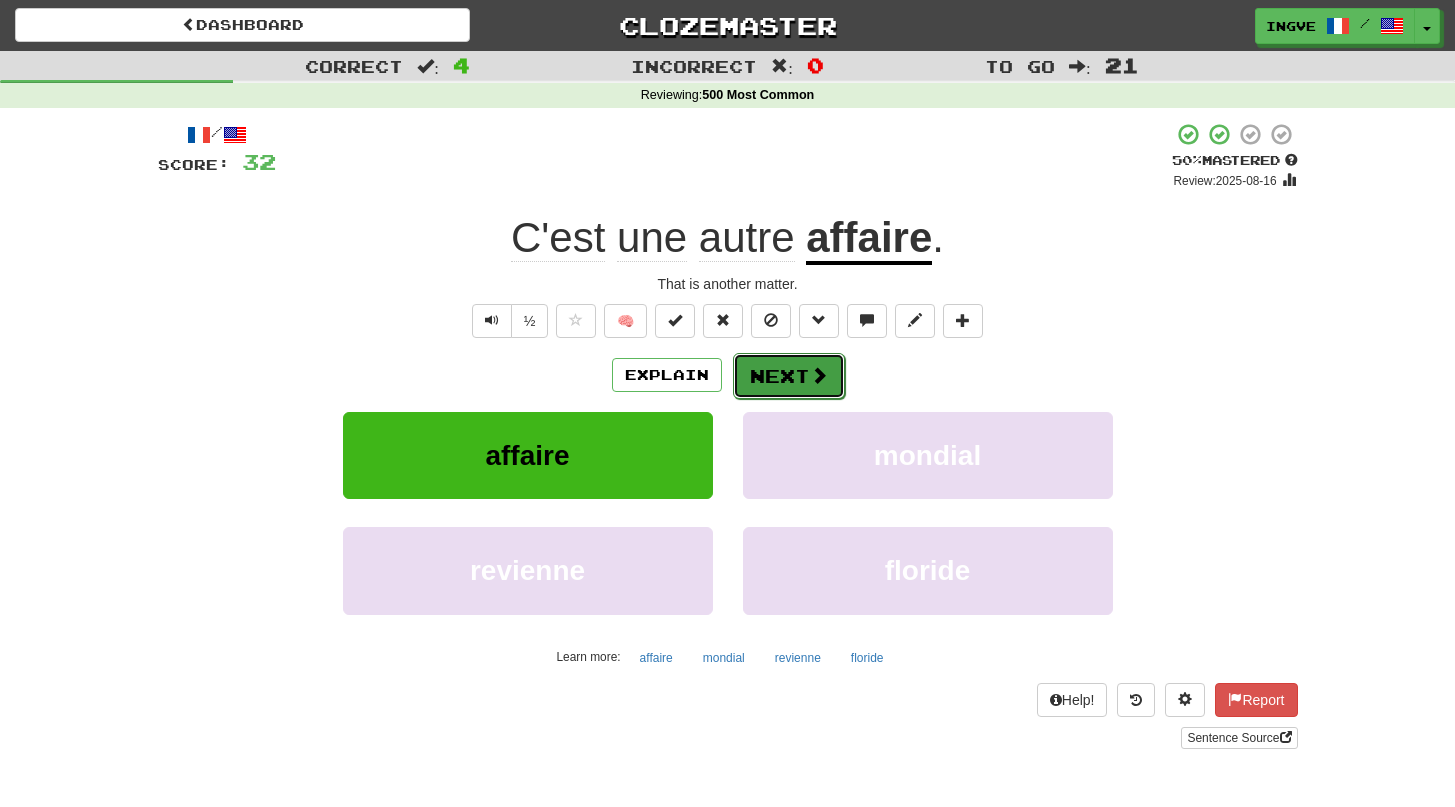 click on "Next" at bounding box center [789, 376] 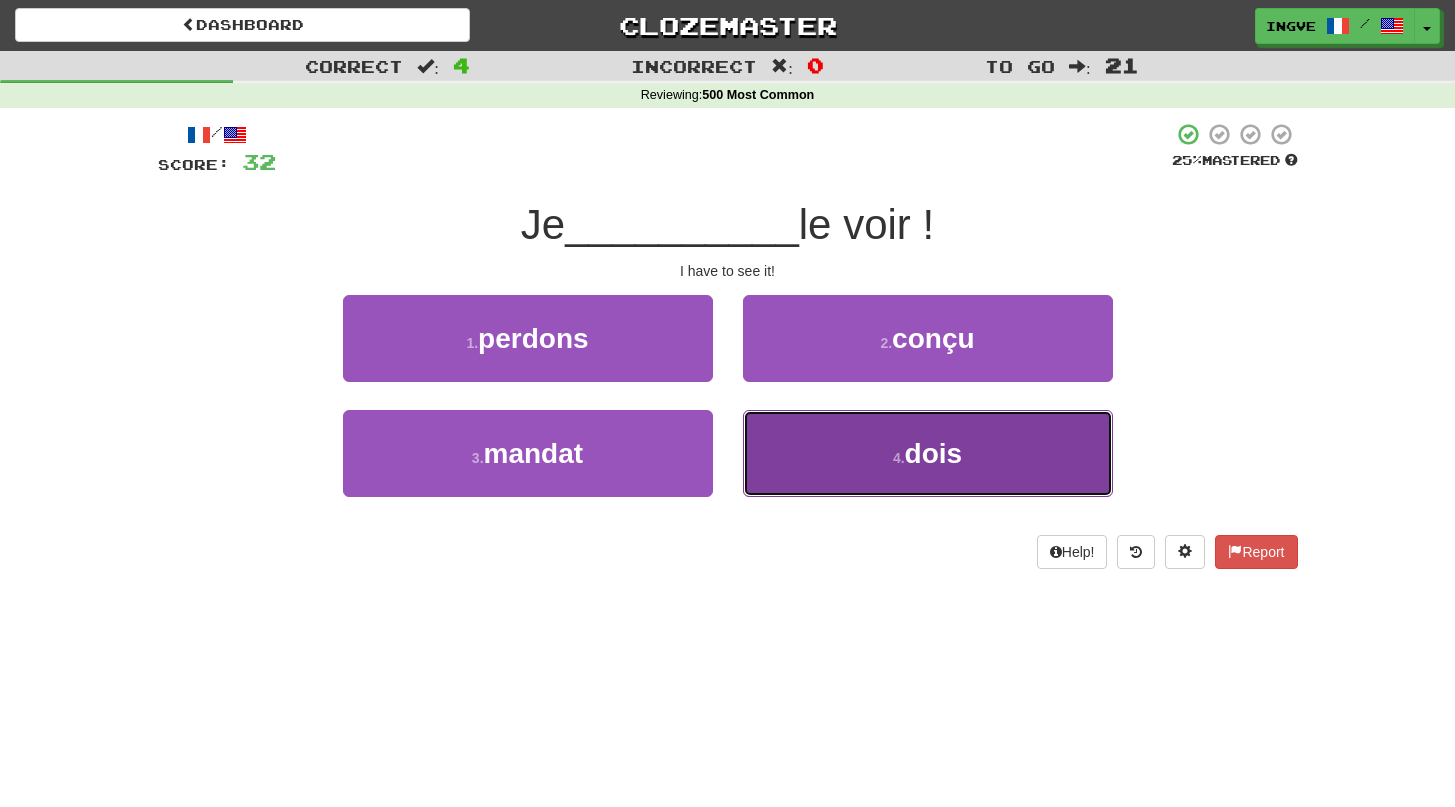 click on "4 .  dois" at bounding box center [928, 453] 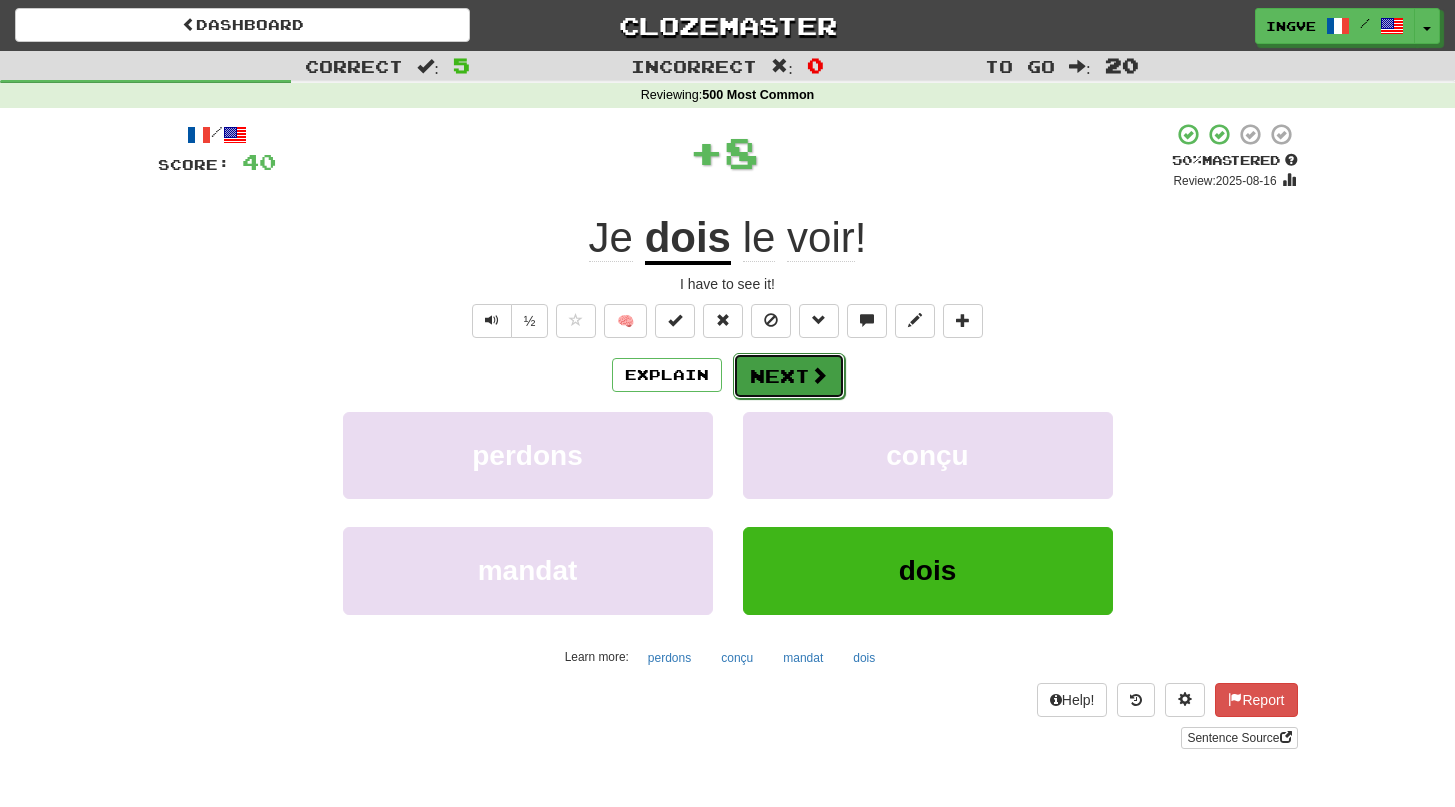 click on "Next" at bounding box center (789, 376) 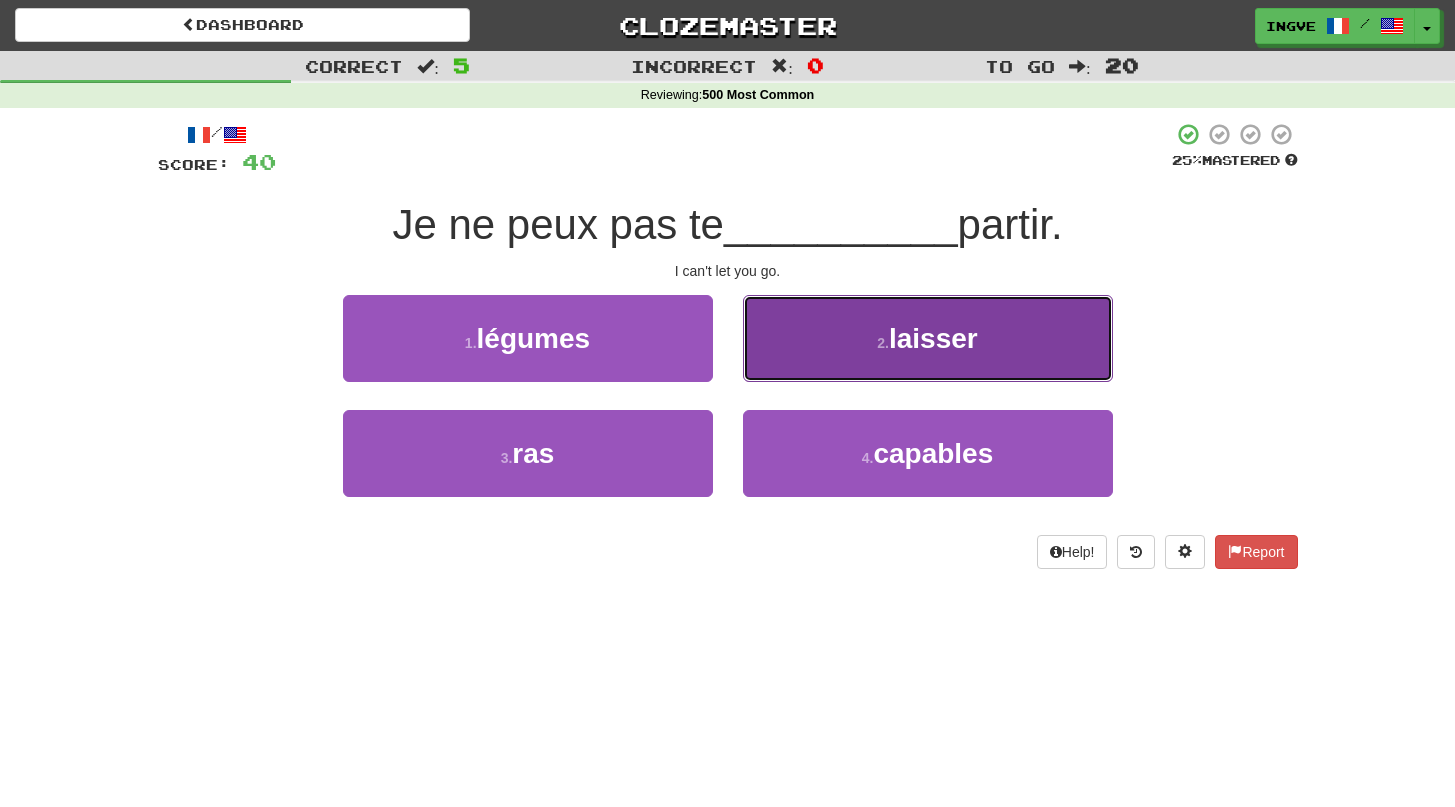 click on "laisser" at bounding box center (933, 338) 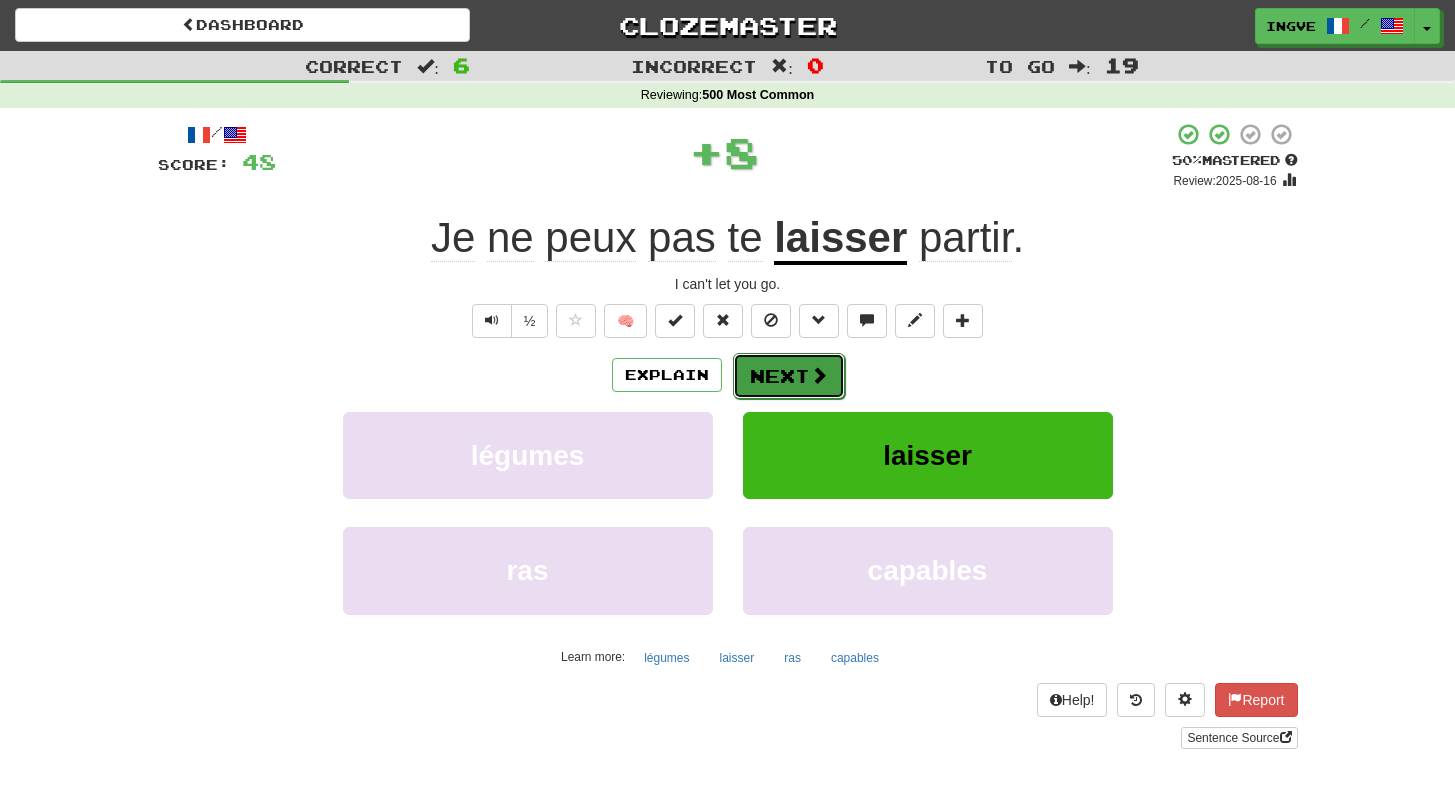 click on "Next" at bounding box center (789, 376) 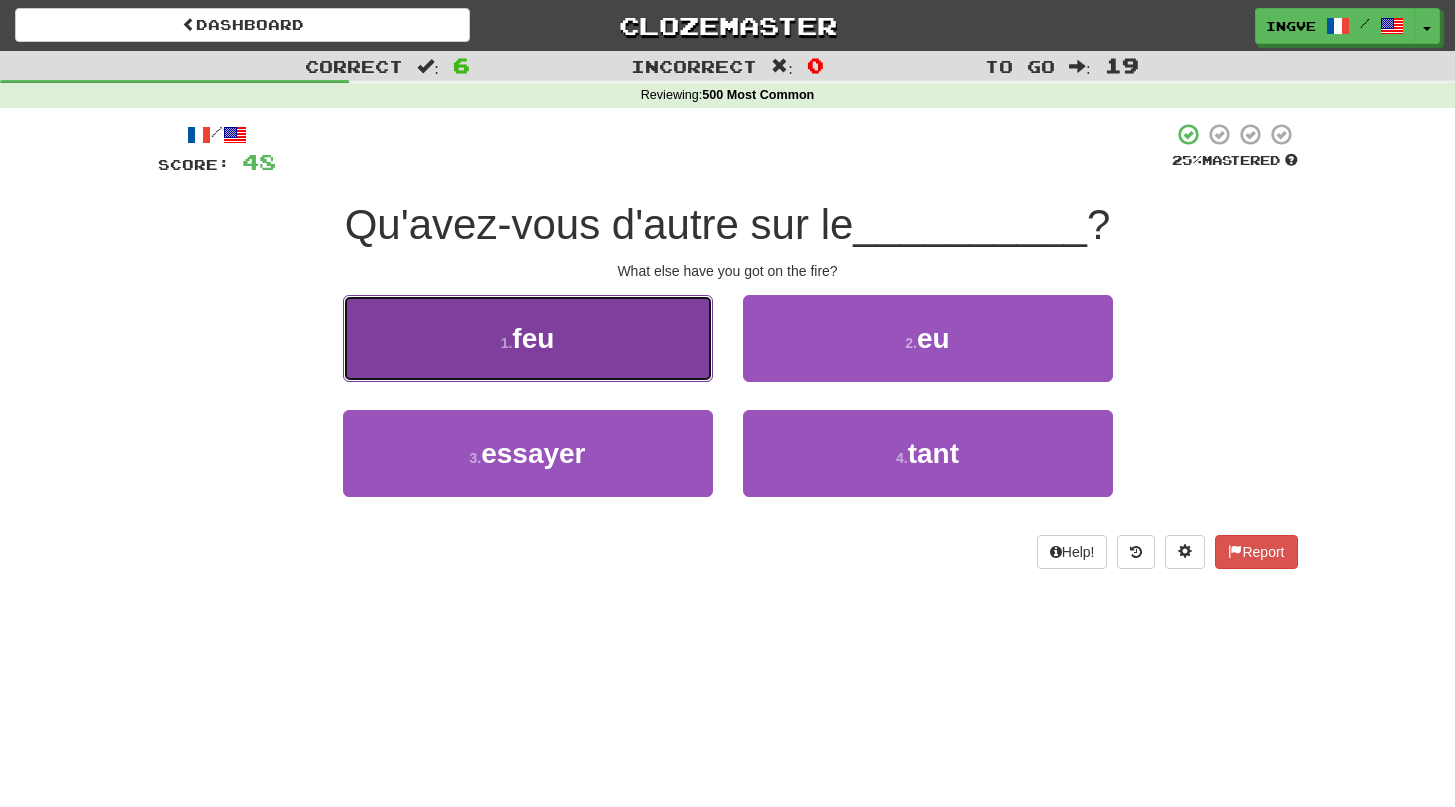 click on "1 .  feu" at bounding box center [528, 338] 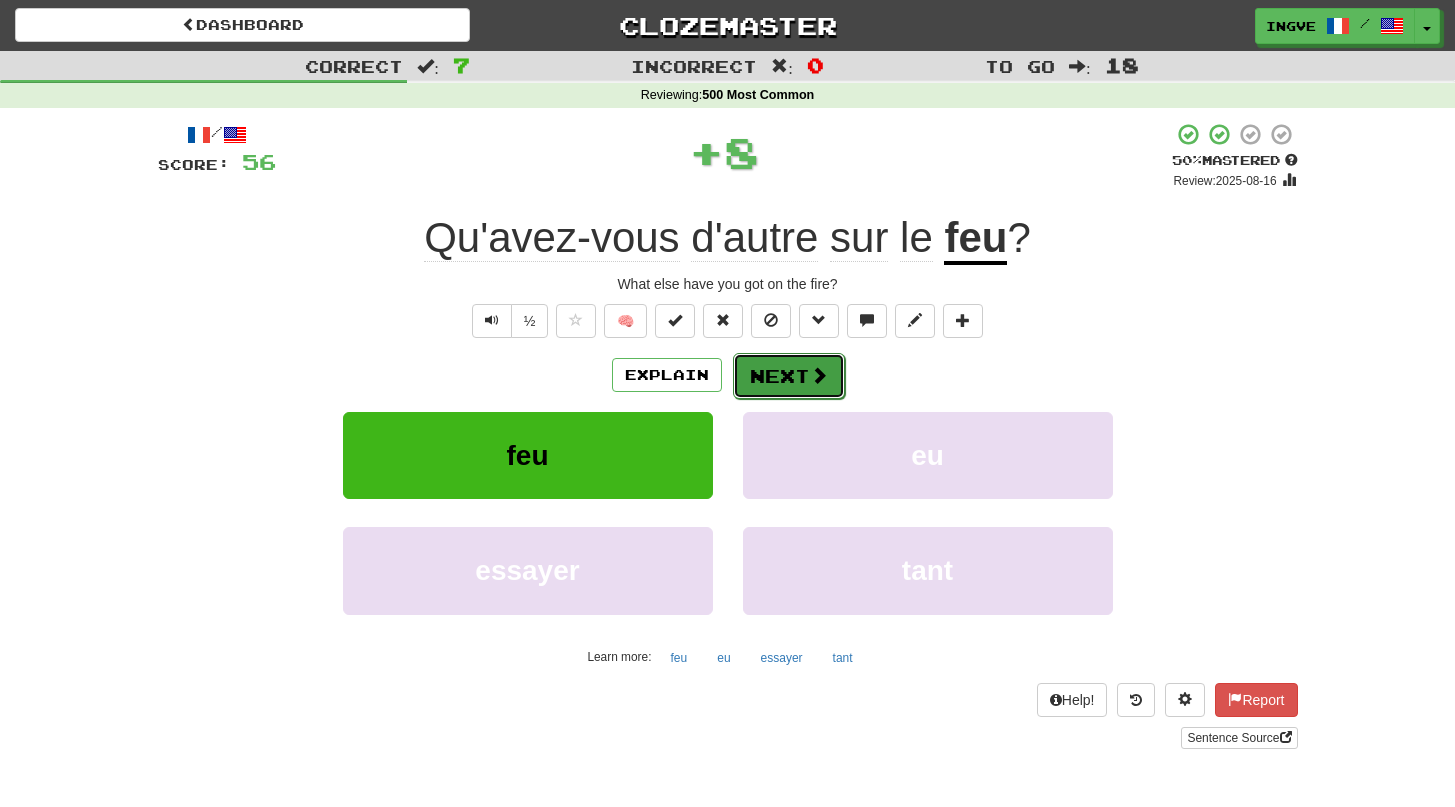 click on "Next" at bounding box center [789, 376] 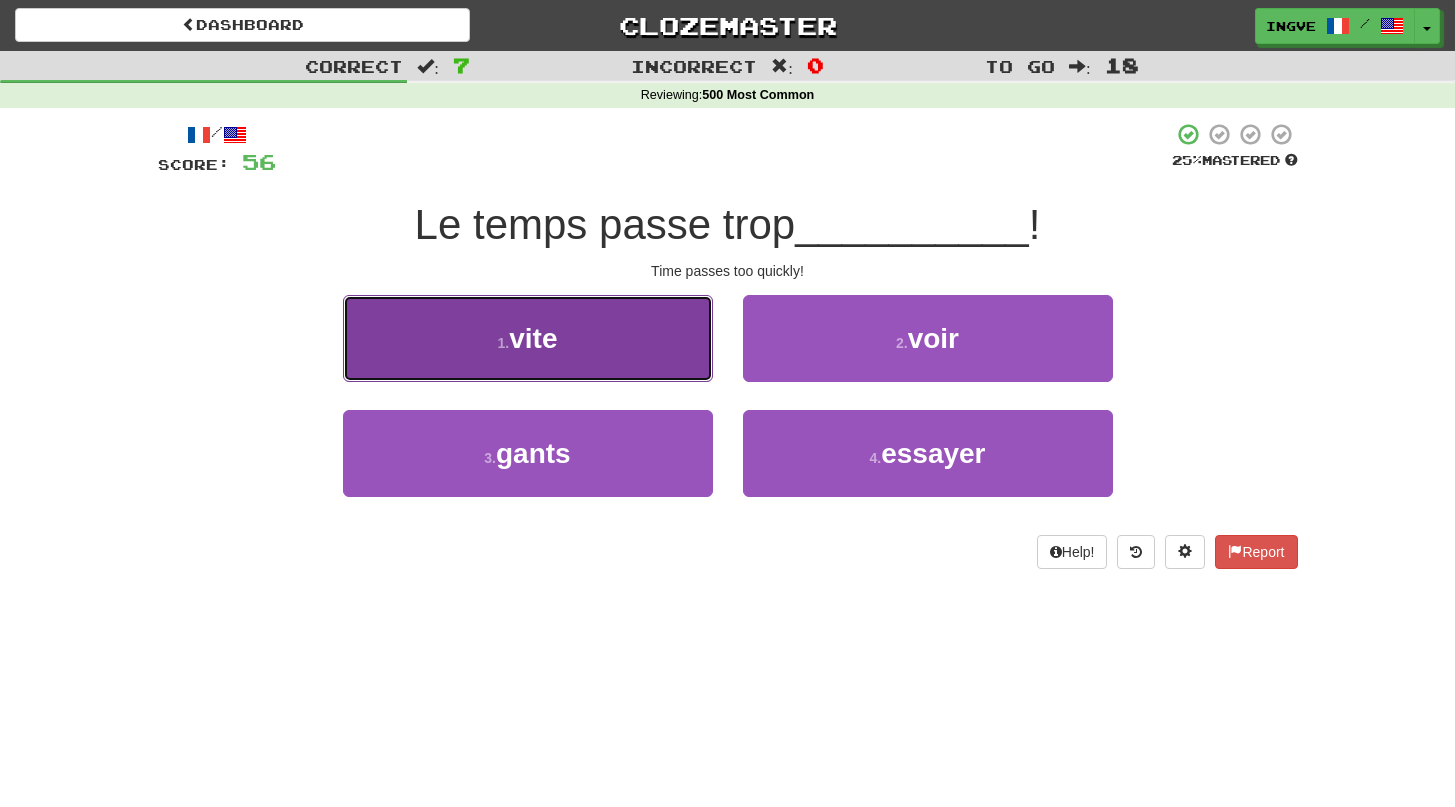 click on "1 .  vite" at bounding box center (528, 338) 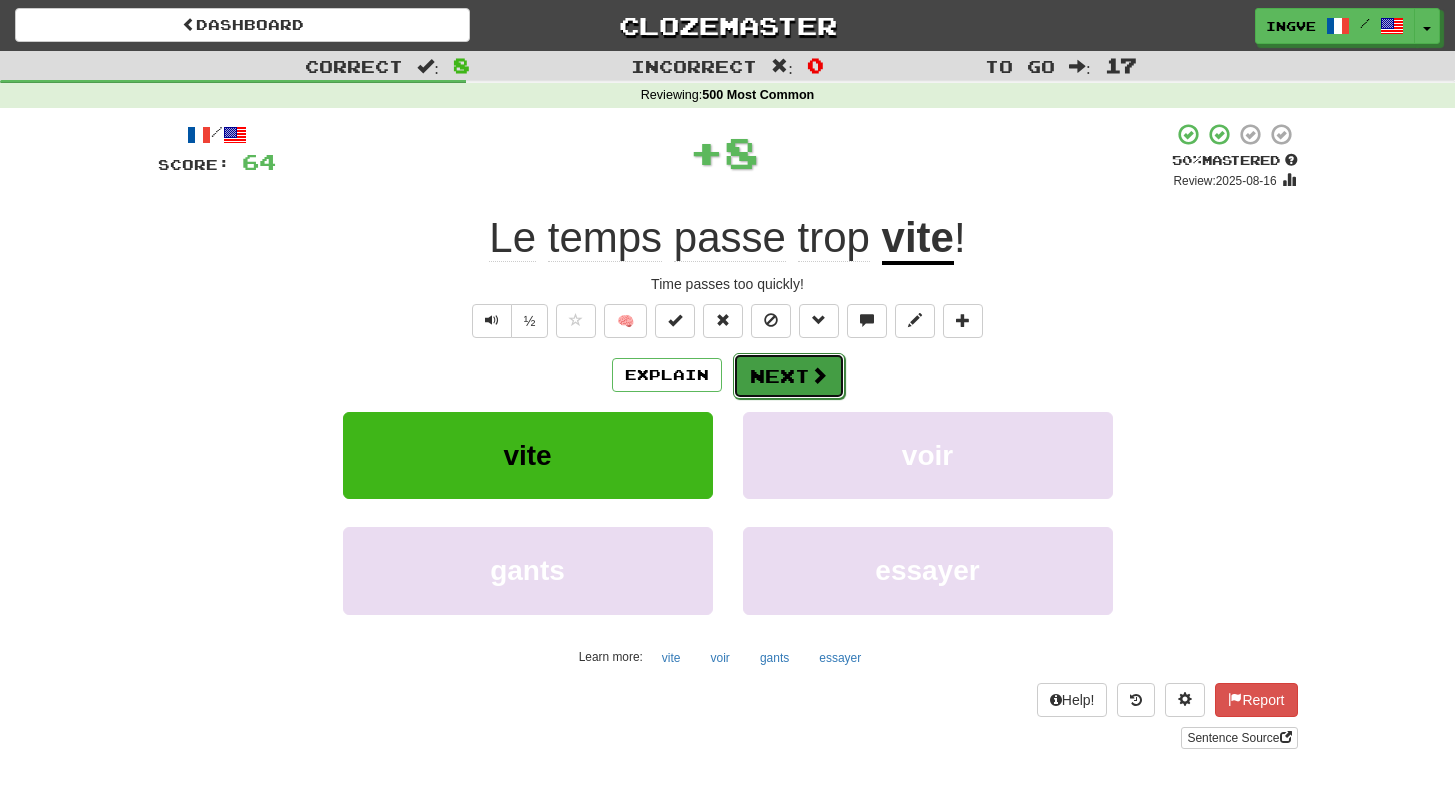 click on "Next" at bounding box center [789, 376] 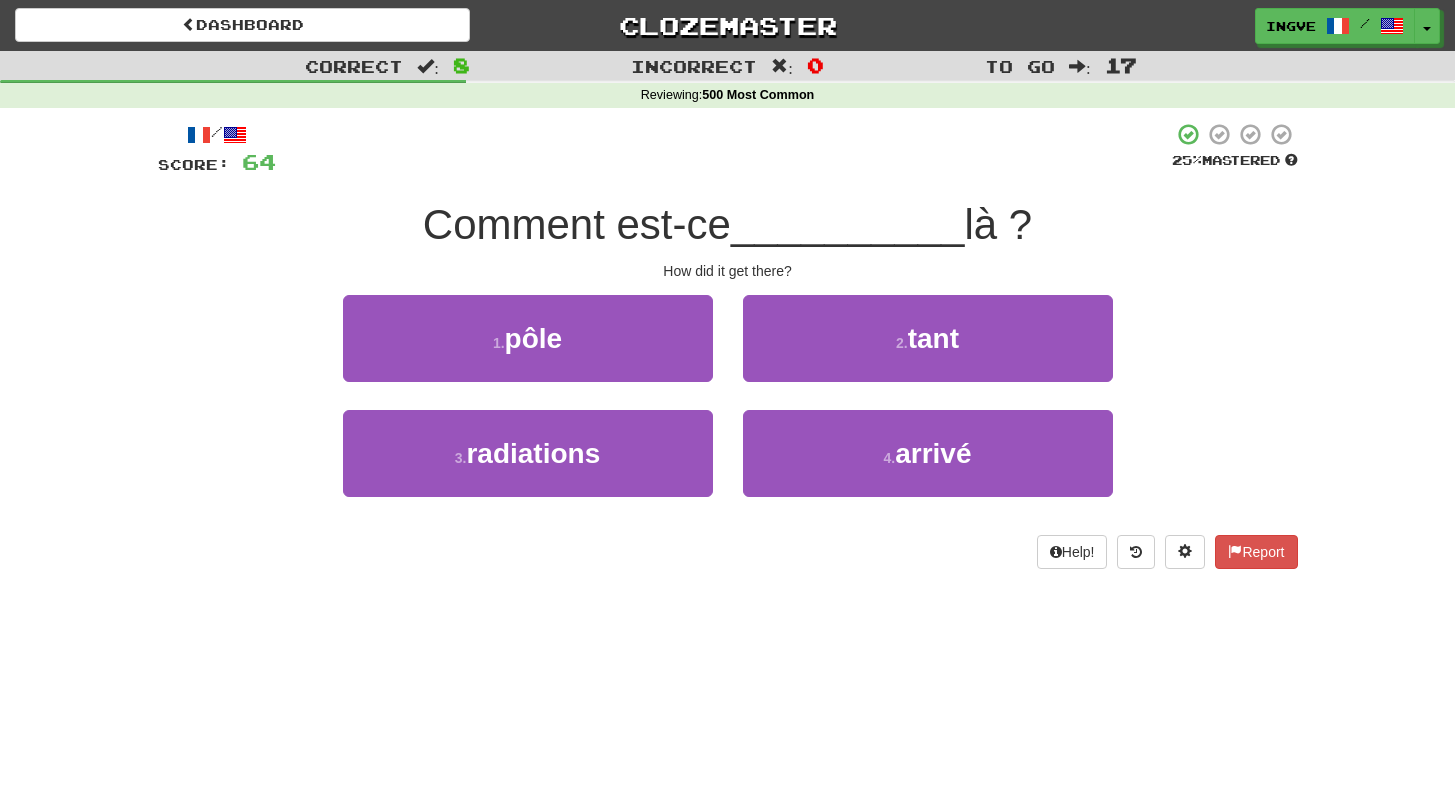 click on "4 .  arrivé" at bounding box center [928, 467] 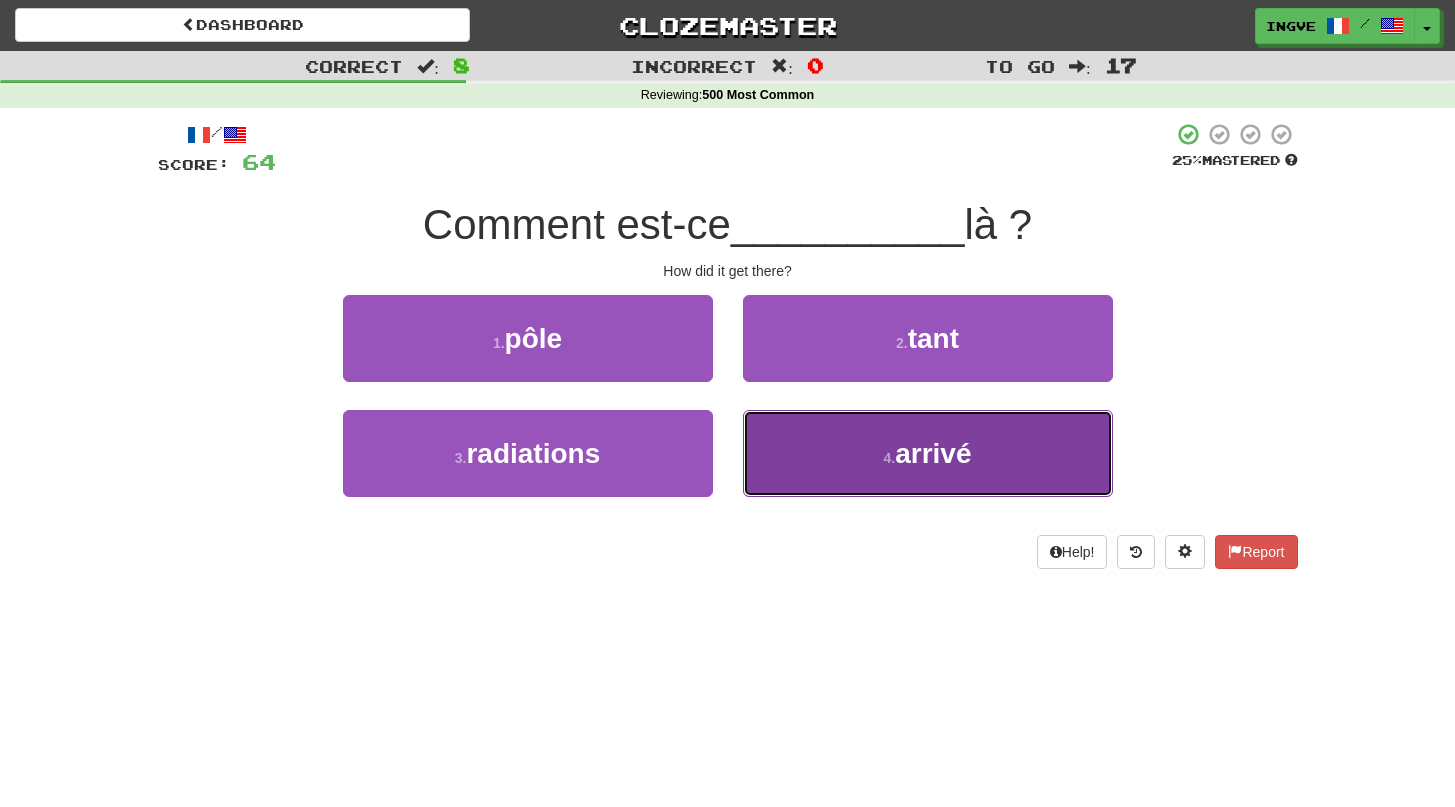 click on "4 .  arrivé" at bounding box center [928, 453] 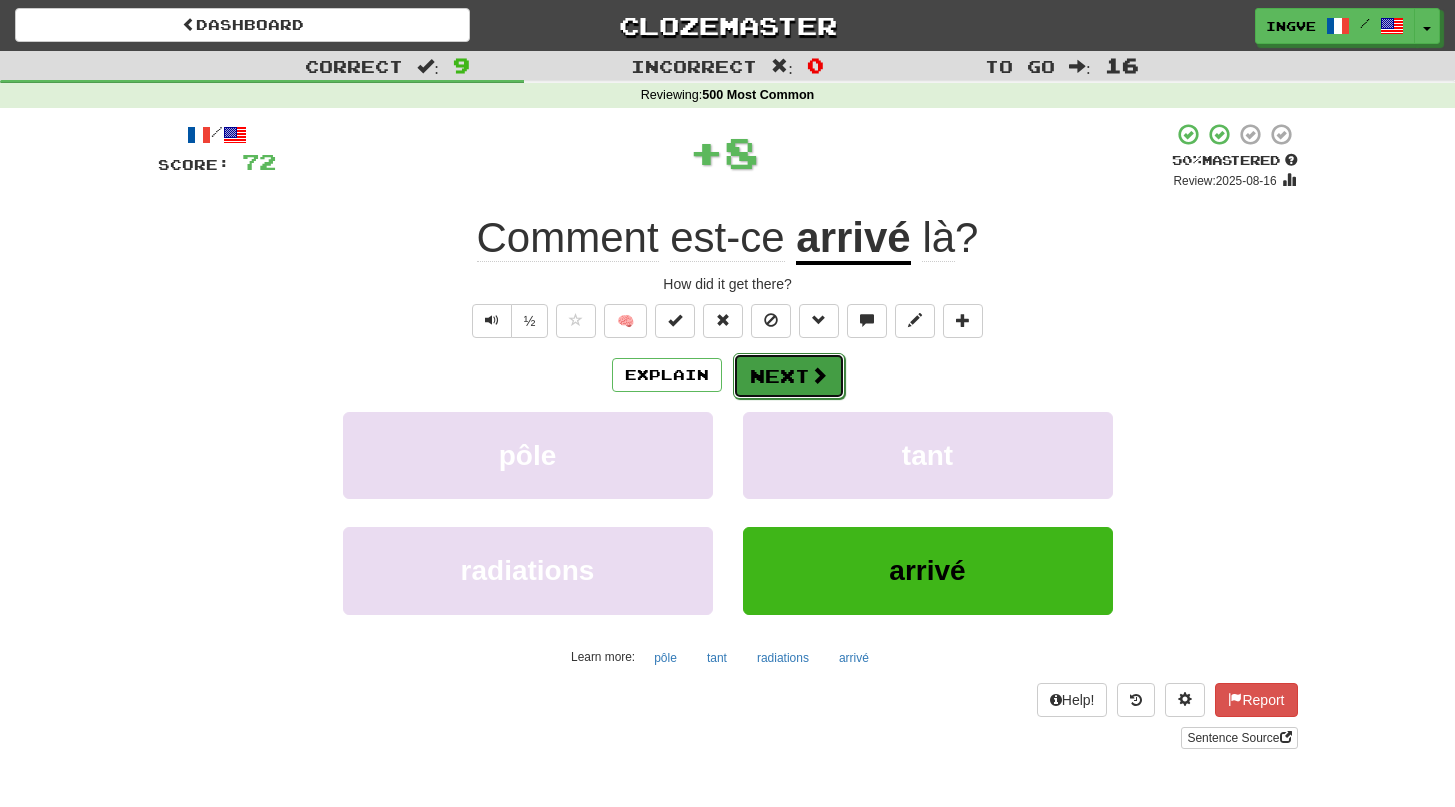 click on "Next" at bounding box center [789, 376] 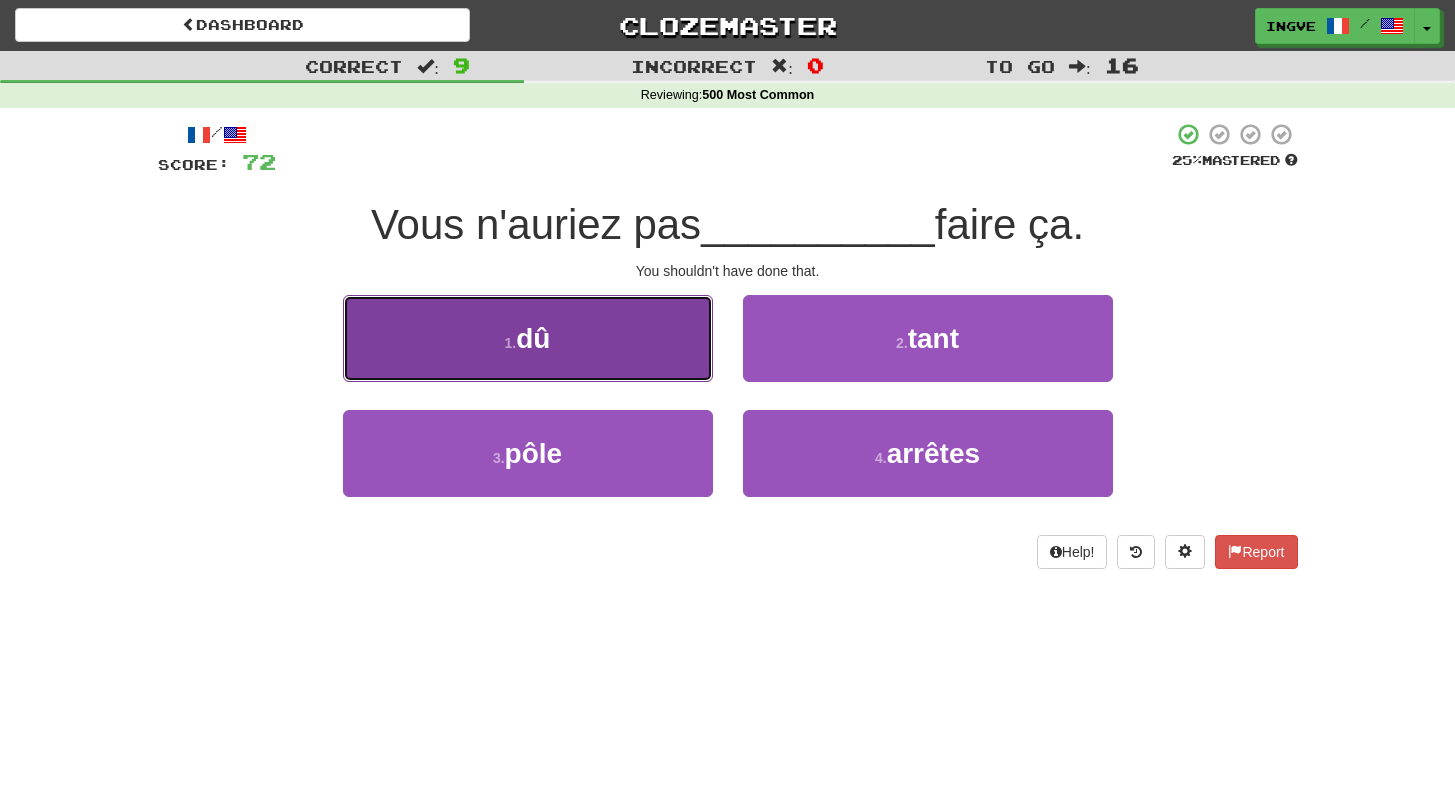 click on "1 .  dû" at bounding box center (528, 338) 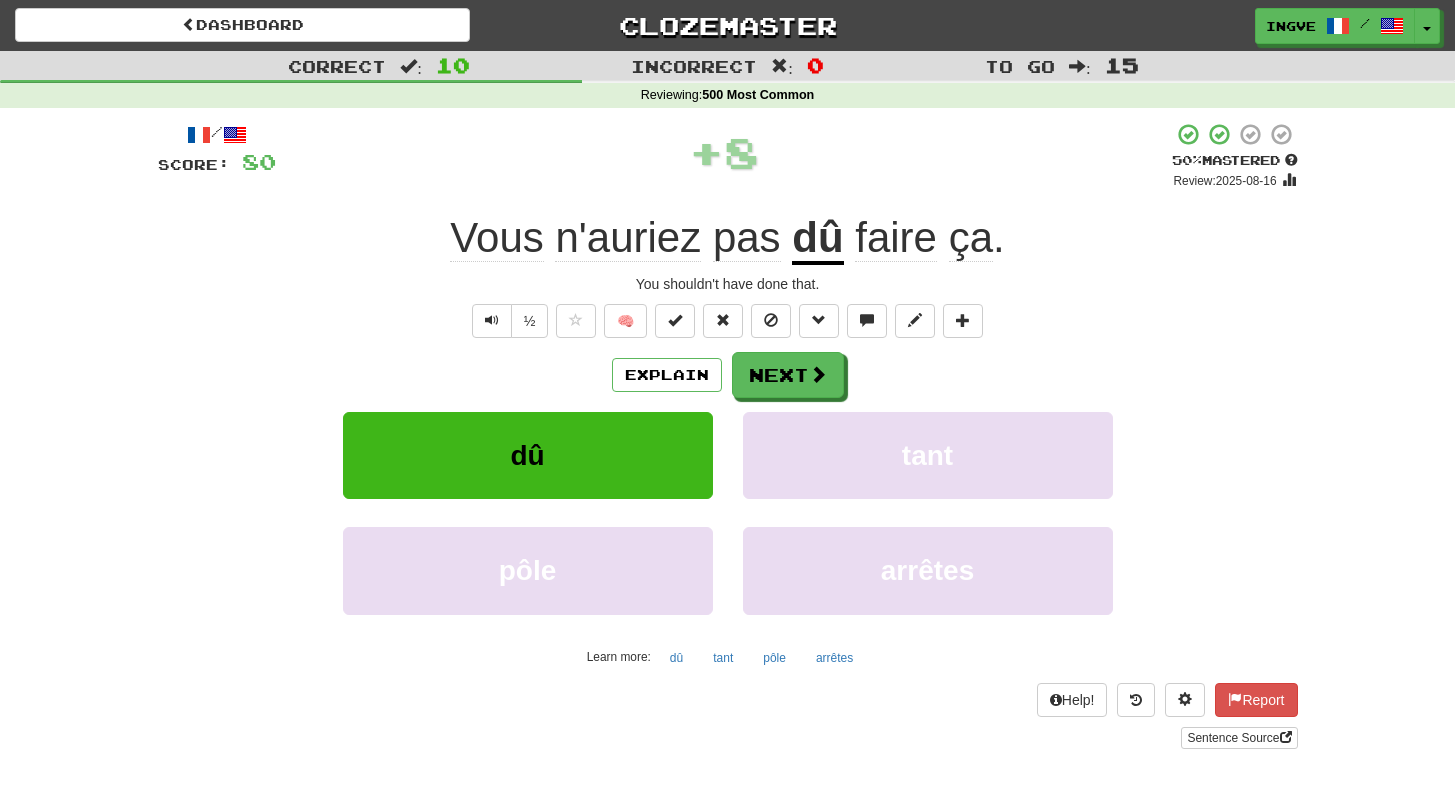 click on "Explain Next dû tant pôle arrêtes Learn more: dû tant pôle arrêtes" at bounding box center [728, 512] 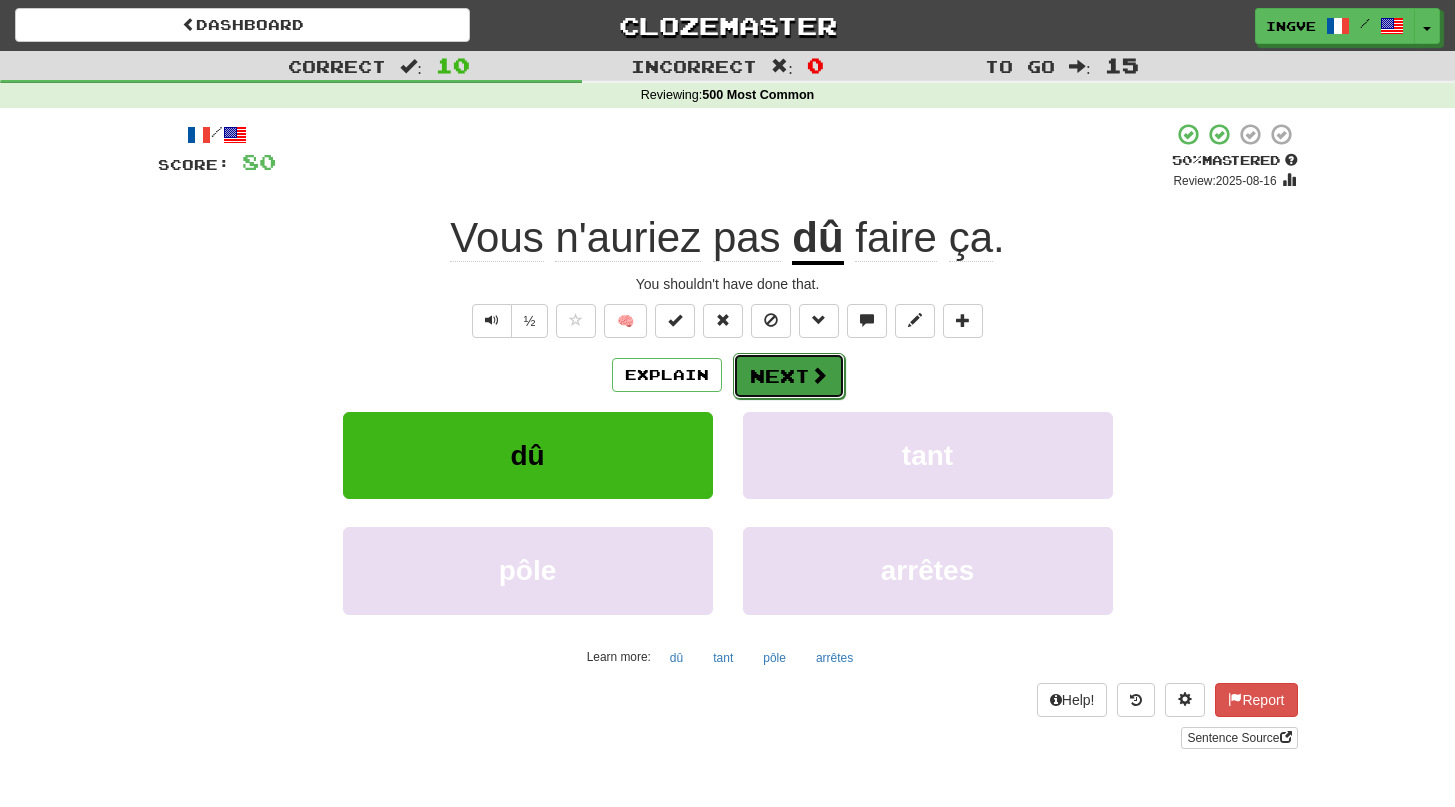 click on "Next" at bounding box center (789, 376) 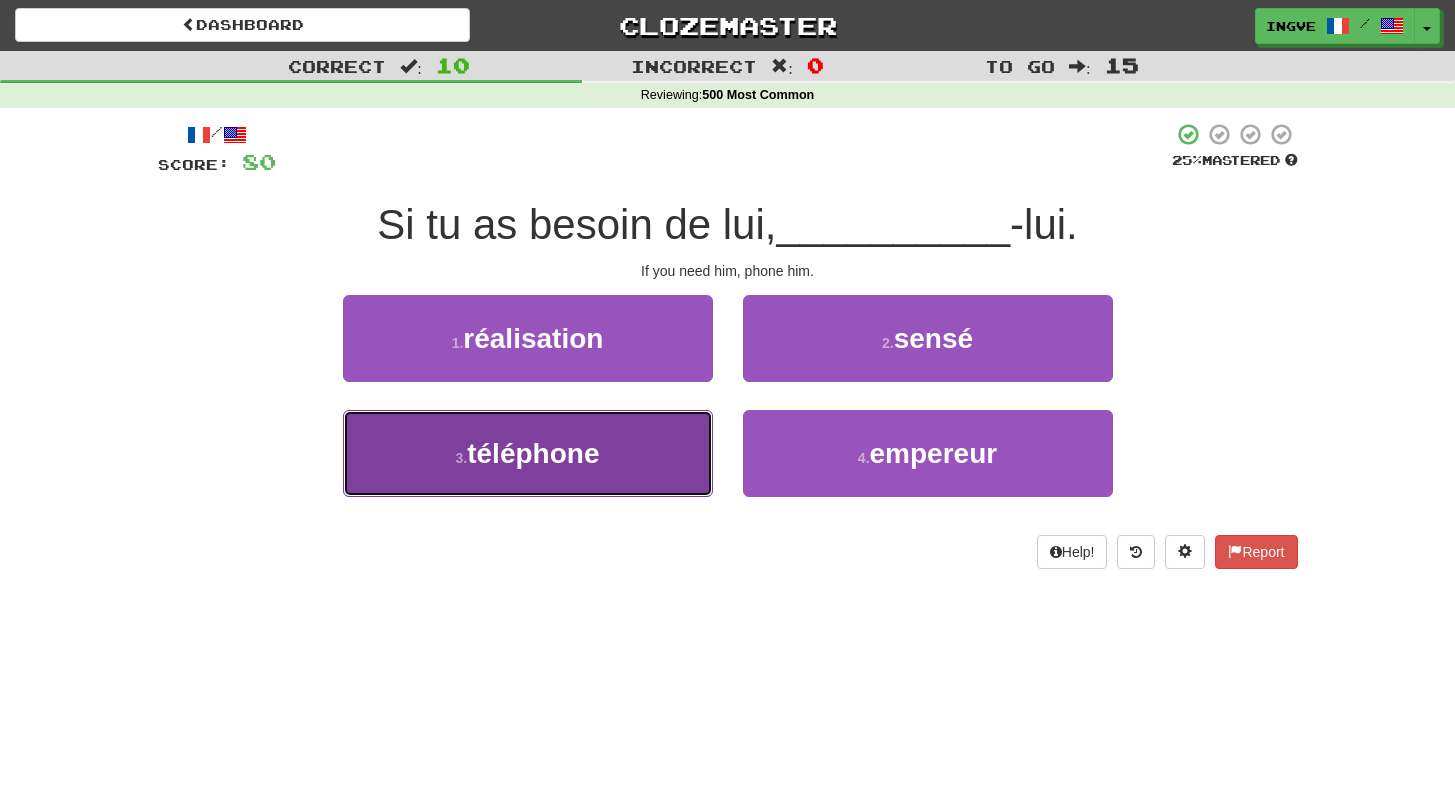 click on "3 .  téléphone" at bounding box center (528, 453) 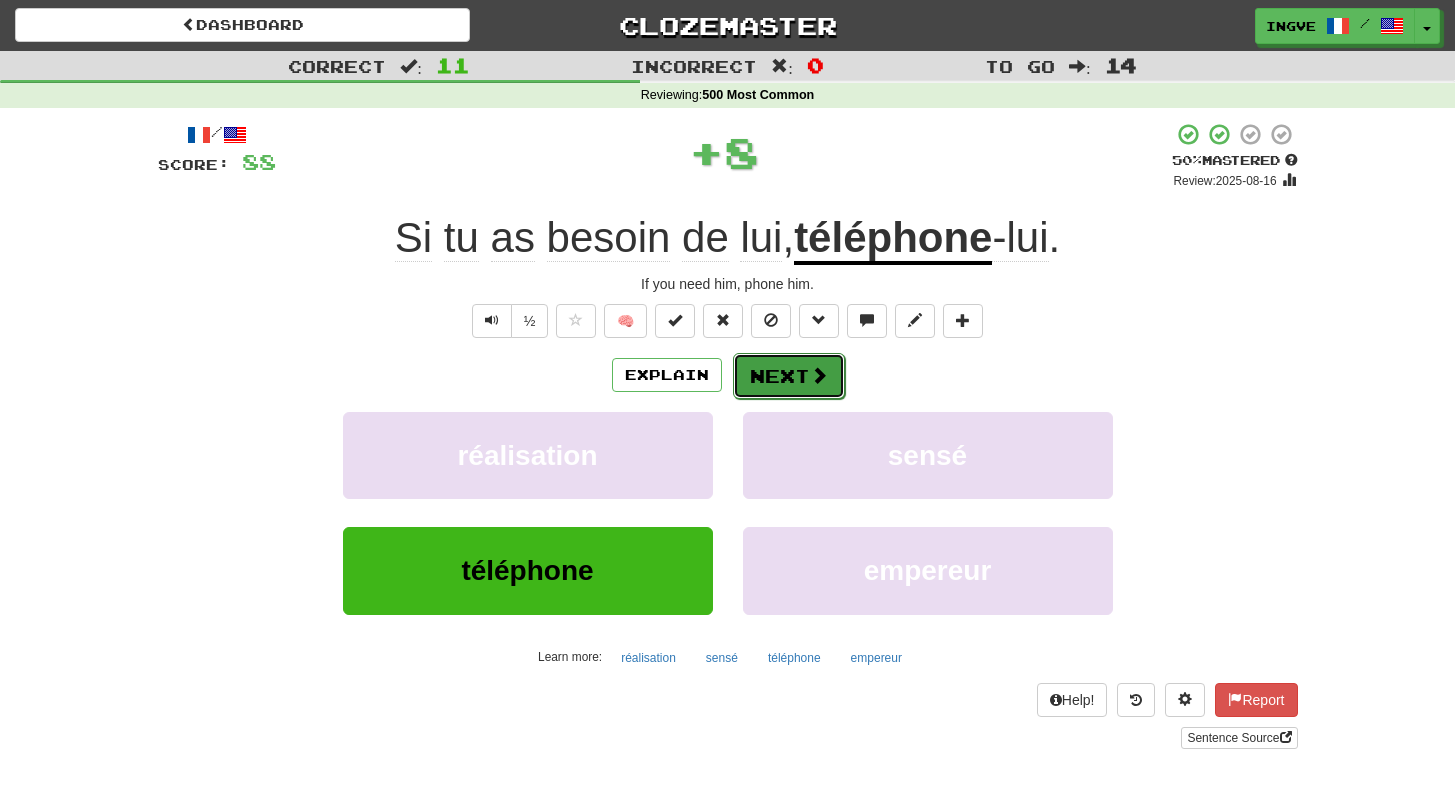 click on "Next" at bounding box center (789, 376) 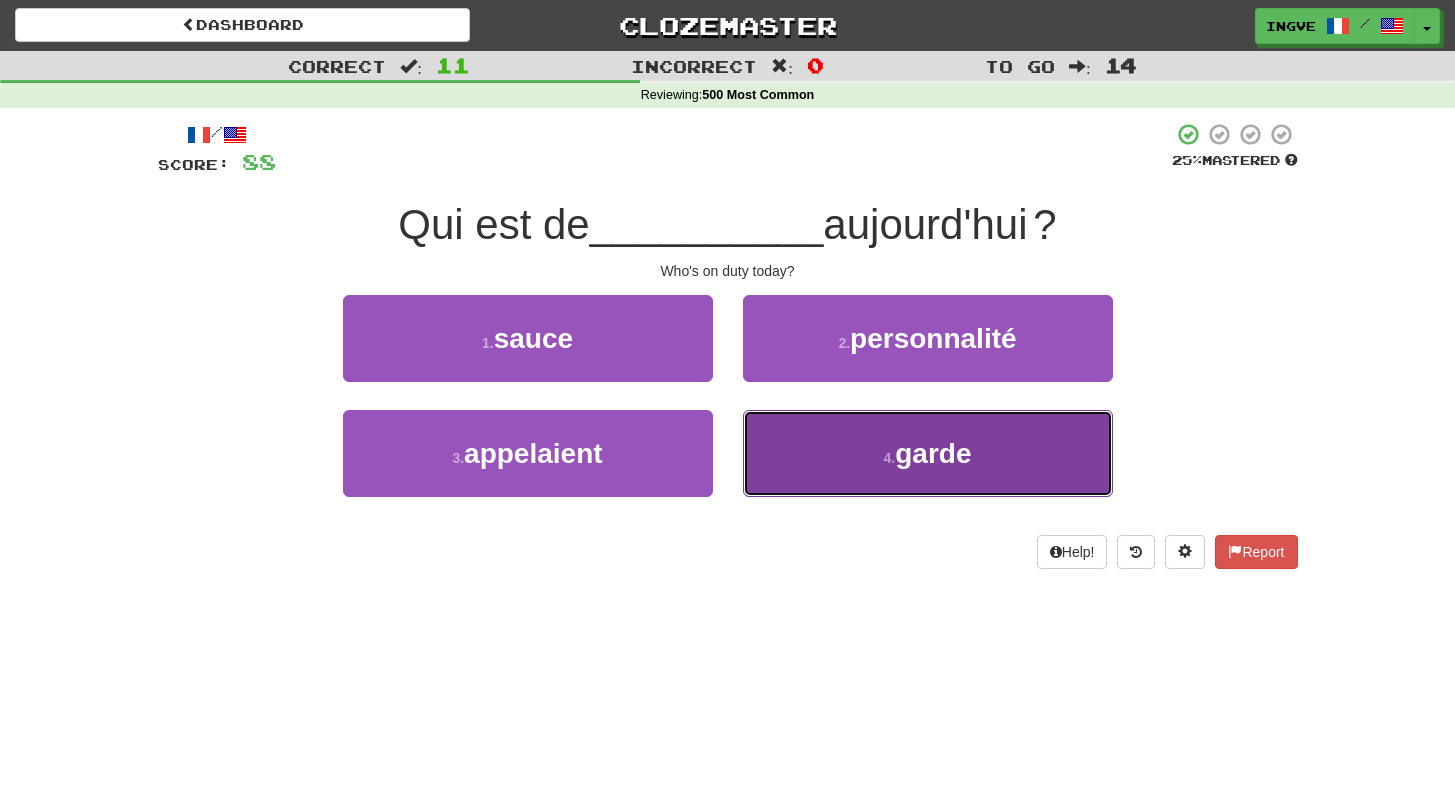 click on "4 .  garde" at bounding box center (928, 453) 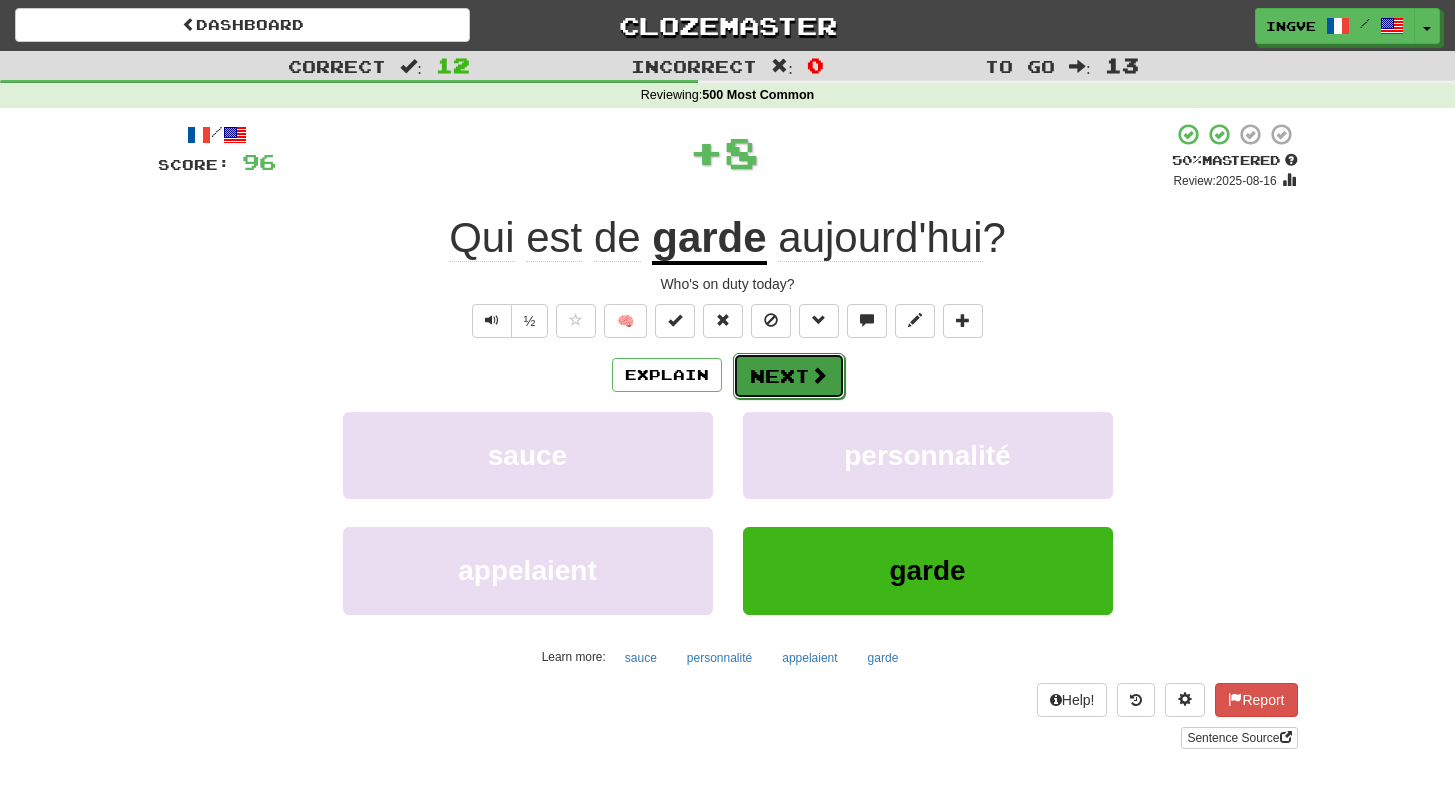 click on "Next" at bounding box center [789, 376] 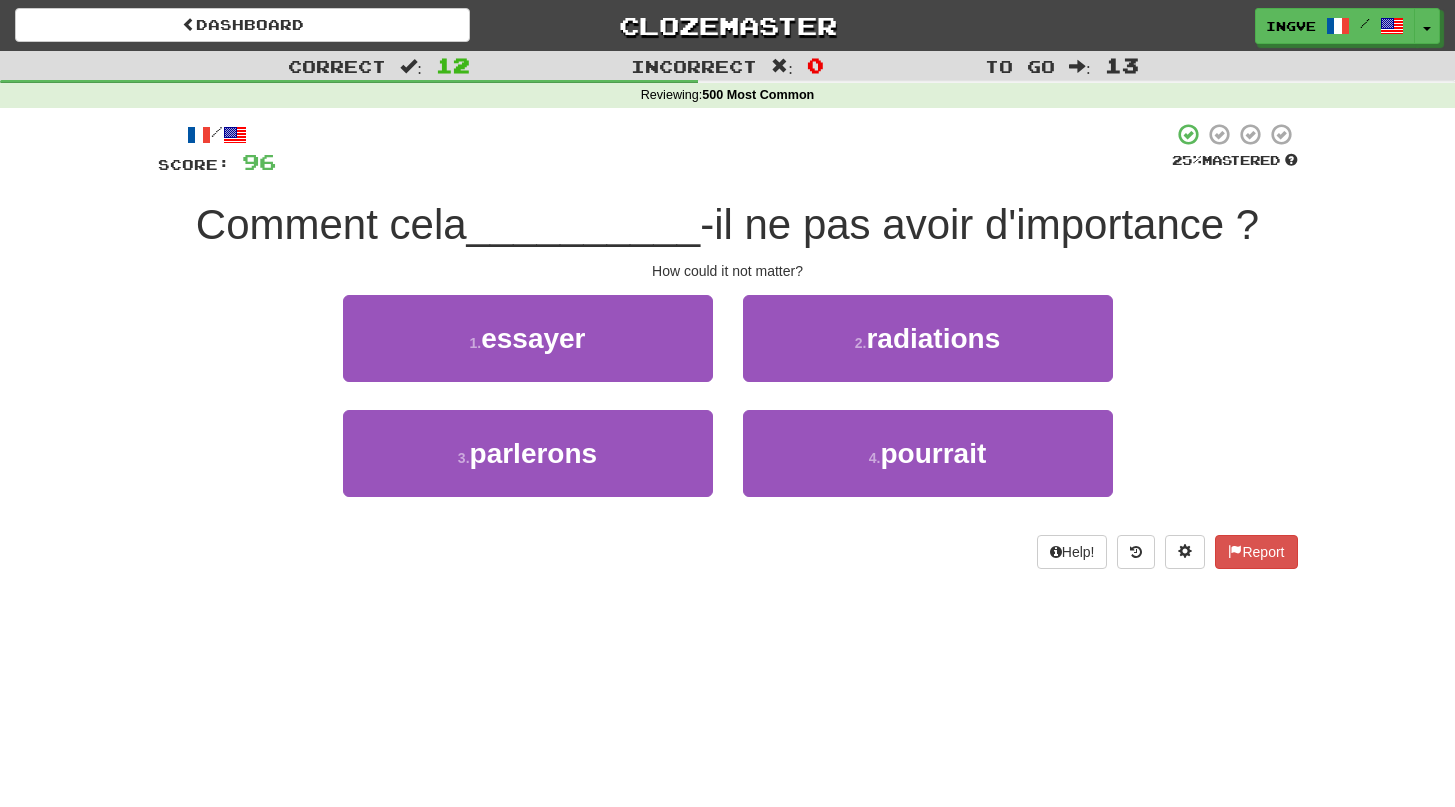 click on "3 .  parlerons" at bounding box center (528, 467) 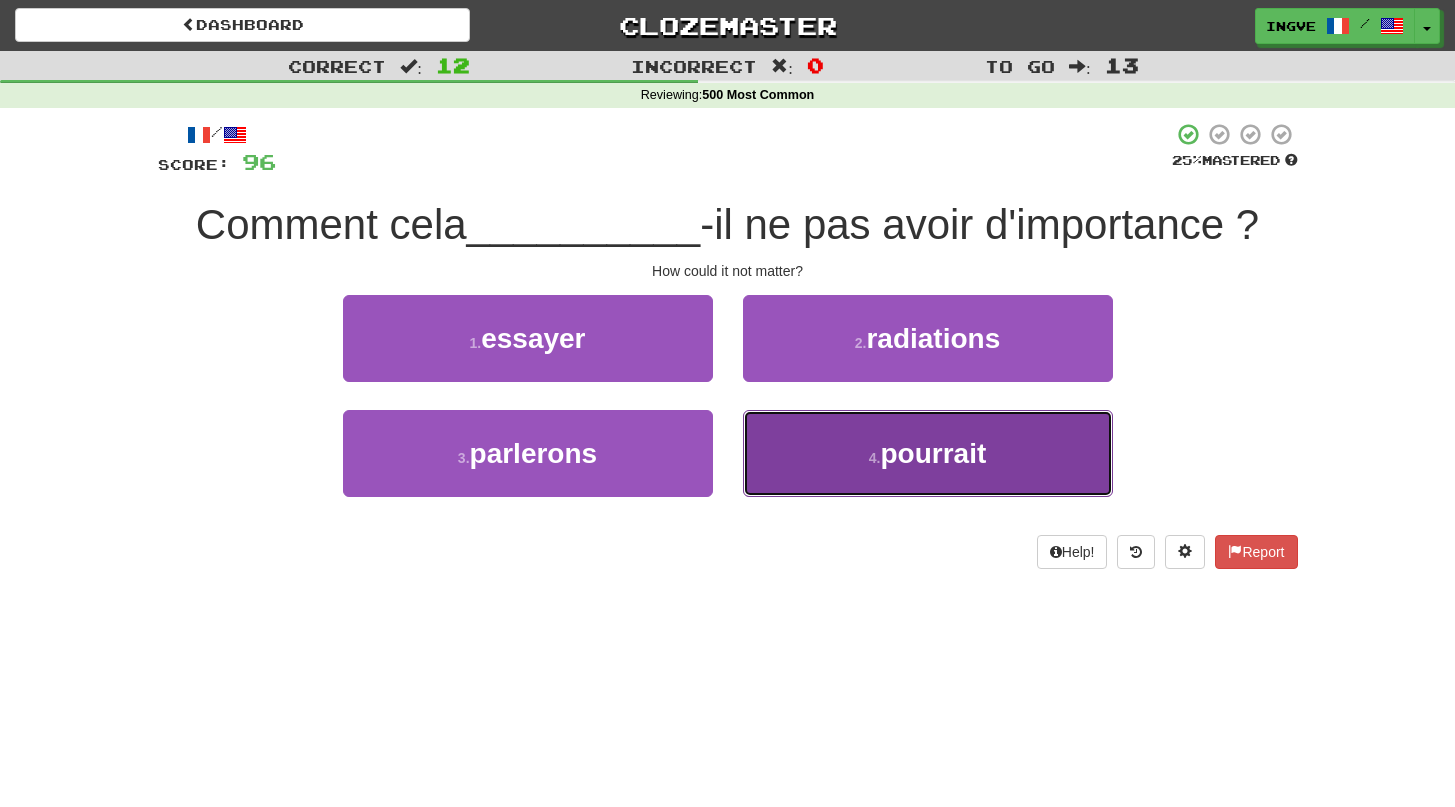 click on "4 .  pourrait" at bounding box center (928, 453) 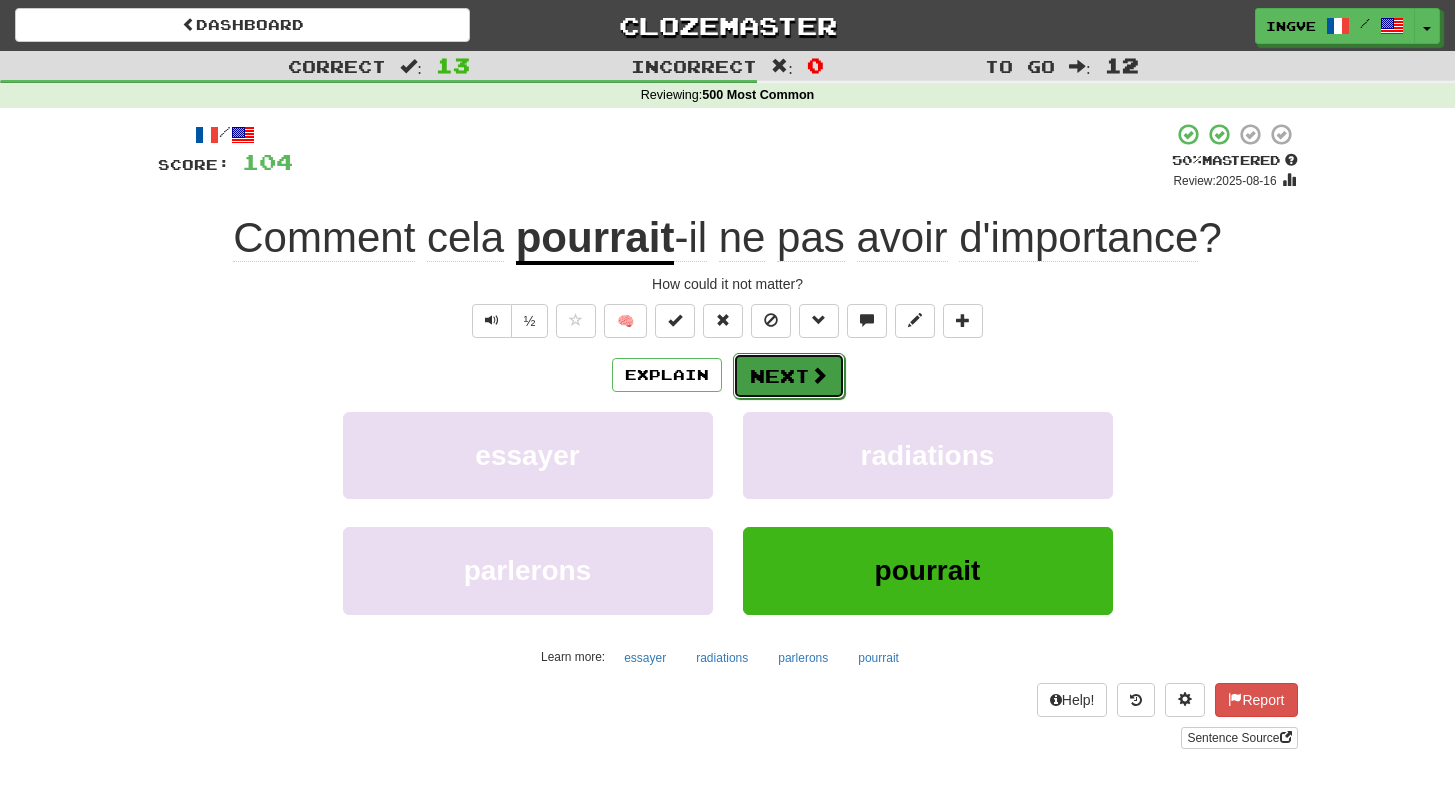click on "Next" at bounding box center (789, 376) 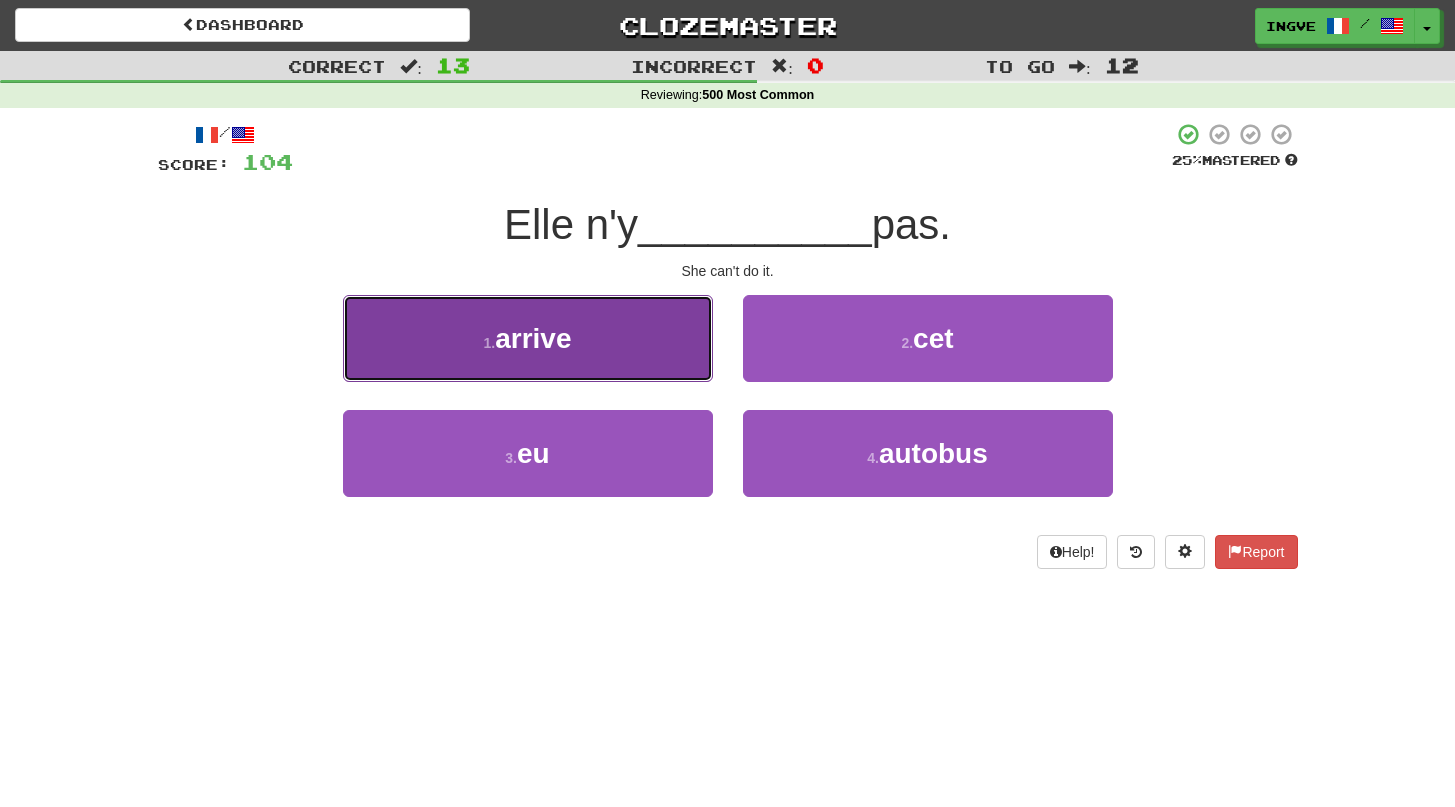 click on "1 .  arrive" at bounding box center [528, 338] 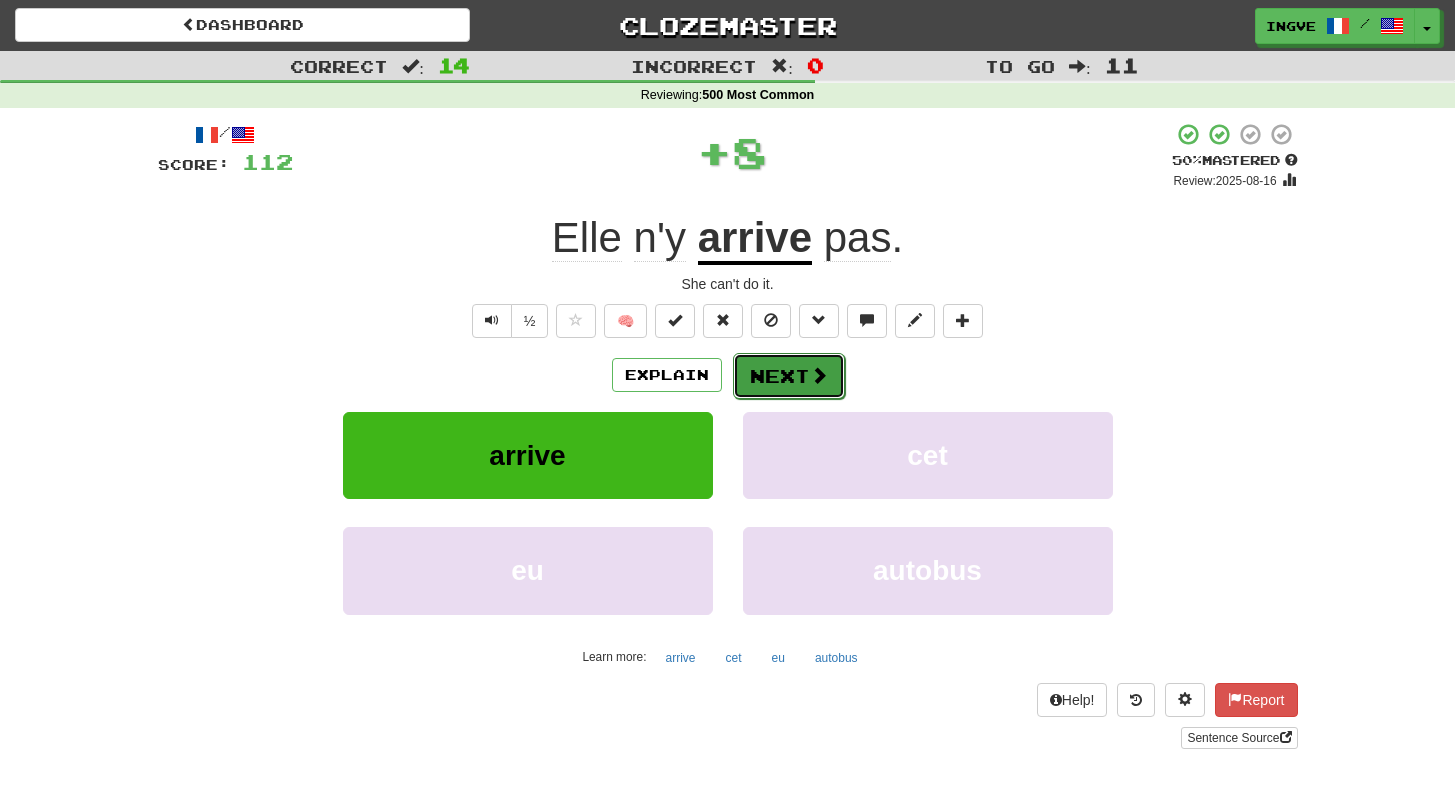 click on "Next" at bounding box center [789, 376] 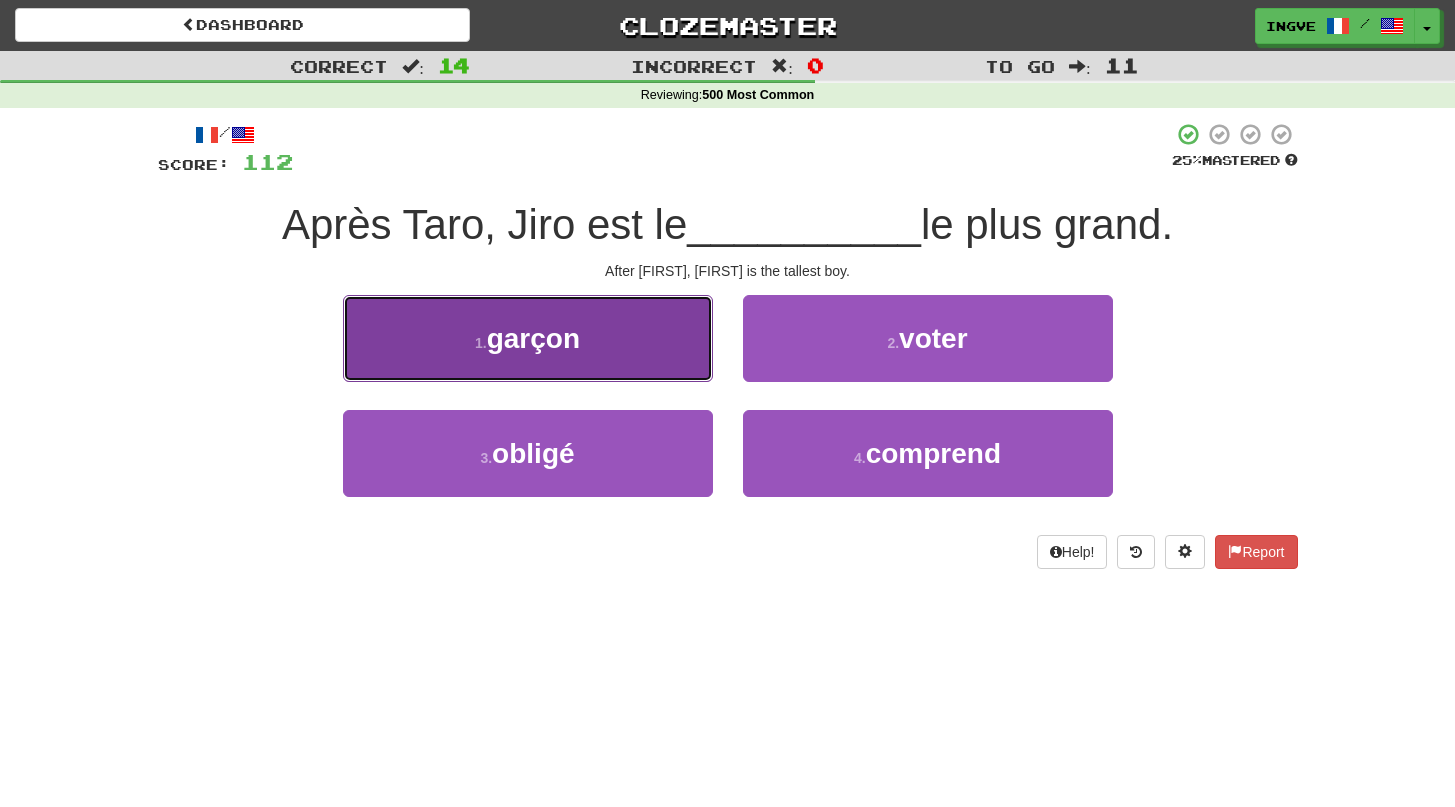 click on "1 .  garçon" at bounding box center (528, 338) 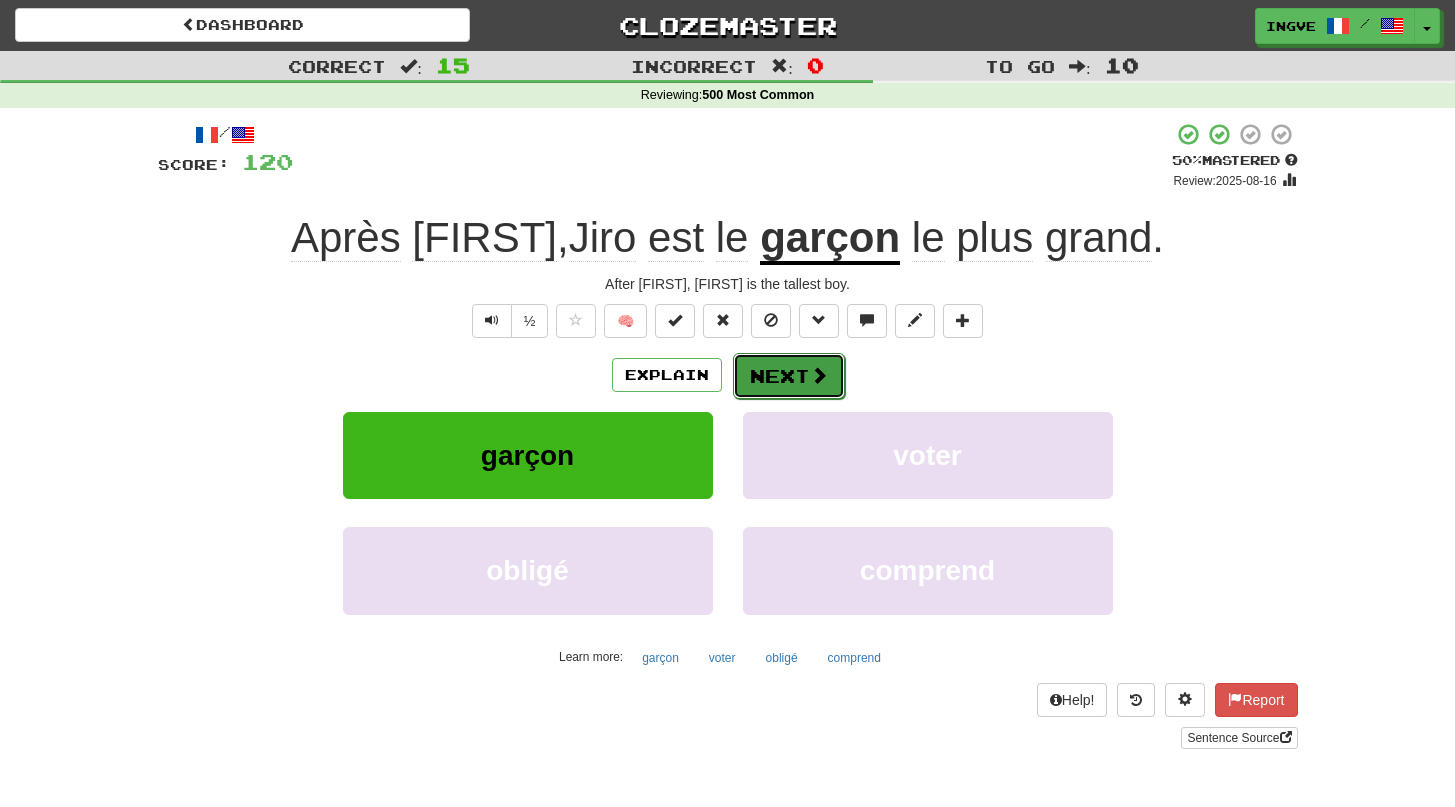 click on "Next" at bounding box center [789, 376] 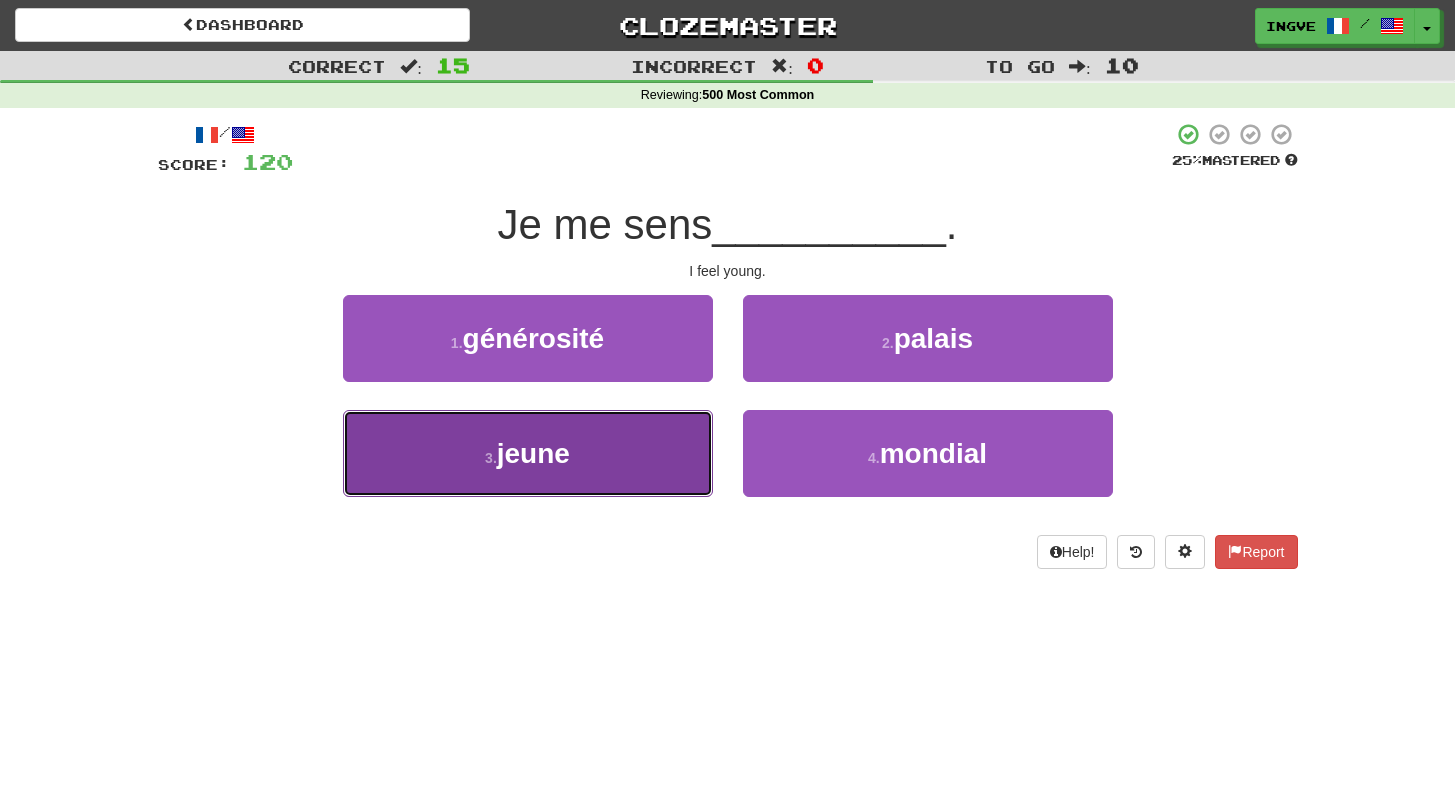 click on "3 .  jeune" at bounding box center [528, 453] 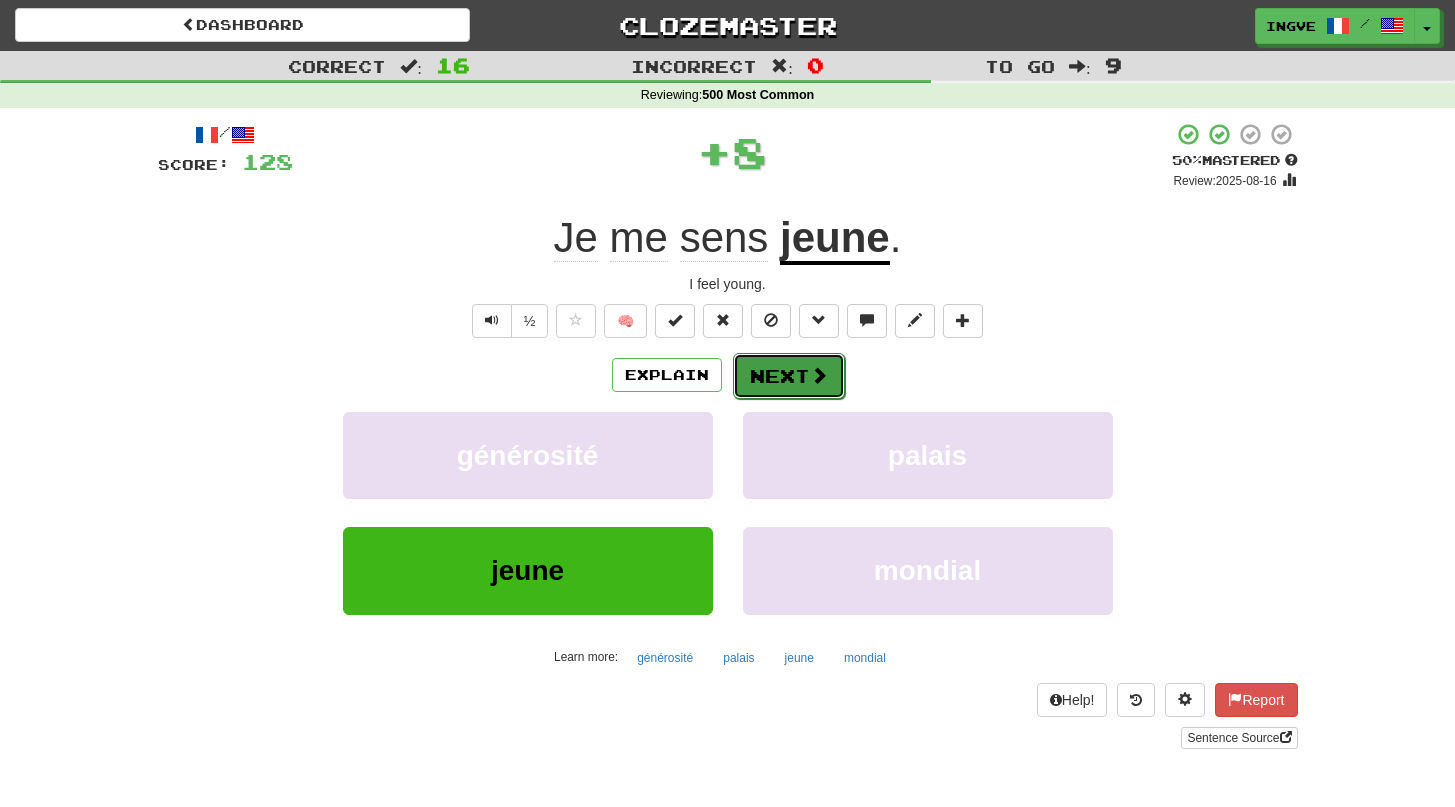 click on "Next" at bounding box center [789, 376] 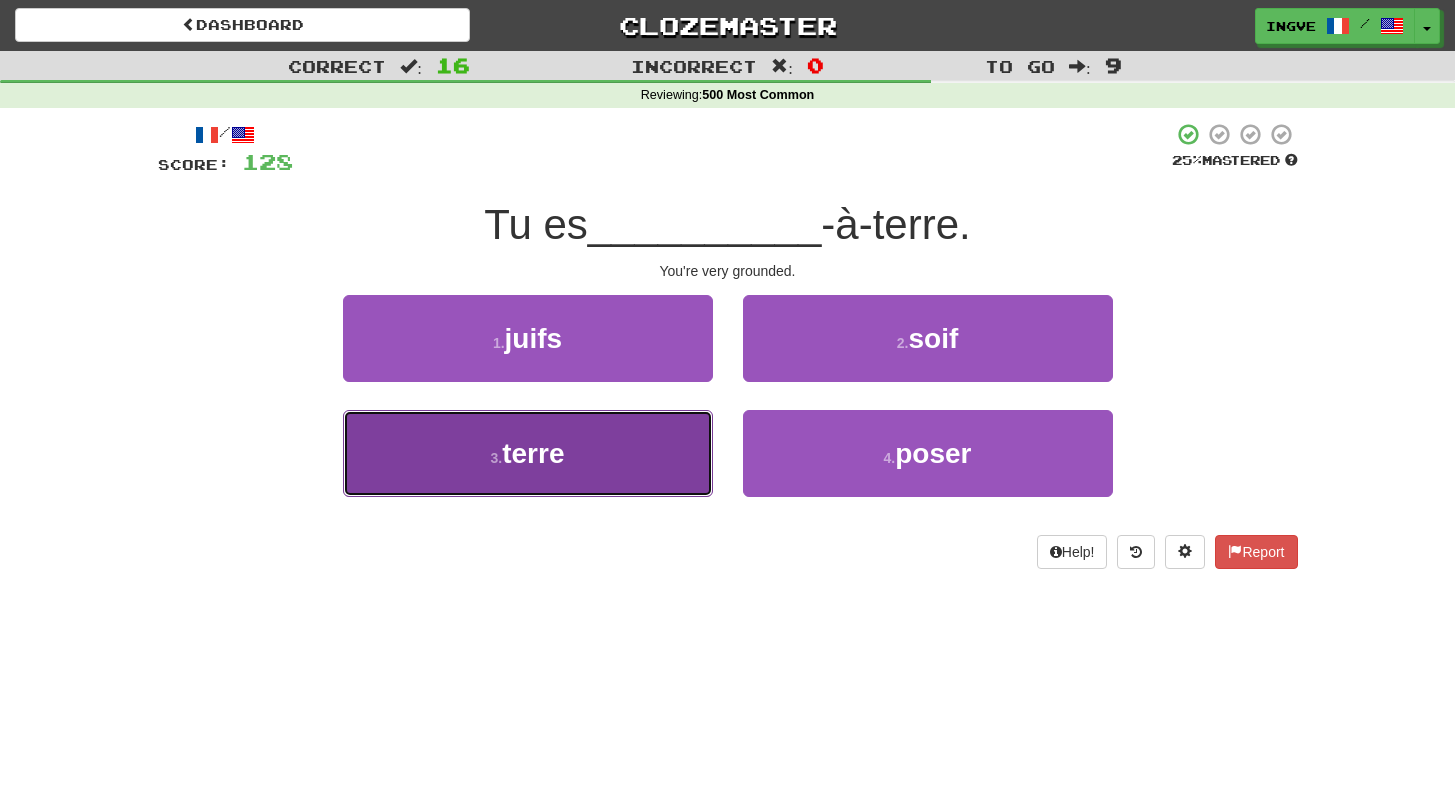 click on "3 .  terre" at bounding box center [528, 453] 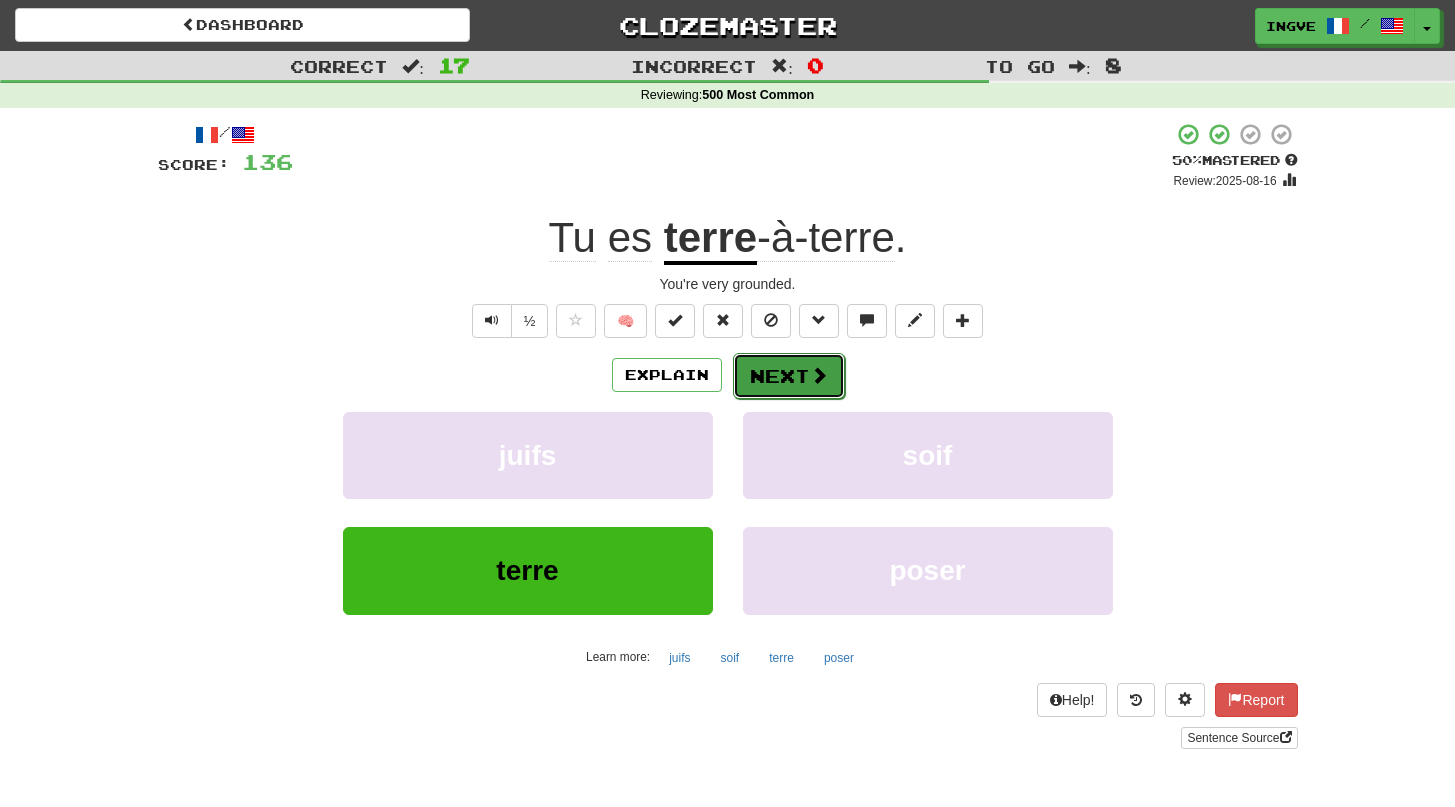 click on "Next" at bounding box center (789, 376) 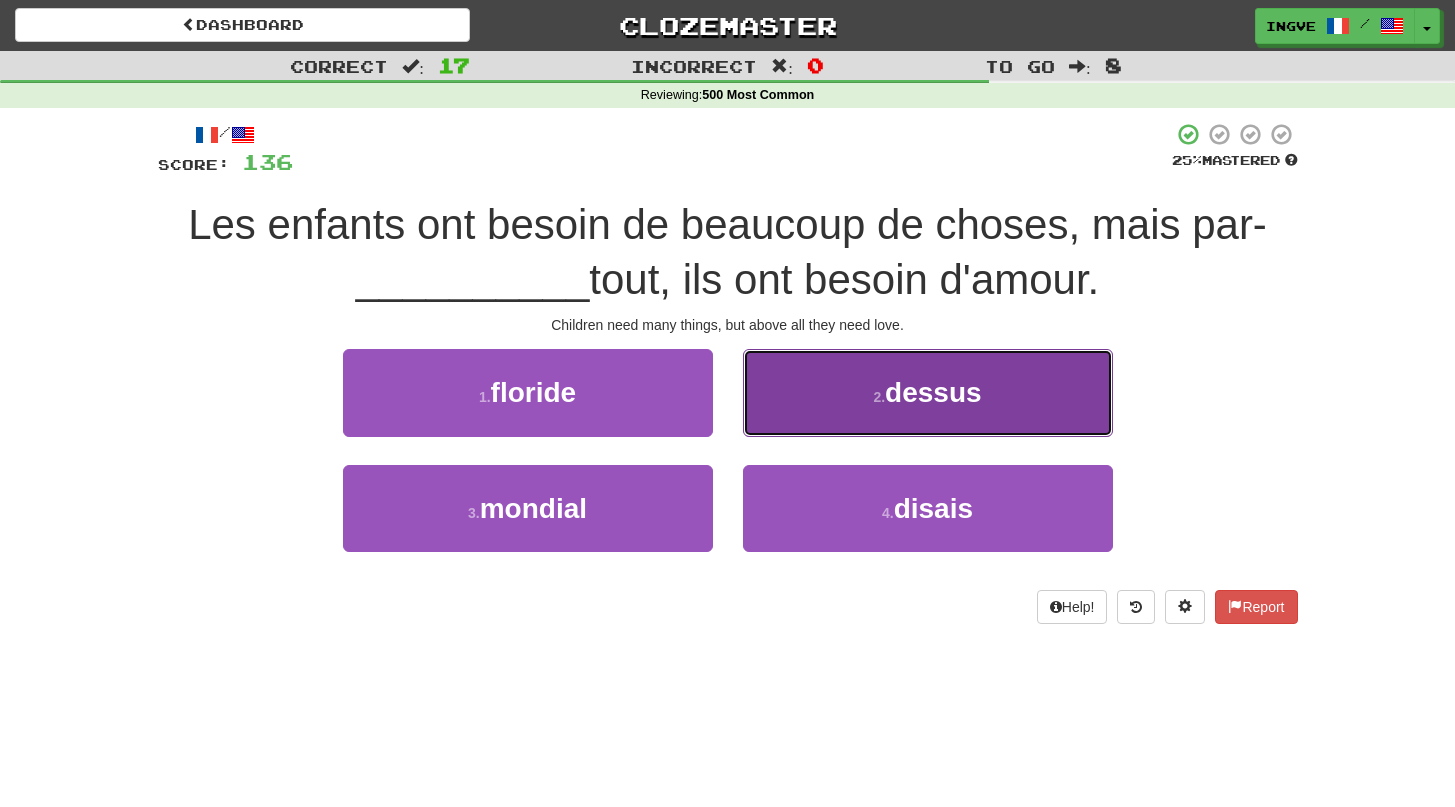 click on "2 .  dessus" at bounding box center (928, 392) 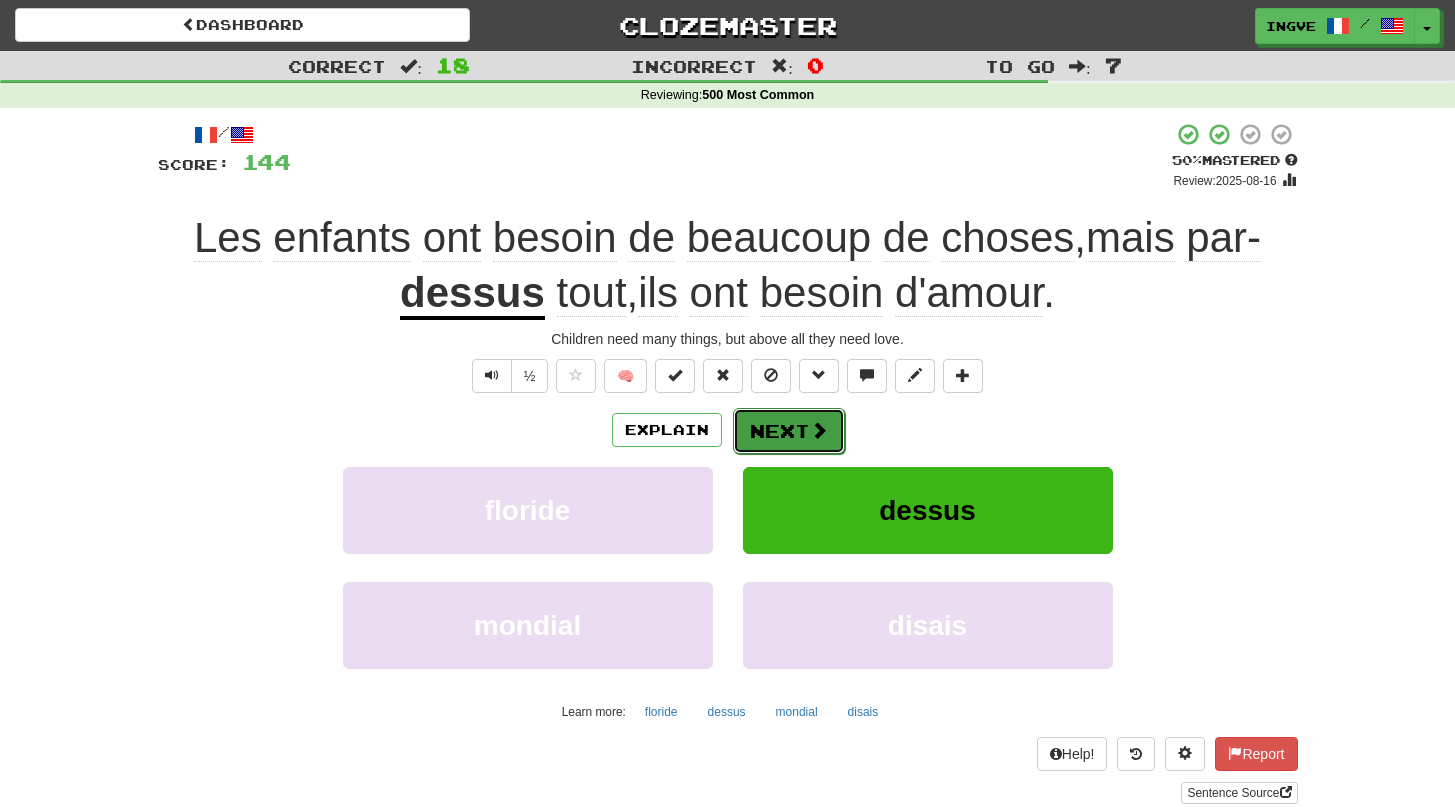 click on "Next" at bounding box center [789, 431] 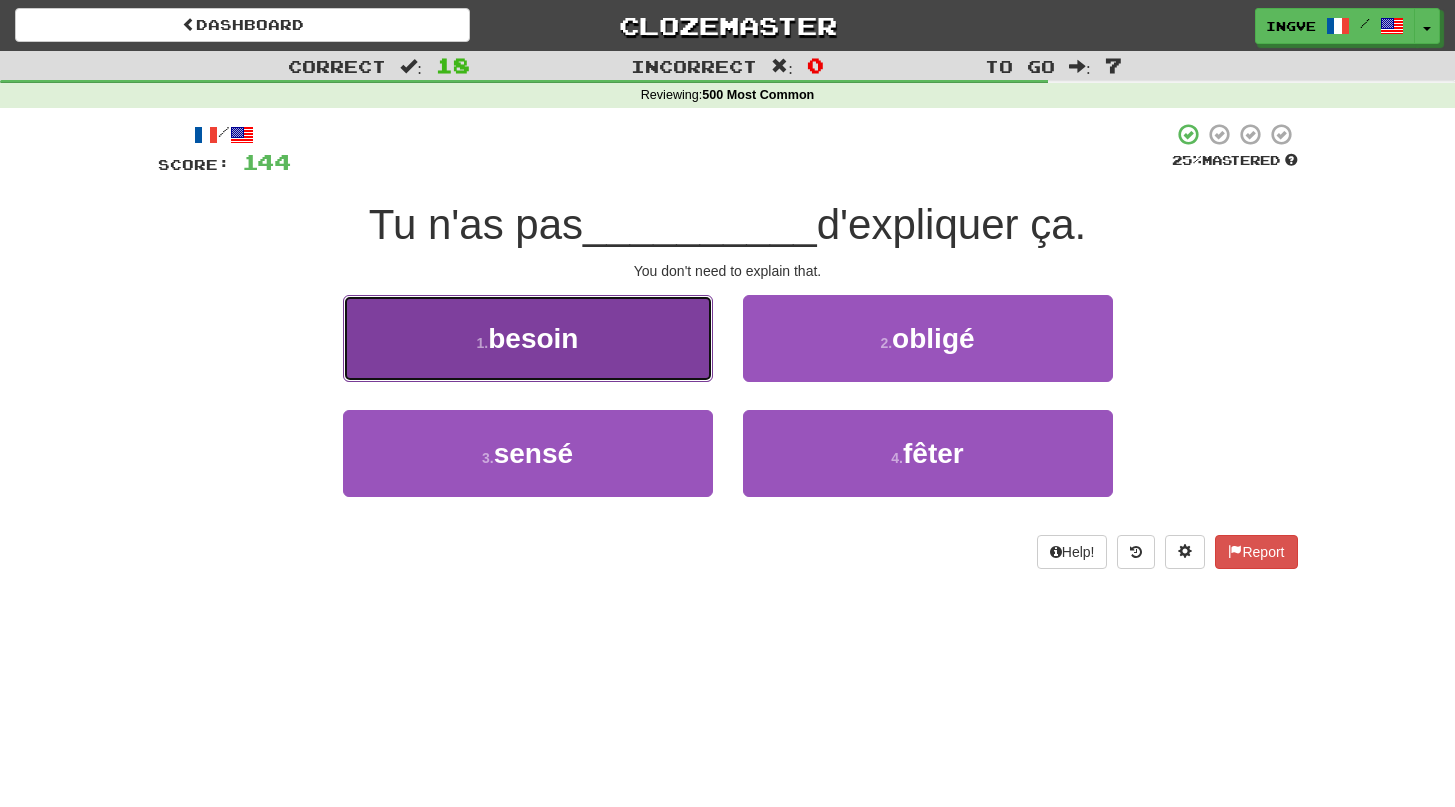 click on "1 .  besoin" at bounding box center [528, 338] 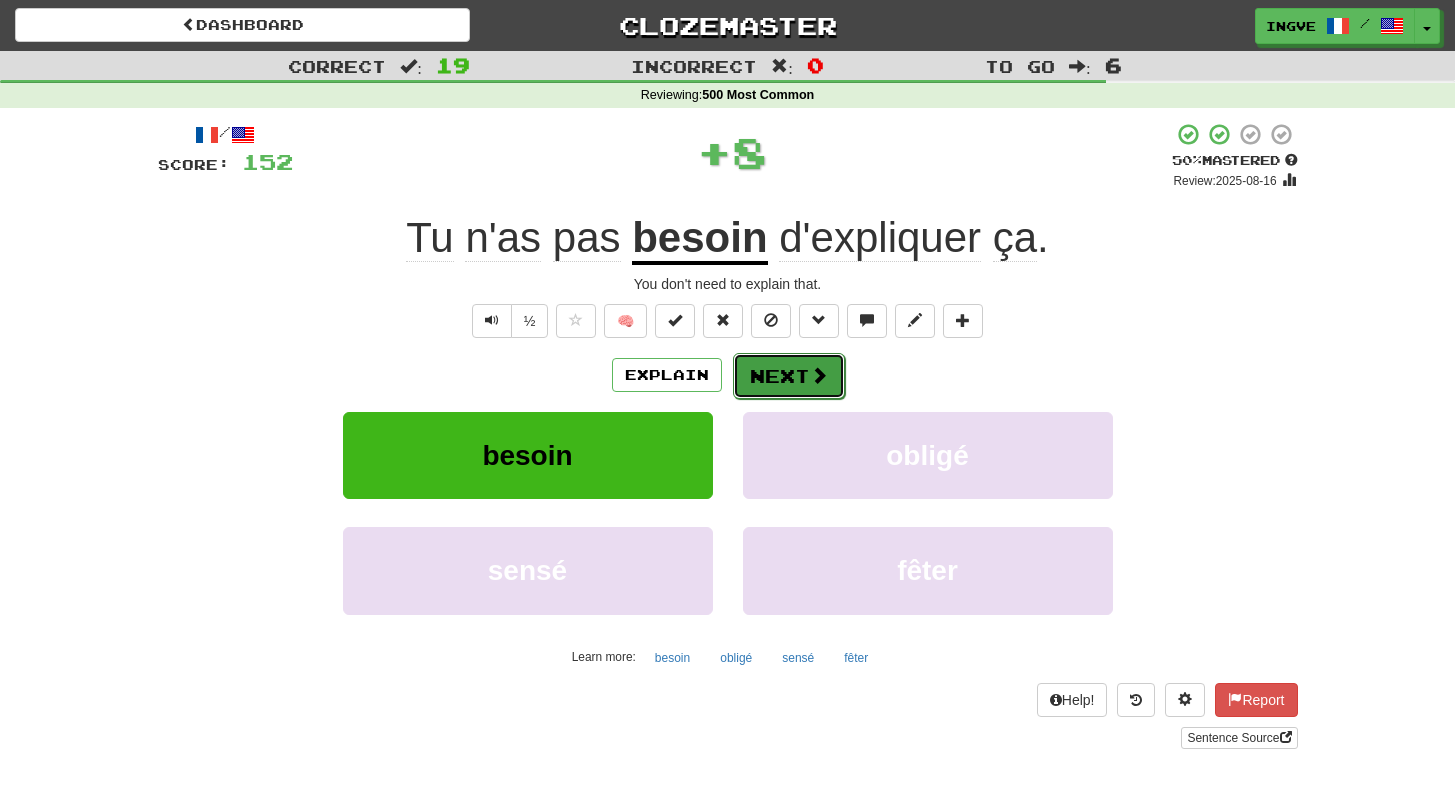 click on "Next" at bounding box center [789, 376] 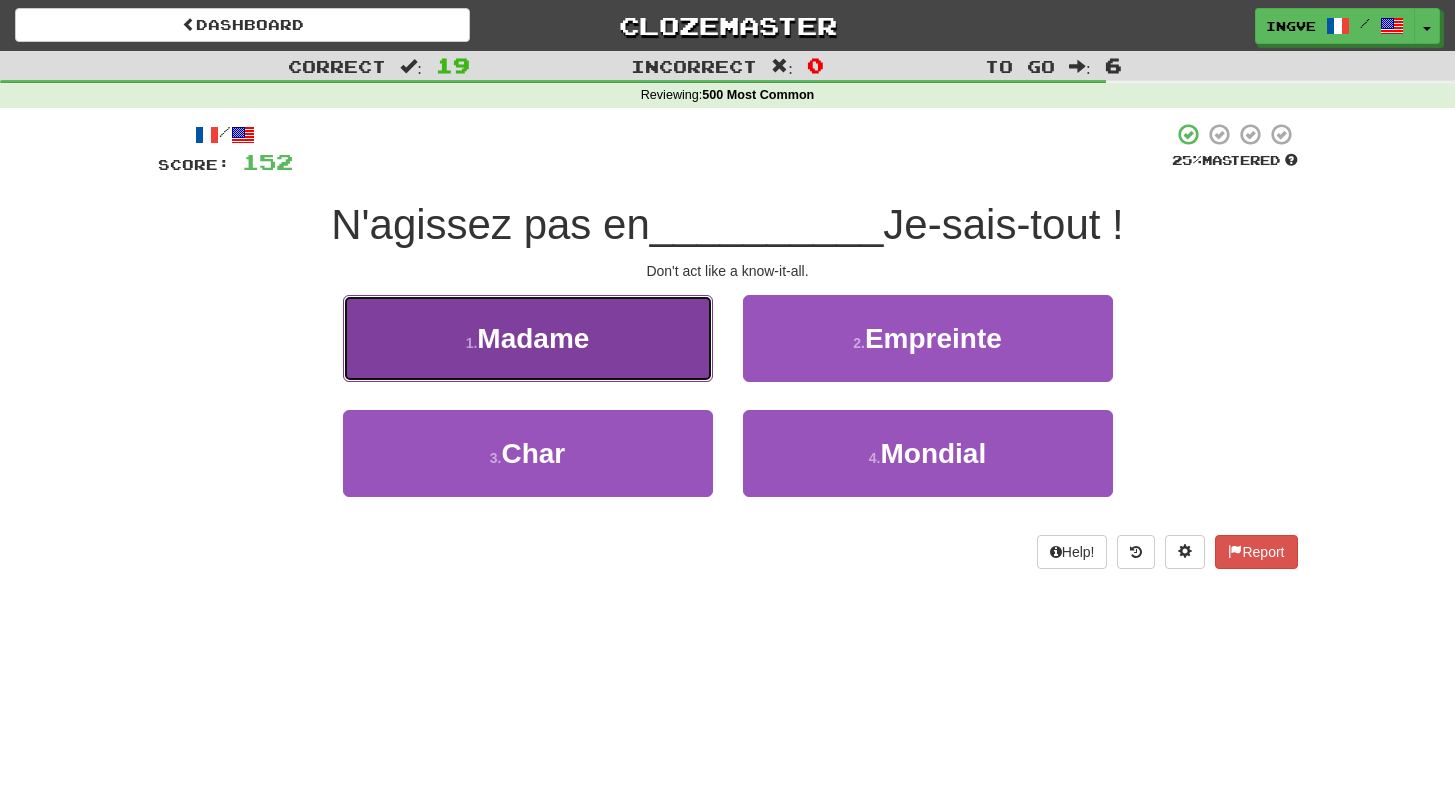 click on "1 .  Madame" at bounding box center (528, 338) 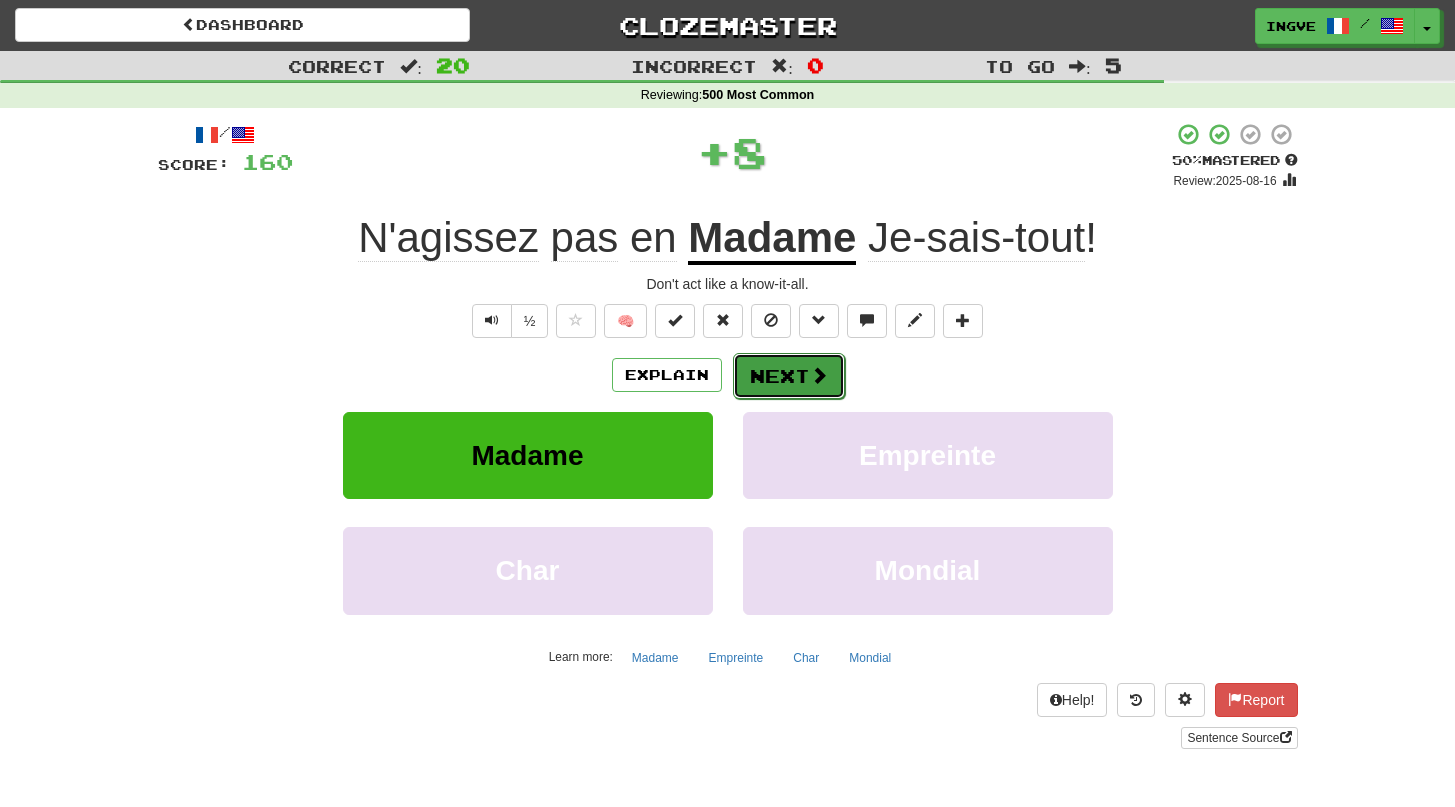 click on "Next" at bounding box center [789, 376] 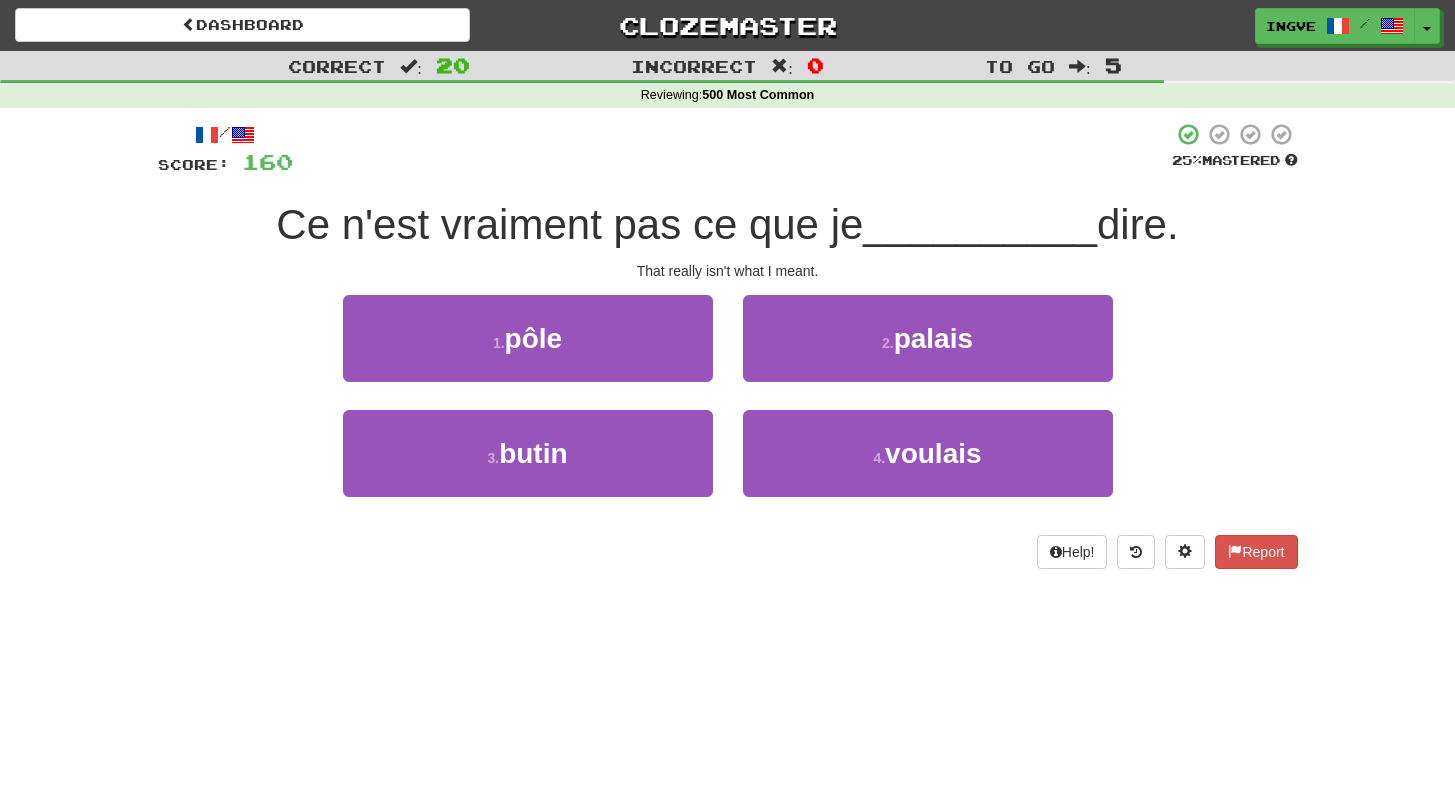 click on "Ce n'est vraiment pas ce que je" at bounding box center [569, 224] 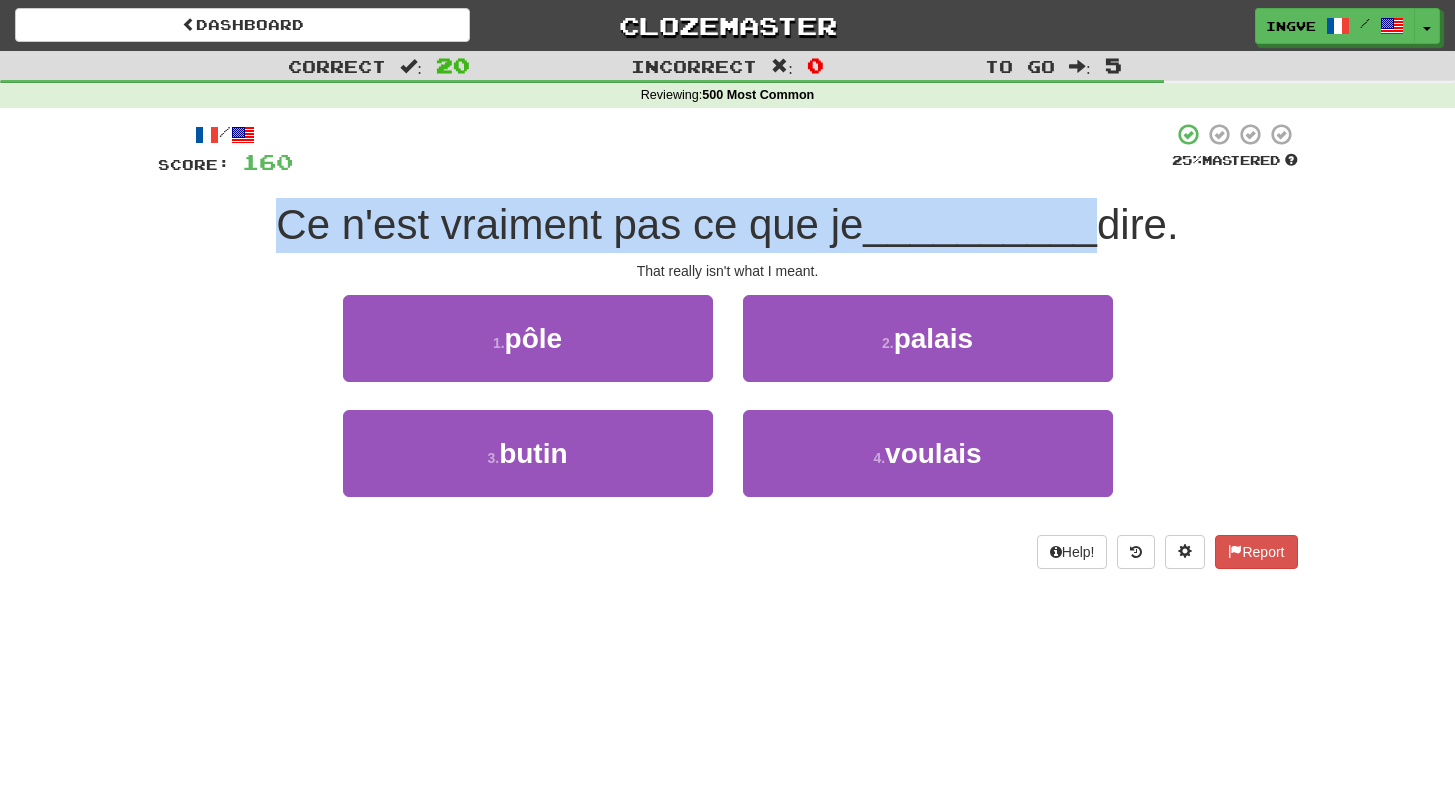 click on "Ce n'est vraiment pas ce que je" at bounding box center [569, 224] 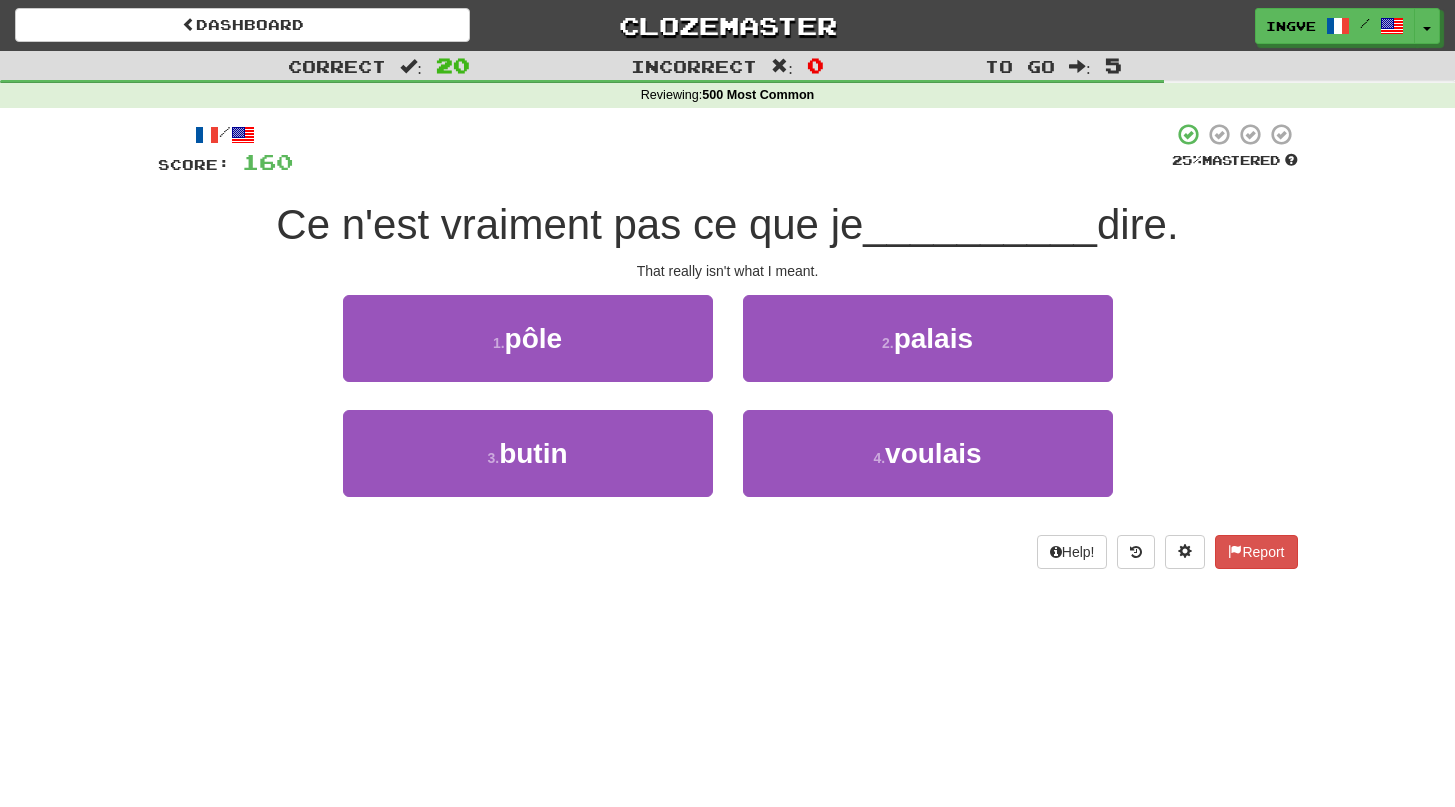 click on "Ce n'est vraiment pas ce que je" at bounding box center [569, 224] 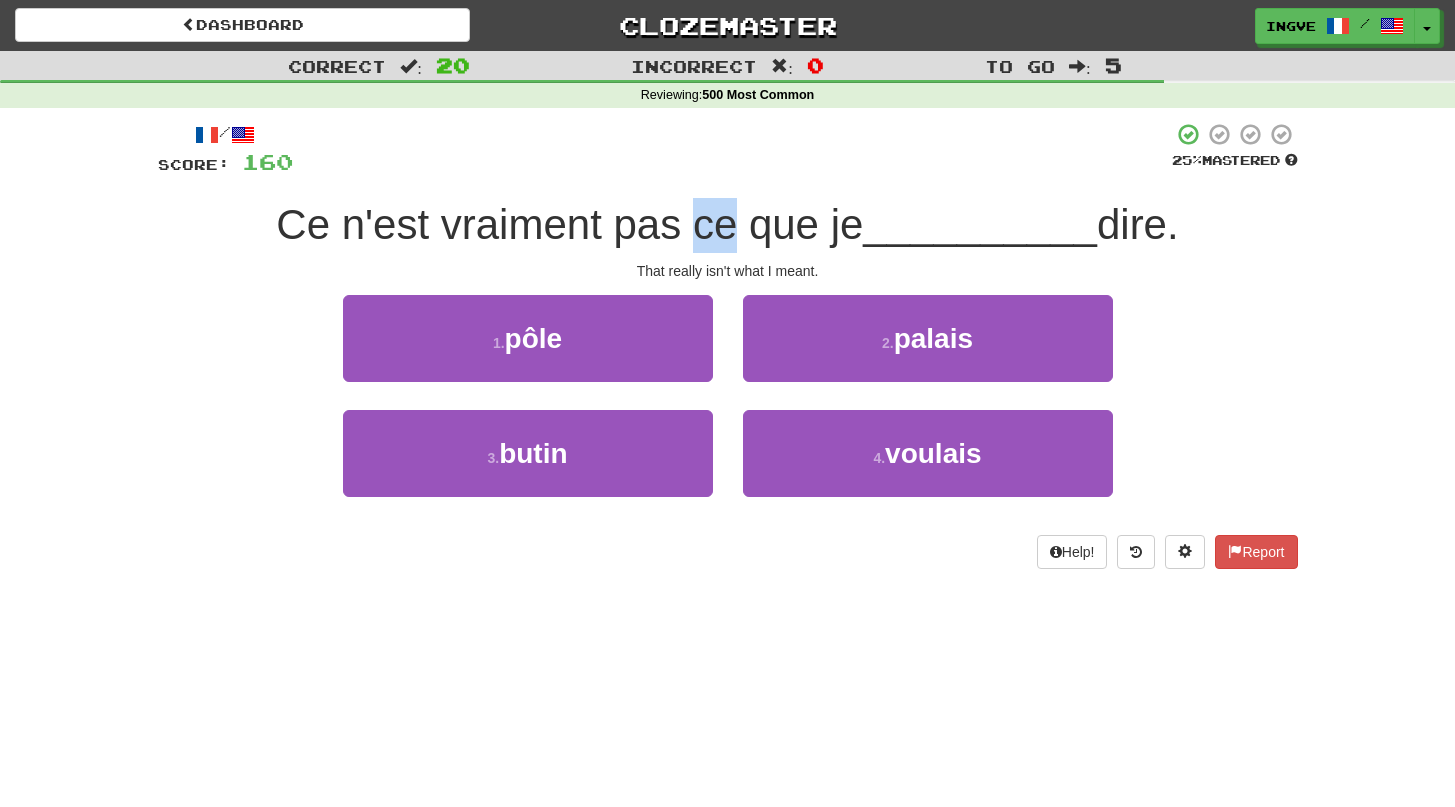 click on "Ce n'est vraiment pas ce que je" at bounding box center [569, 224] 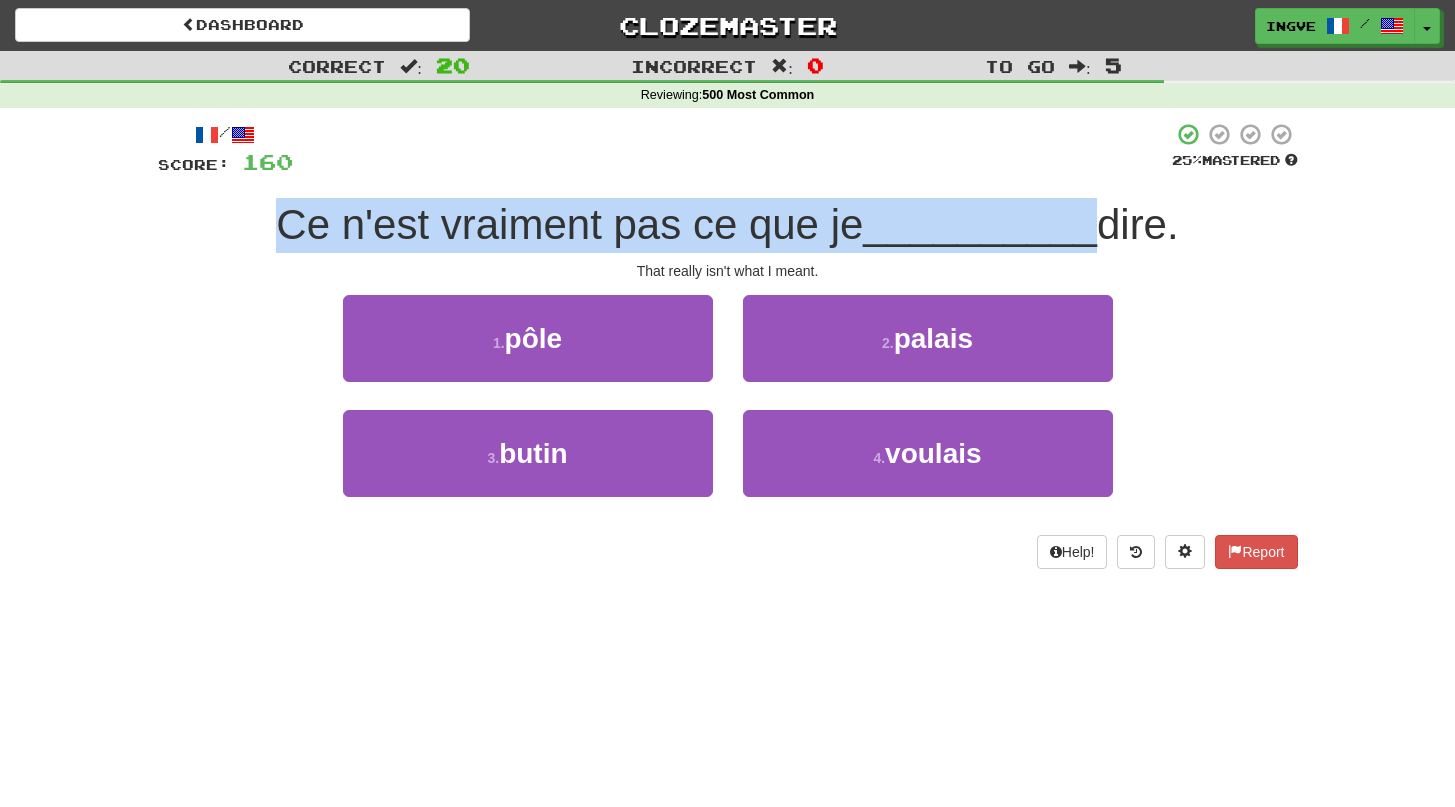 click on "Ce n'est vraiment pas ce que je" at bounding box center [569, 224] 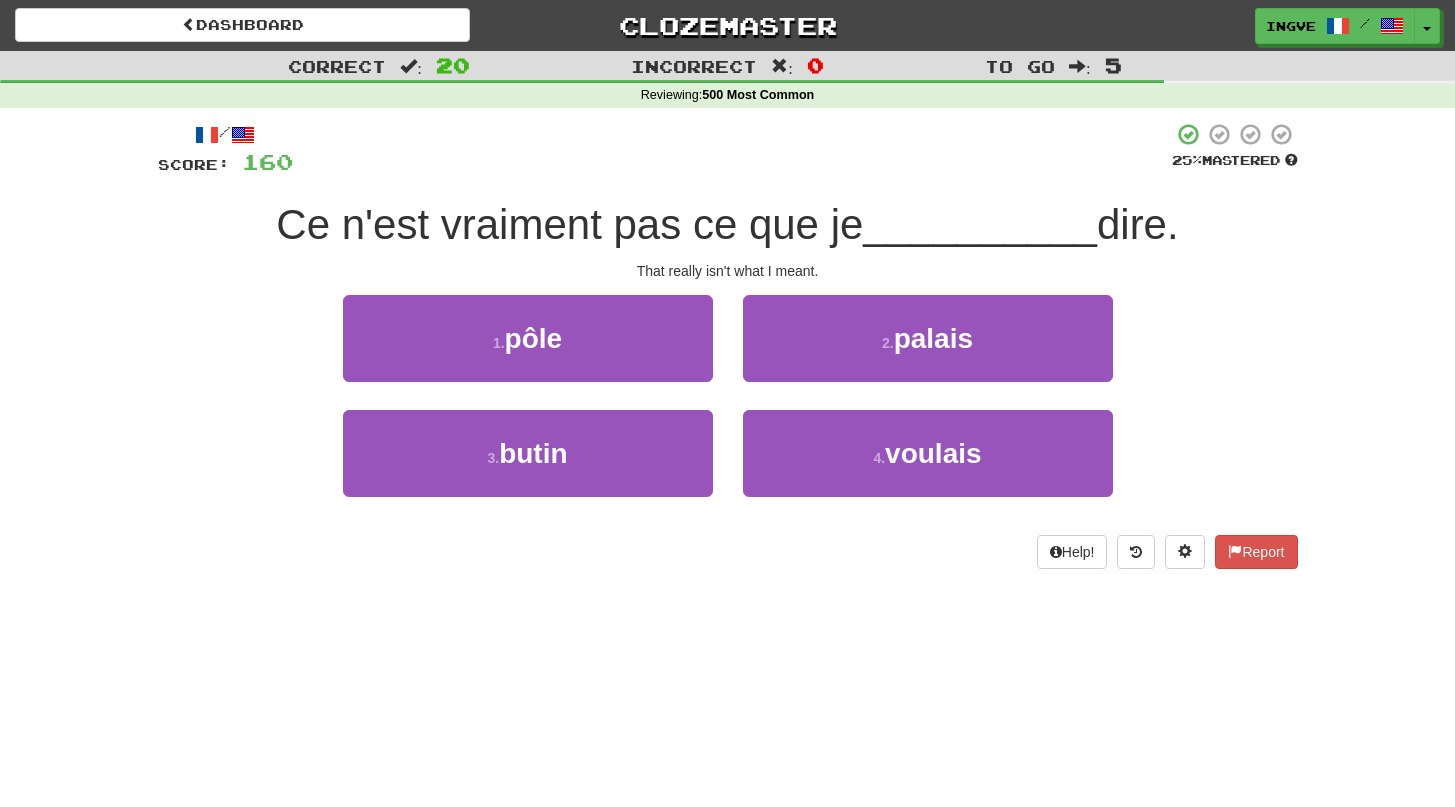 click on "Ce n'est vraiment pas ce que je" at bounding box center (569, 224) 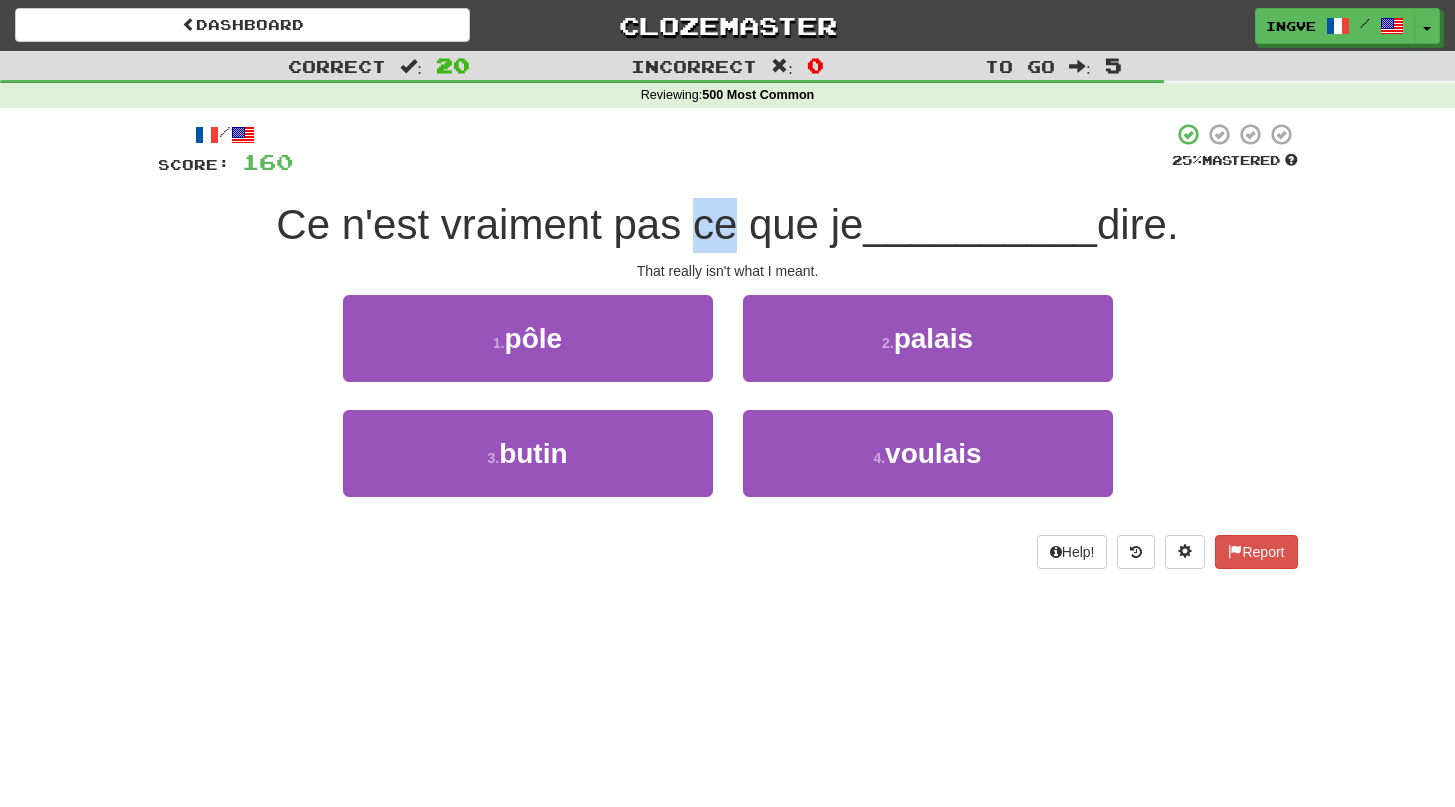 click on "Ce n'est vraiment pas ce que je" at bounding box center [569, 224] 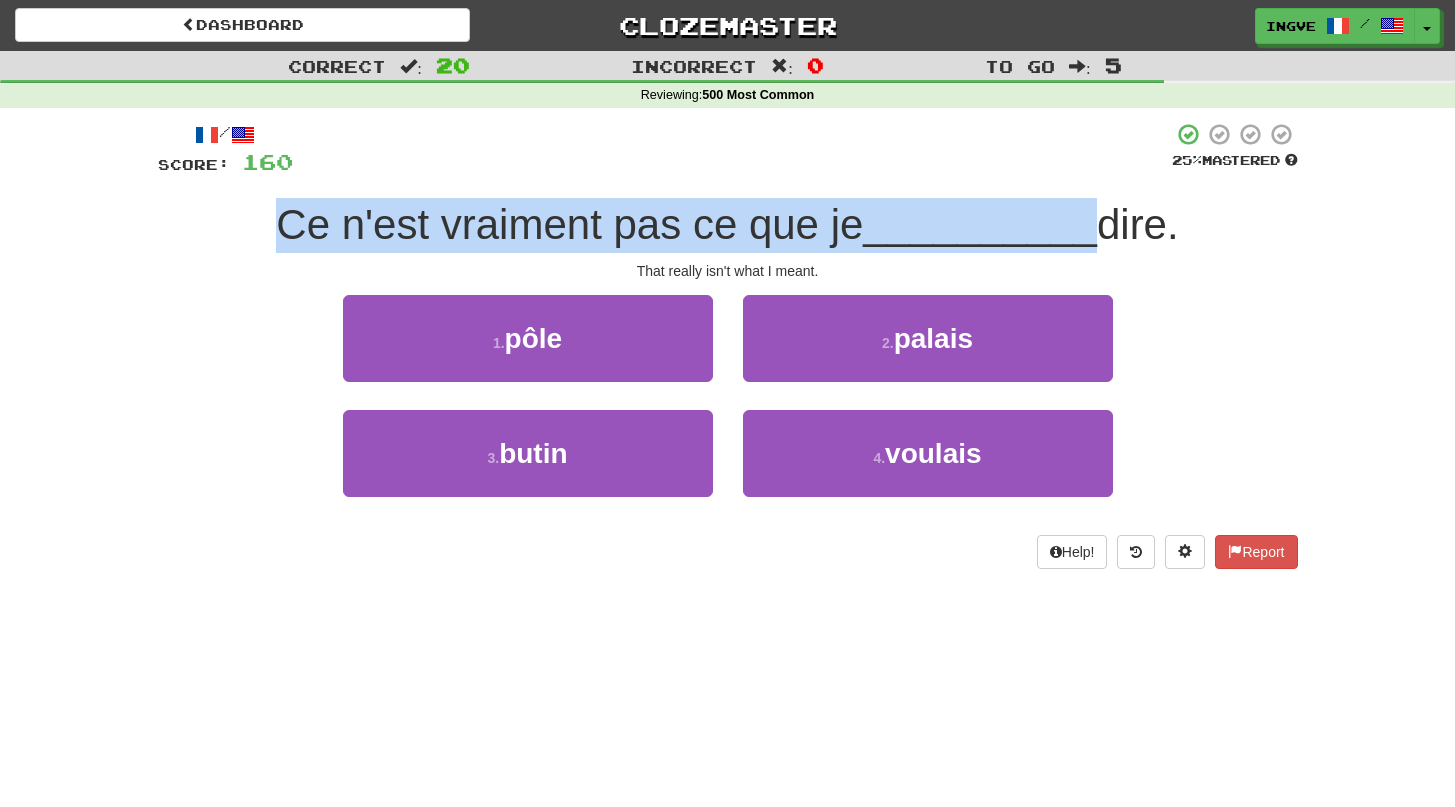 click on "Ce n'est vraiment pas ce que je" at bounding box center [569, 224] 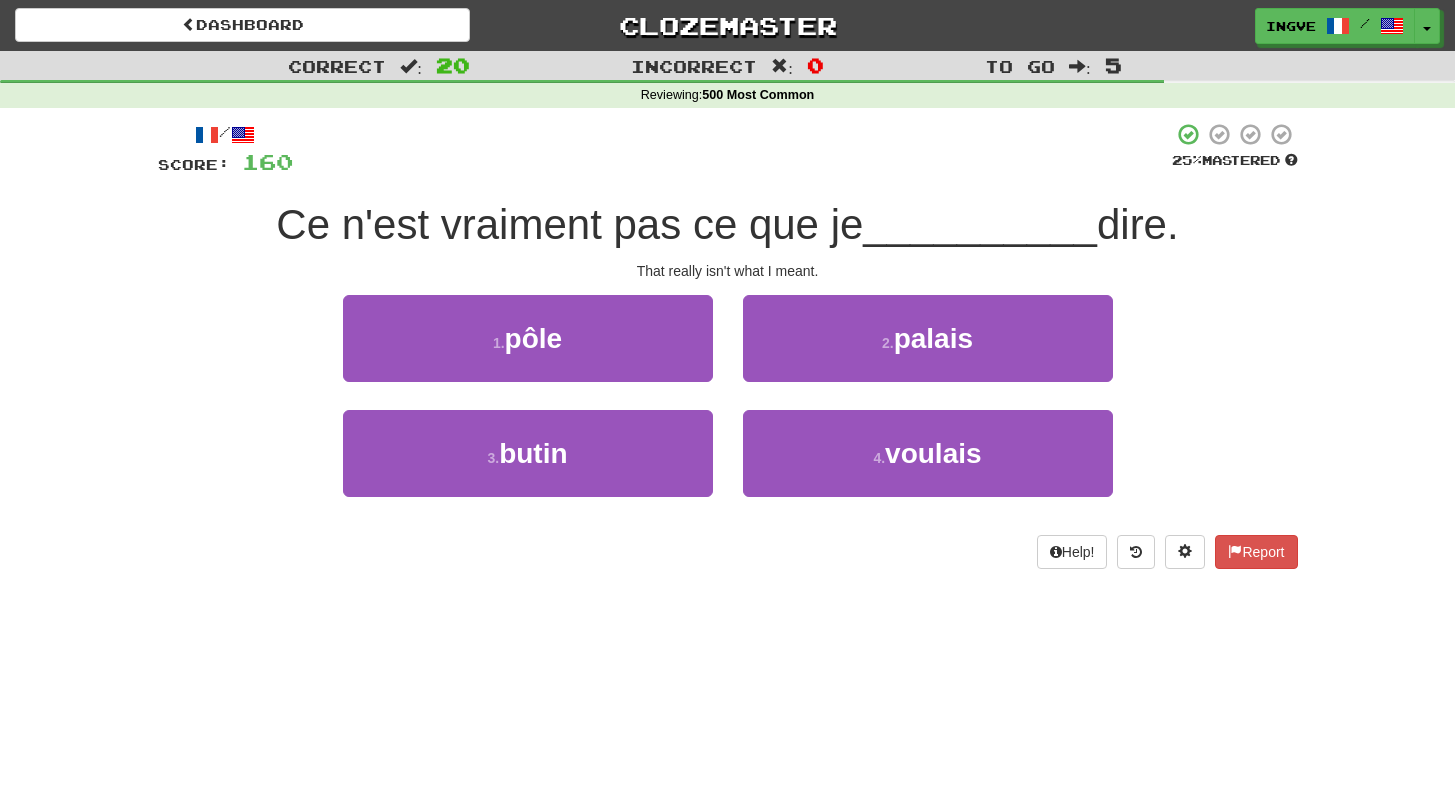click on "Ce n'est vraiment pas ce que je" at bounding box center [569, 224] 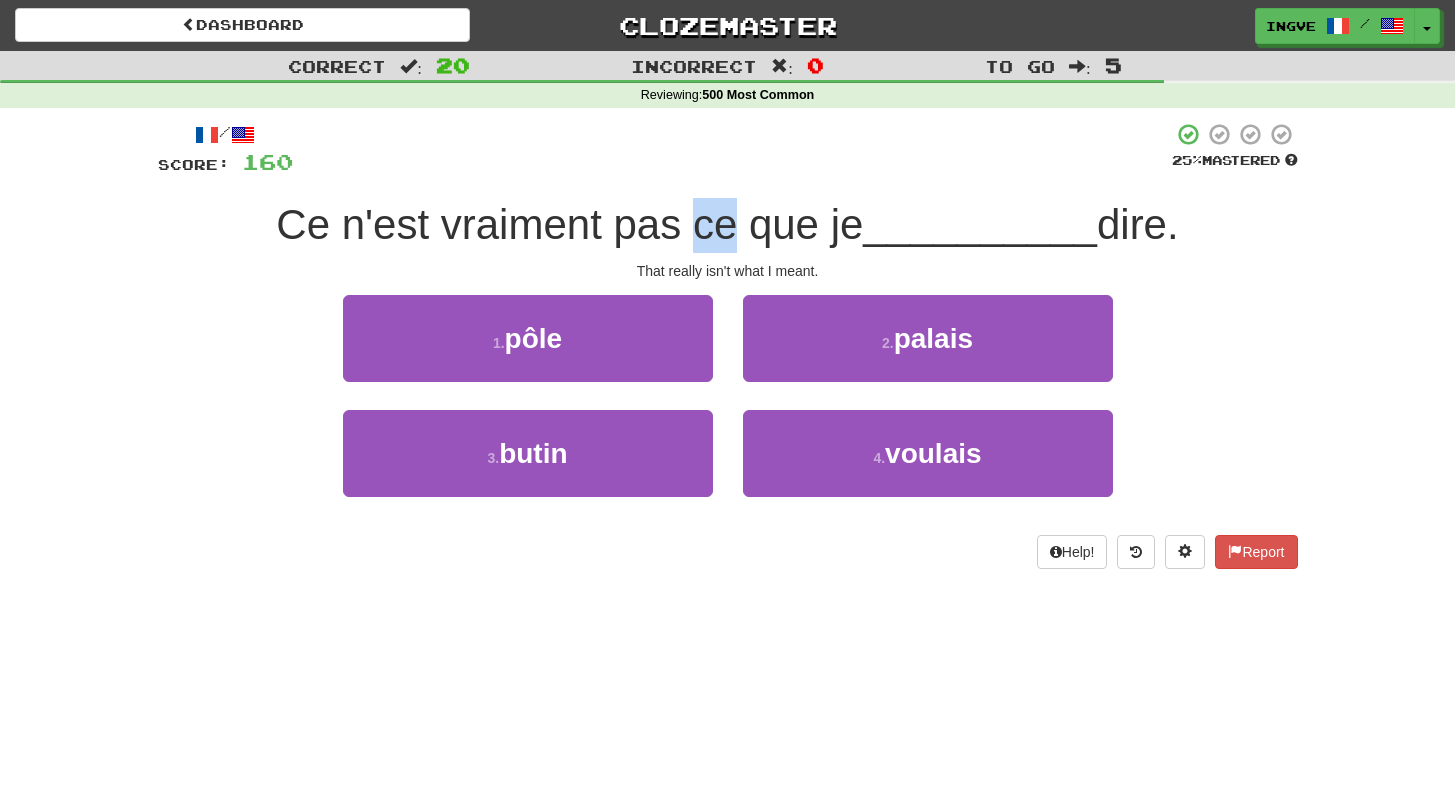 click on "Ce n'est vraiment pas ce que je" at bounding box center [569, 224] 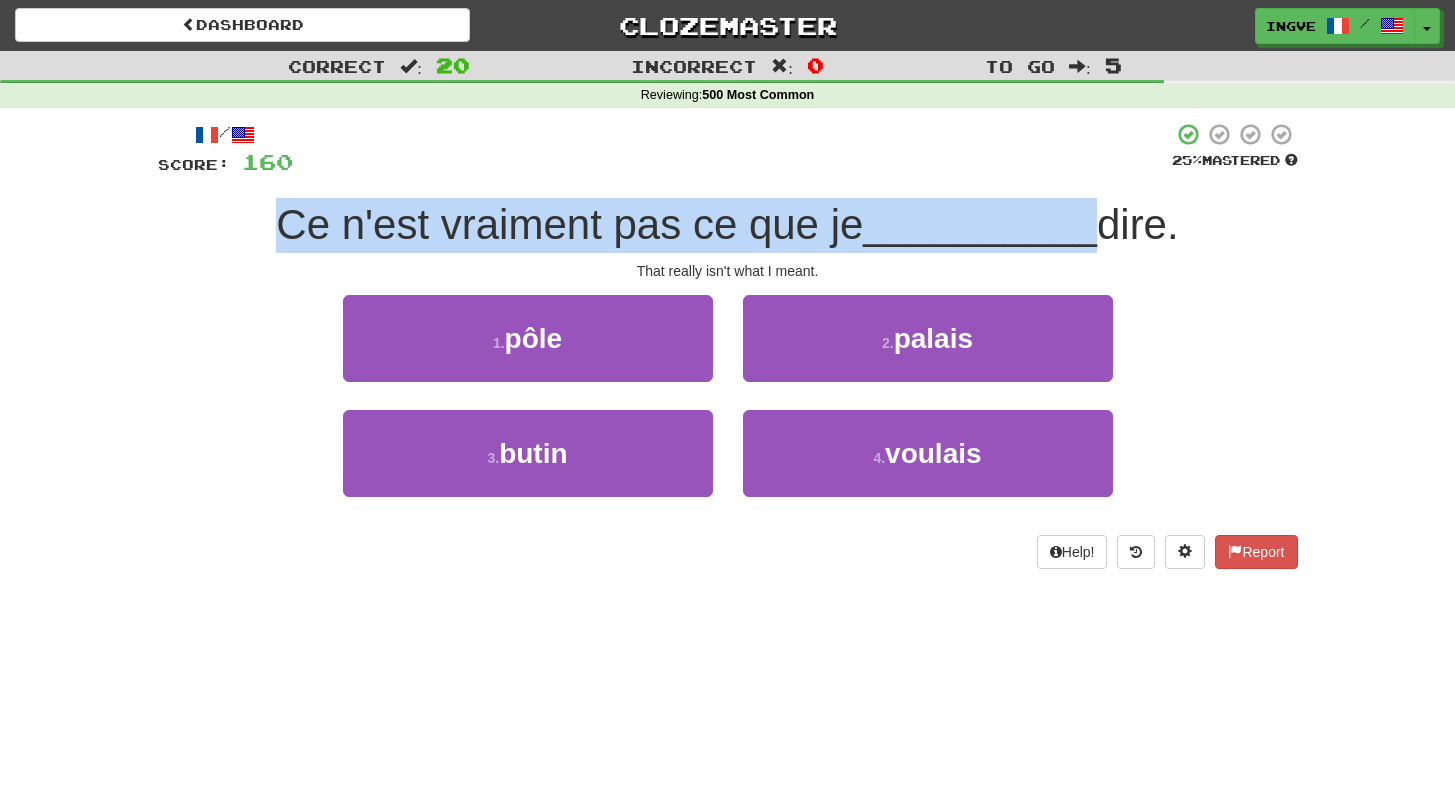 click on "Ce n'est vraiment pas ce que je" at bounding box center [569, 224] 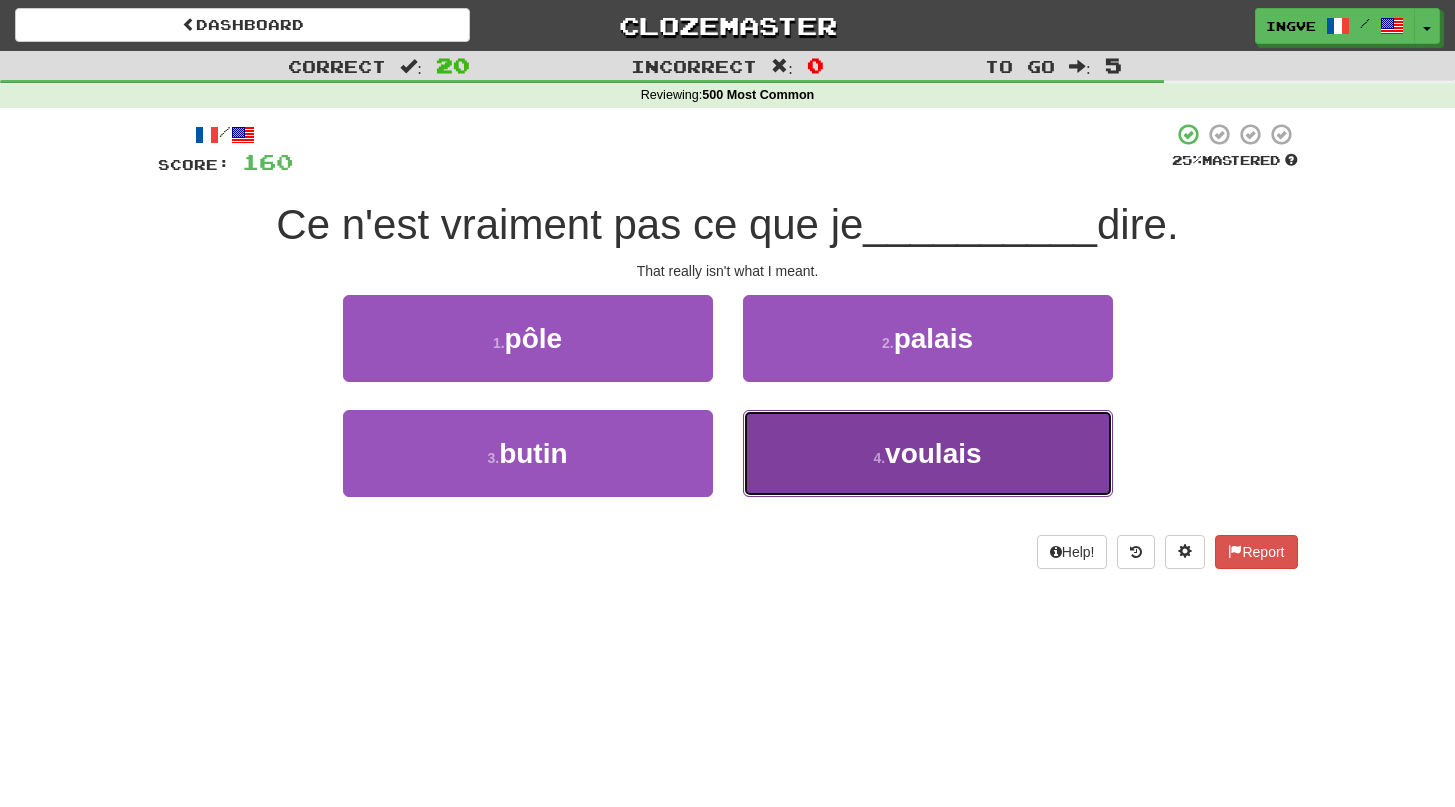 click on "4 .  voulais" at bounding box center (928, 453) 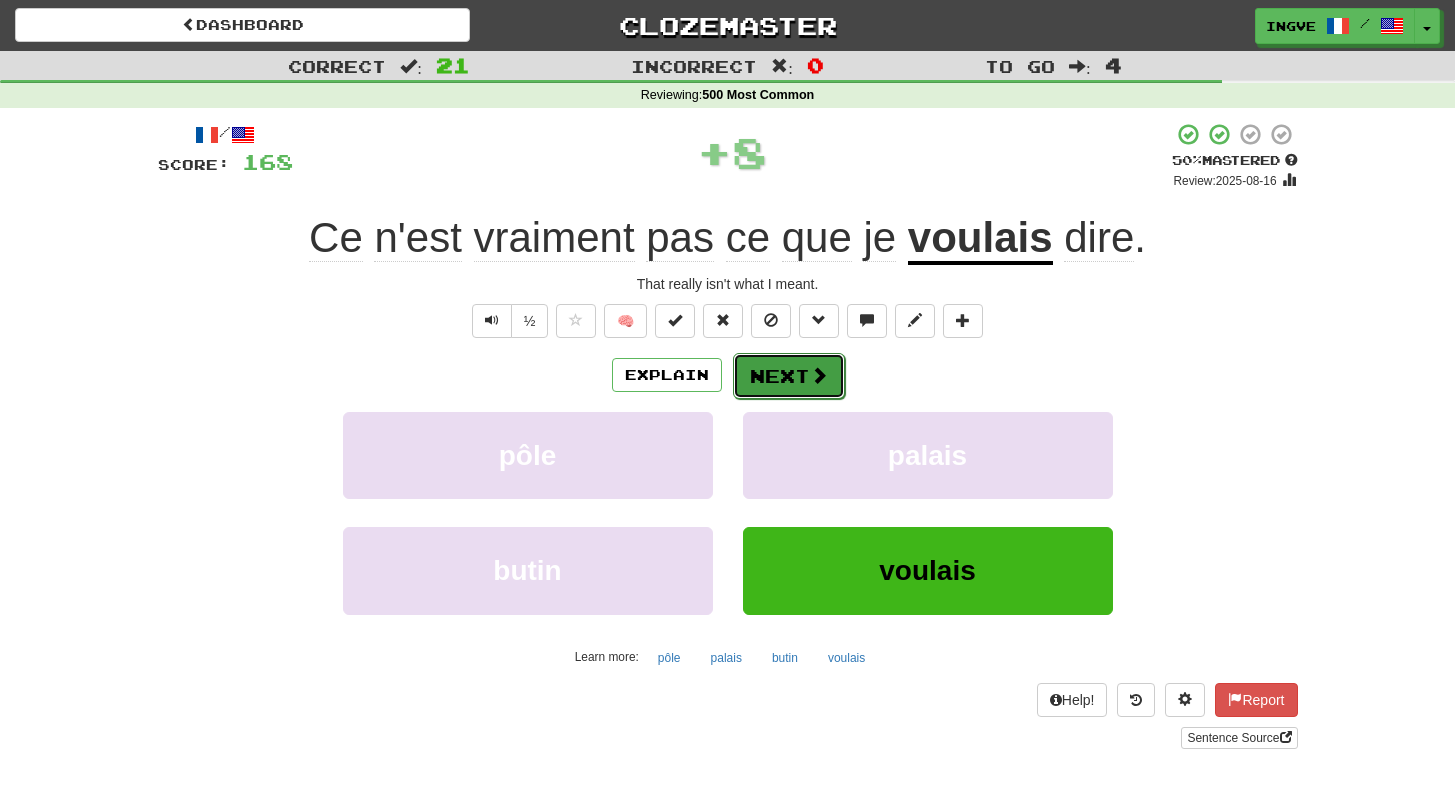 click on "Next" at bounding box center (789, 376) 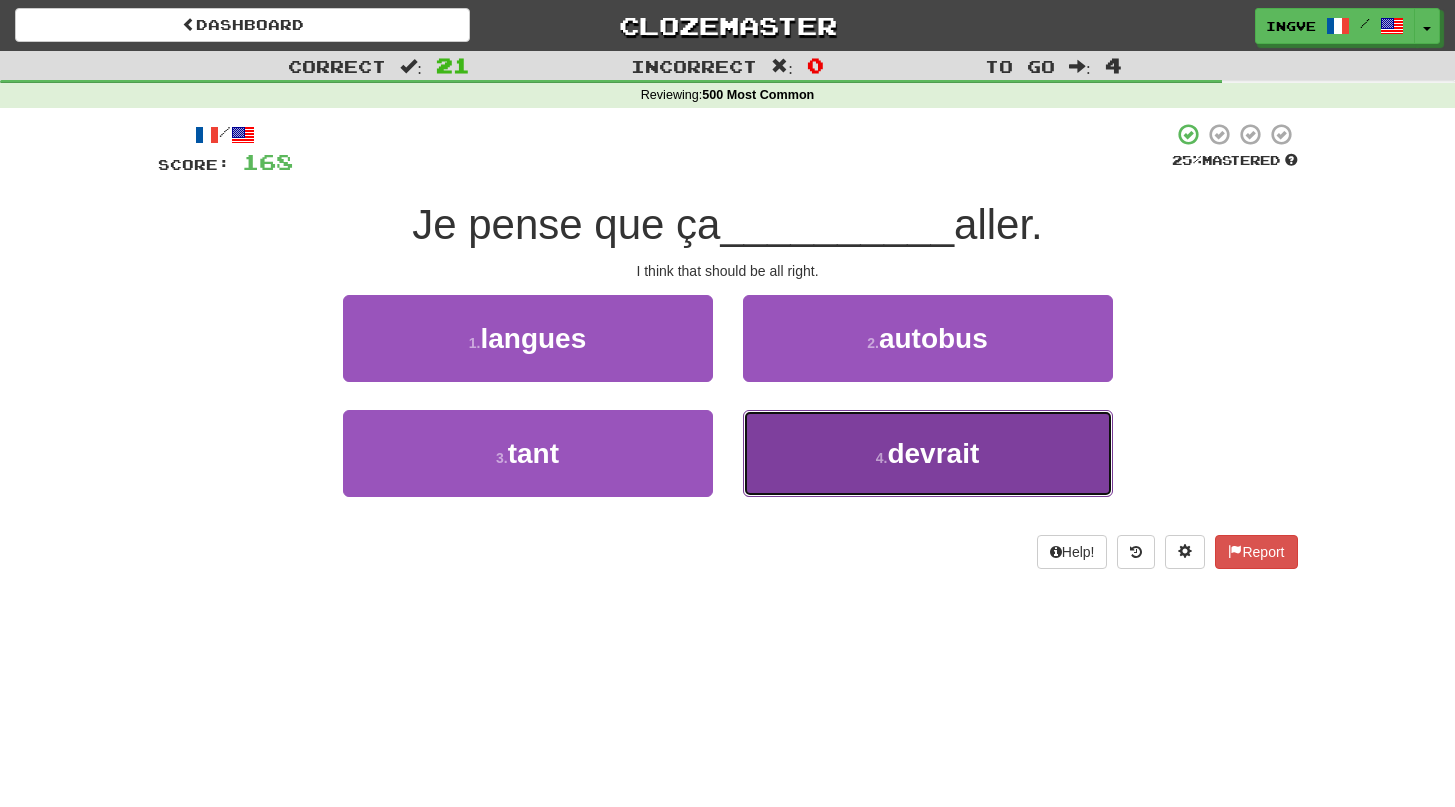 click on "4 .  devrait" at bounding box center [928, 453] 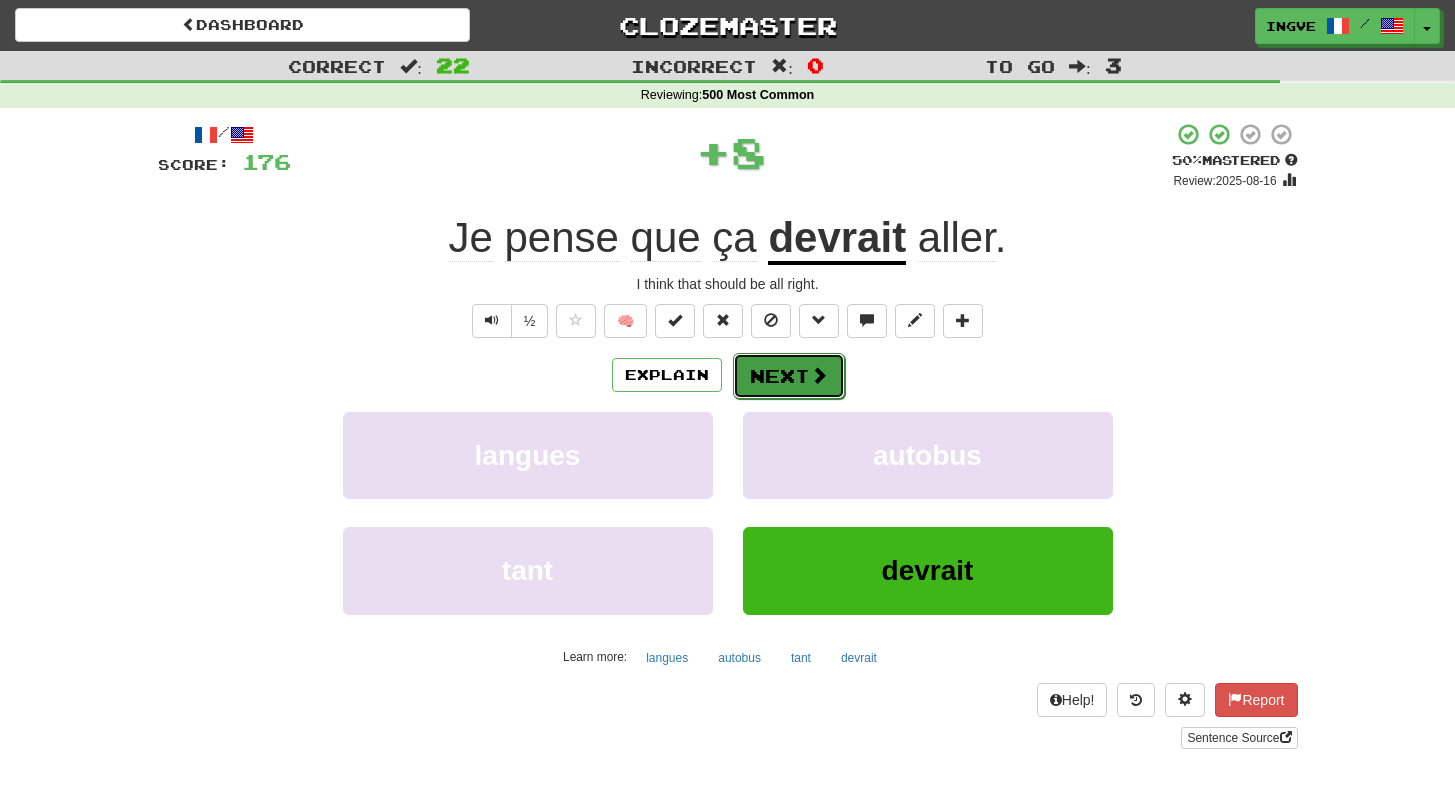 click on "Next" at bounding box center (789, 376) 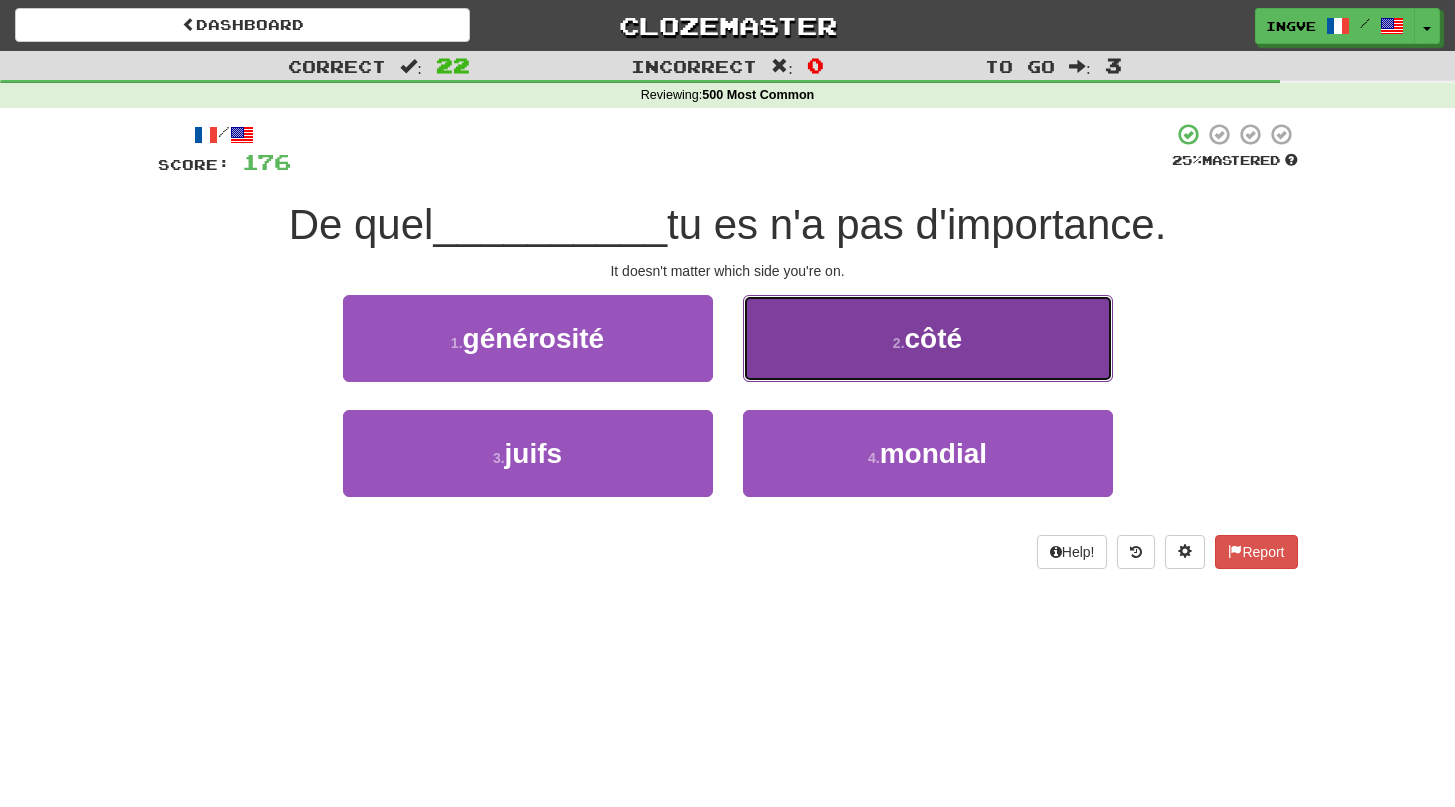 click on "2 .  côté" at bounding box center [928, 338] 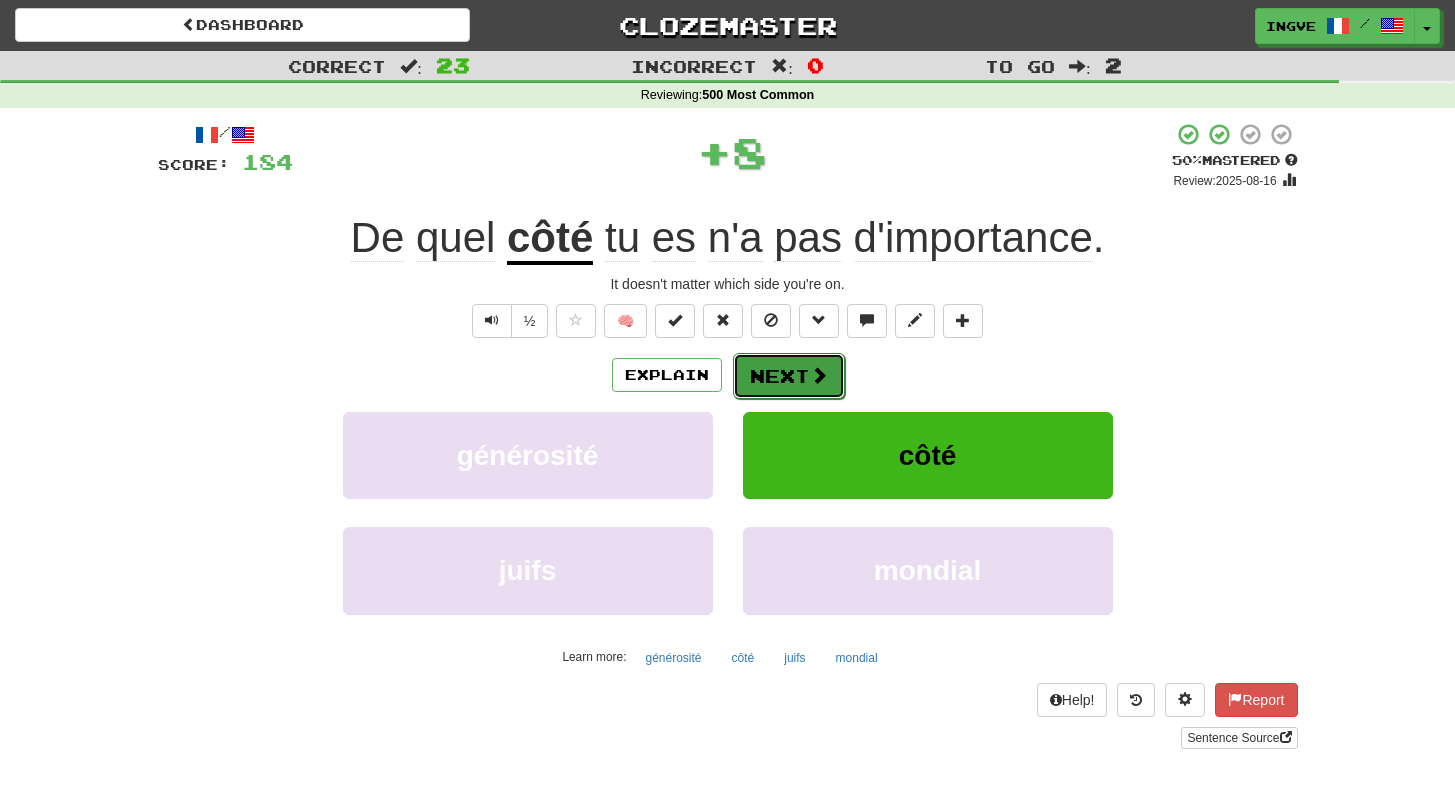 click on "Next" at bounding box center [789, 376] 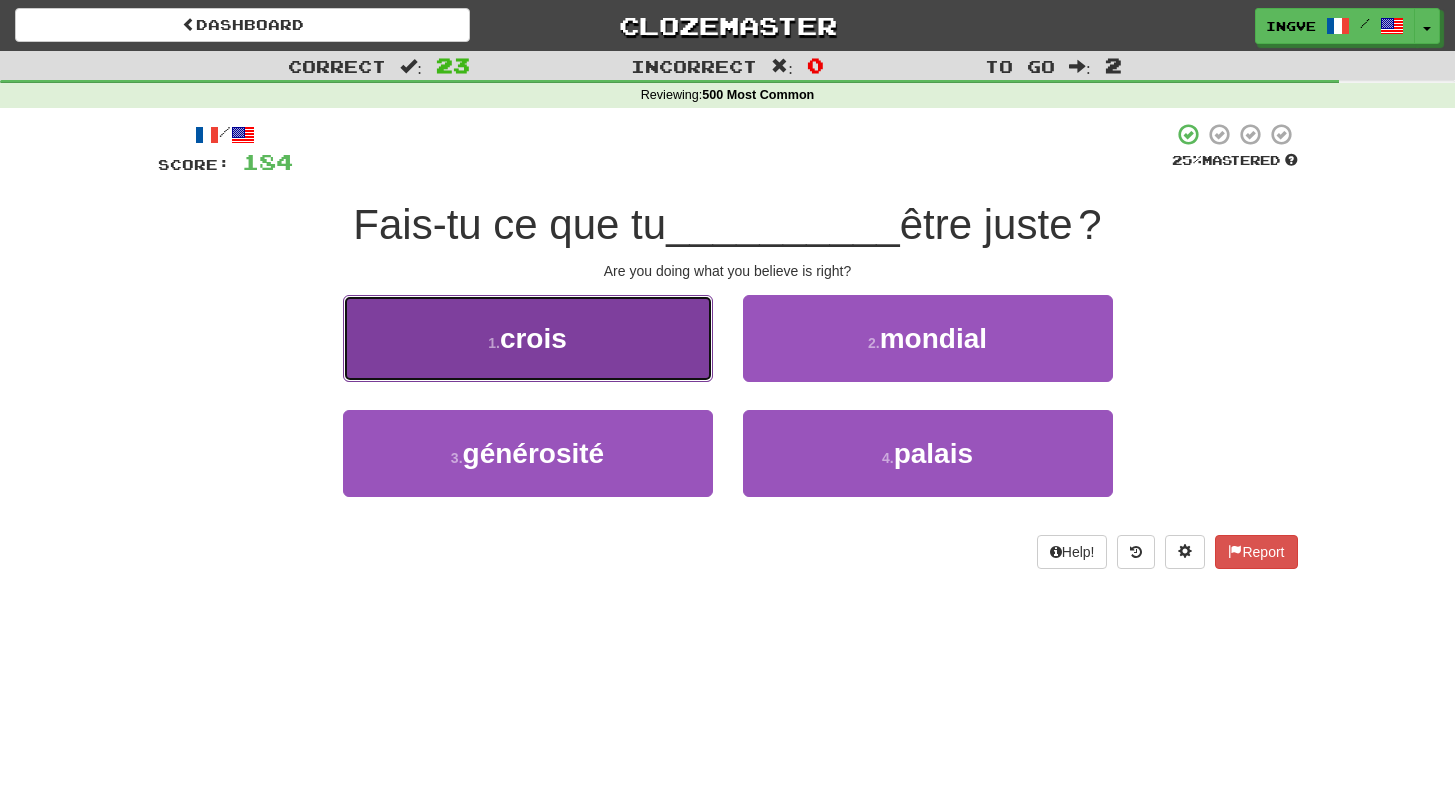 click on "1 .  crois" at bounding box center [528, 338] 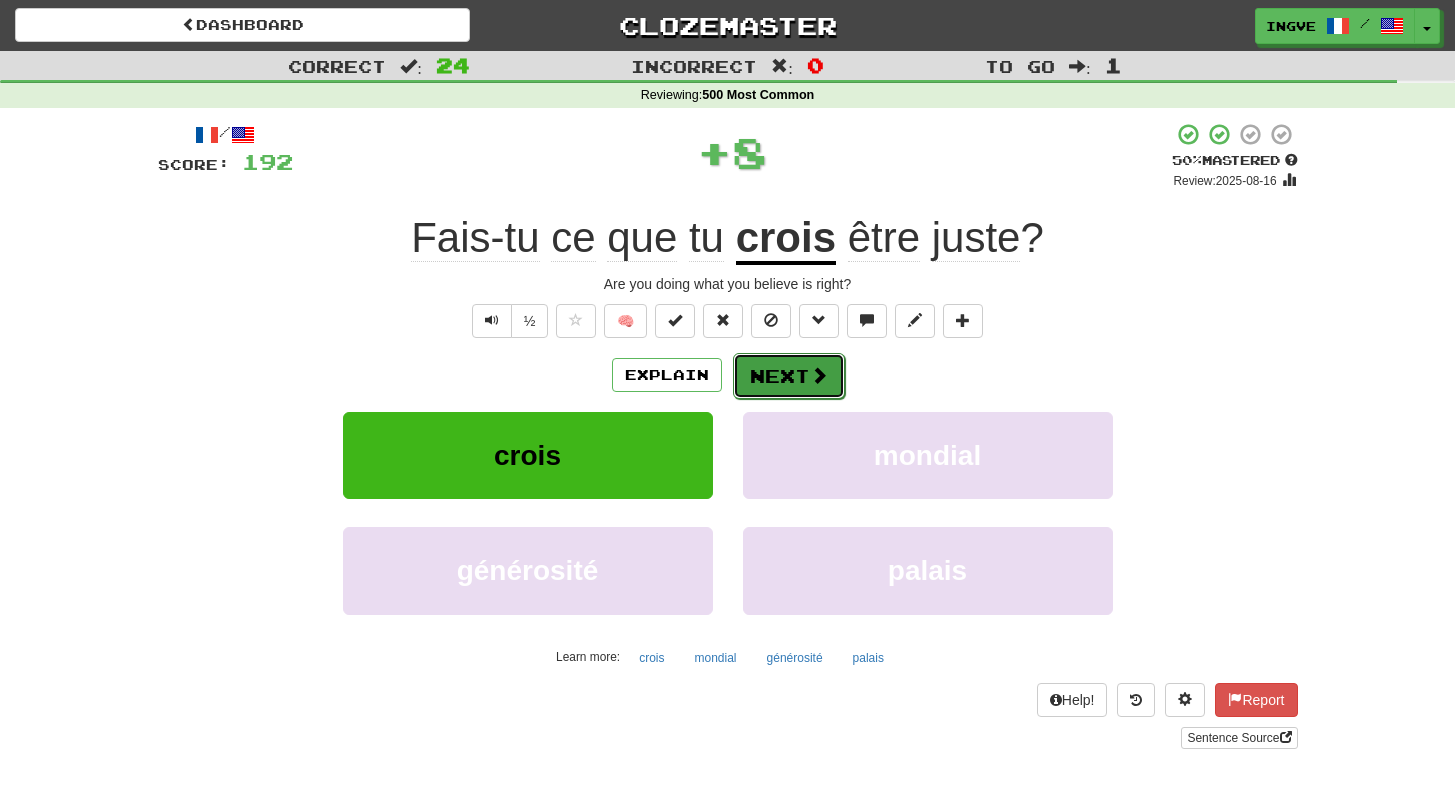 click on "Next" at bounding box center [789, 376] 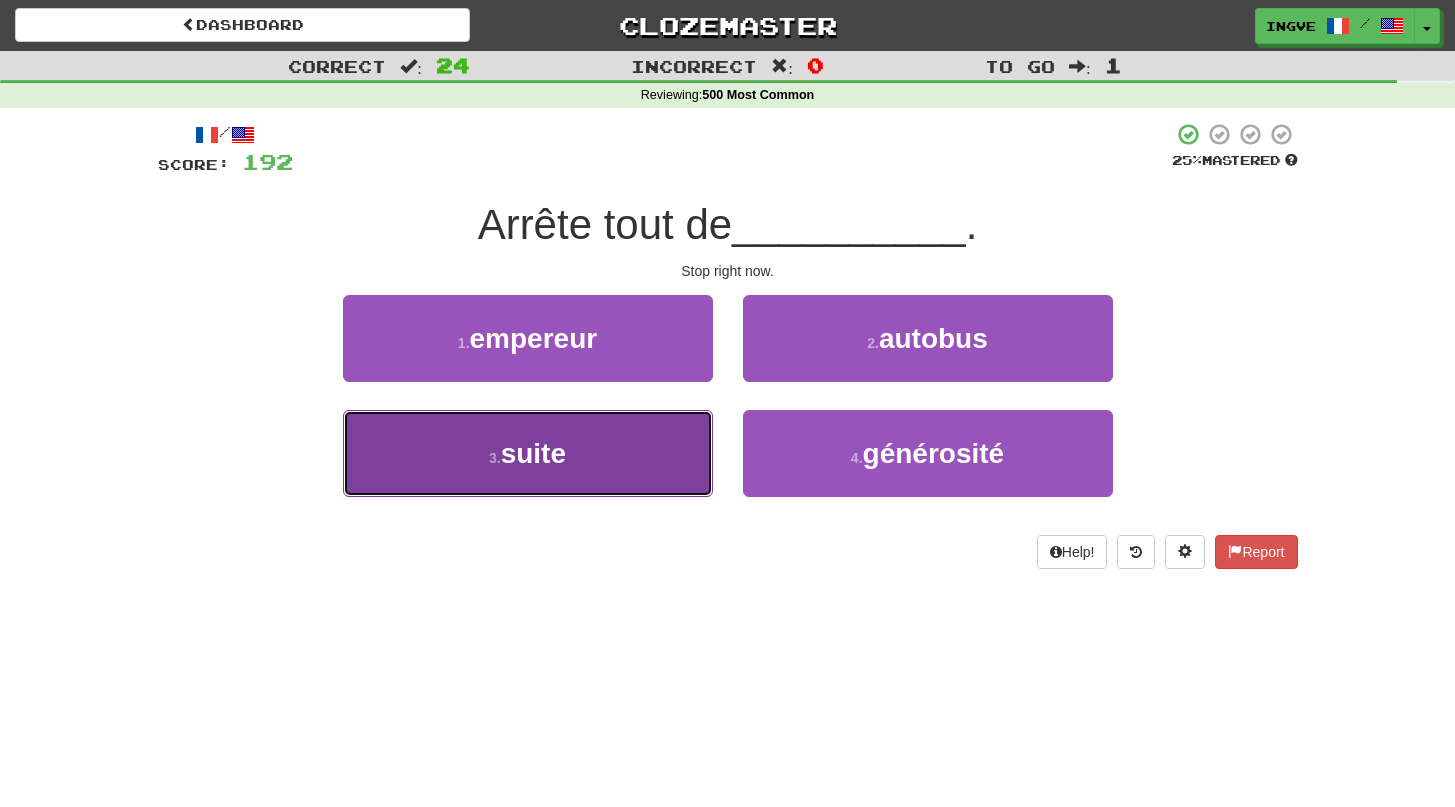 click on "3 .  suite" at bounding box center (528, 453) 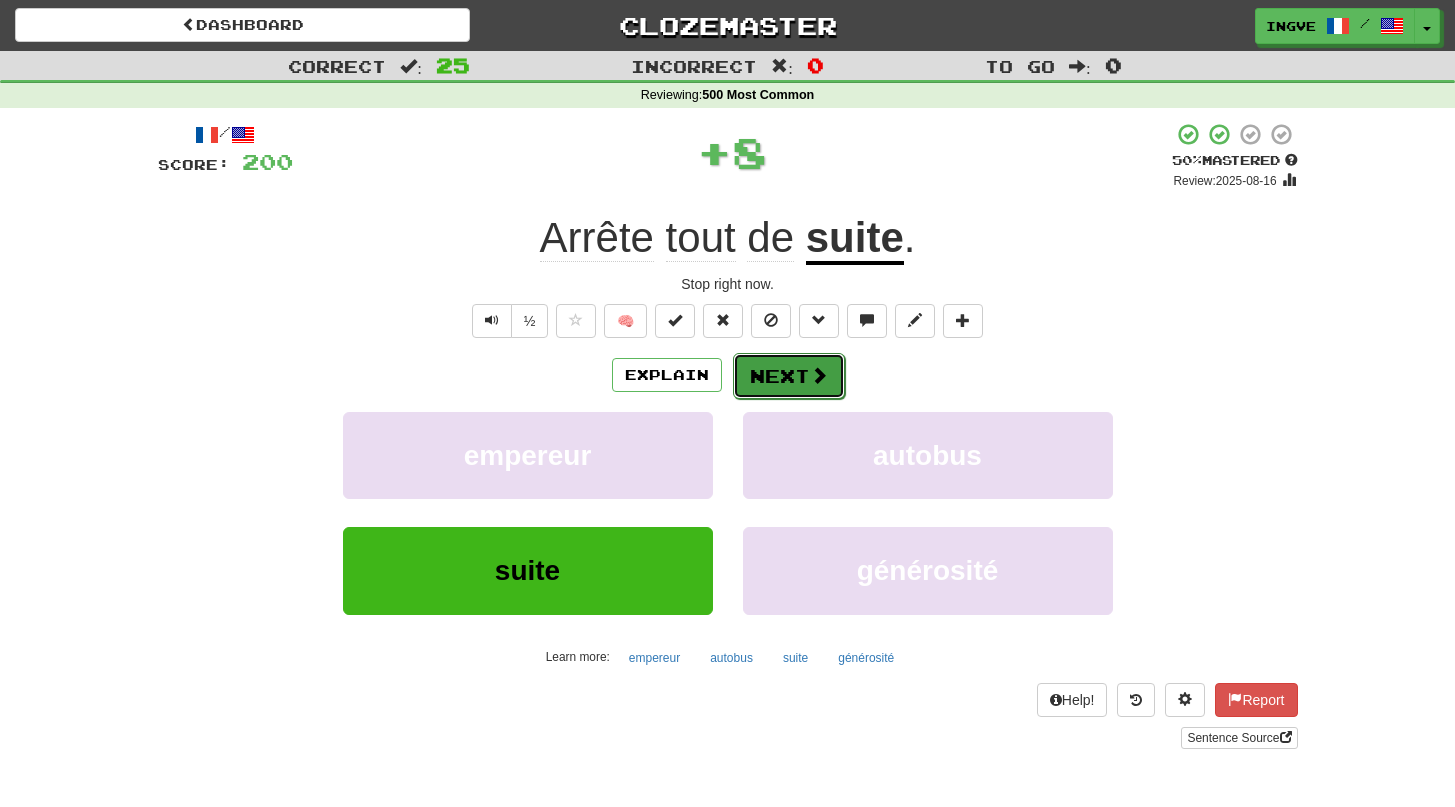 click on "Next" at bounding box center (789, 376) 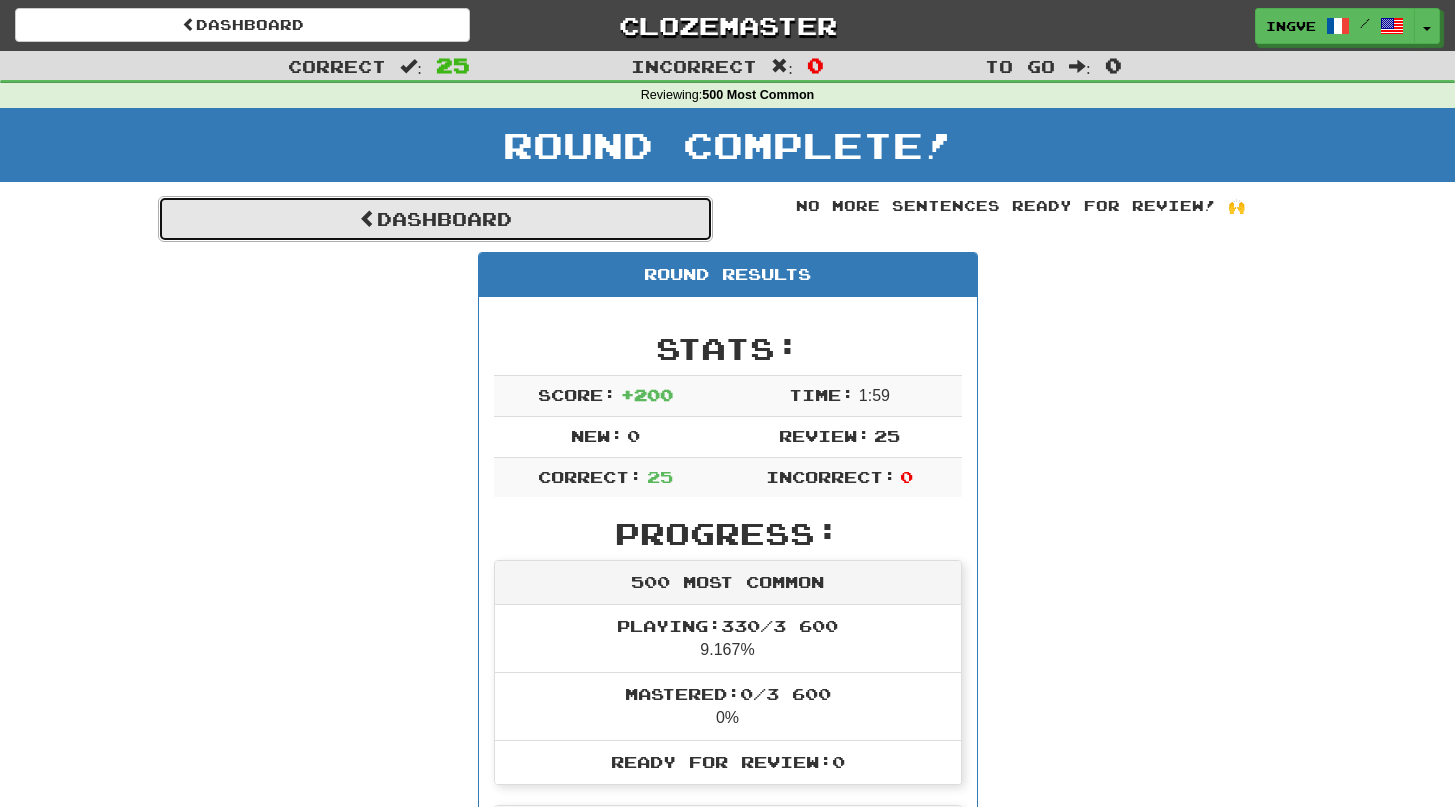 click on "Dashboard" at bounding box center [435, 219] 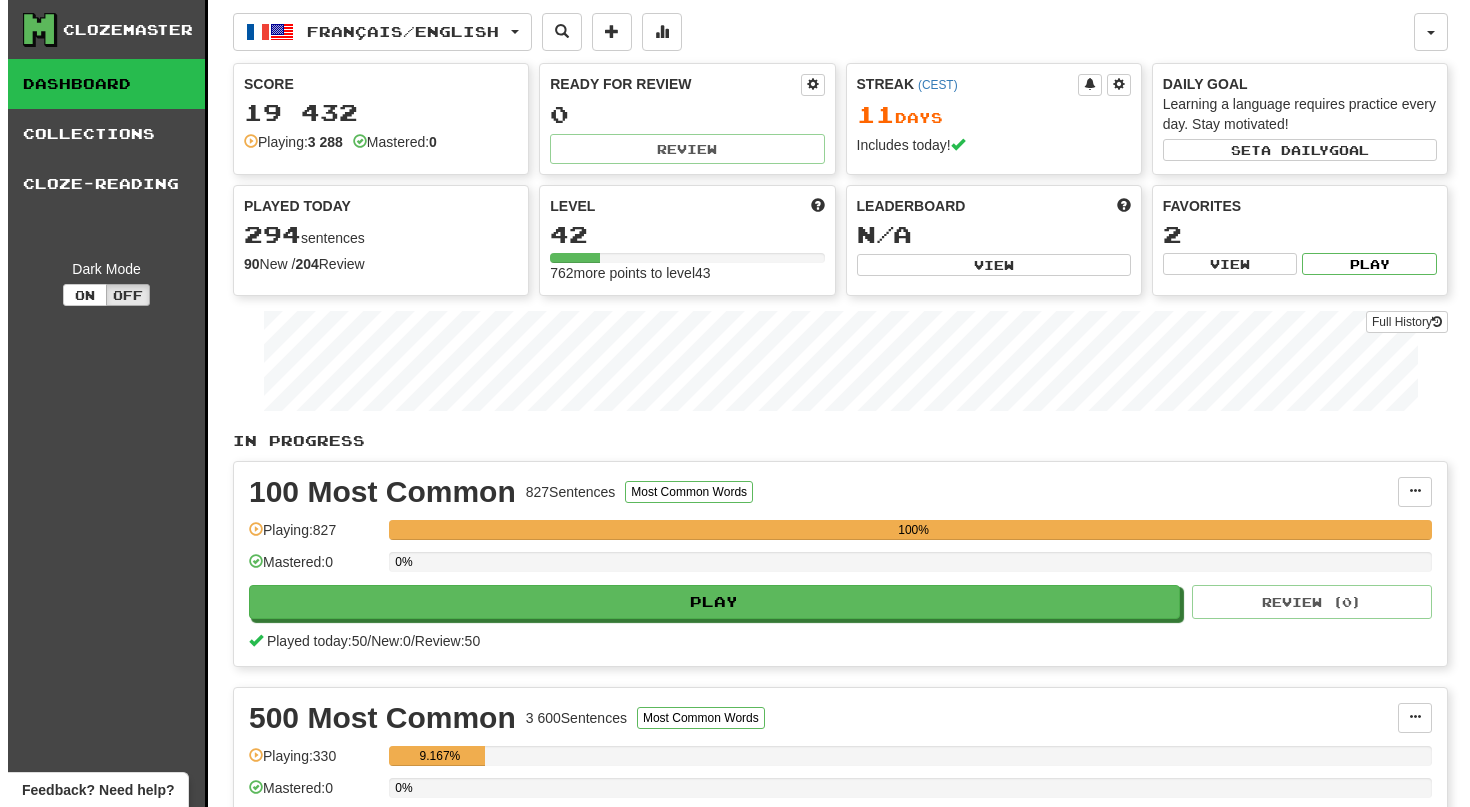 scroll, scrollTop: 0, scrollLeft: 0, axis: both 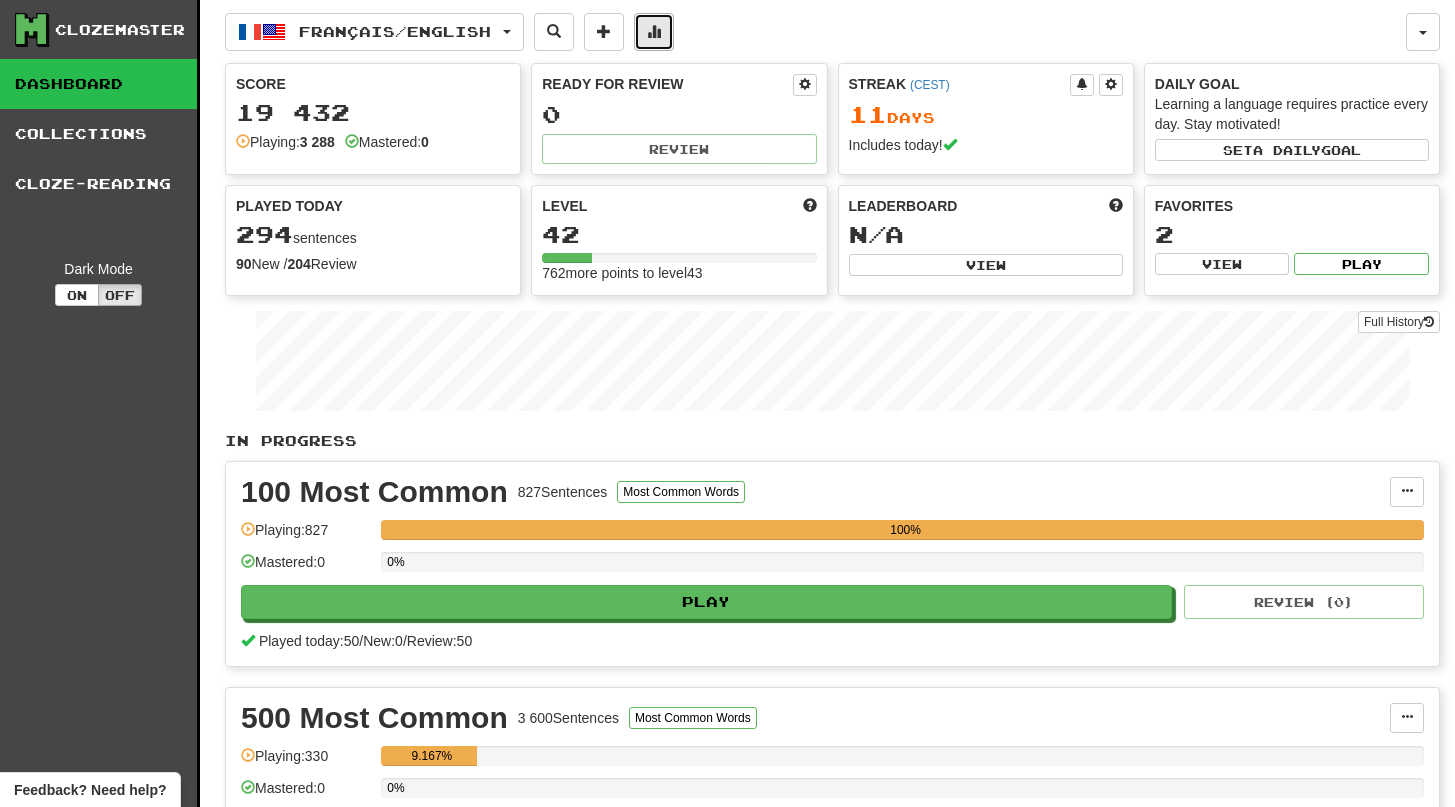 click at bounding box center (654, 31) 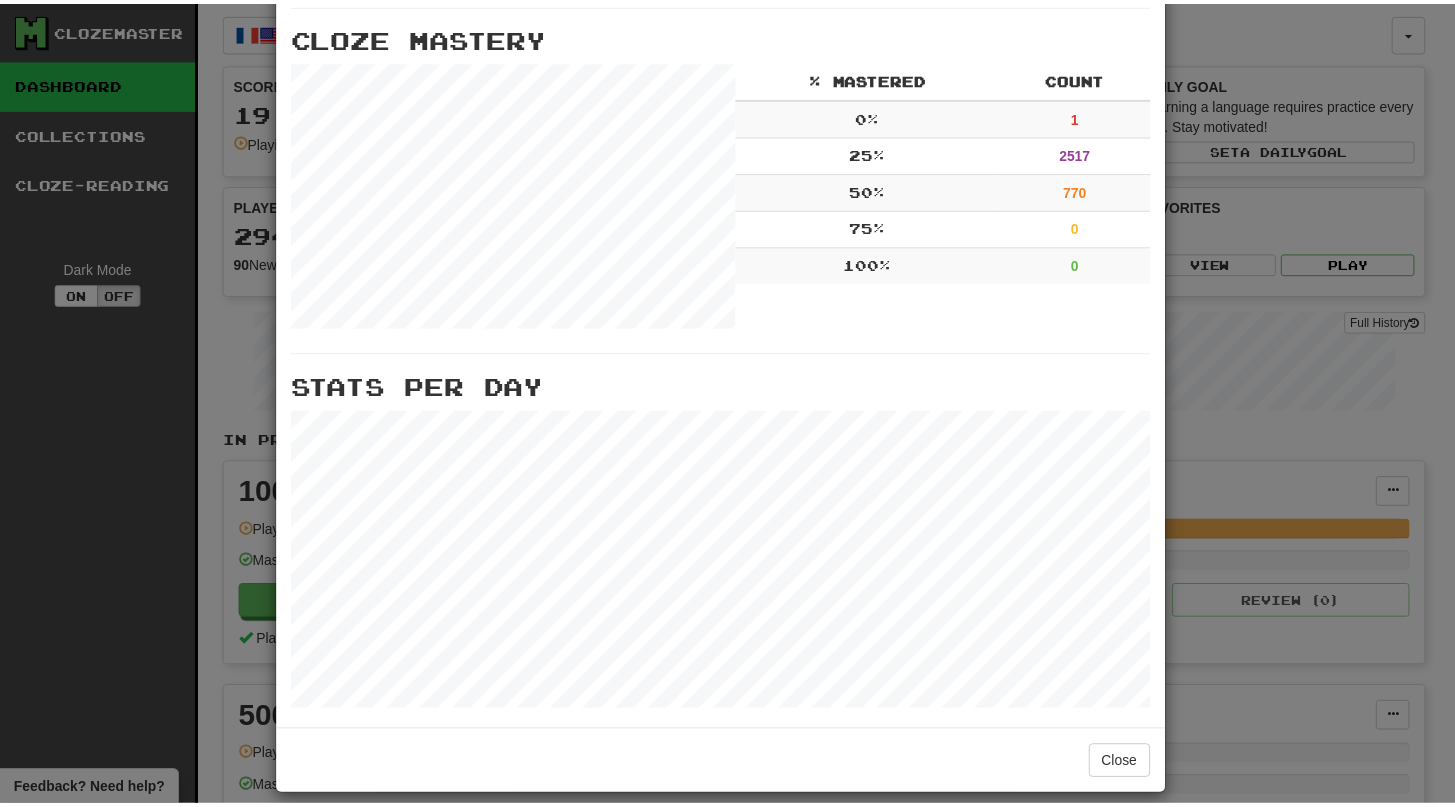 scroll, scrollTop: 609, scrollLeft: 0, axis: vertical 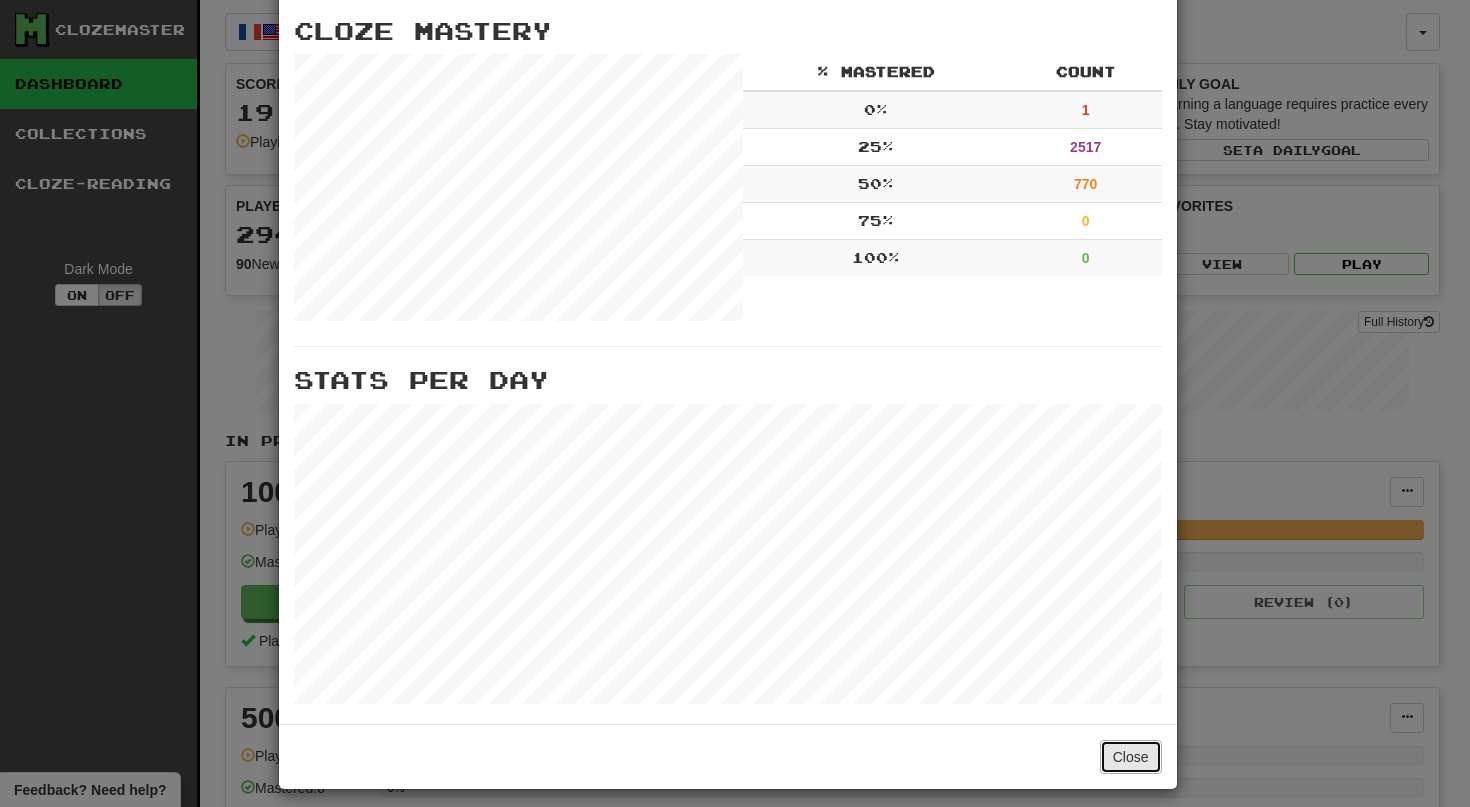 click on "Close" at bounding box center [1131, 757] 